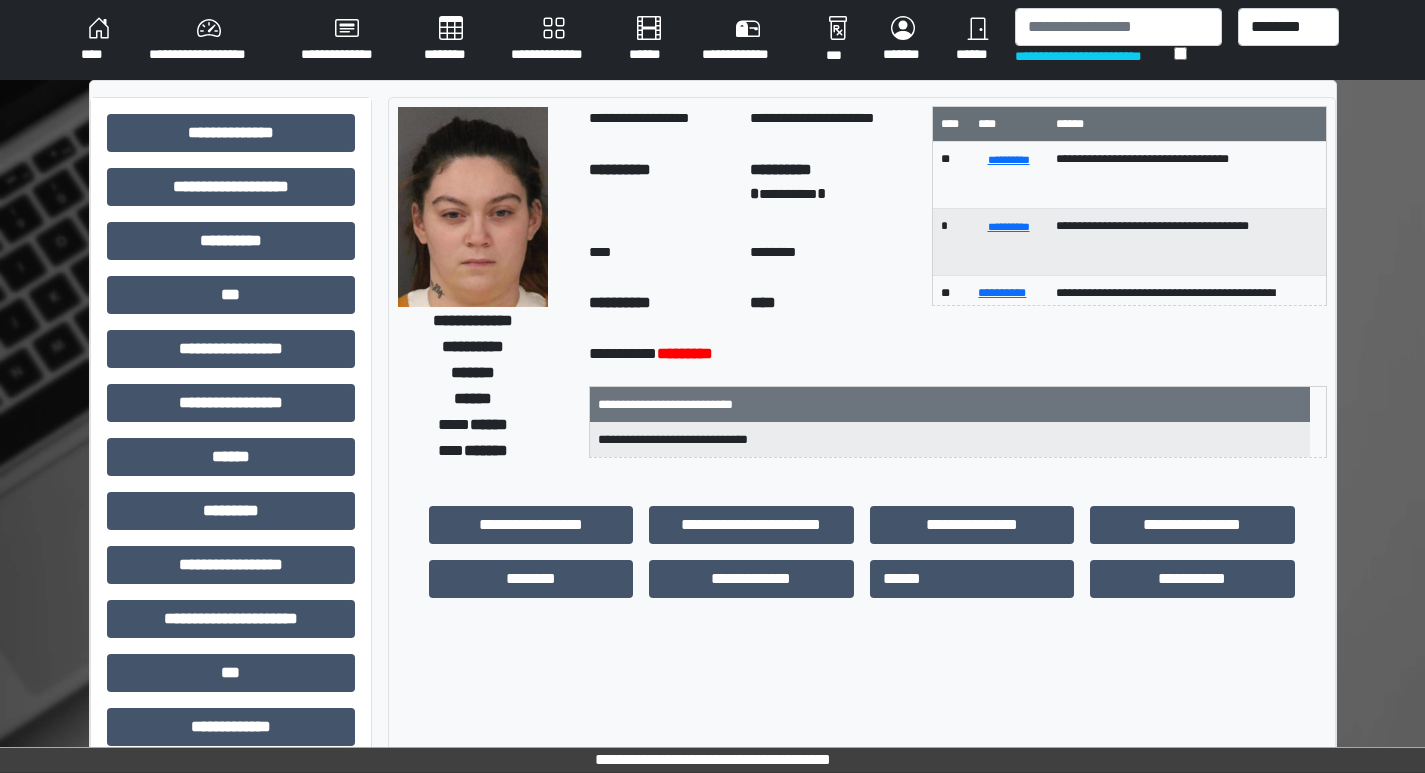 scroll, scrollTop: 0, scrollLeft: 0, axis: both 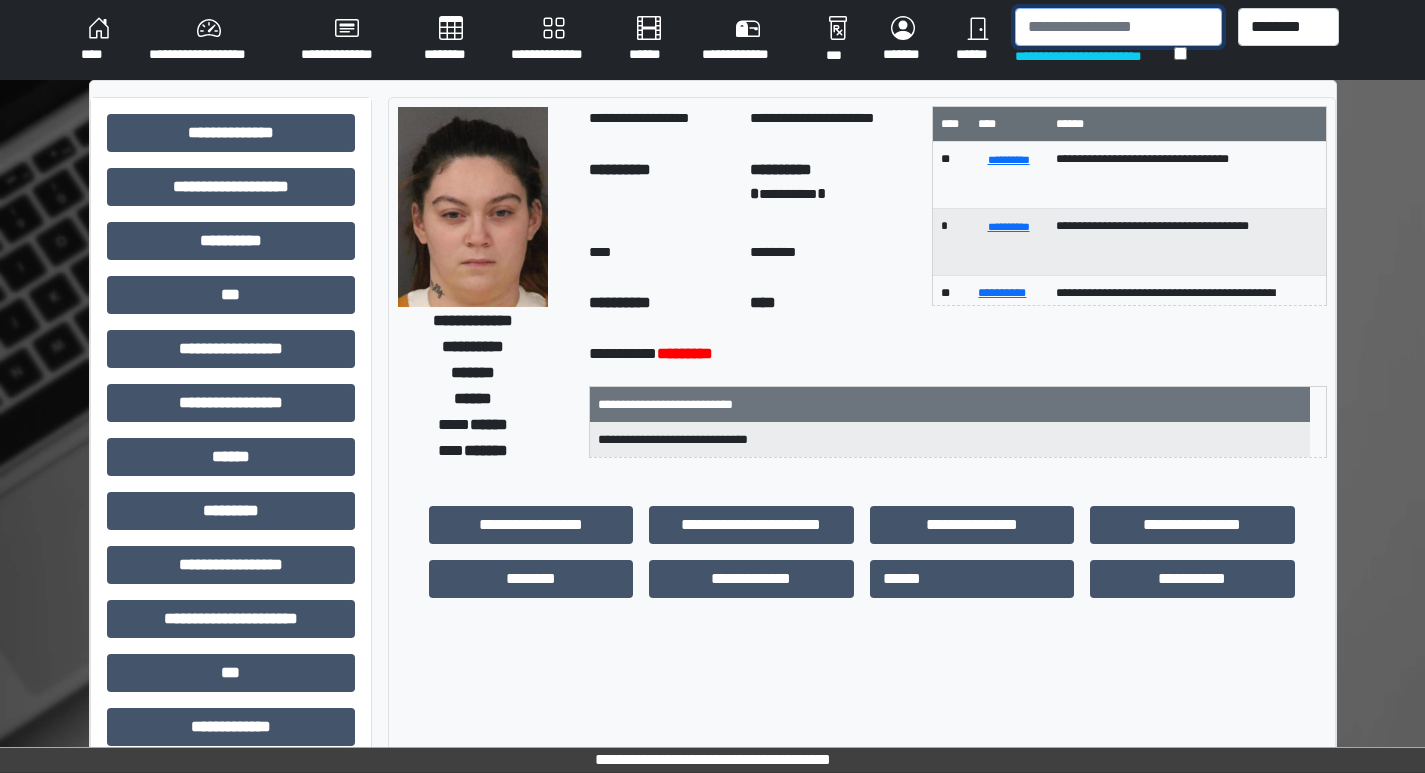 click at bounding box center (1118, 27) 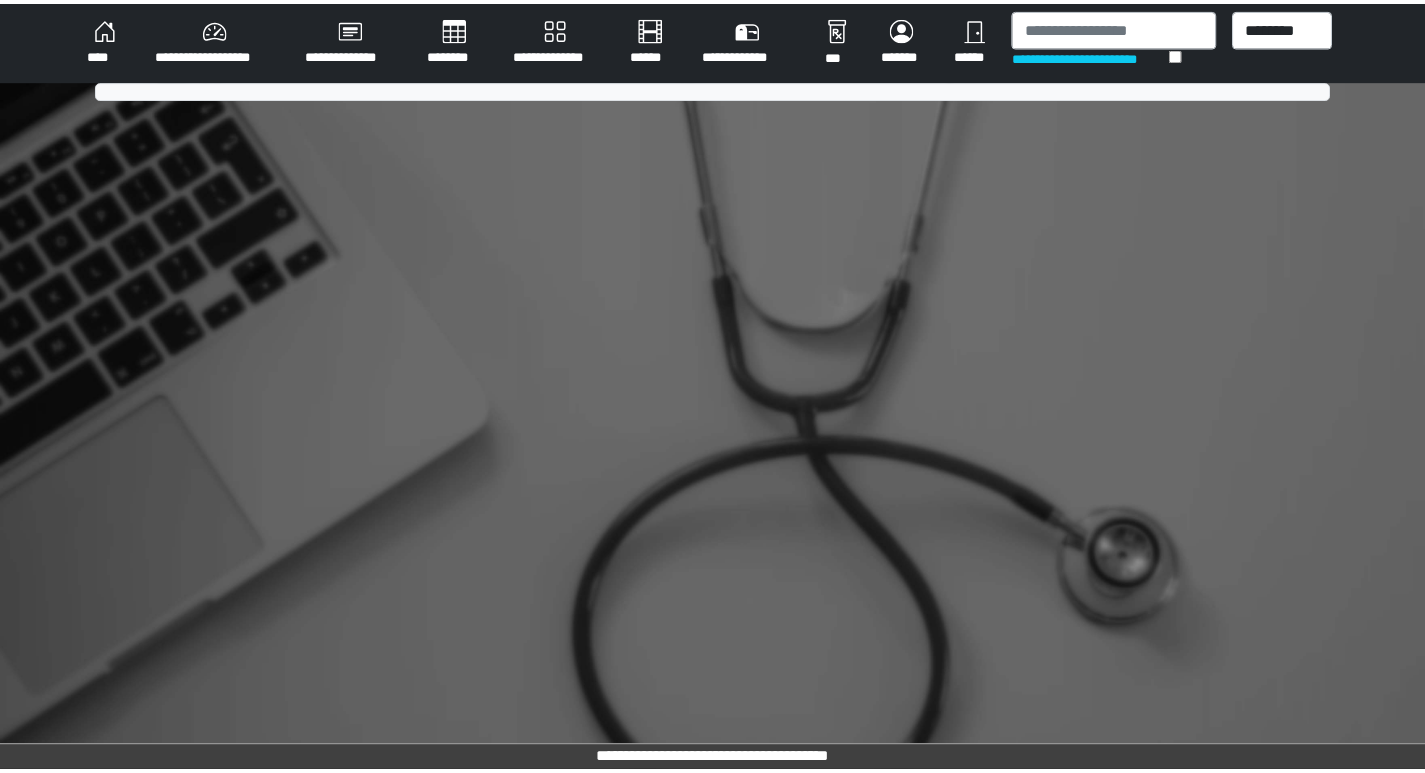 scroll, scrollTop: 0, scrollLeft: 0, axis: both 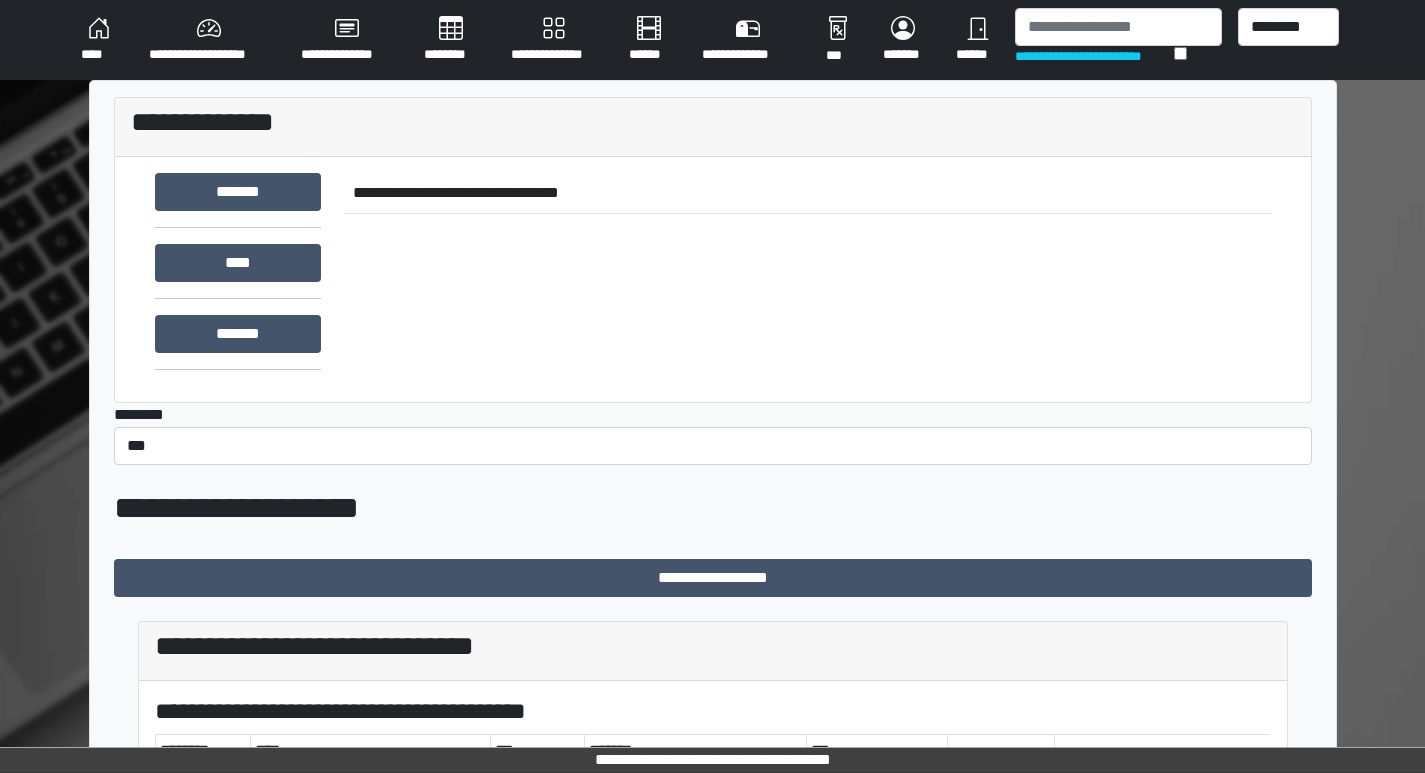 click on "**********" at bounding box center (712, 40) 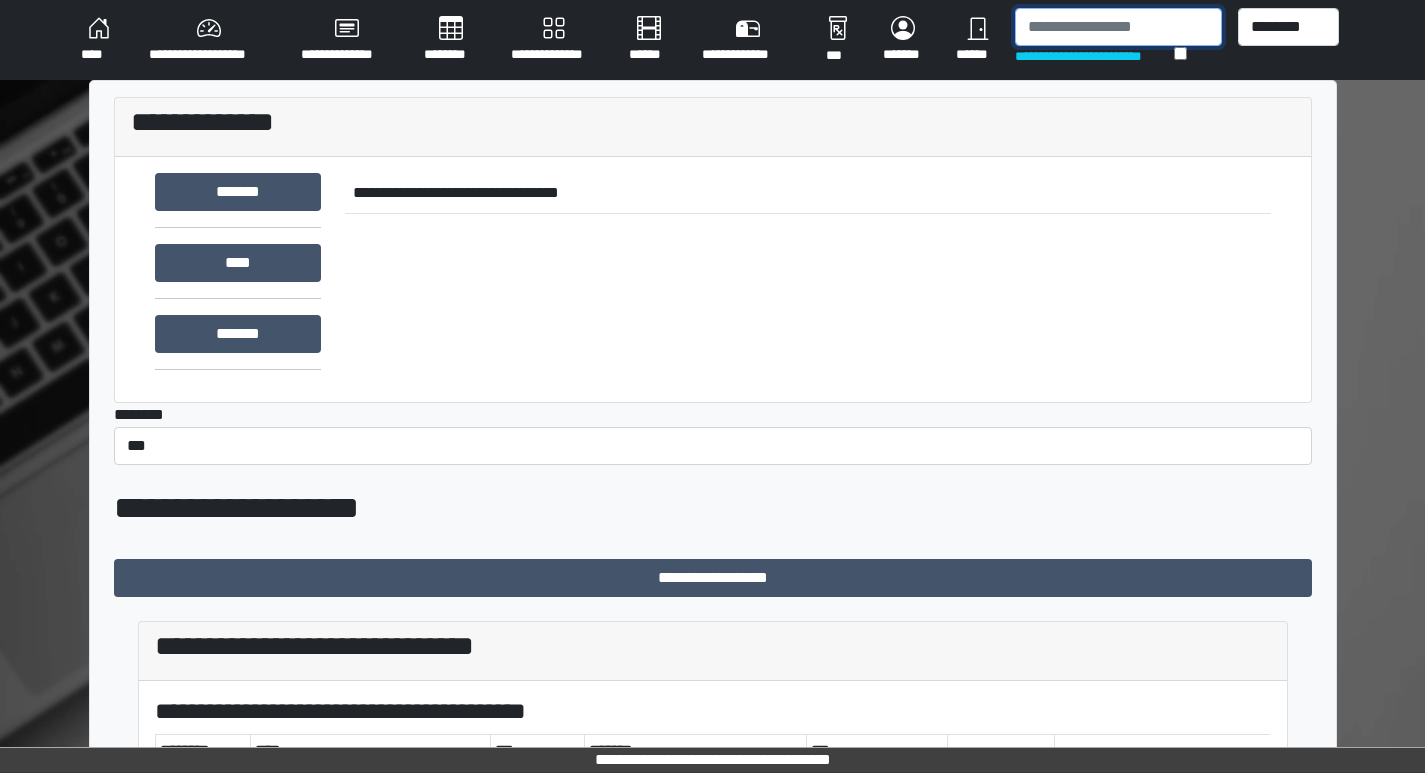 click at bounding box center (1118, 27) 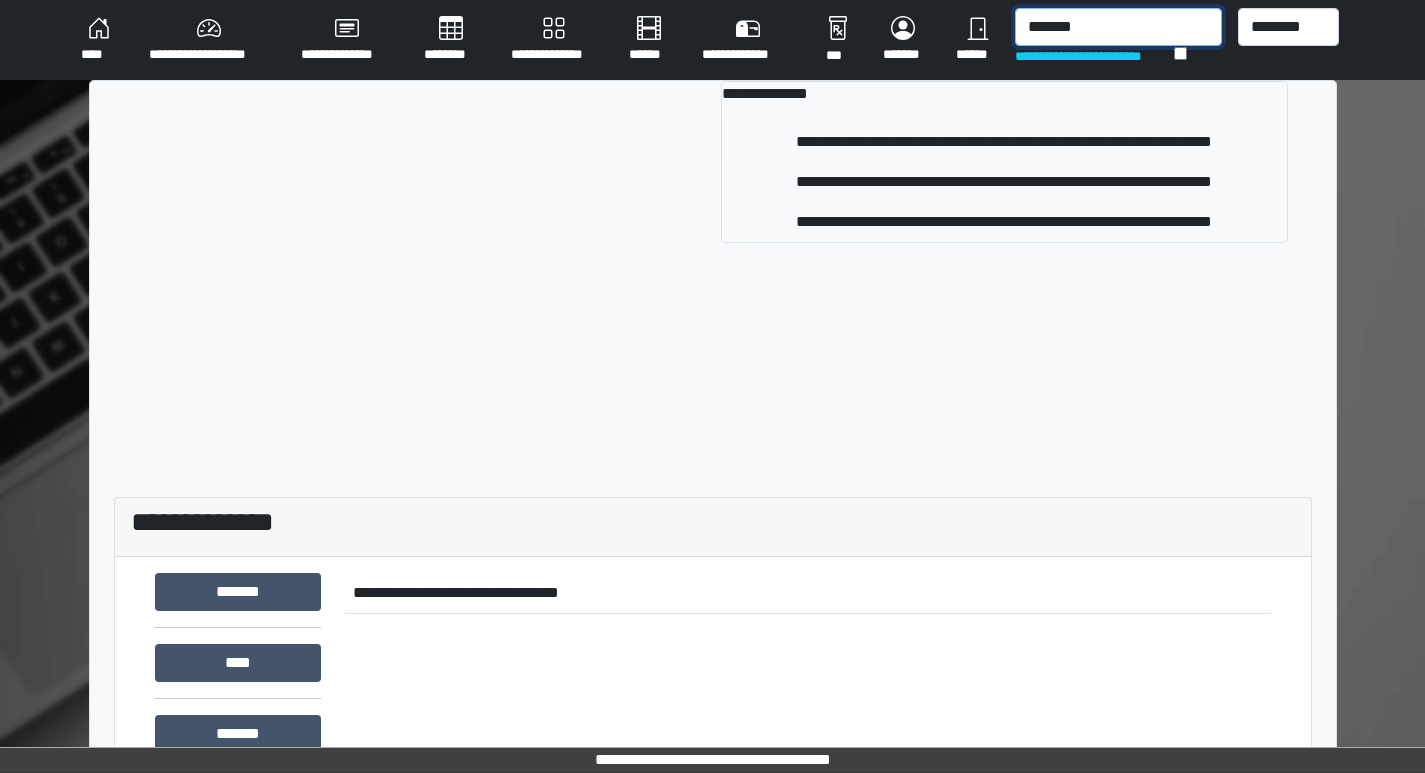 type on "*******" 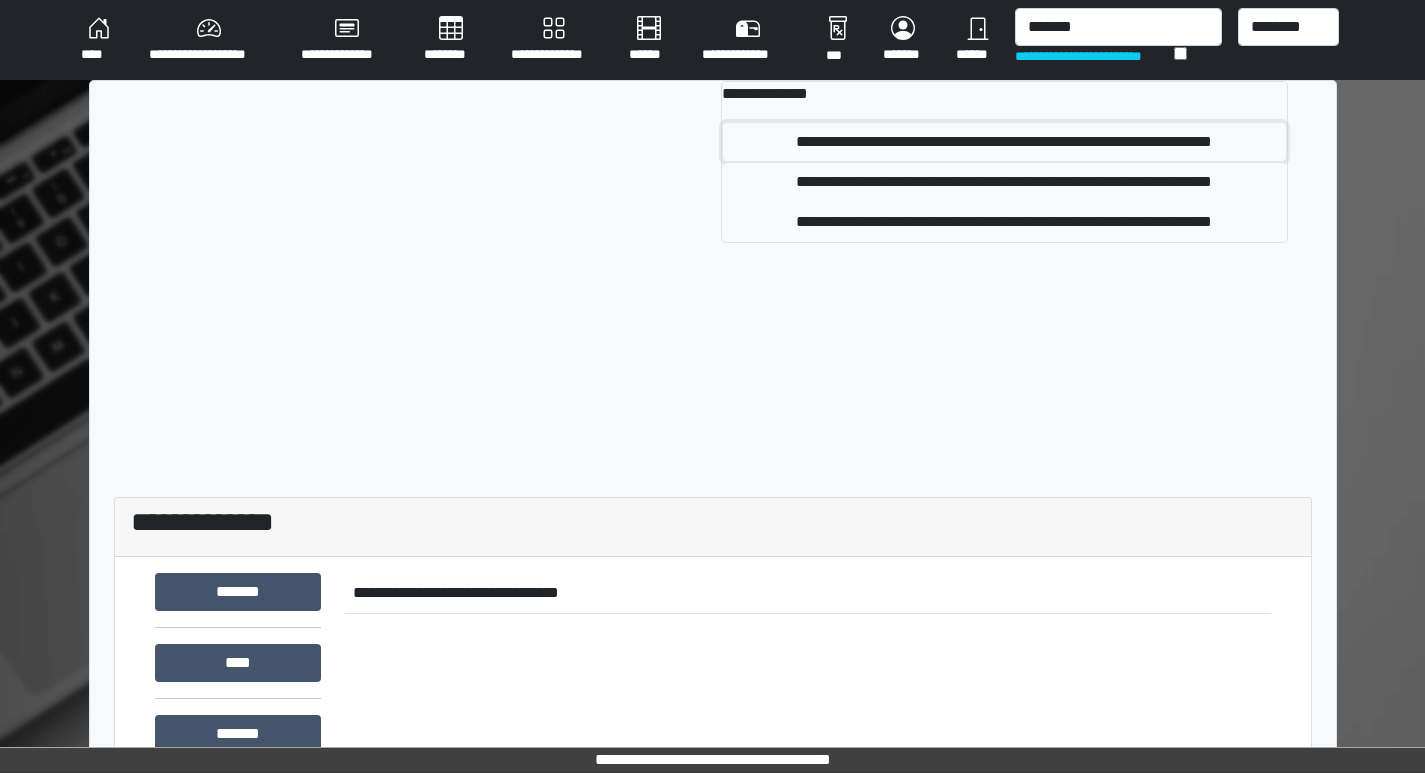 click on "**********" at bounding box center (1004, 142) 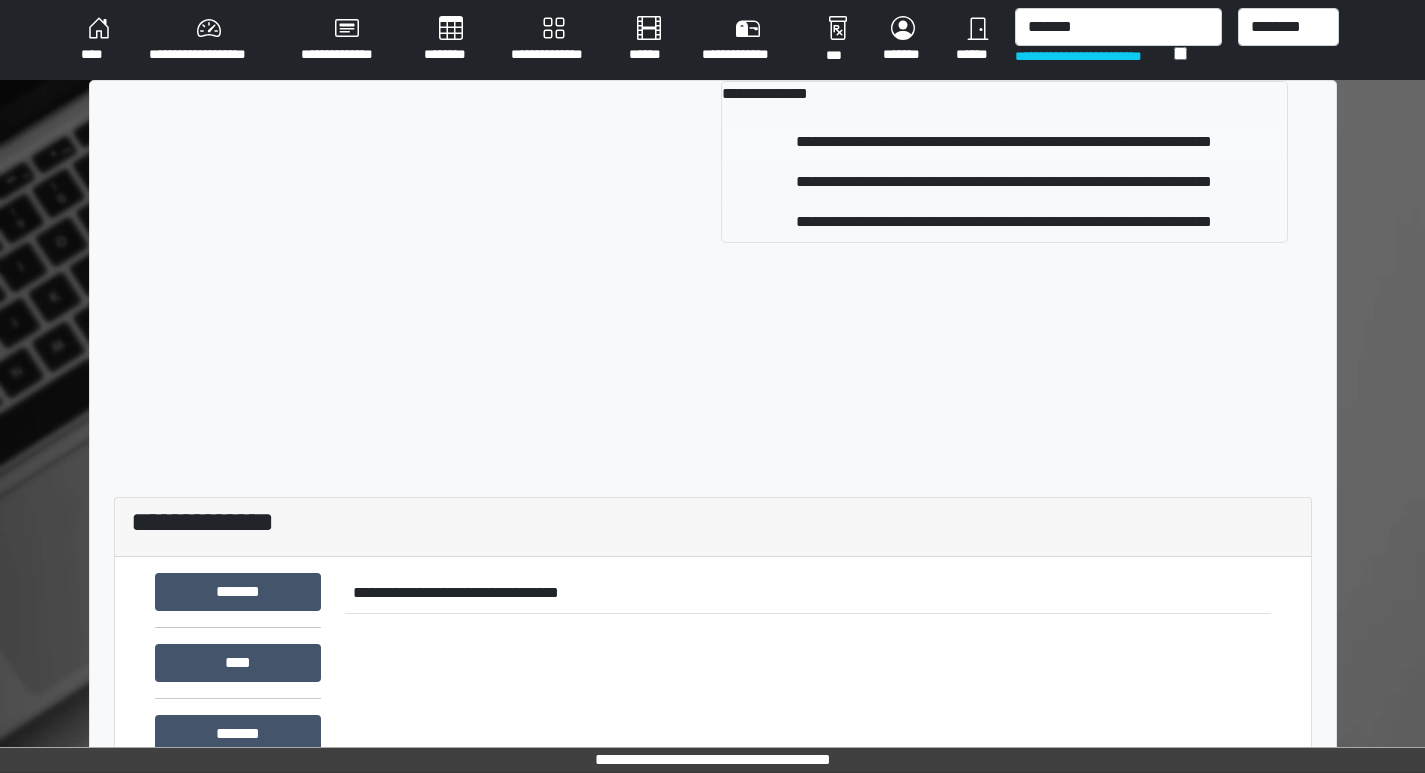 type 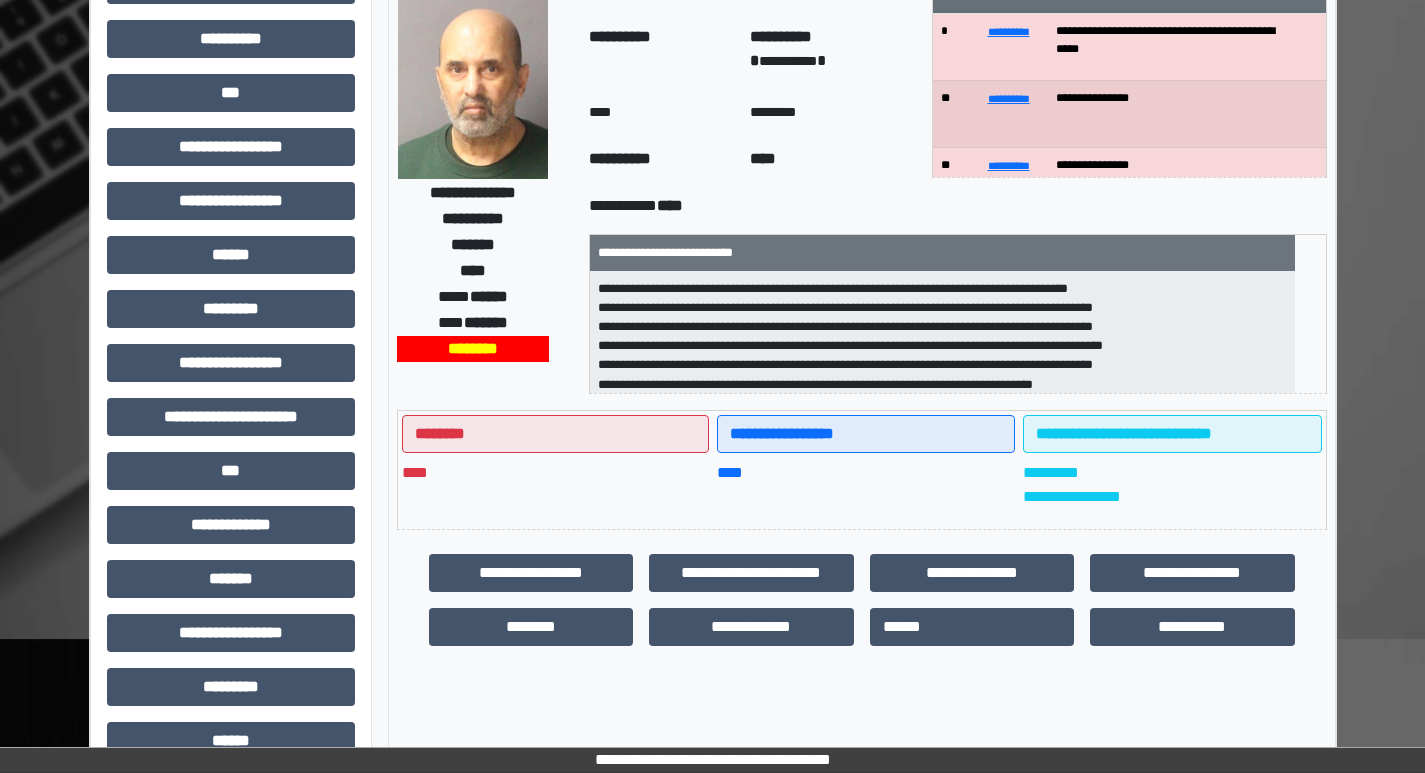 scroll, scrollTop: 201, scrollLeft: 0, axis: vertical 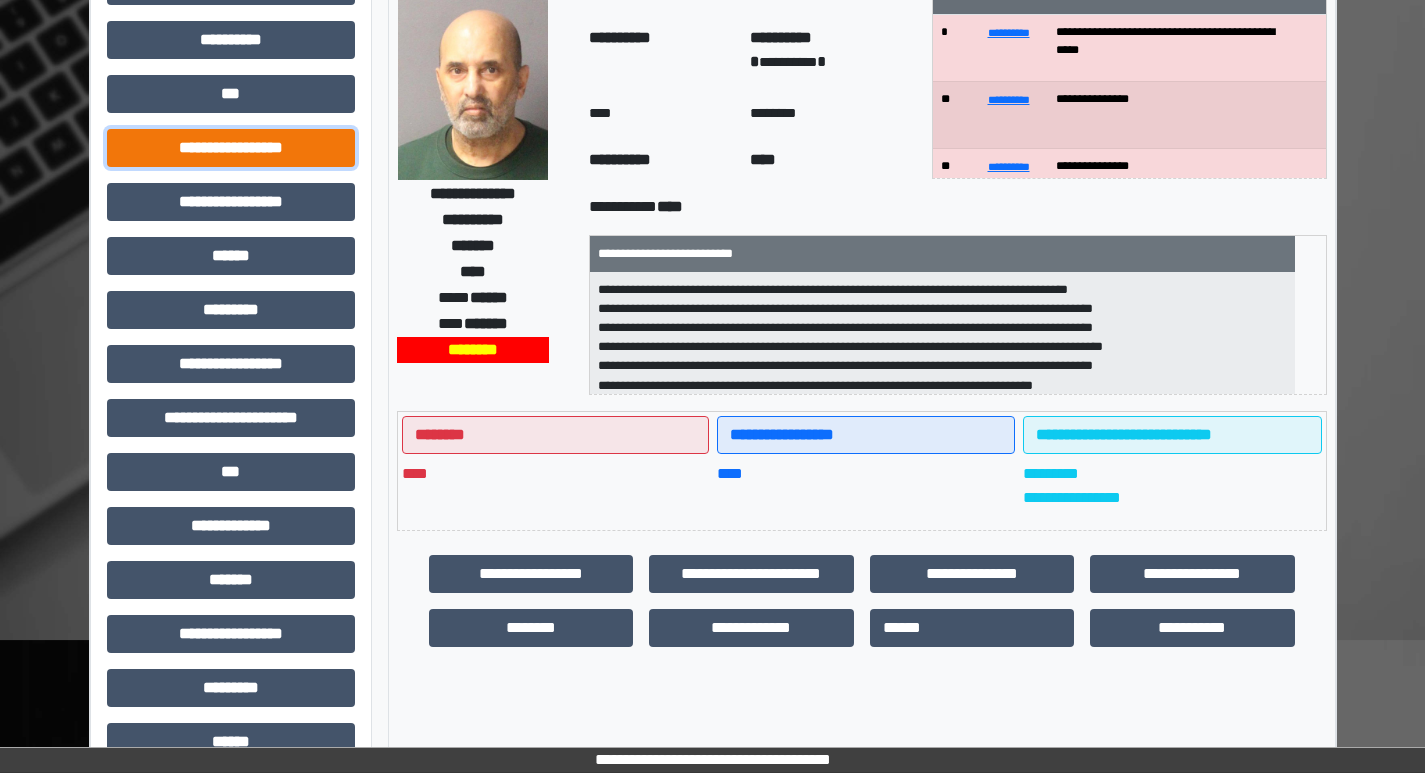 click on "**********" at bounding box center (231, 148) 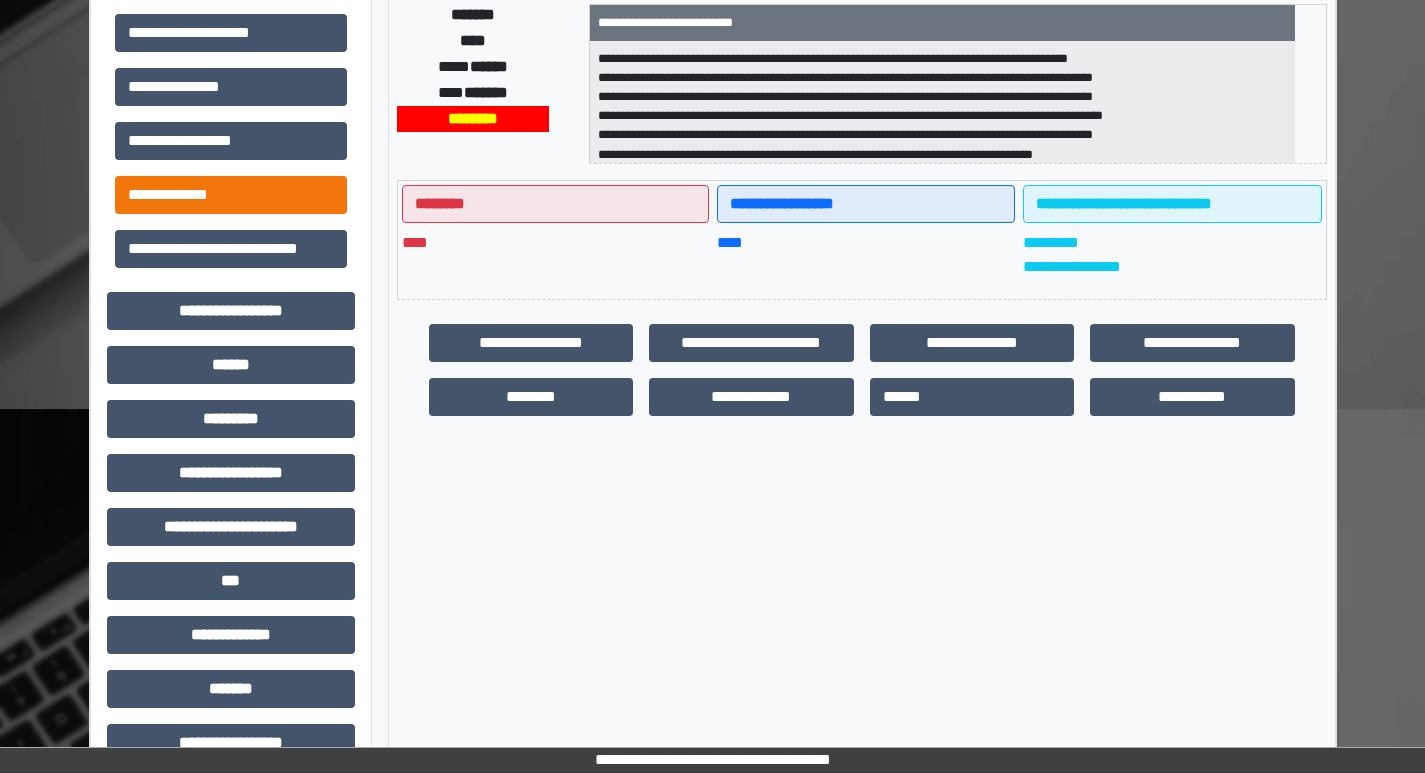 scroll, scrollTop: 501, scrollLeft: 0, axis: vertical 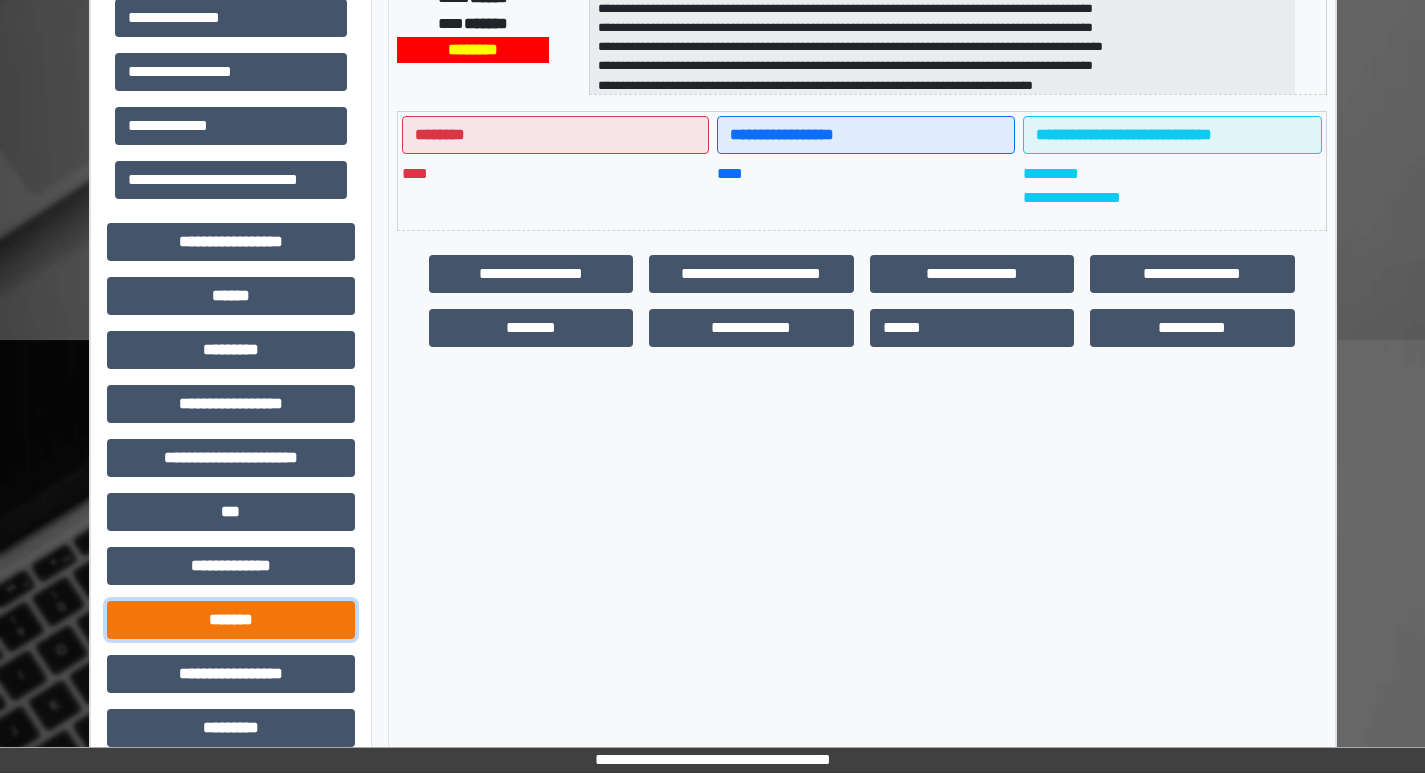 drag, startPoint x: 272, startPoint y: 629, endPoint x: 283, endPoint y: 623, distance: 12.529964 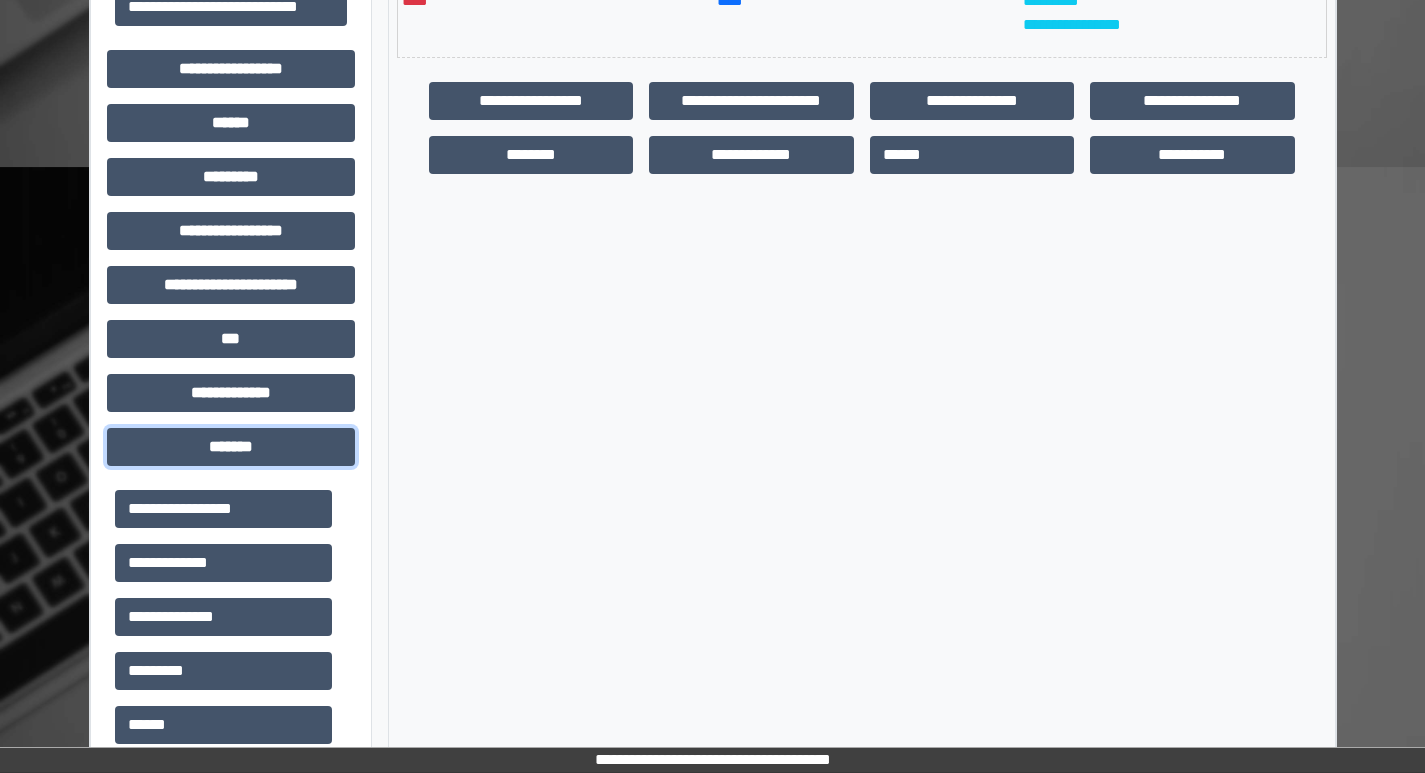 scroll, scrollTop: 701, scrollLeft: 0, axis: vertical 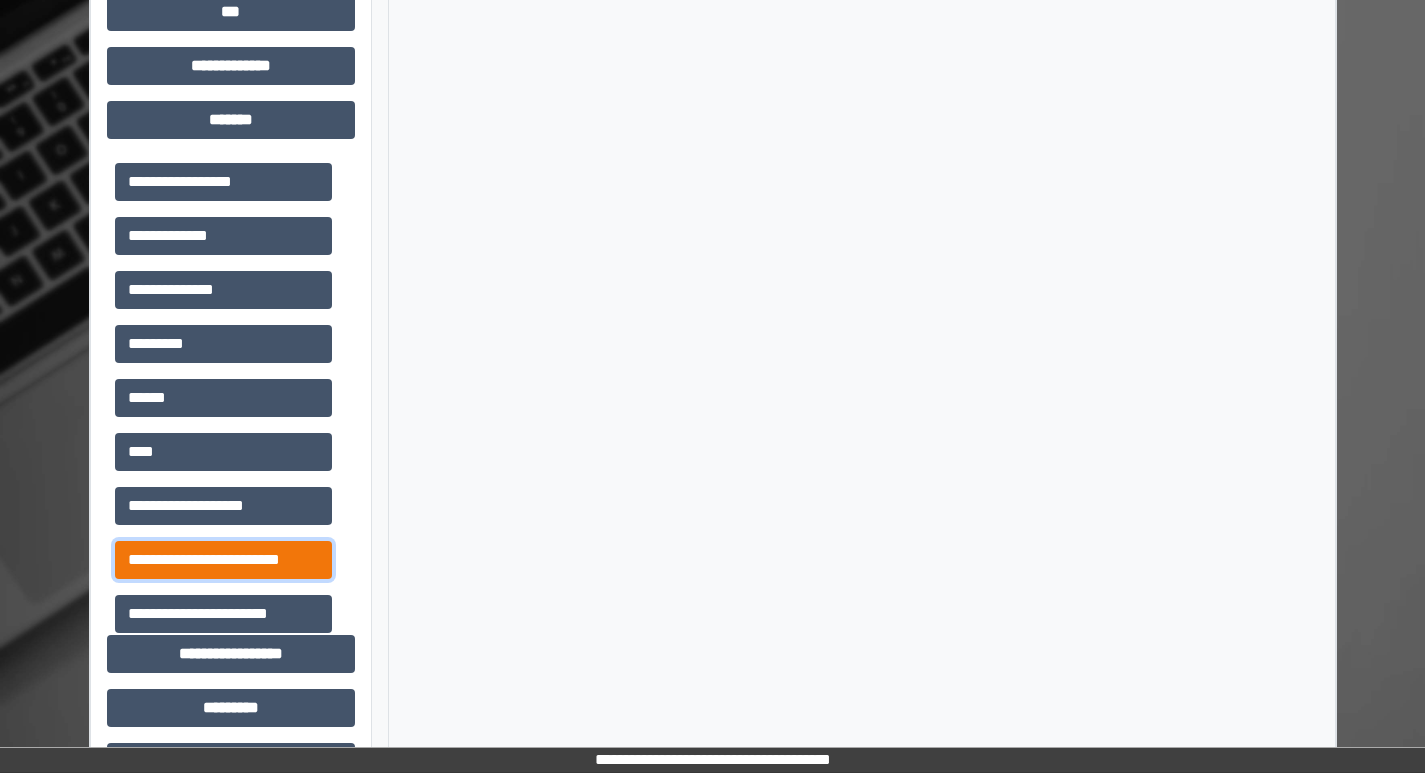 click on "**********" at bounding box center (223, 560) 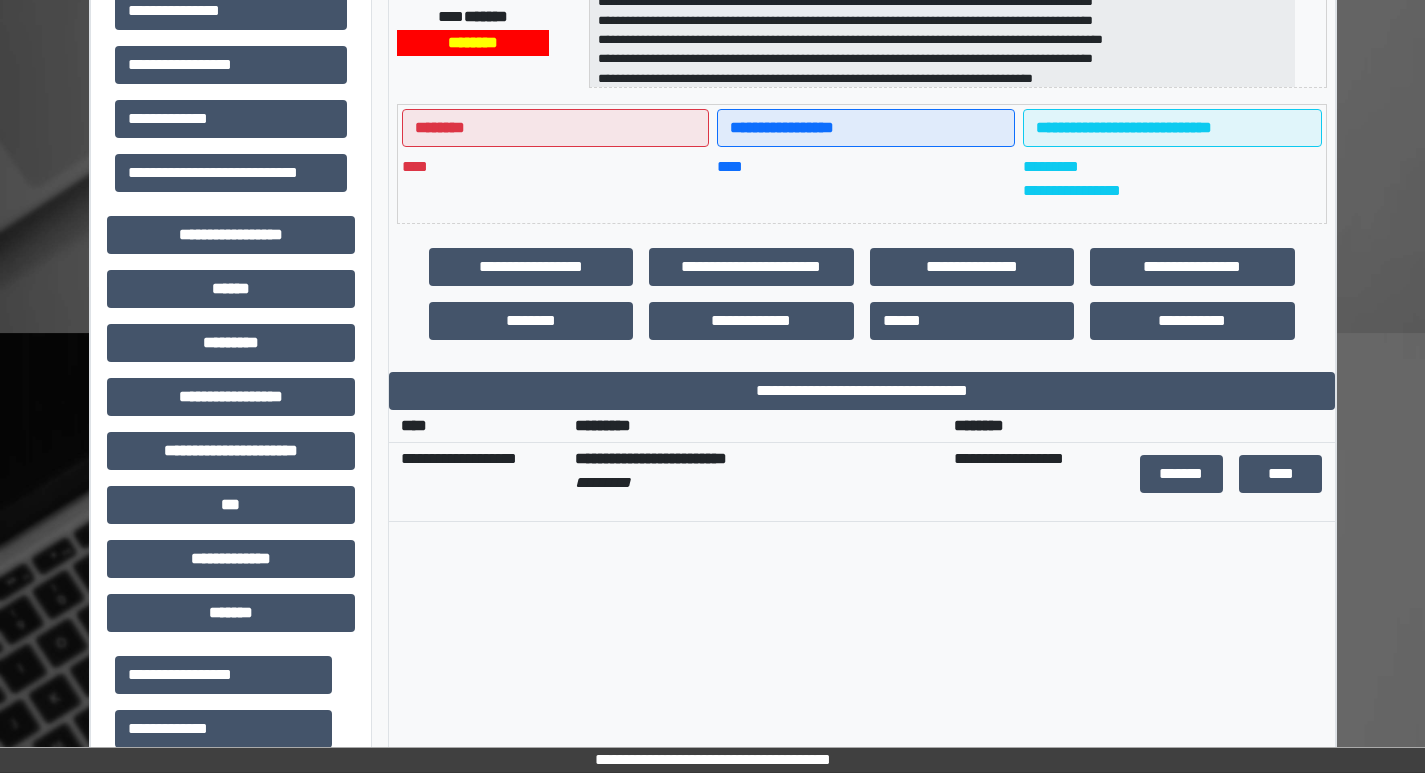 scroll, scrollTop: 501, scrollLeft: 0, axis: vertical 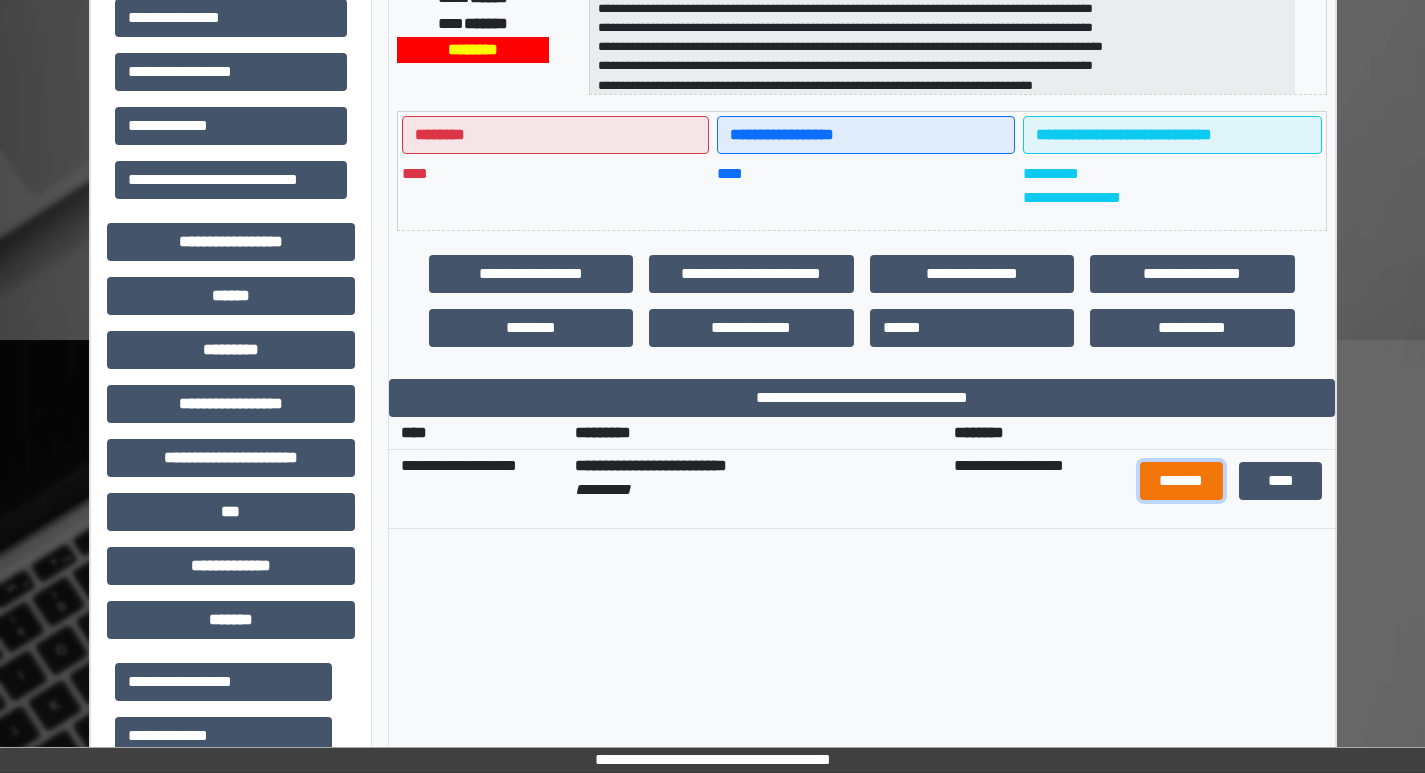 click on "*******" at bounding box center [1181, 481] 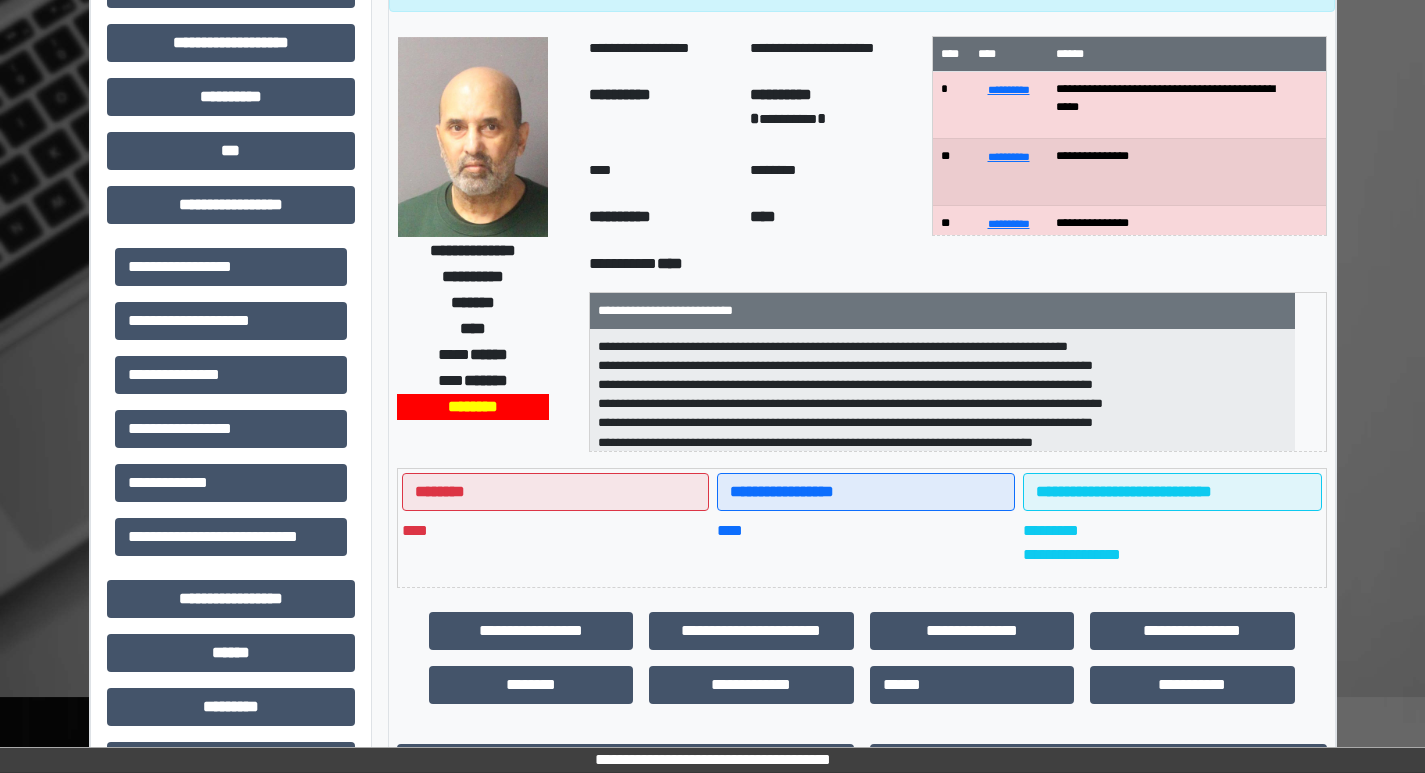 scroll, scrollTop: 0, scrollLeft: 0, axis: both 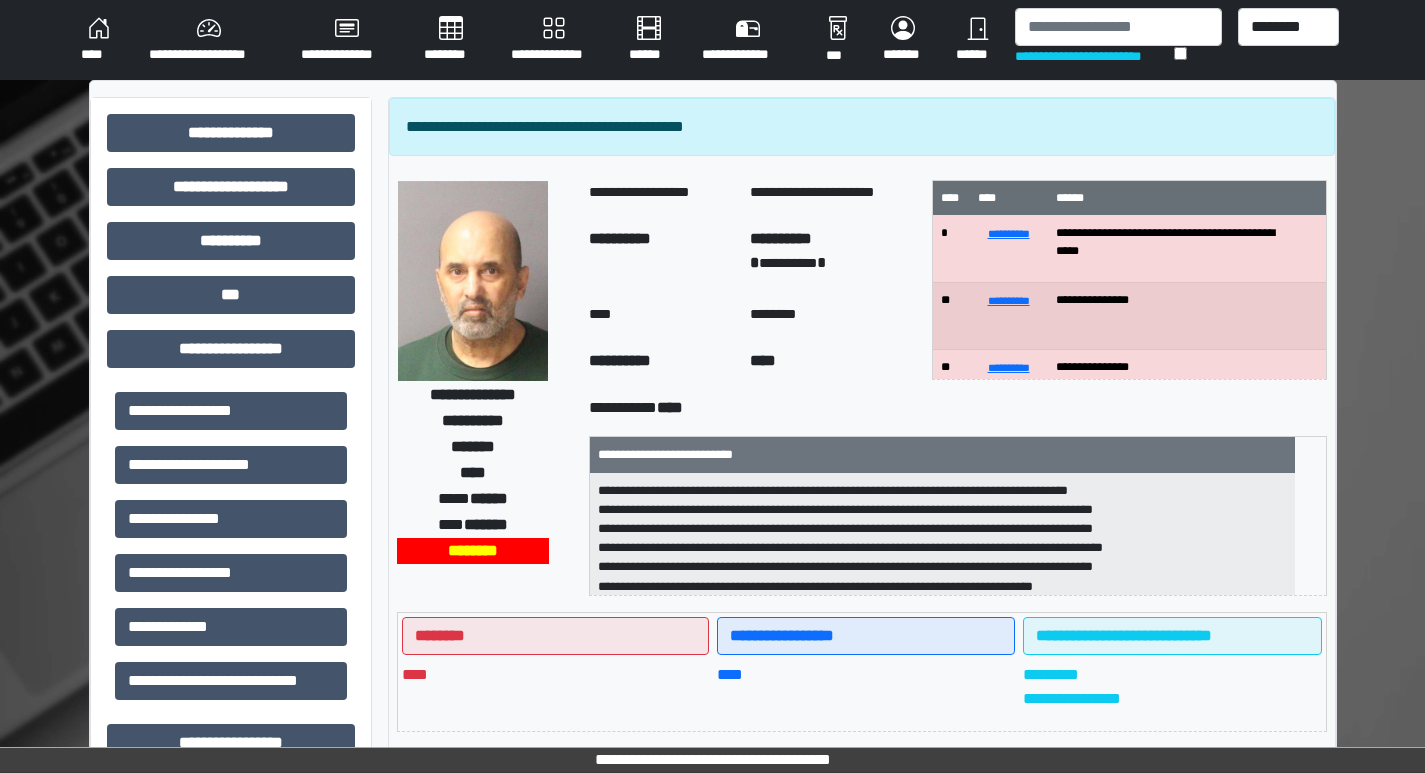 click on "****" at bounding box center [99, 40] 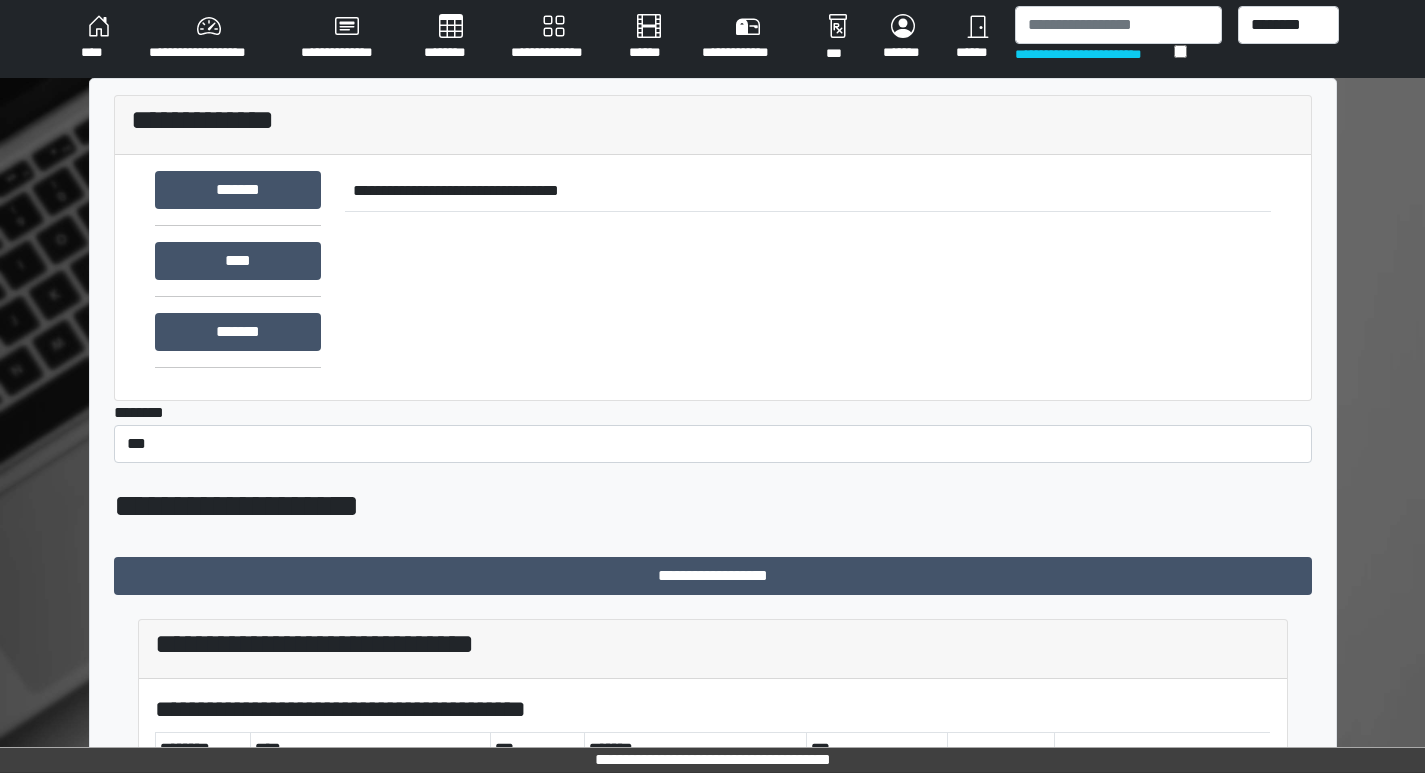 scroll, scrollTop: 0, scrollLeft: 0, axis: both 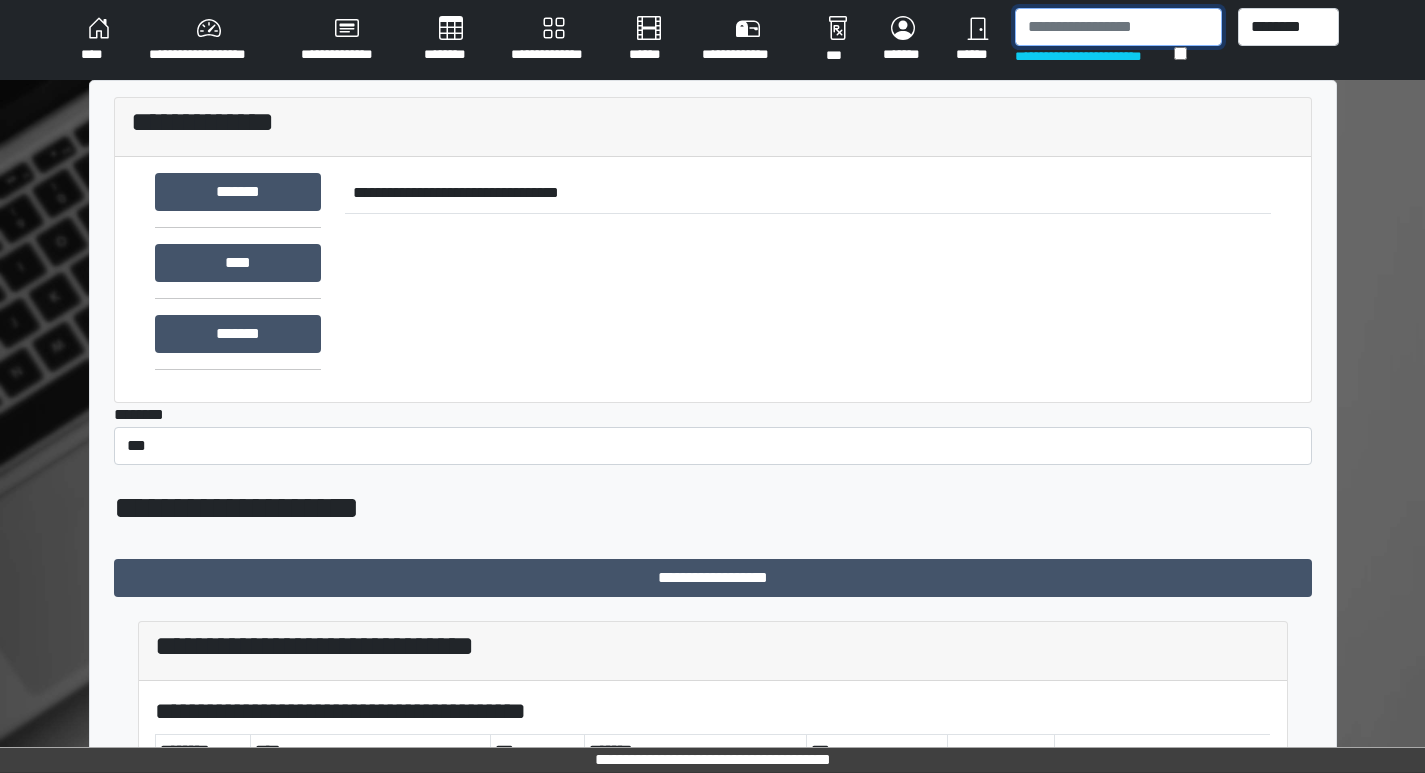 click at bounding box center (1118, 27) 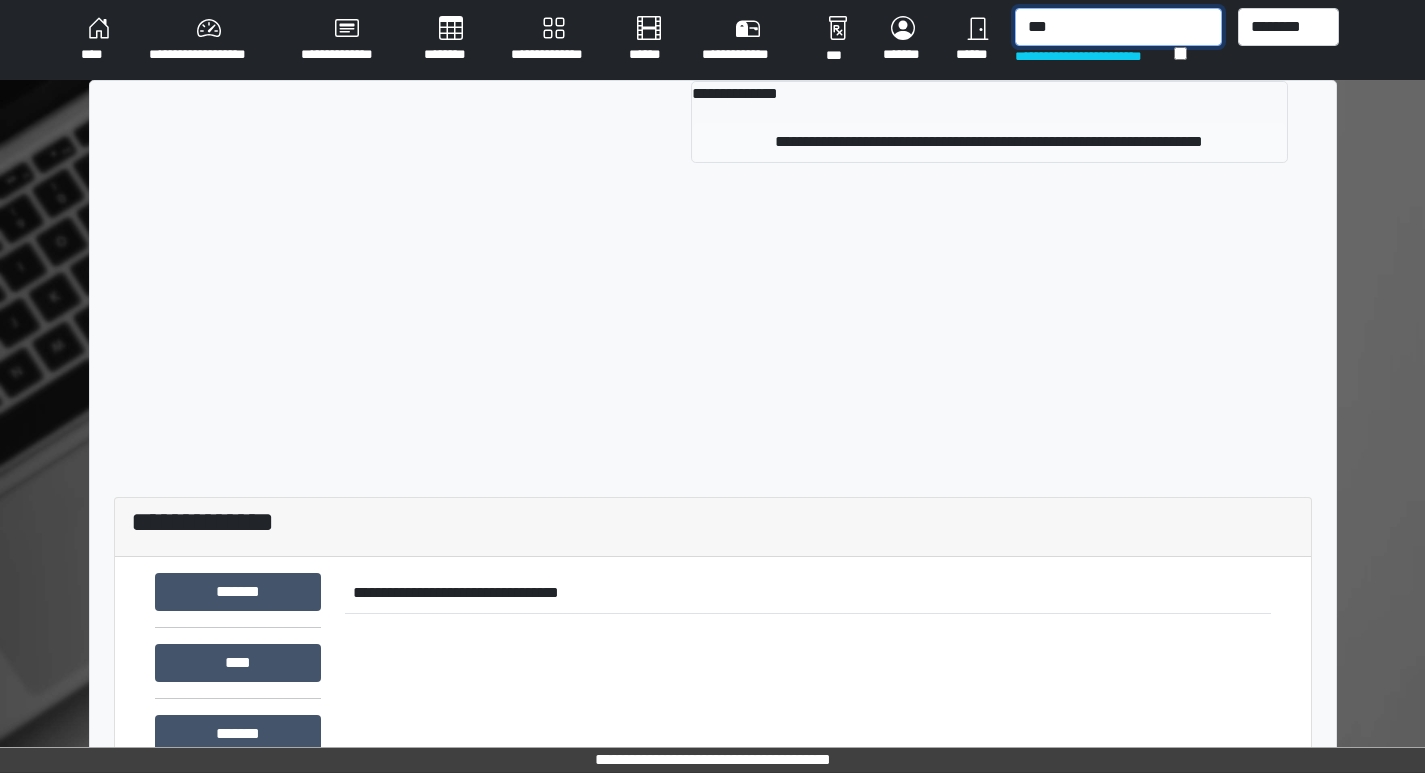 type on "***" 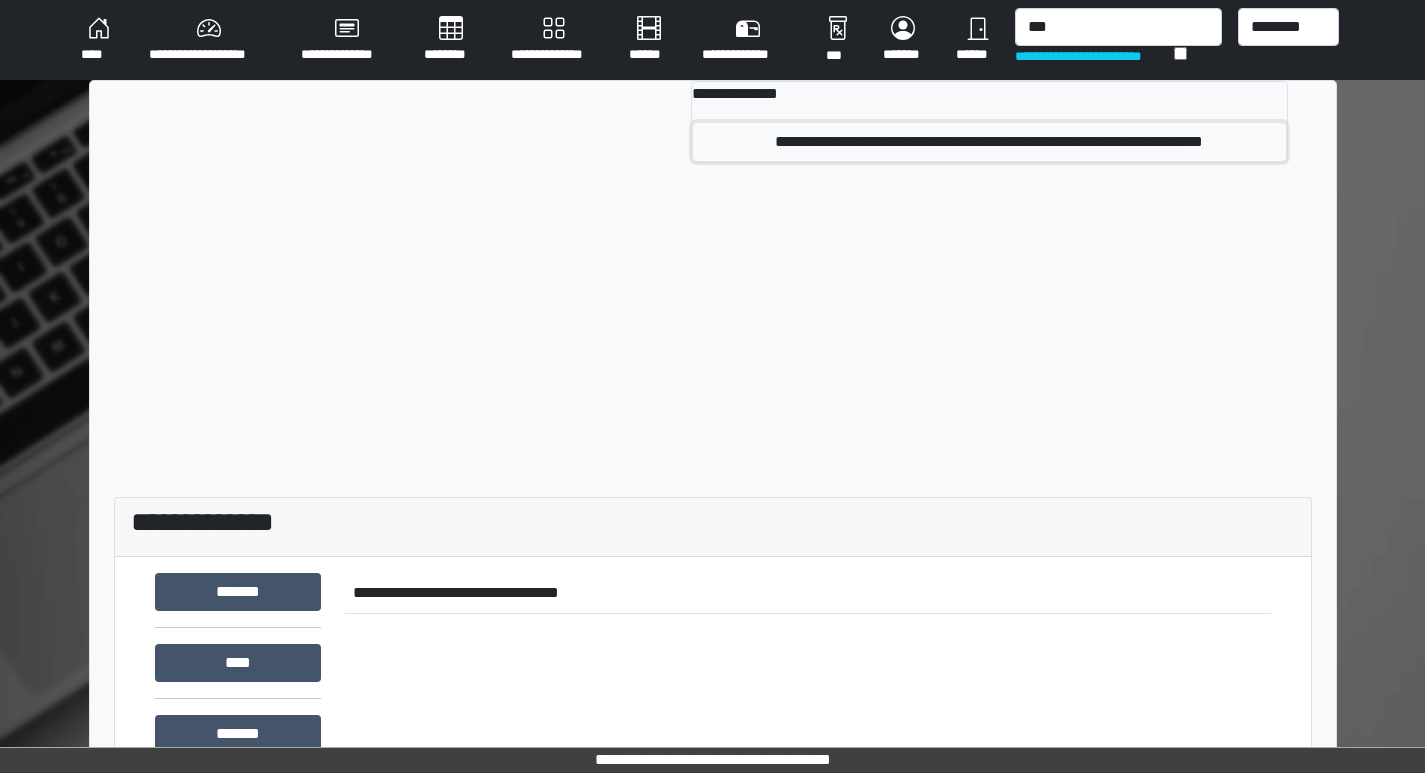 click on "**********" at bounding box center [989, 142] 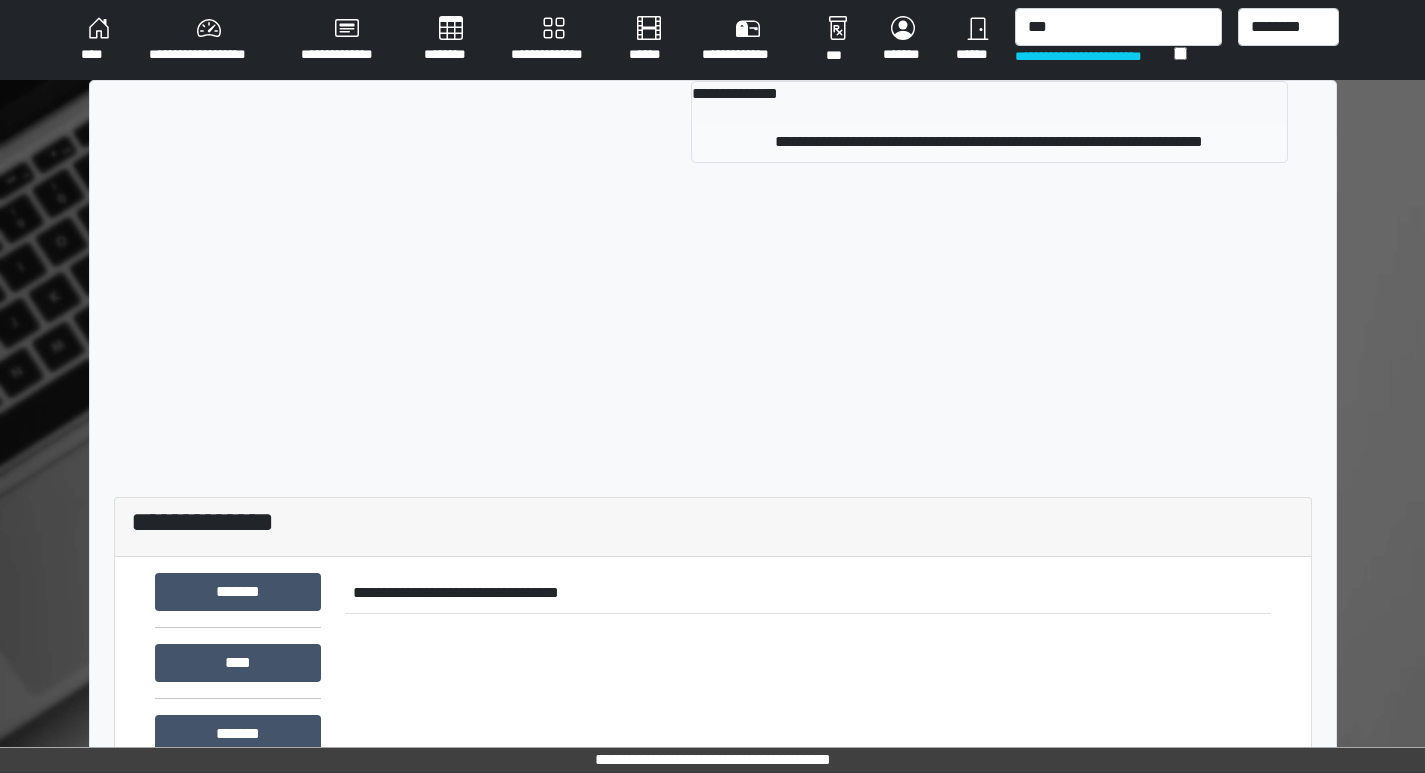 type 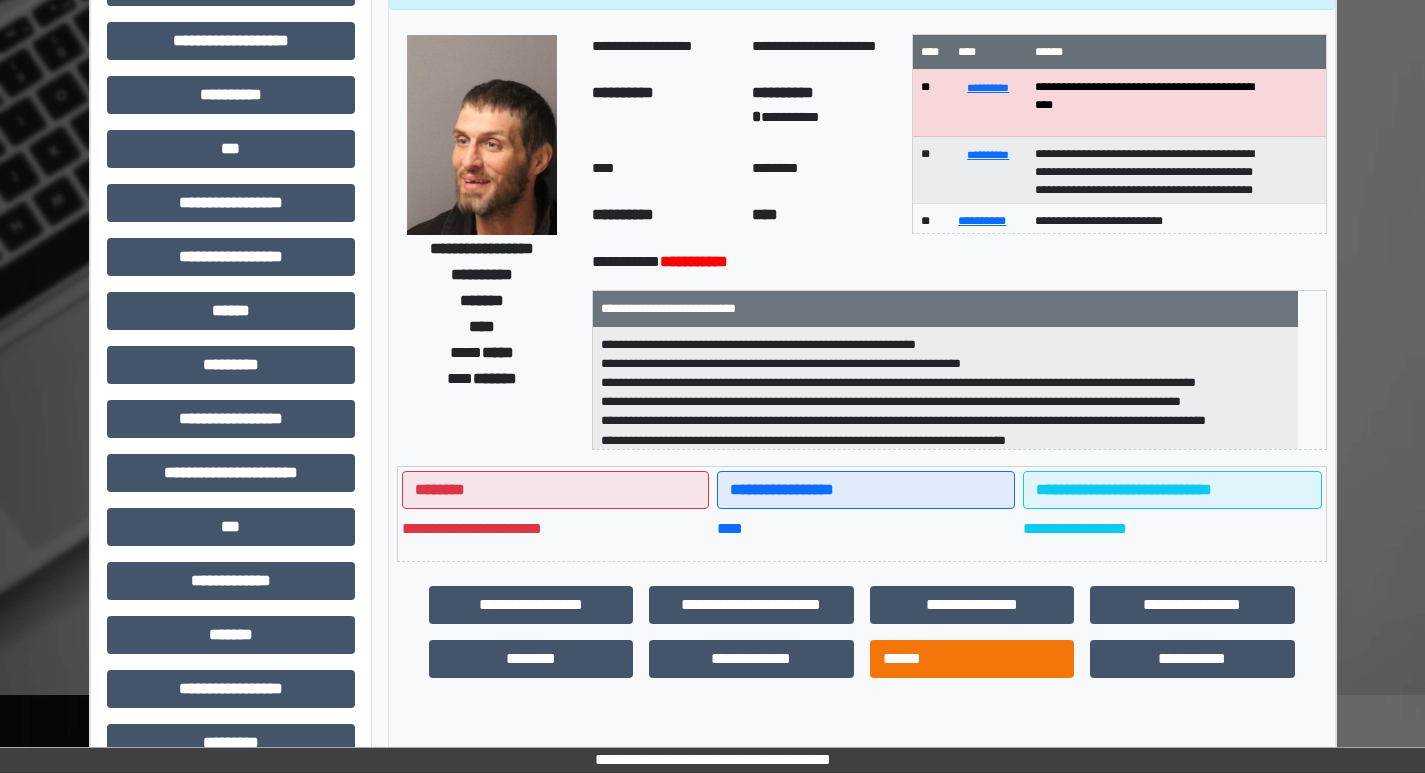 scroll, scrollTop: 0, scrollLeft: 0, axis: both 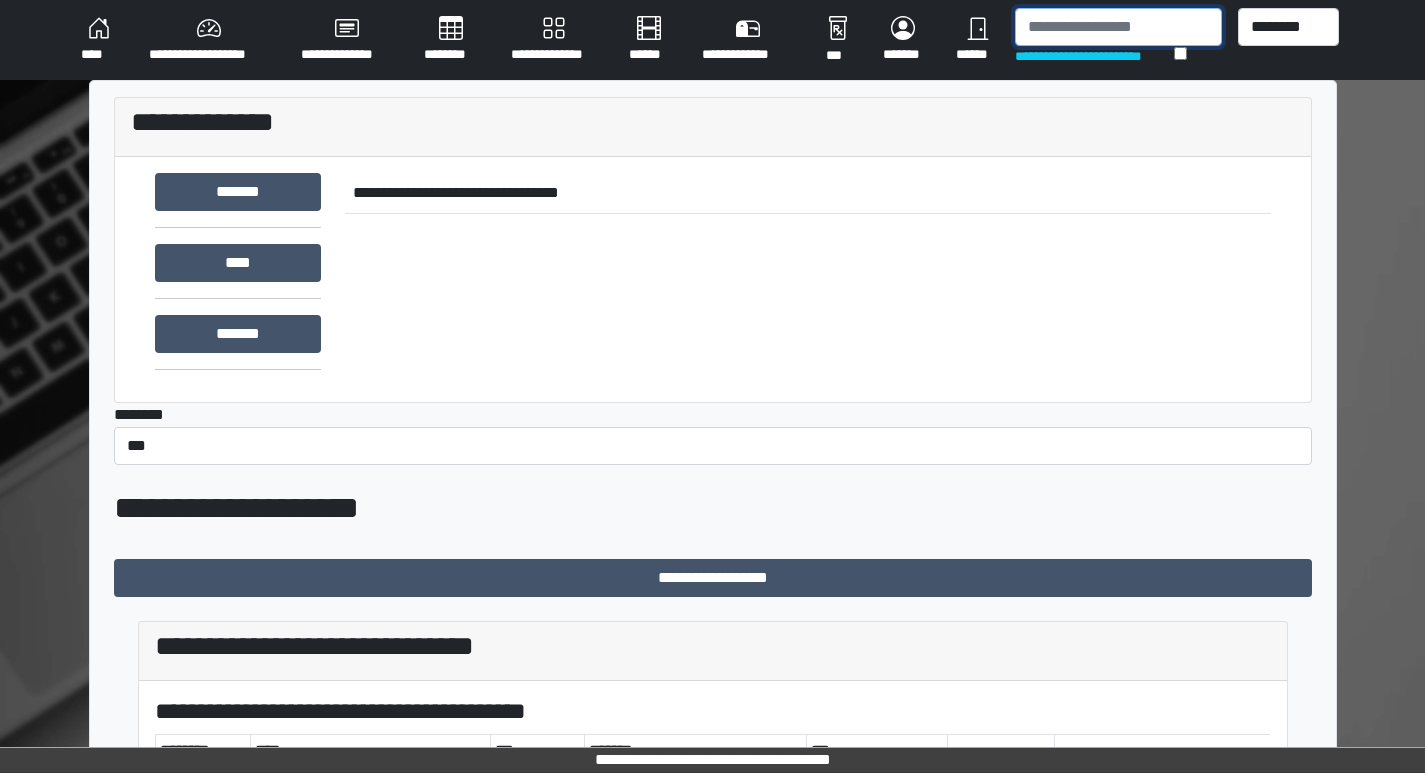 click at bounding box center (1118, 27) 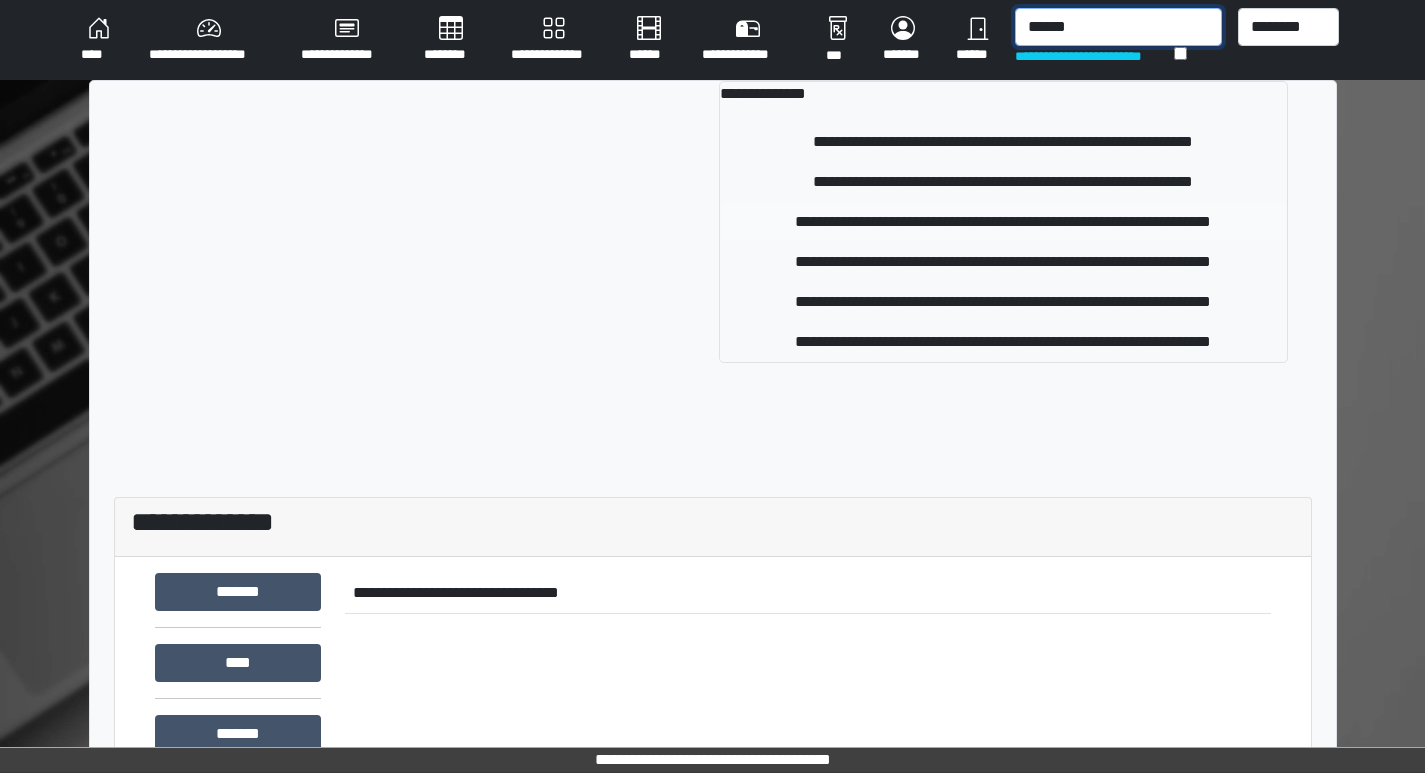 type on "******" 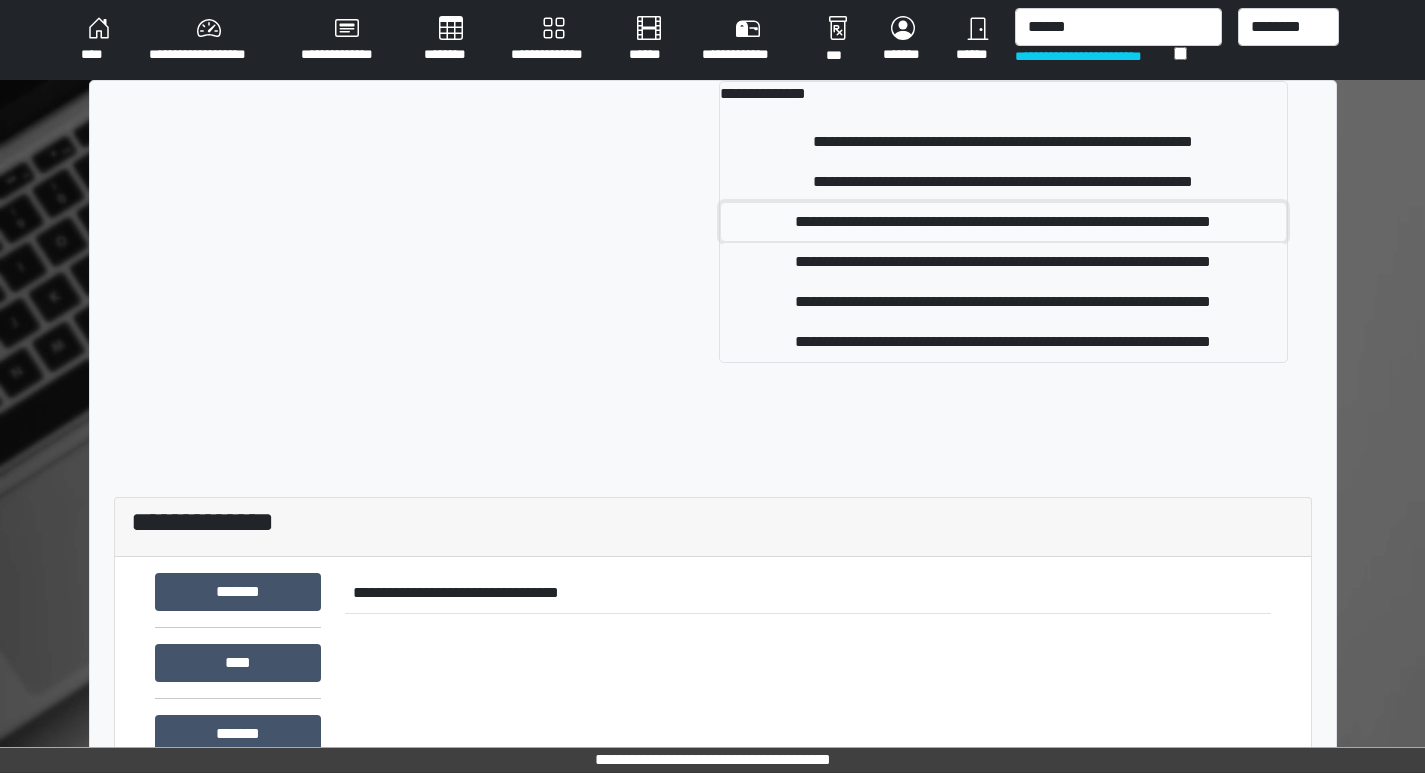 click on "**********" at bounding box center (1003, 222) 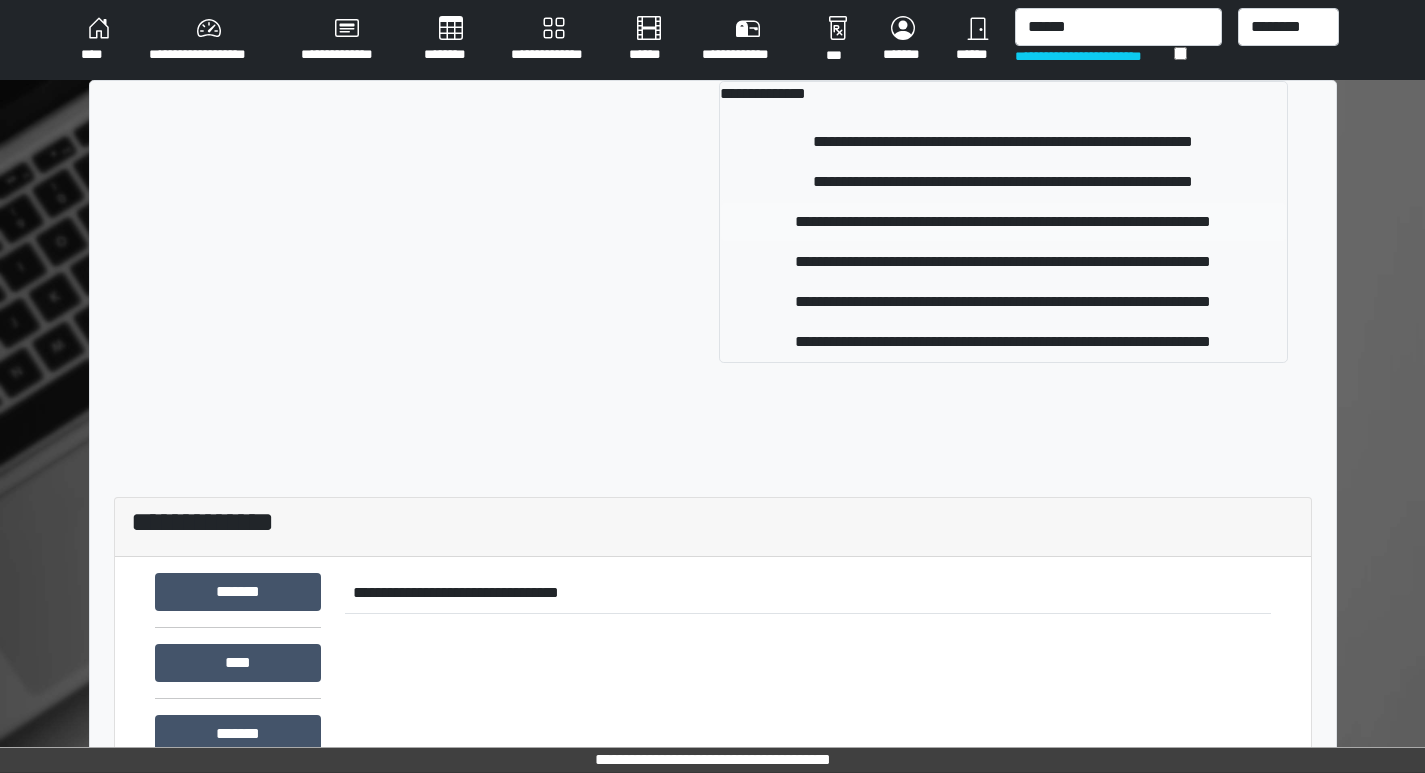 type 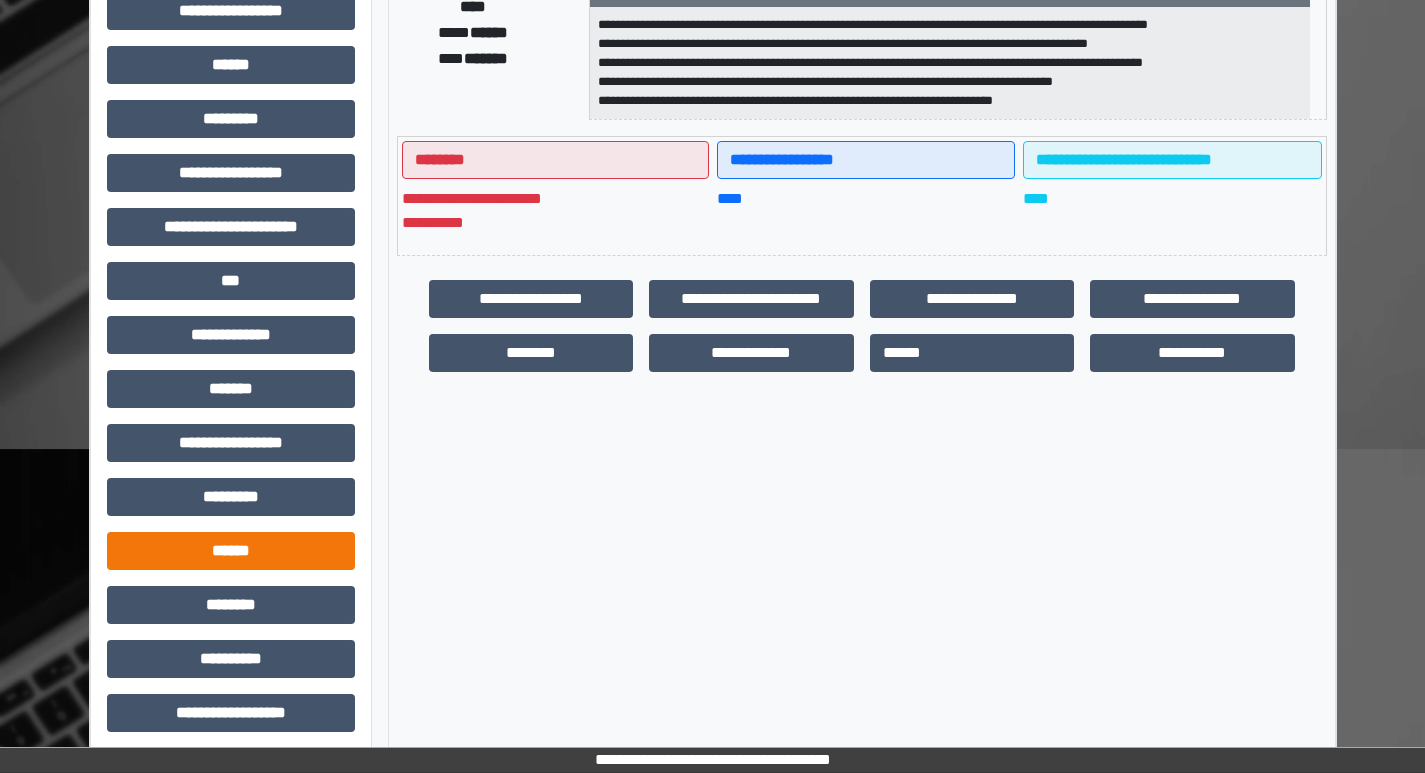 scroll, scrollTop: 400, scrollLeft: 0, axis: vertical 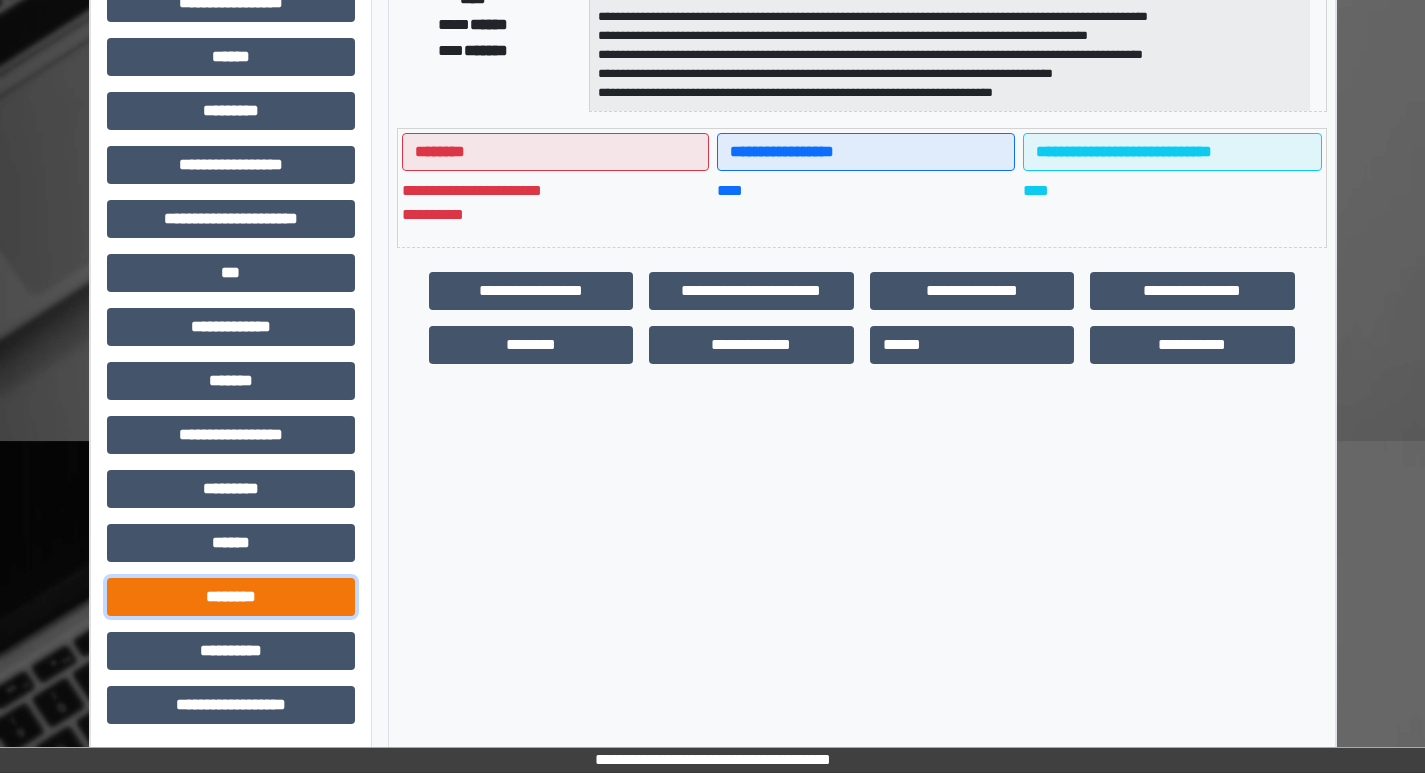 click on "********" at bounding box center (231, 597) 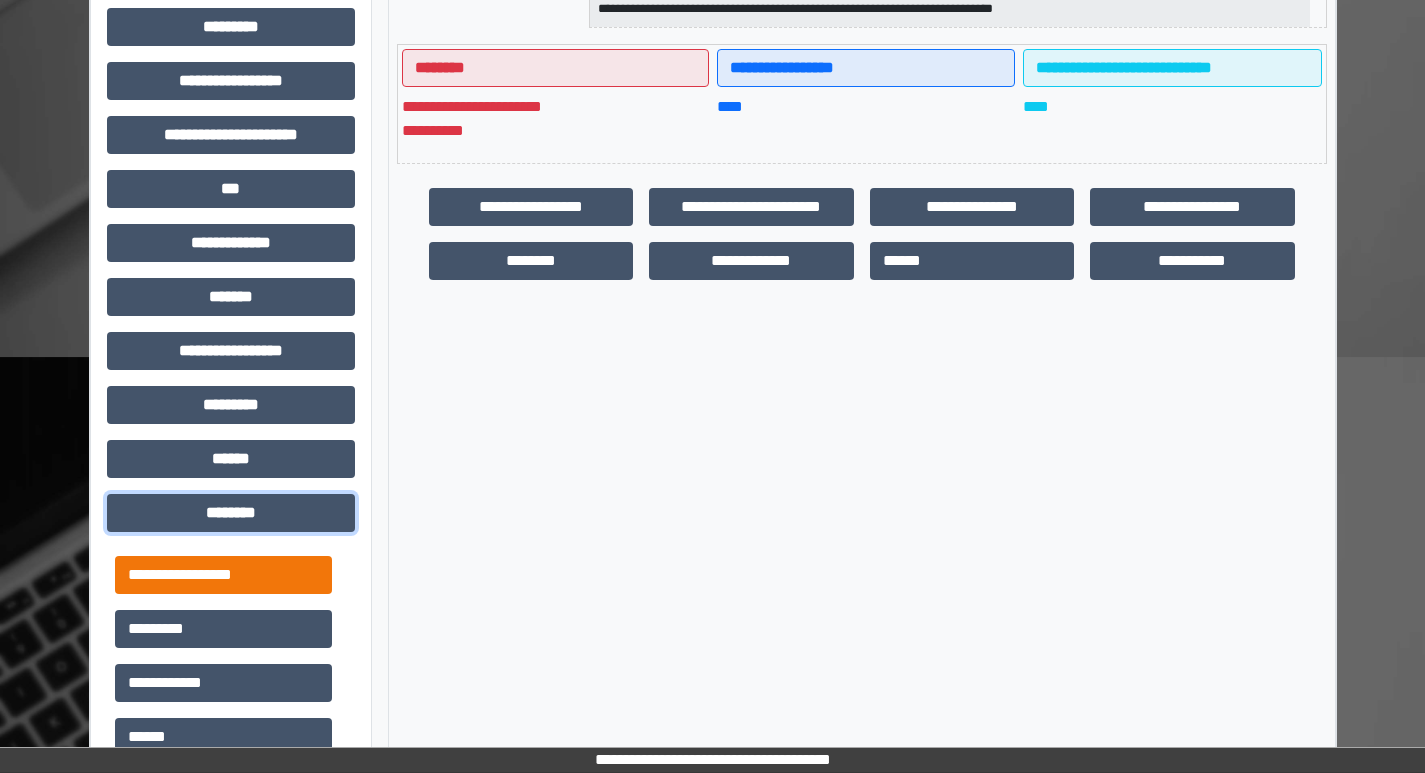 scroll, scrollTop: 700, scrollLeft: 0, axis: vertical 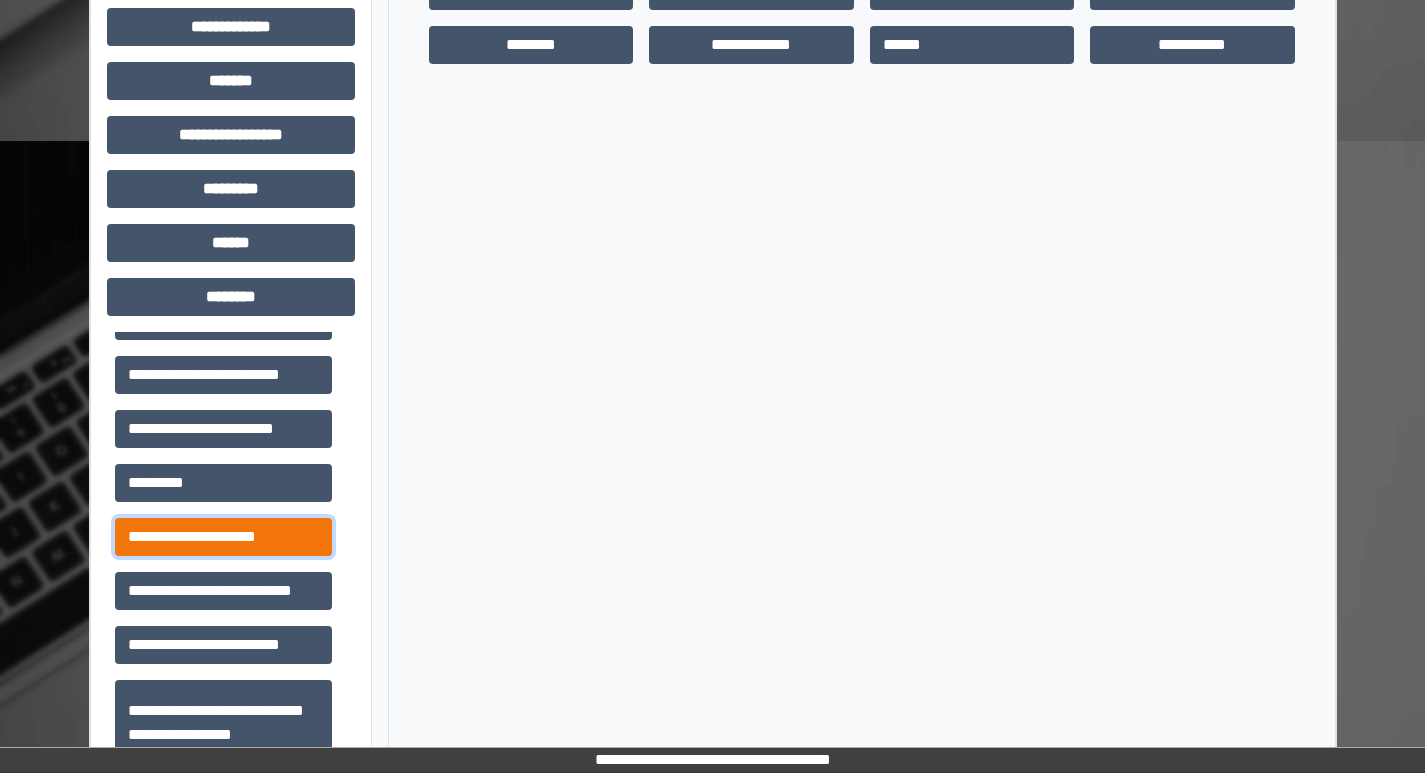 click on "**********" at bounding box center (223, 537) 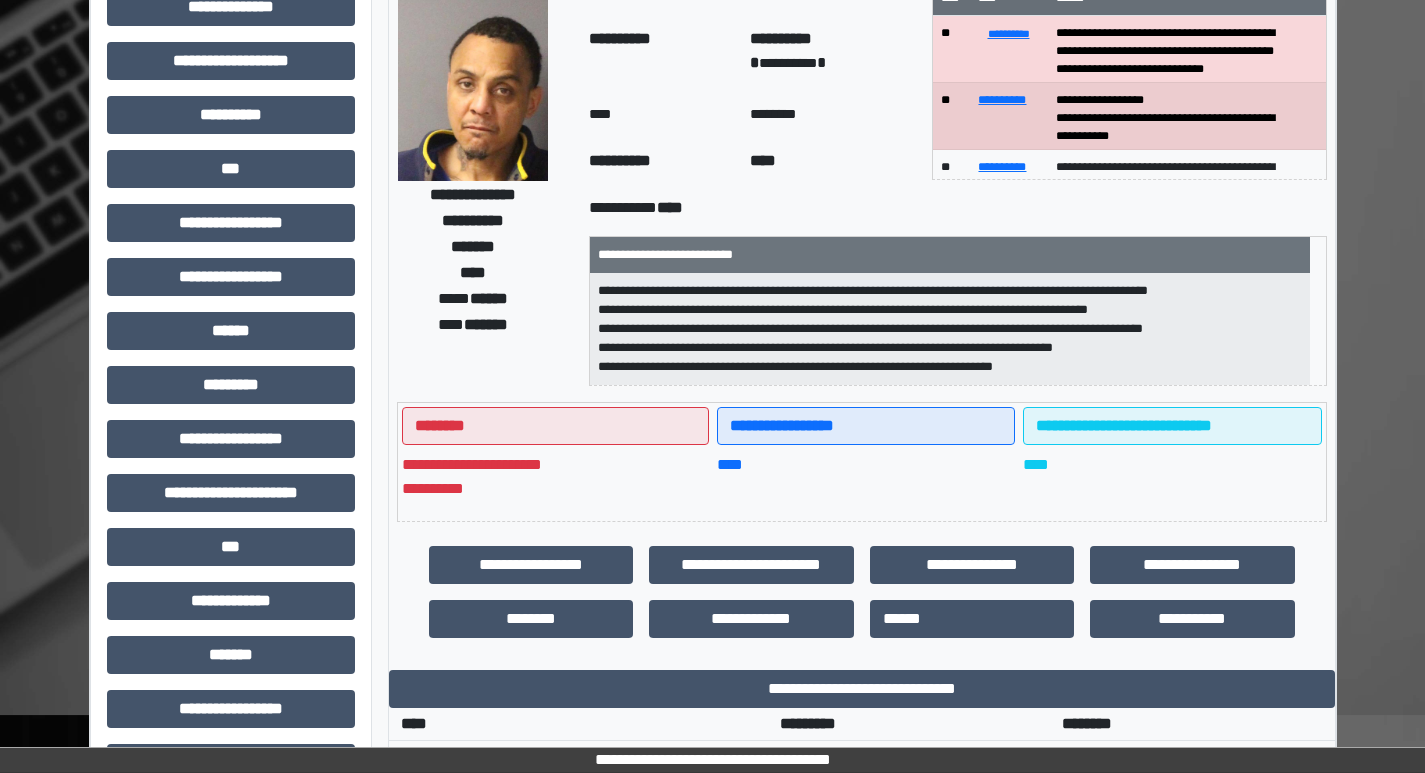 scroll, scrollTop: 0, scrollLeft: 0, axis: both 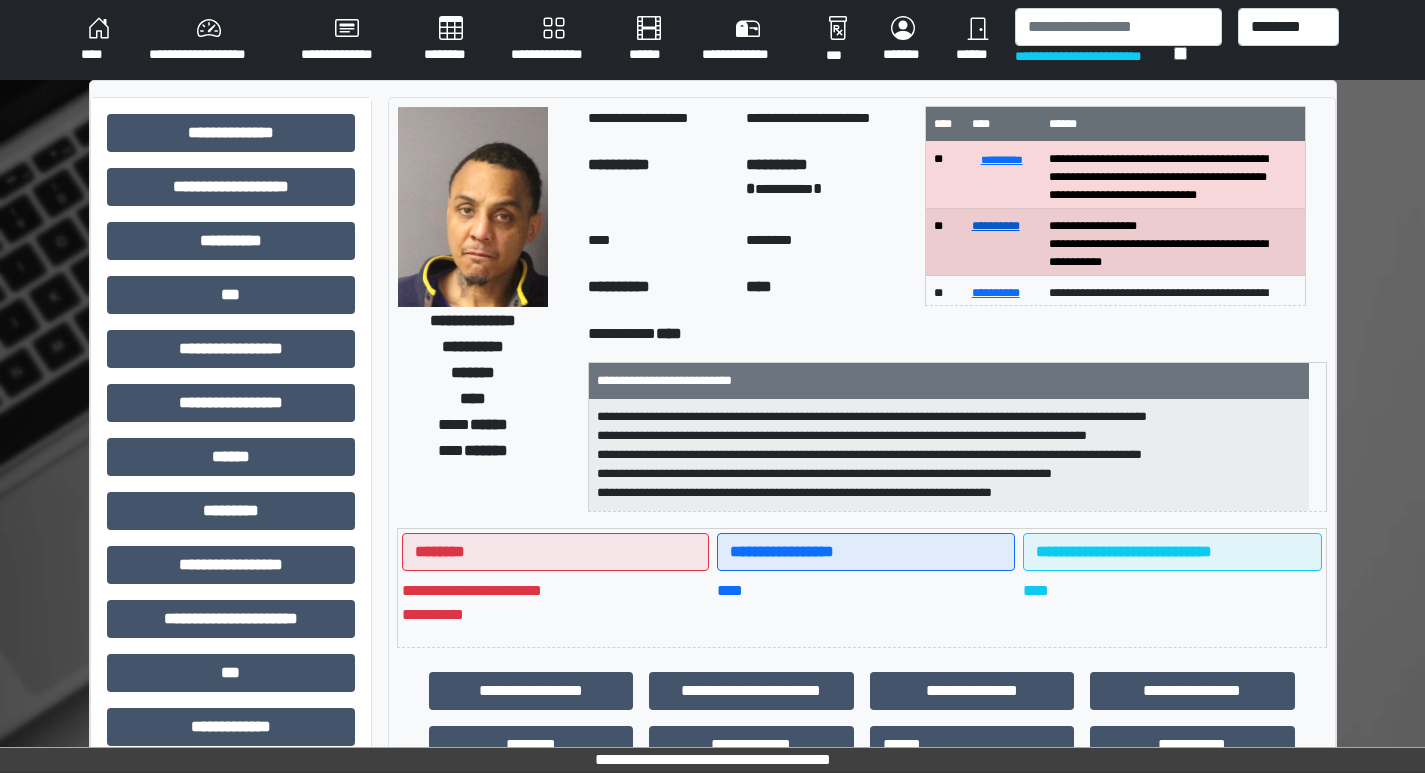 click on "**********" at bounding box center [996, 226] 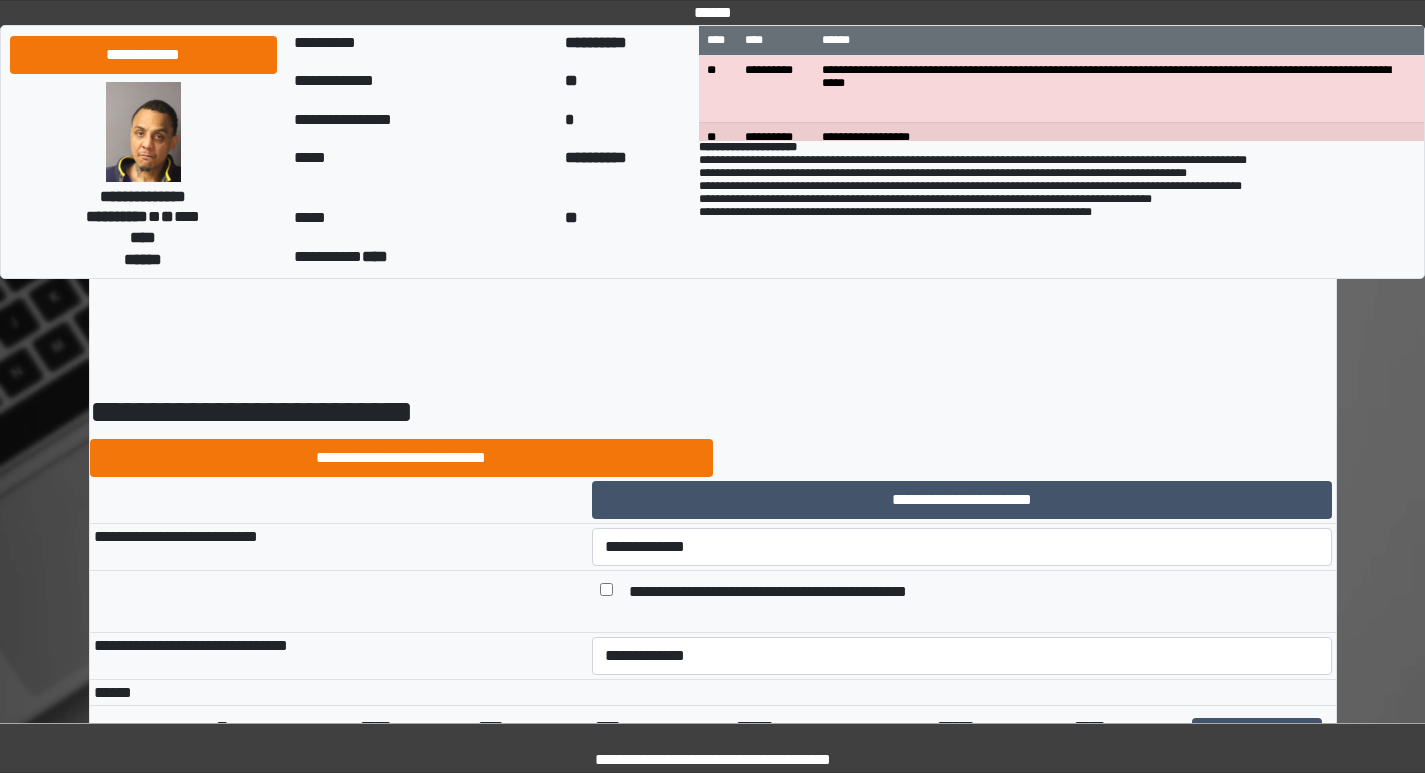 scroll, scrollTop: 0, scrollLeft: 0, axis: both 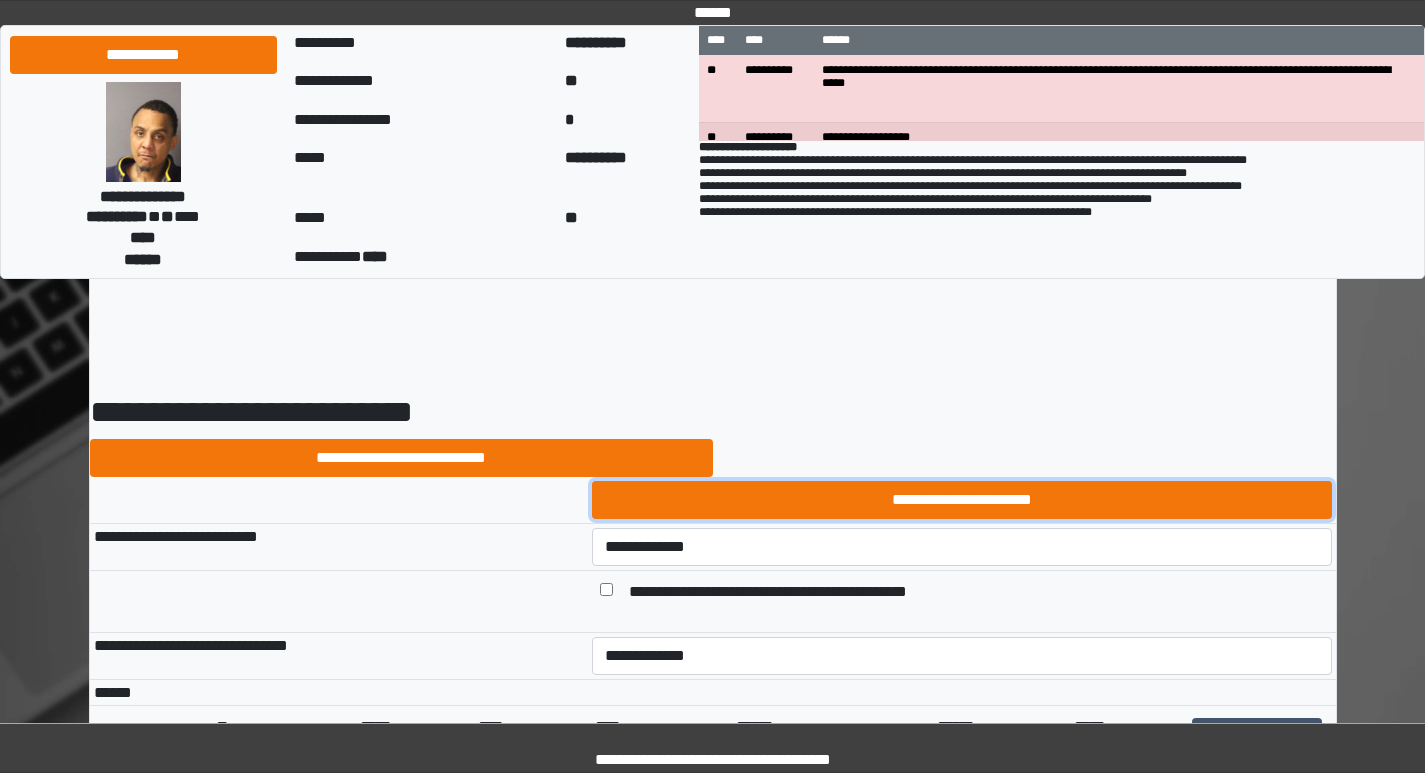 click on "**********" at bounding box center [962, 500] 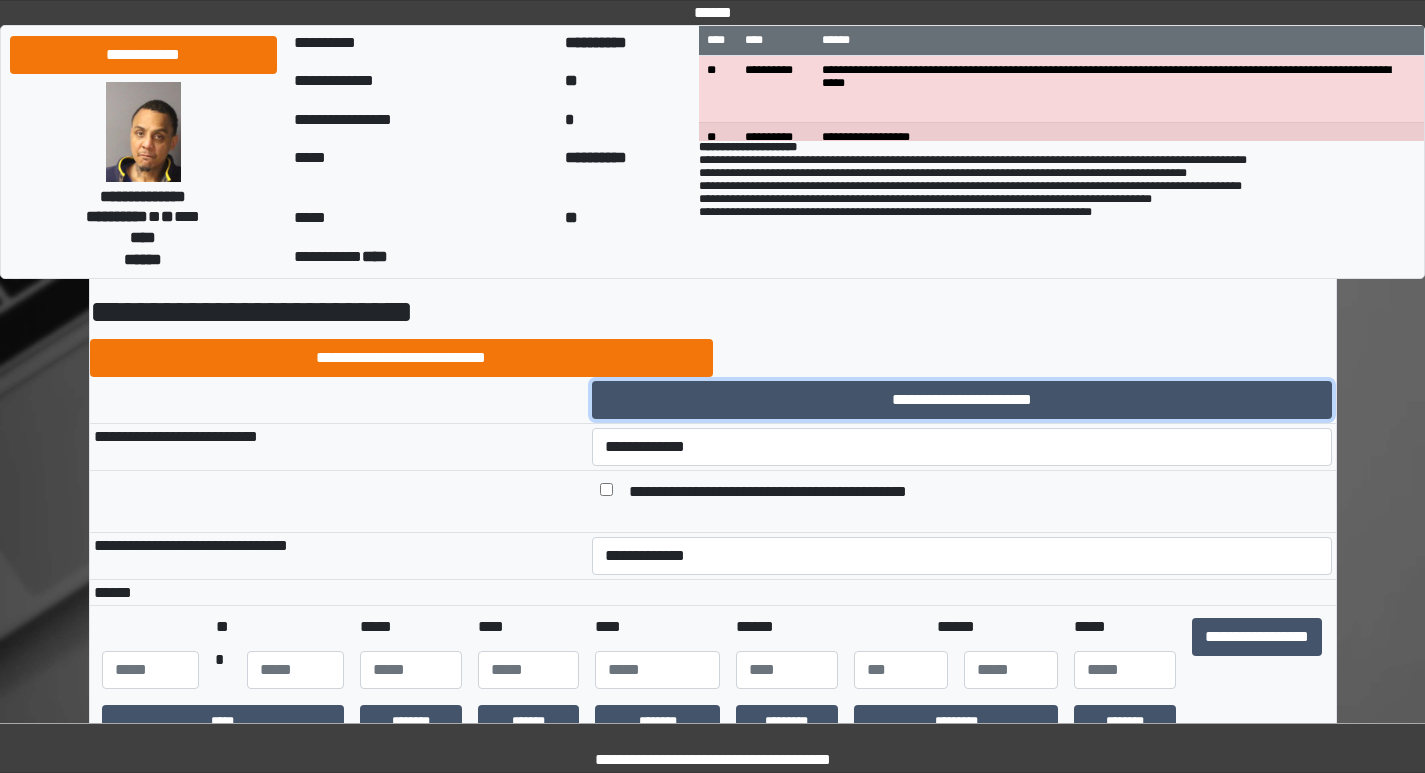 scroll, scrollTop: 0, scrollLeft: 0, axis: both 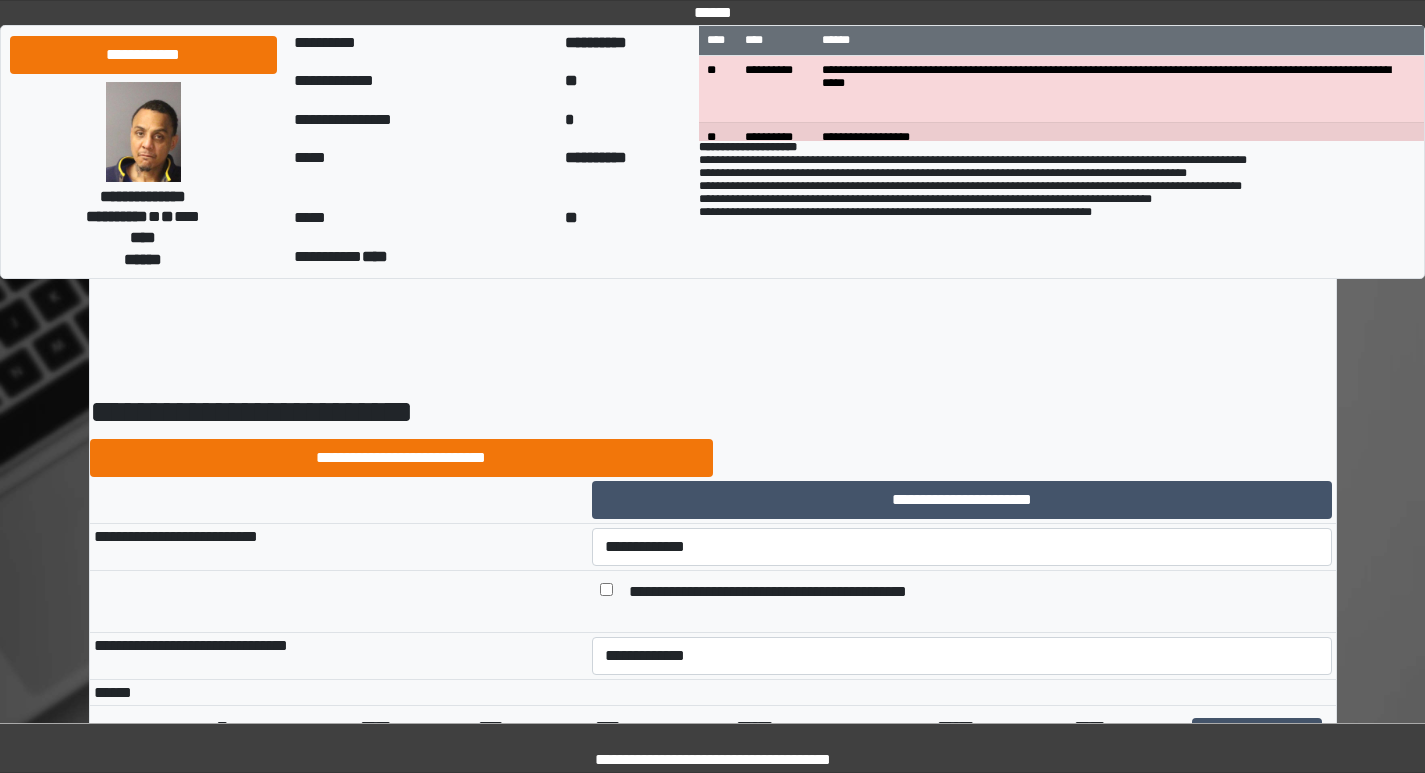 drag, startPoint x: 656, startPoint y: 568, endPoint x: 668, endPoint y: 568, distance: 12 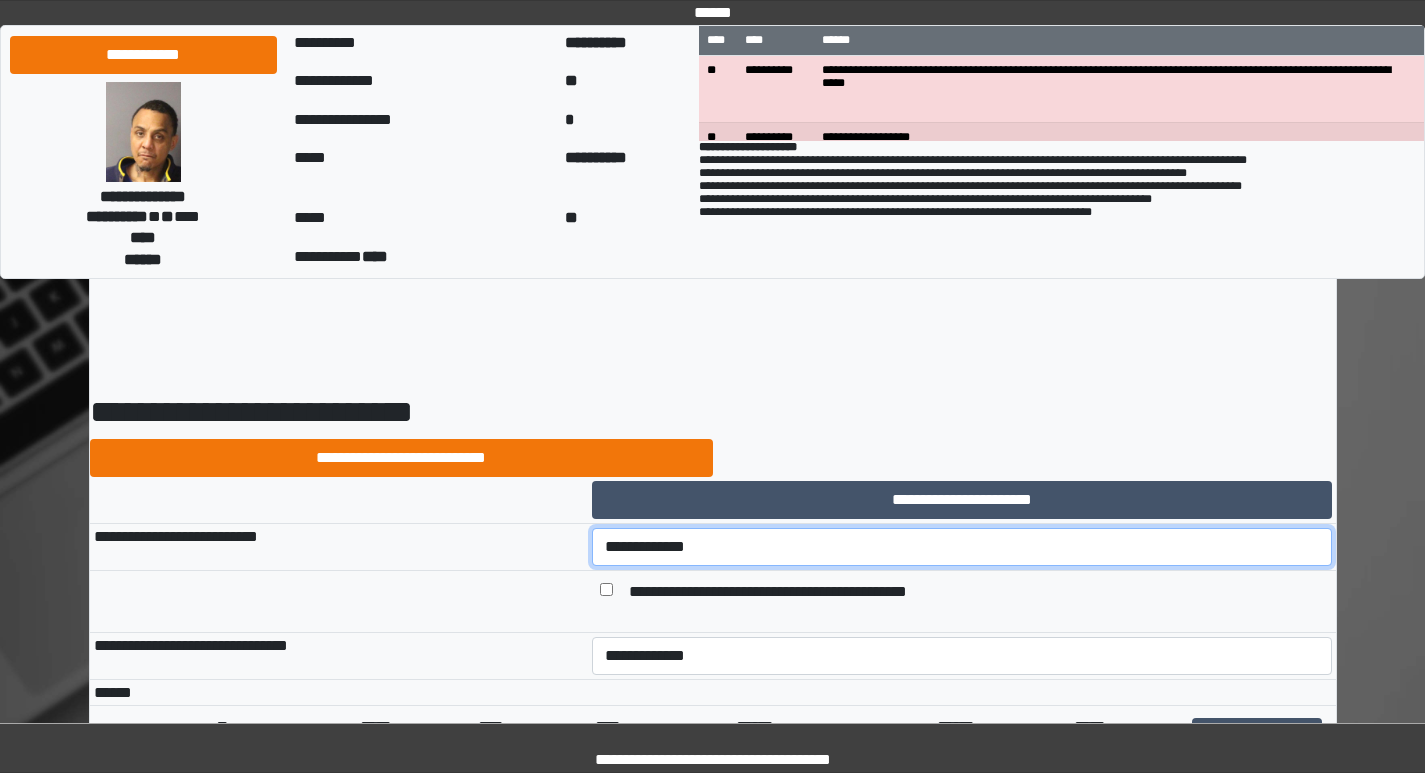 click on "**********" at bounding box center [962, 547] 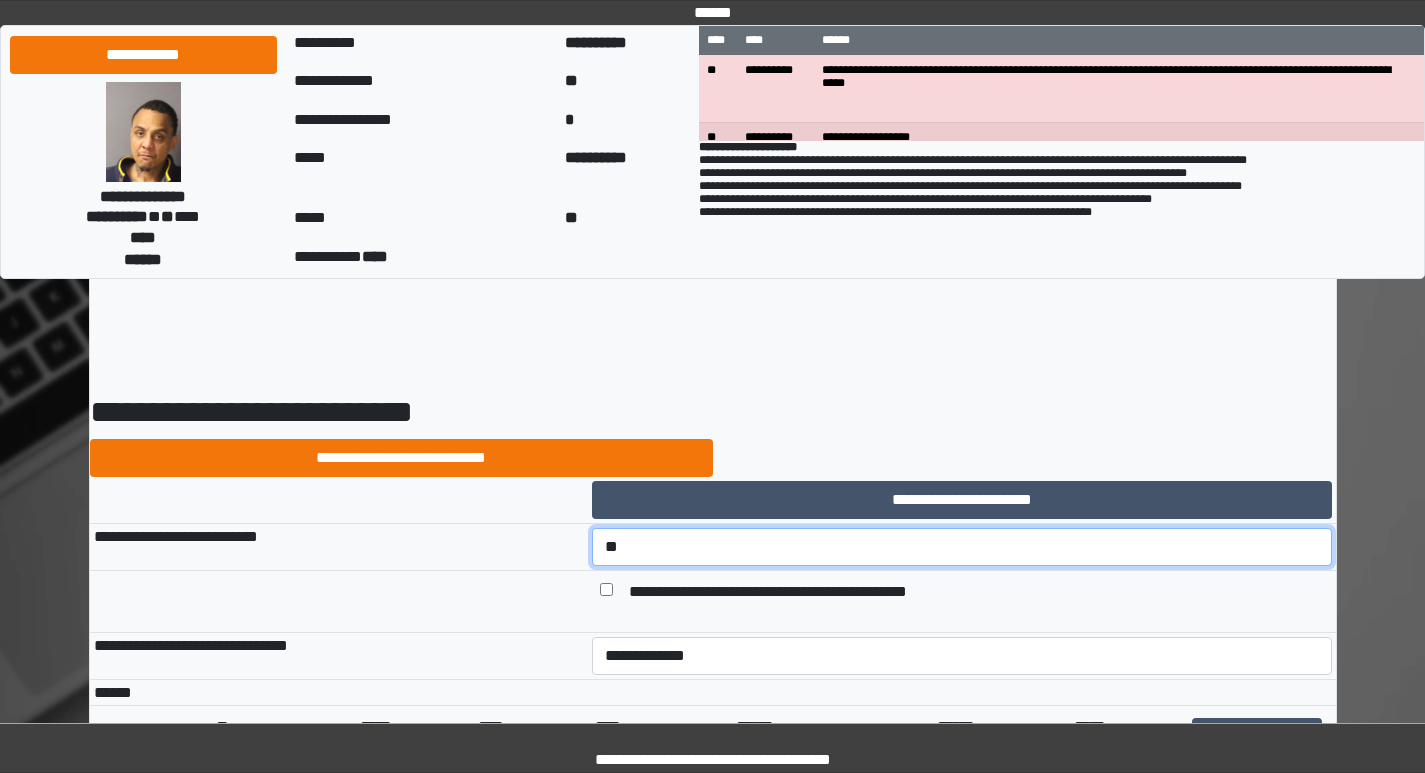 click on "**********" at bounding box center [962, 547] 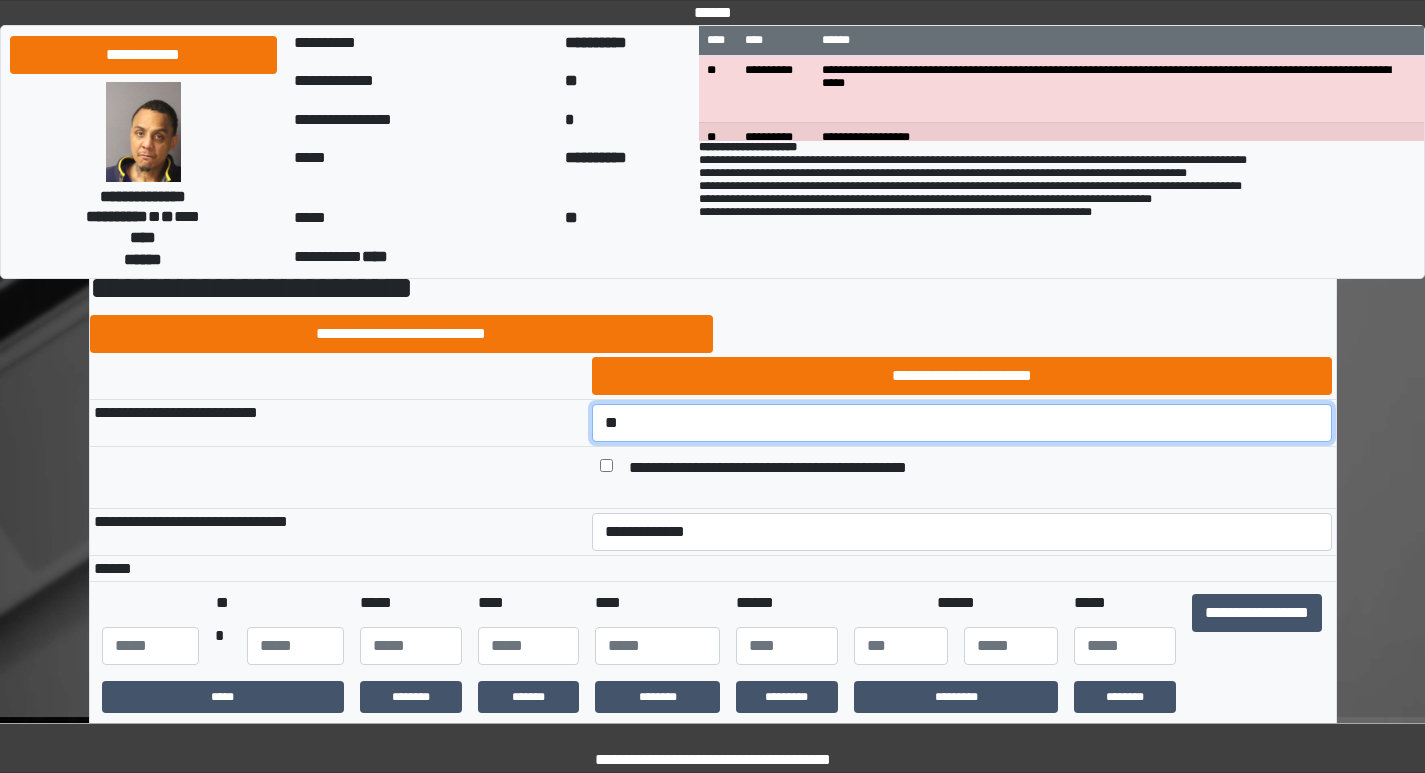 scroll, scrollTop: 100, scrollLeft: 0, axis: vertical 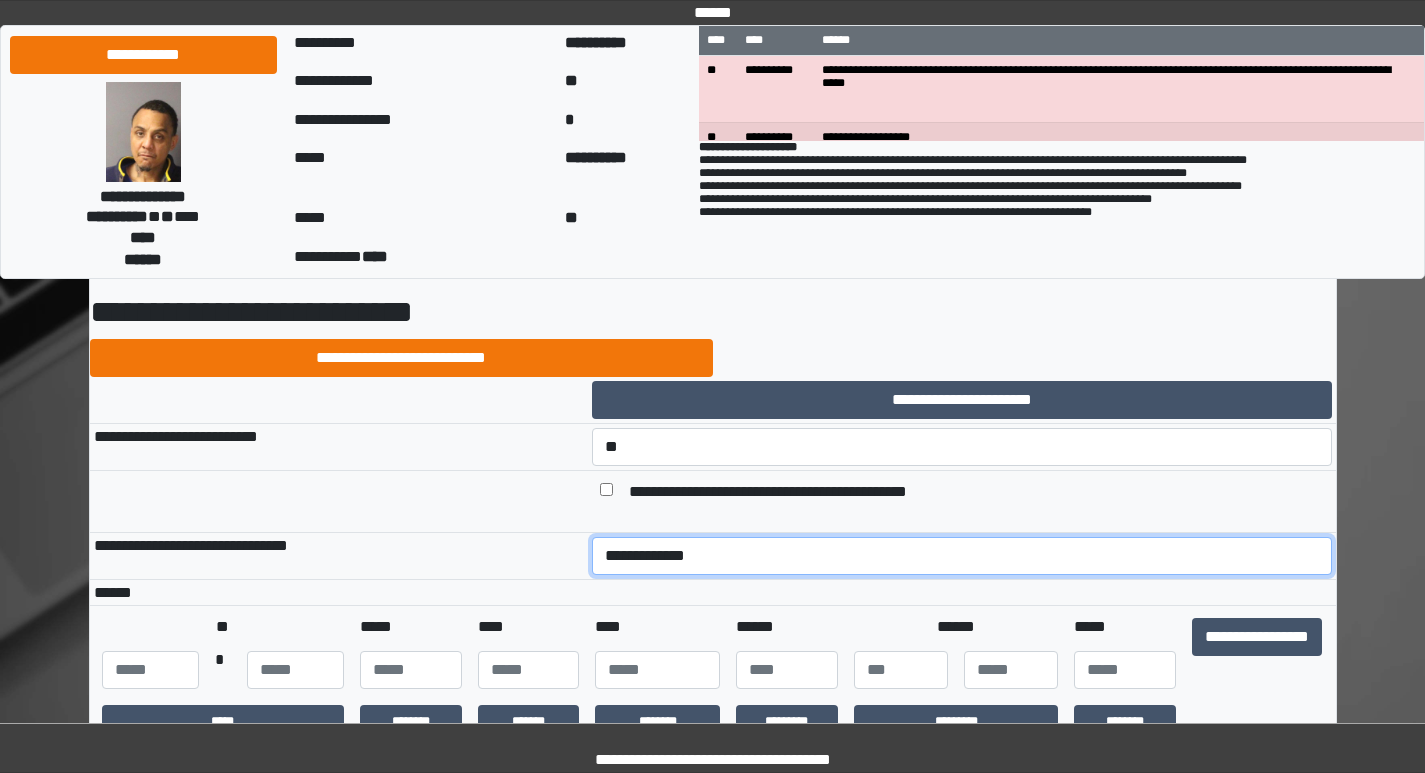 click on "**********" at bounding box center (962, 556) 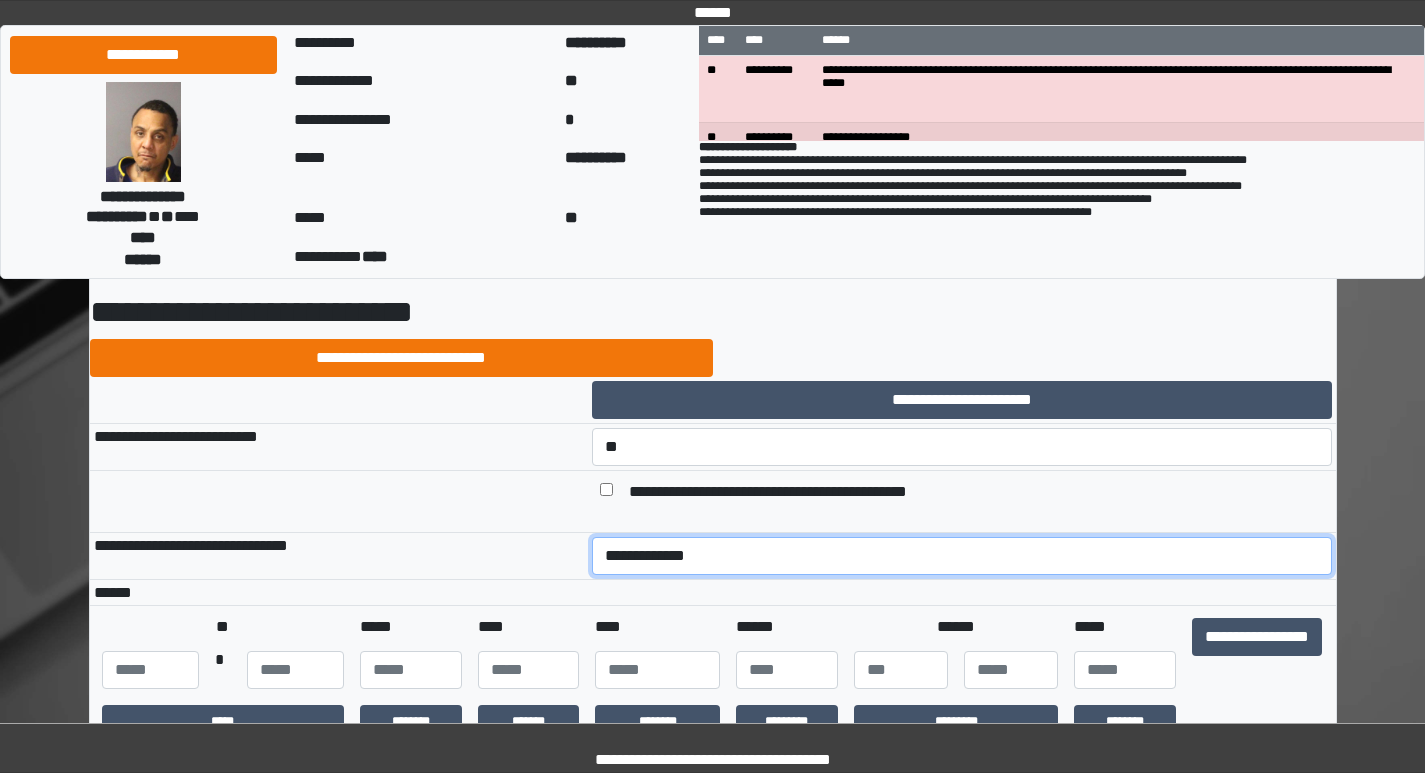 select on "*" 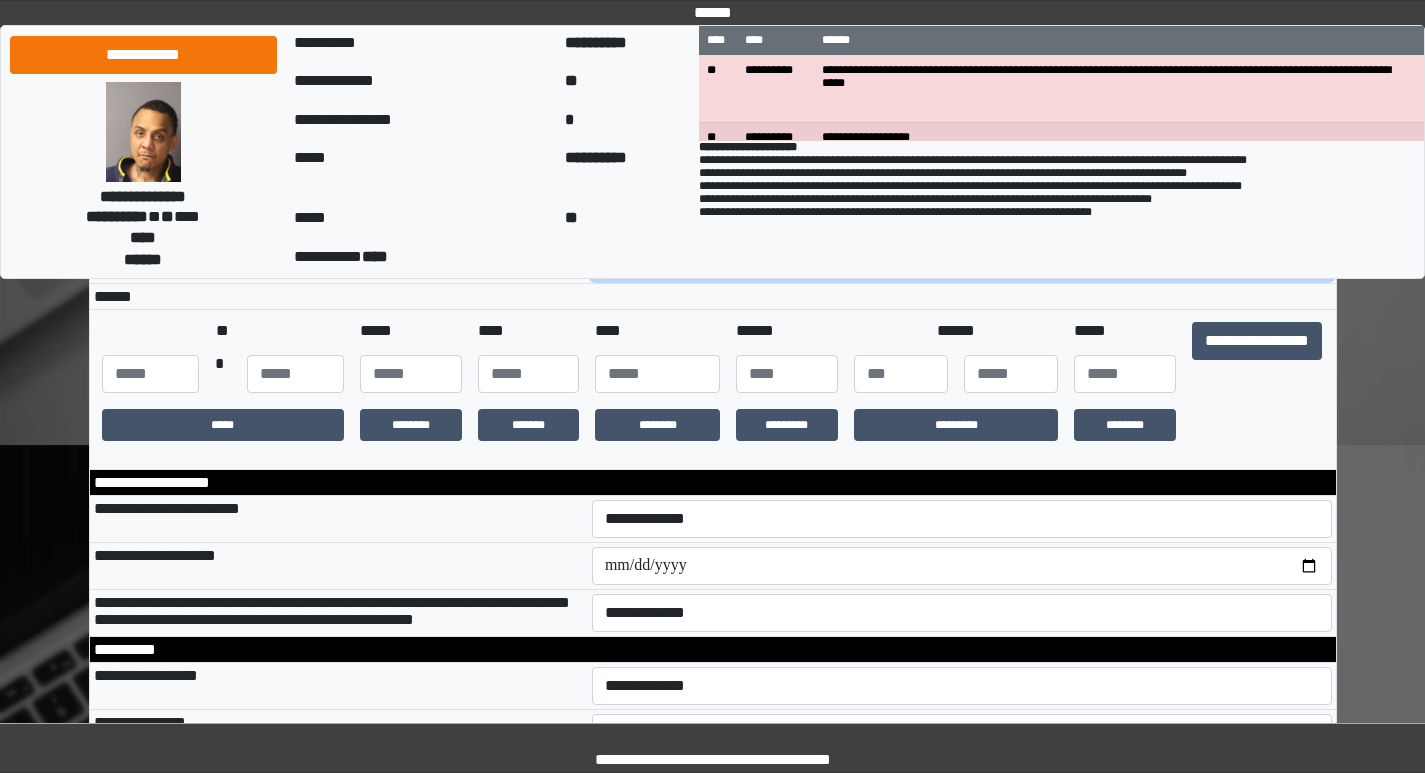 scroll, scrollTop: 400, scrollLeft: 0, axis: vertical 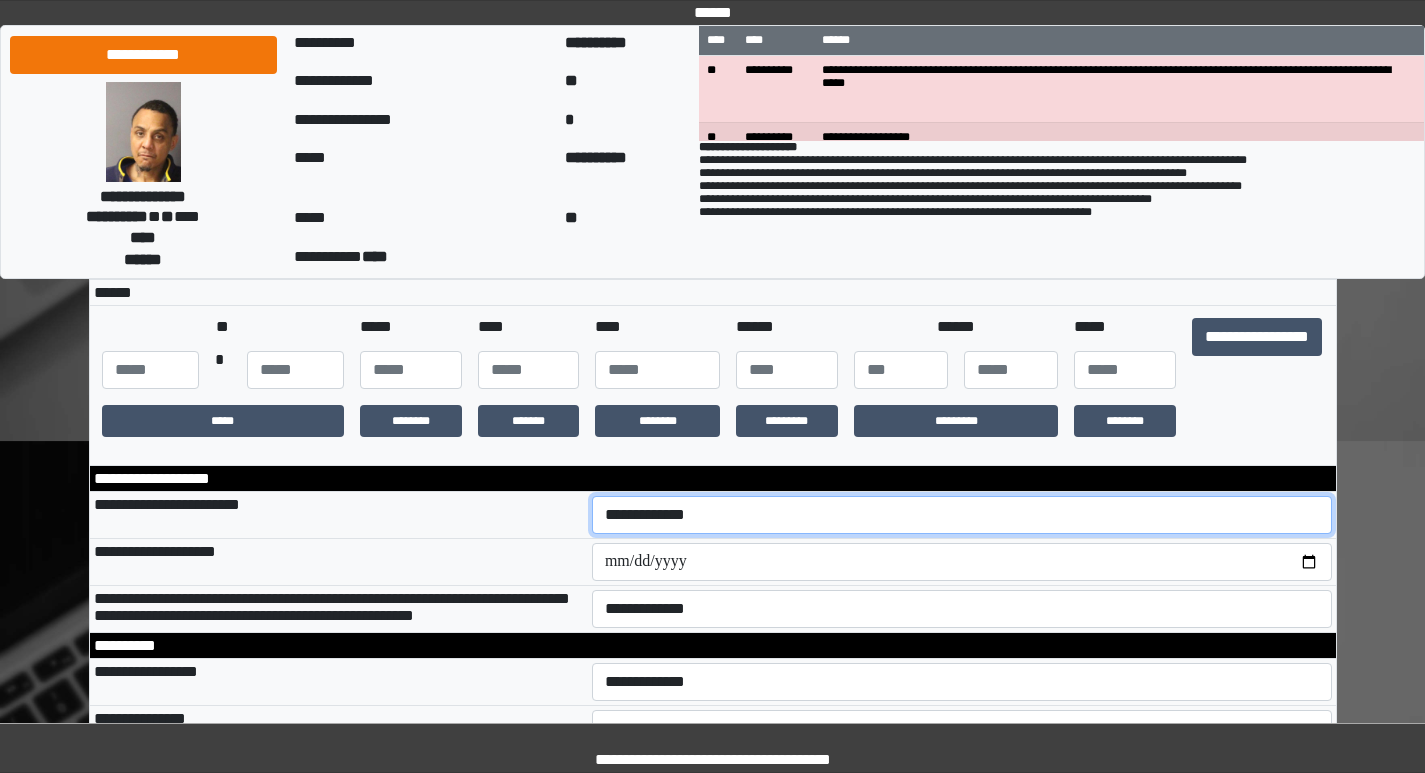 click on "**********" at bounding box center [962, 515] 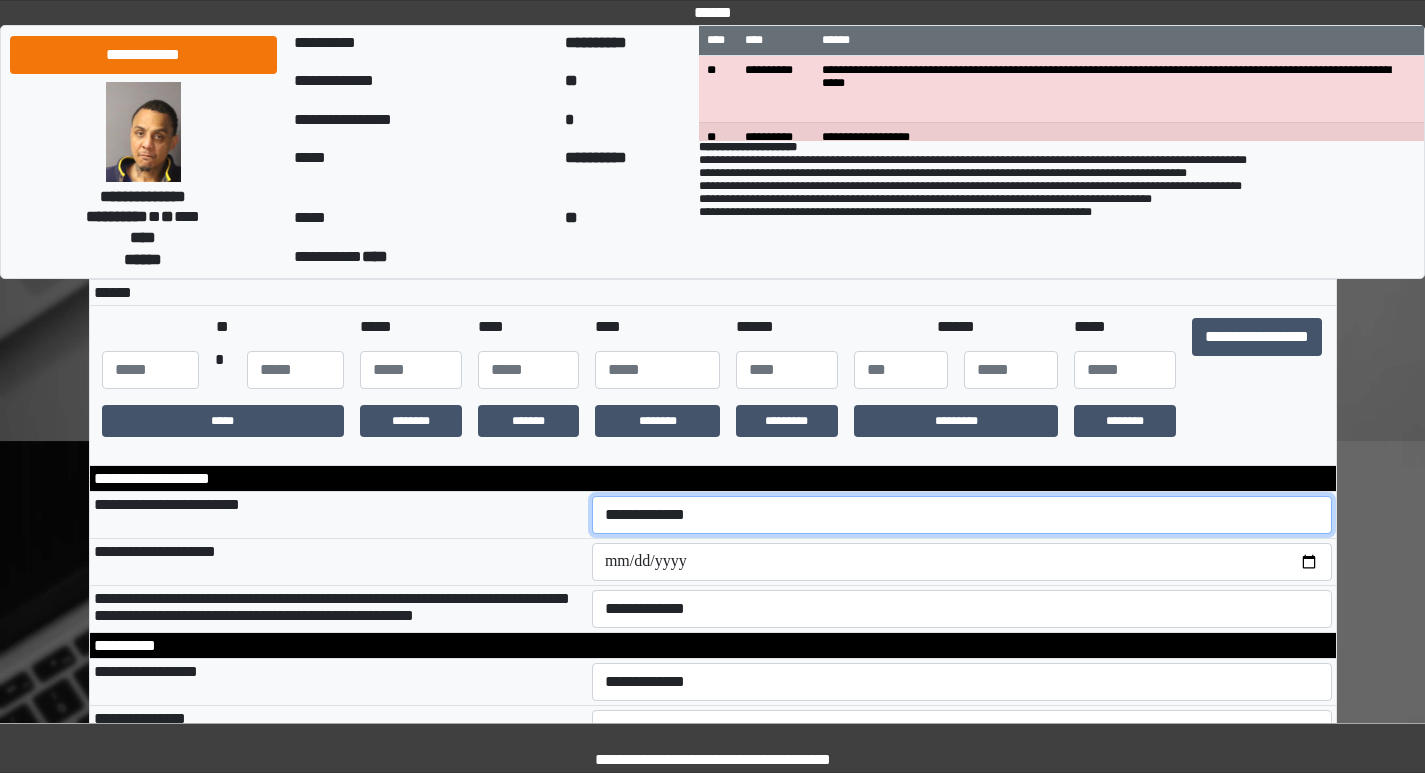 select on "***" 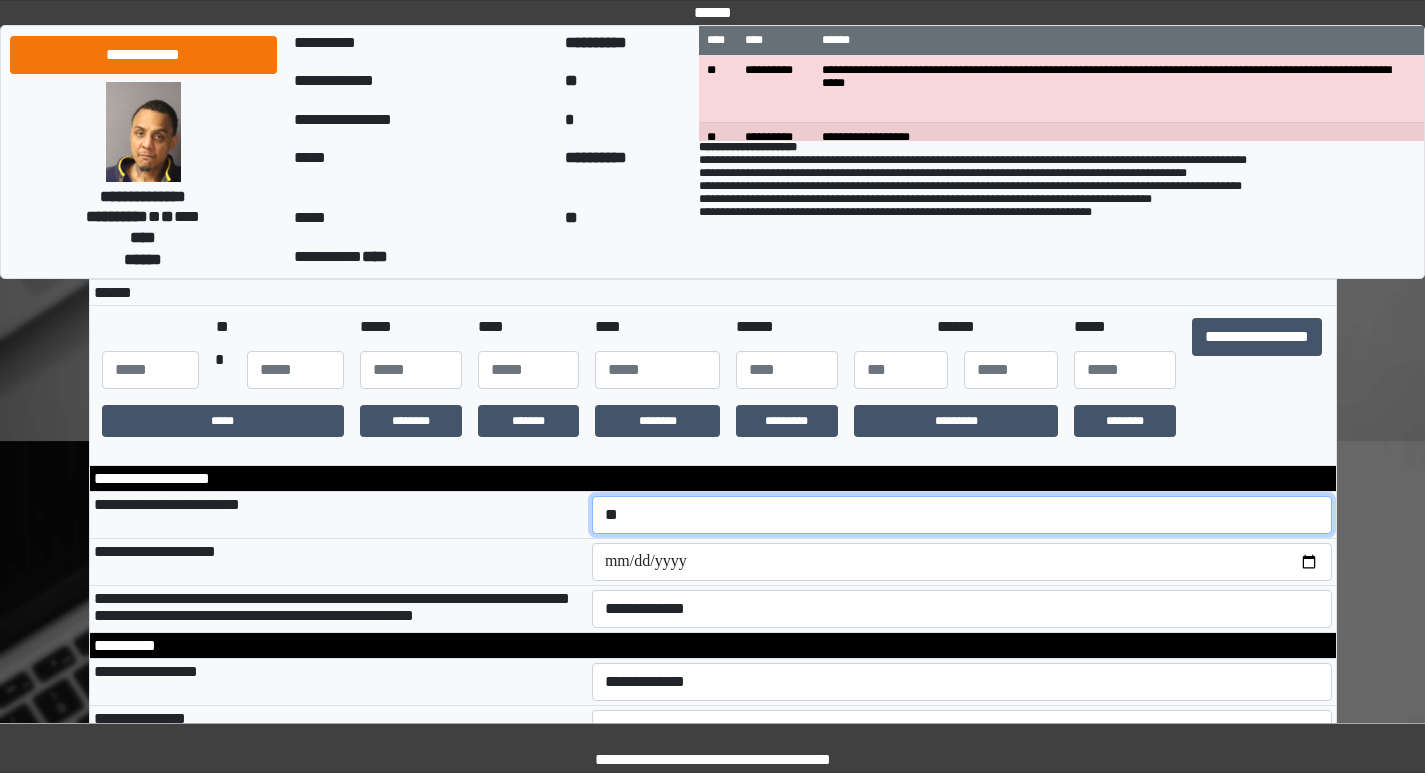 click on "**********" at bounding box center [962, 515] 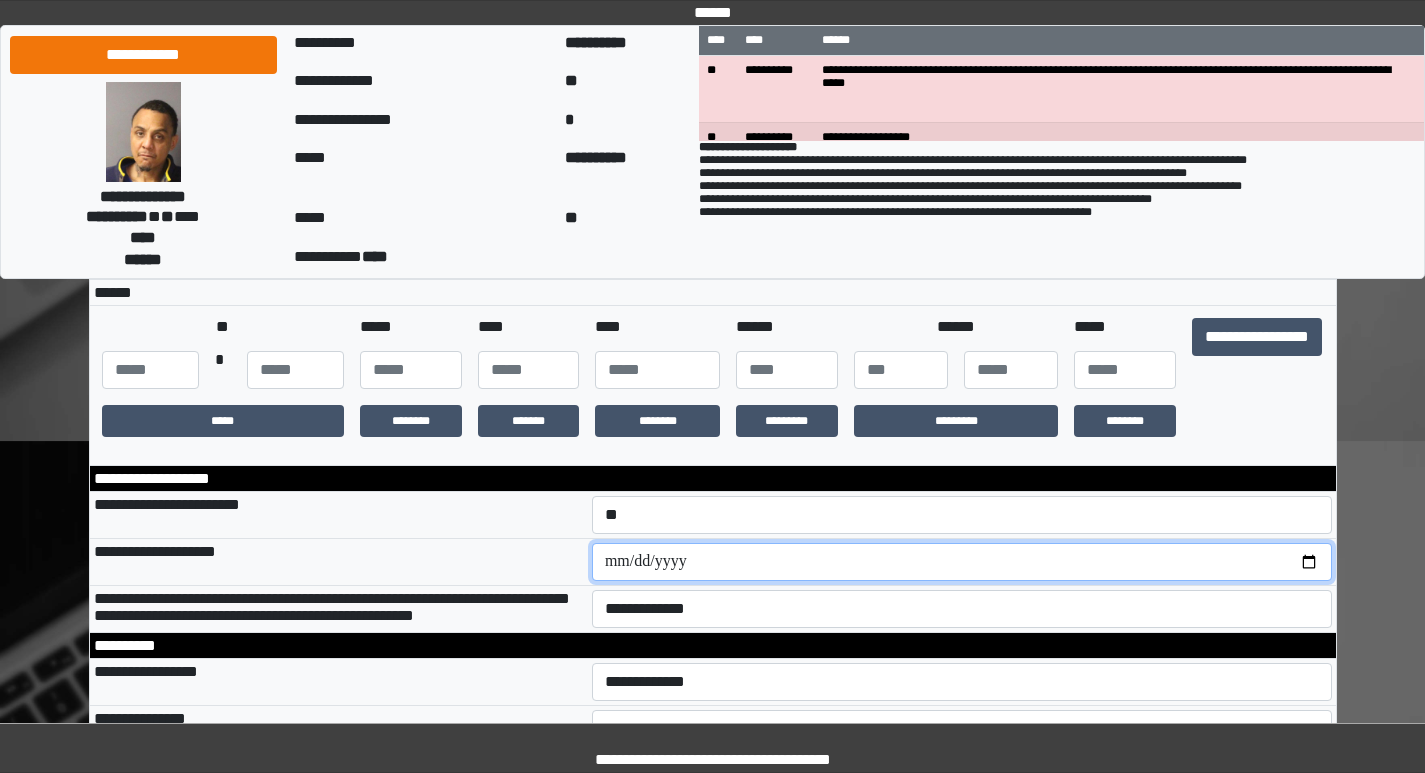 click at bounding box center [962, 562] 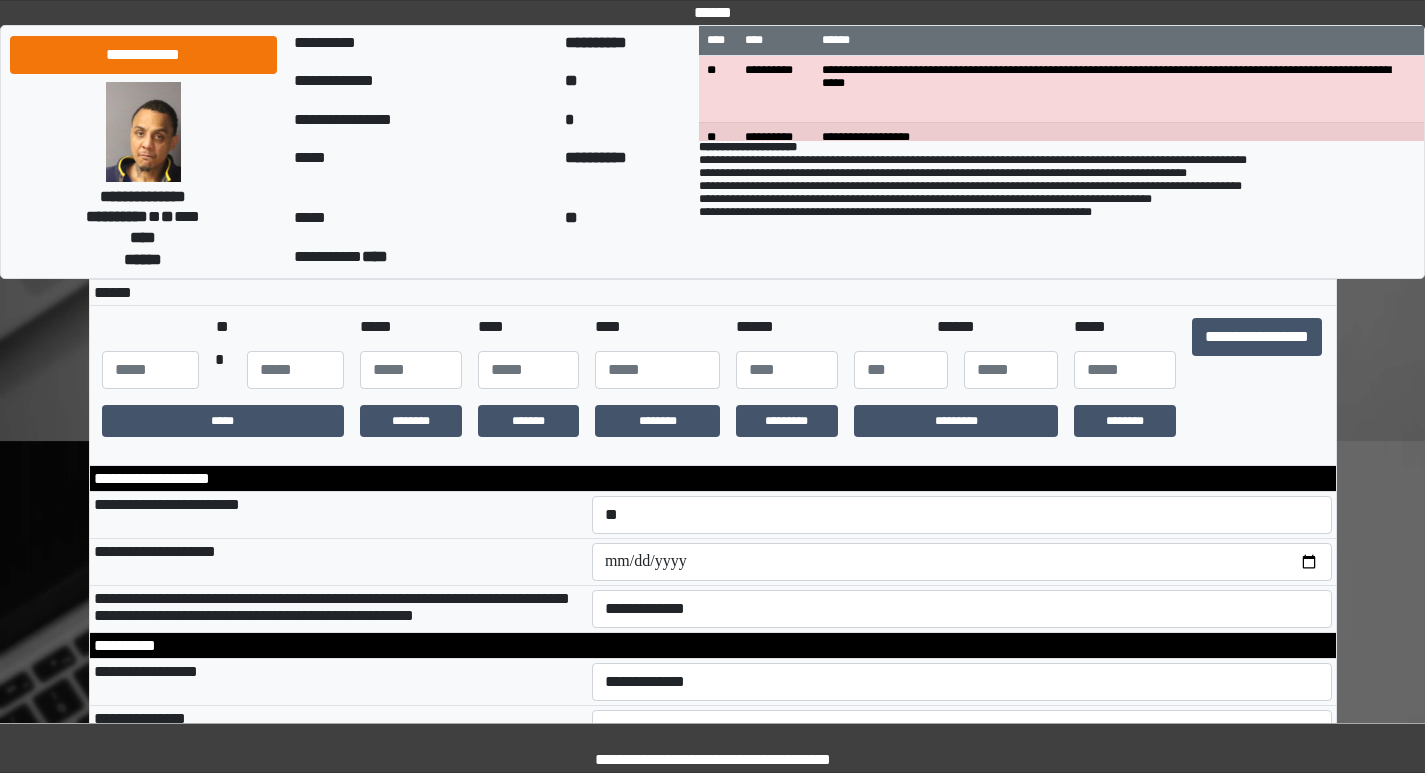 click on "**********" at bounding box center [339, 562] 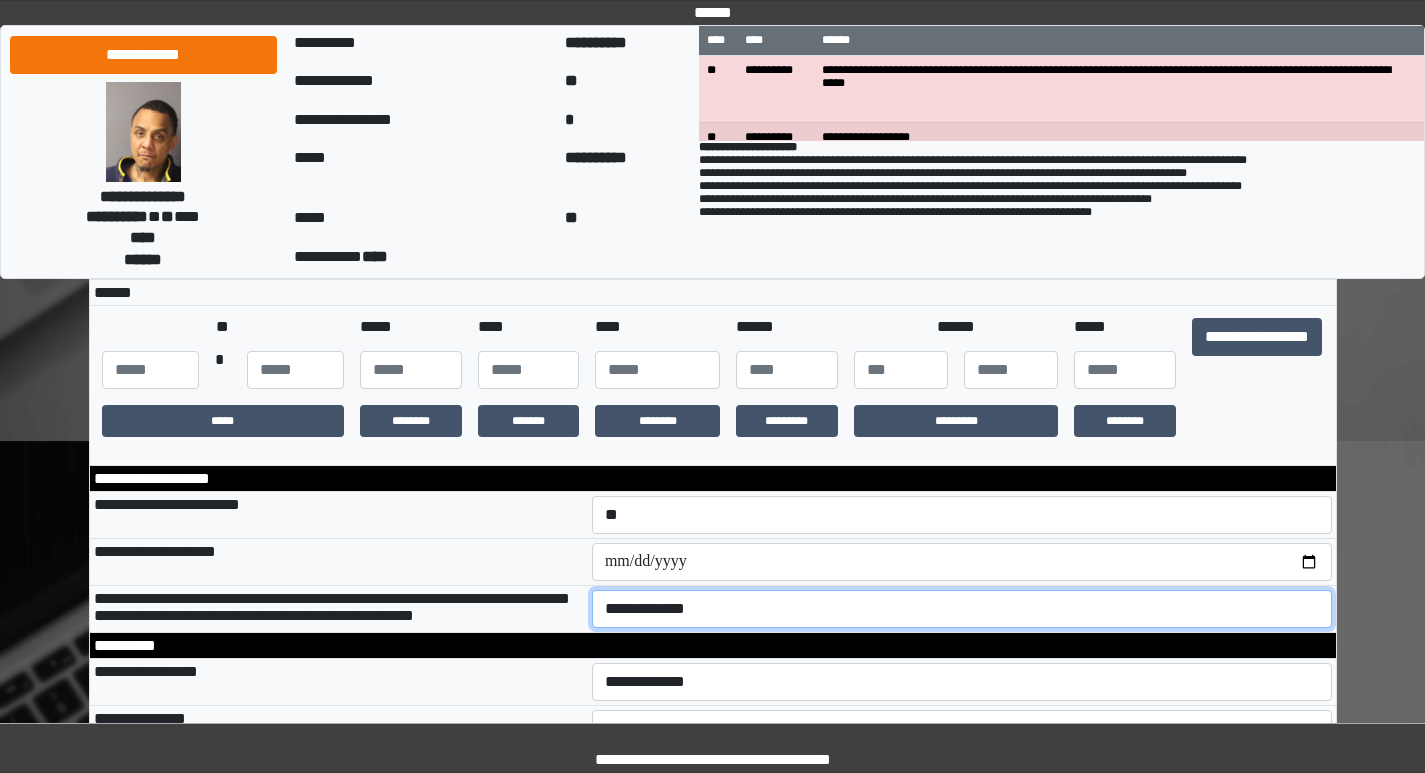 click on "**********" at bounding box center (962, 609) 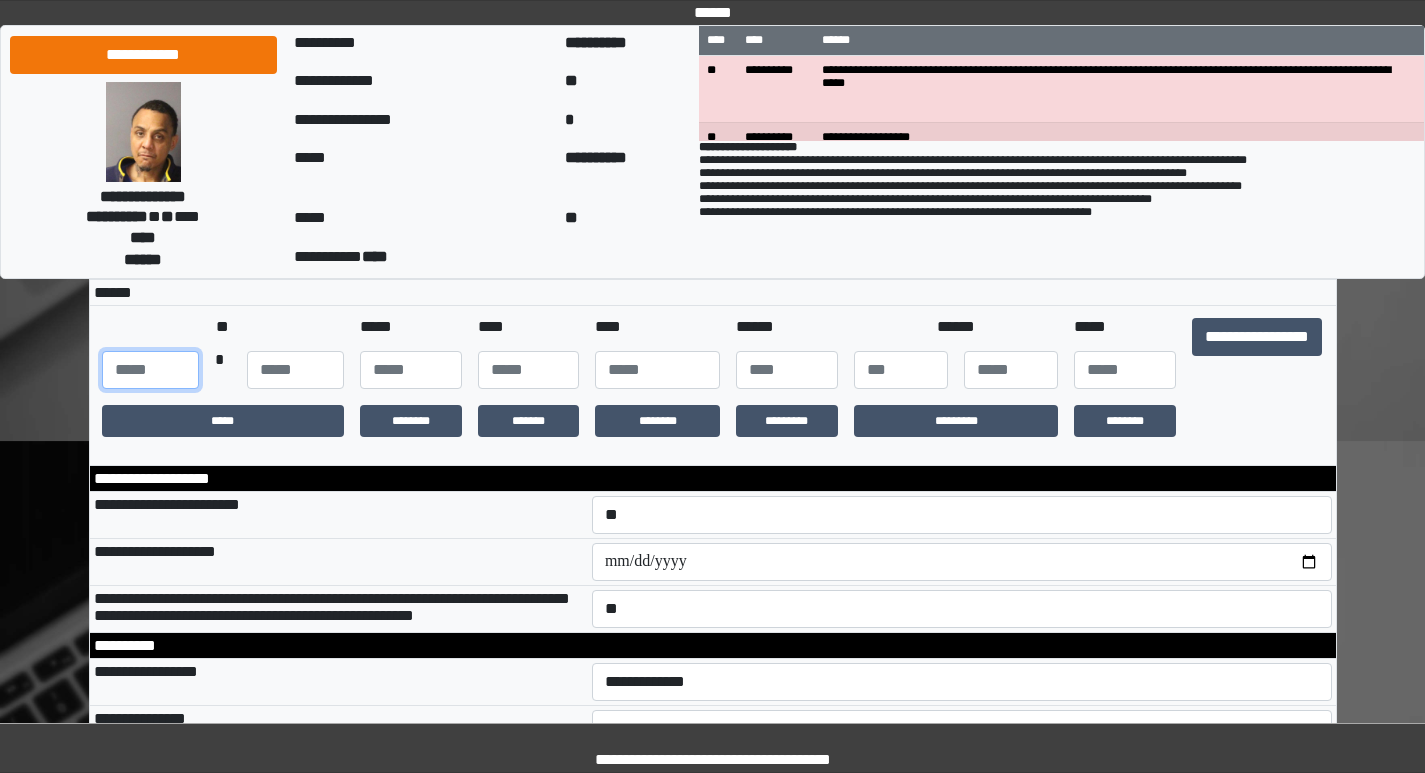 click at bounding box center (150, 370) 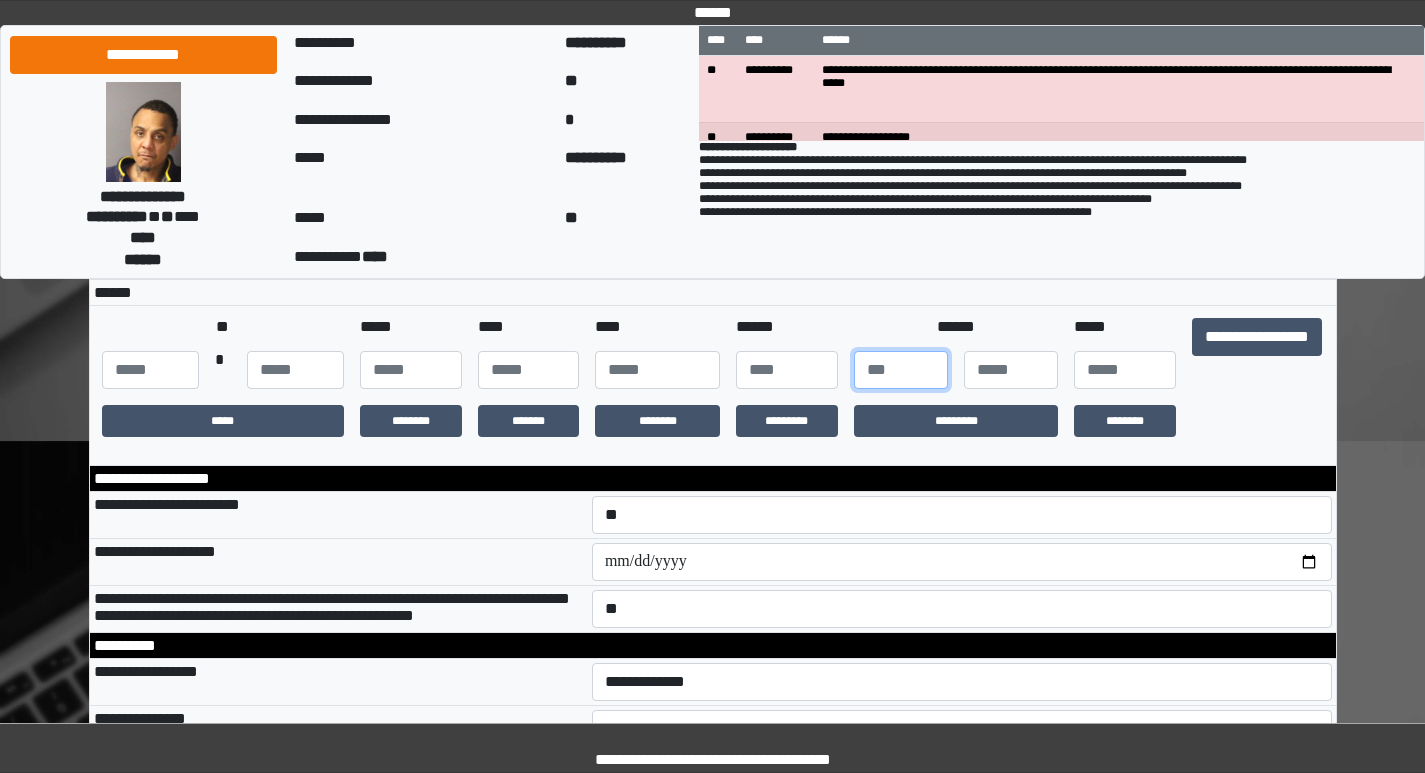 click at bounding box center (901, 370) 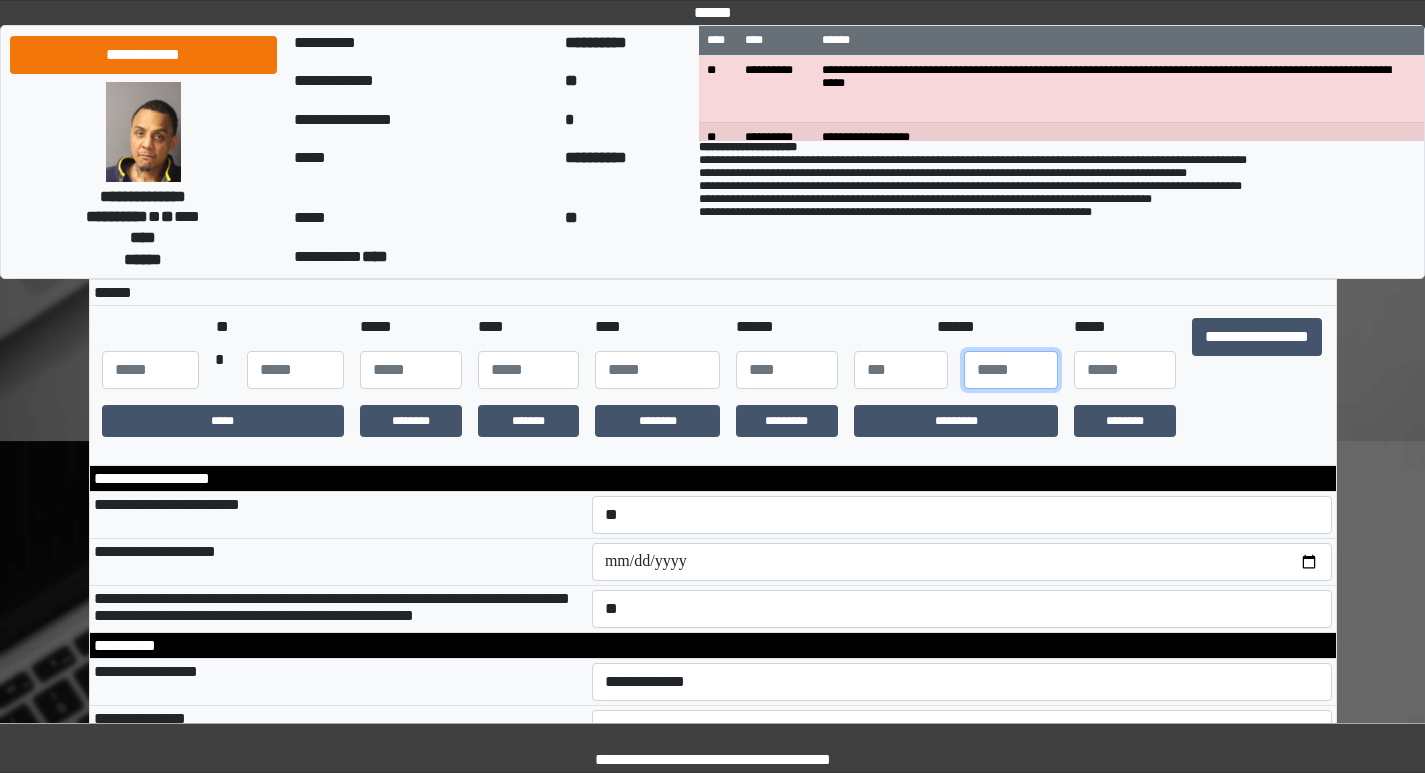 type on "*" 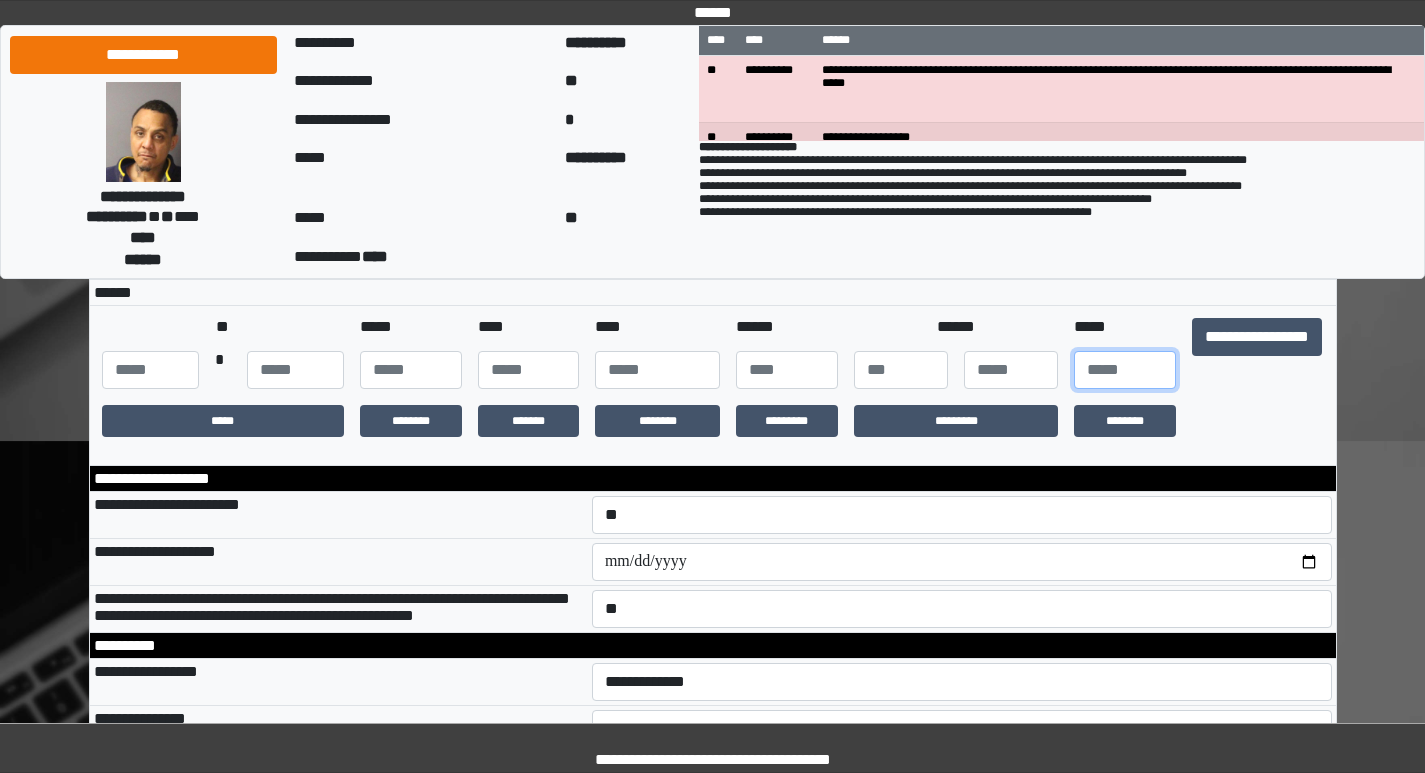 click at bounding box center (1125, 370) 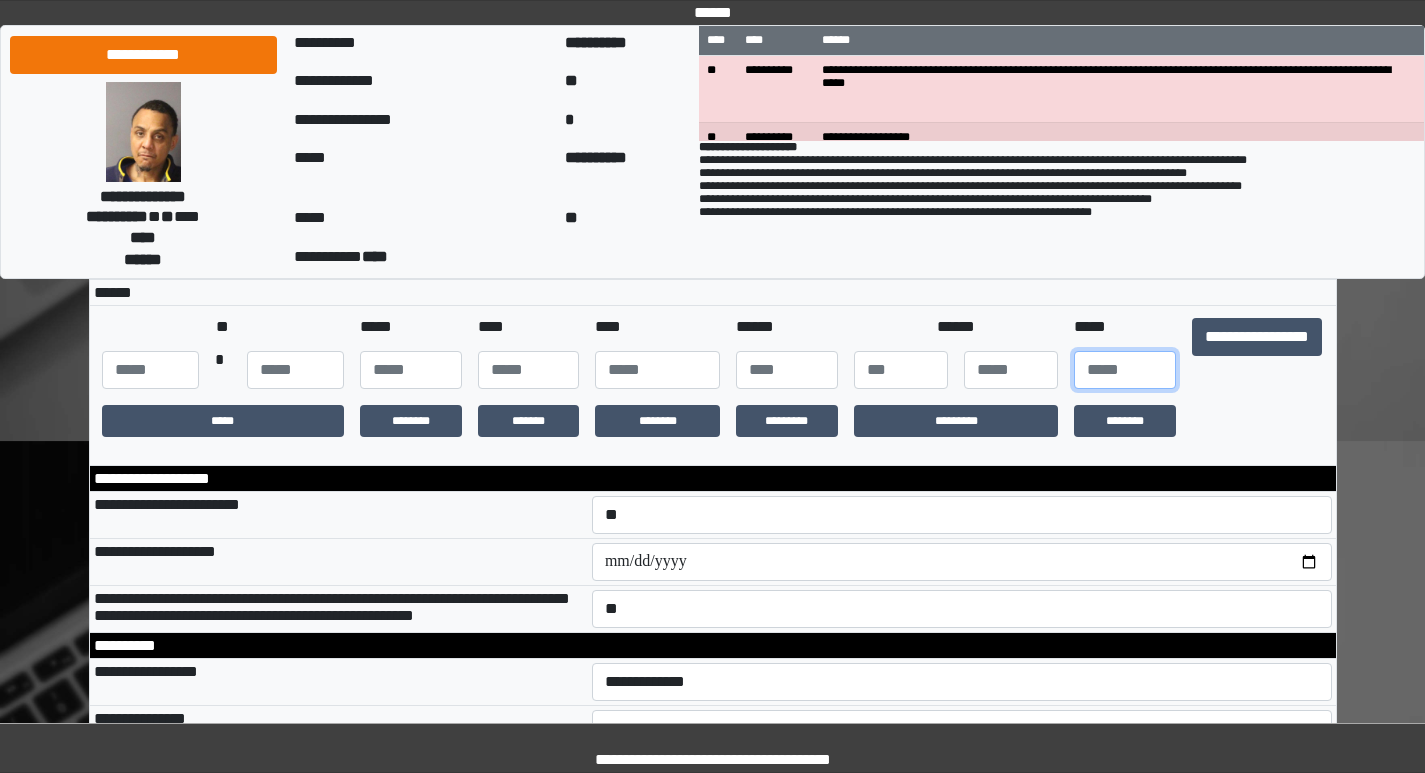 type on "***" 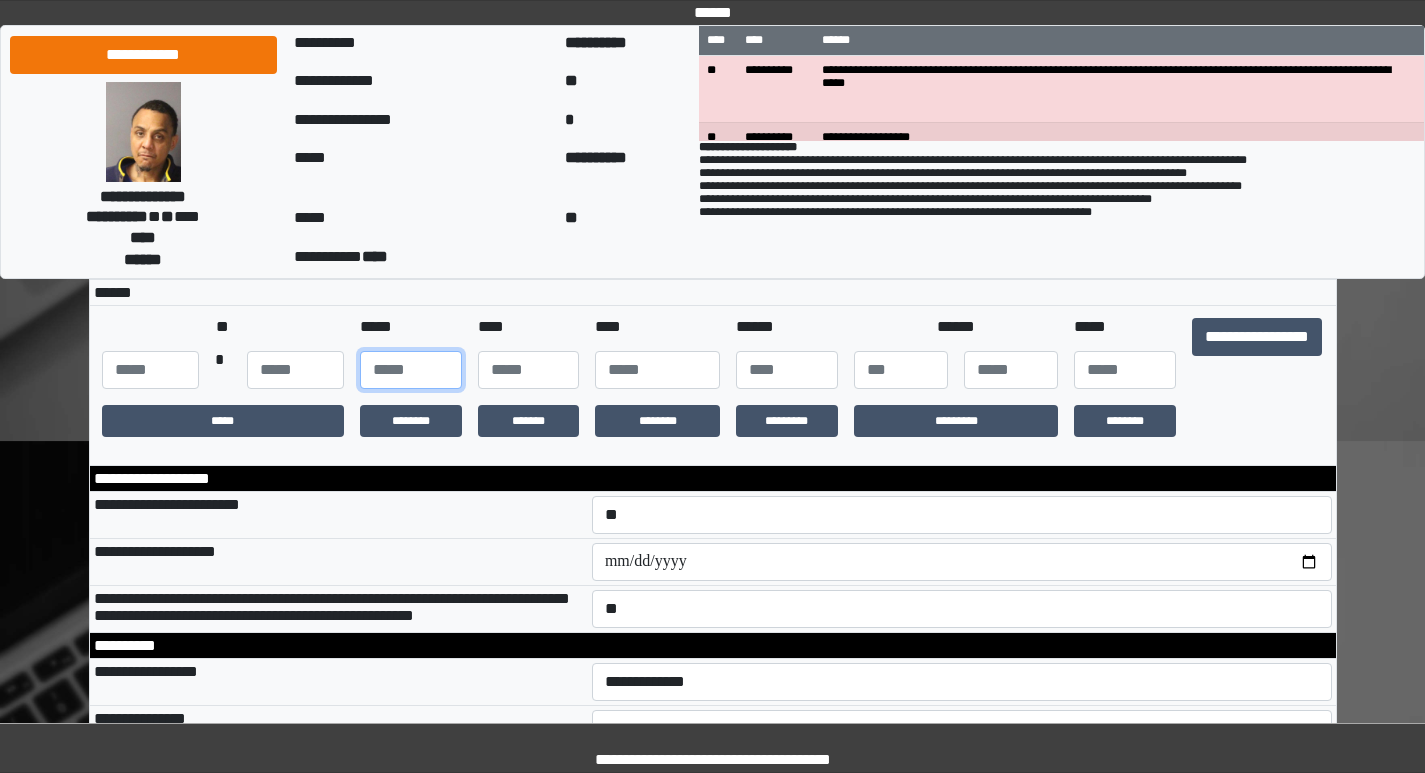 click at bounding box center (411, 370) 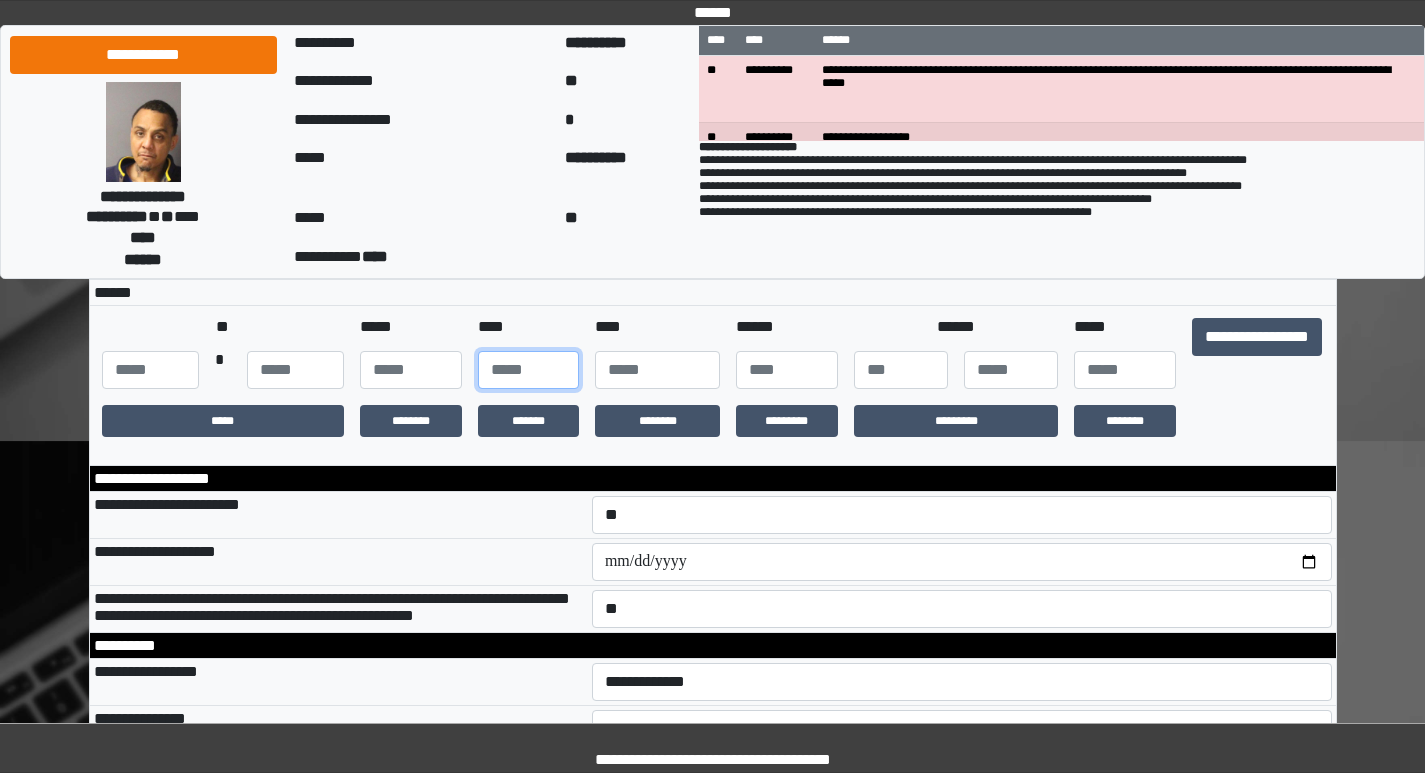 click at bounding box center (529, 370) 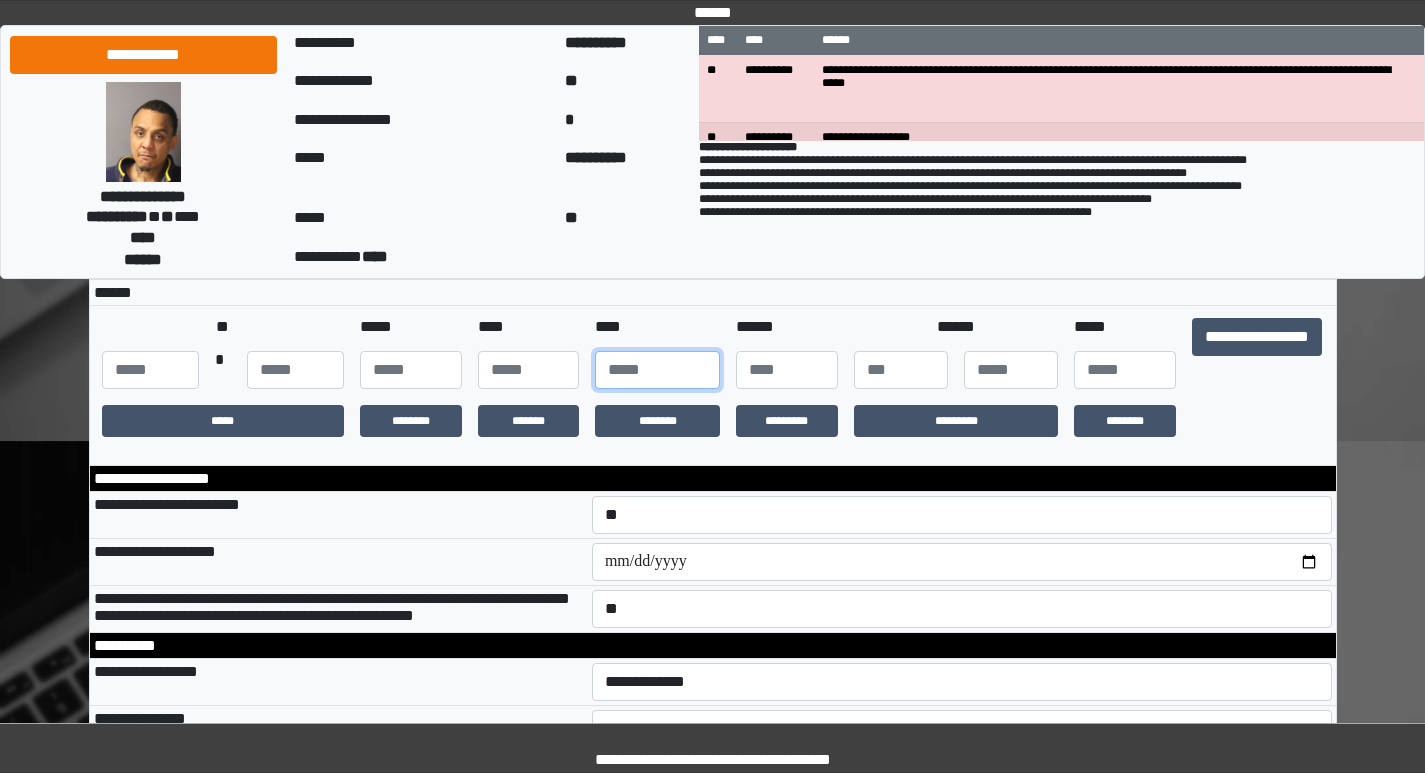 click at bounding box center (657, 370) 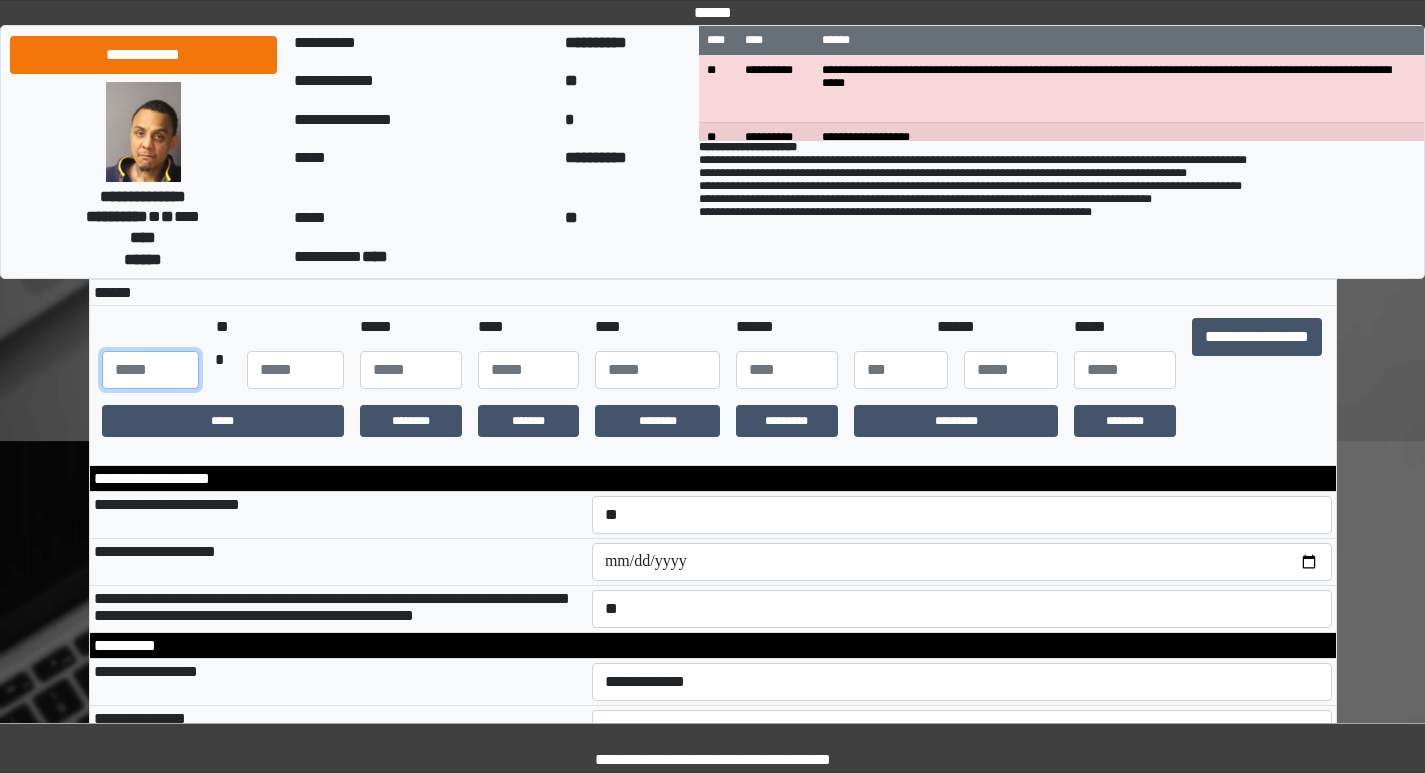 drag, startPoint x: 107, startPoint y: 395, endPoint x: 229, endPoint y: 382, distance: 122.69067 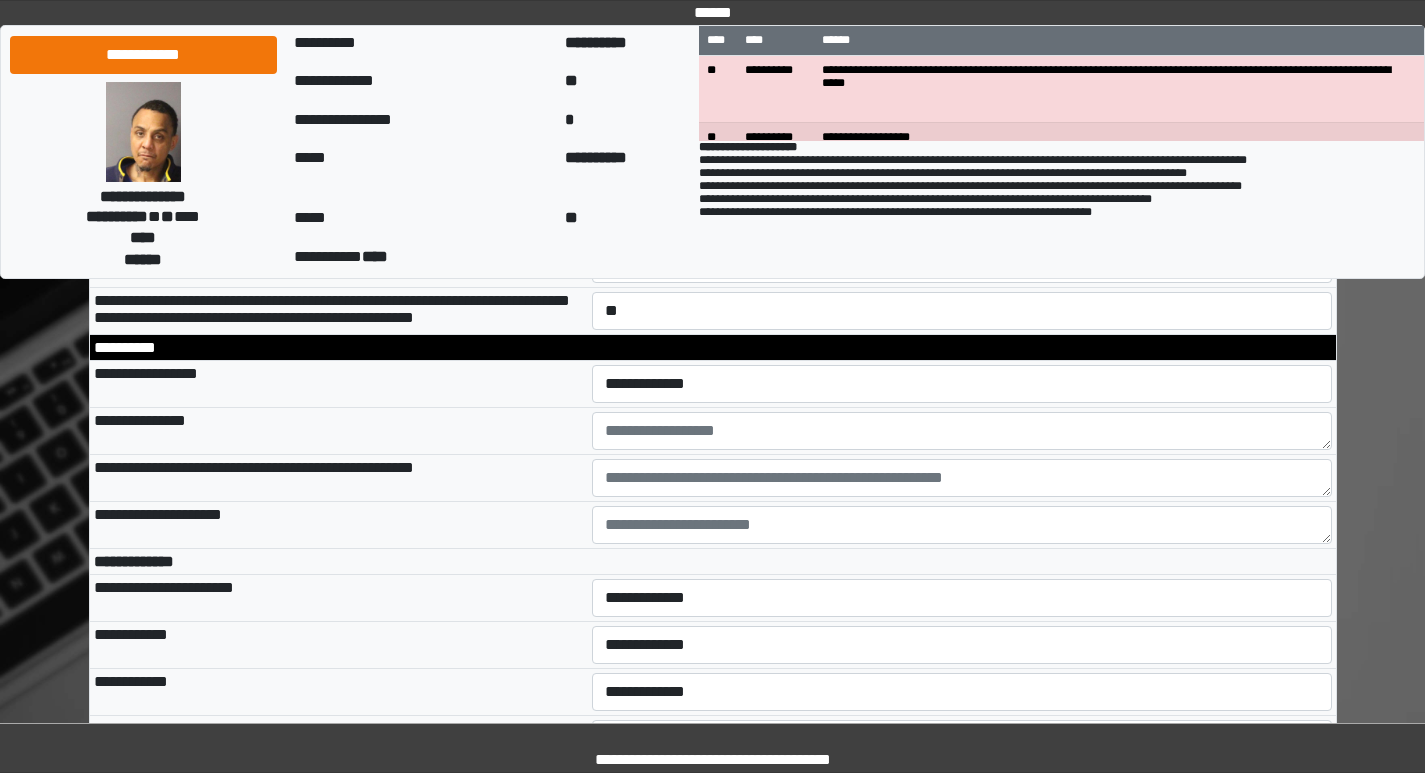 scroll, scrollTop: 700, scrollLeft: 0, axis: vertical 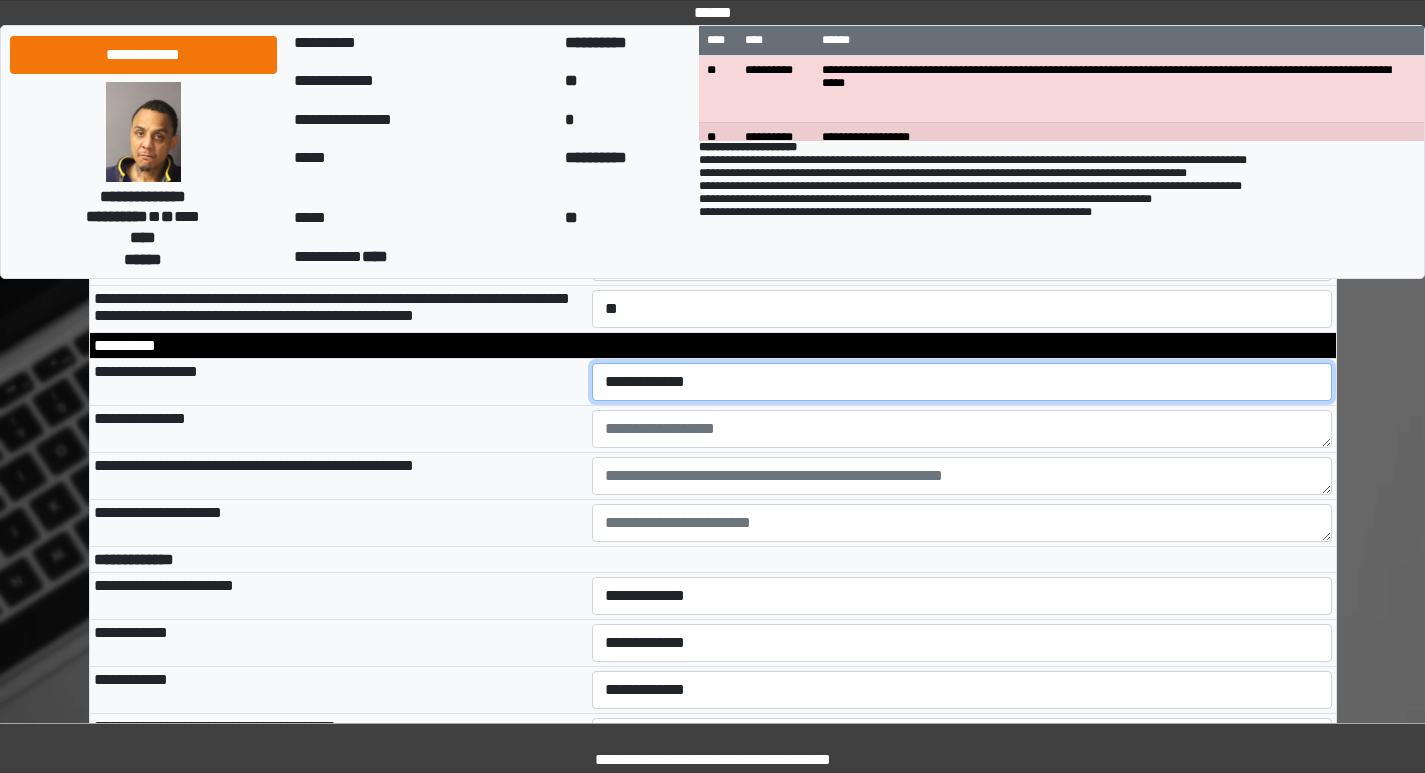 click on "**********" at bounding box center (962, 382) 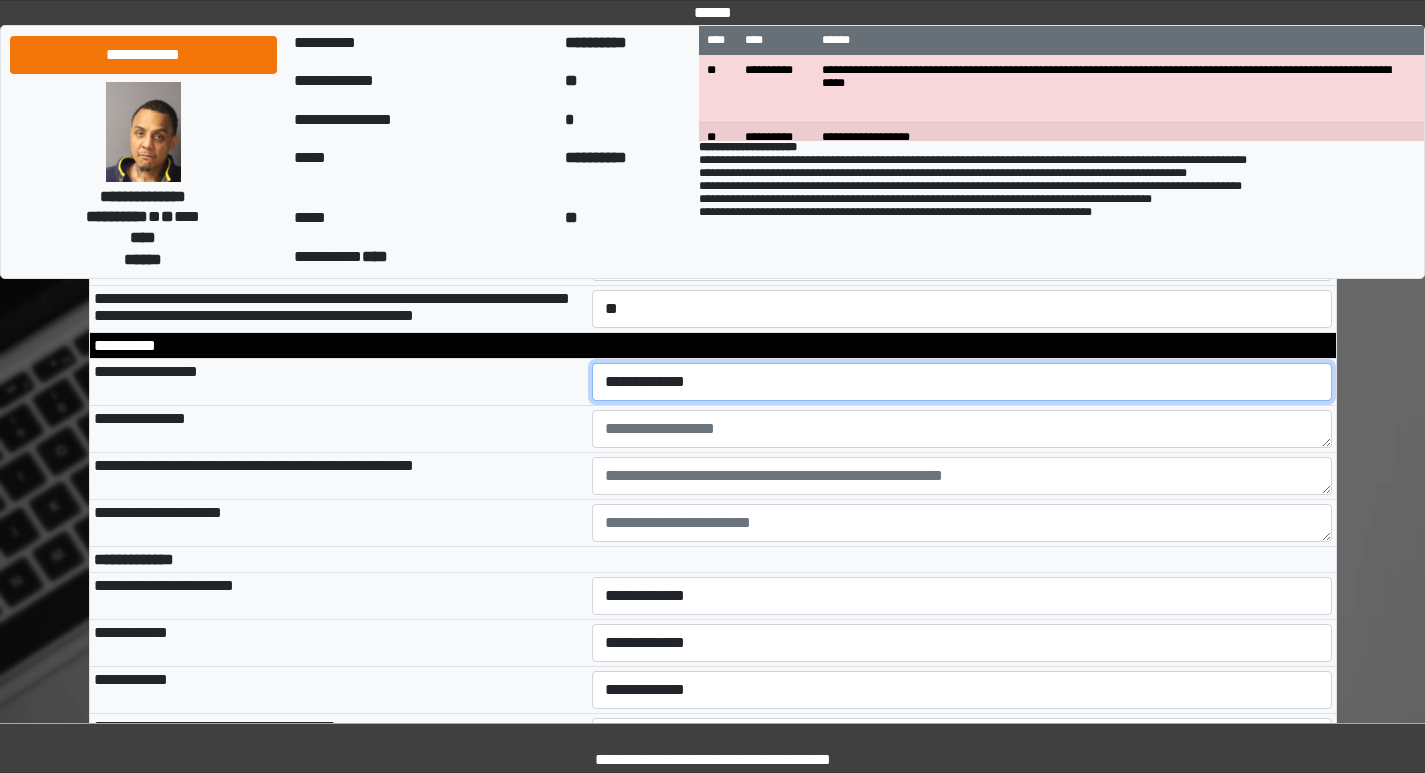 select on "***" 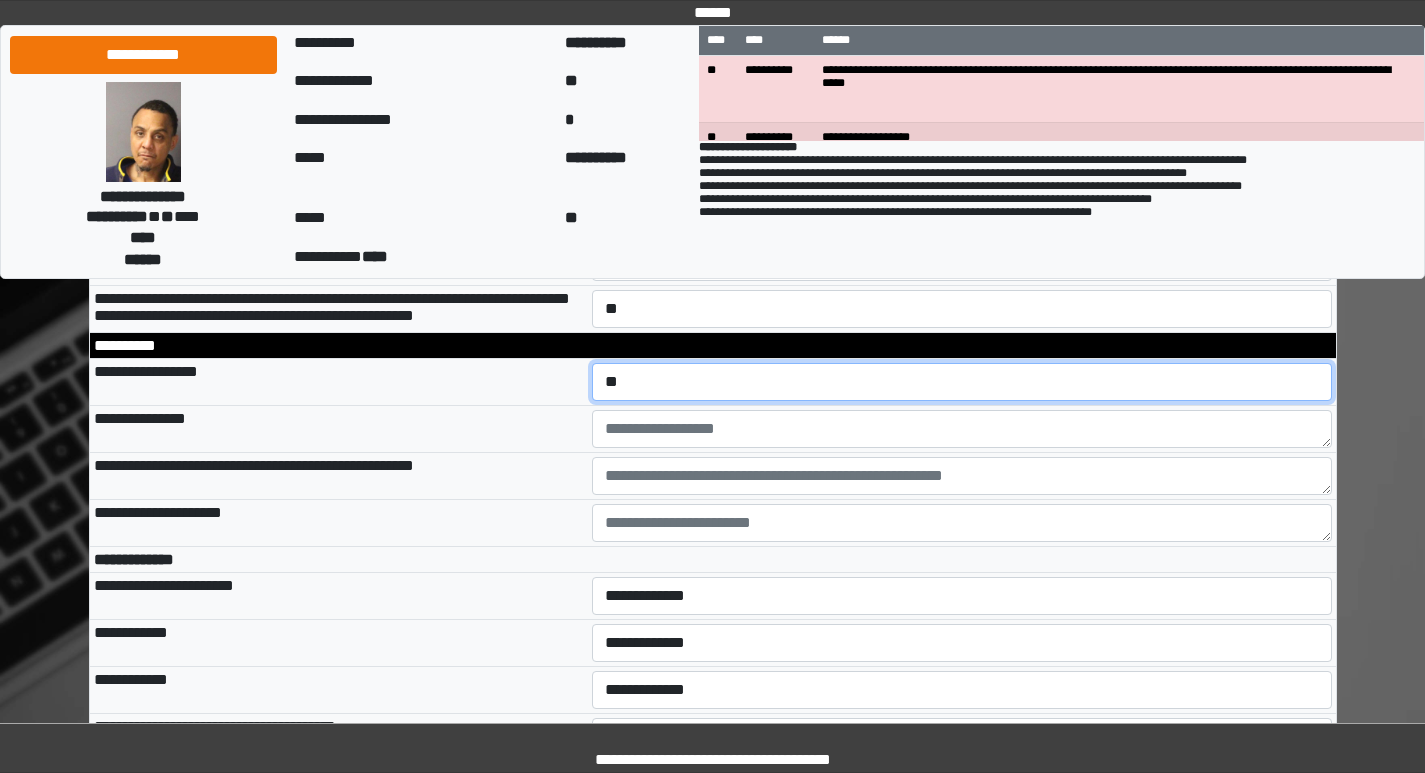 click on "**********" at bounding box center [962, 382] 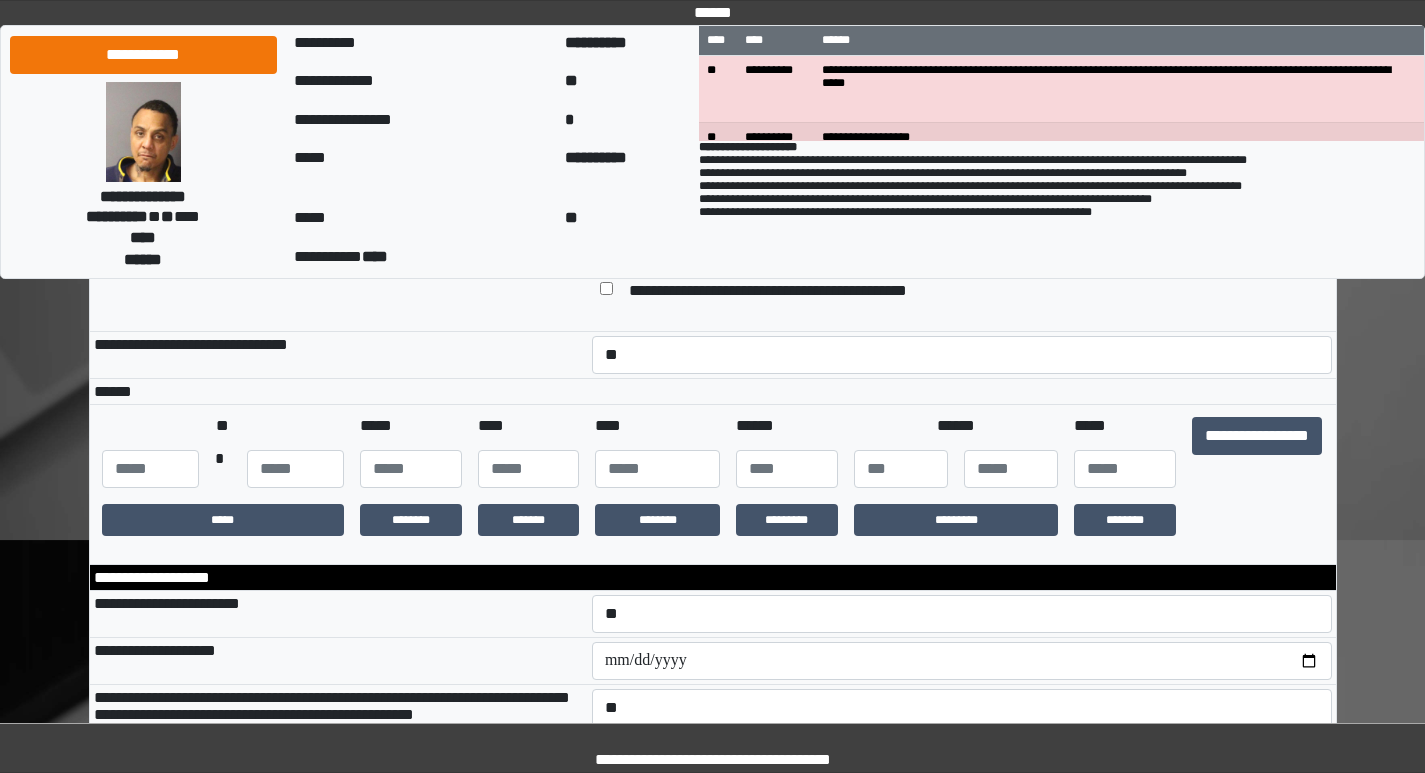 scroll, scrollTop: 300, scrollLeft: 0, axis: vertical 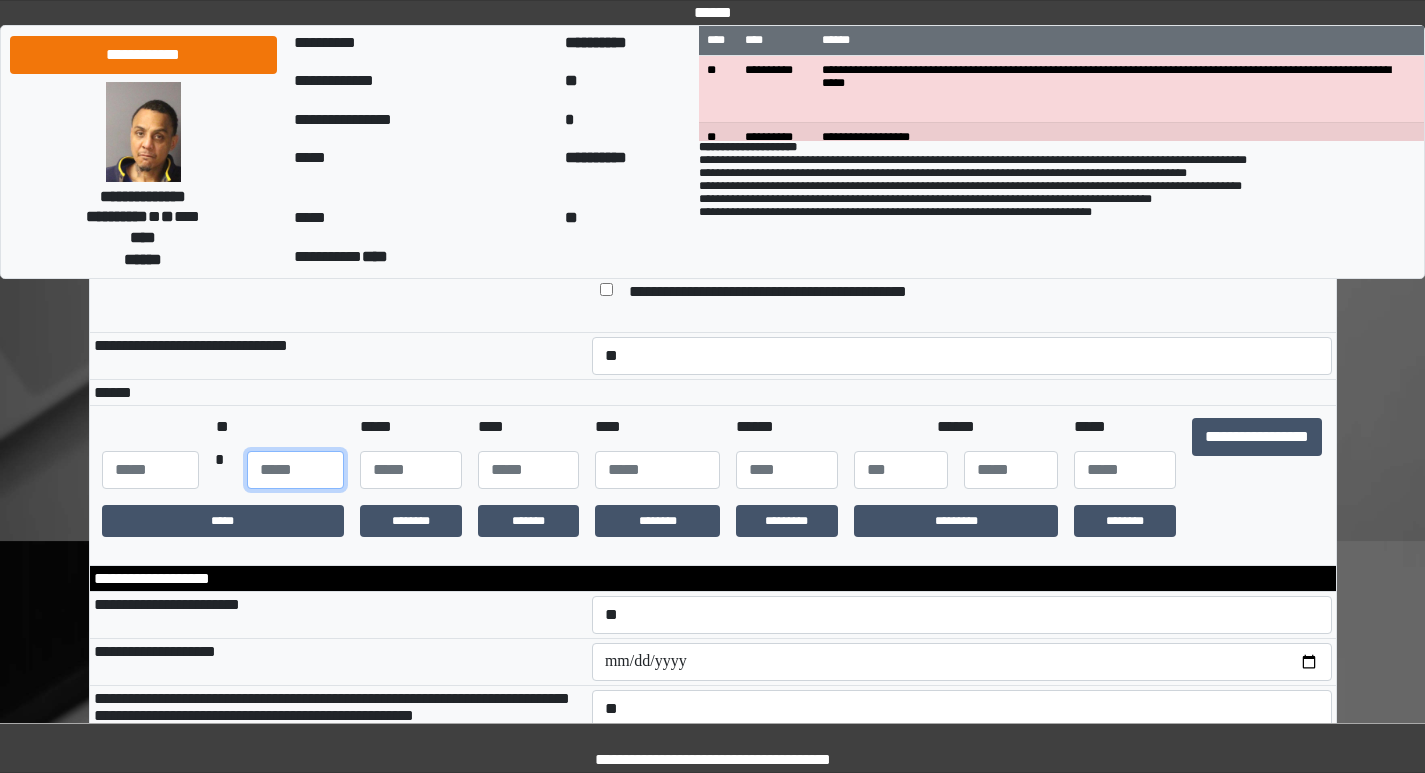 type on "**" 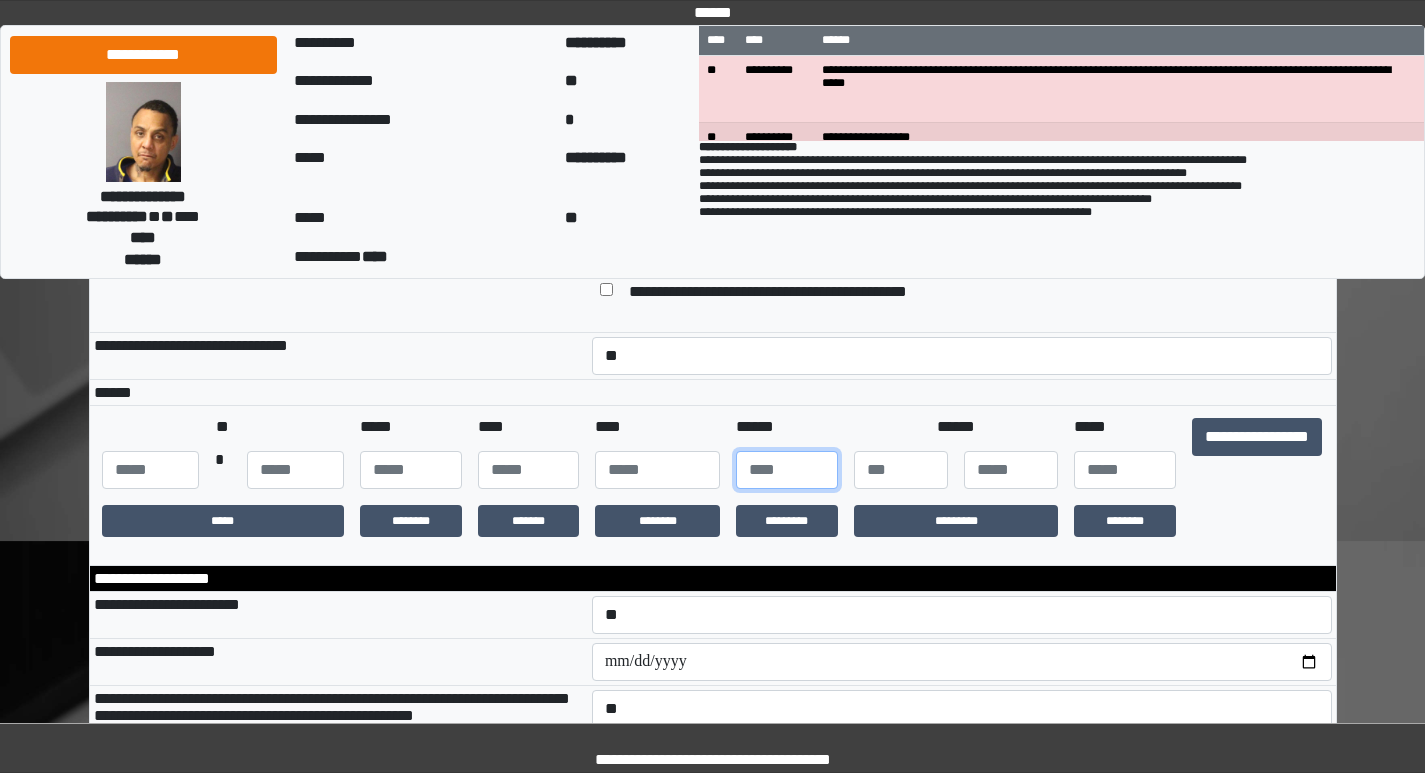 drag, startPoint x: 750, startPoint y: 489, endPoint x: 381, endPoint y: 393, distance: 381.28336 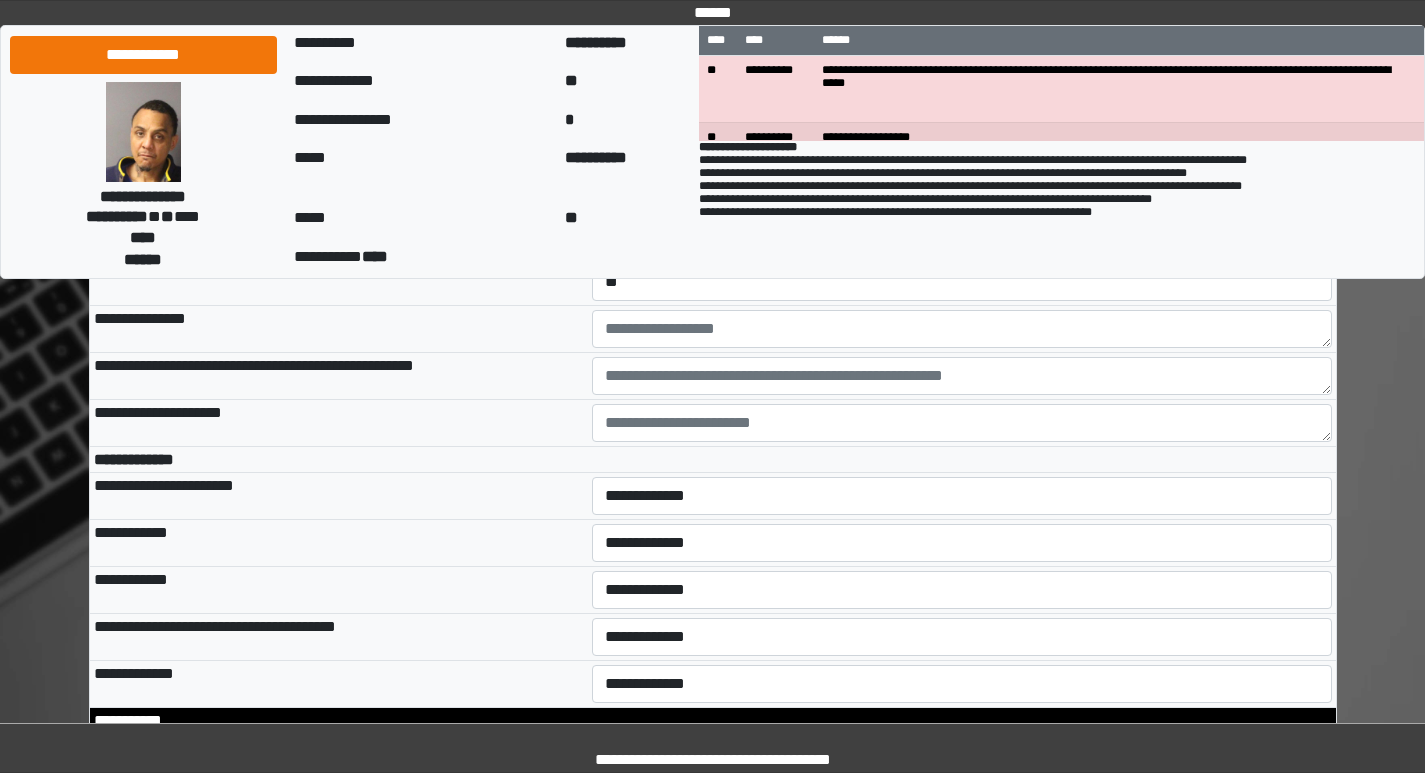 scroll, scrollTop: 700, scrollLeft: 0, axis: vertical 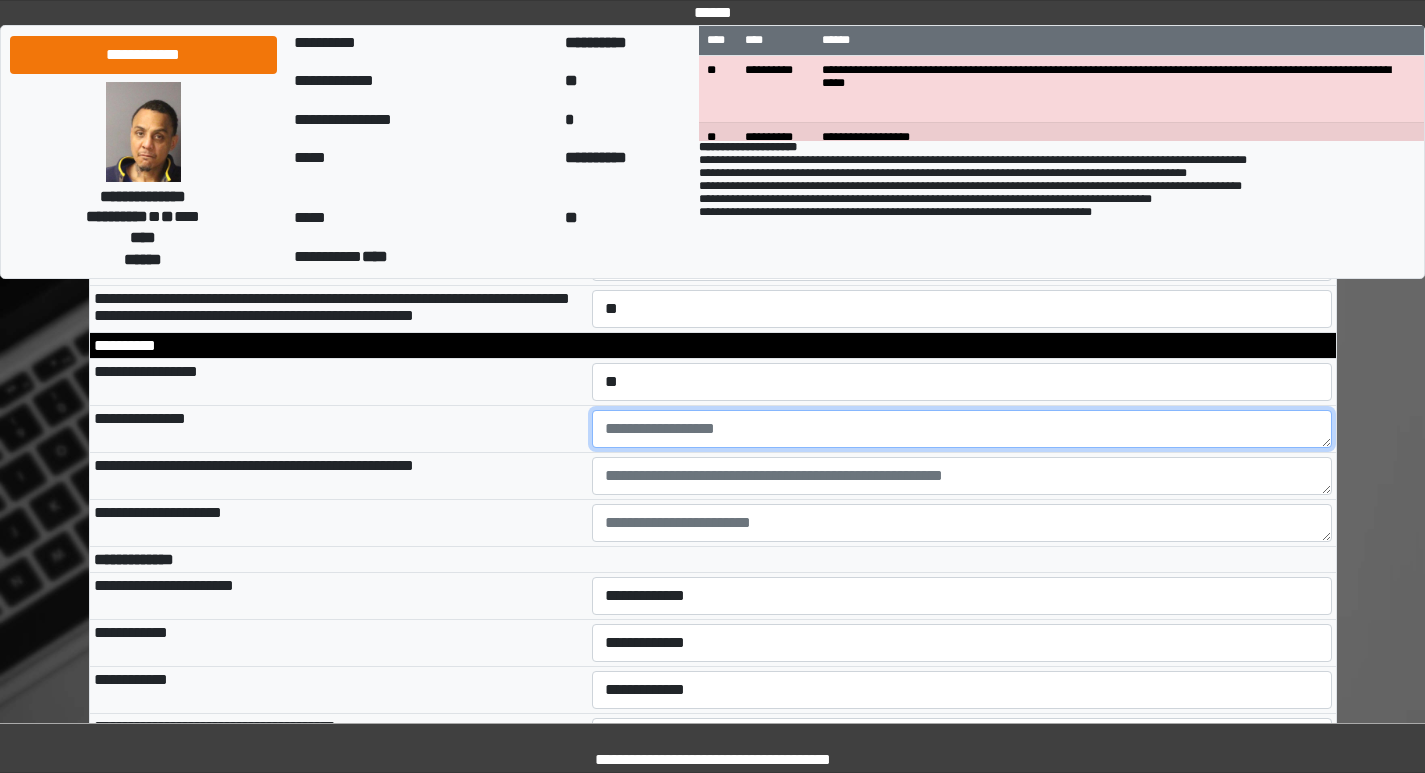 click at bounding box center (962, 429) 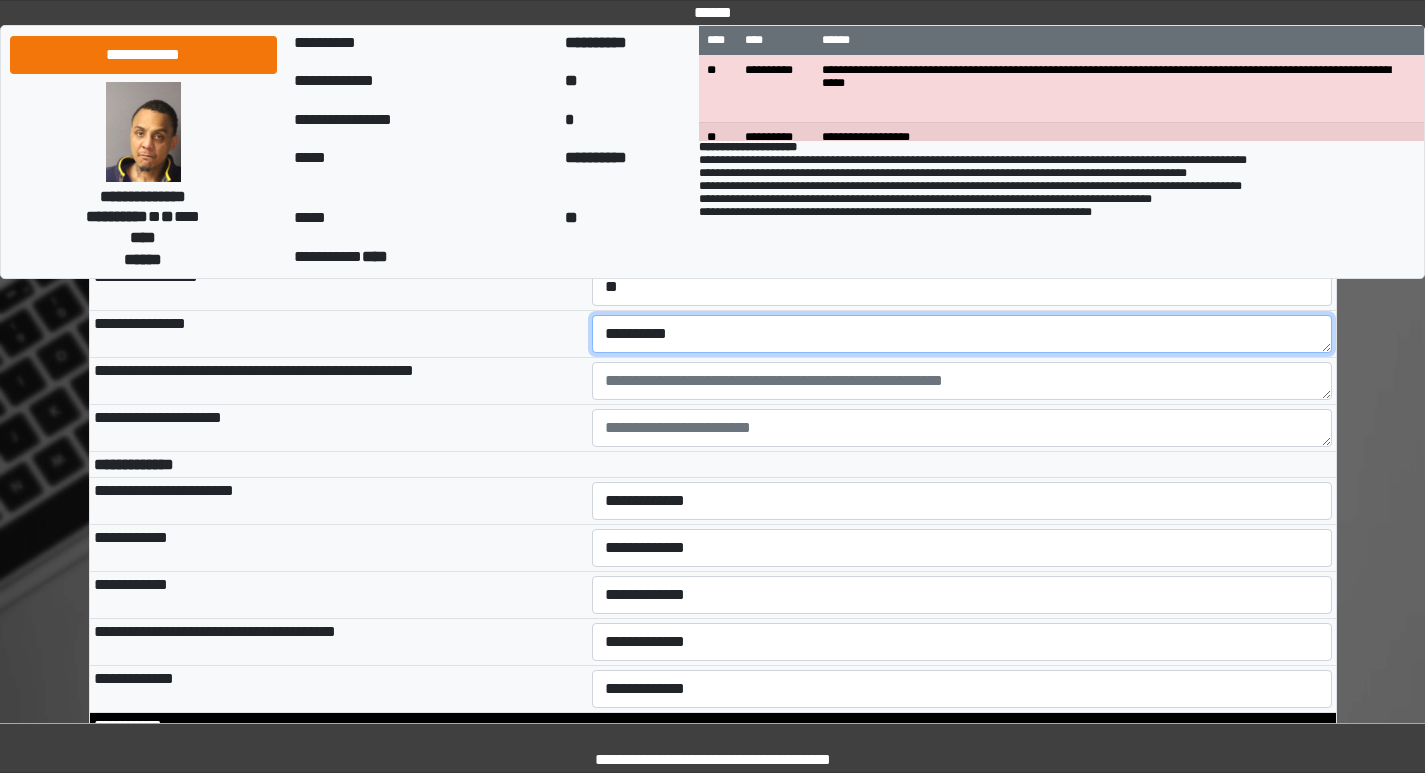 scroll, scrollTop: 800, scrollLeft: 0, axis: vertical 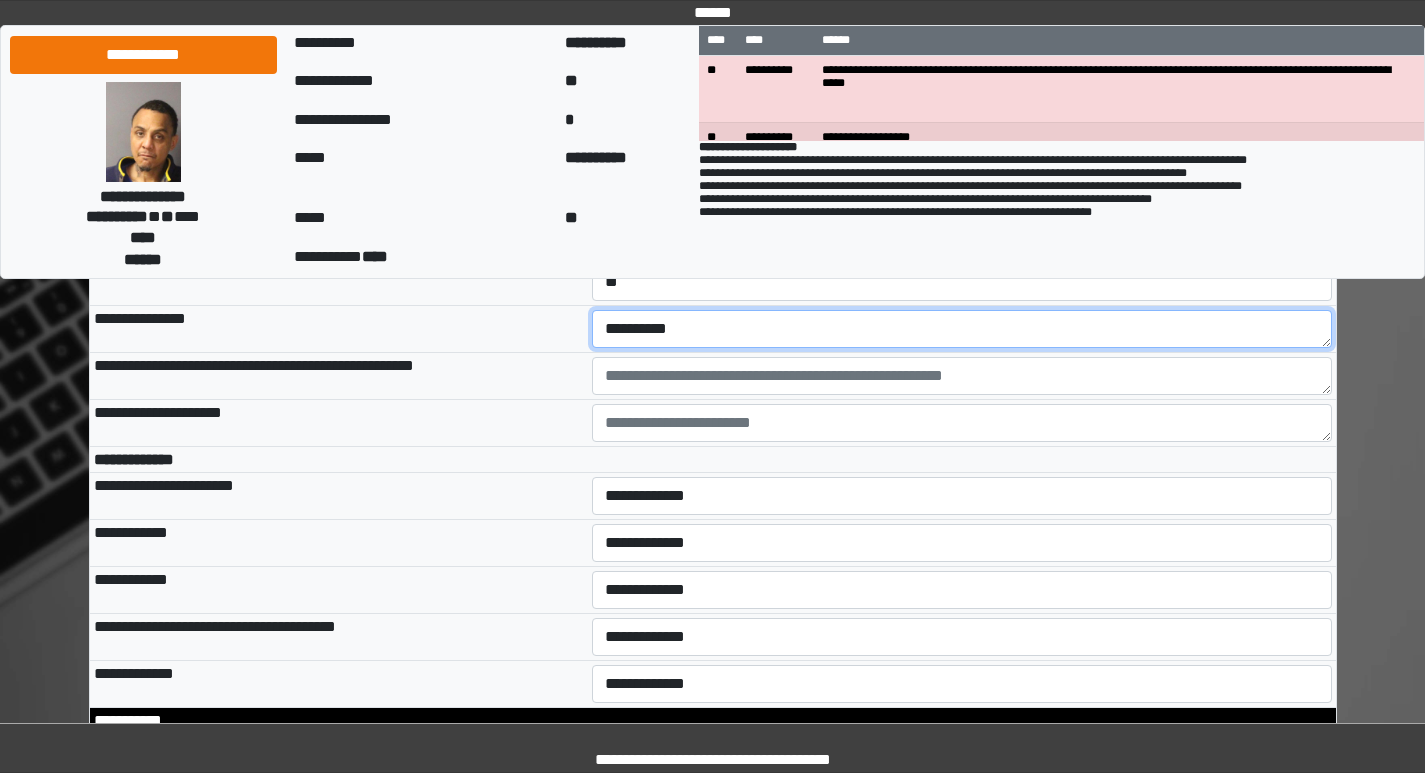 type on "**********" 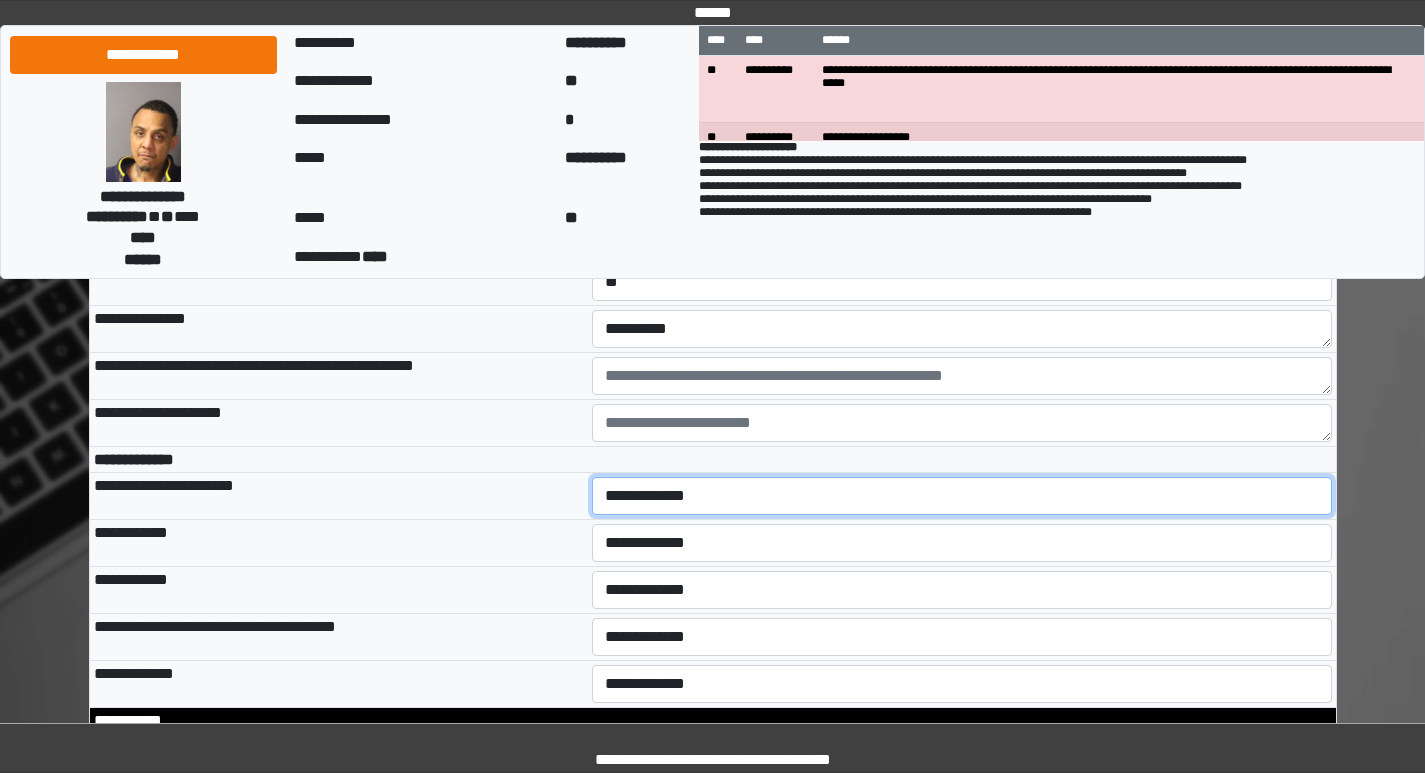 drag, startPoint x: 683, startPoint y: 523, endPoint x: 687, endPoint y: 533, distance: 10.770329 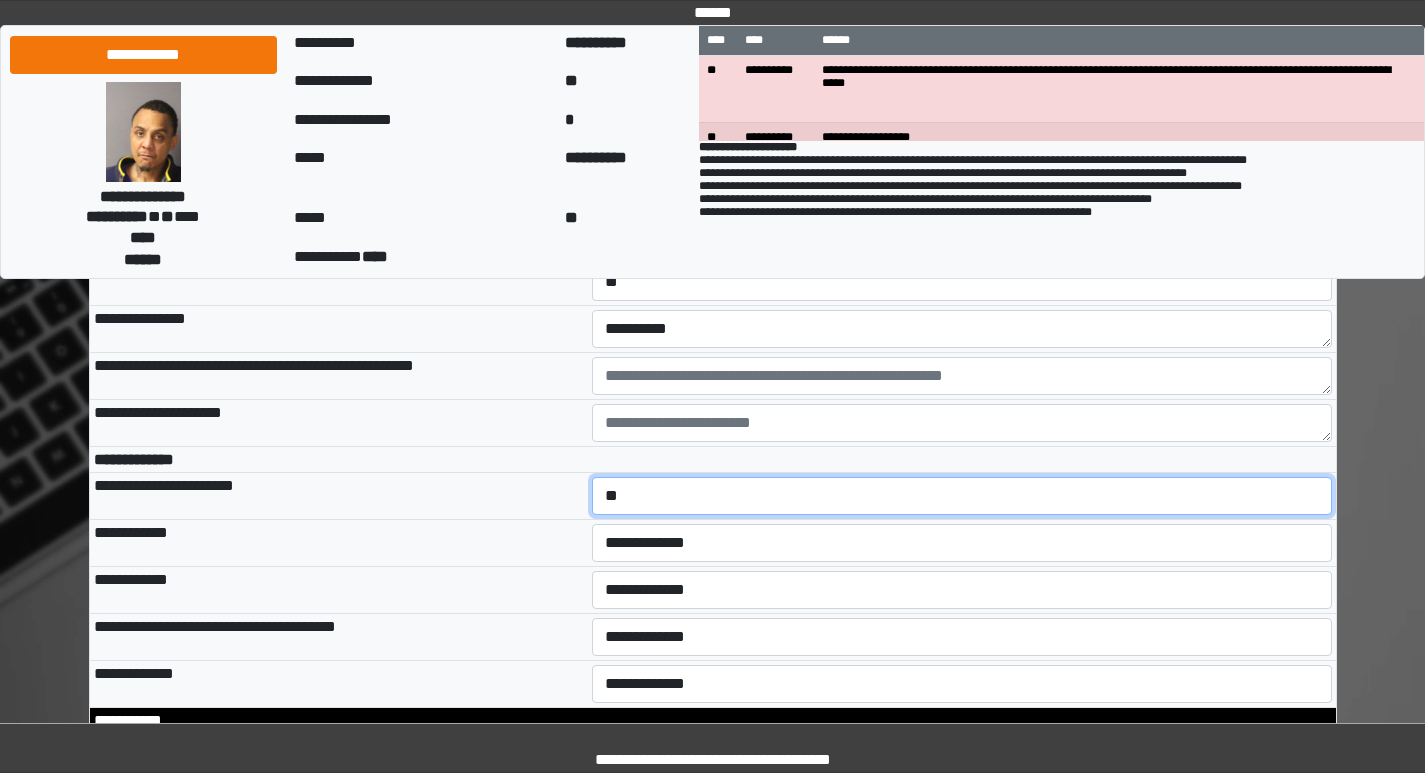 click on "**********" at bounding box center [962, 496] 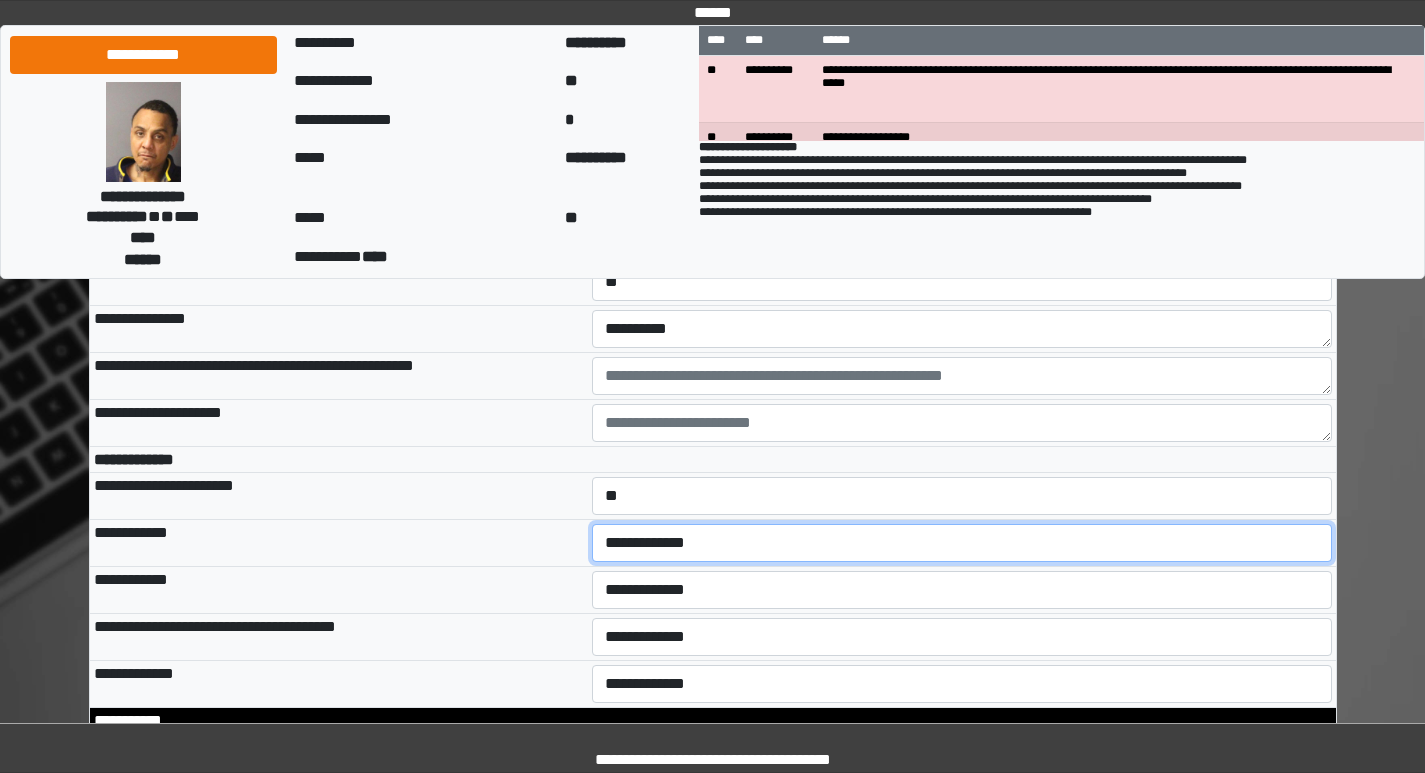 click on "**********" at bounding box center (962, 543) 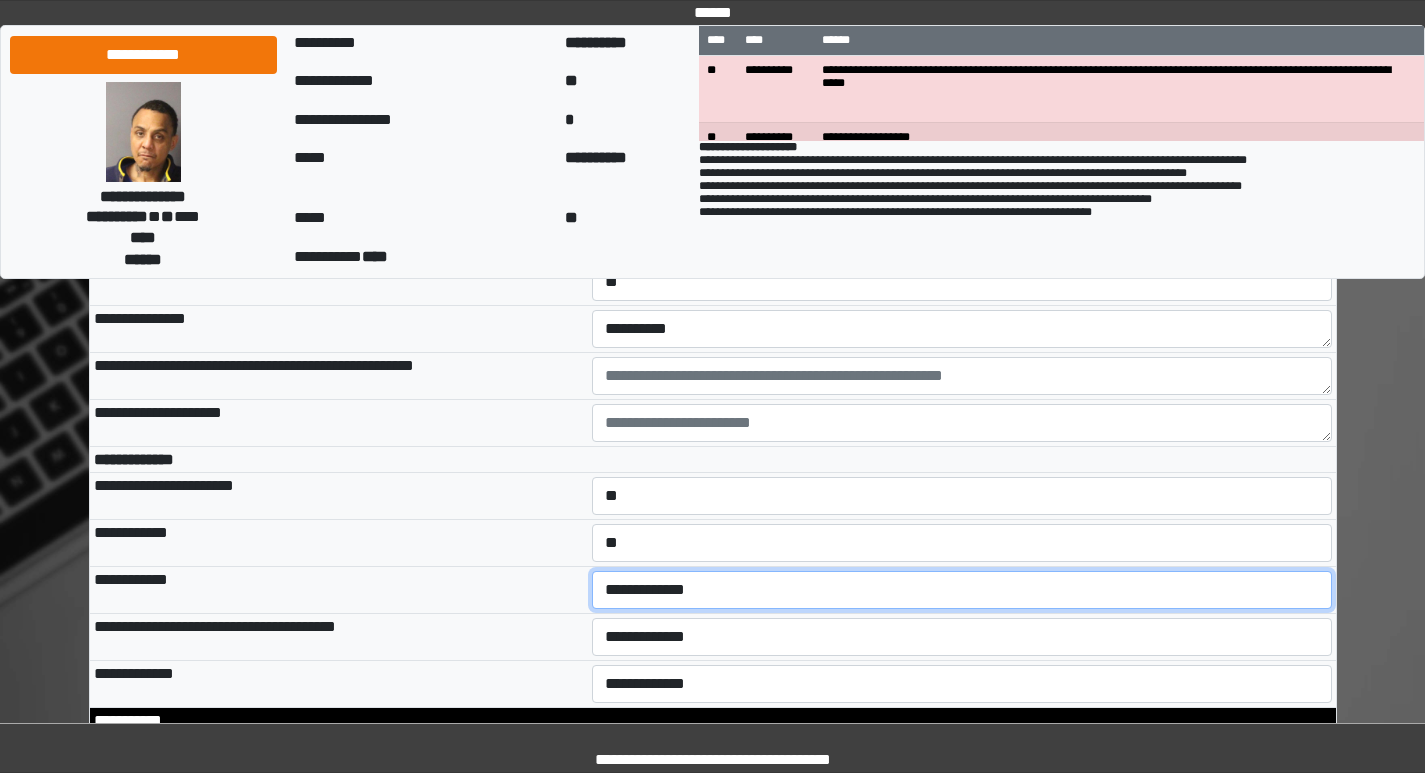 click on "**********" at bounding box center [962, 590] 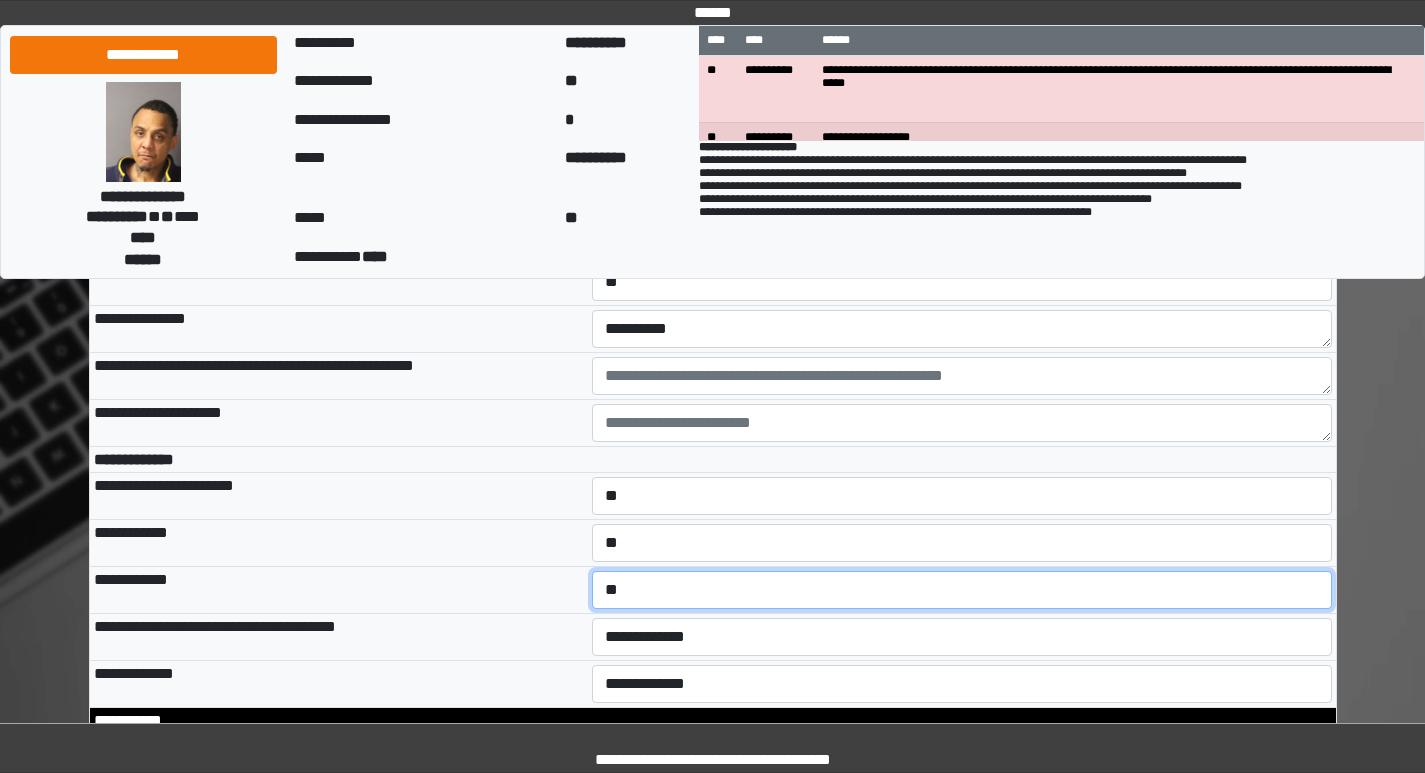 click on "**********" at bounding box center [962, 590] 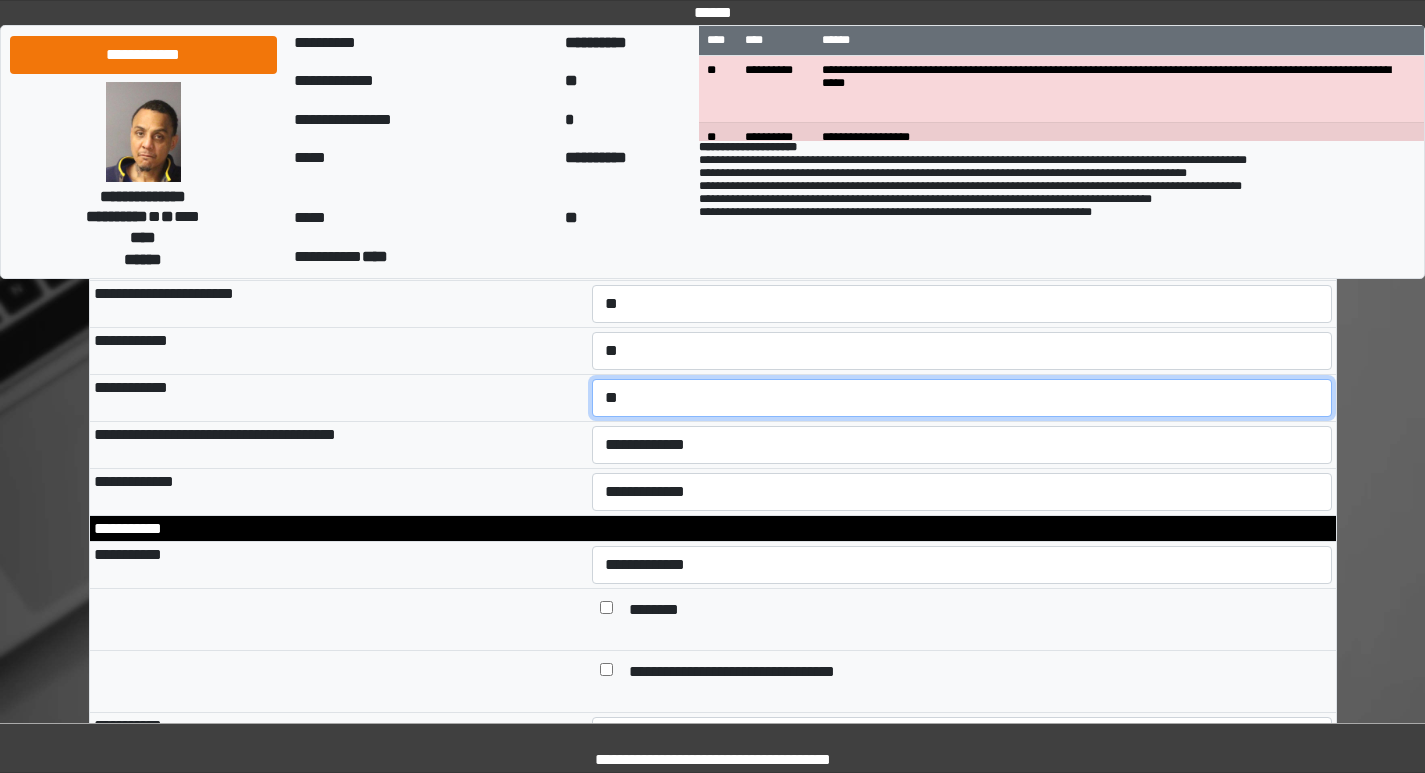 scroll, scrollTop: 1000, scrollLeft: 0, axis: vertical 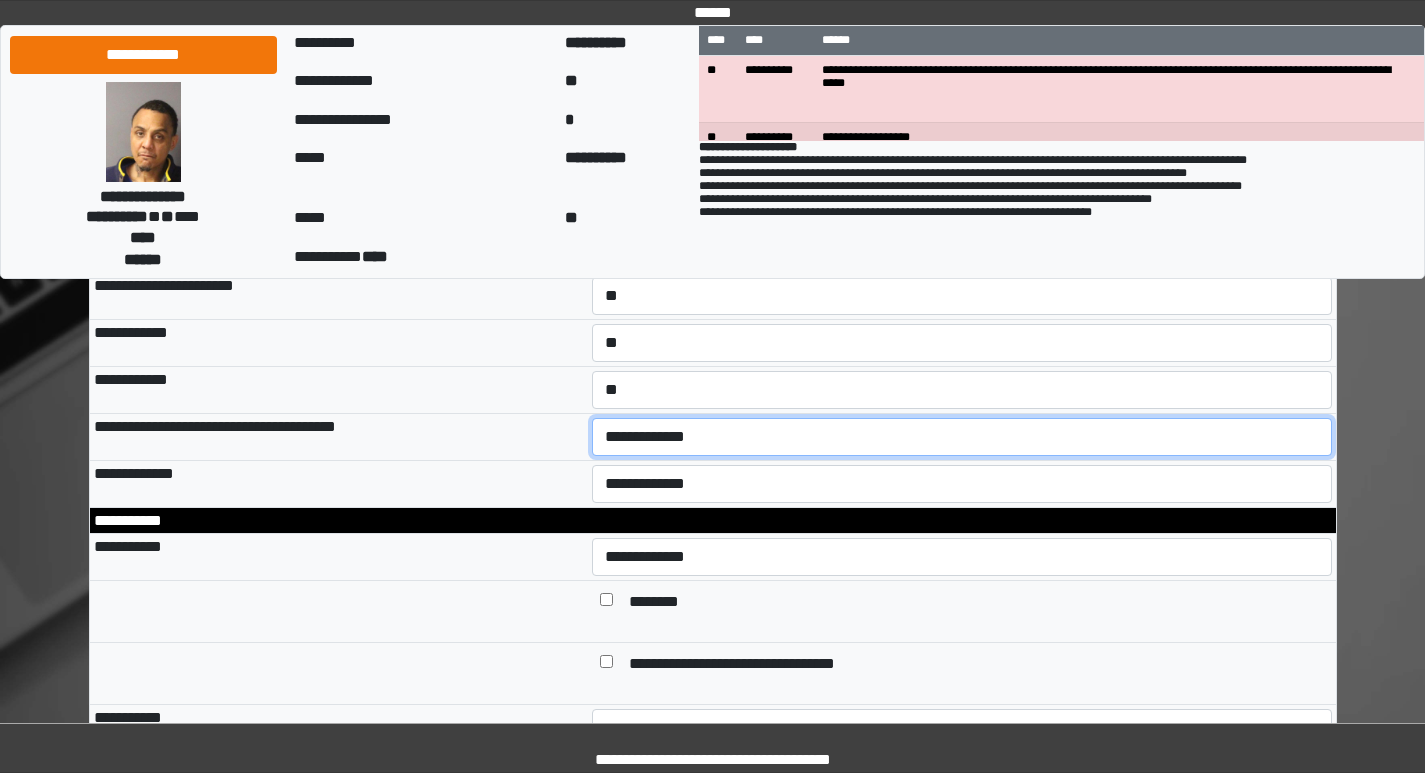 click on "**********" at bounding box center (962, 437) 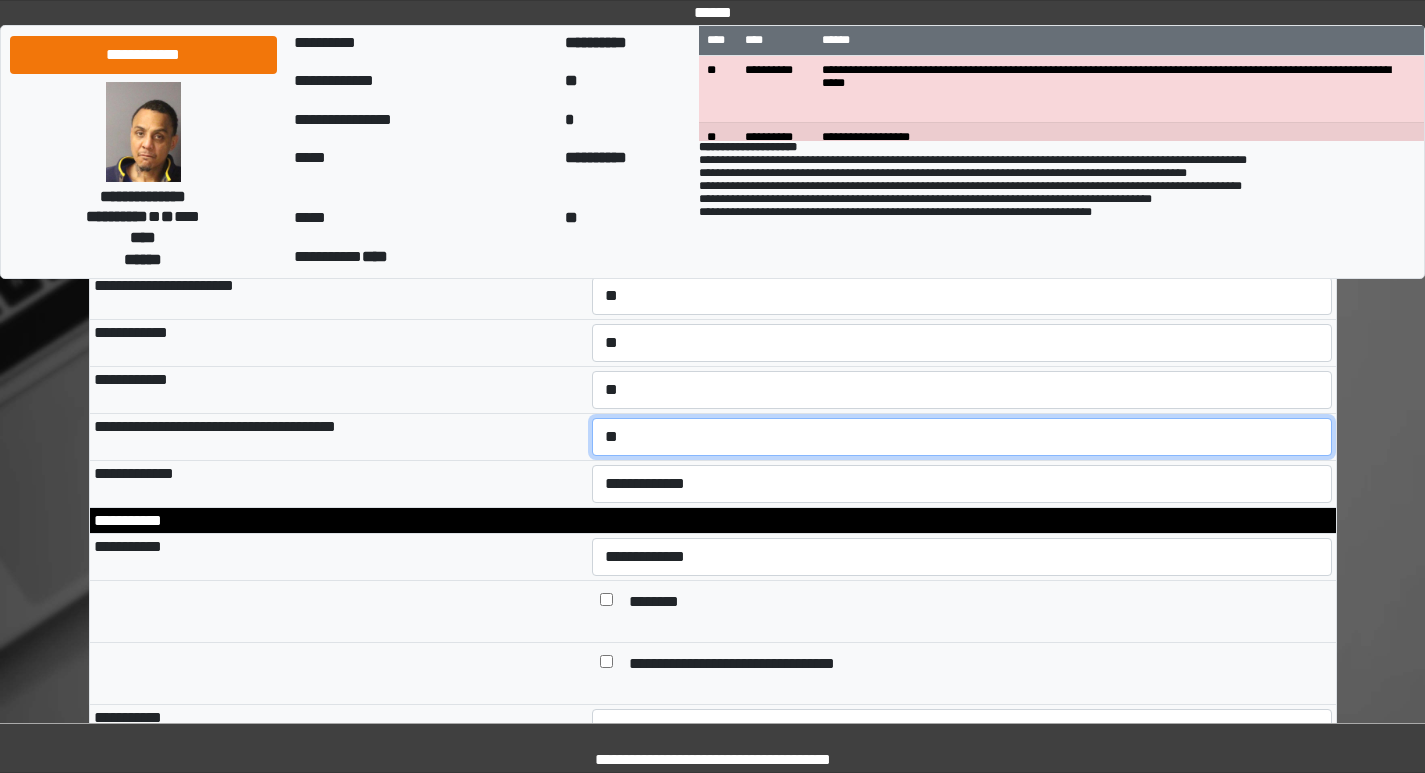 click on "**********" at bounding box center [962, 437] 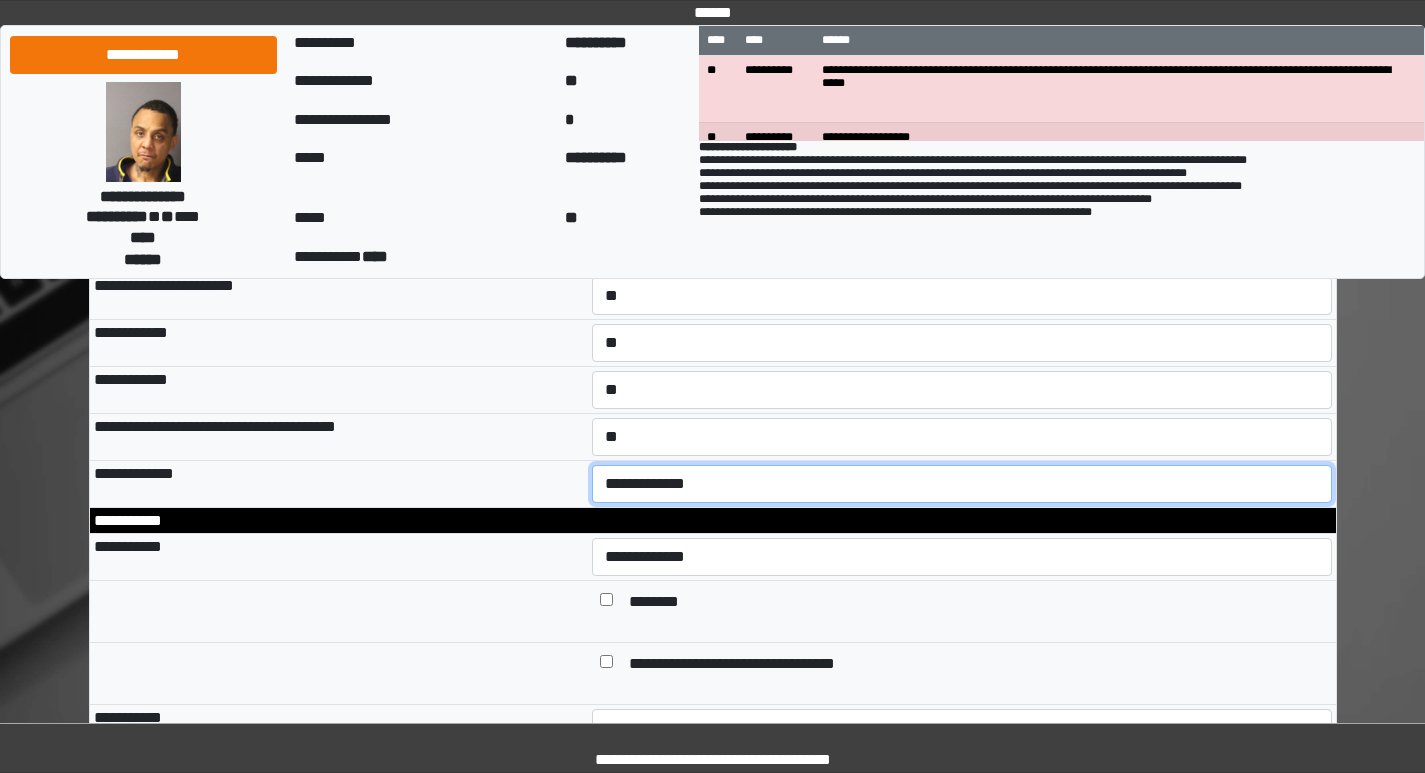 click on "**********" at bounding box center [962, 484] 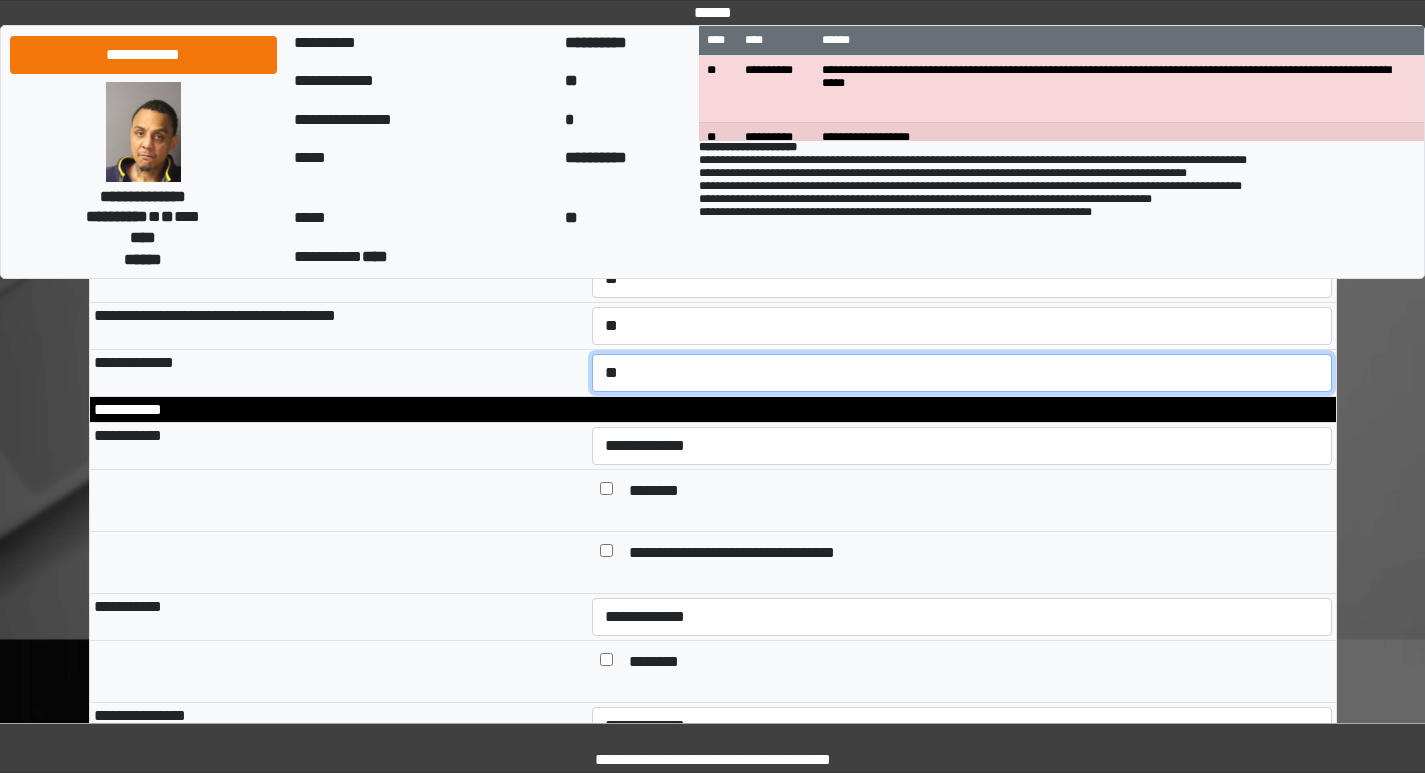 scroll, scrollTop: 1100, scrollLeft: 0, axis: vertical 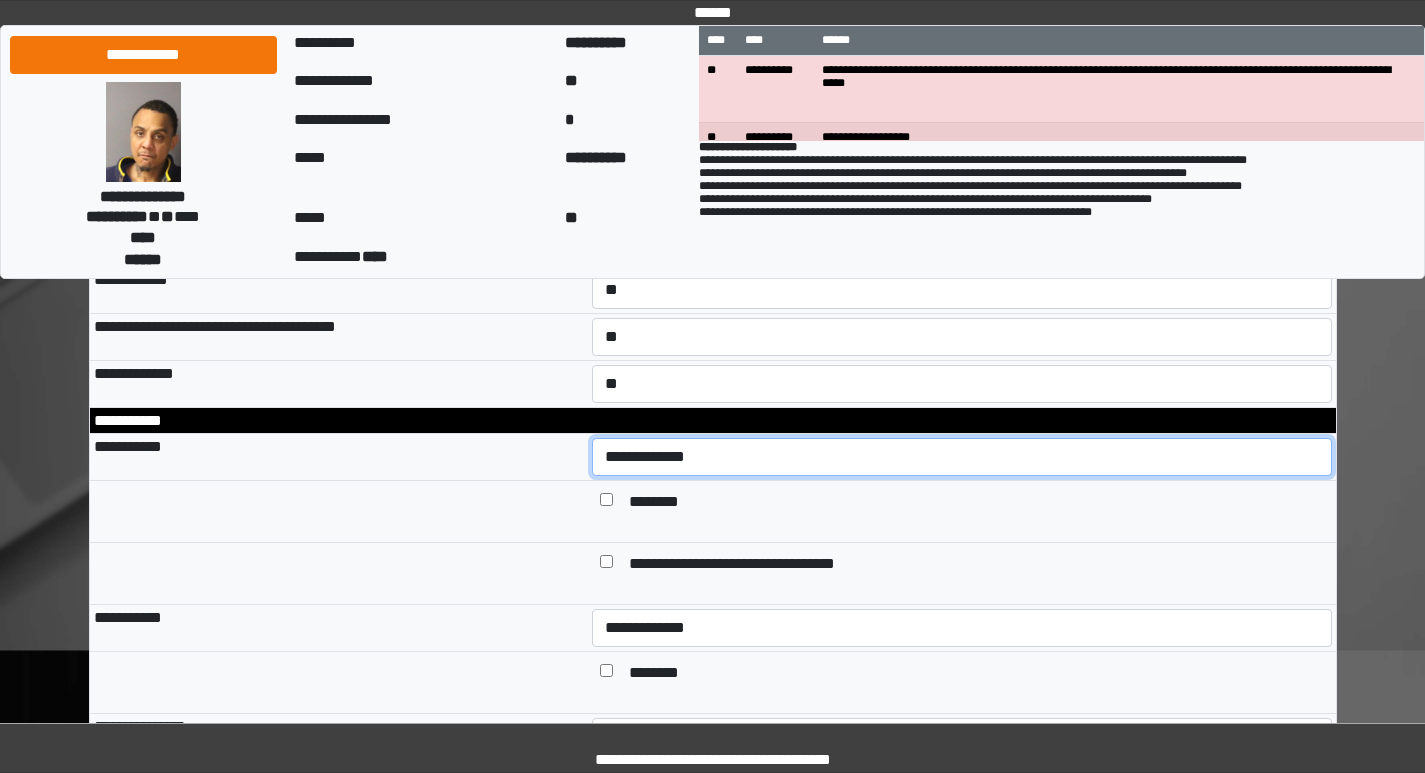 click on "**********" at bounding box center (962, 457) 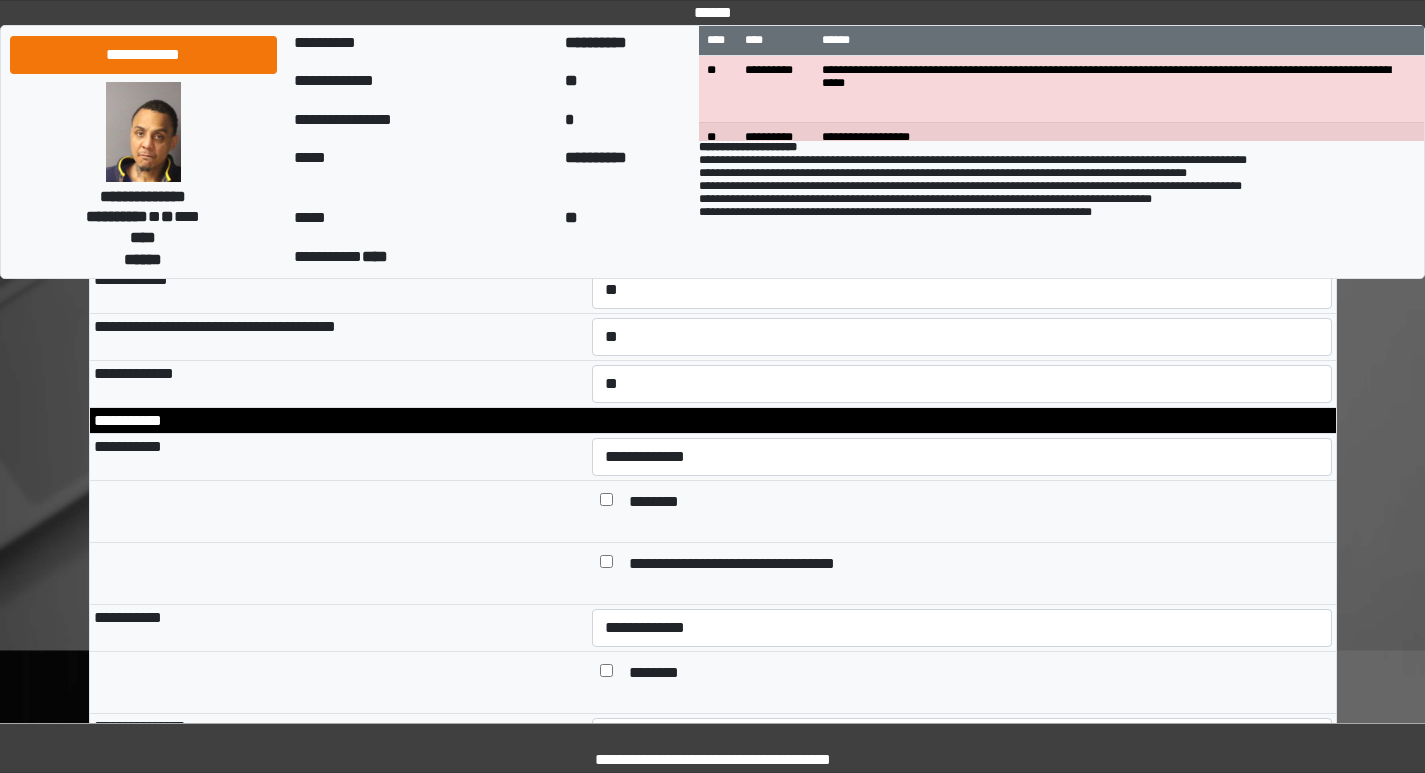 drag, startPoint x: 457, startPoint y: 542, endPoint x: 479, endPoint y: 543, distance: 22.022715 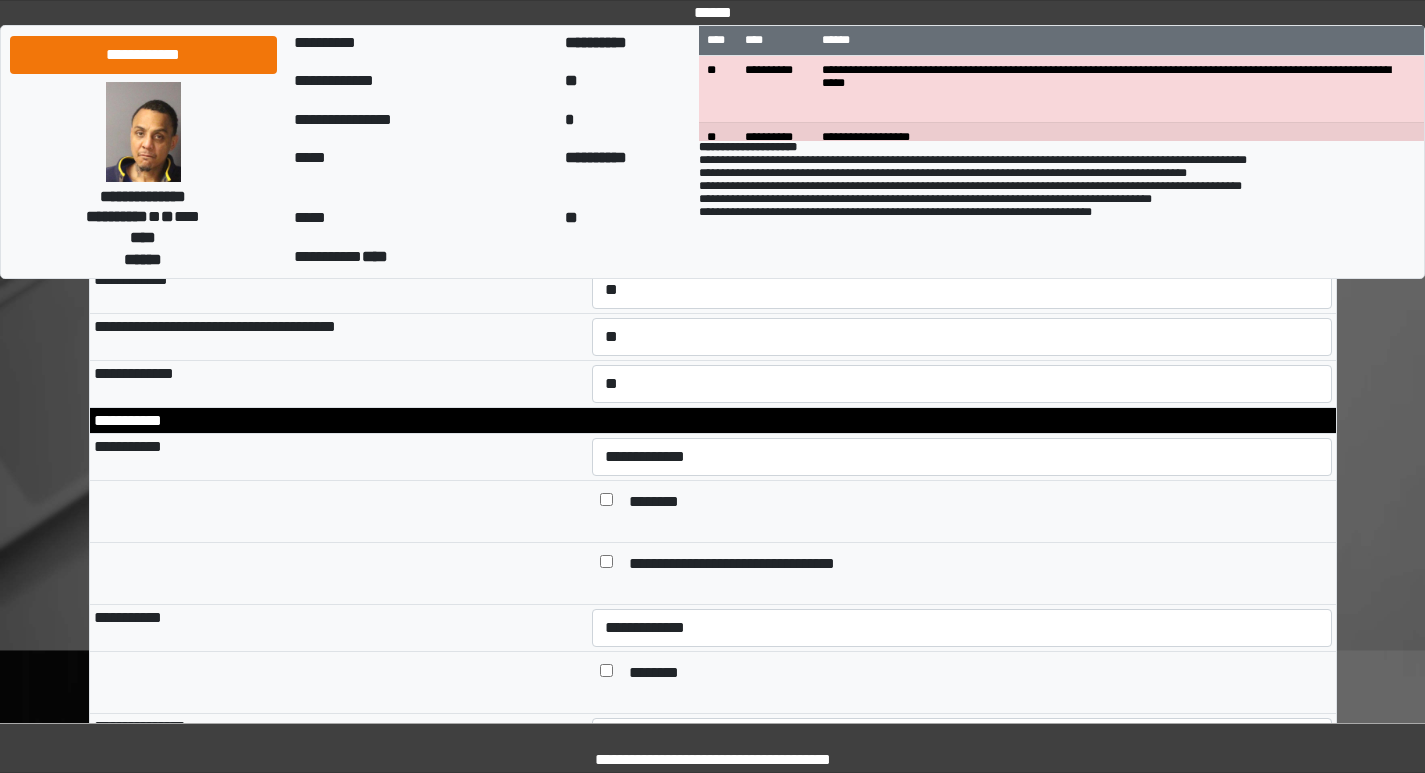 click at bounding box center (606, 503) 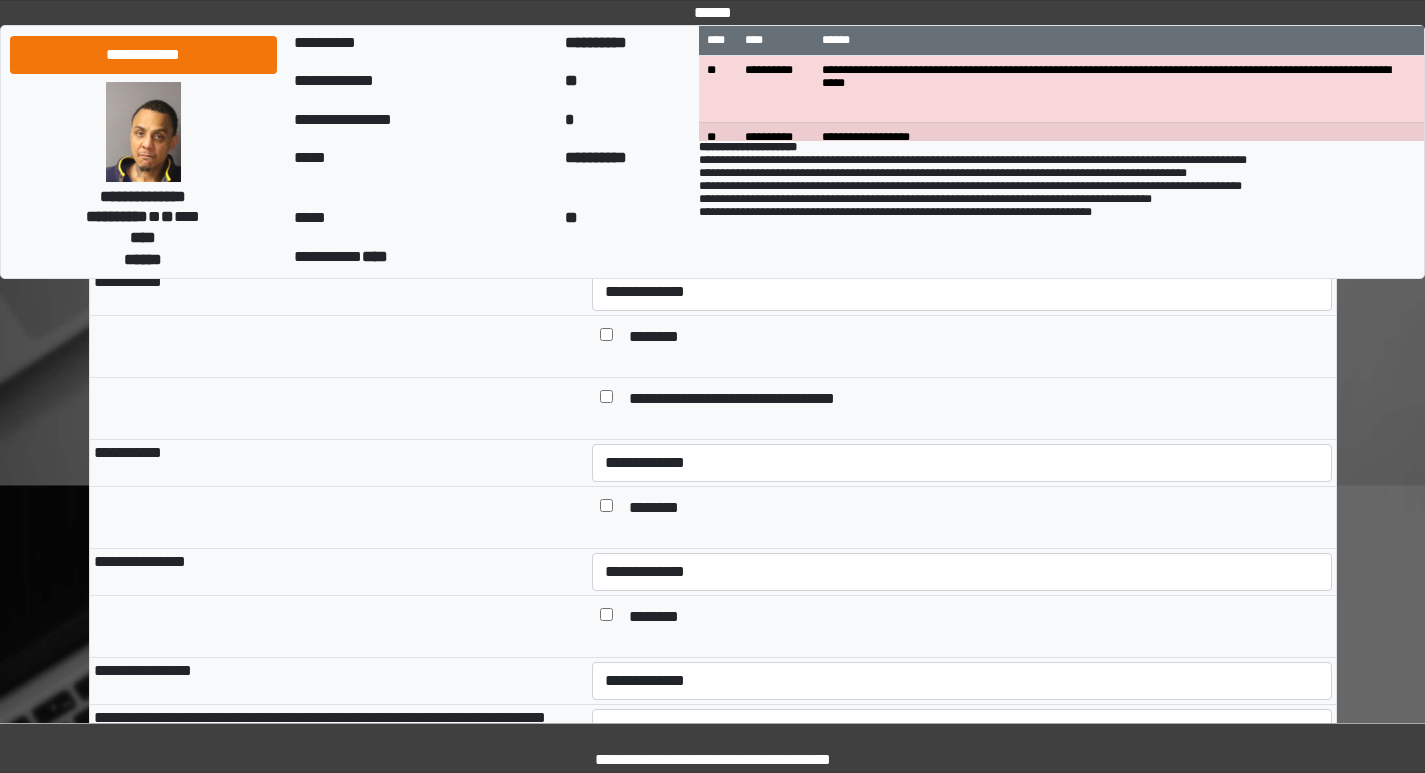 scroll, scrollTop: 1300, scrollLeft: 0, axis: vertical 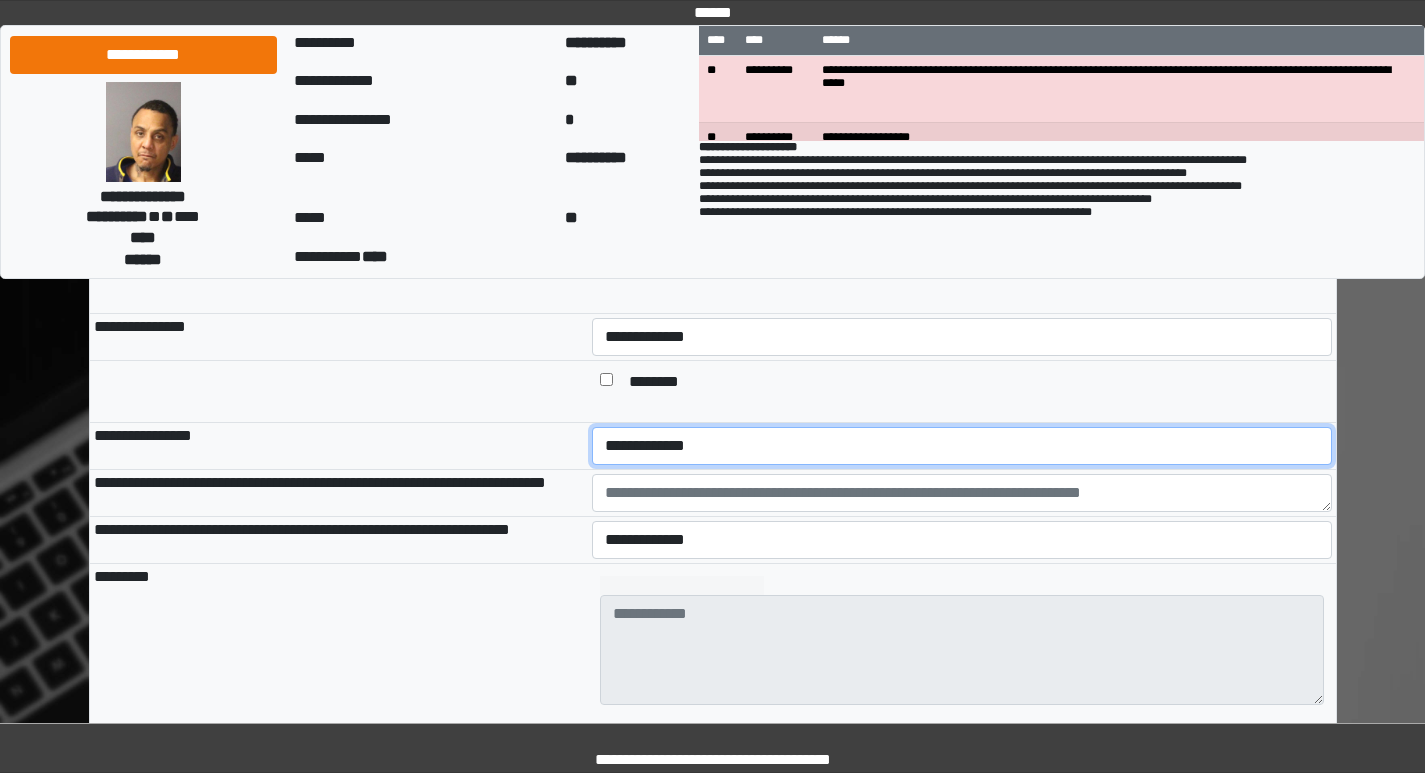 click on "**********" at bounding box center (962, 446) 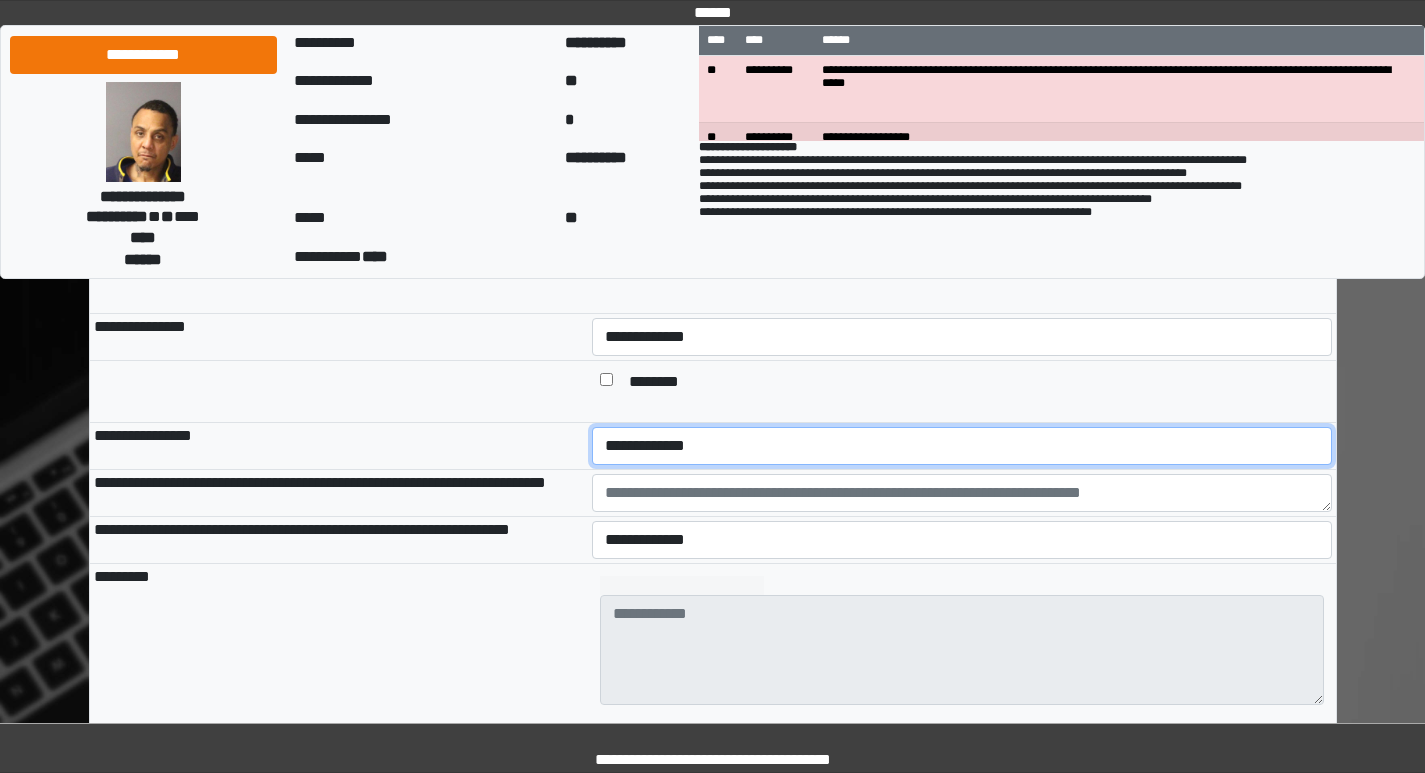 select on "*" 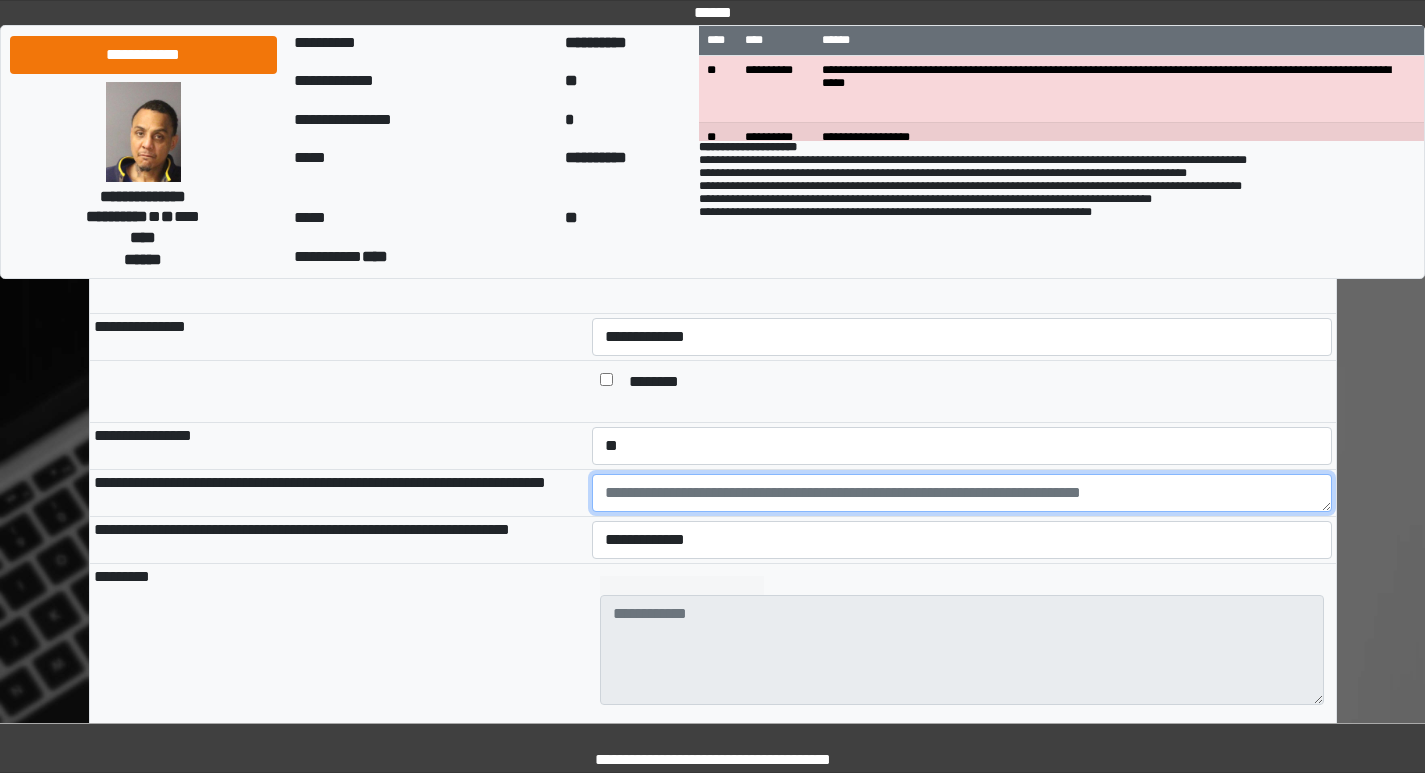 click at bounding box center [962, 493] 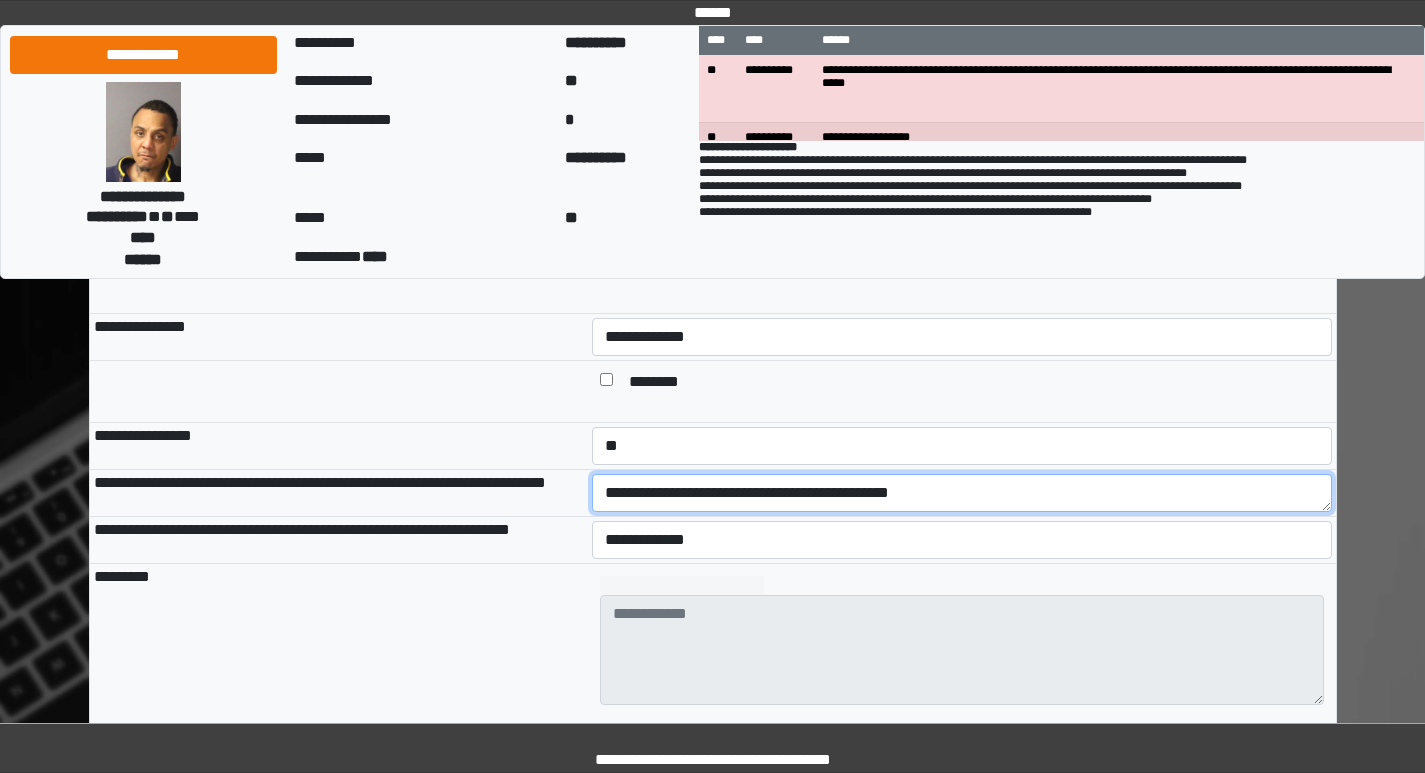 type on "**********" 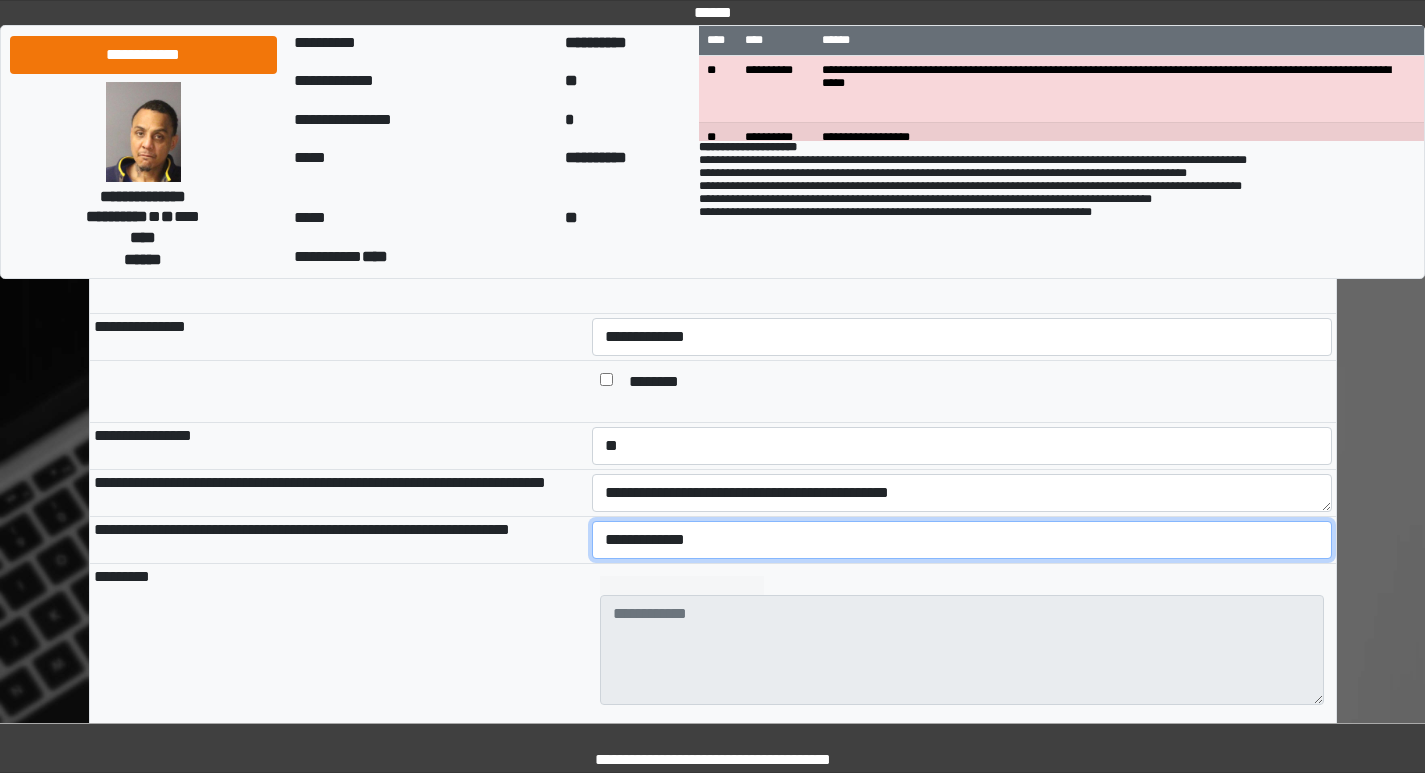 click on "**********" at bounding box center [962, 540] 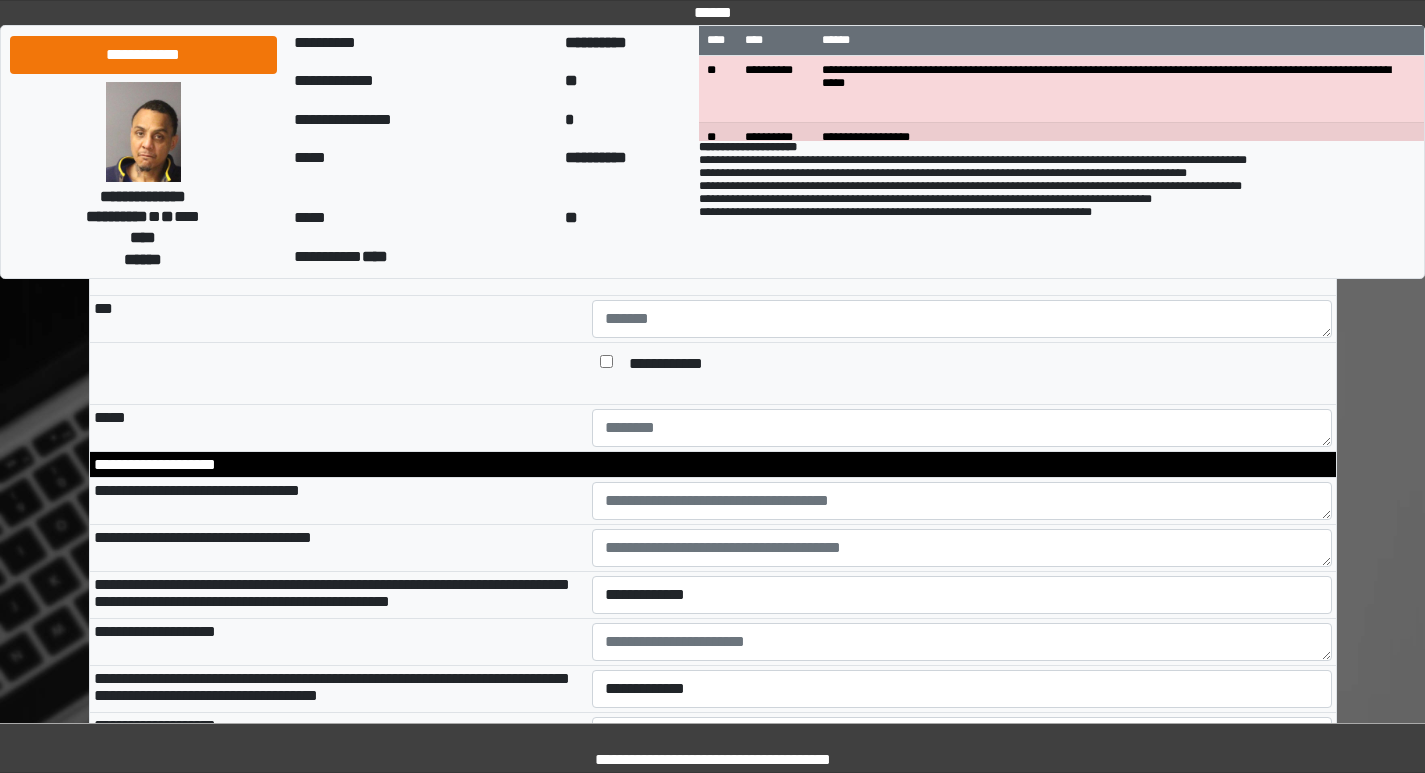 scroll, scrollTop: 2500, scrollLeft: 0, axis: vertical 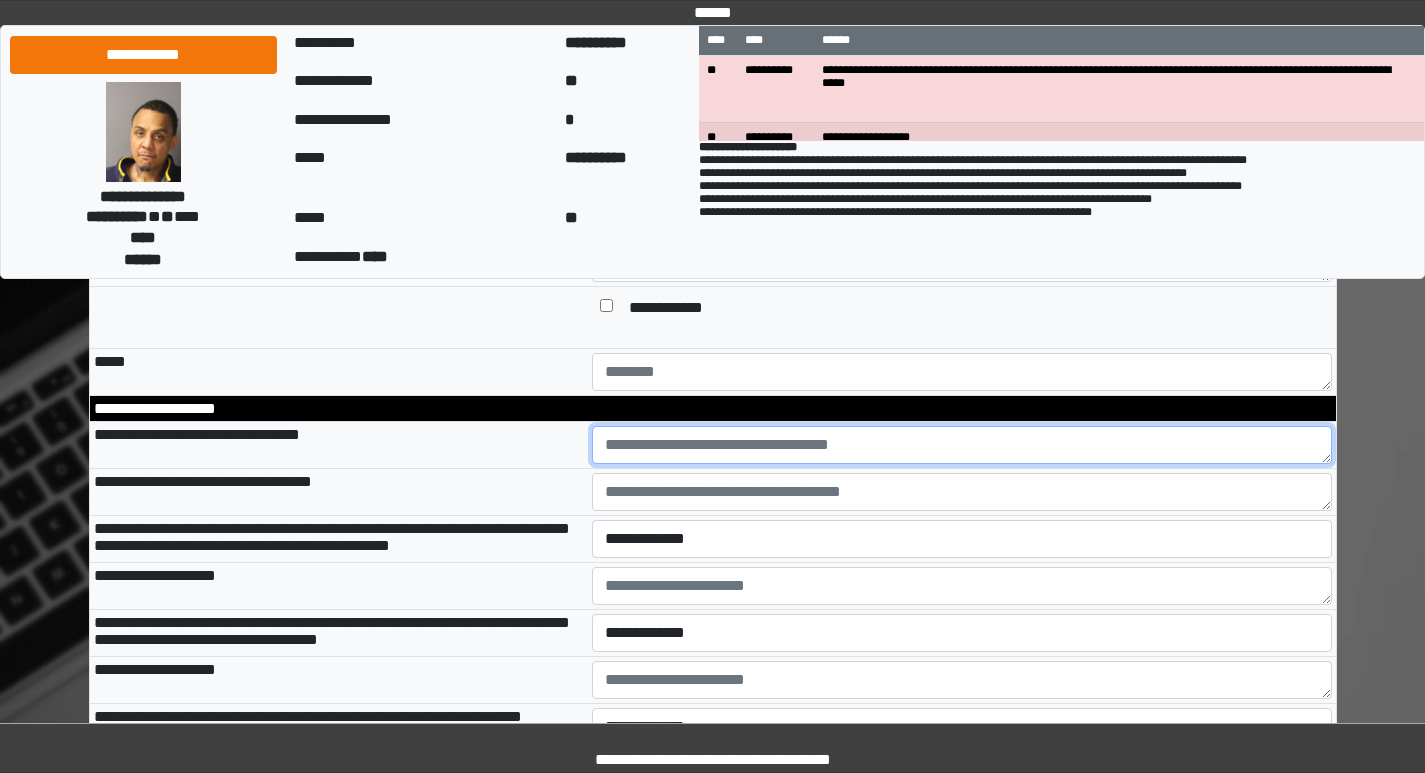 click at bounding box center [962, 445] 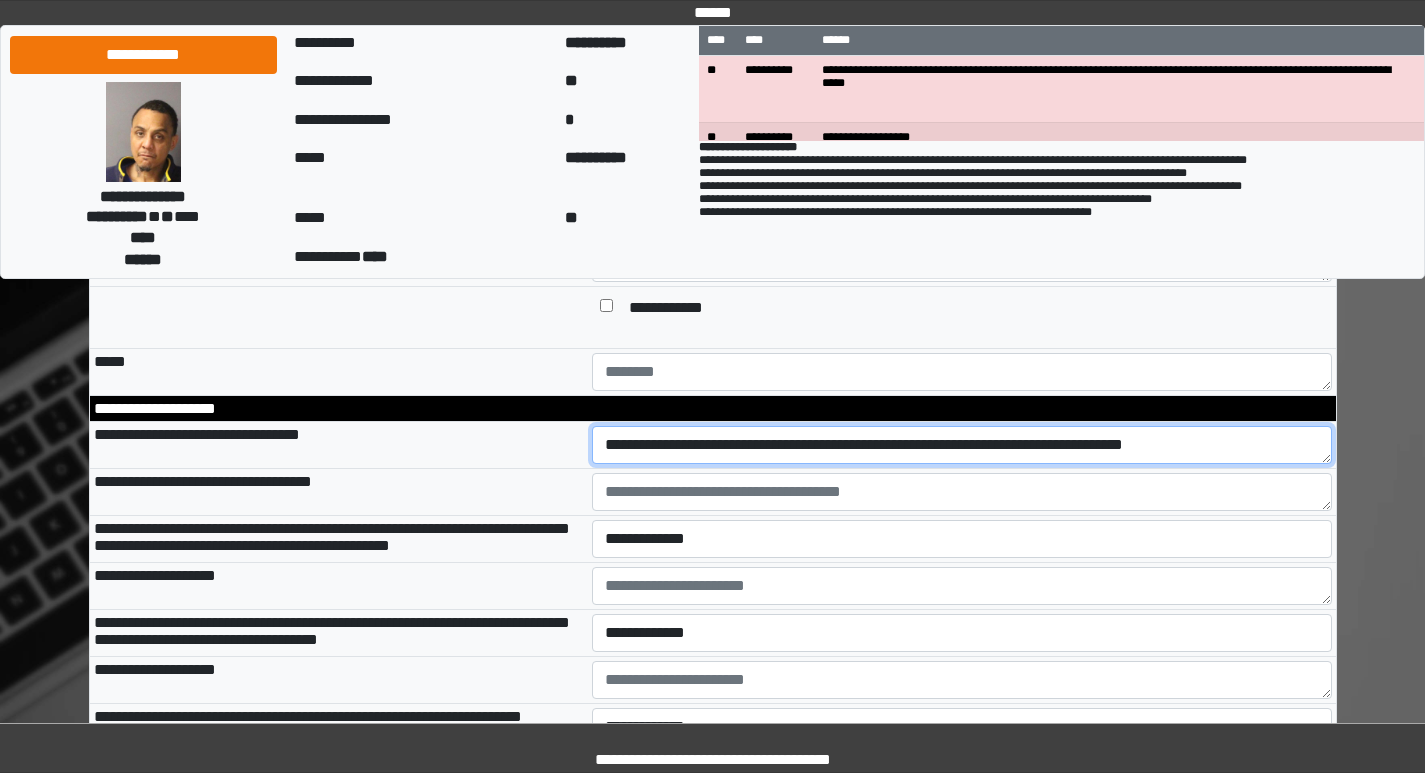 click on "**********" at bounding box center [962, 445] 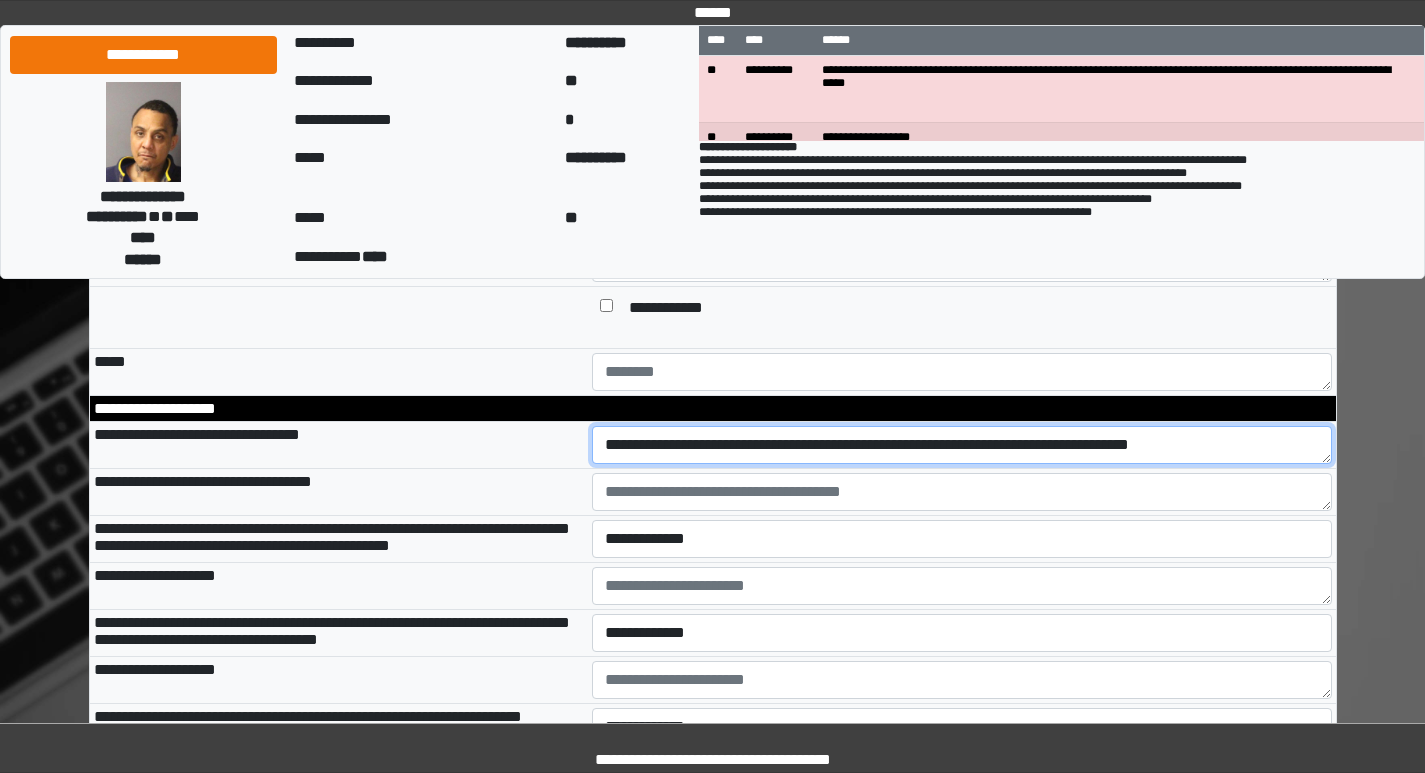 click on "**********" at bounding box center (962, 445) 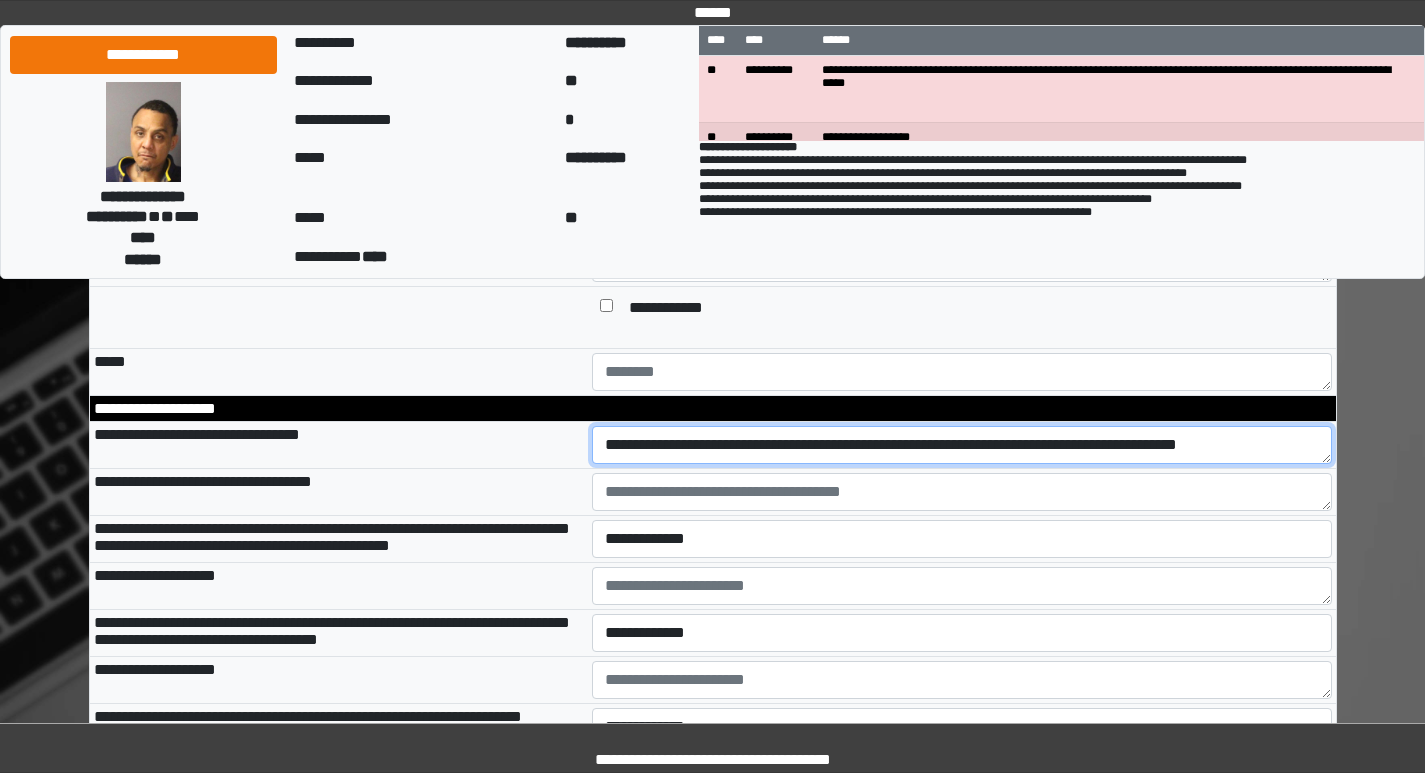 click on "**********" at bounding box center [962, 445] 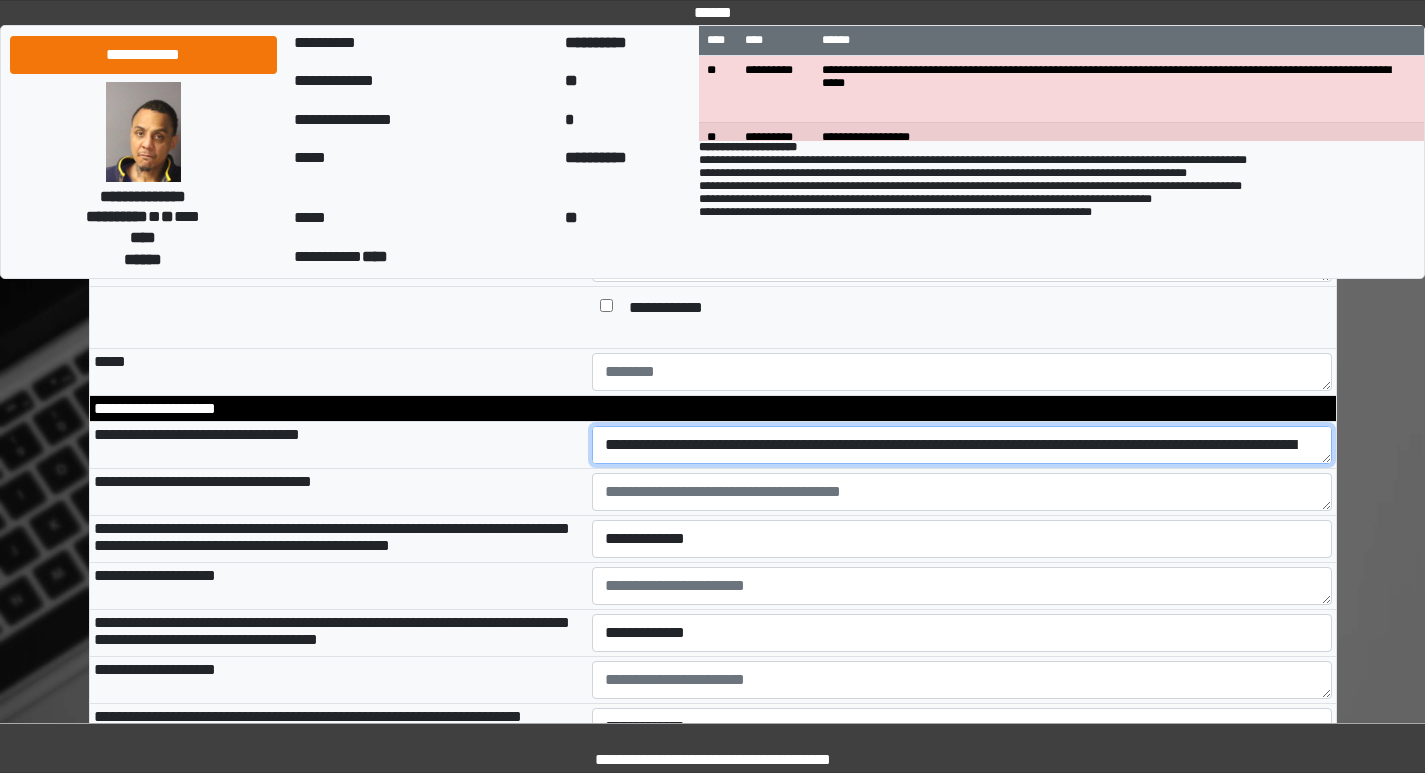 drag, startPoint x: 1026, startPoint y: 512, endPoint x: 1004, endPoint y: 503, distance: 23.769728 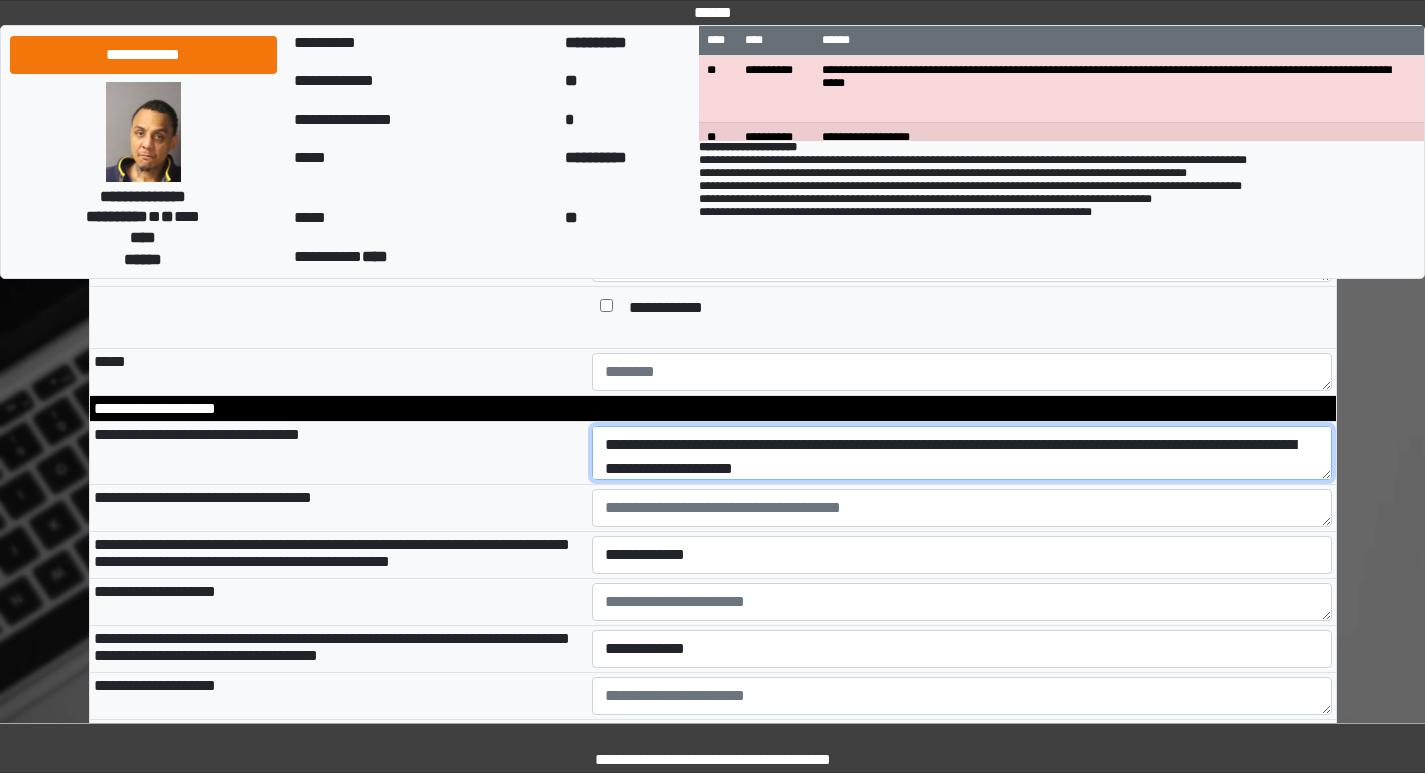 drag, startPoint x: 1330, startPoint y: 524, endPoint x: 1333, endPoint y: 547, distance: 23.194826 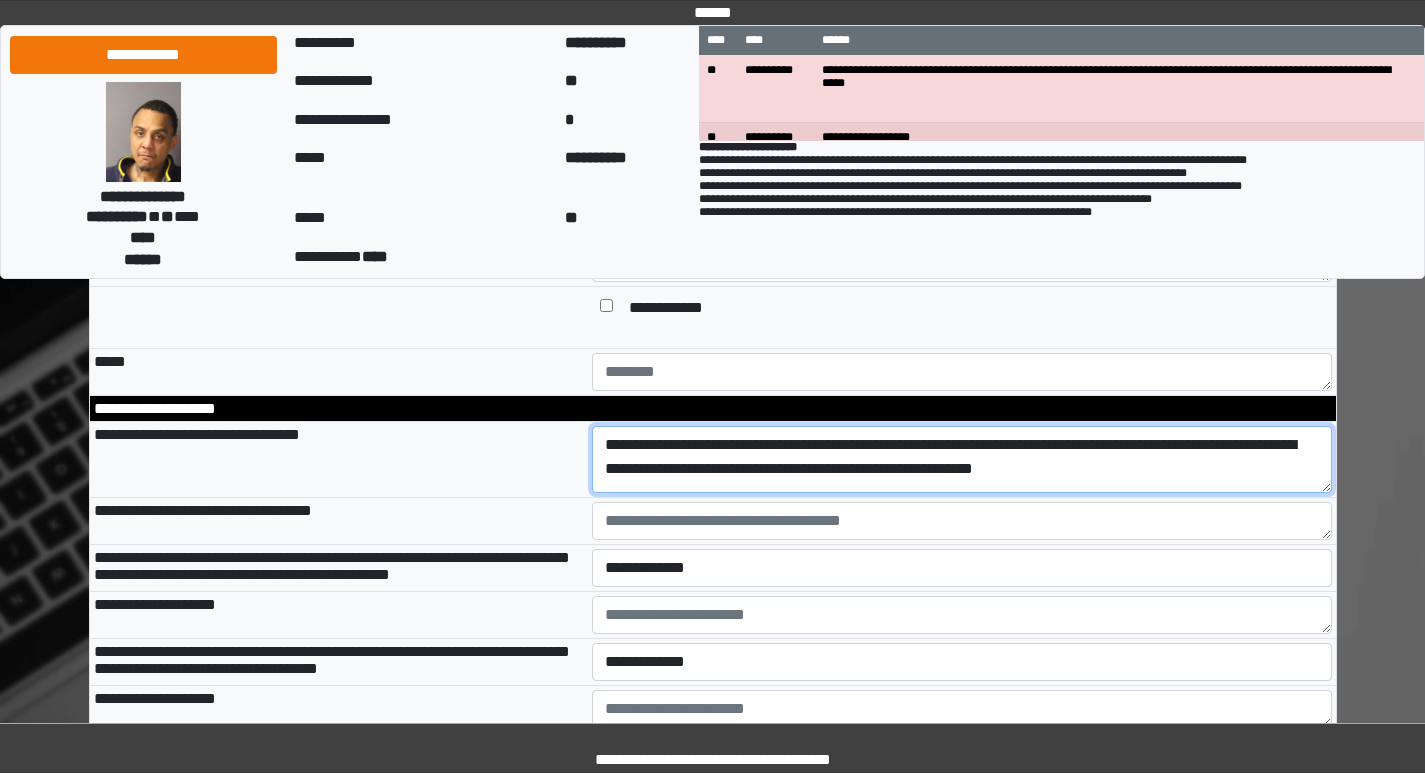 scroll, scrollTop: 2600, scrollLeft: 0, axis: vertical 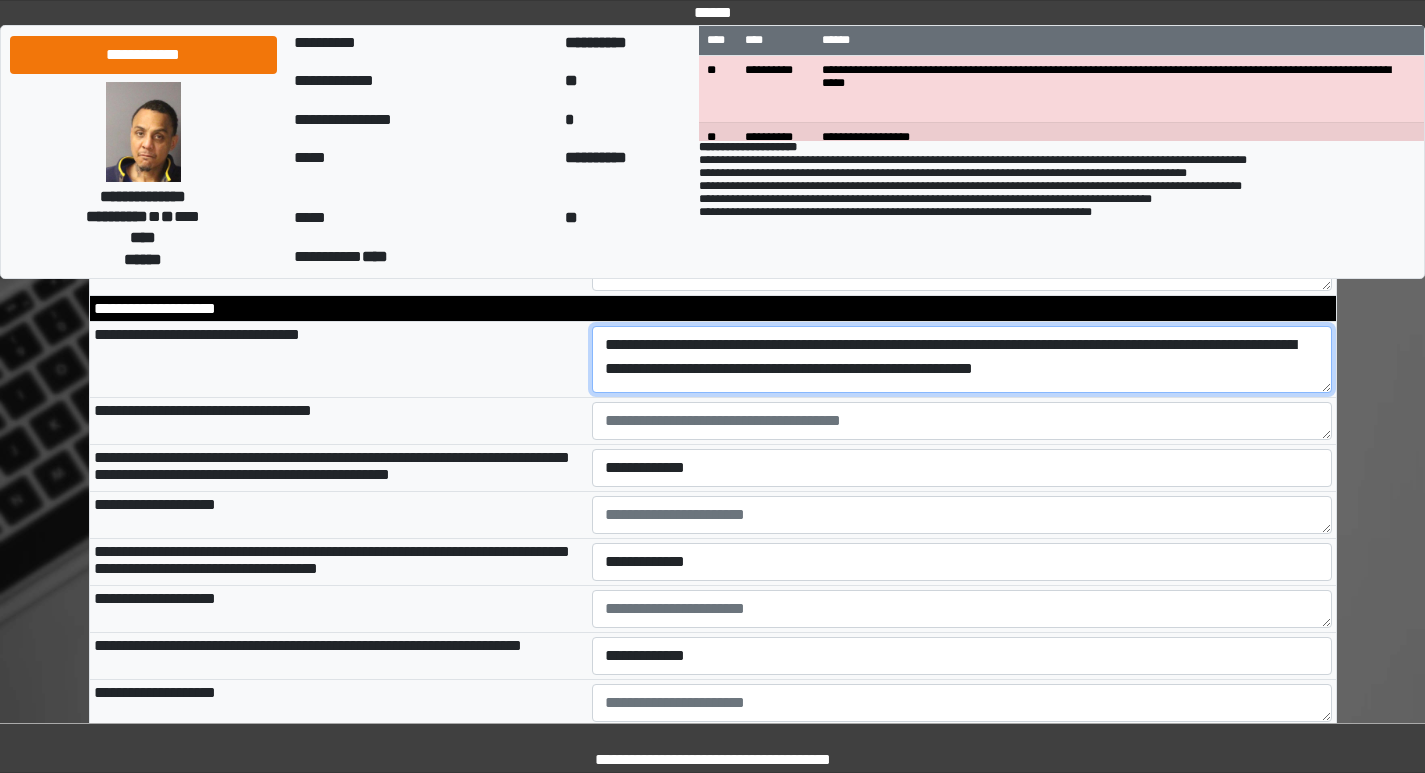 type on "**********" 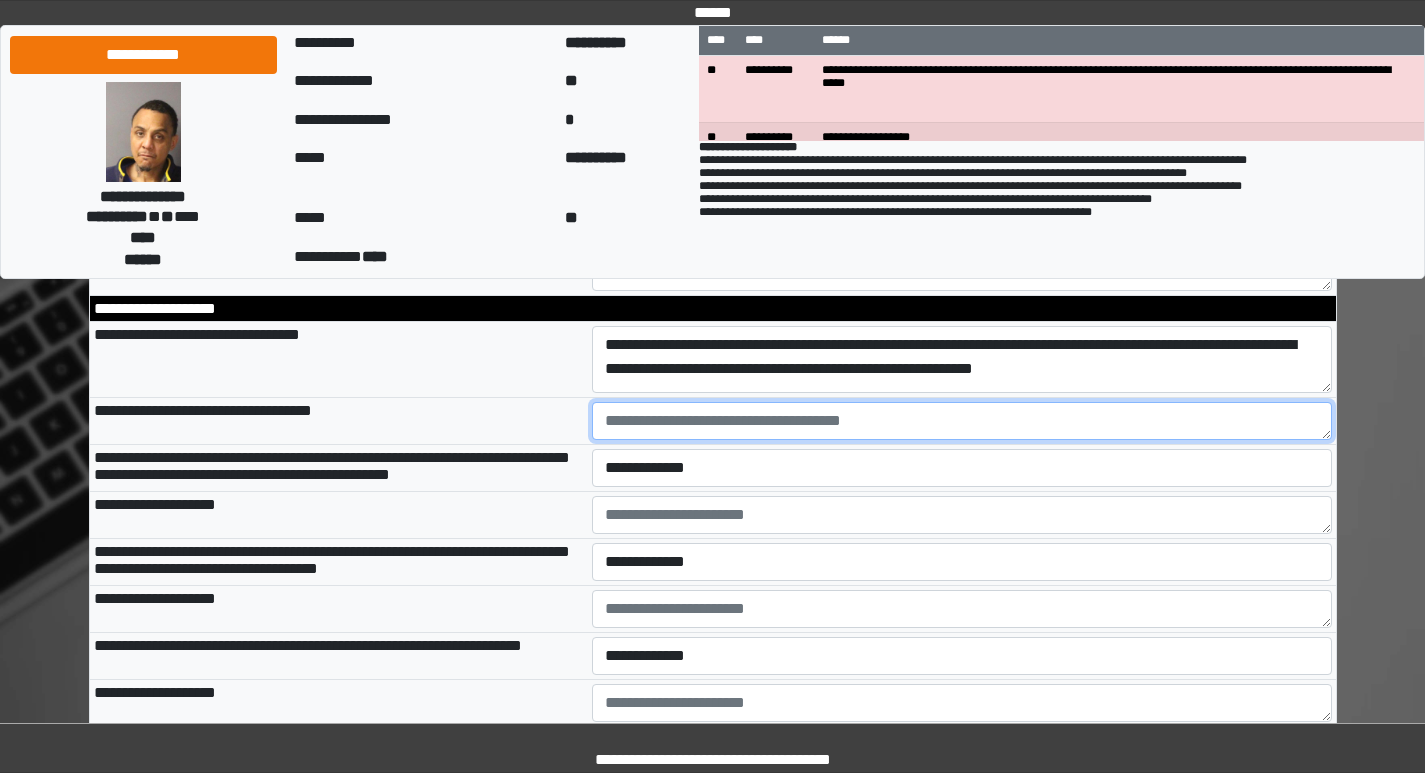 click at bounding box center (962, 421) 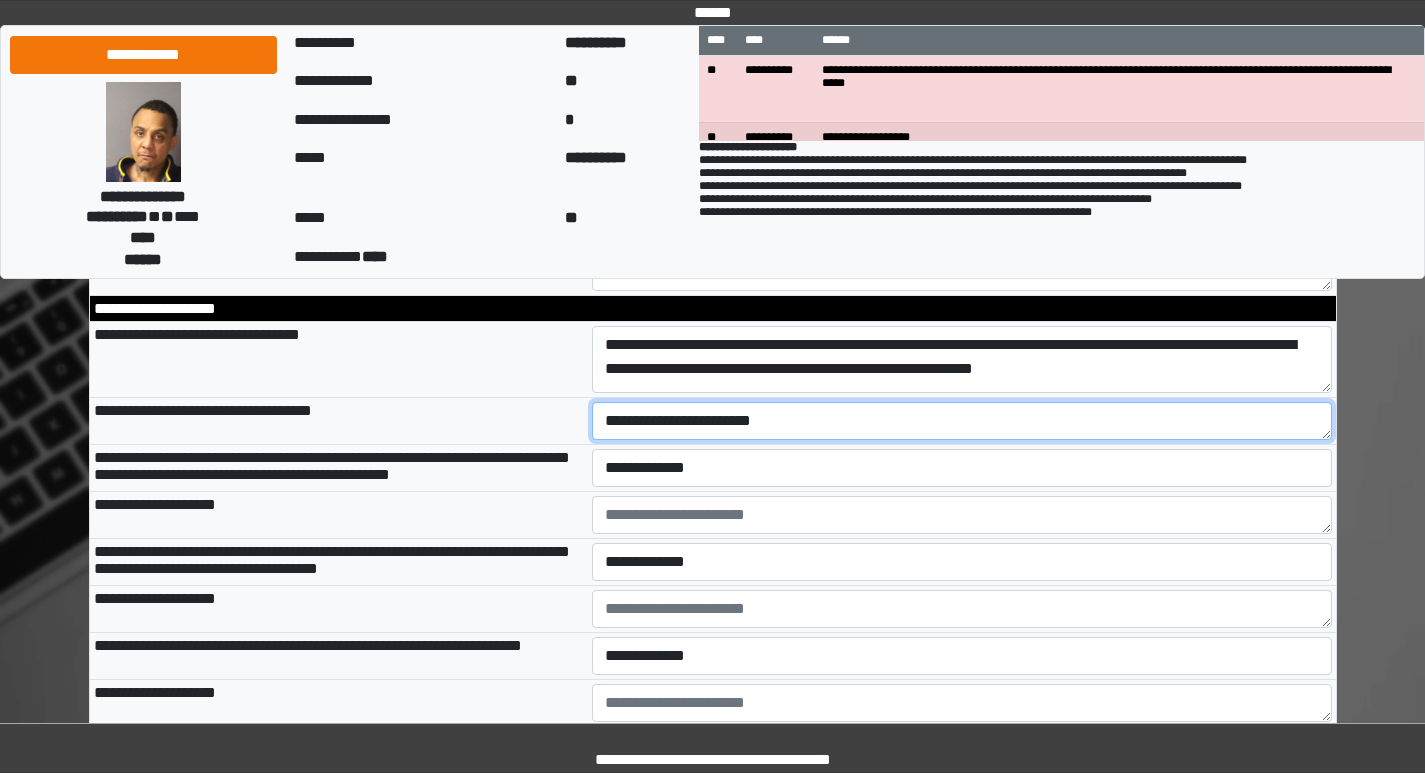 type on "**********" 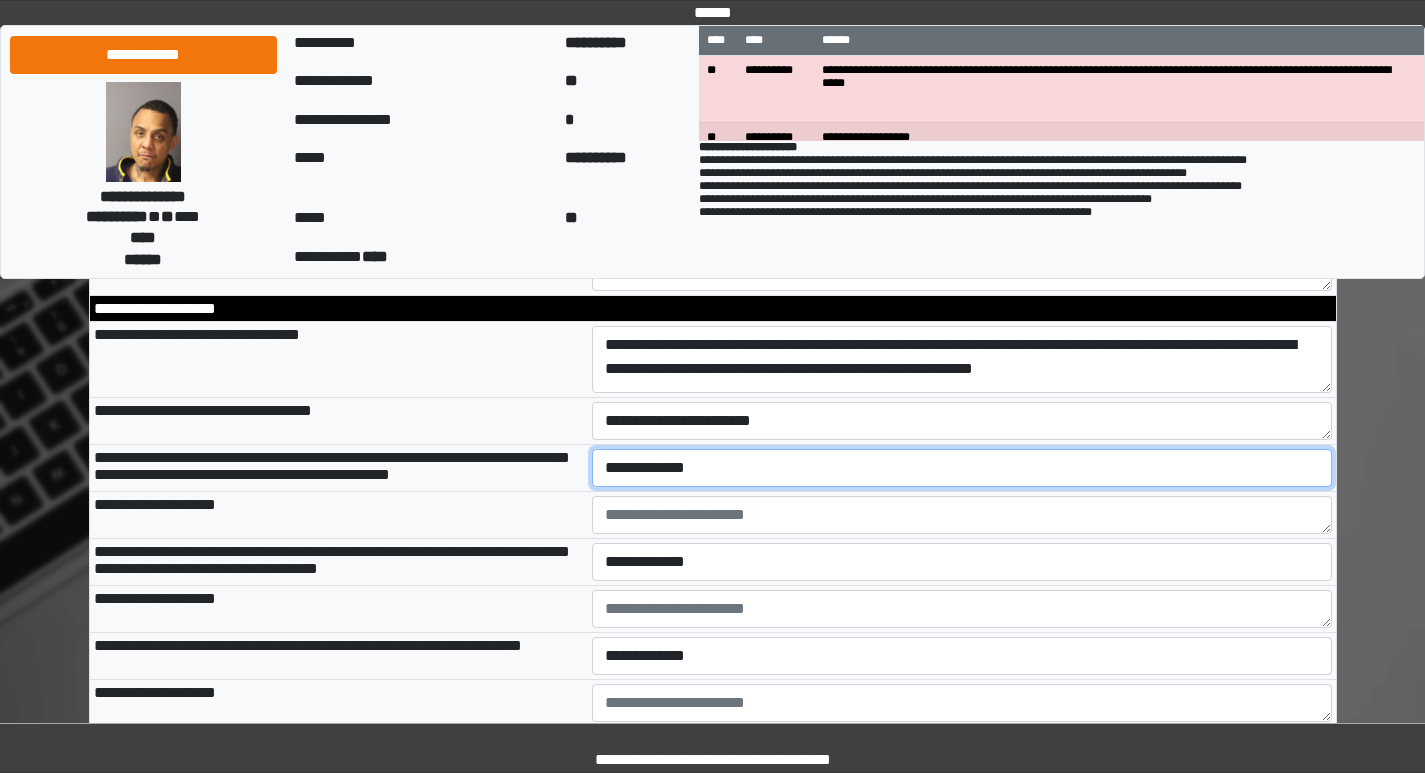 click on "**********" at bounding box center (962, 468) 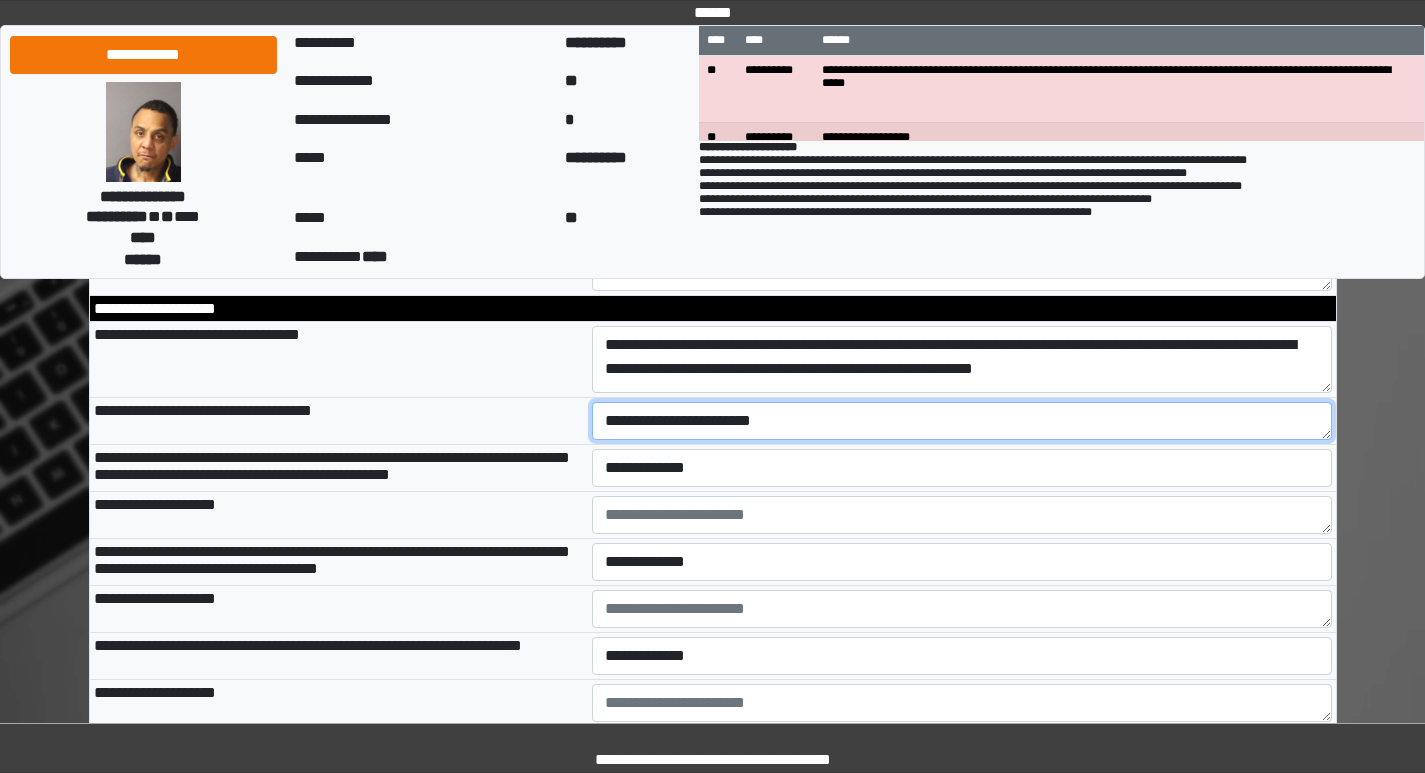 click on "**********" at bounding box center [962, 421] 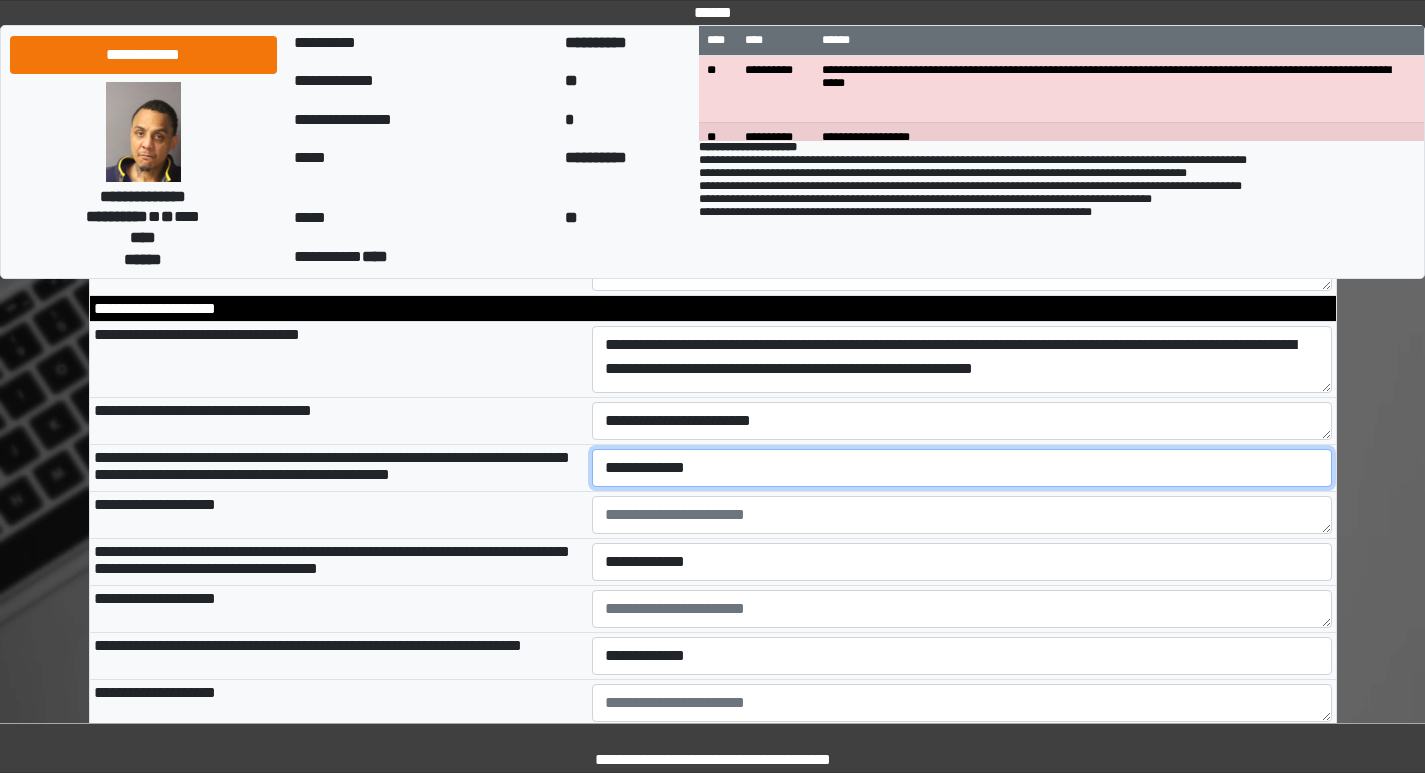 drag, startPoint x: 627, startPoint y: 517, endPoint x: 650, endPoint y: 522, distance: 23.537205 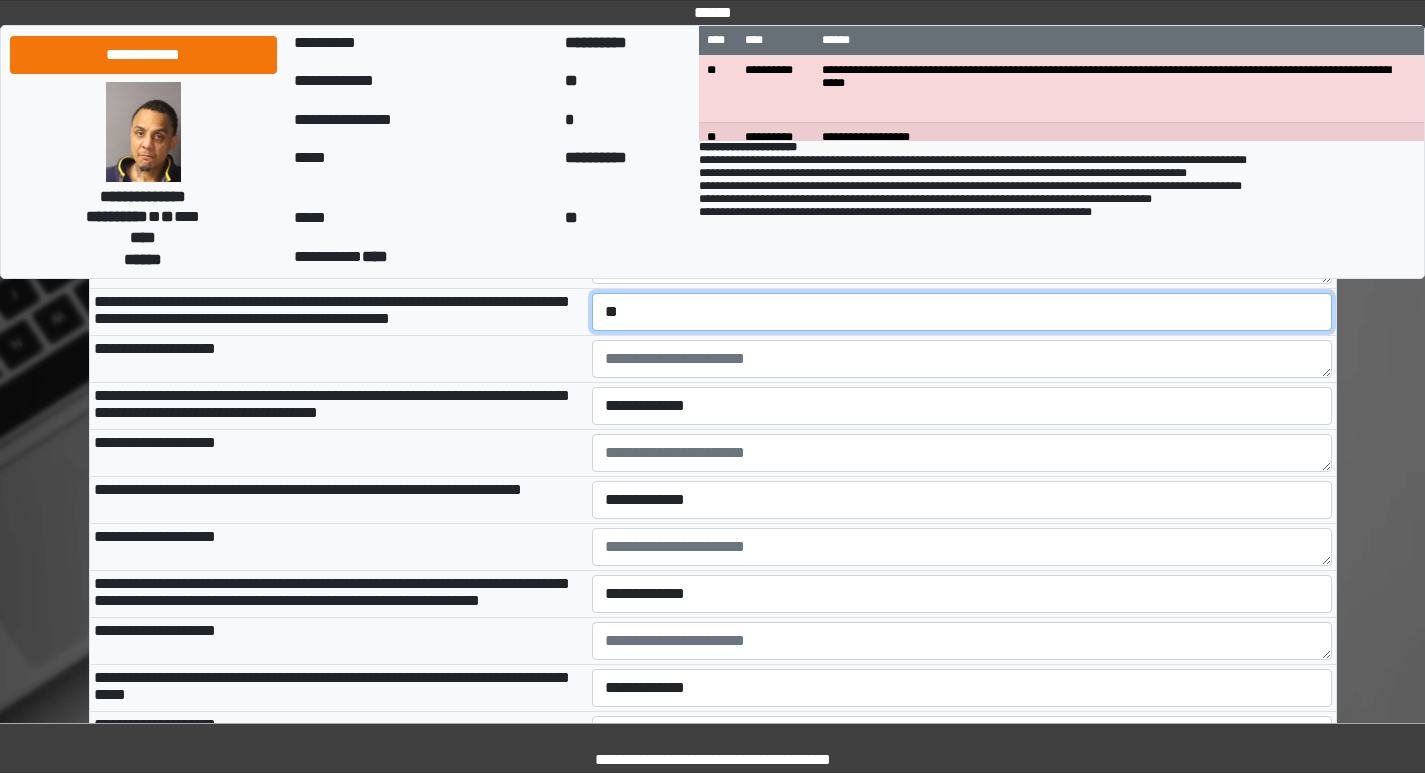 scroll, scrollTop: 2800, scrollLeft: 0, axis: vertical 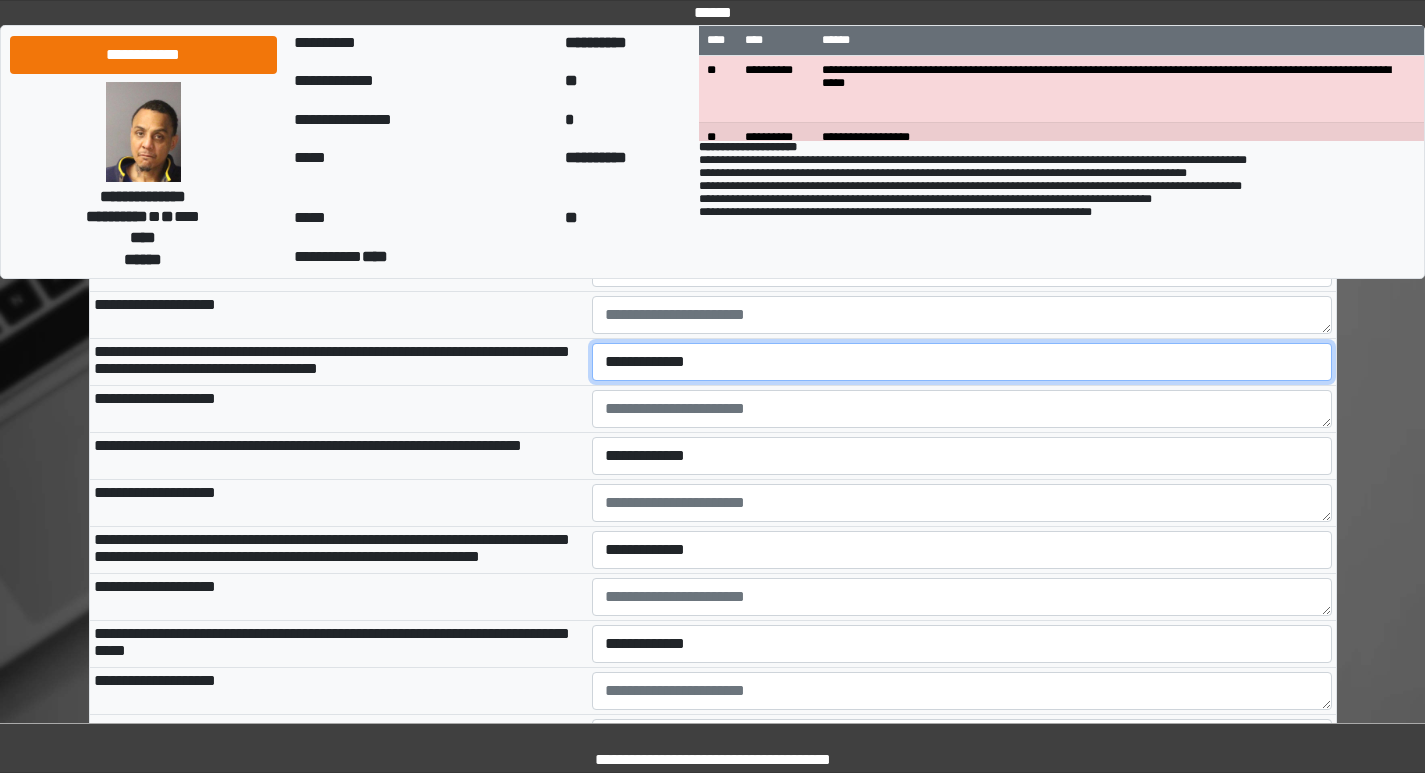 click on "**********" at bounding box center [962, 362] 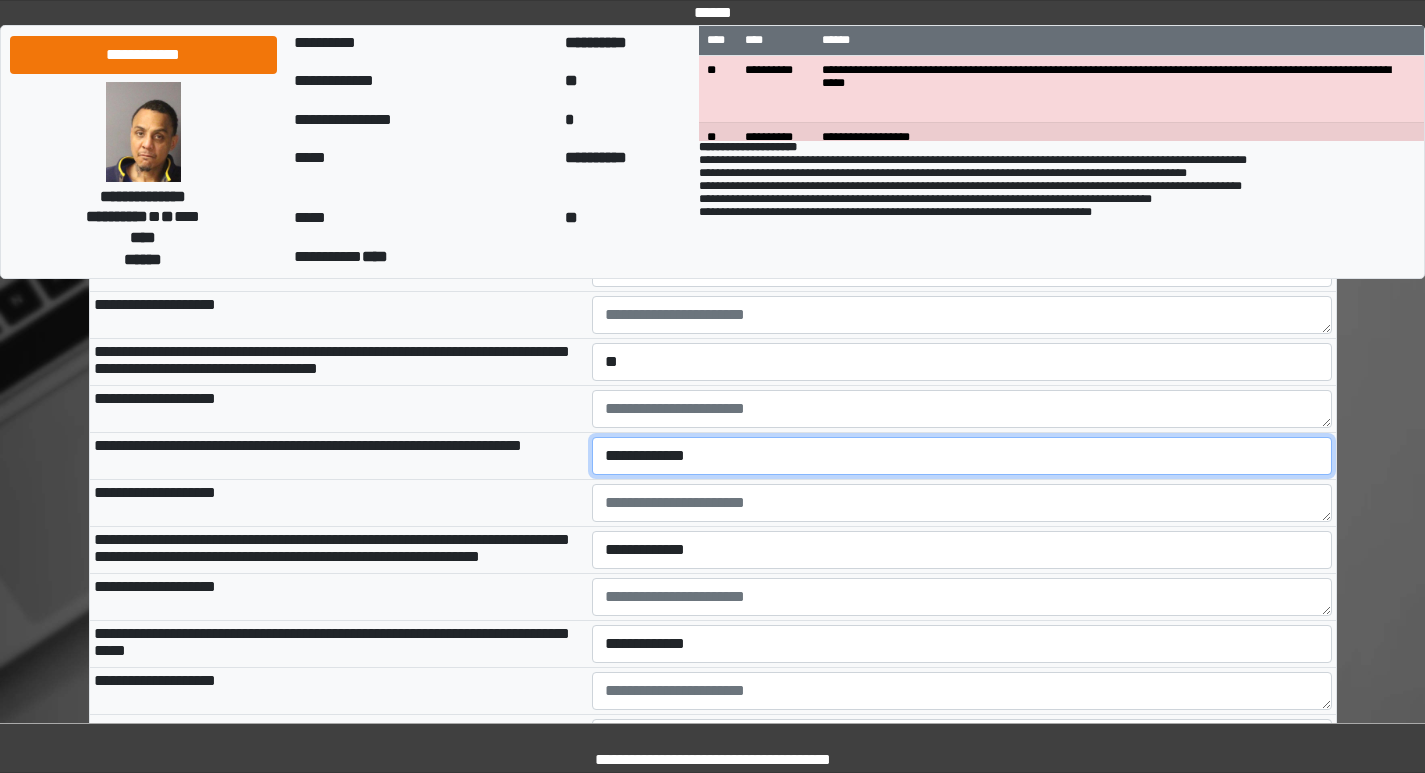 click on "**********" at bounding box center [962, 456] 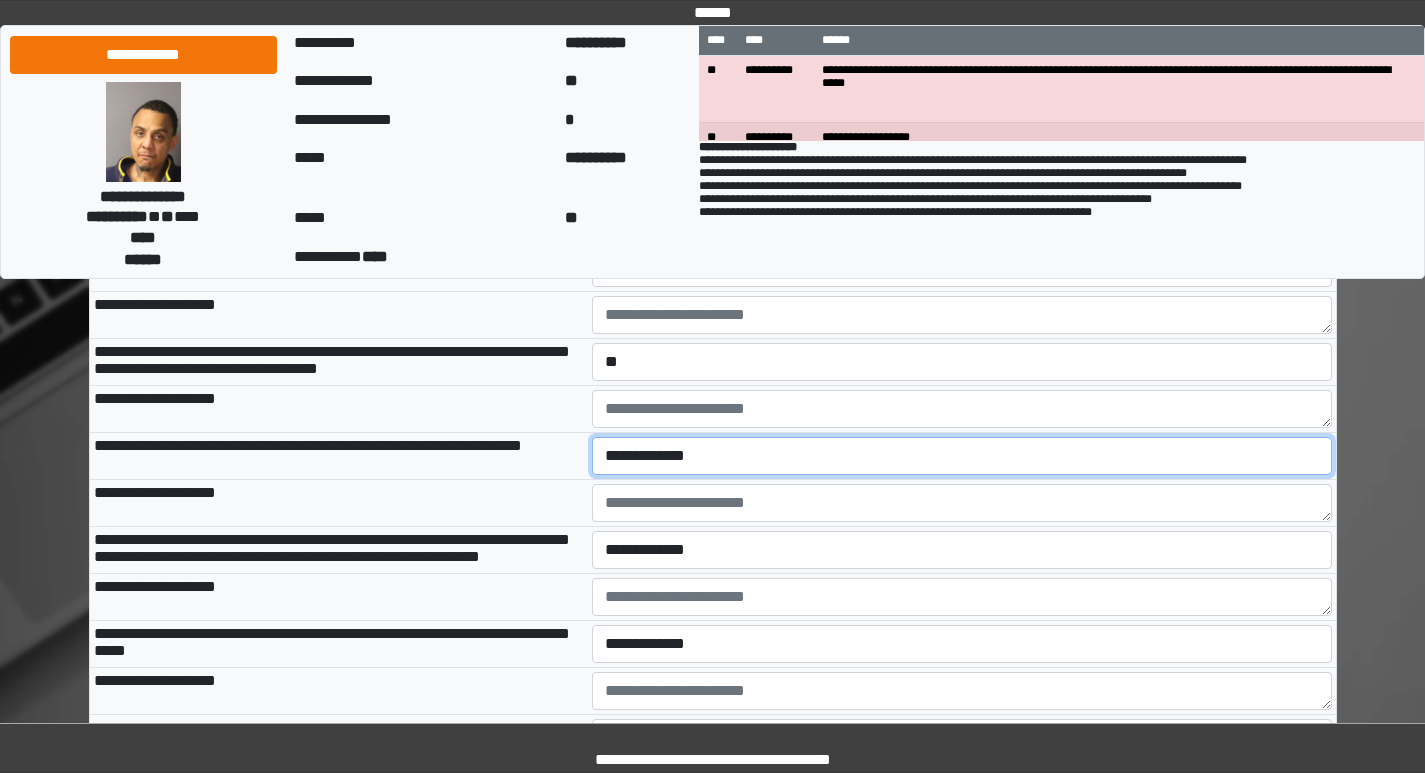 select on "*" 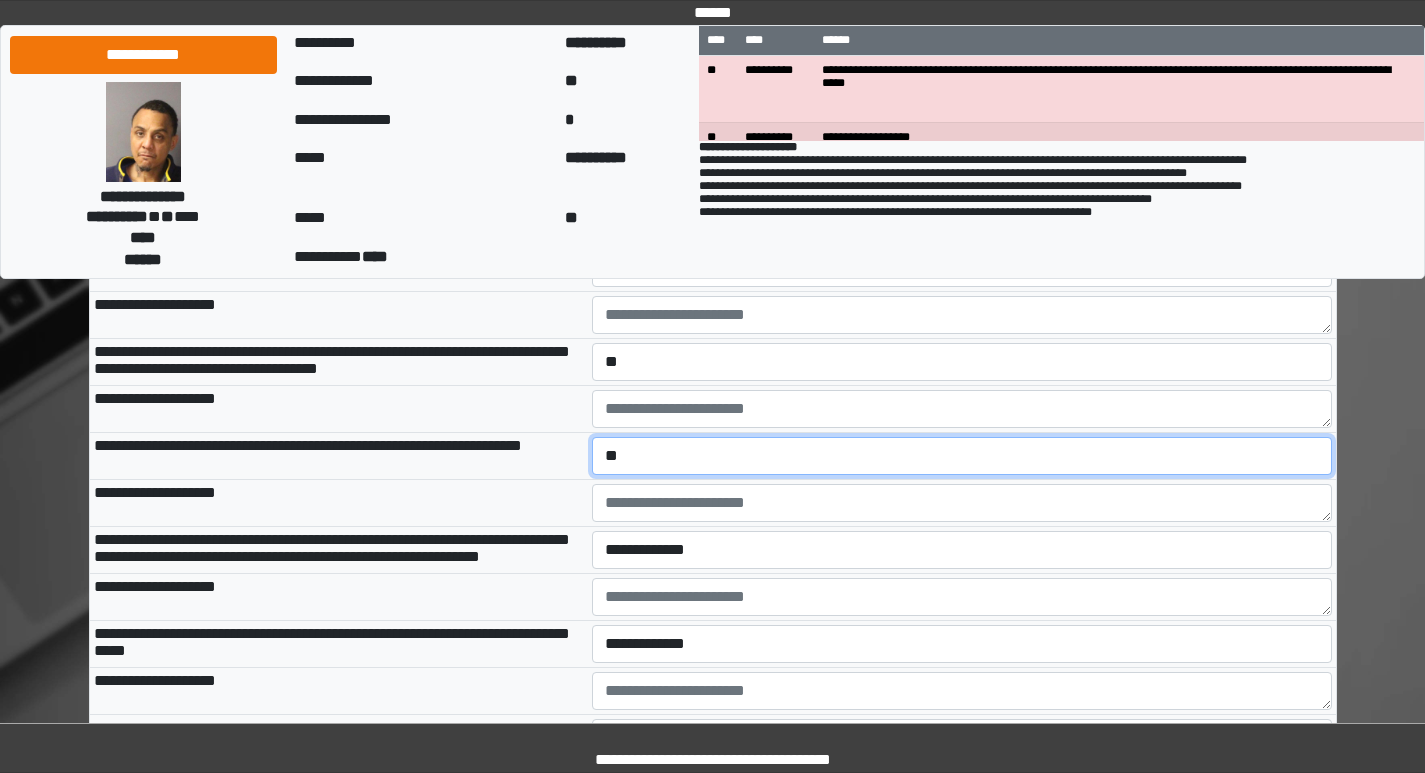 click on "**********" at bounding box center (962, 456) 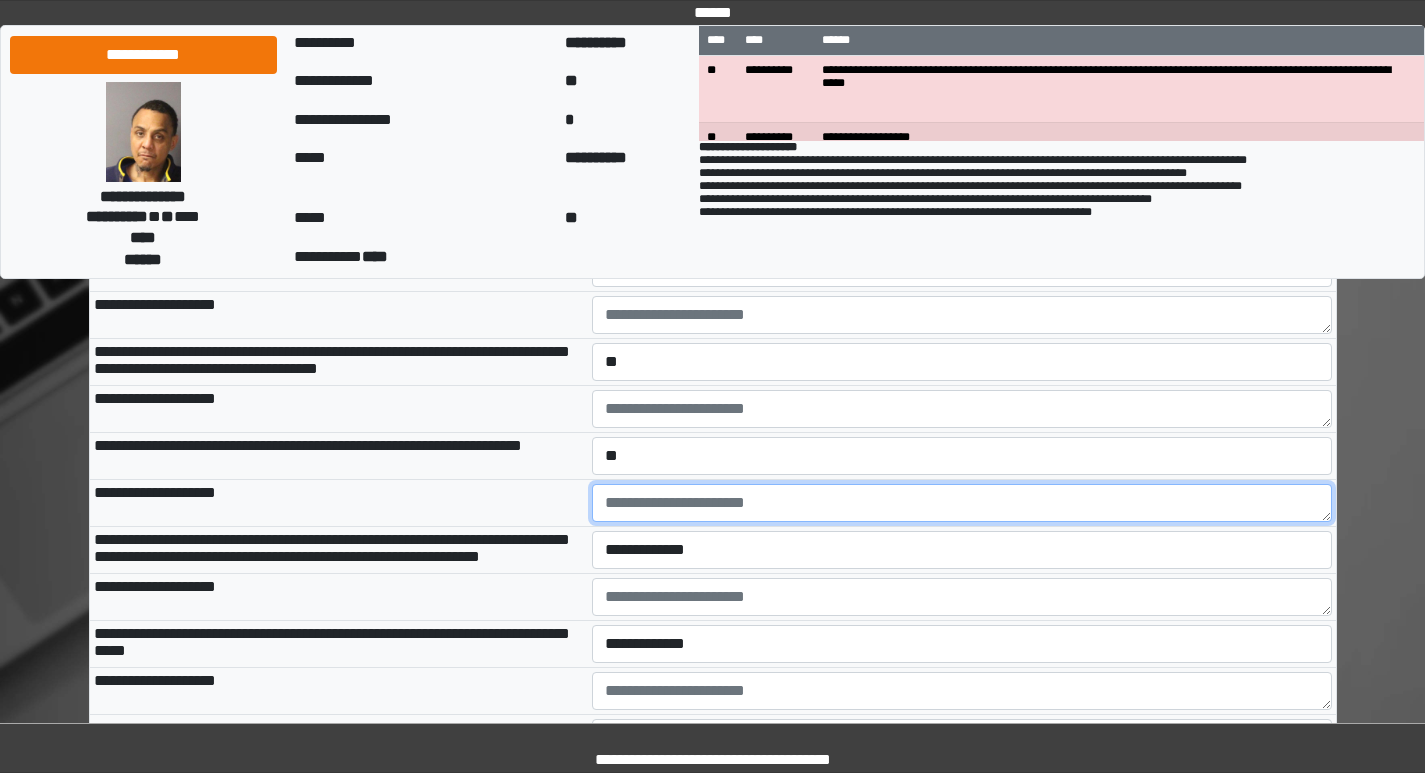 click at bounding box center [962, 503] 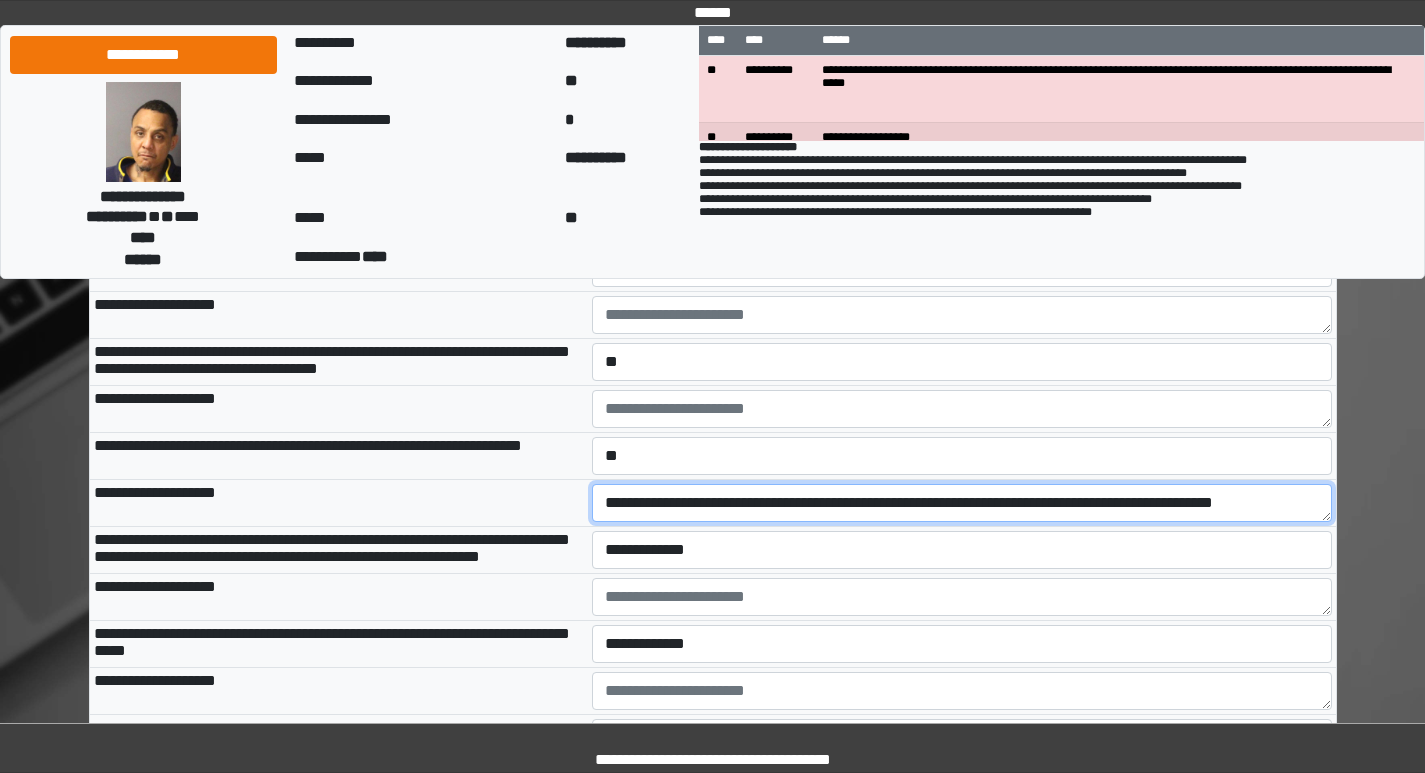scroll, scrollTop: 17, scrollLeft: 0, axis: vertical 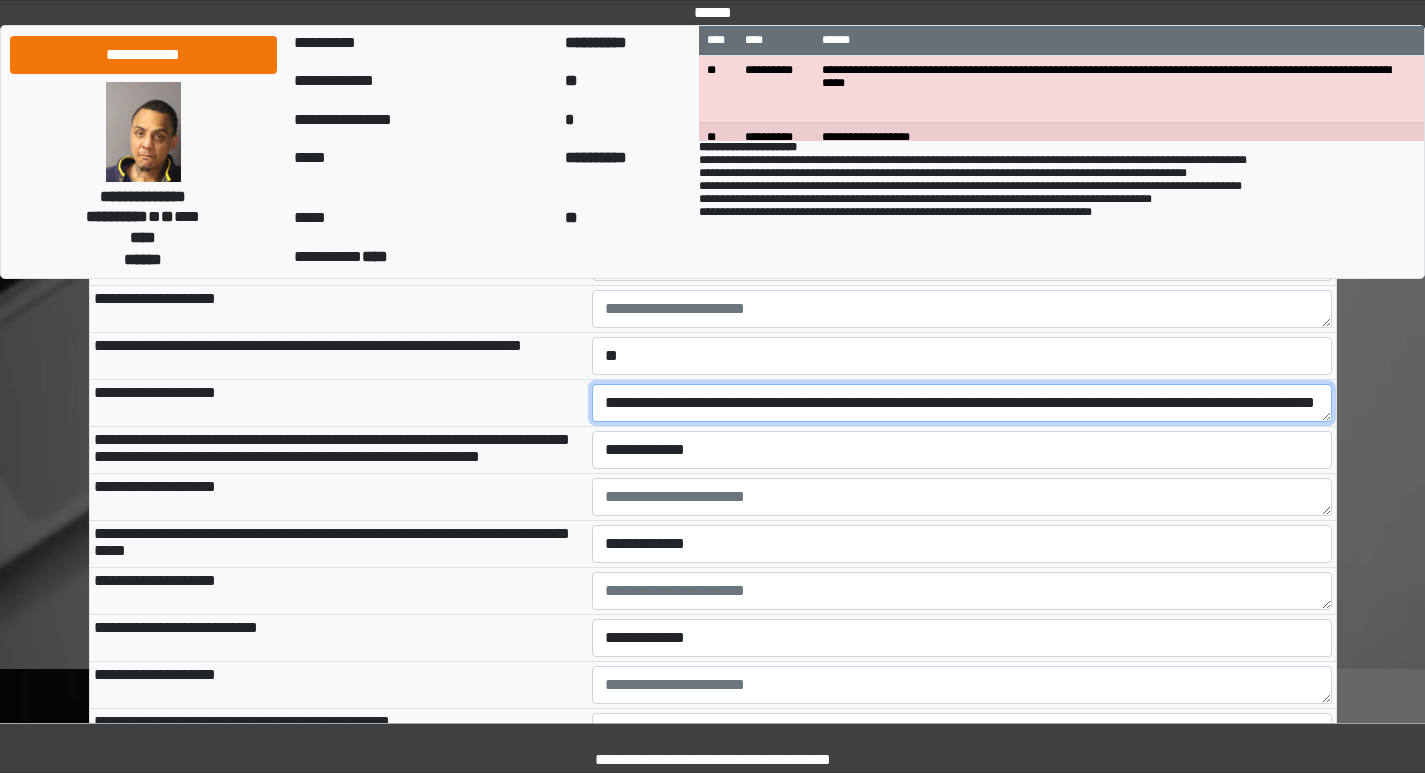 type on "**********" 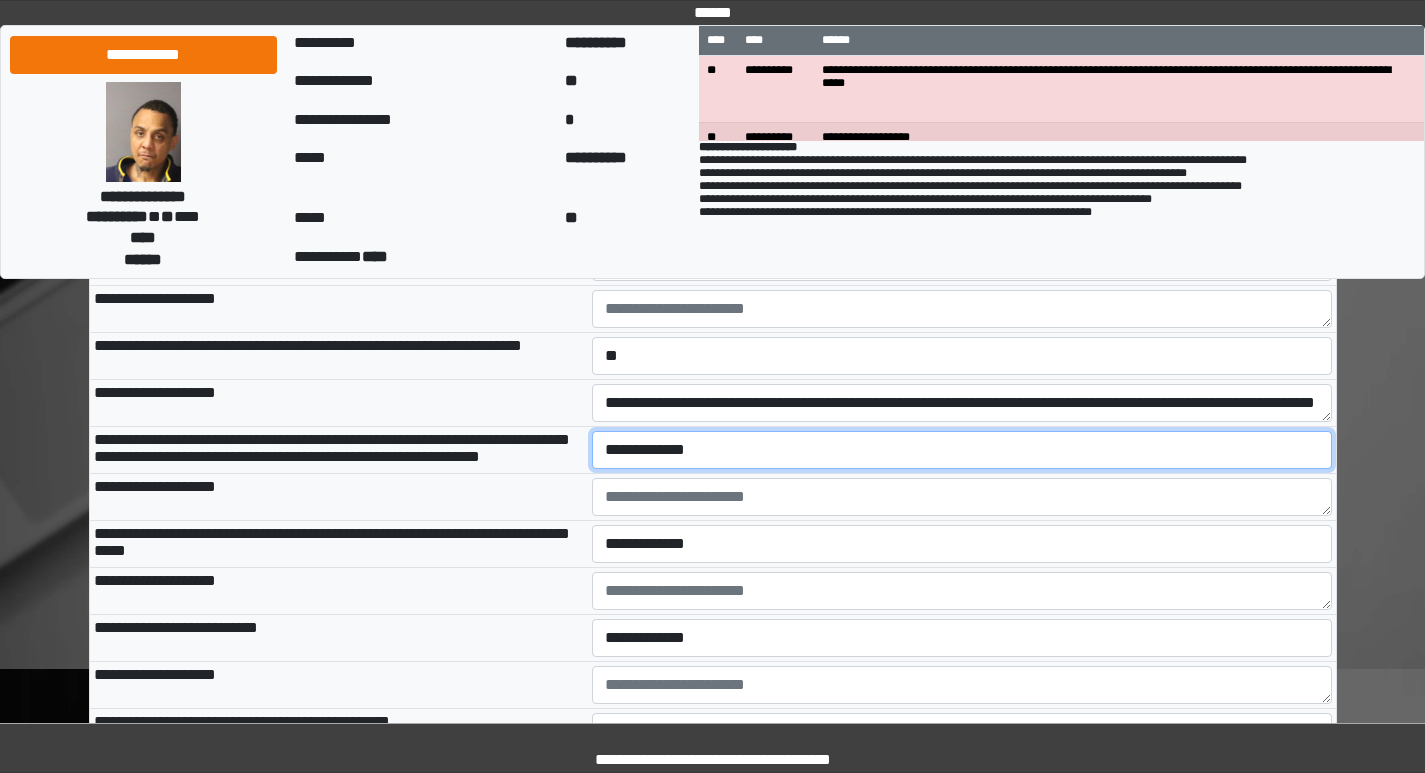 click on "**********" at bounding box center (962, 450) 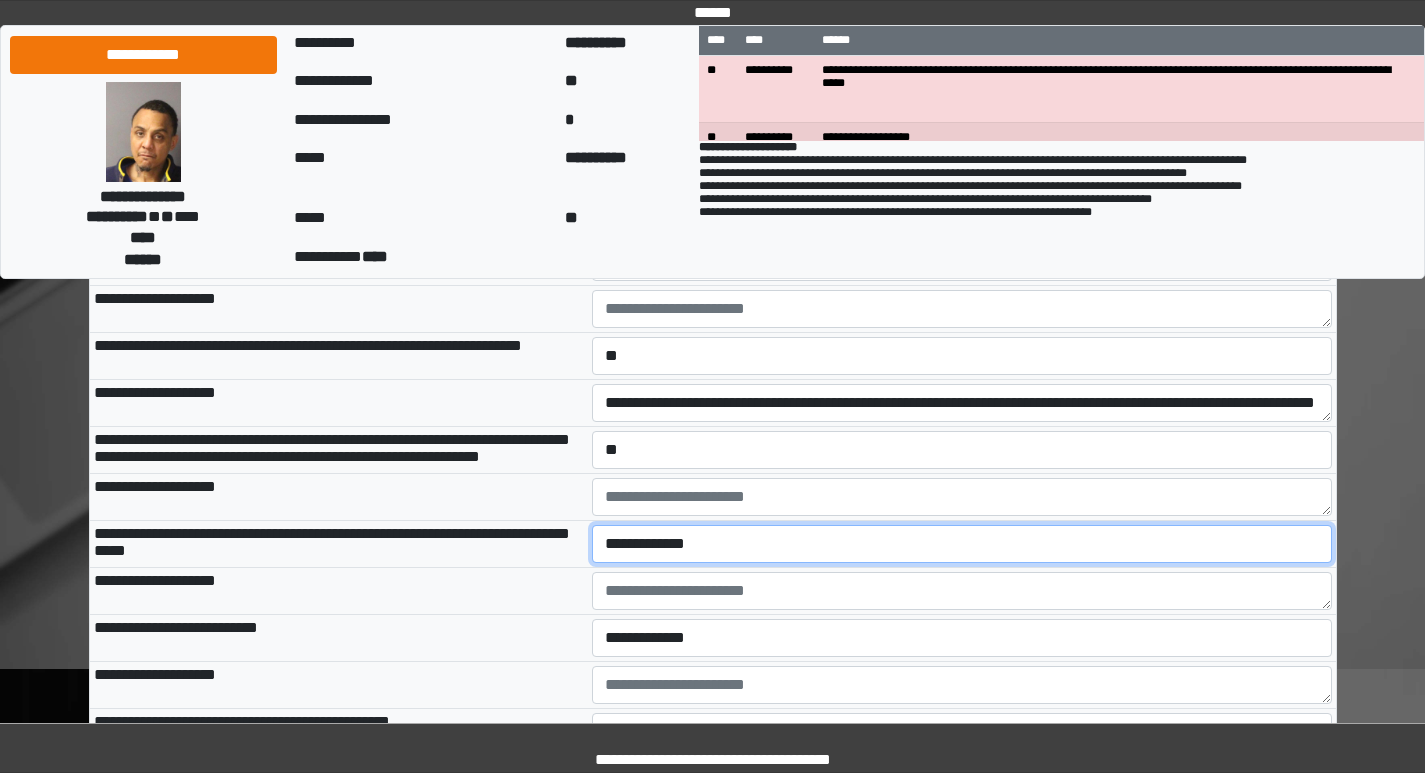 click on "**********" at bounding box center (962, 544) 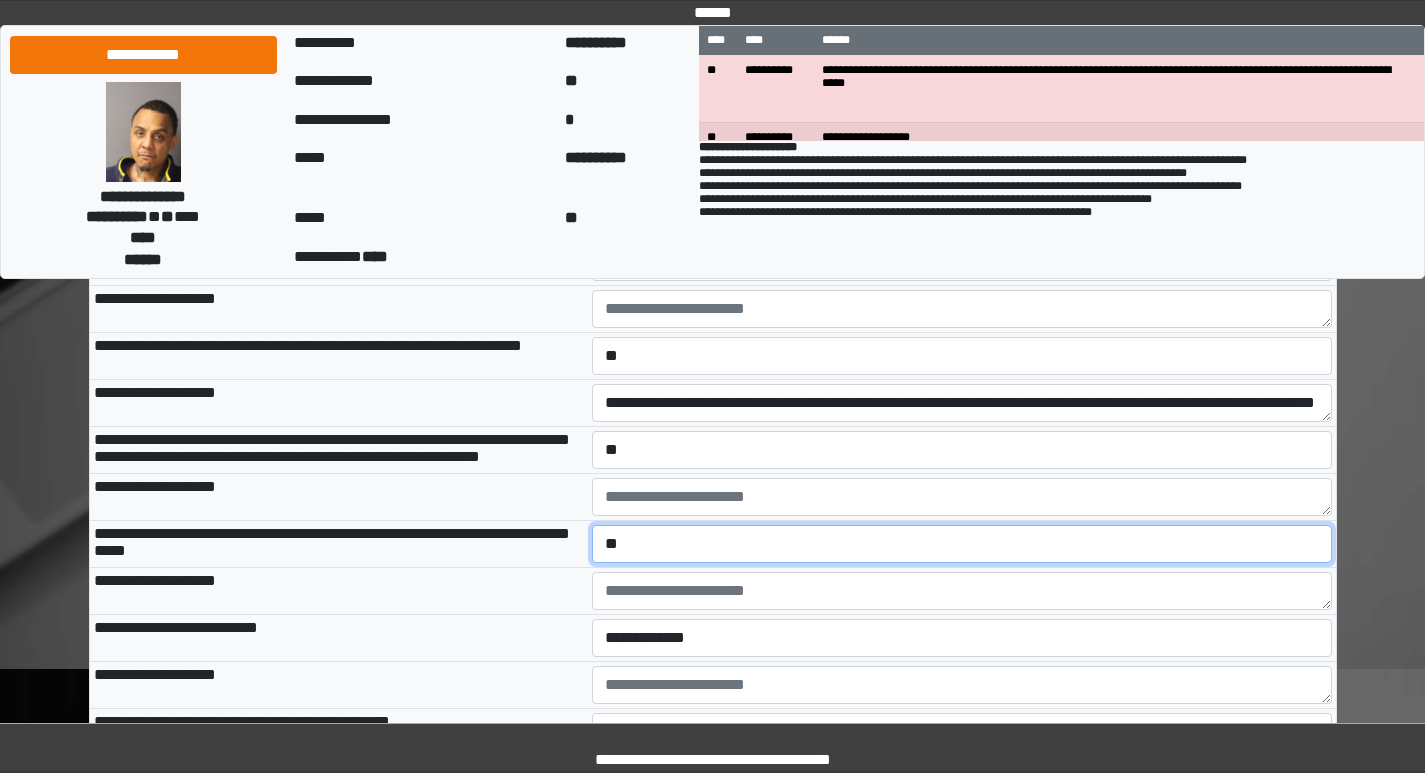 click on "**********" at bounding box center (962, 544) 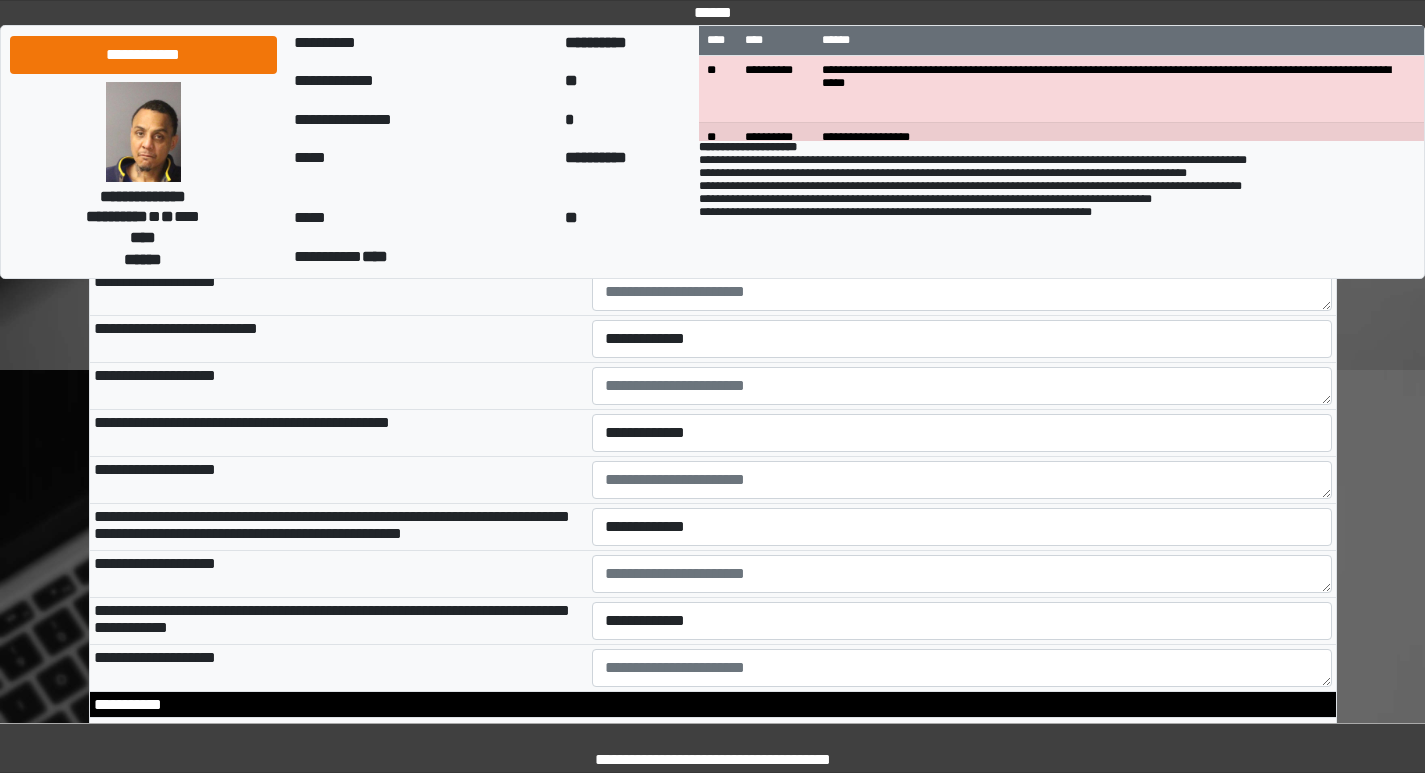 scroll, scrollTop: 3200, scrollLeft: 0, axis: vertical 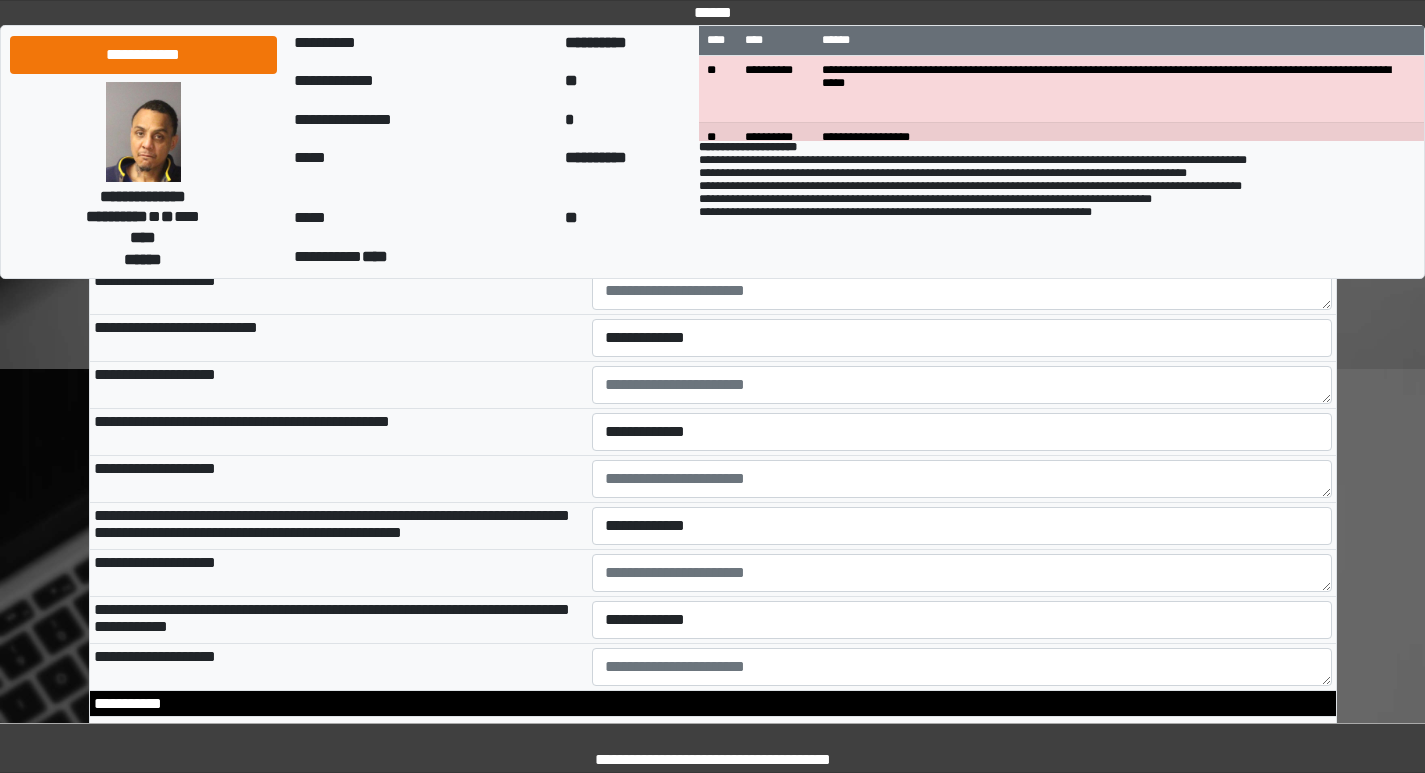 click on "**********" at bounding box center (962, 244) 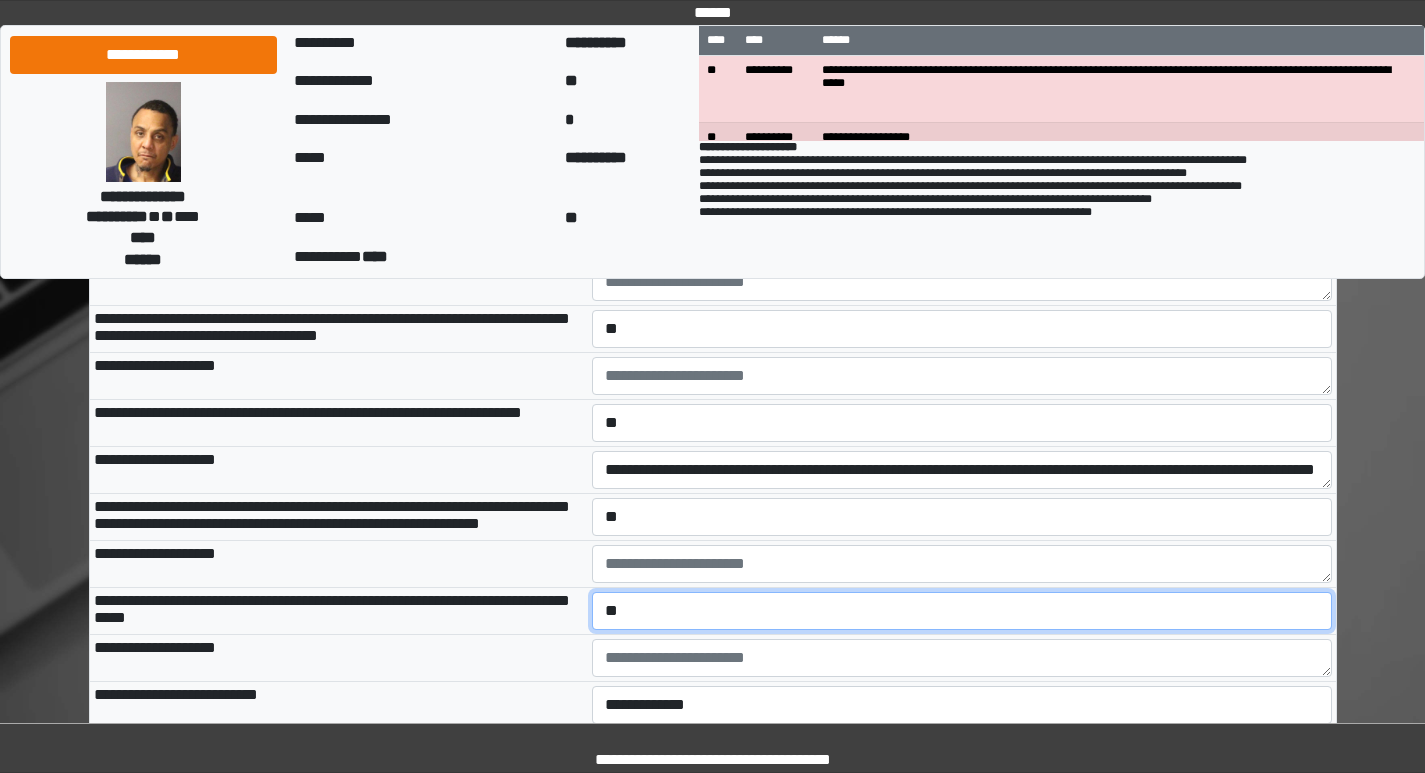 scroll, scrollTop: 2800, scrollLeft: 0, axis: vertical 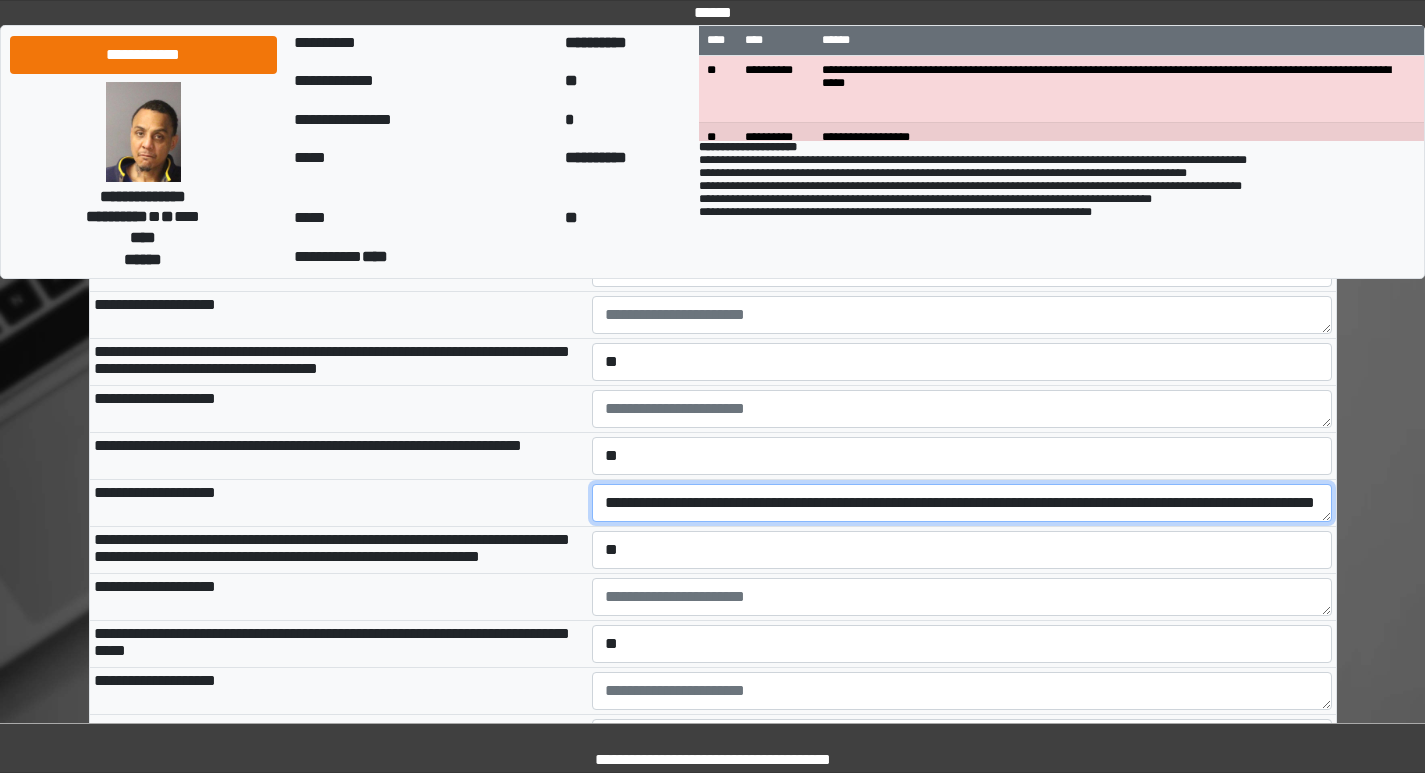 drag, startPoint x: 1028, startPoint y: 566, endPoint x: 1064, endPoint y: 589, distance: 42.72002 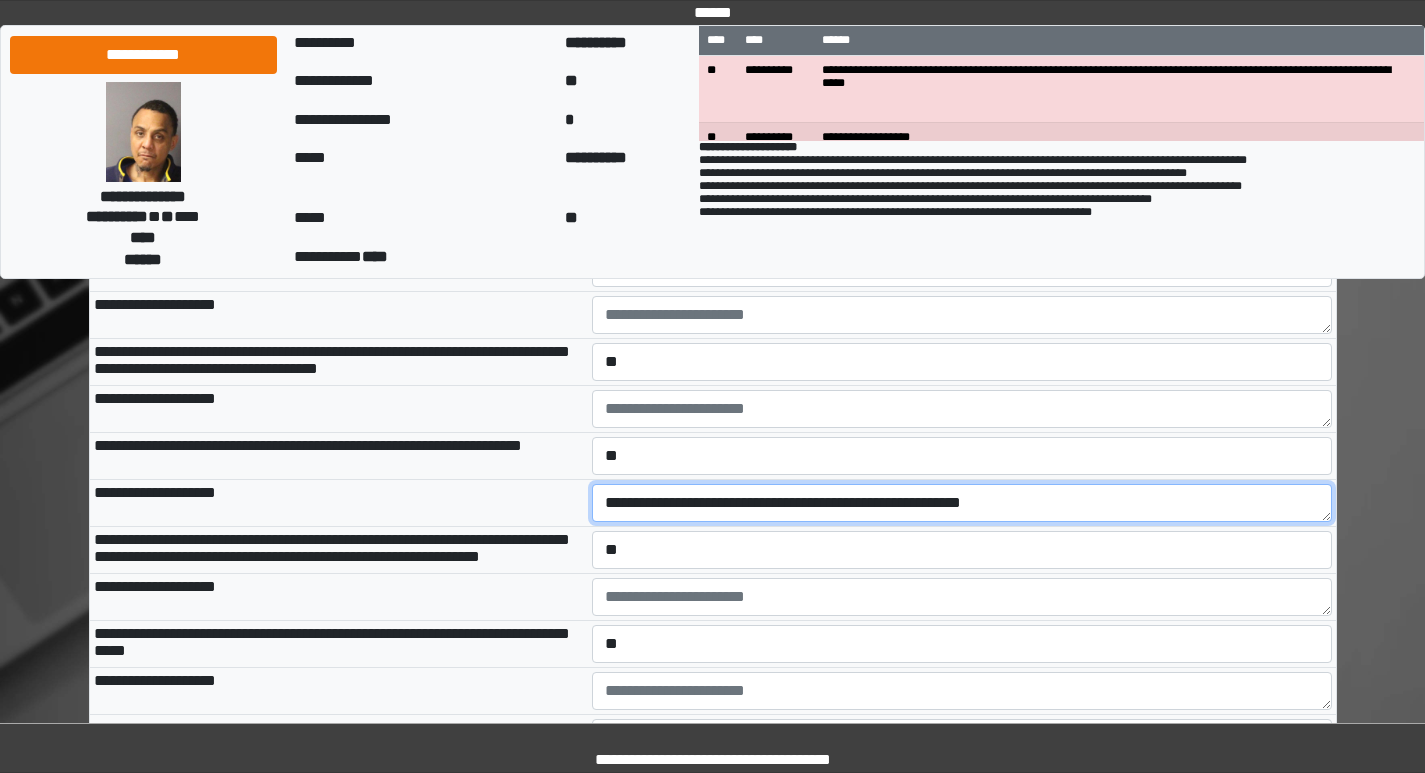 scroll, scrollTop: 0, scrollLeft: 0, axis: both 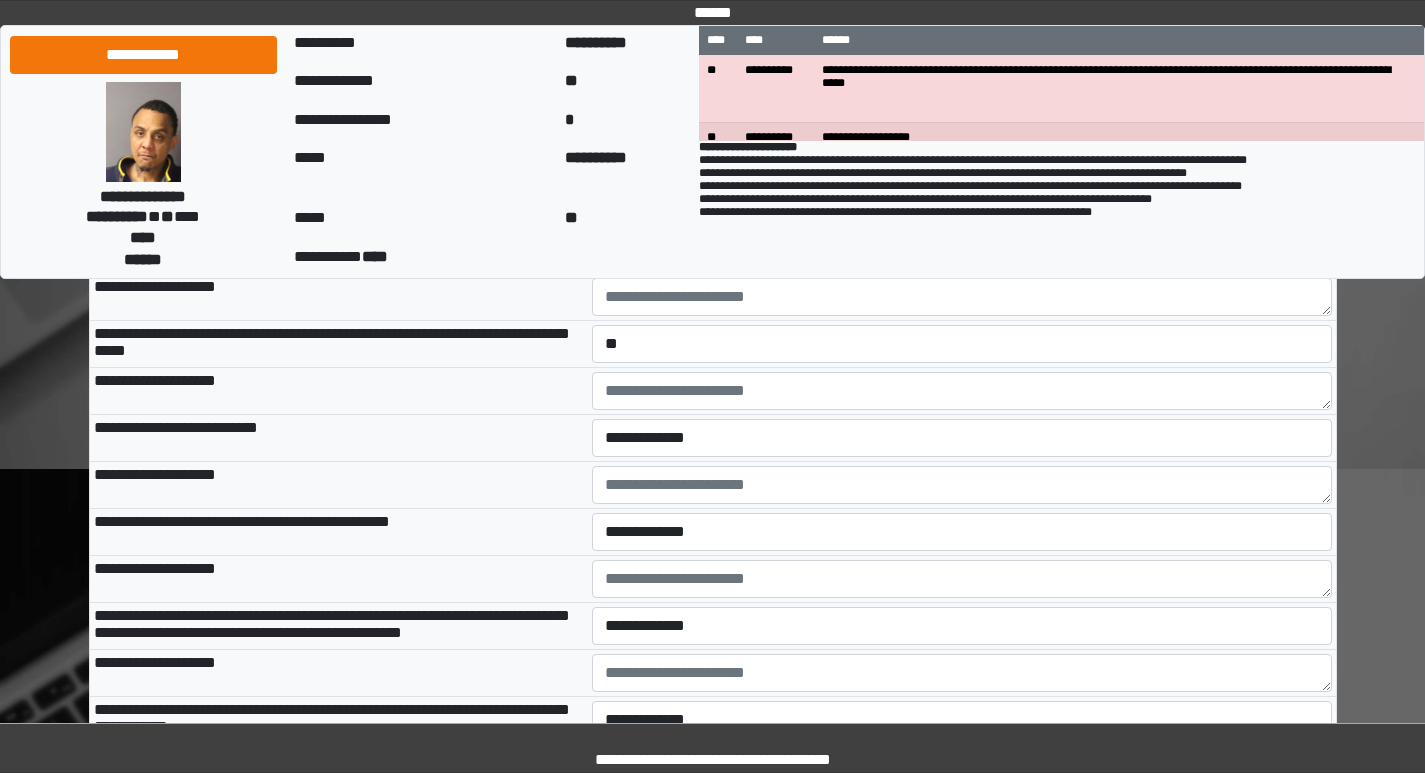 type on "**********" 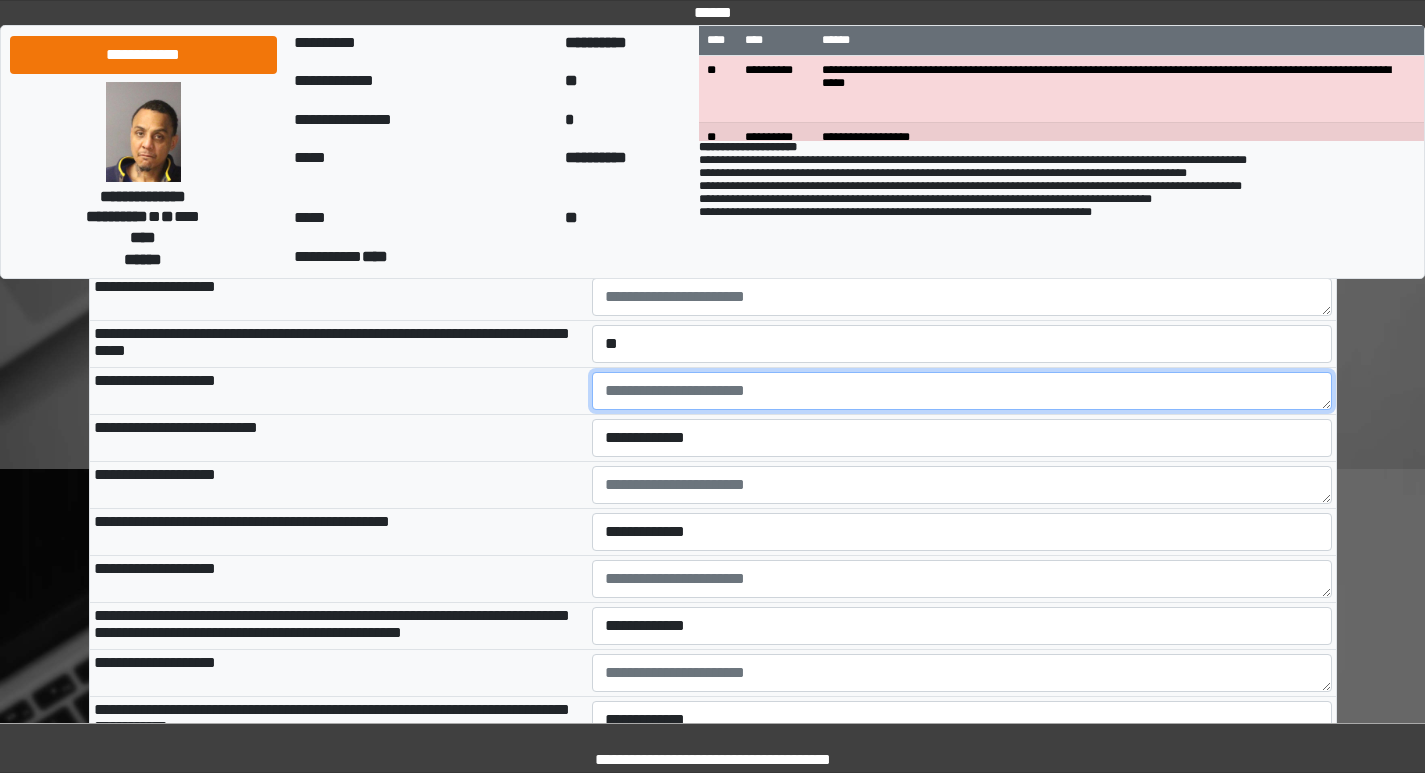 click at bounding box center [962, 391] 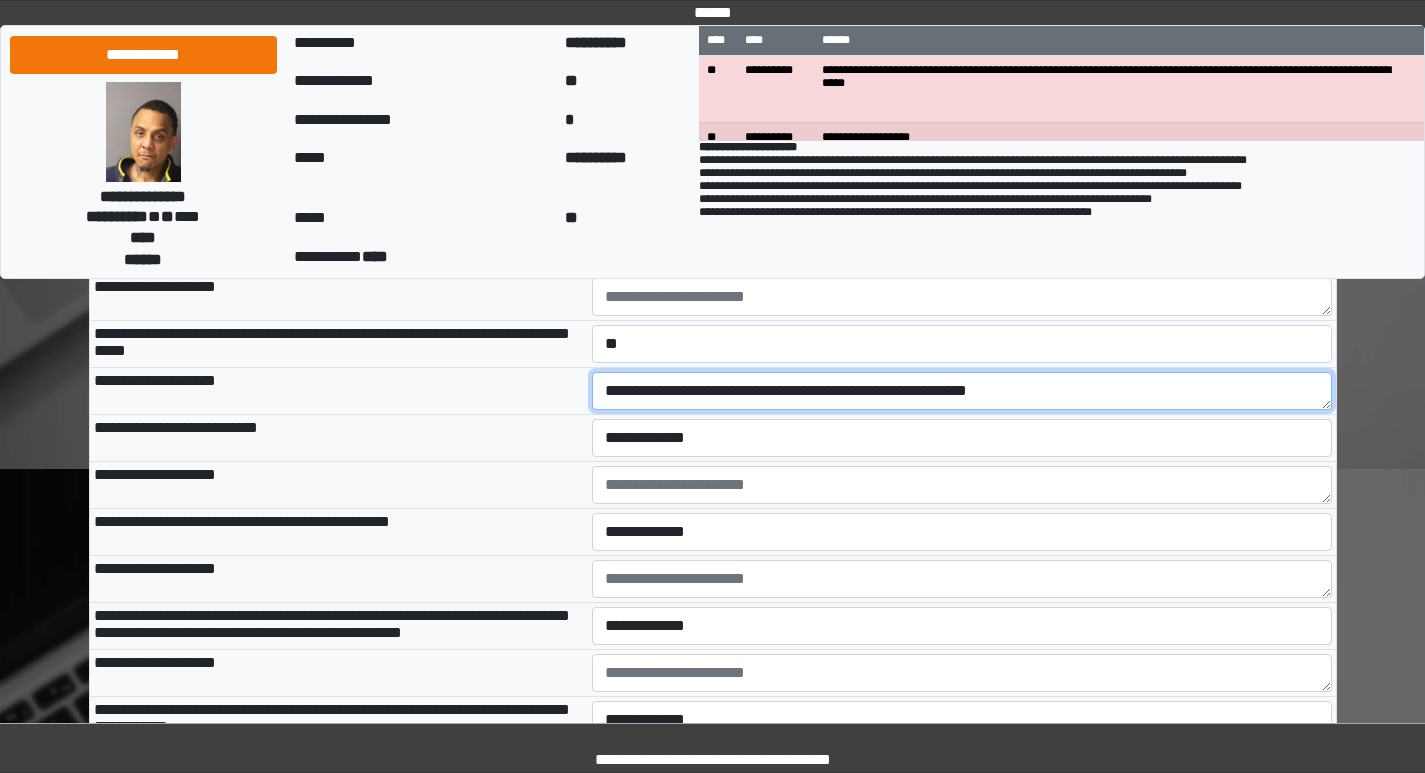 type on "**********" 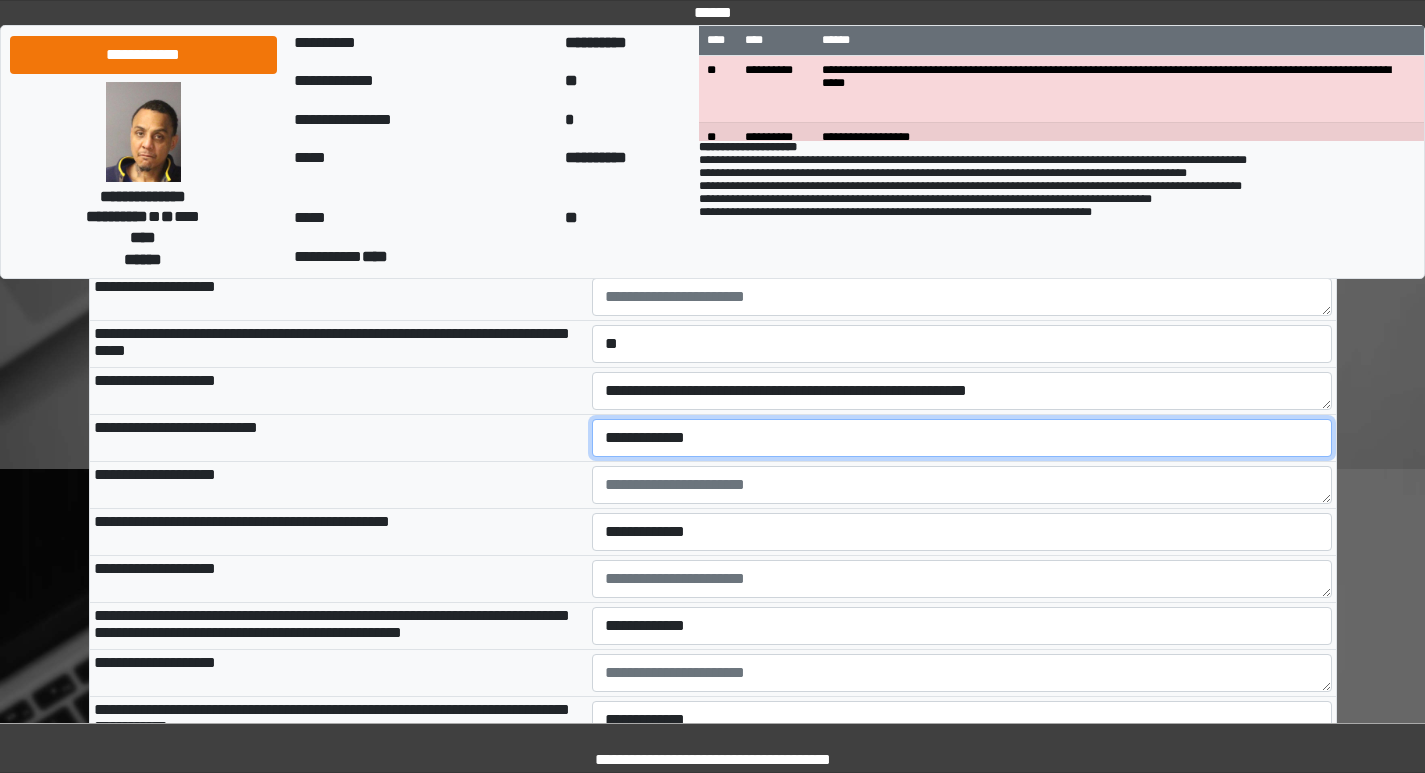 click on "**********" at bounding box center [962, 438] 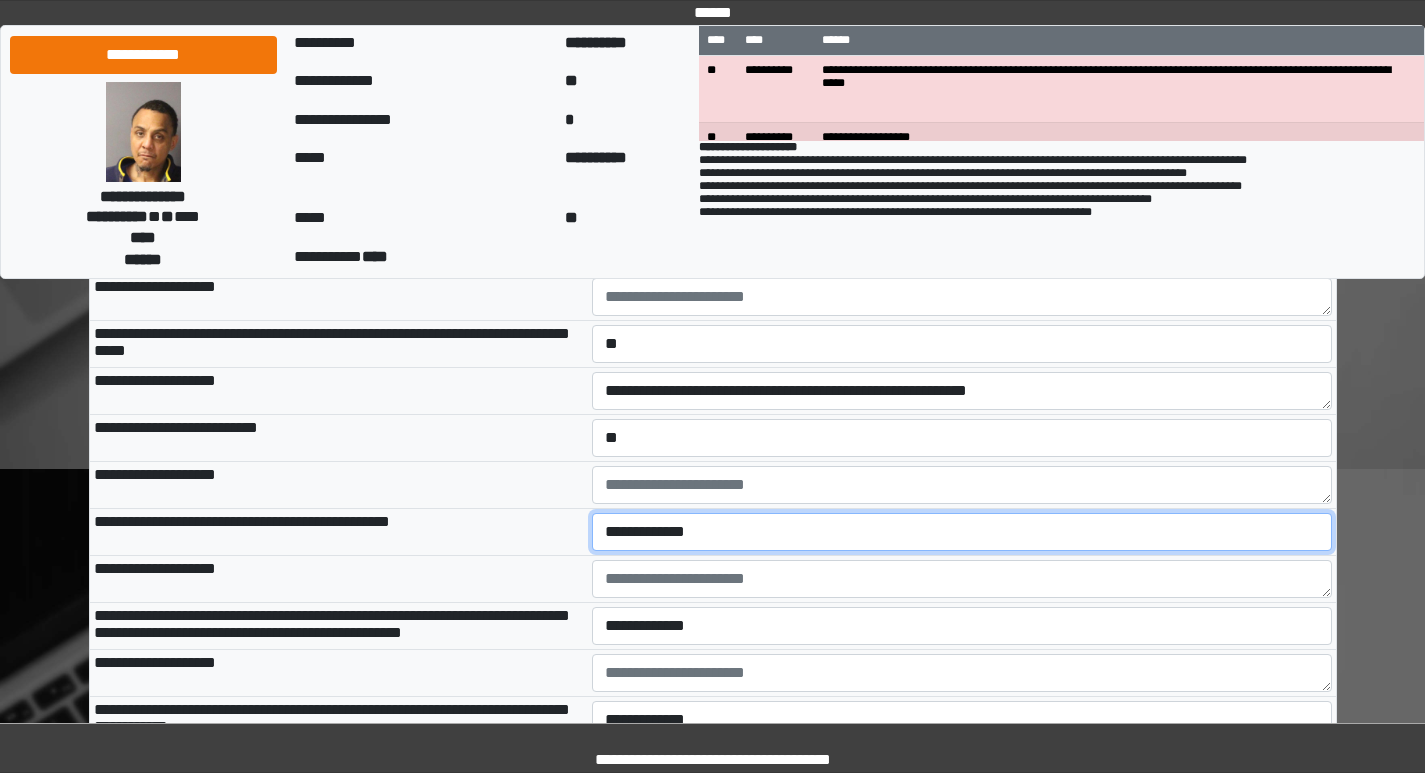 click on "**********" at bounding box center [962, 532] 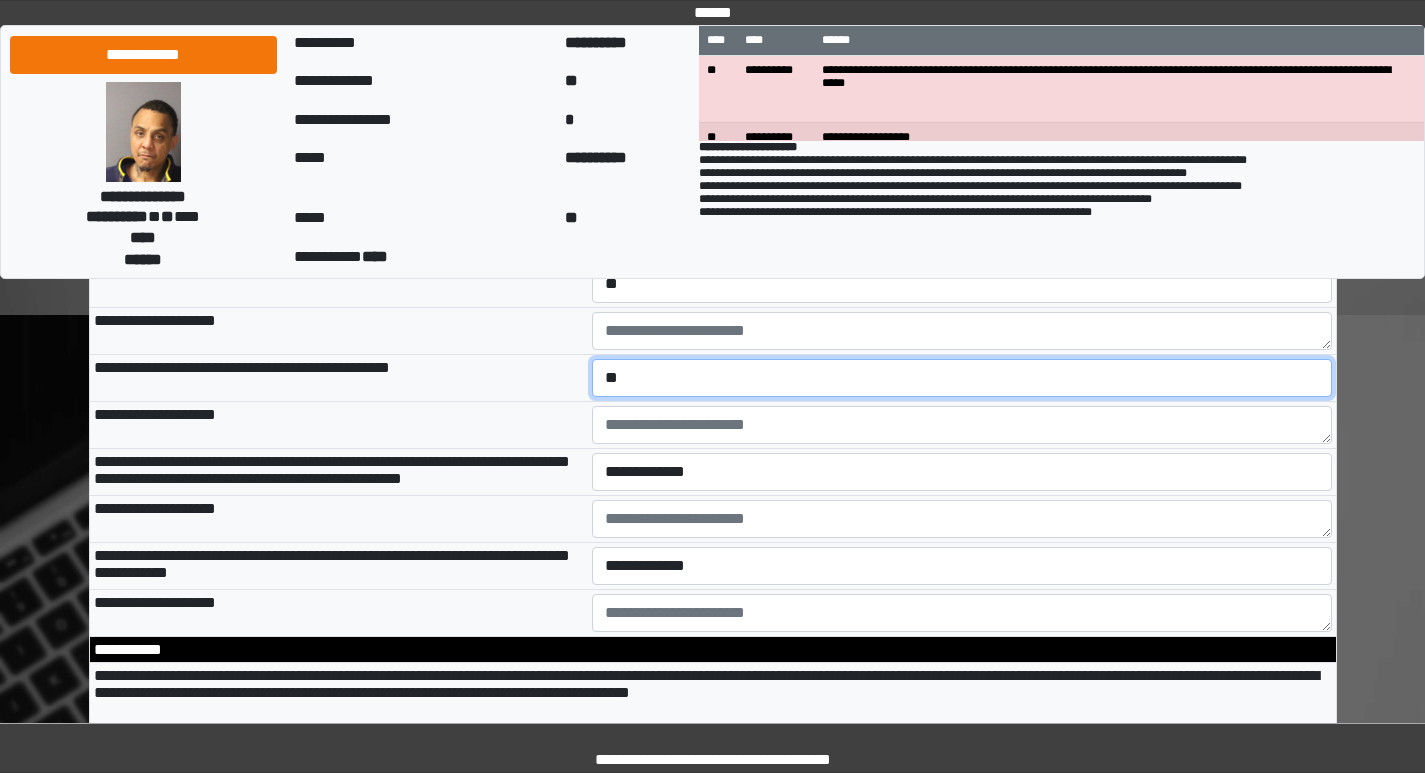 scroll, scrollTop: 3300, scrollLeft: 0, axis: vertical 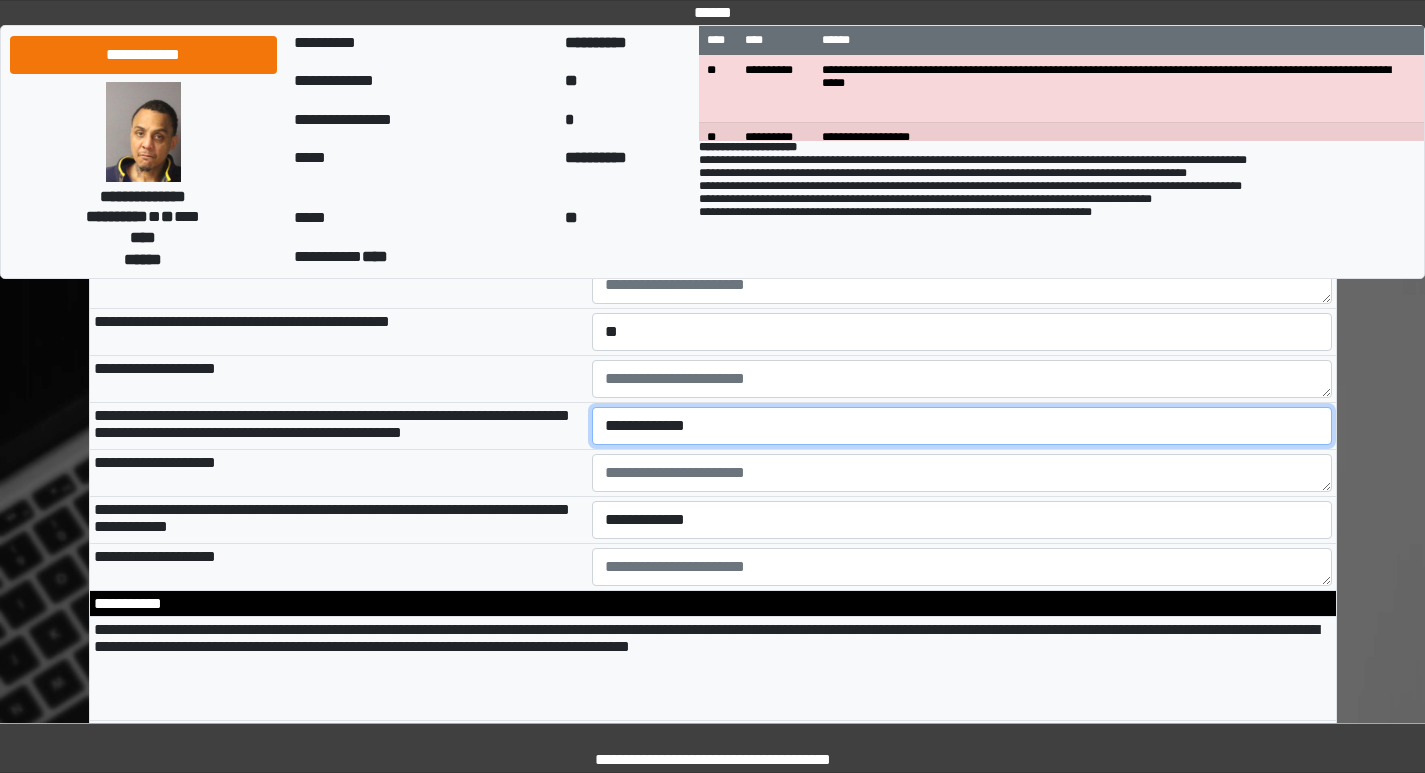 click on "**********" at bounding box center [962, 426] 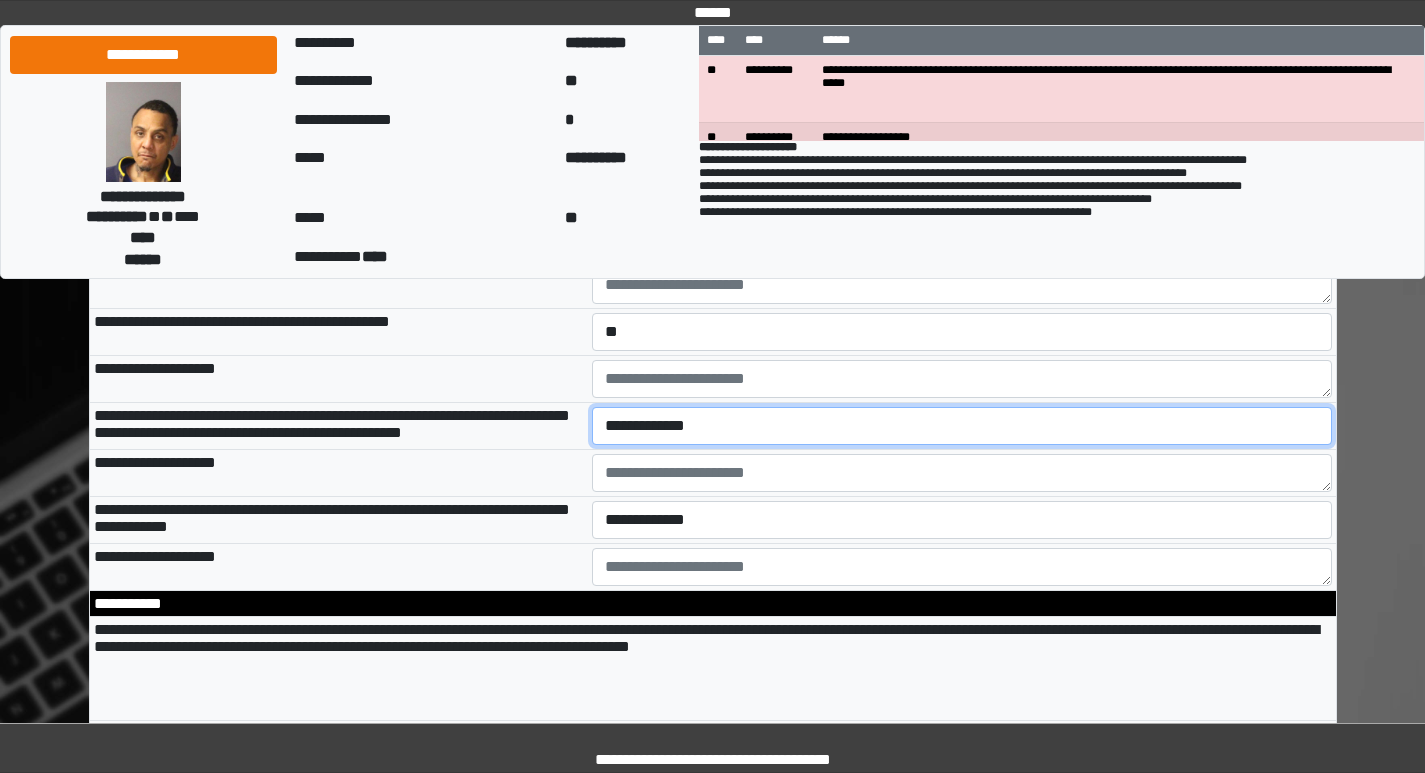 select on "*" 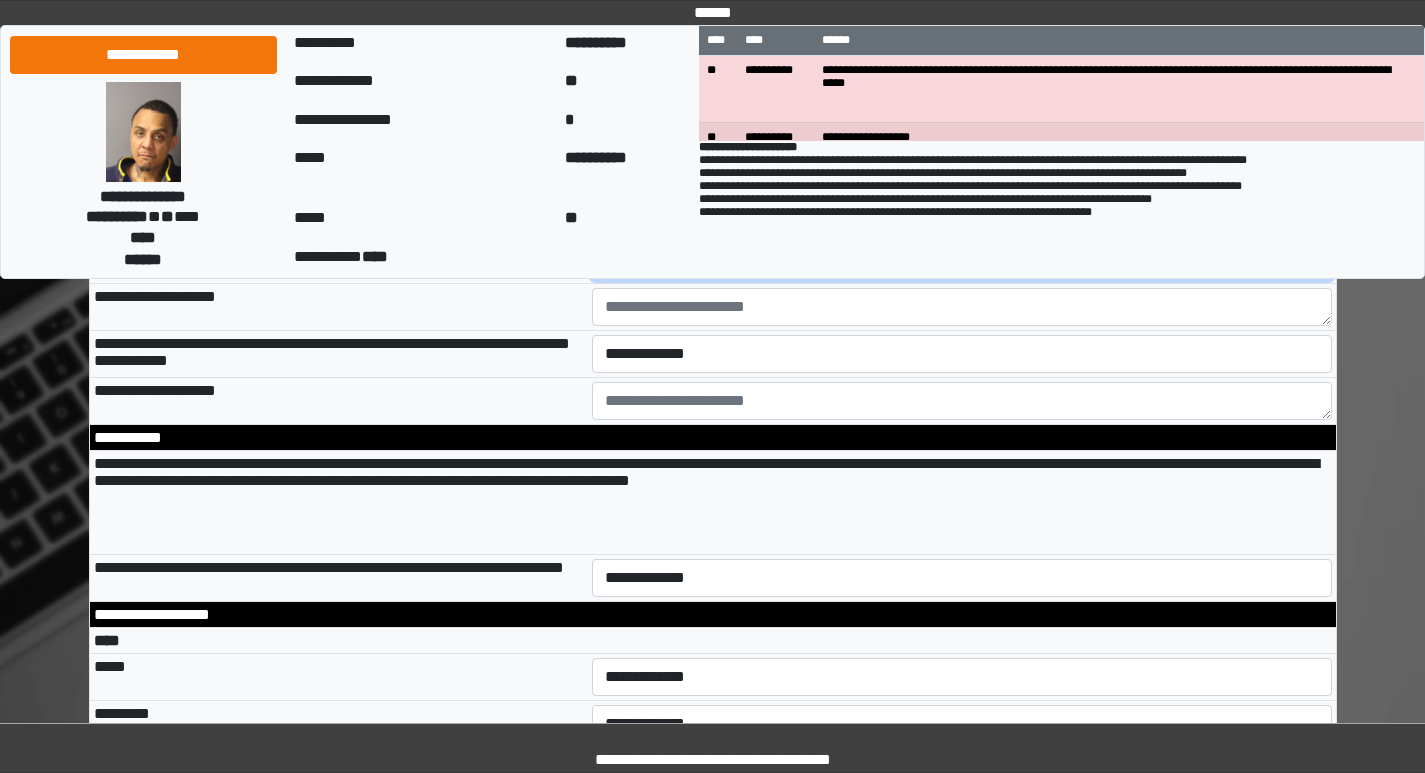 scroll, scrollTop: 3500, scrollLeft: 0, axis: vertical 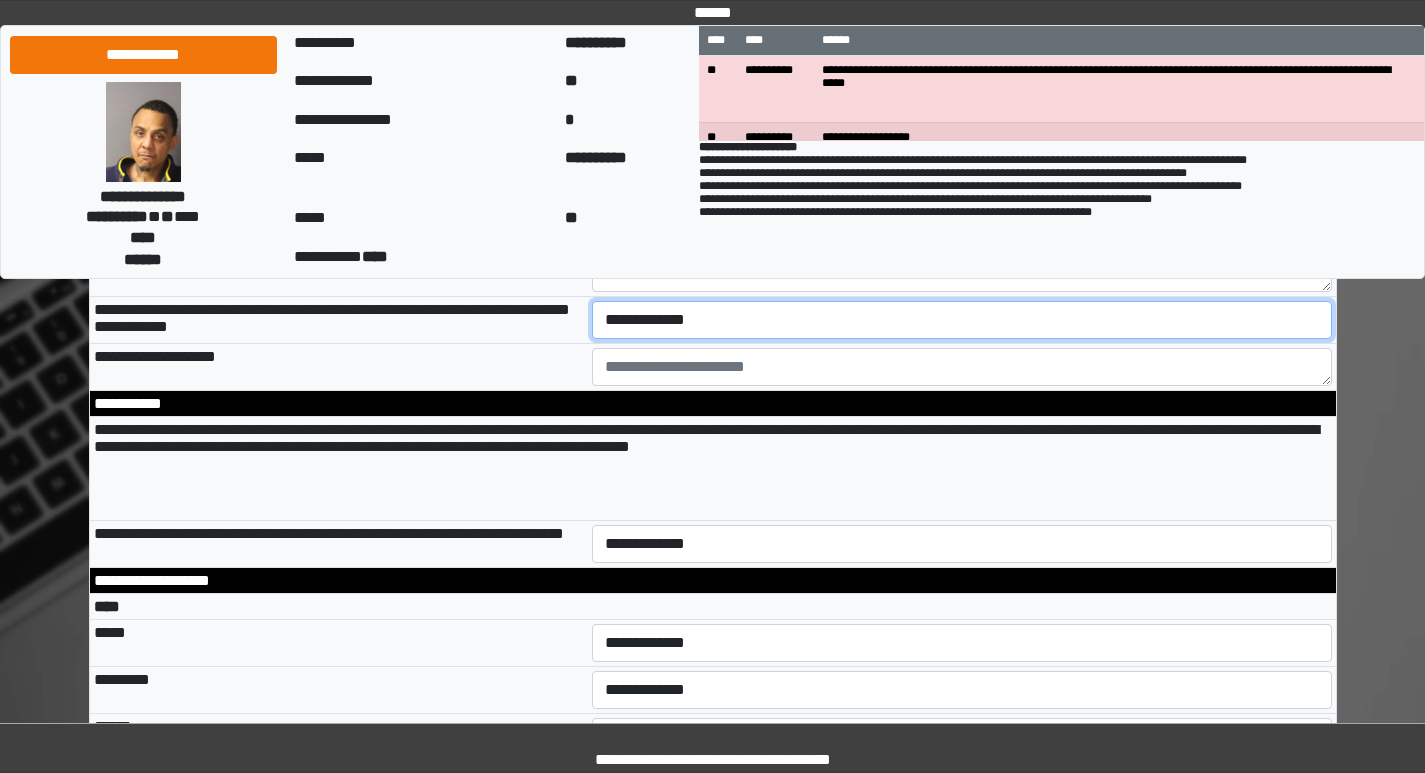 click on "**********" at bounding box center (962, 320) 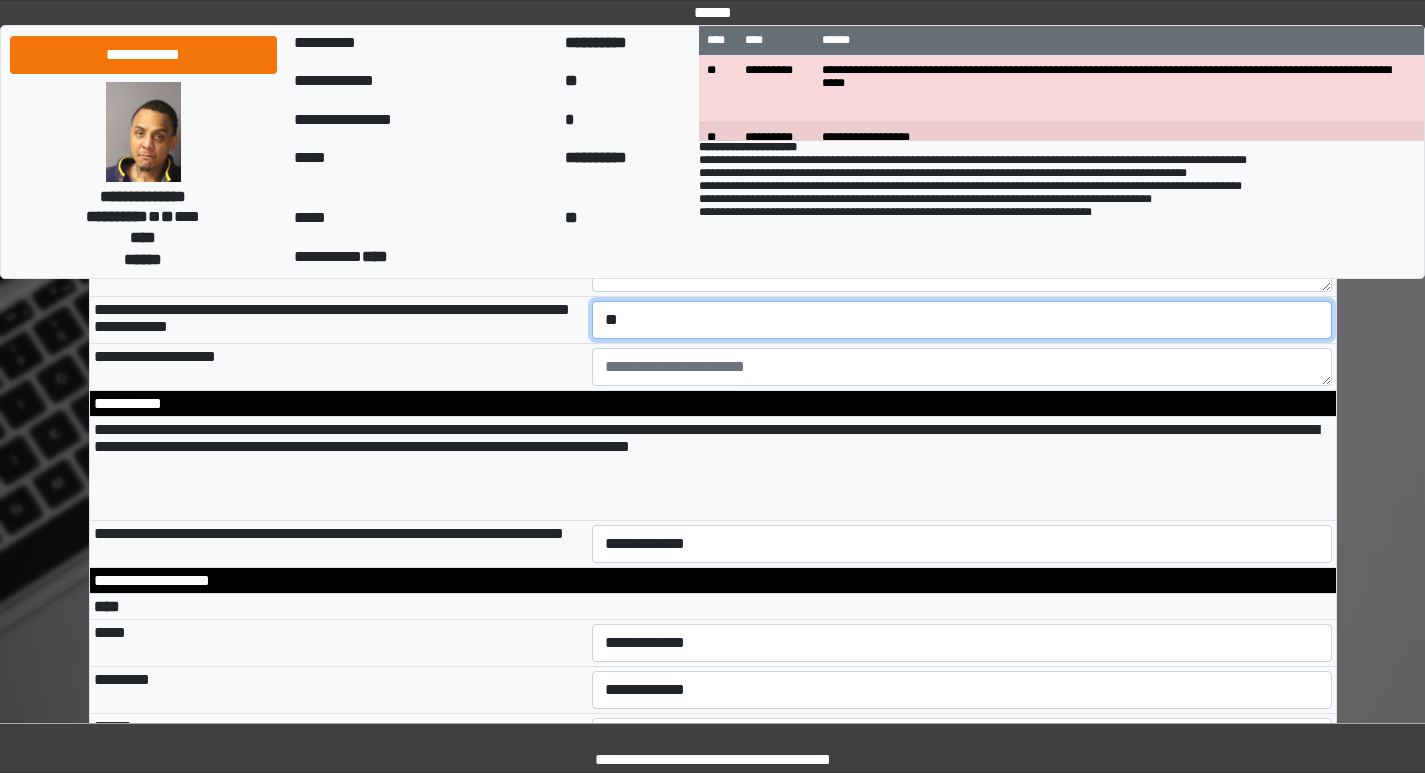 click on "**********" at bounding box center (962, 320) 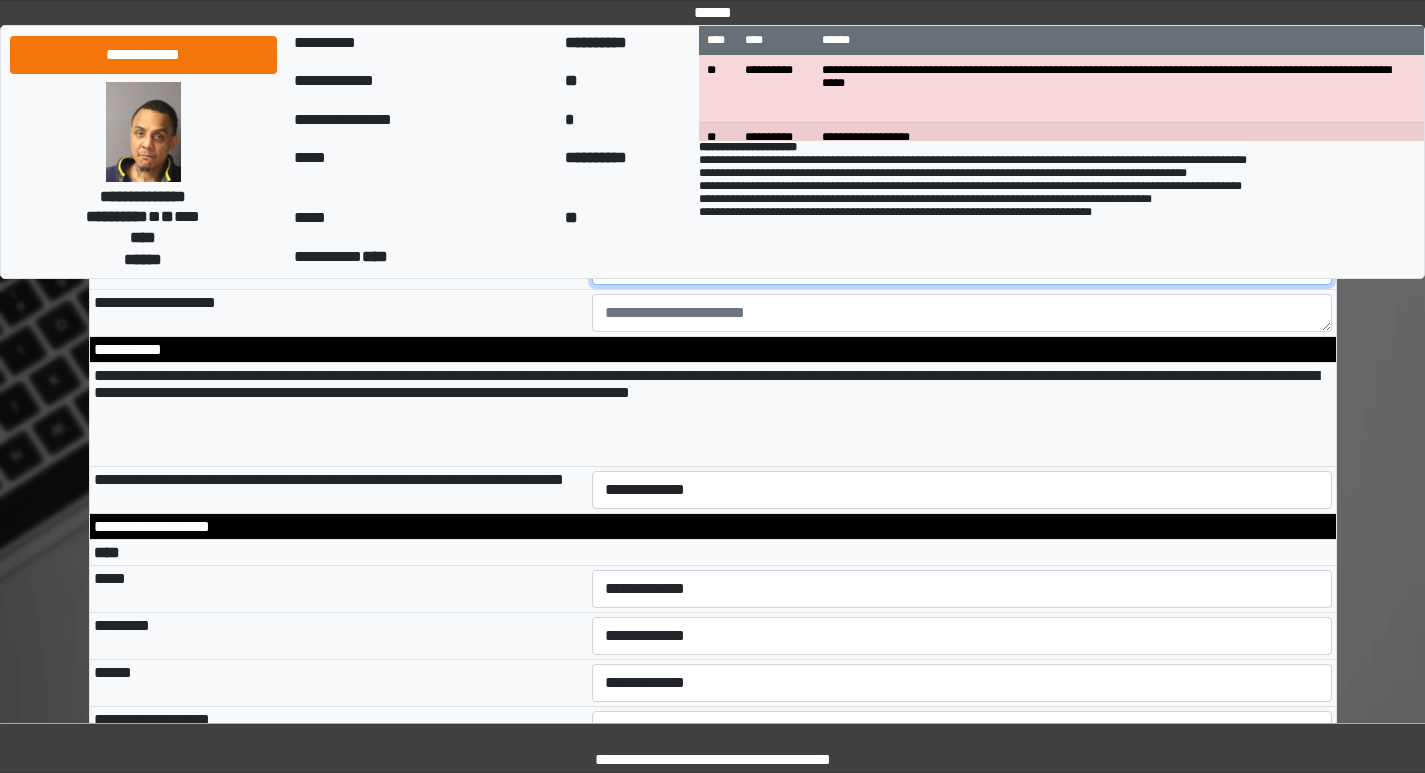 scroll, scrollTop: 3600, scrollLeft: 0, axis: vertical 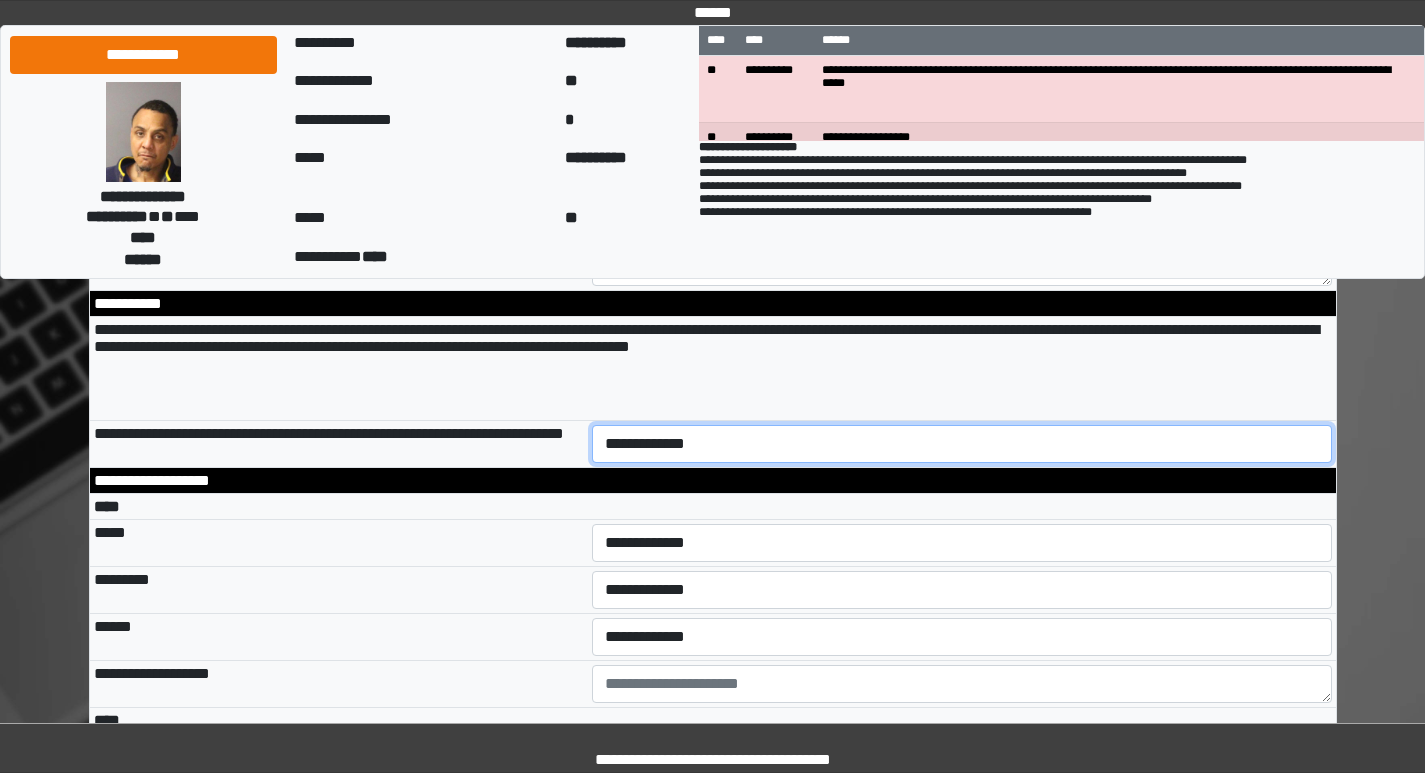 drag, startPoint x: 714, startPoint y: 562, endPoint x: 702, endPoint y: 551, distance: 16.27882 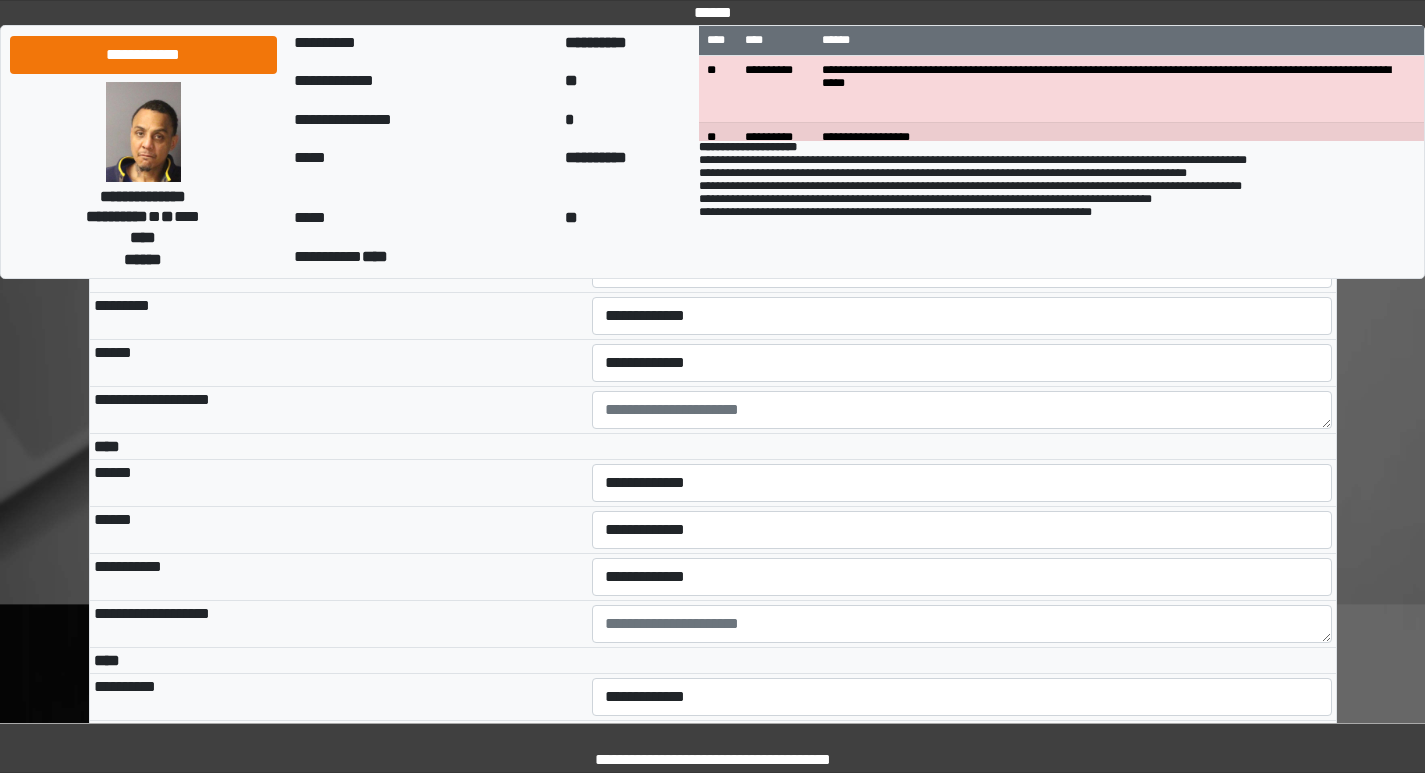 scroll, scrollTop: 3900, scrollLeft: 0, axis: vertical 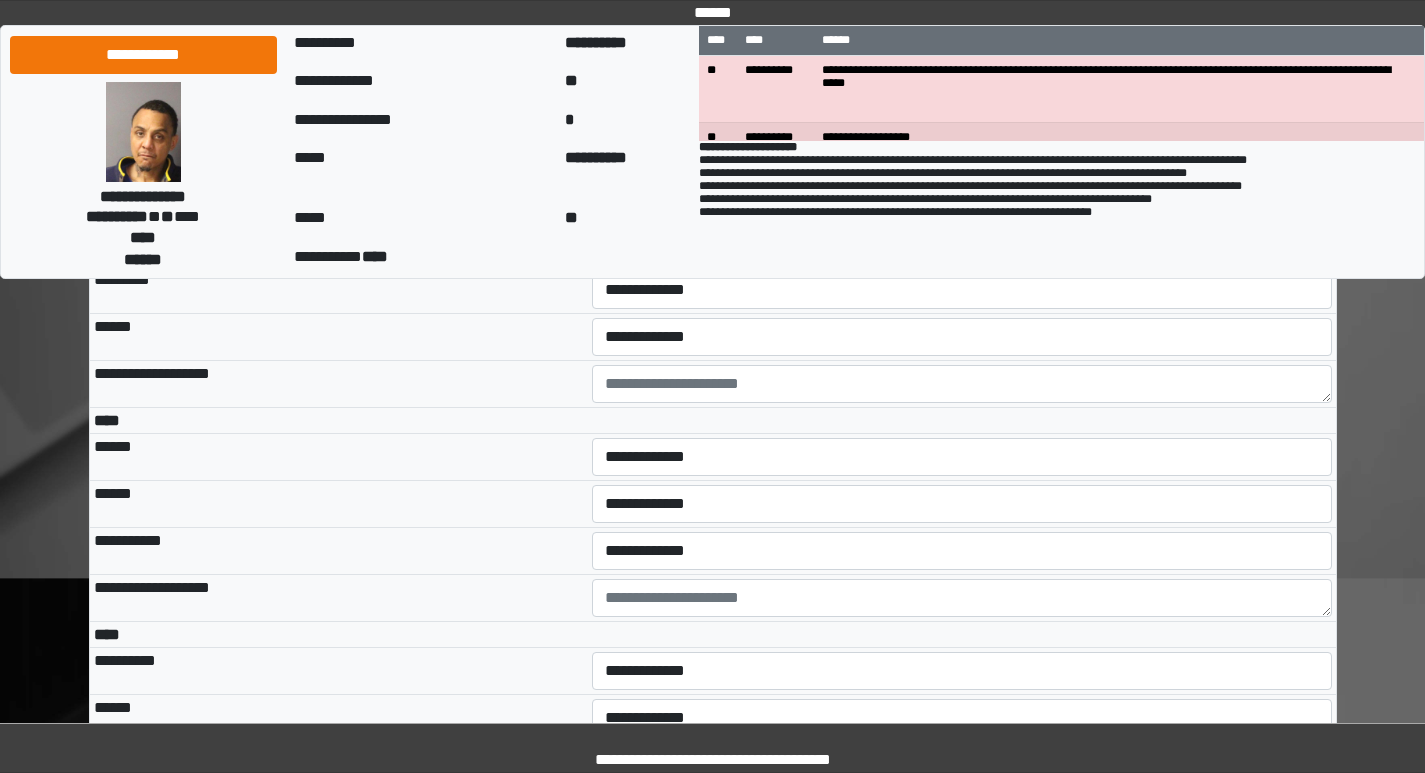 click on "**********" at bounding box center [962, 243] 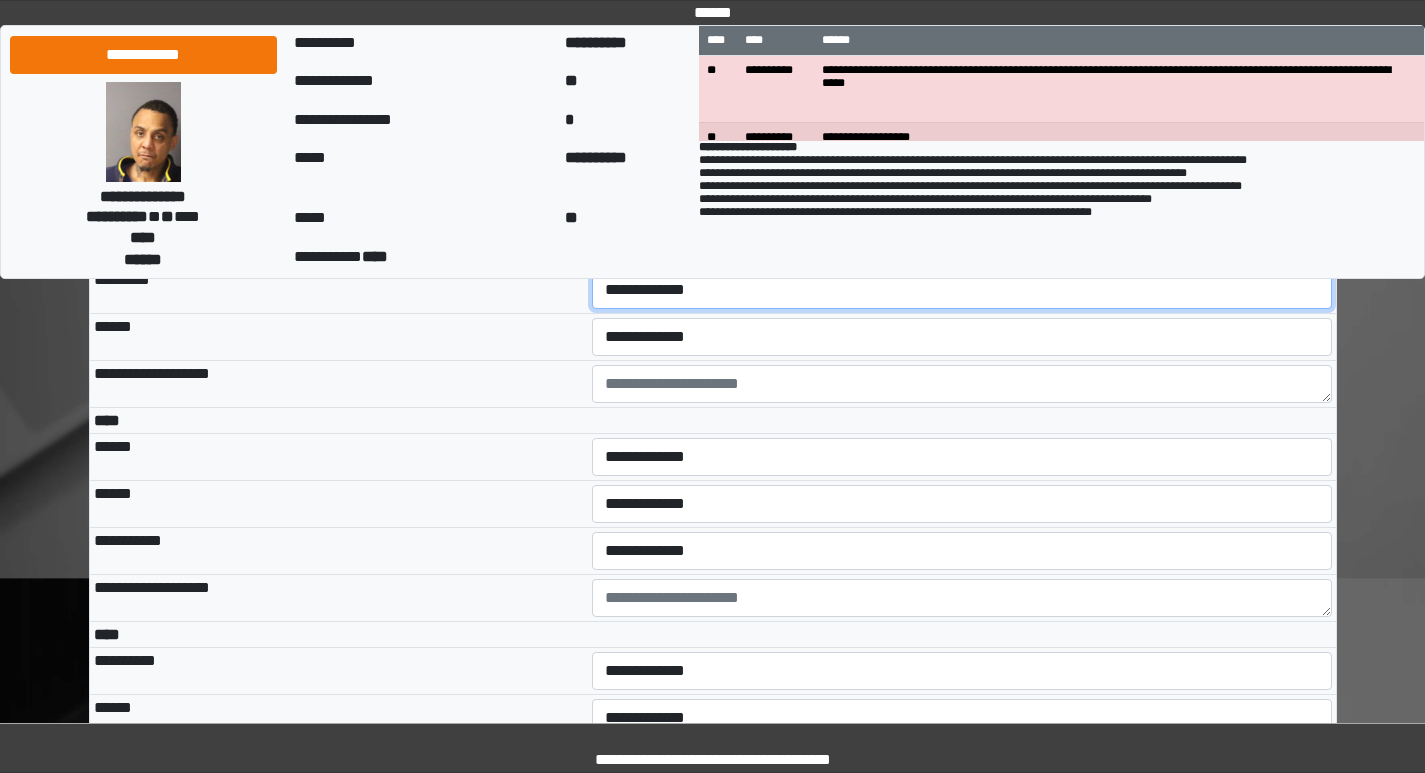 click on "**********" at bounding box center (962, 290) 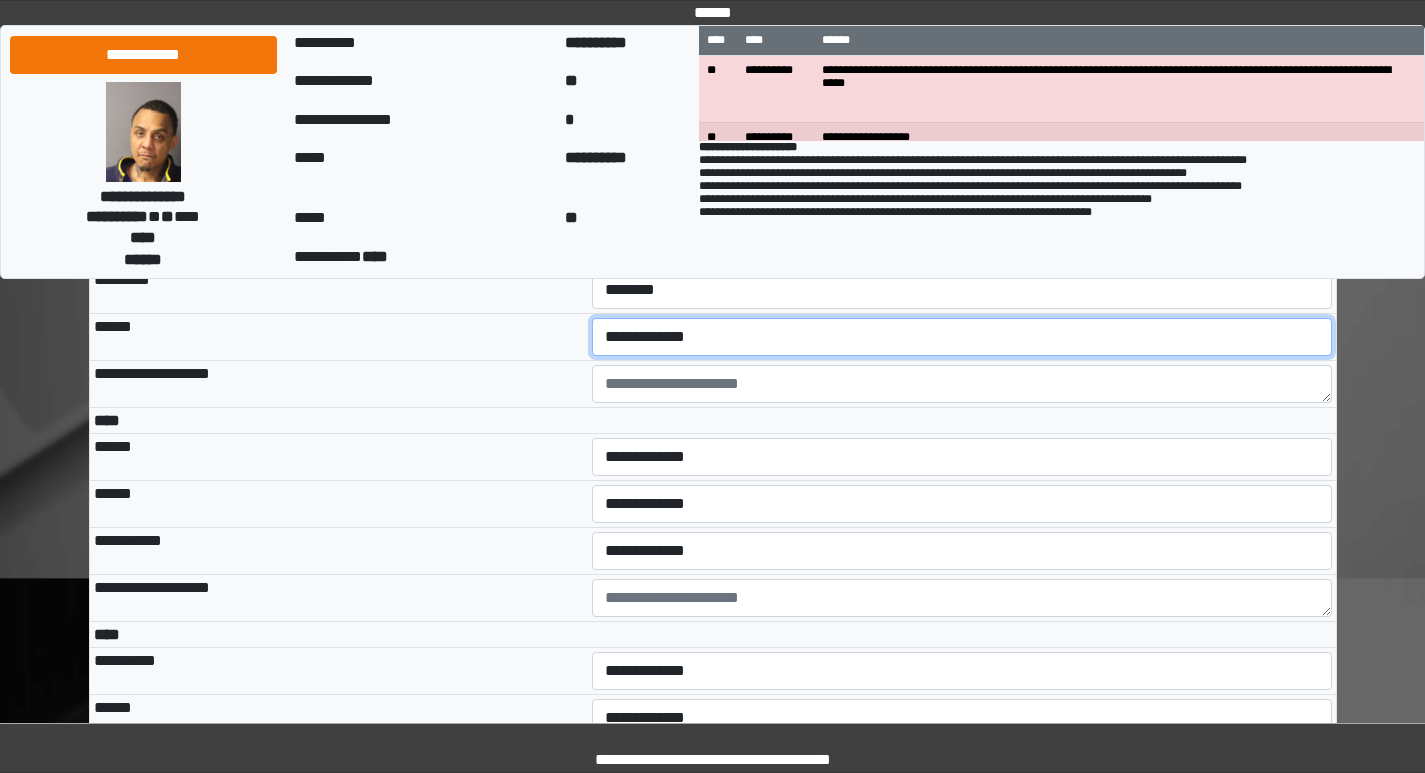 click on "**********" at bounding box center (962, 337) 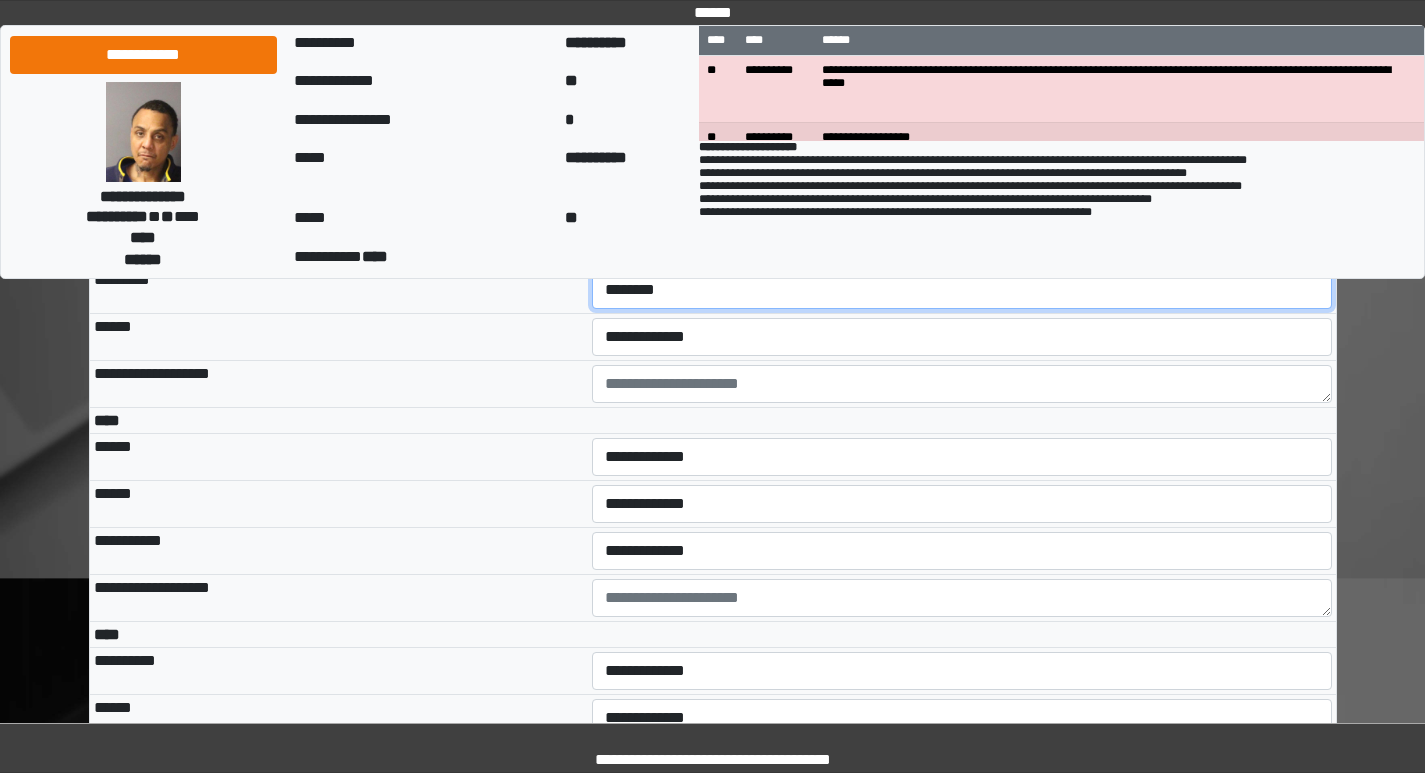 click on "**********" at bounding box center [962, 290] 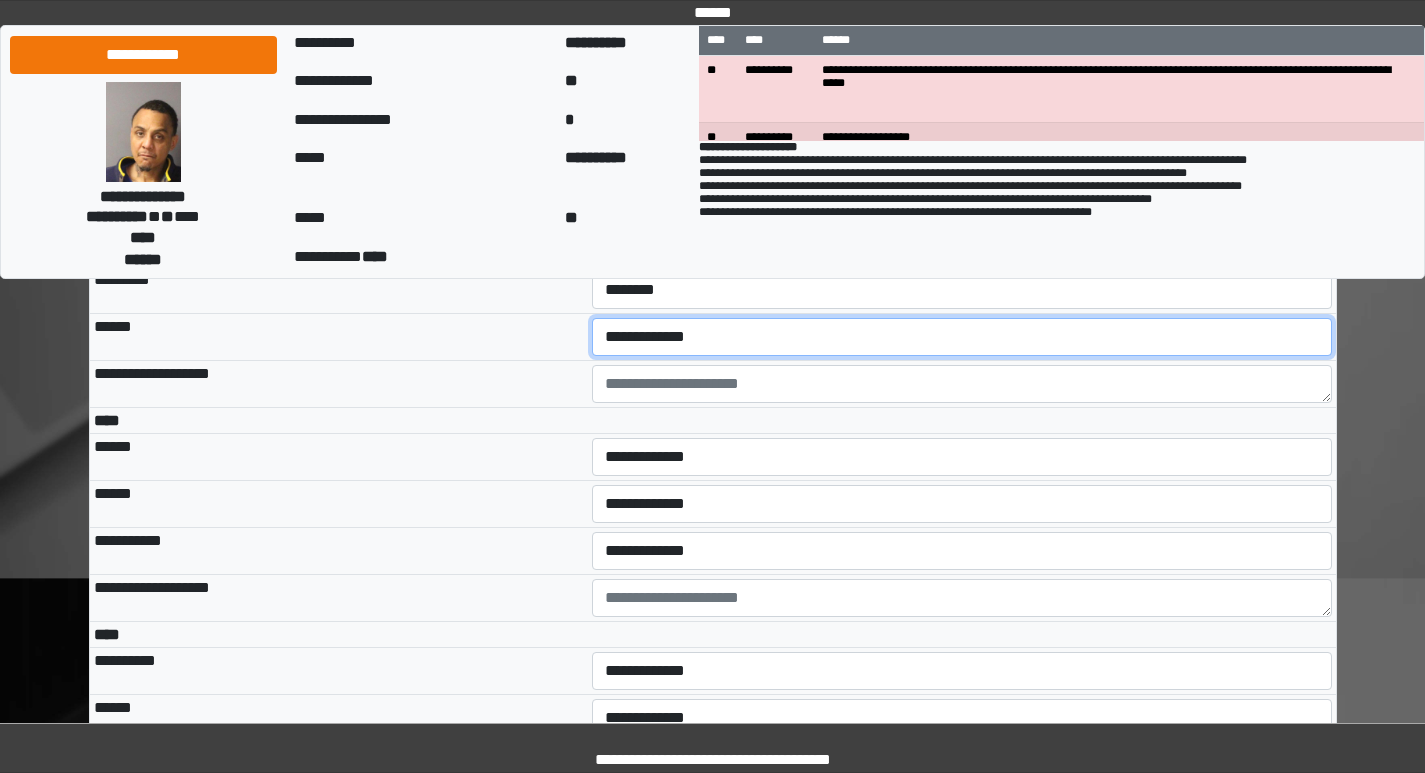 click on "**********" at bounding box center [962, 337] 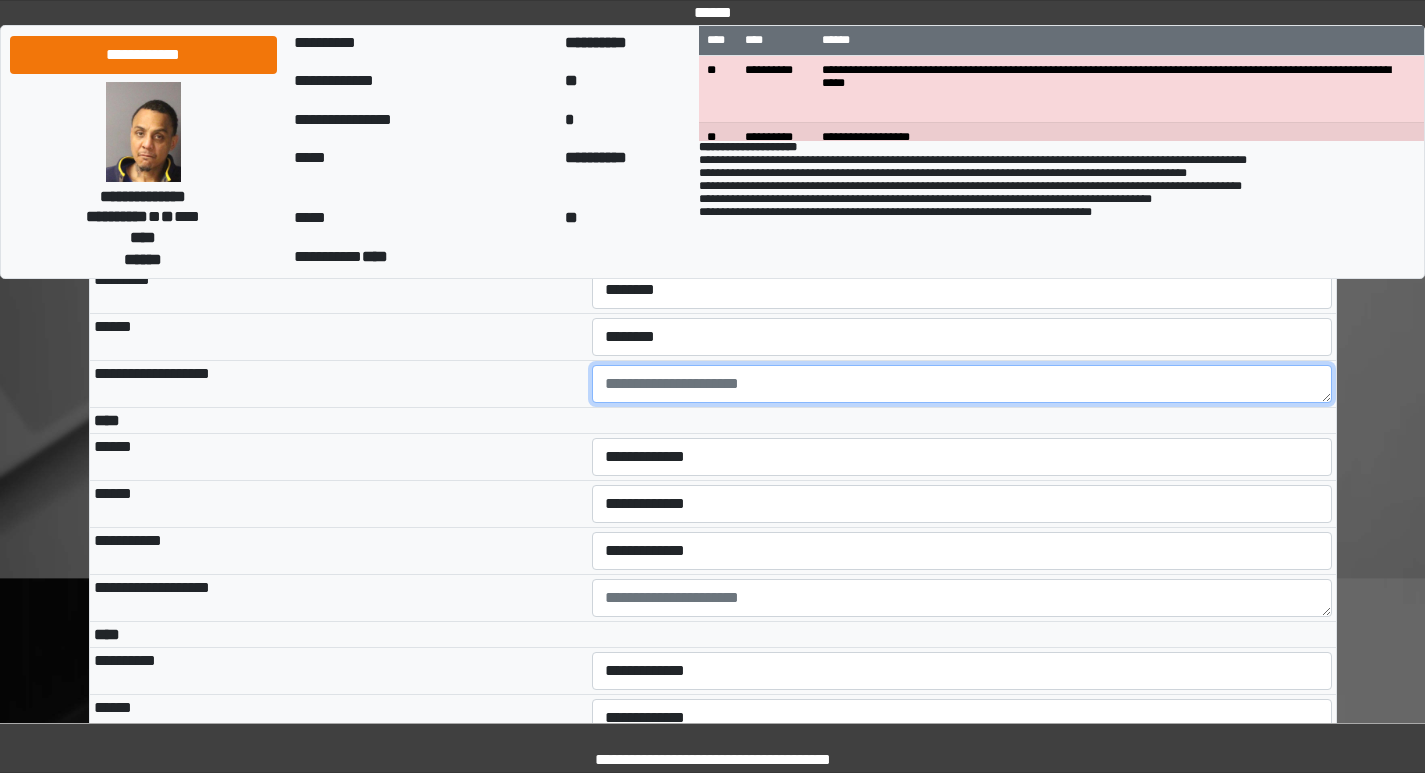 click at bounding box center (962, 384) 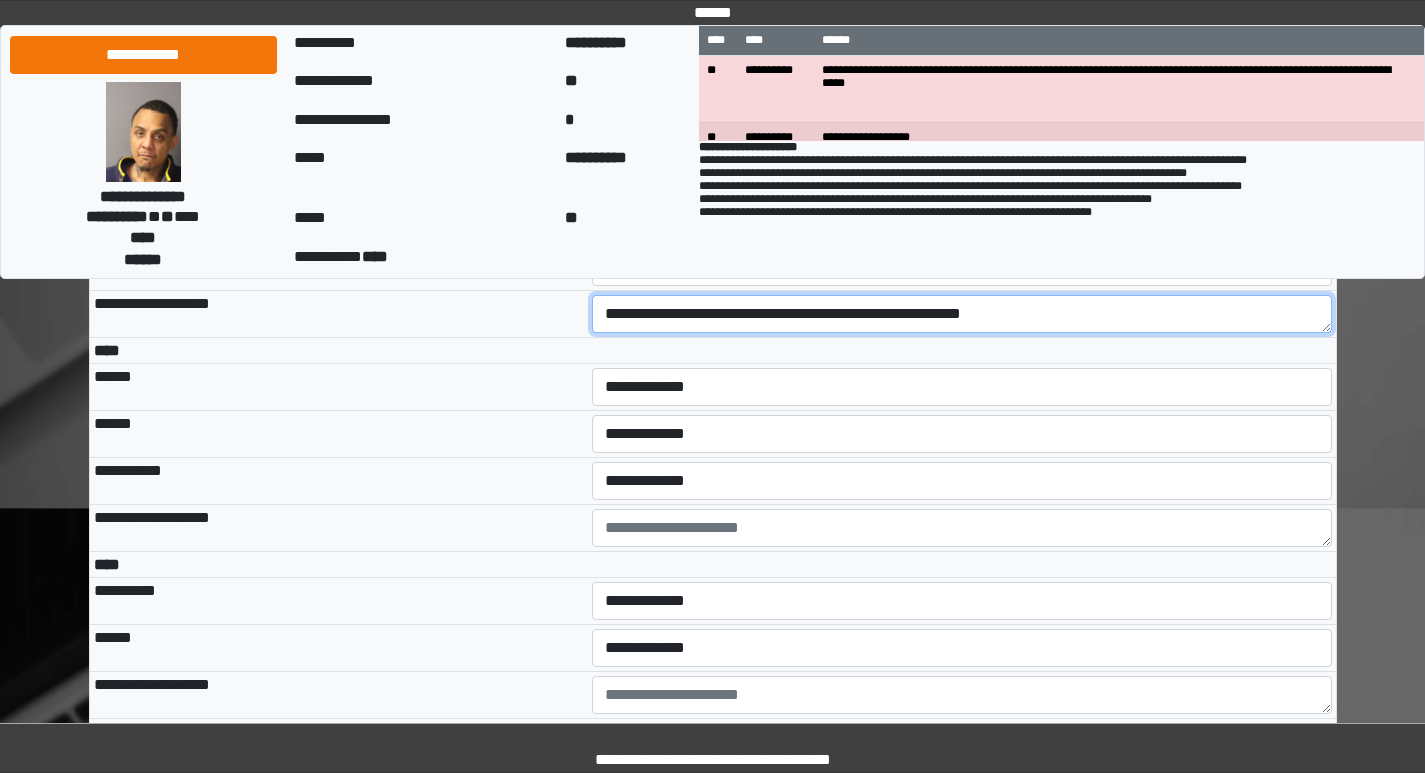scroll, scrollTop: 4000, scrollLeft: 0, axis: vertical 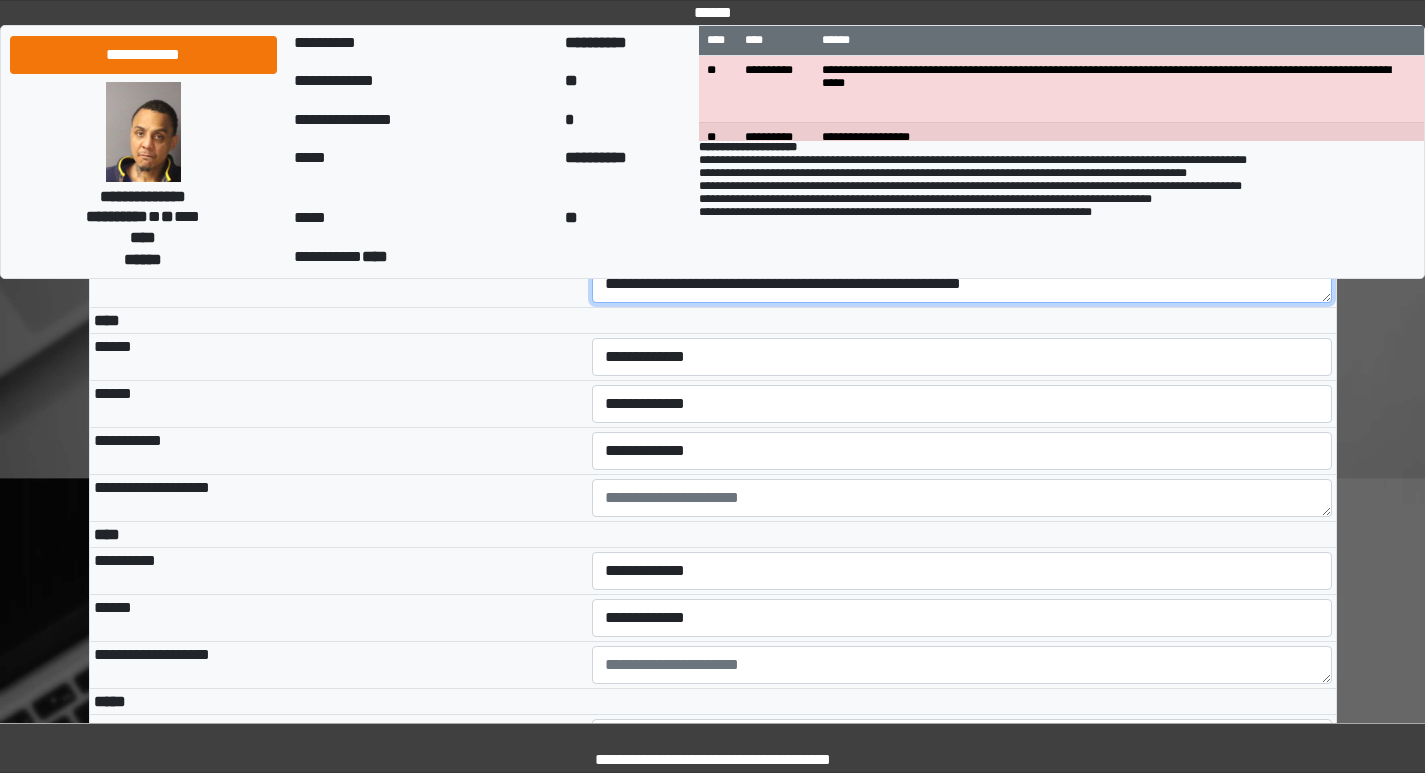 type on "**********" 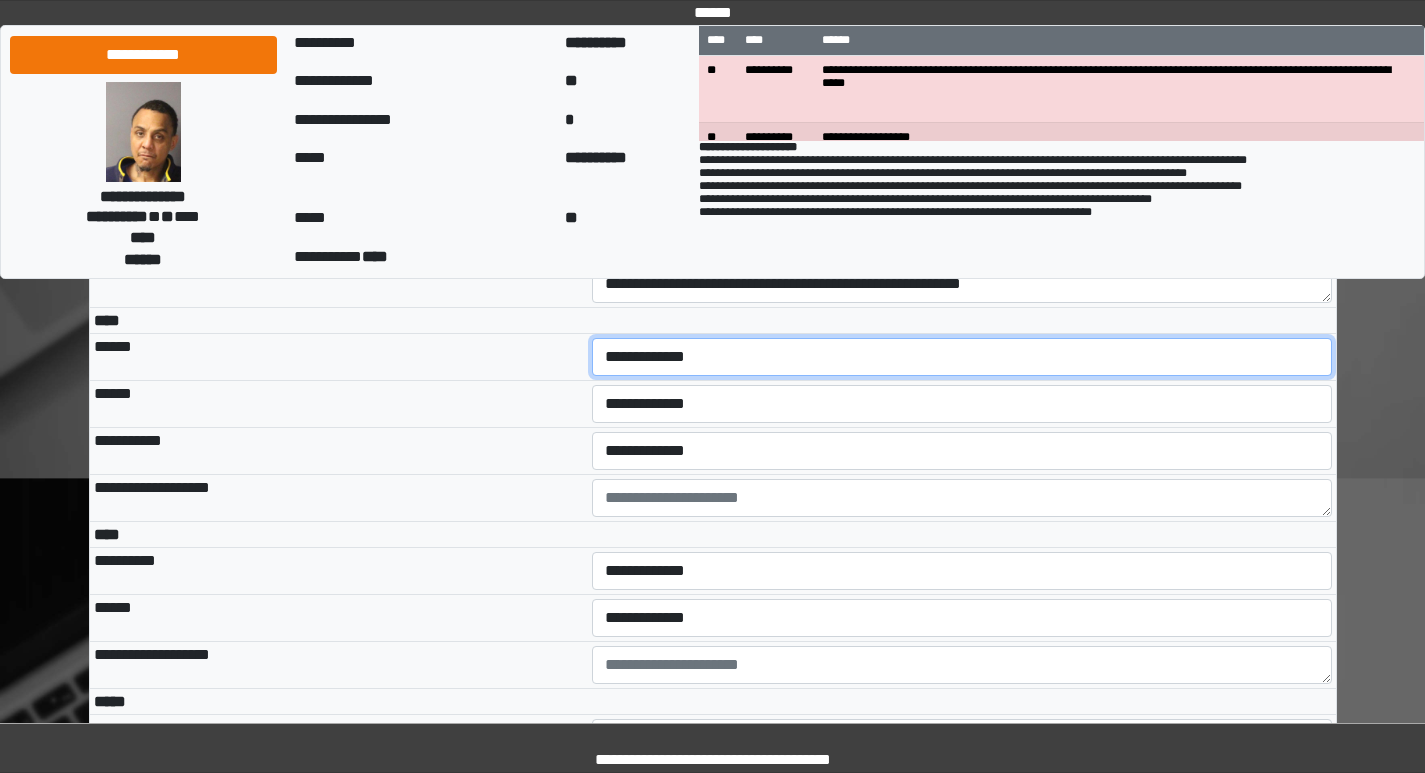 click on "**********" at bounding box center [962, 357] 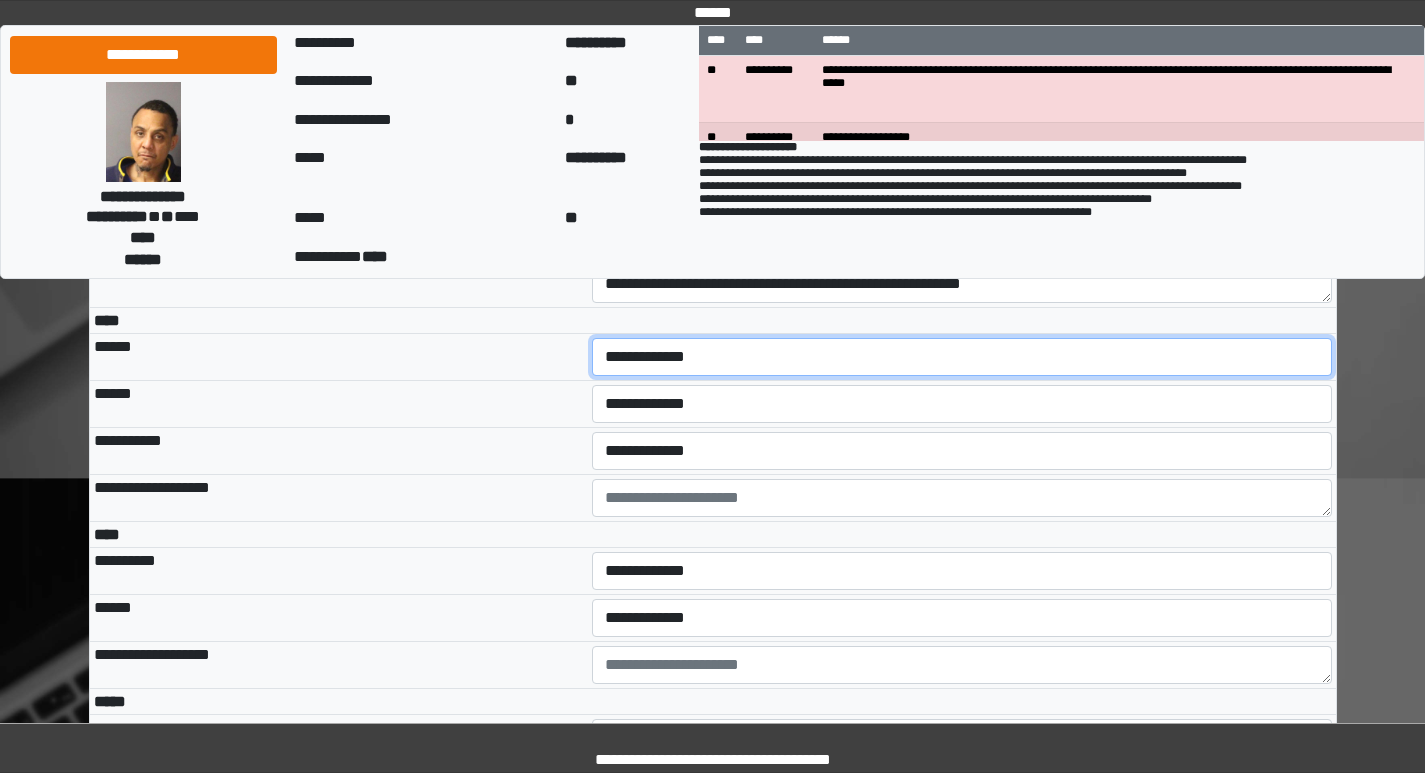 select on "***" 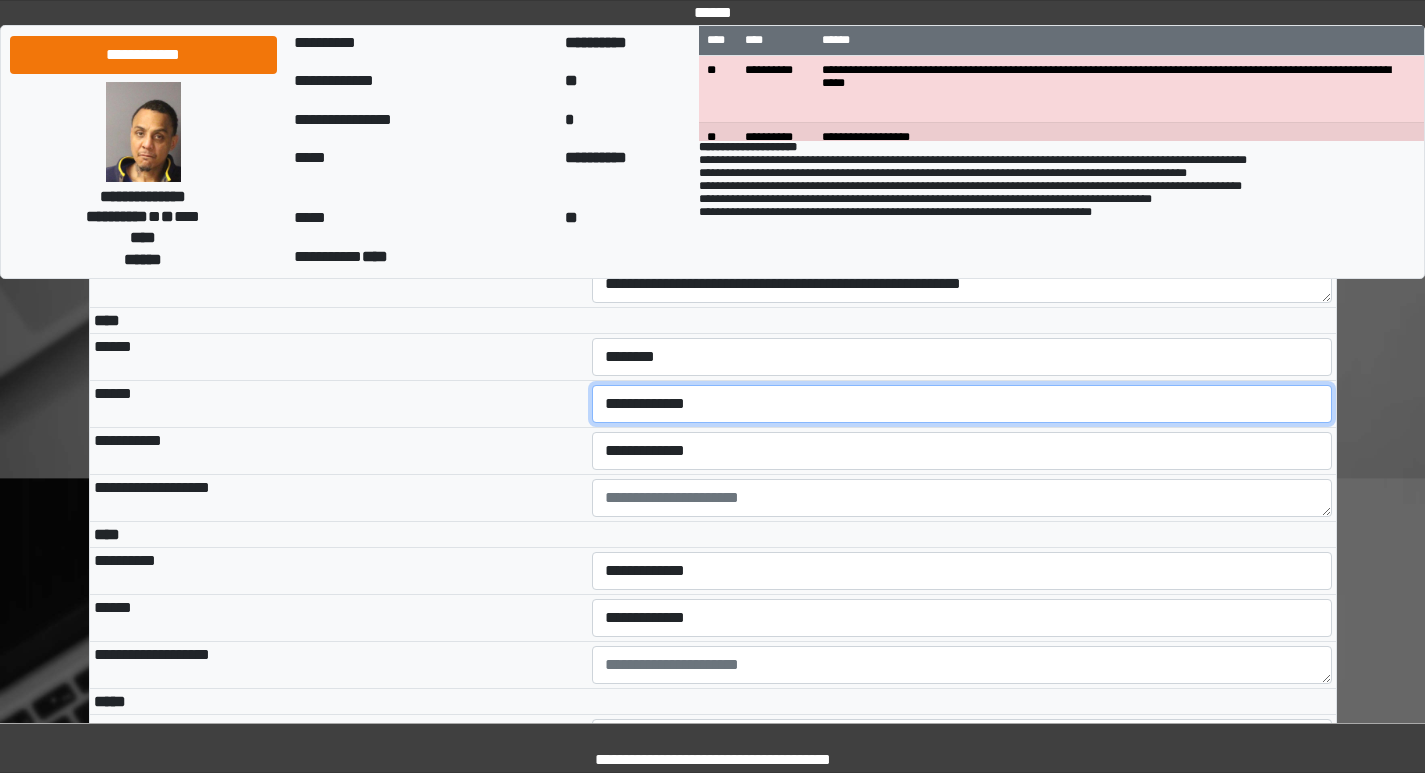 click on "**********" at bounding box center (962, 404) 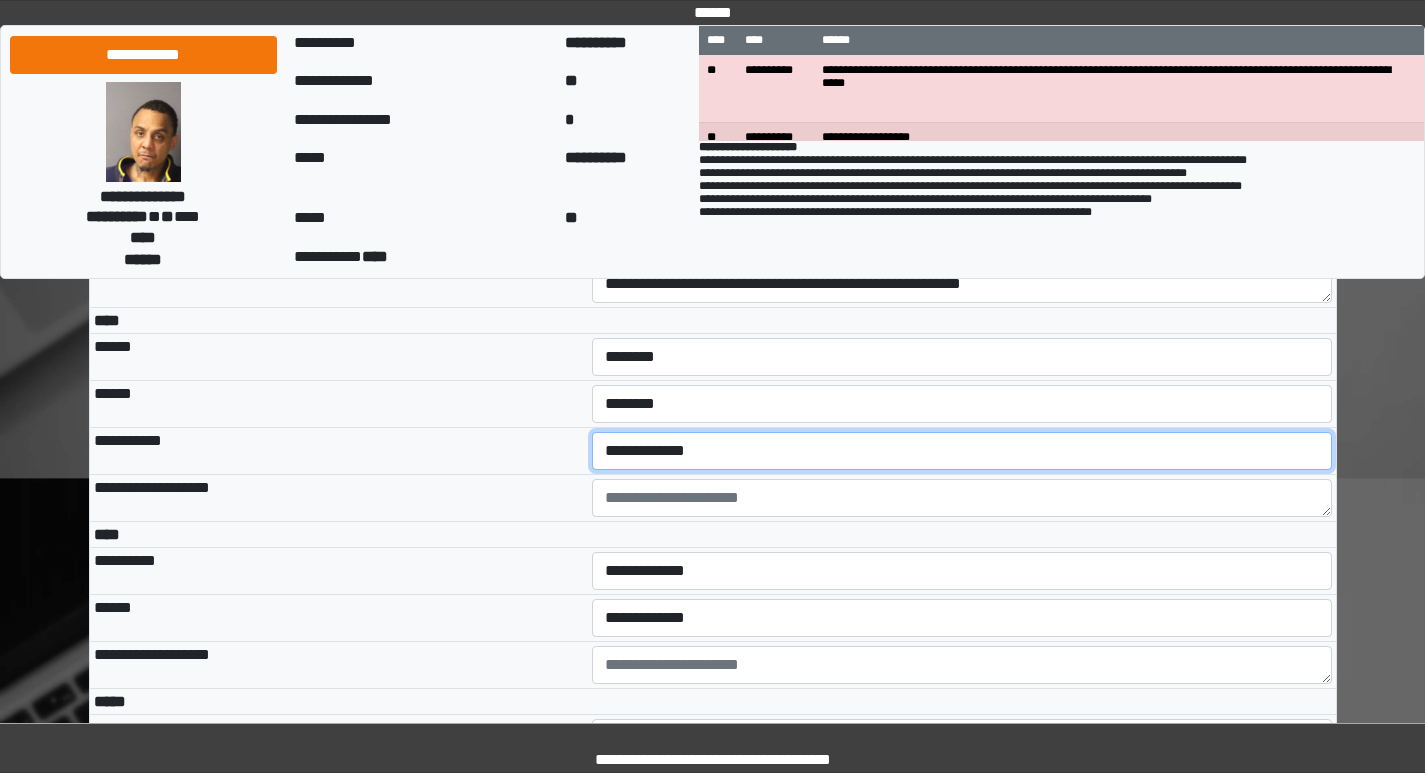 click on "**********" at bounding box center [962, 451] 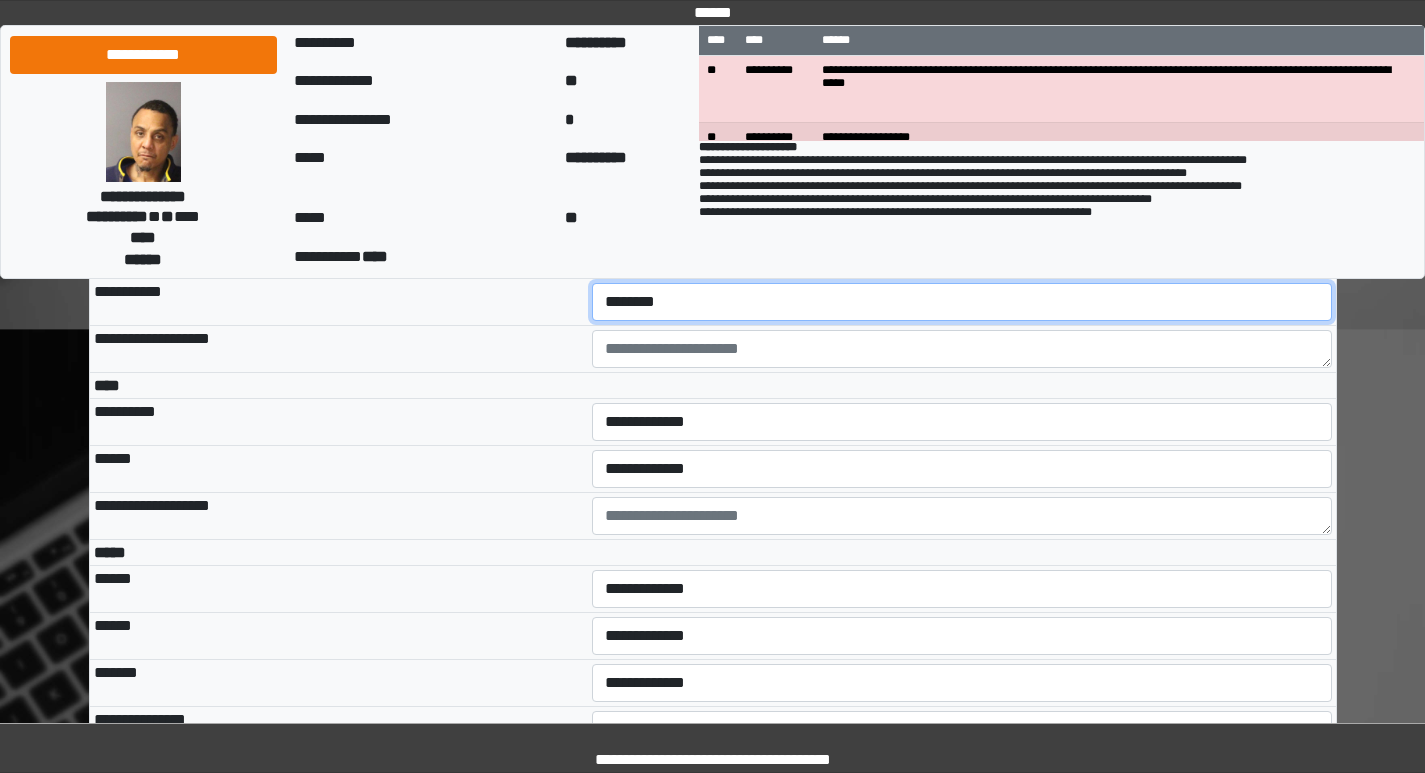scroll, scrollTop: 4200, scrollLeft: 0, axis: vertical 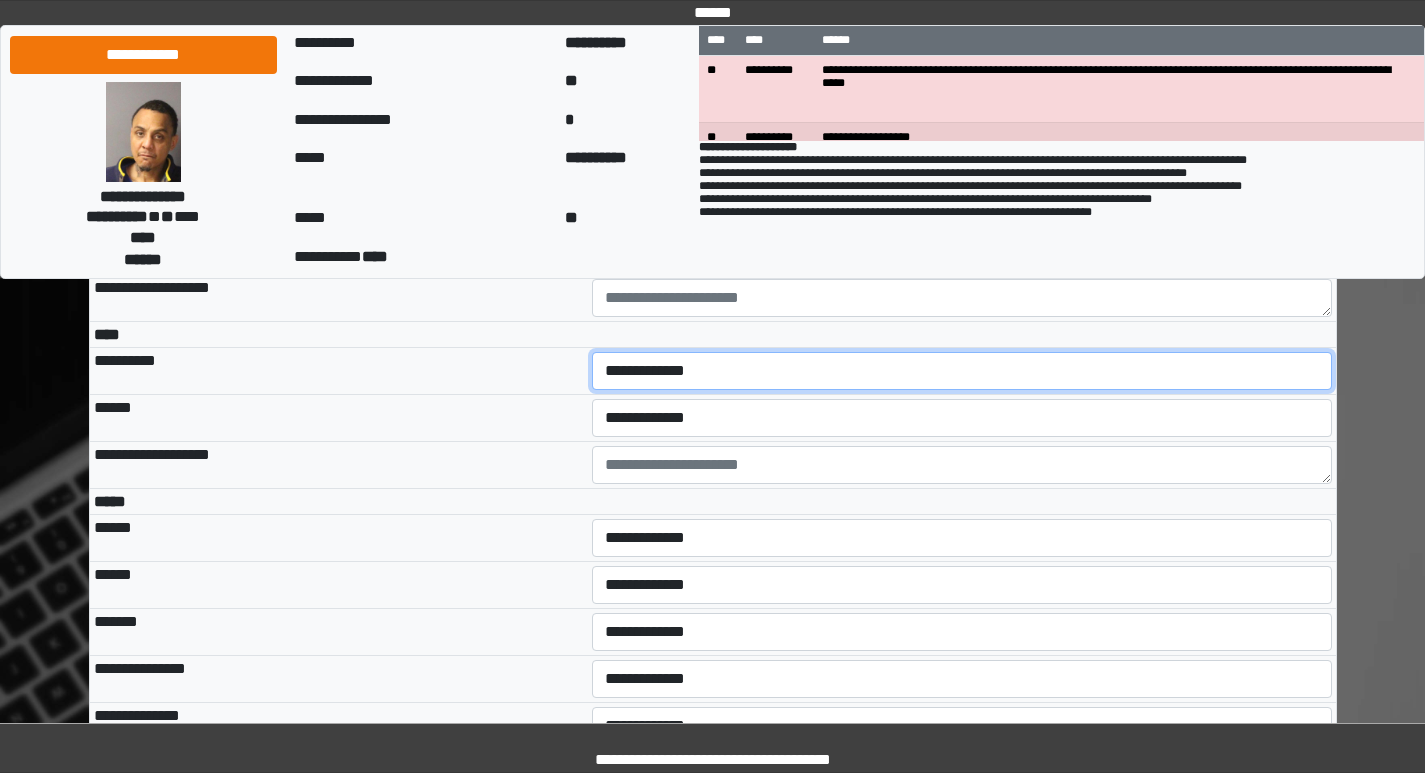 click on "**********" at bounding box center (962, 371) 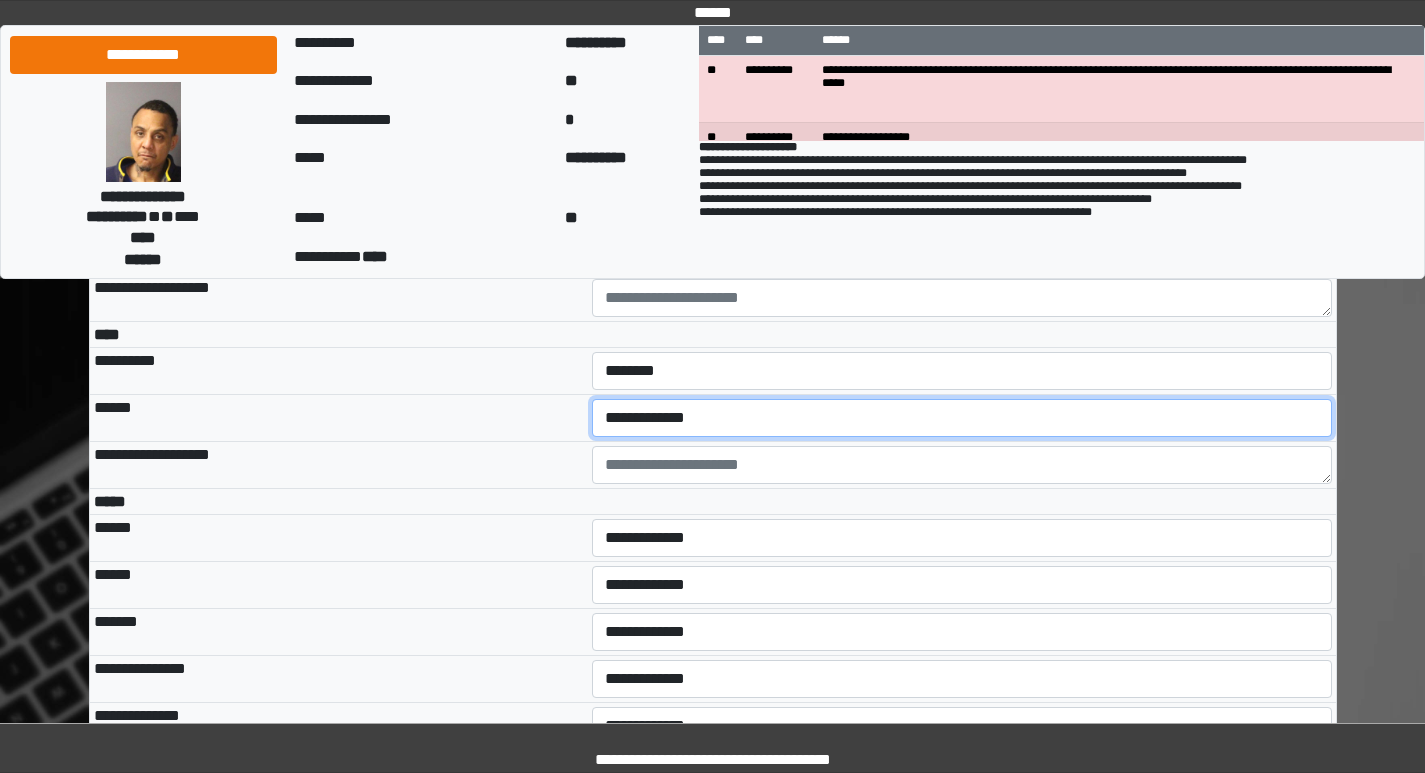 click on "**********" at bounding box center [962, 418] 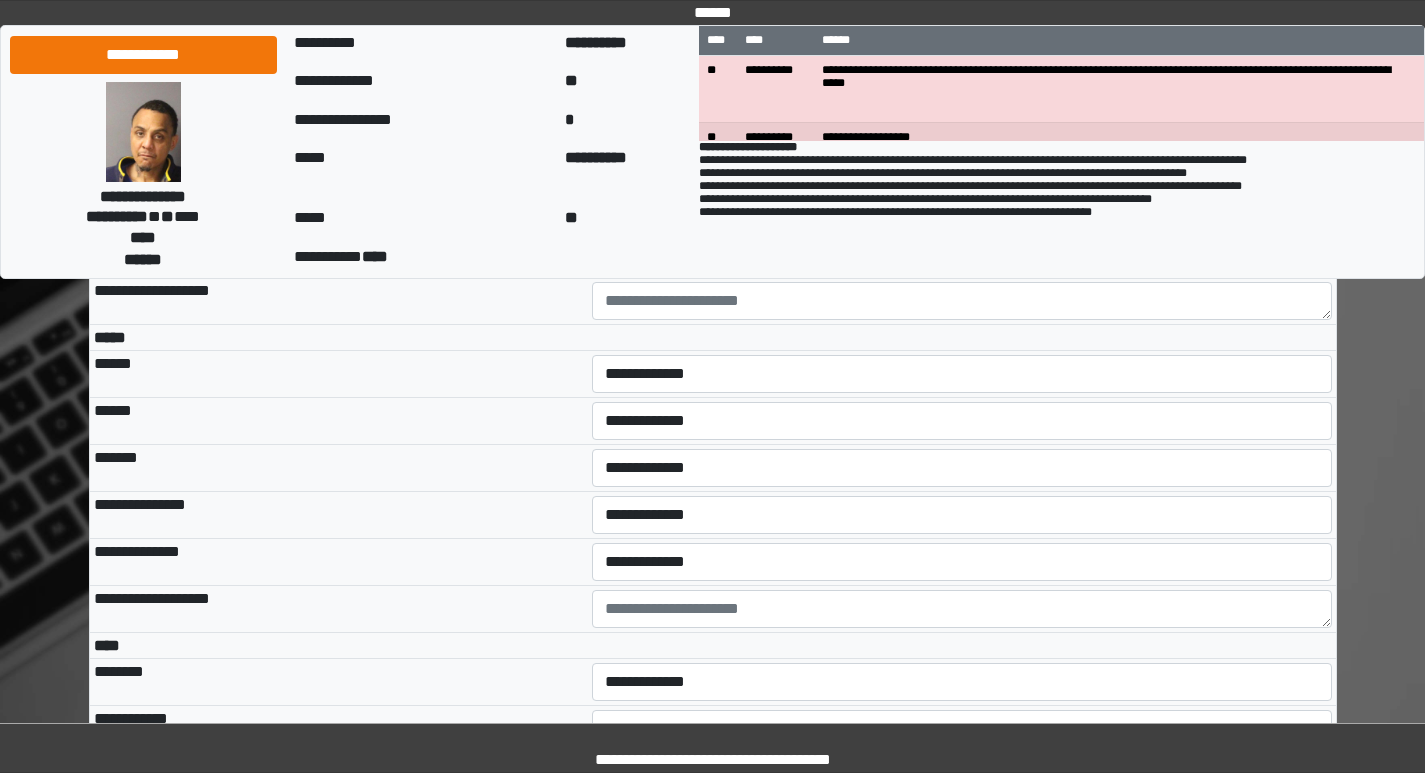 scroll, scrollTop: 4400, scrollLeft: 0, axis: vertical 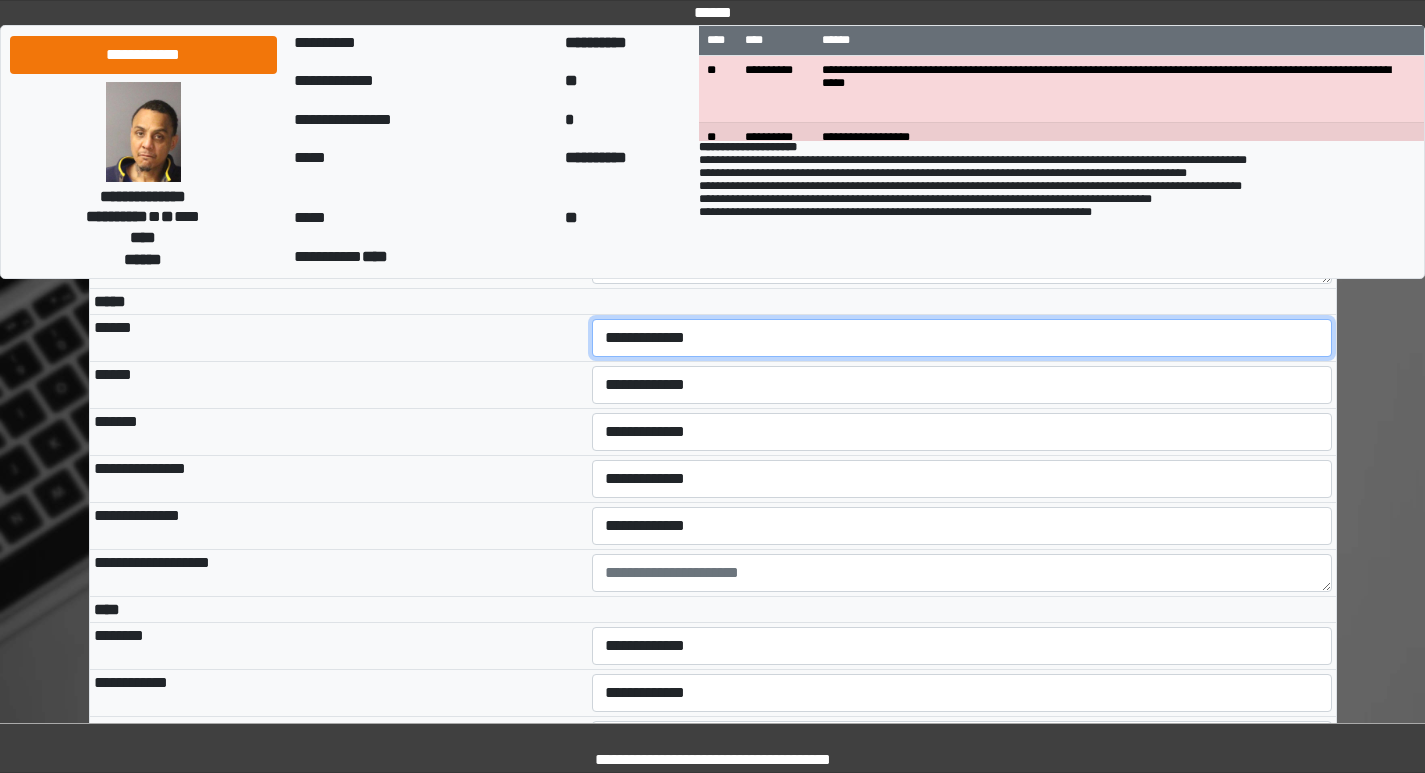 drag, startPoint x: 627, startPoint y: 482, endPoint x: 628, endPoint y: 494, distance: 12.0415945 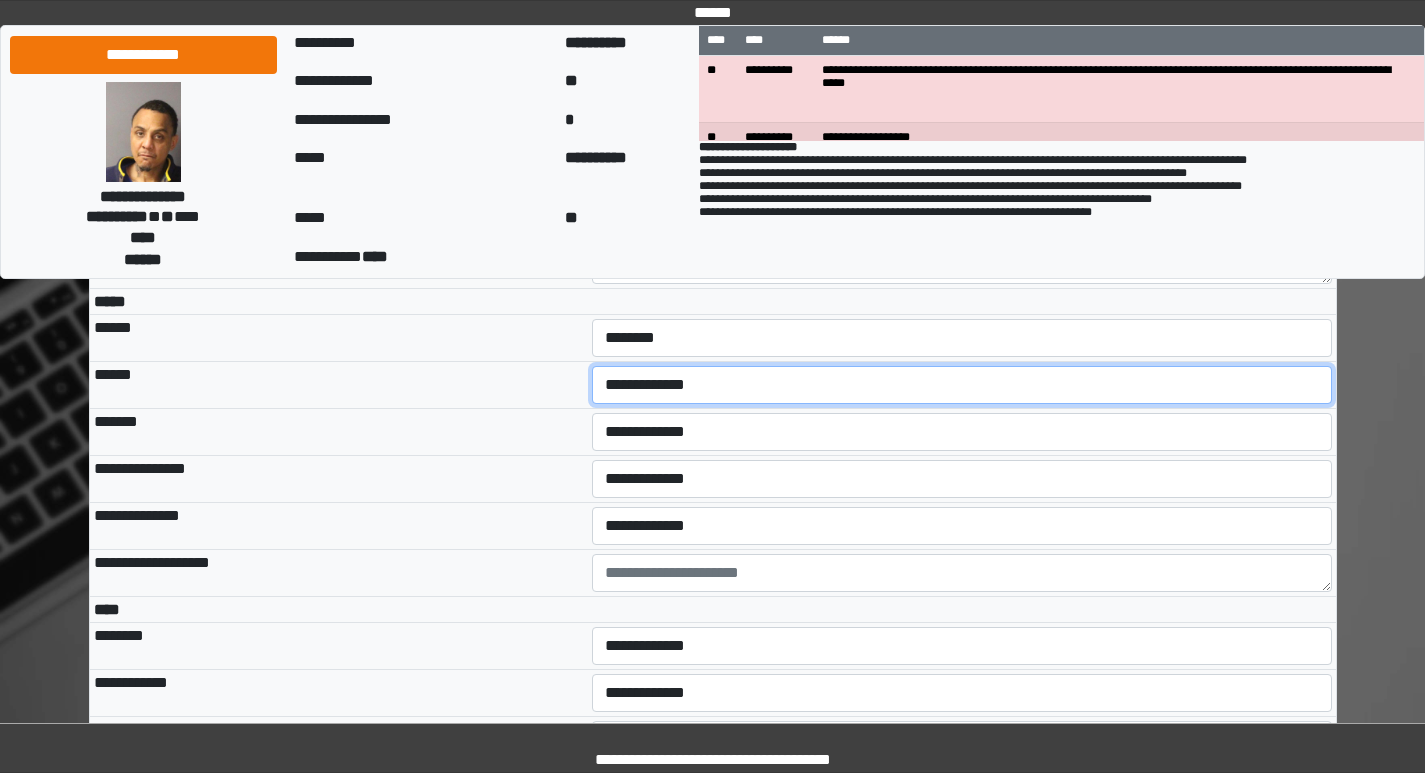 click on "**********" at bounding box center (962, 385) 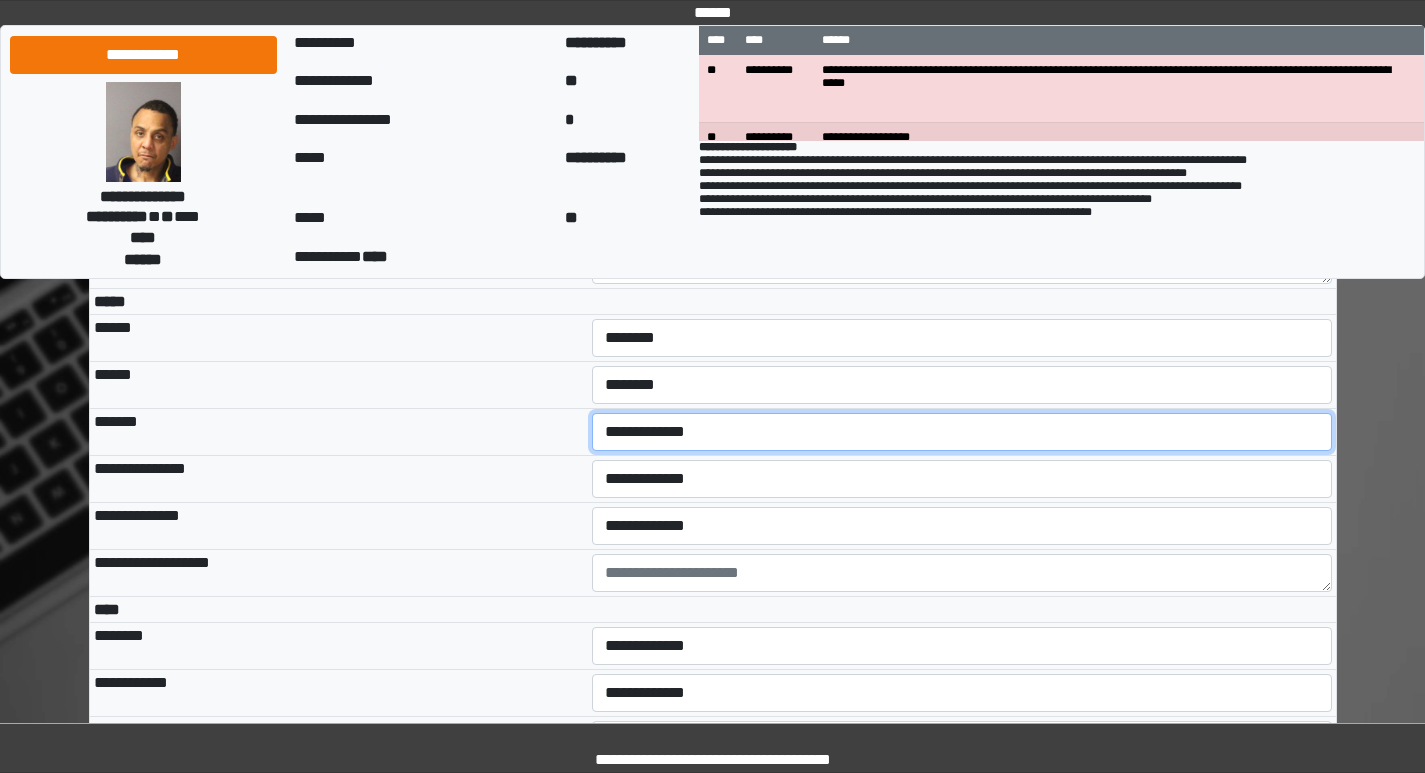 drag, startPoint x: 651, startPoint y: 564, endPoint x: 653, endPoint y: 574, distance: 10.198039 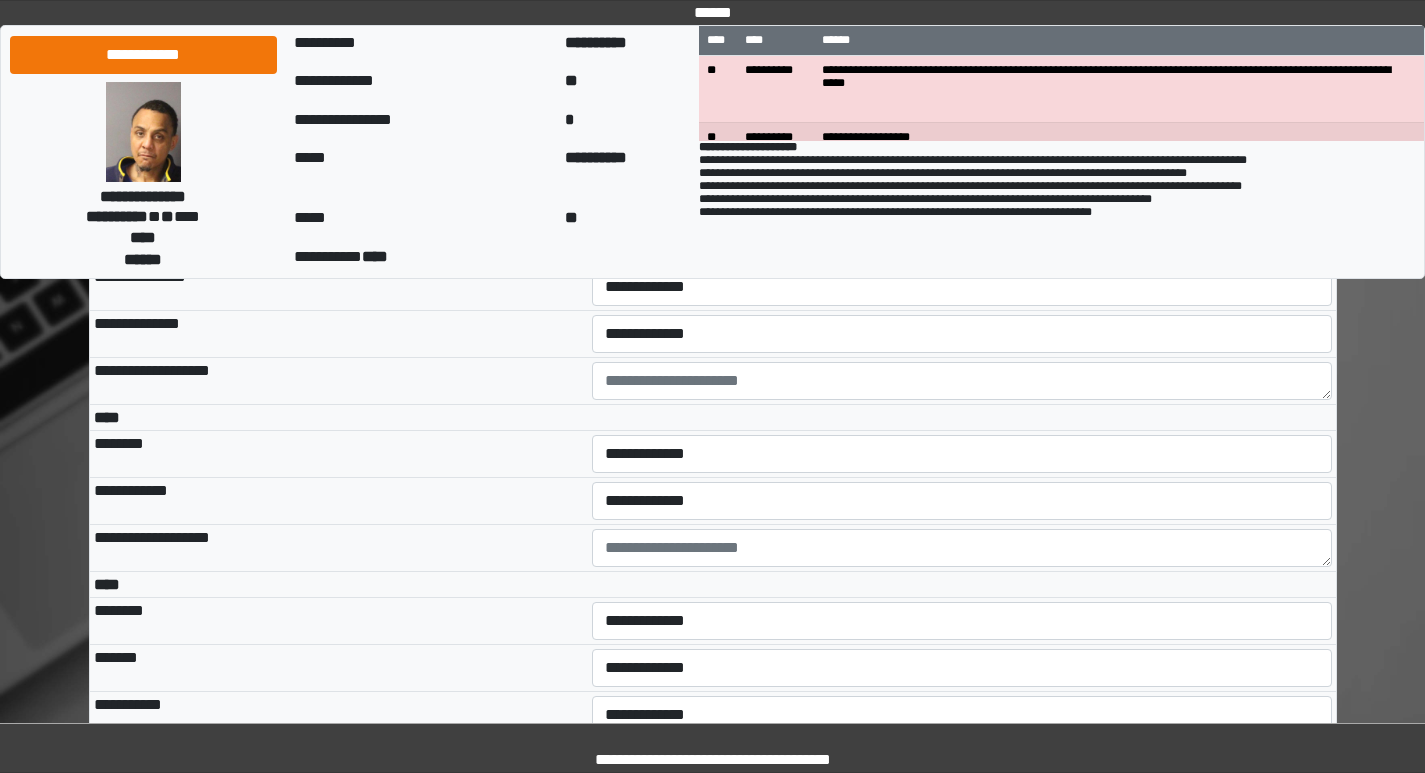 scroll, scrollTop: 4600, scrollLeft: 0, axis: vertical 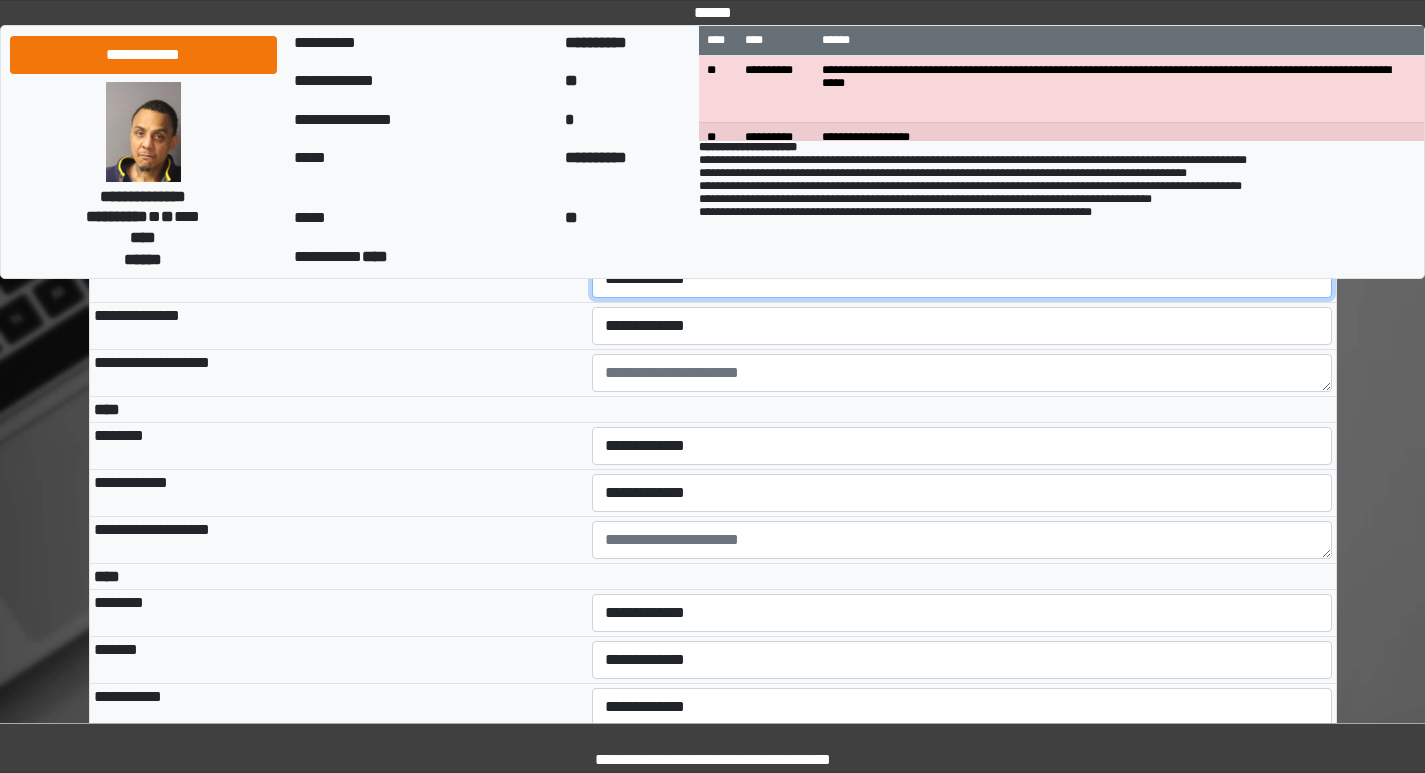 click on "**********" at bounding box center (962, 279) 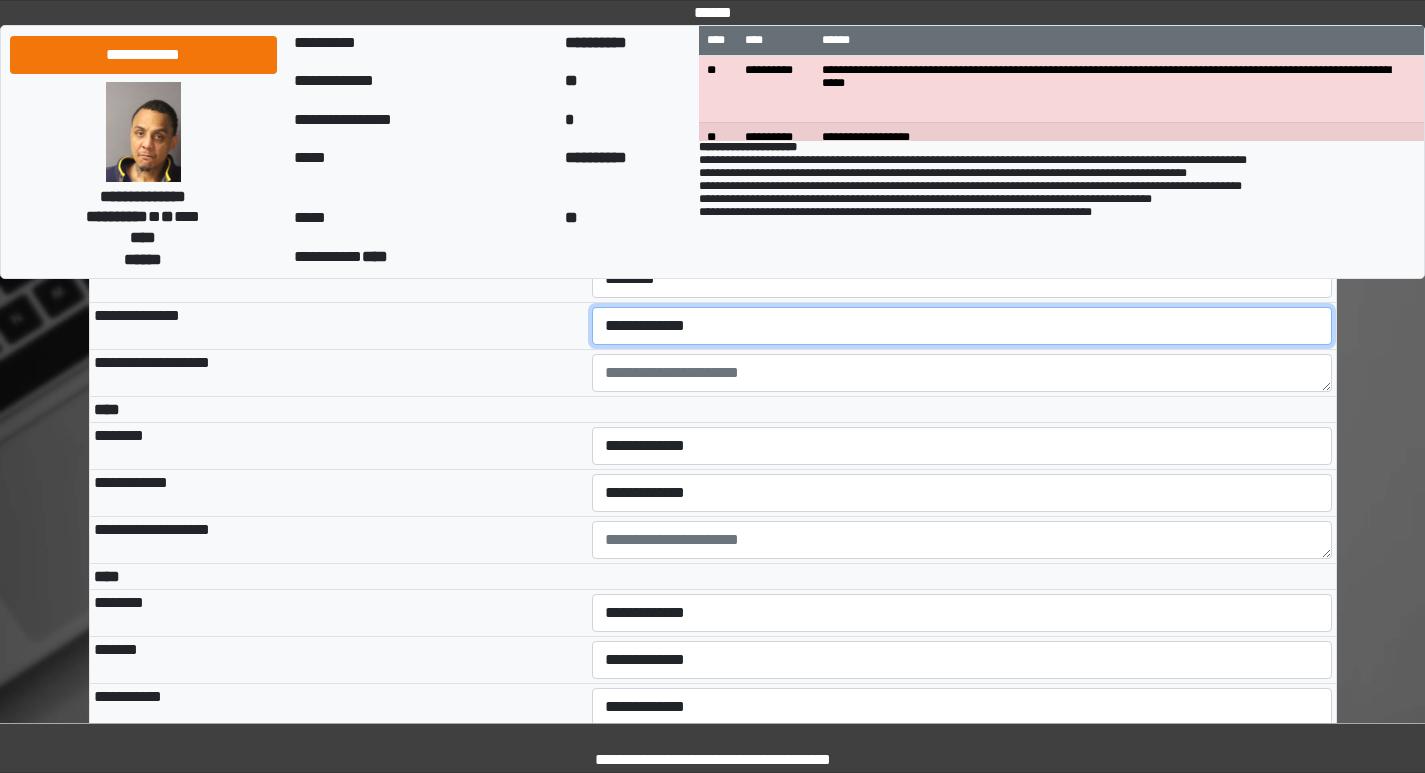 click on "**********" at bounding box center [962, 326] 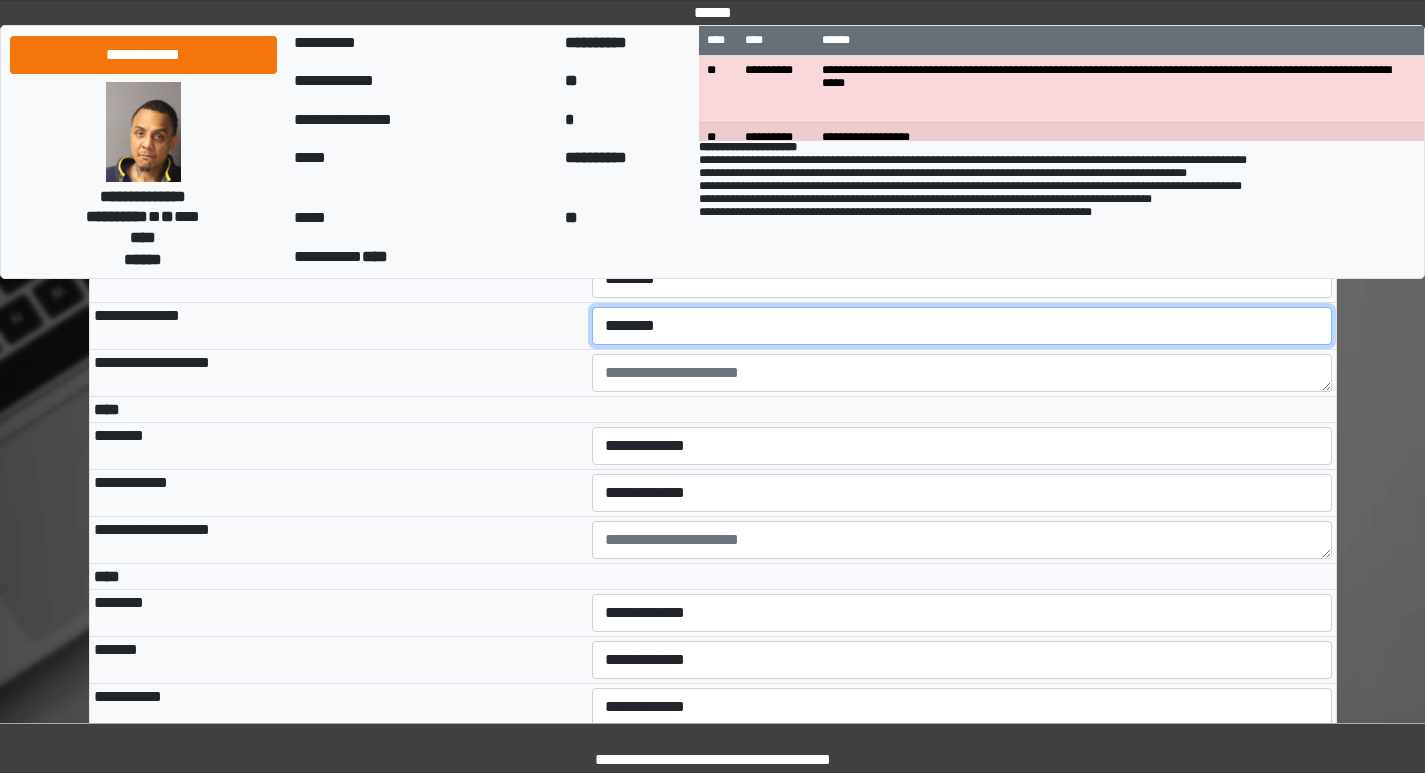 click on "**********" at bounding box center (962, 326) 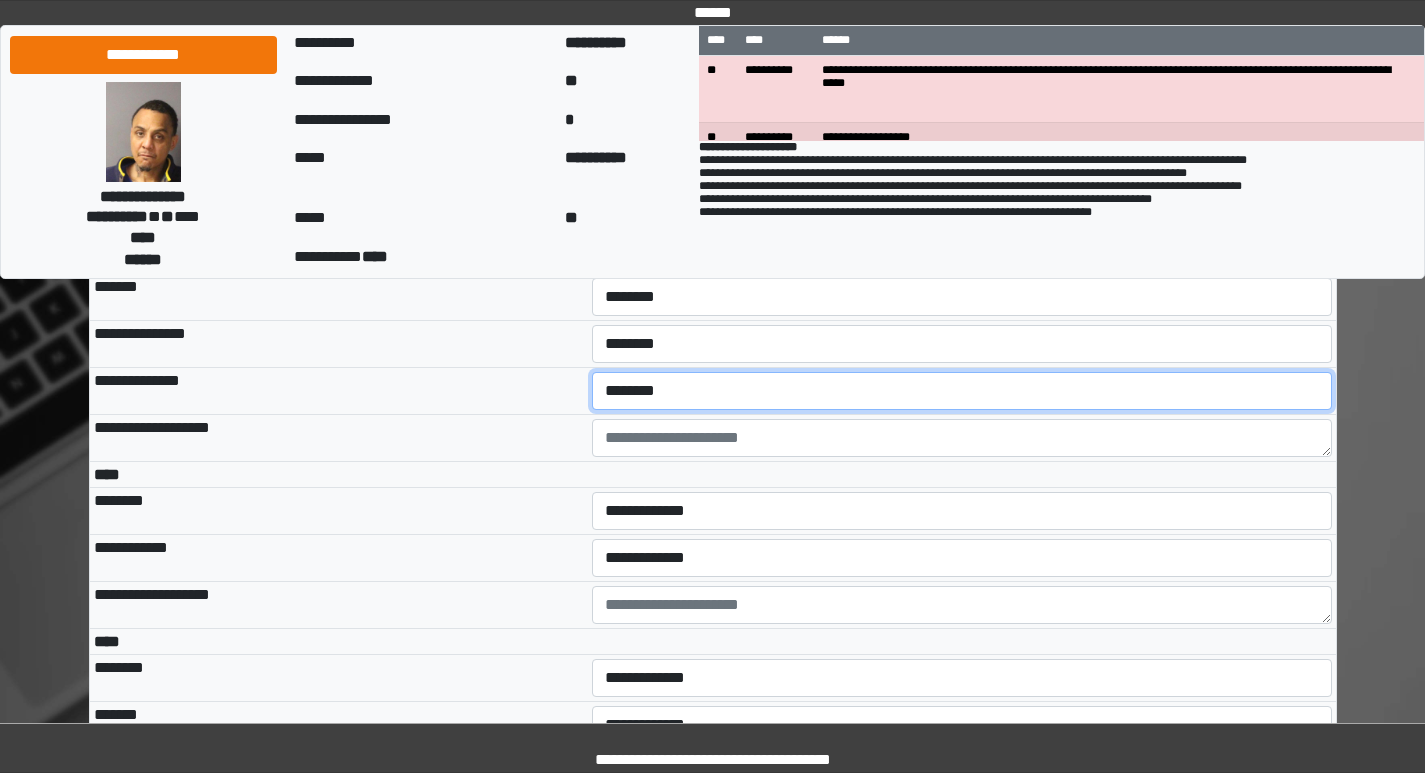 scroll, scrollTop: 4500, scrollLeft: 0, axis: vertical 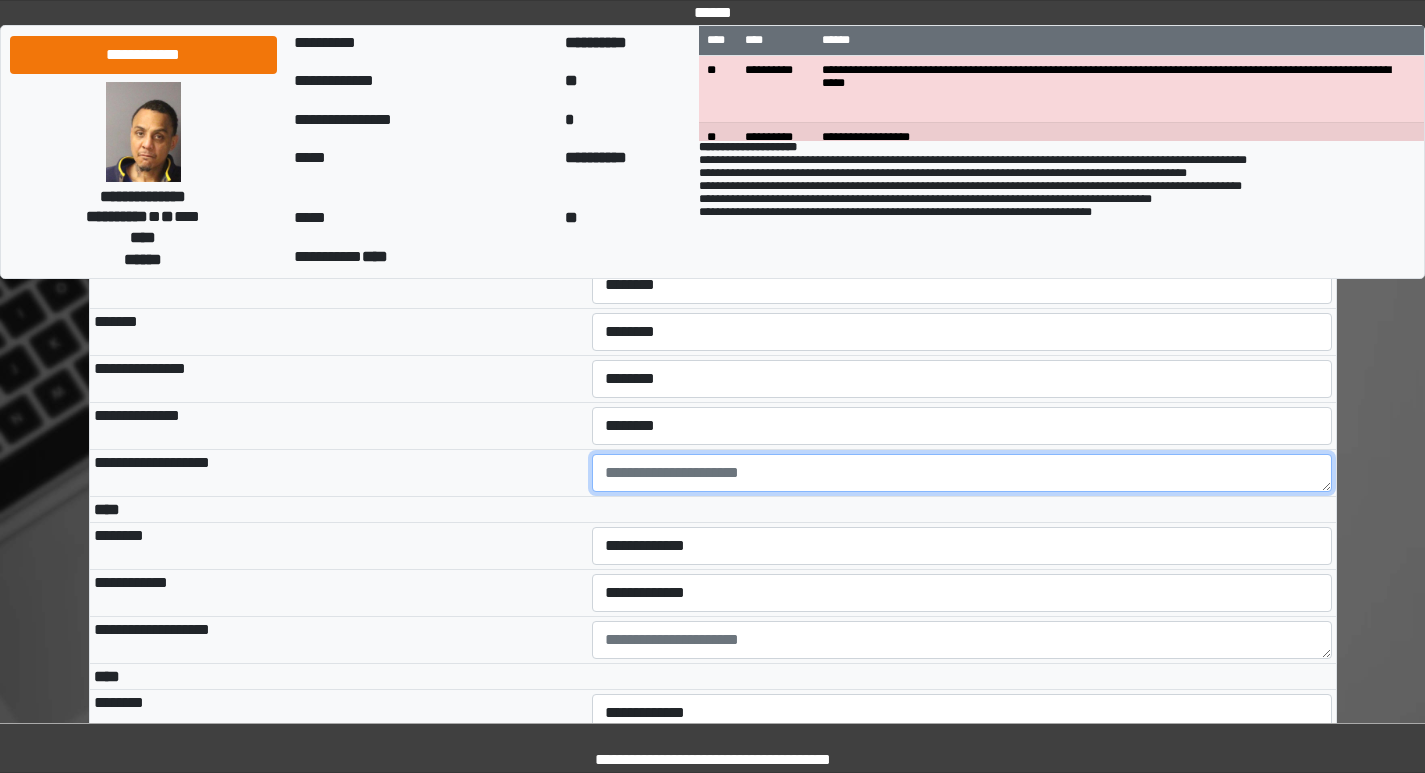 click at bounding box center [962, 473] 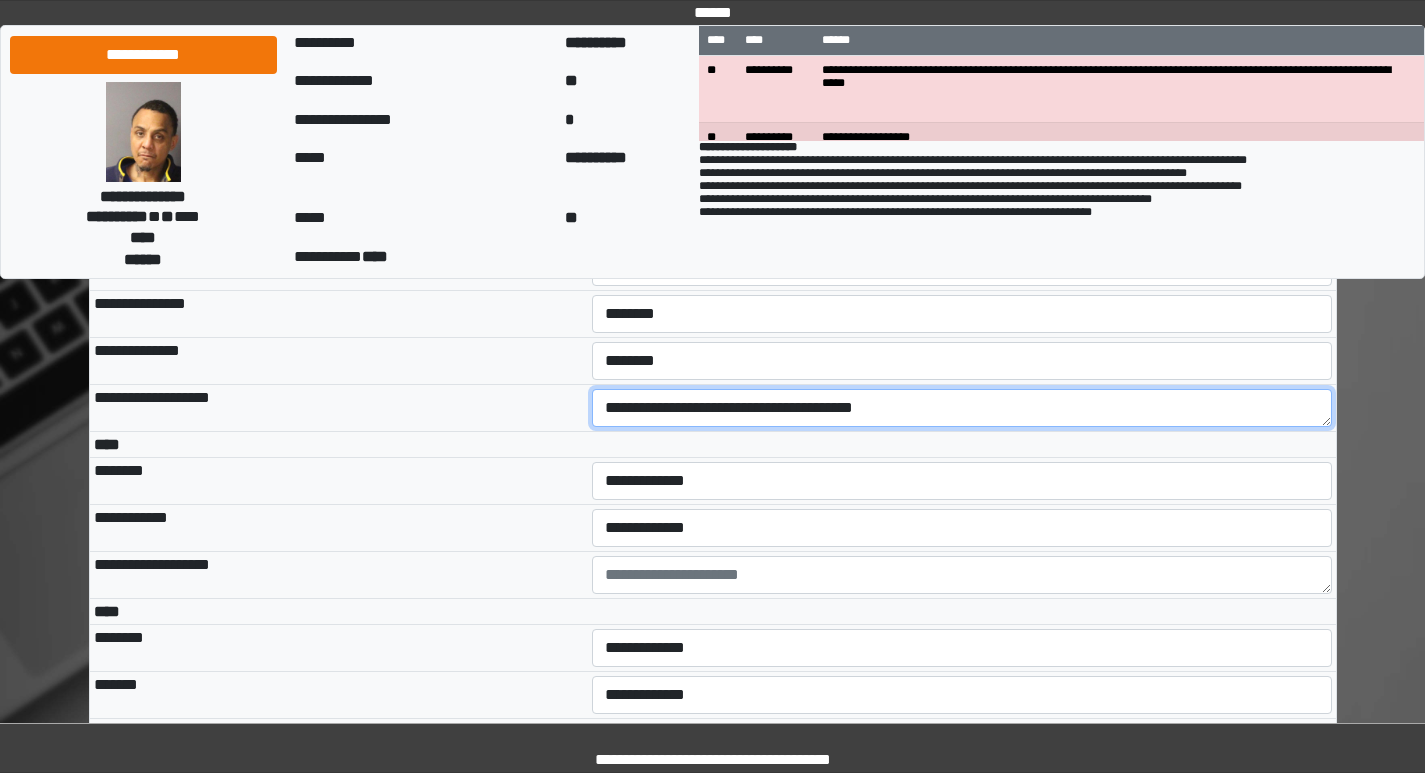 scroll, scrollTop: 4600, scrollLeft: 0, axis: vertical 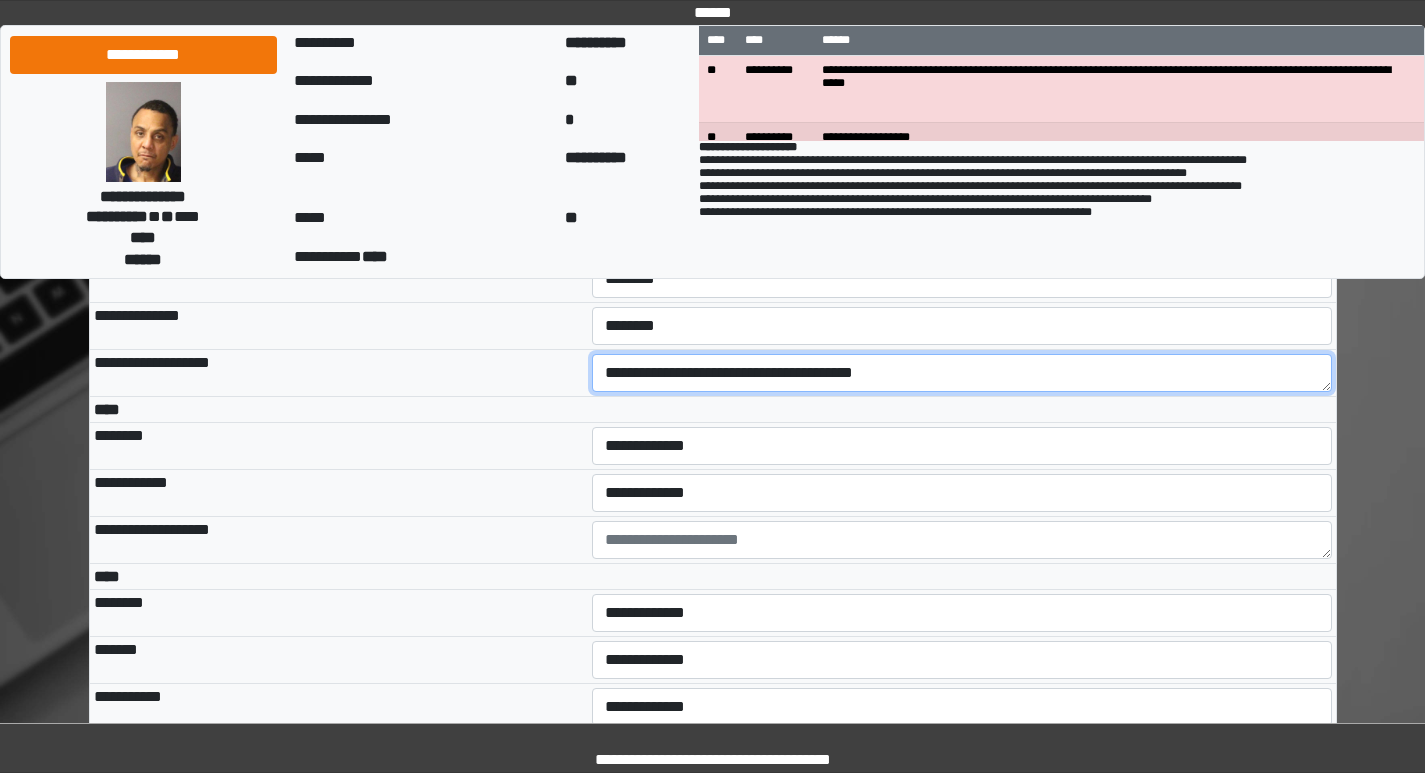 type on "**********" 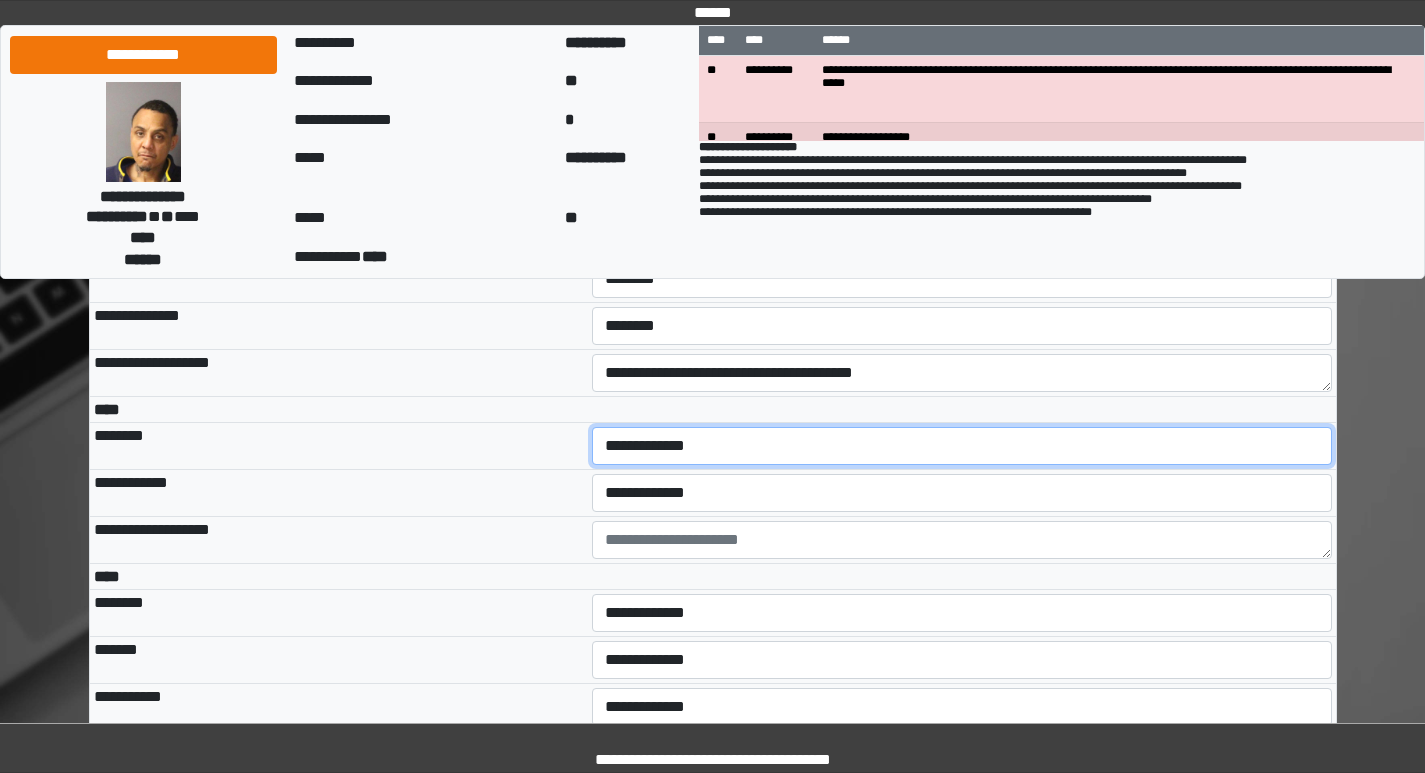click on "**********" at bounding box center [962, 446] 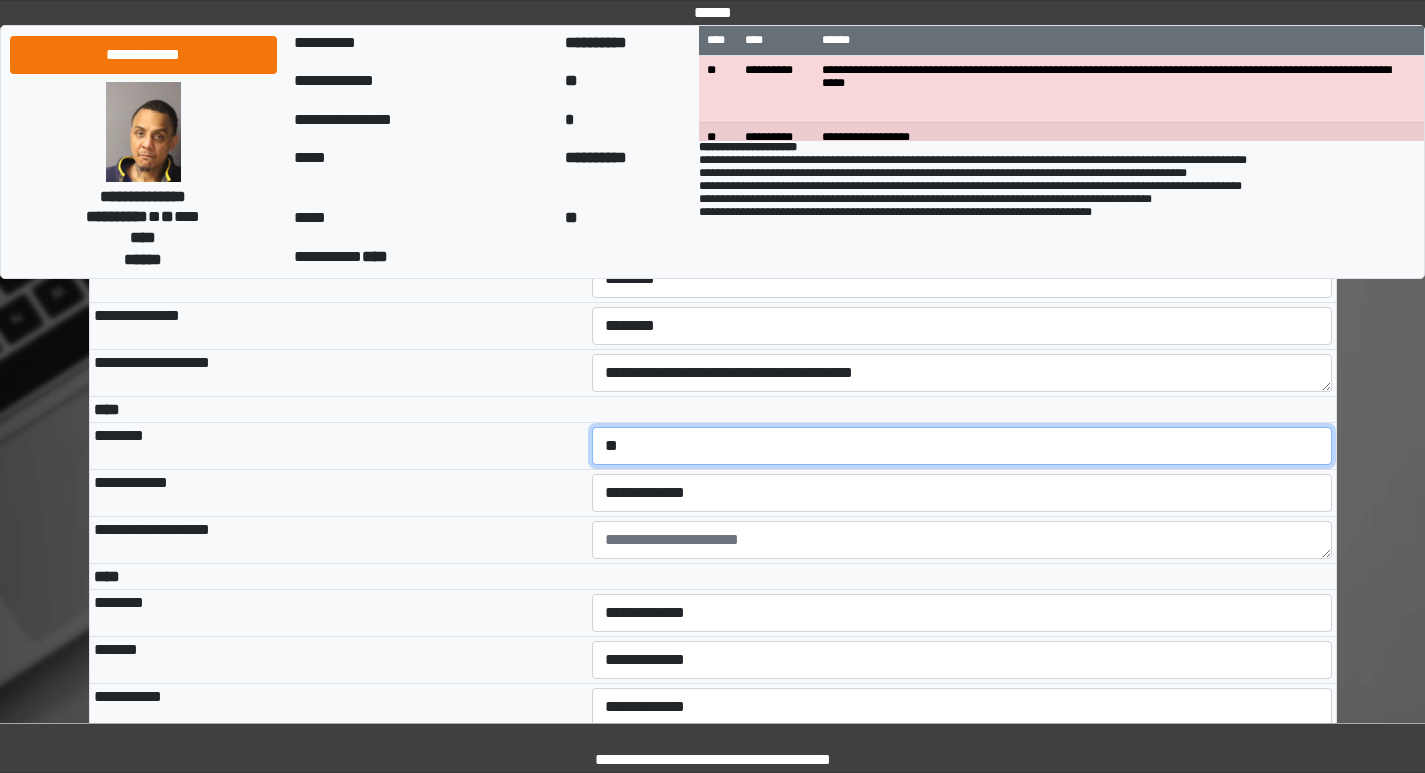 click on "**********" at bounding box center [962, 446] 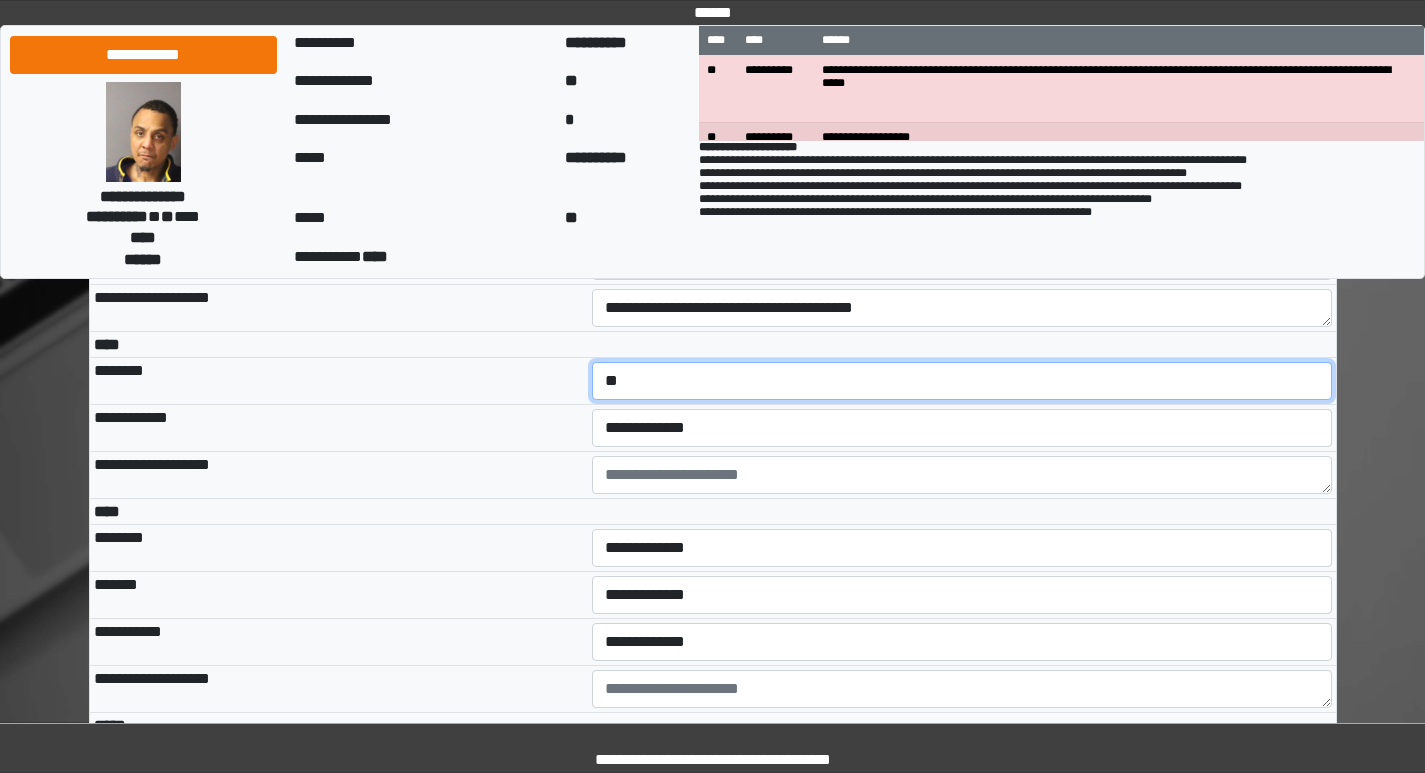 scroll, scrollTop: 4700, scrollLeft: 0, axis: vertical 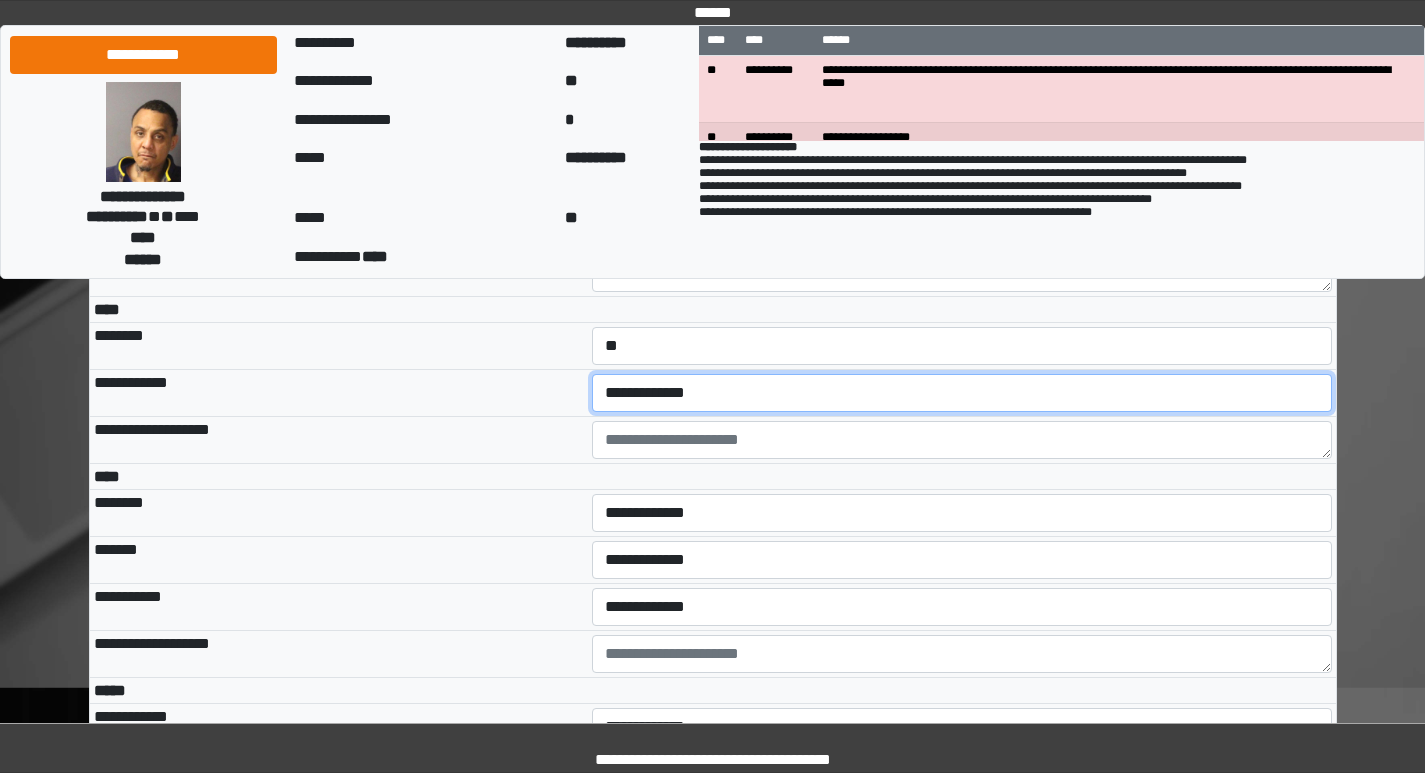click on "**********" at bounding box center [962, 393] 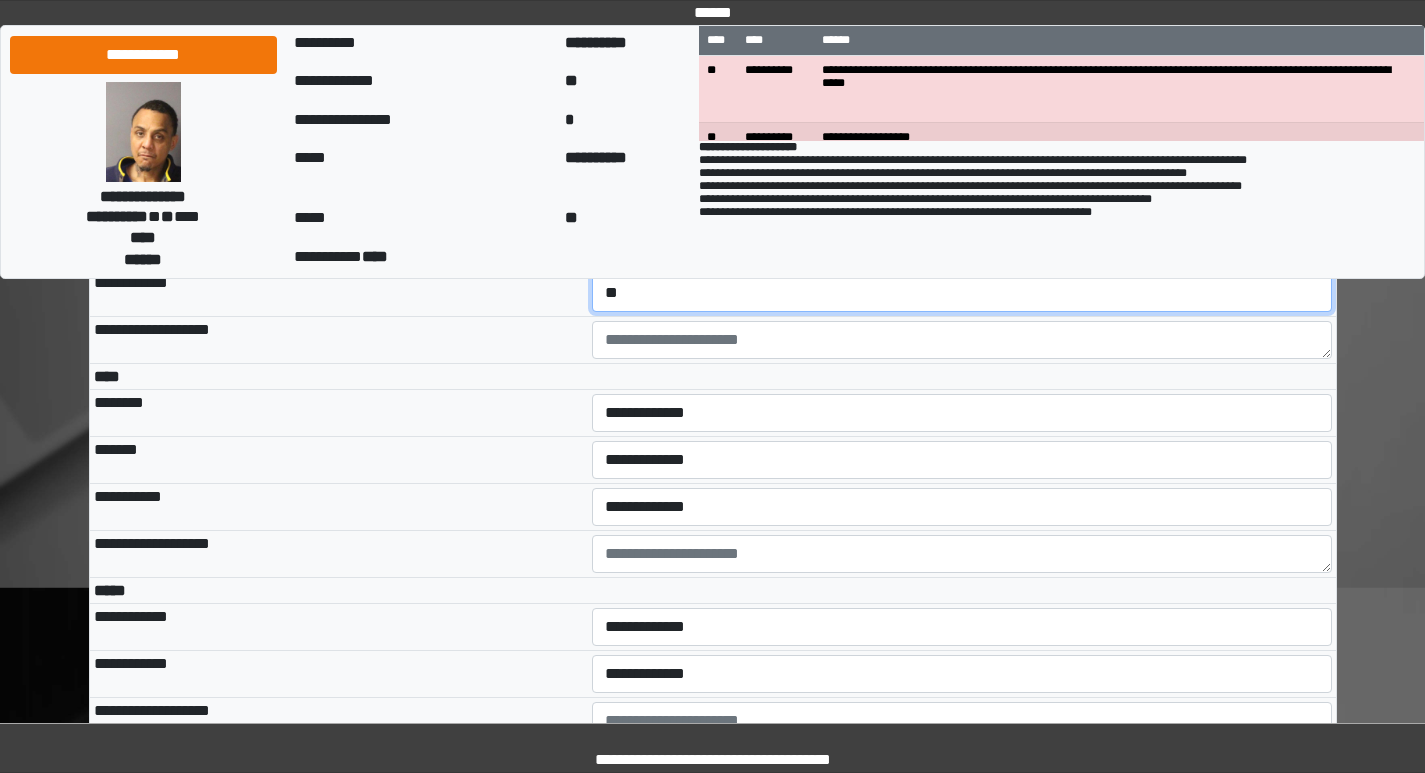 scroll, scrollTop: 4900, scrollLeft: 0, axis: vertical 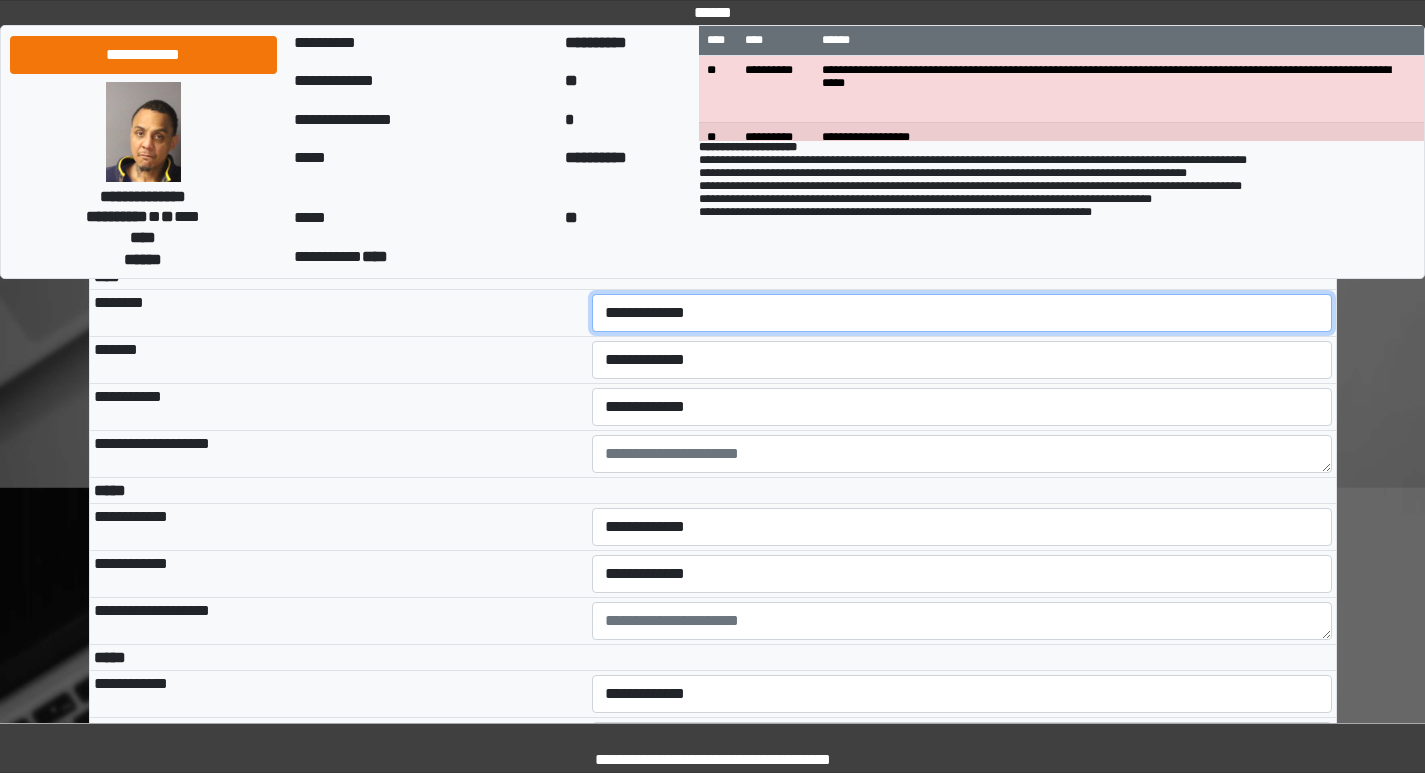 drag, startPoint x: 642, startPoint y: 459, endPoint x: 645, endPoint y: 475, distance: 16.27882 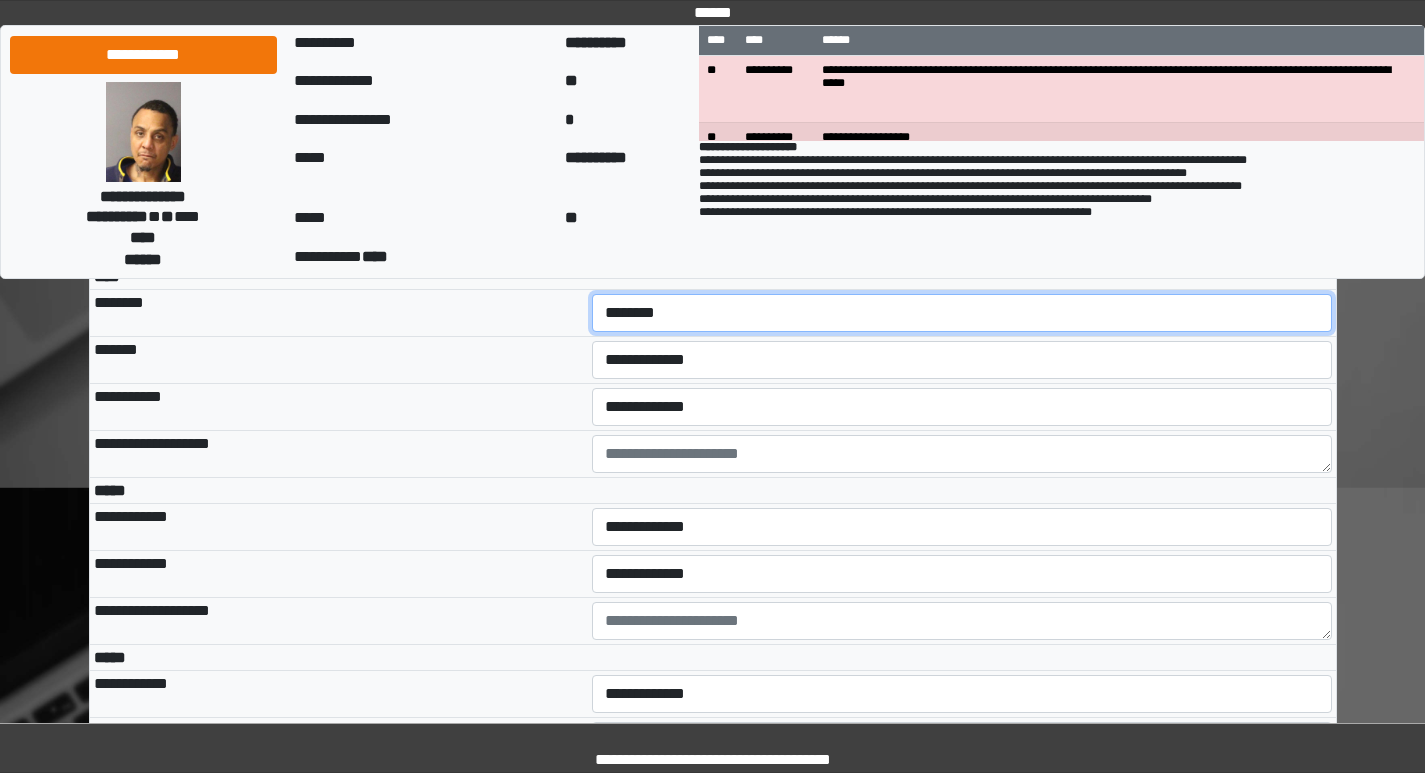 click on "**********" at bounding box center (962, 313) 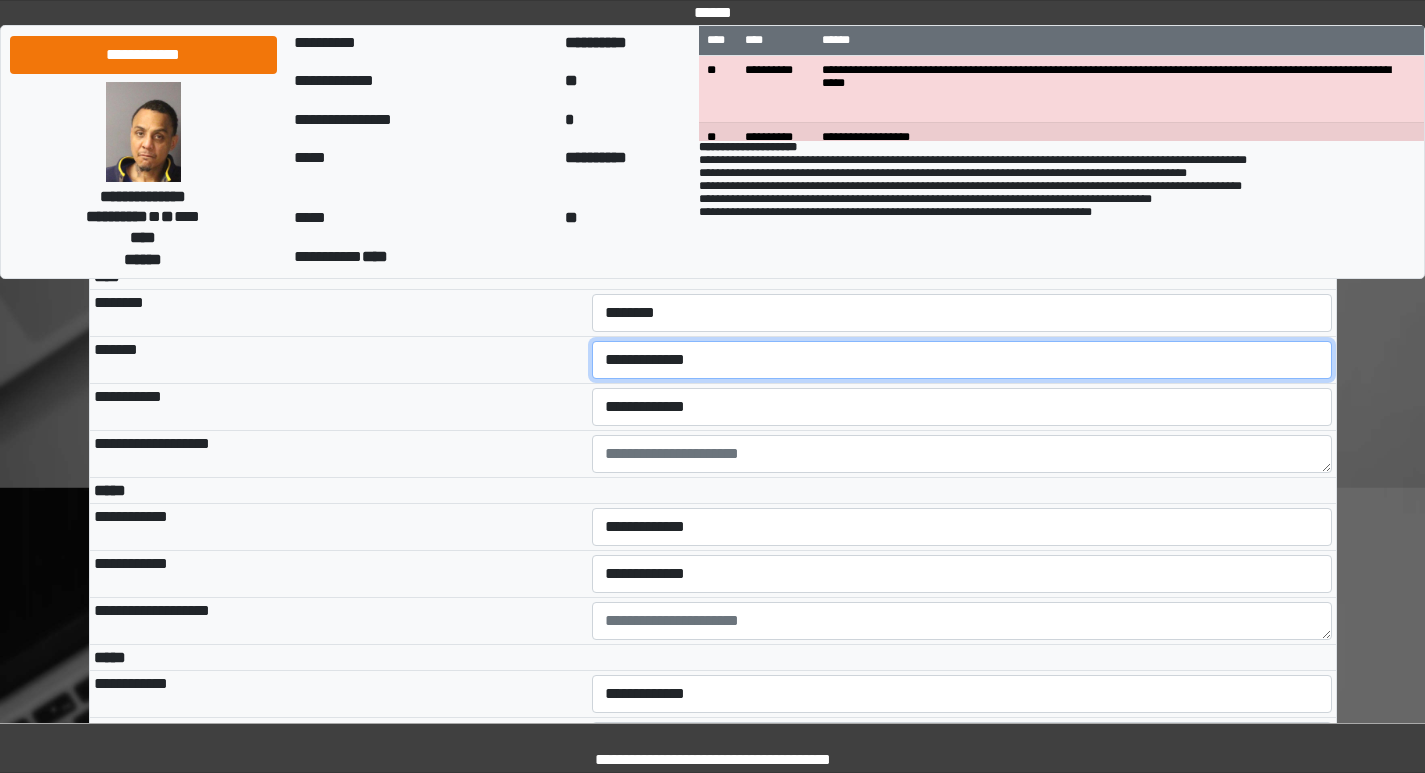 click on "**********" at bounding box center [962, 360] 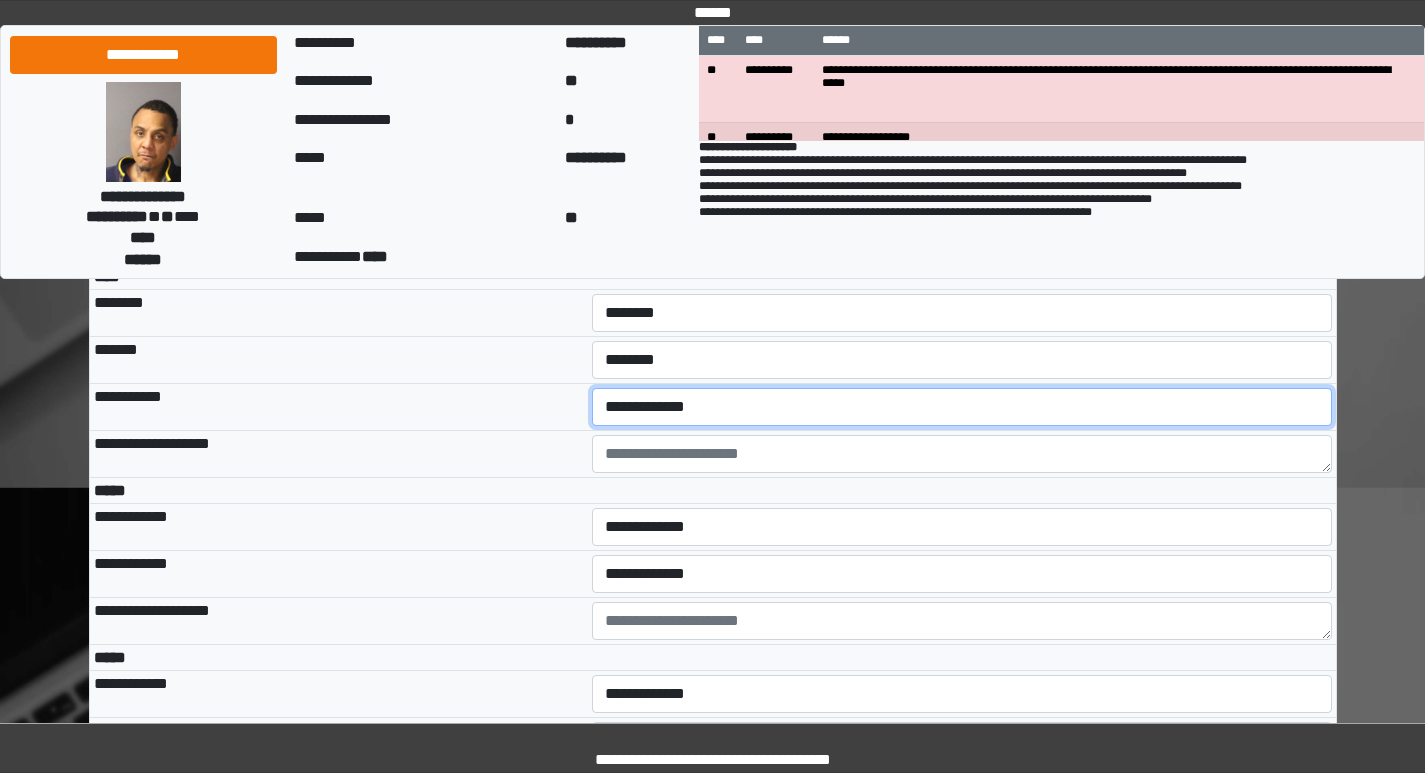 click on "**********" at bounding box center [962, 407] 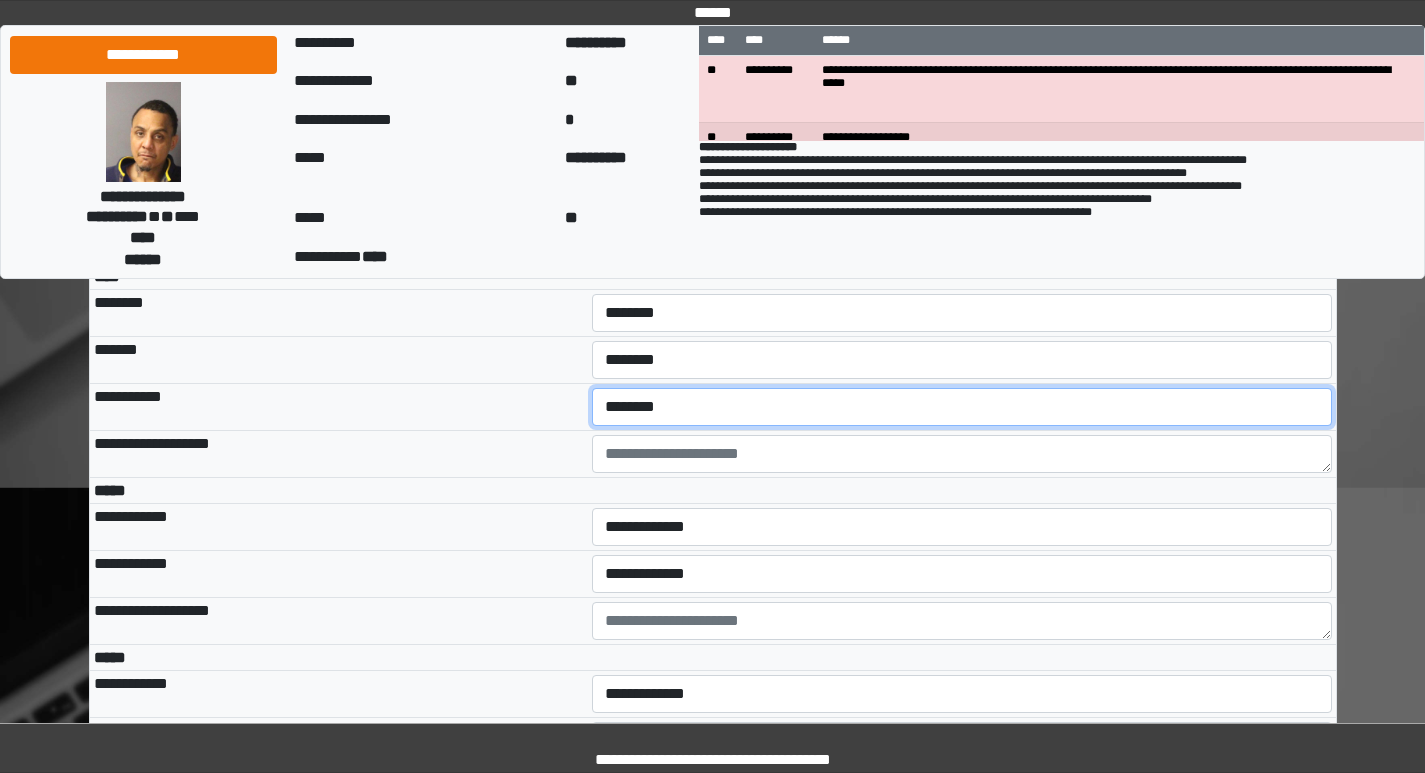 click on "**********" at bounding box center (962, 407) 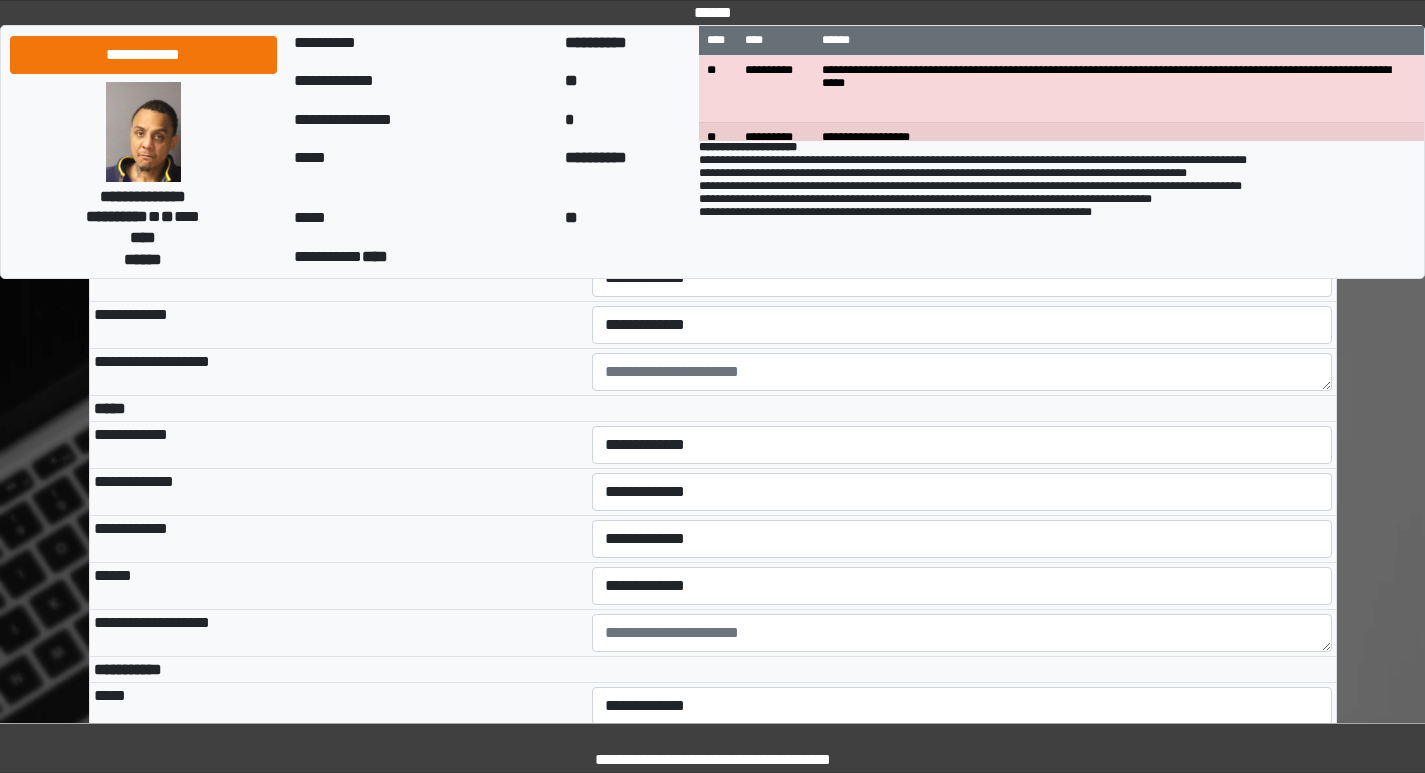 scroll, scrollTop: 5200, scrollLeft: 0, axis: vertical 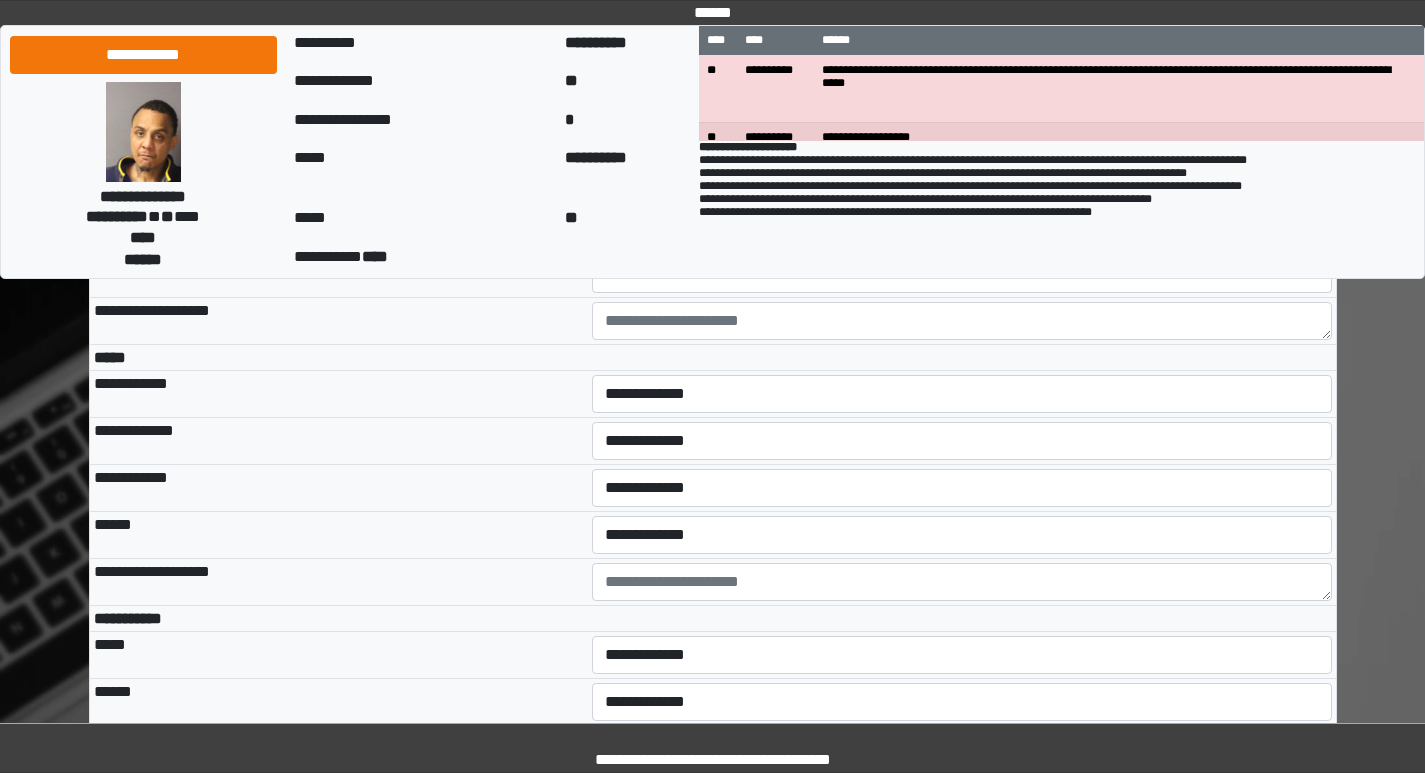 click on "**********" at bounding box center (962, 227) 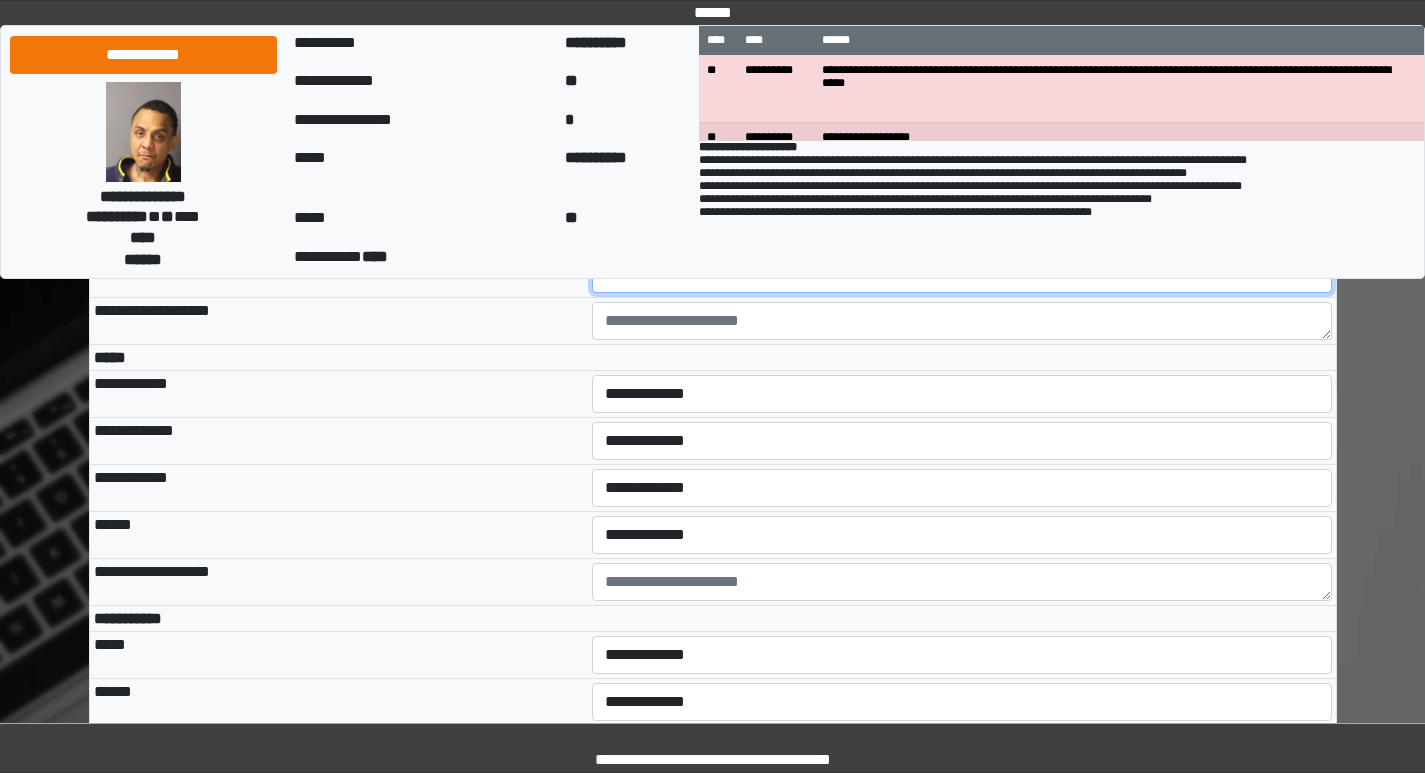 click on "**********" at bounding box center [962, 274] 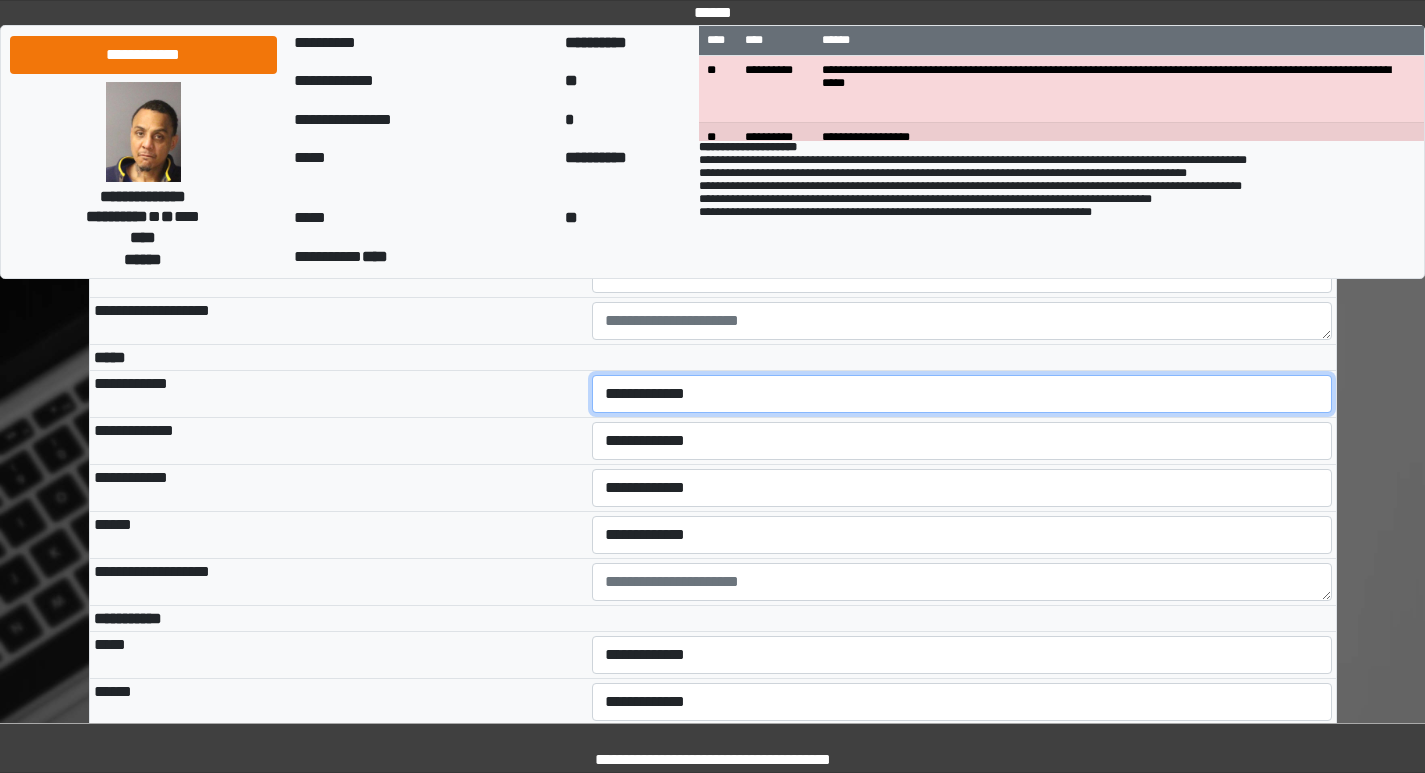 drag, startPoint x: 685, startPoint y: 550, endPoint x: 685, endPoint y: 566, distance: 16 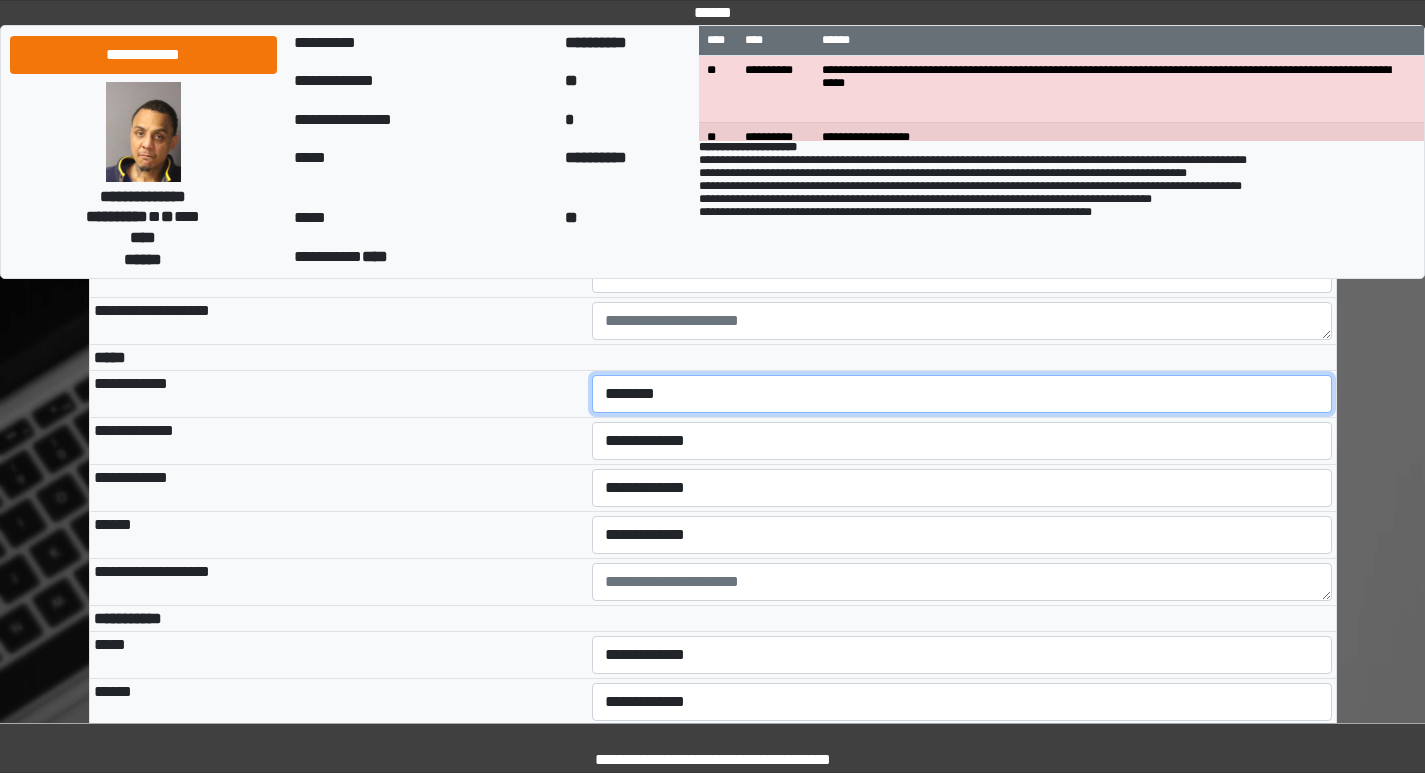 click on "**********" at bounding box center (962, 394) 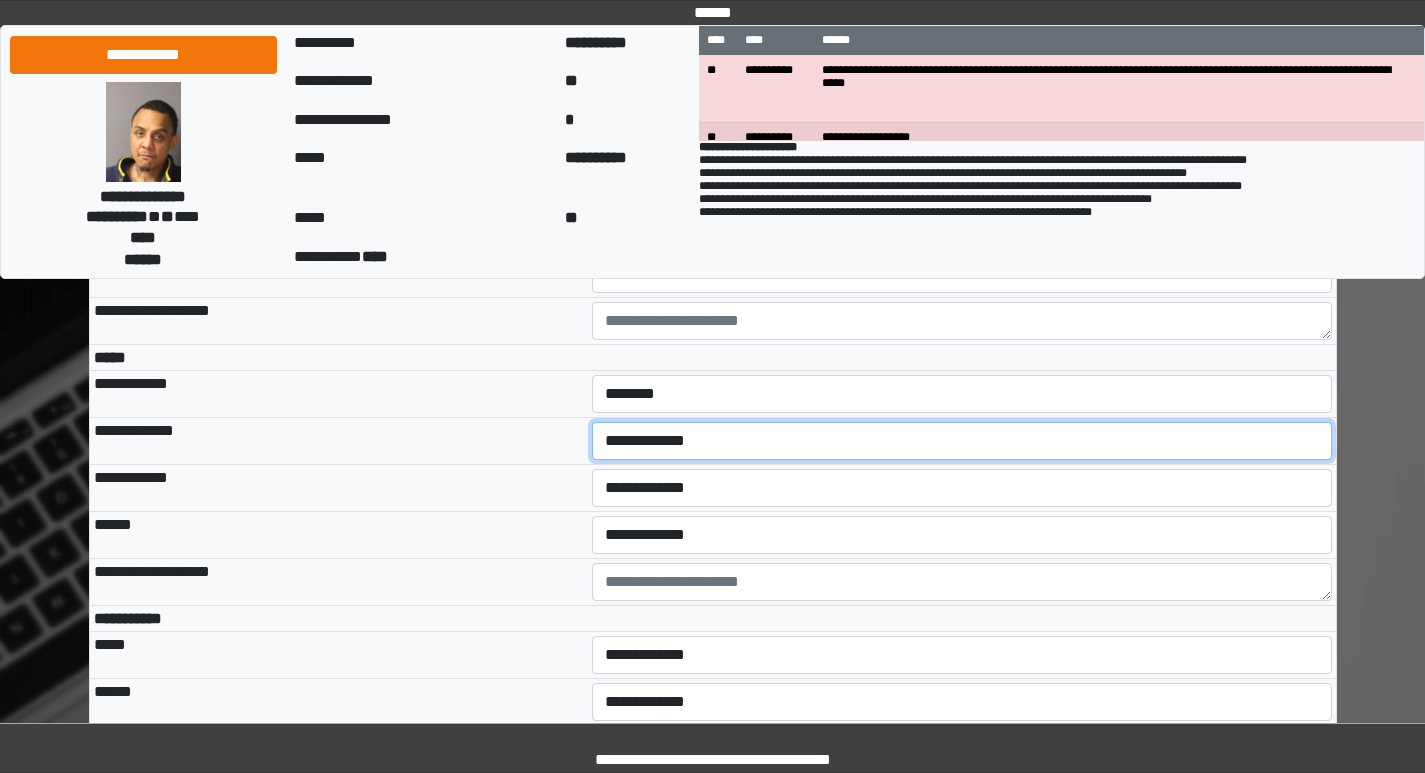 click on "**********" at bounding box center [962, 441] 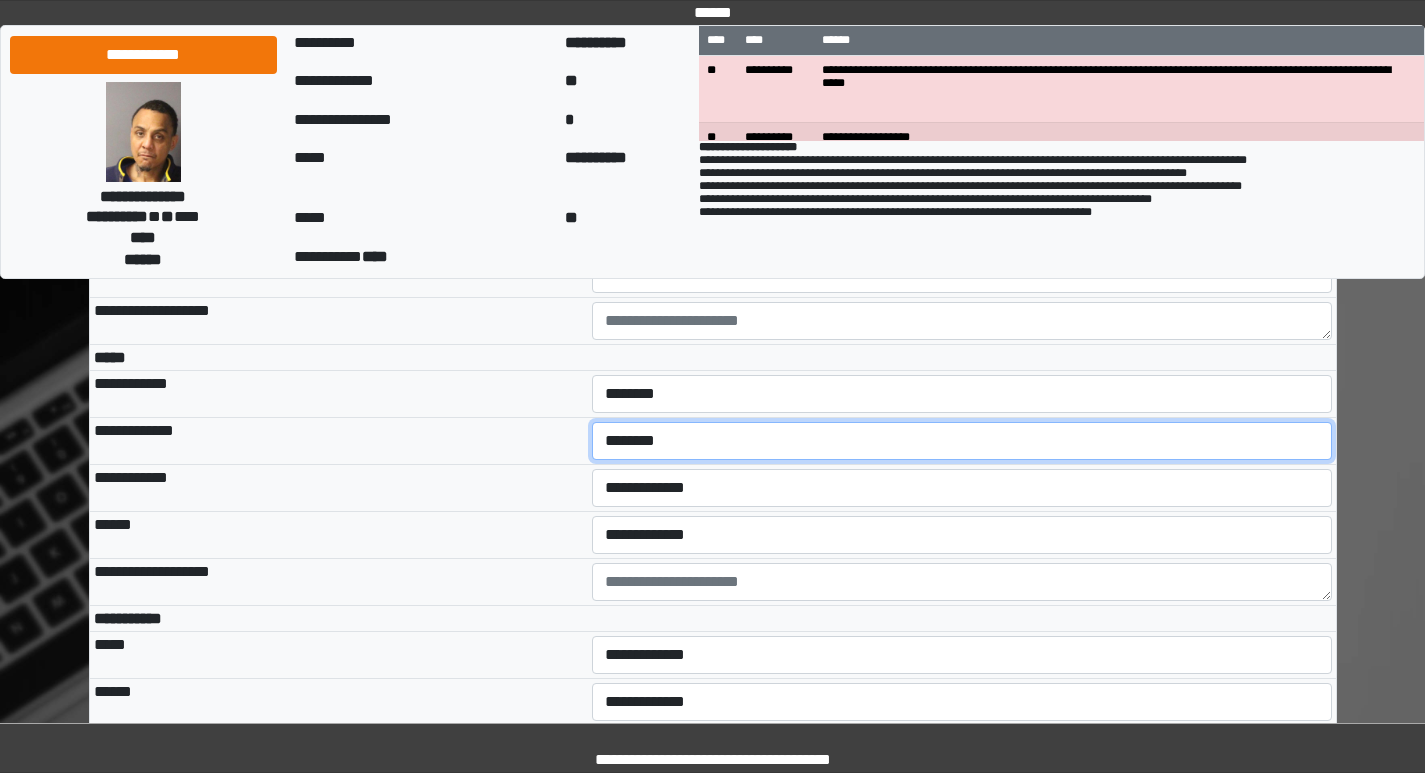 click on "**********" at bounding box center [962, 441] 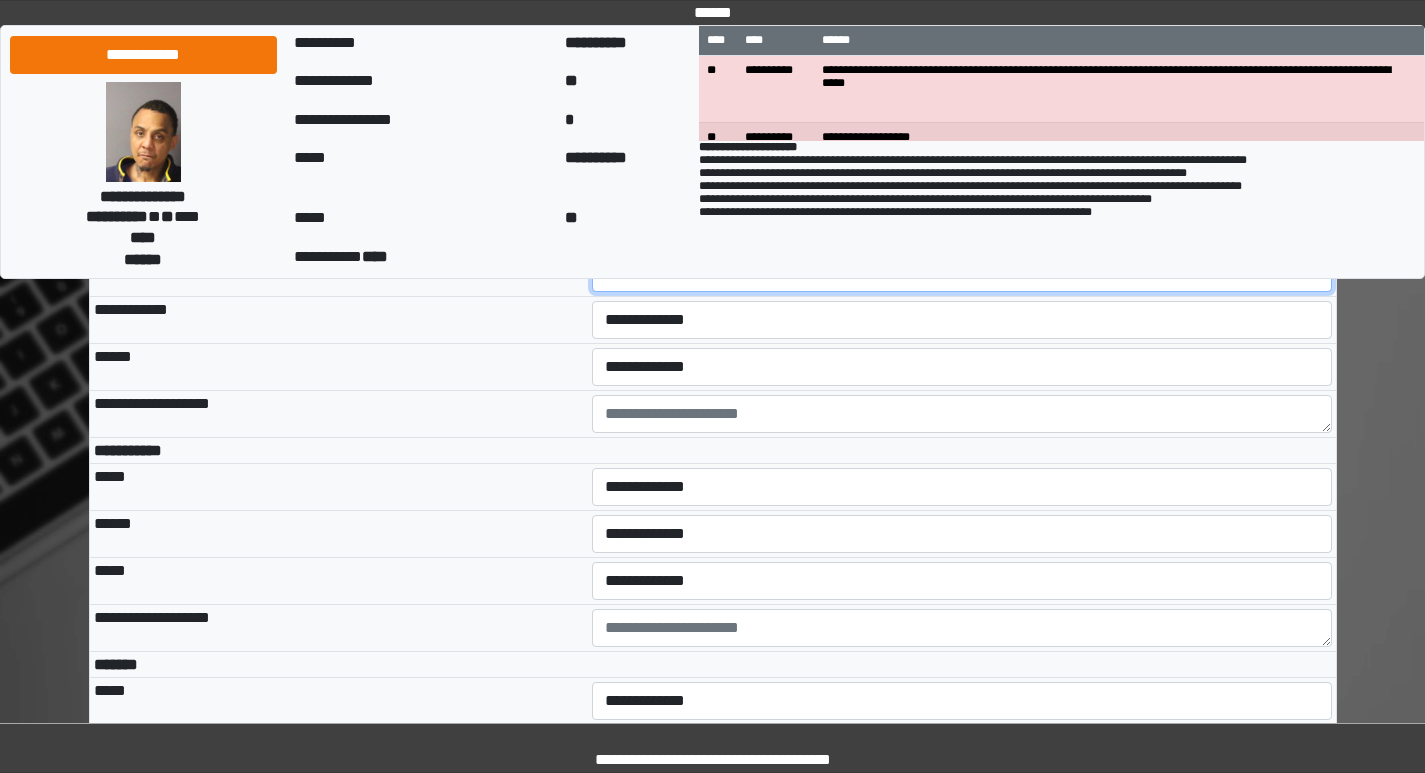 scroll, scrollTop: 5400, scrollLeft: 0, axis: vertical 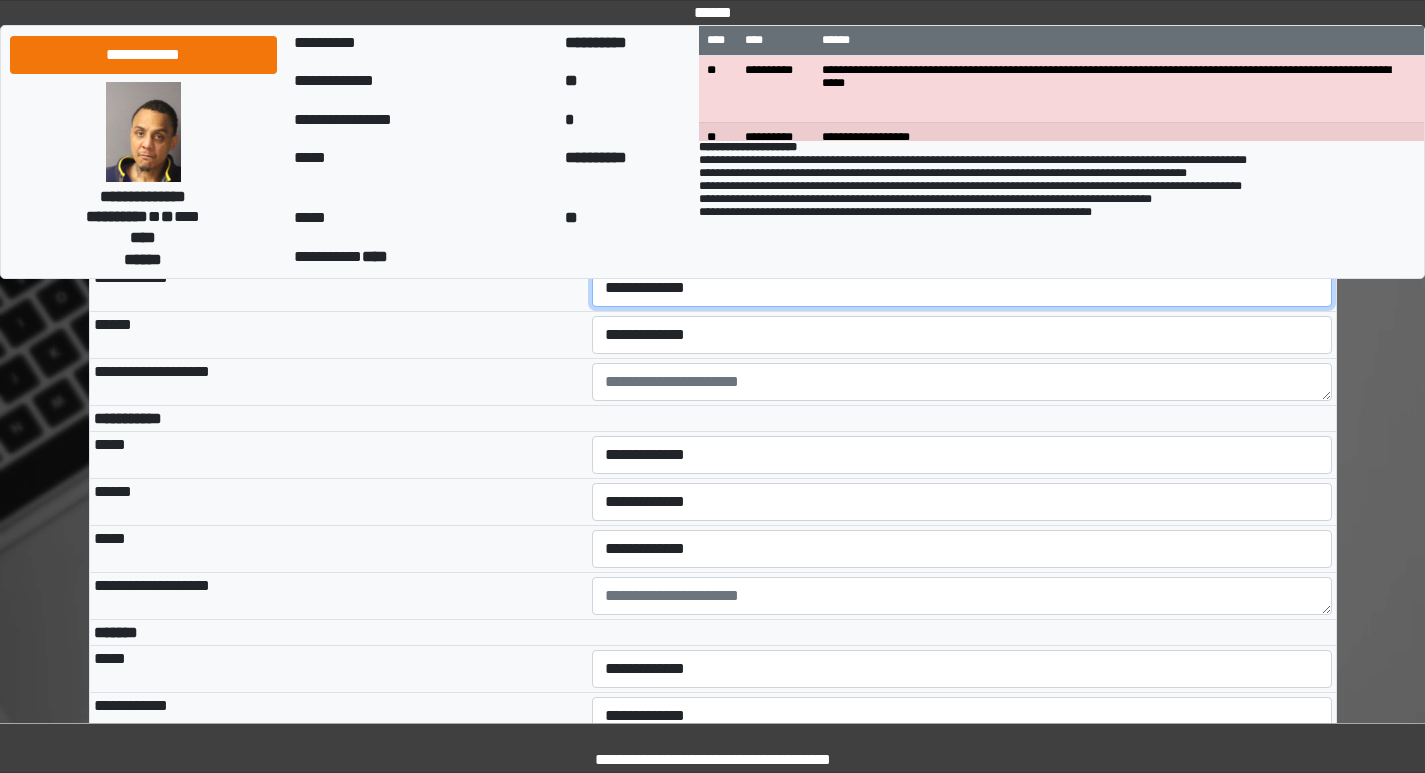 click on "**********" at bounding box center [962, 288] 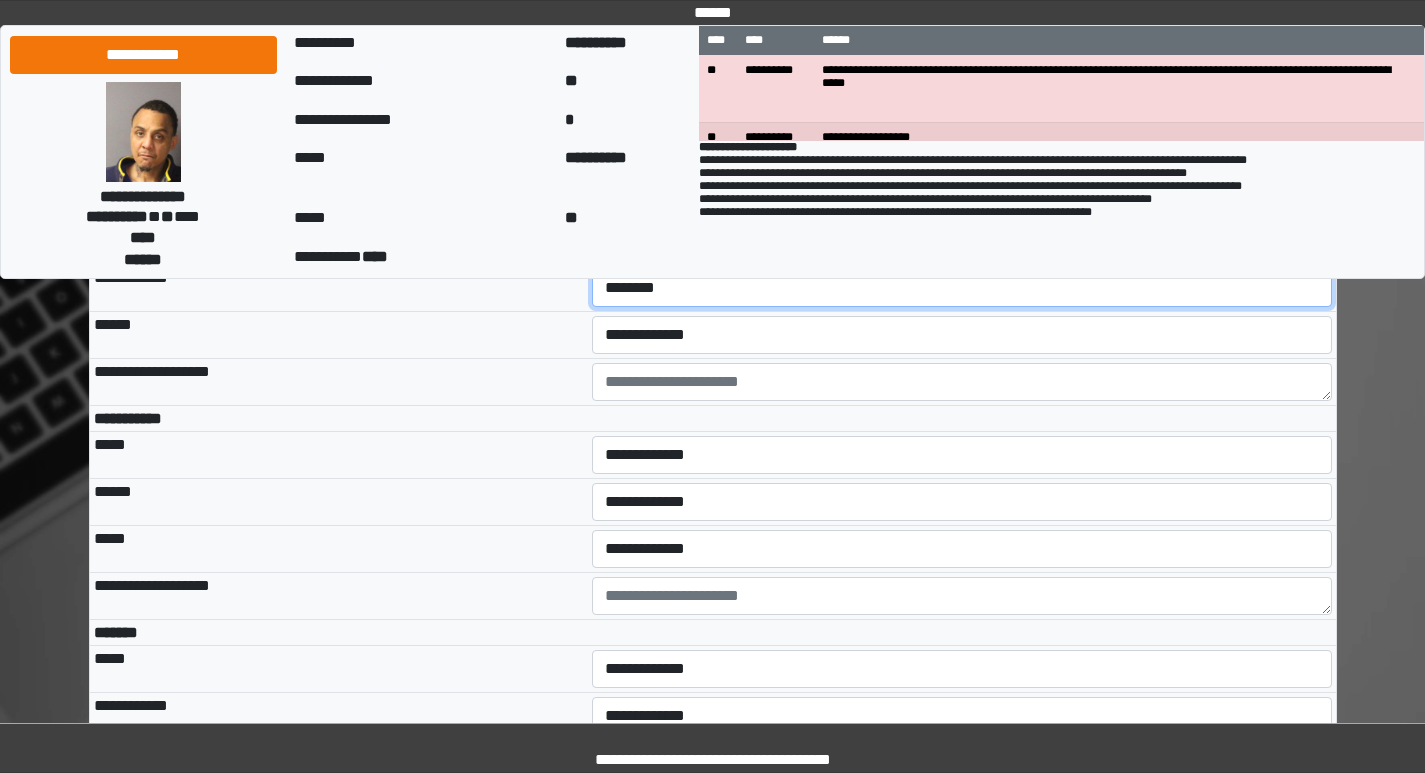click on "**********" at bounding box center [962, 288] 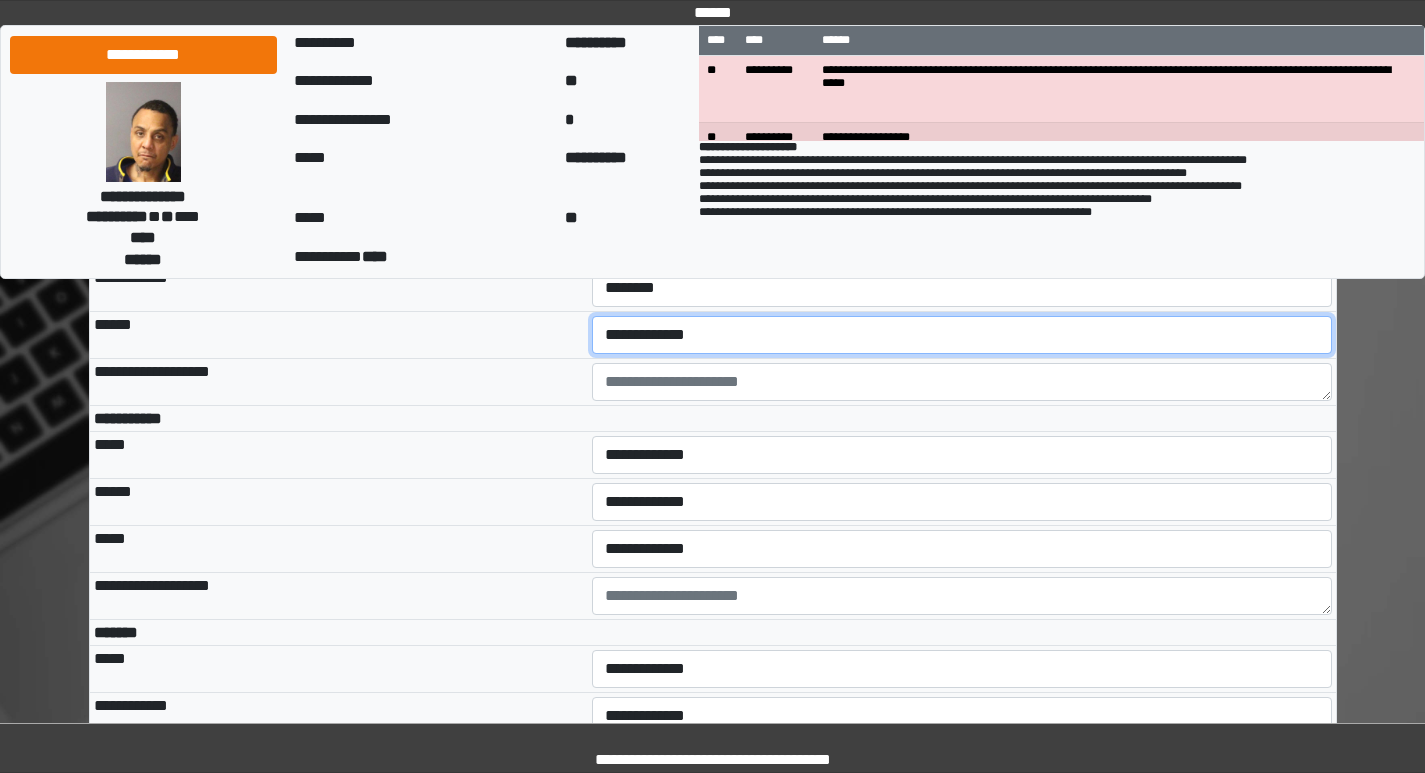 click on "**********" at bounding box center (962, 335) 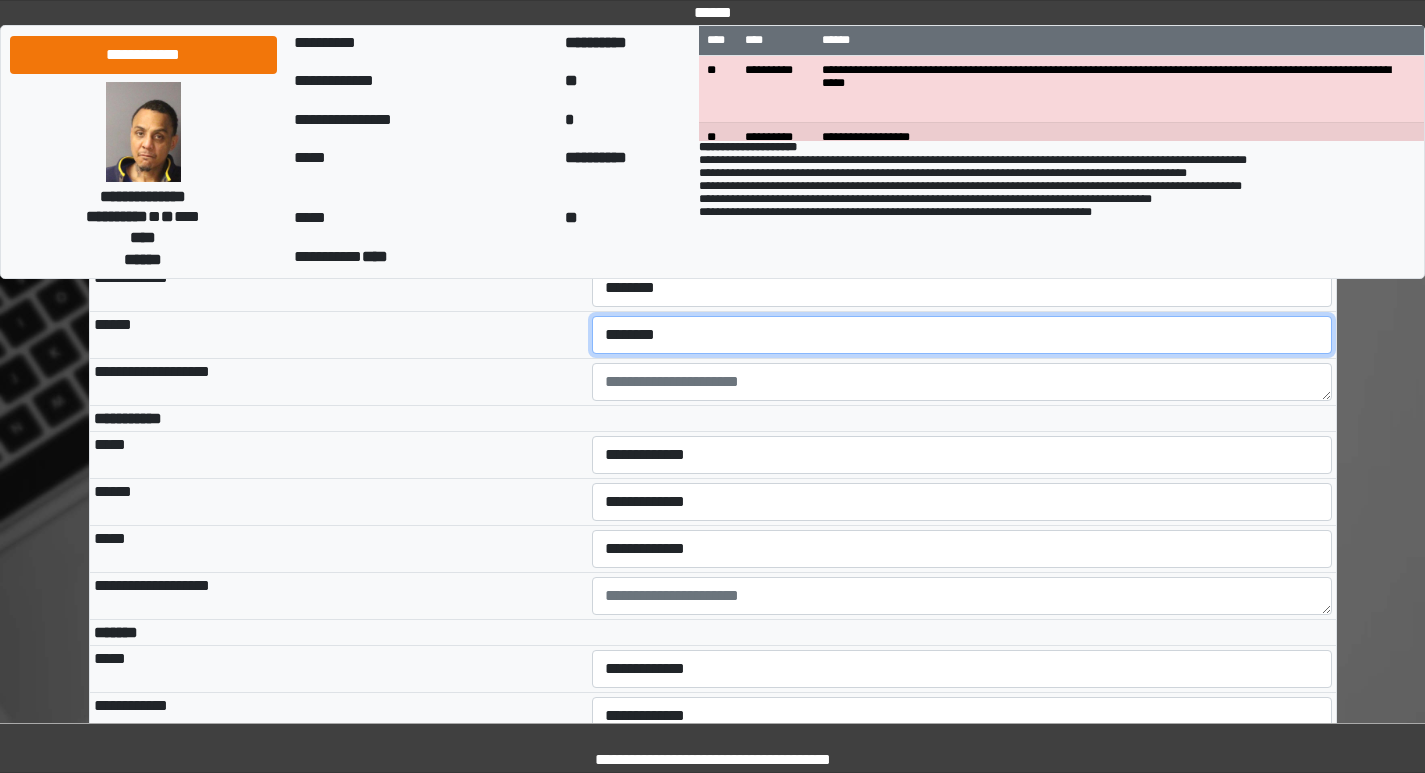 click on "**********" at bounding box center [962, 335] 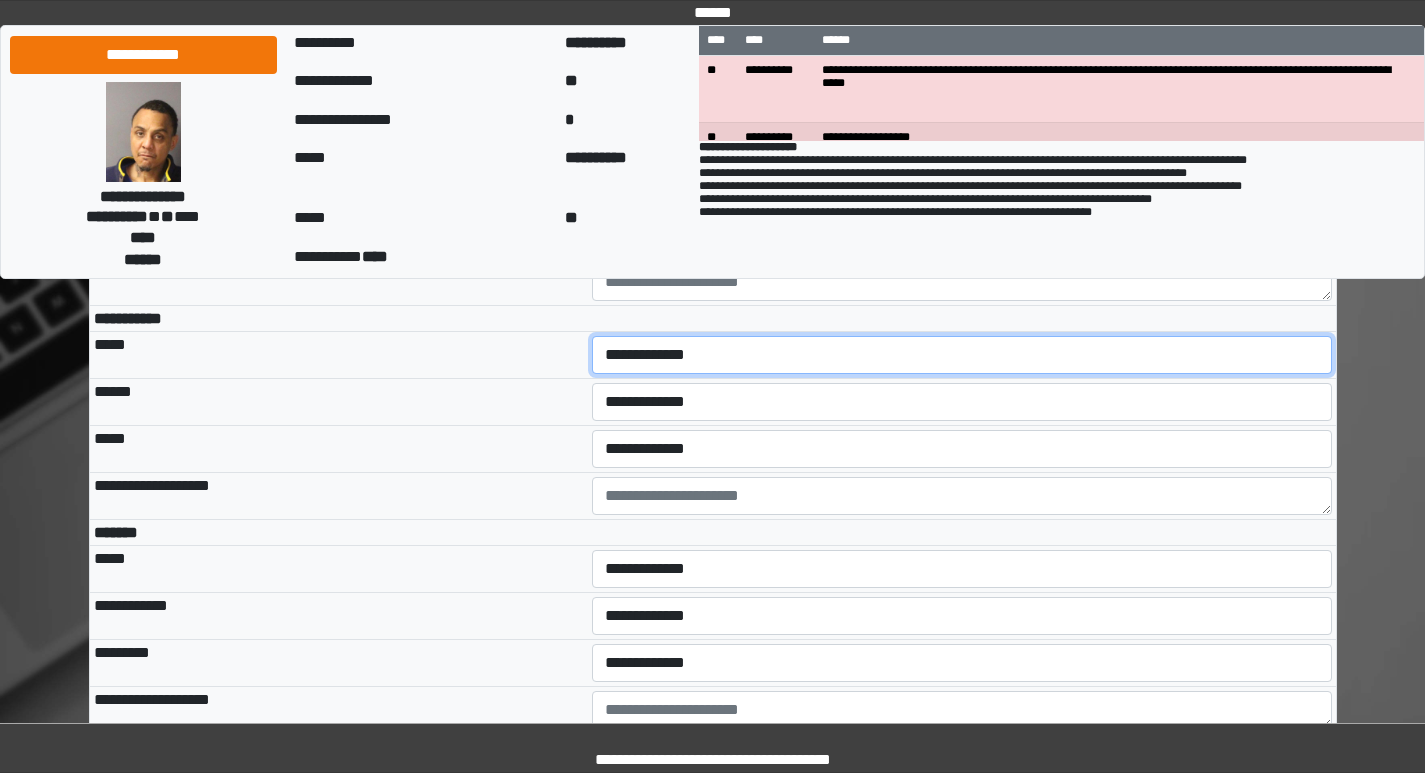 click on "**********" at bounding box center (962, 355) 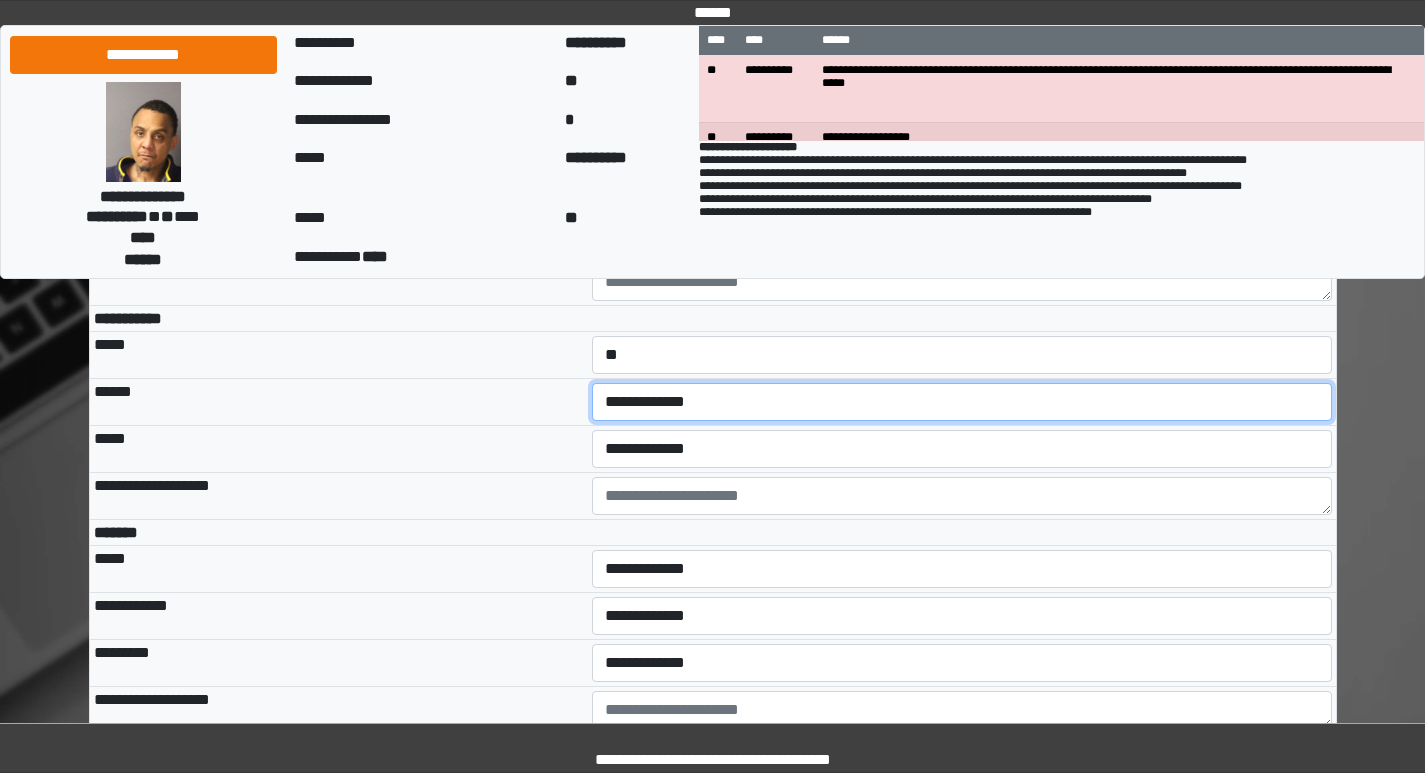 click on "**********" at bounding box center [962, 402] 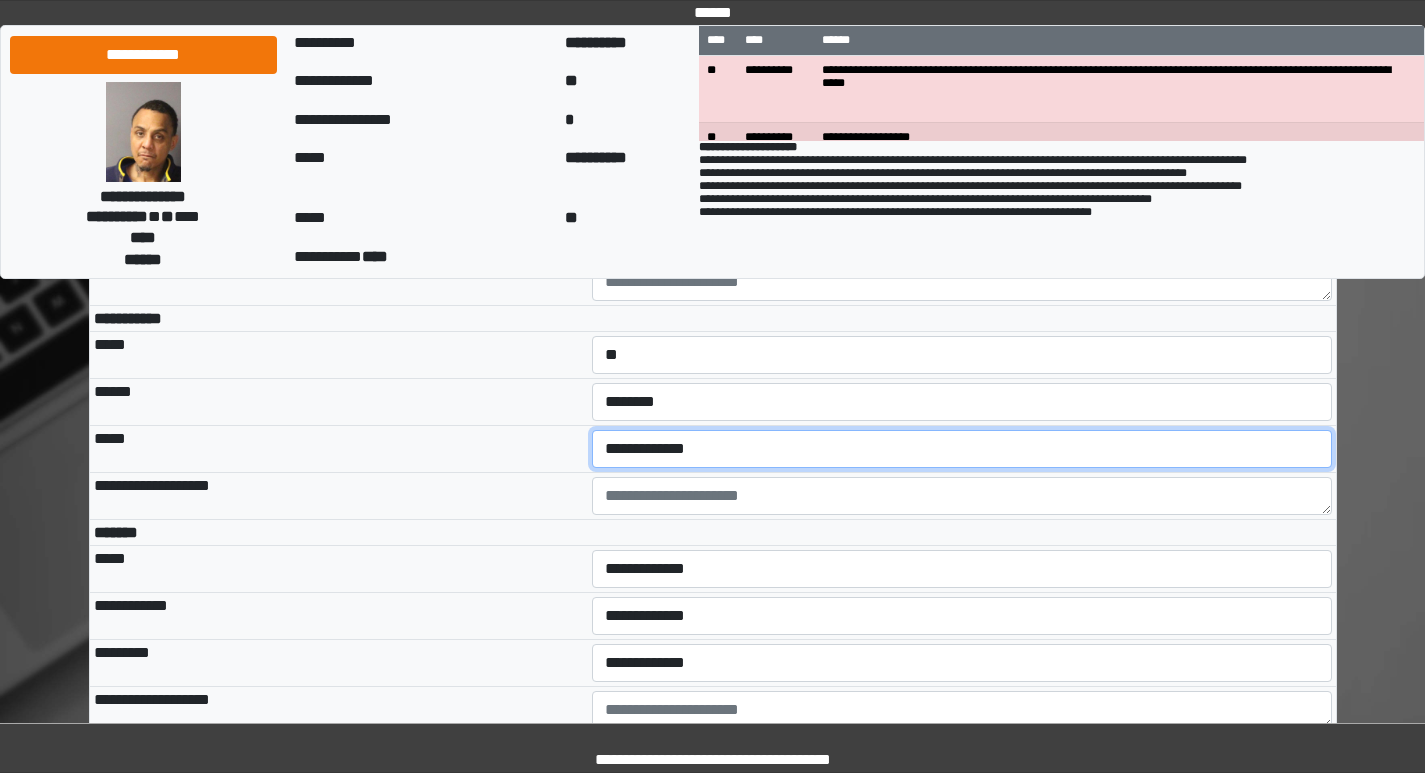 click on "**********" at bounding box center [962, 449] 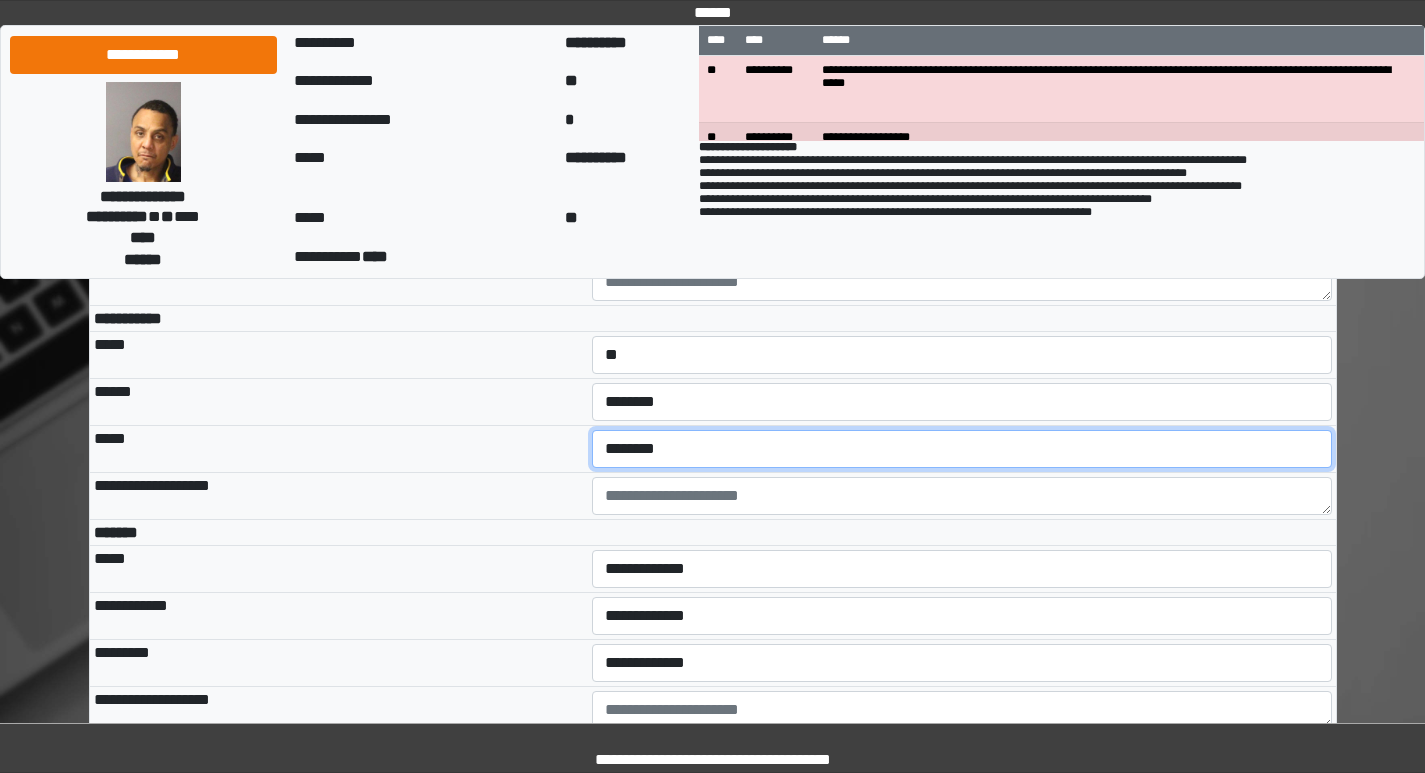 click on "**********" at bounding box center (962, 449) 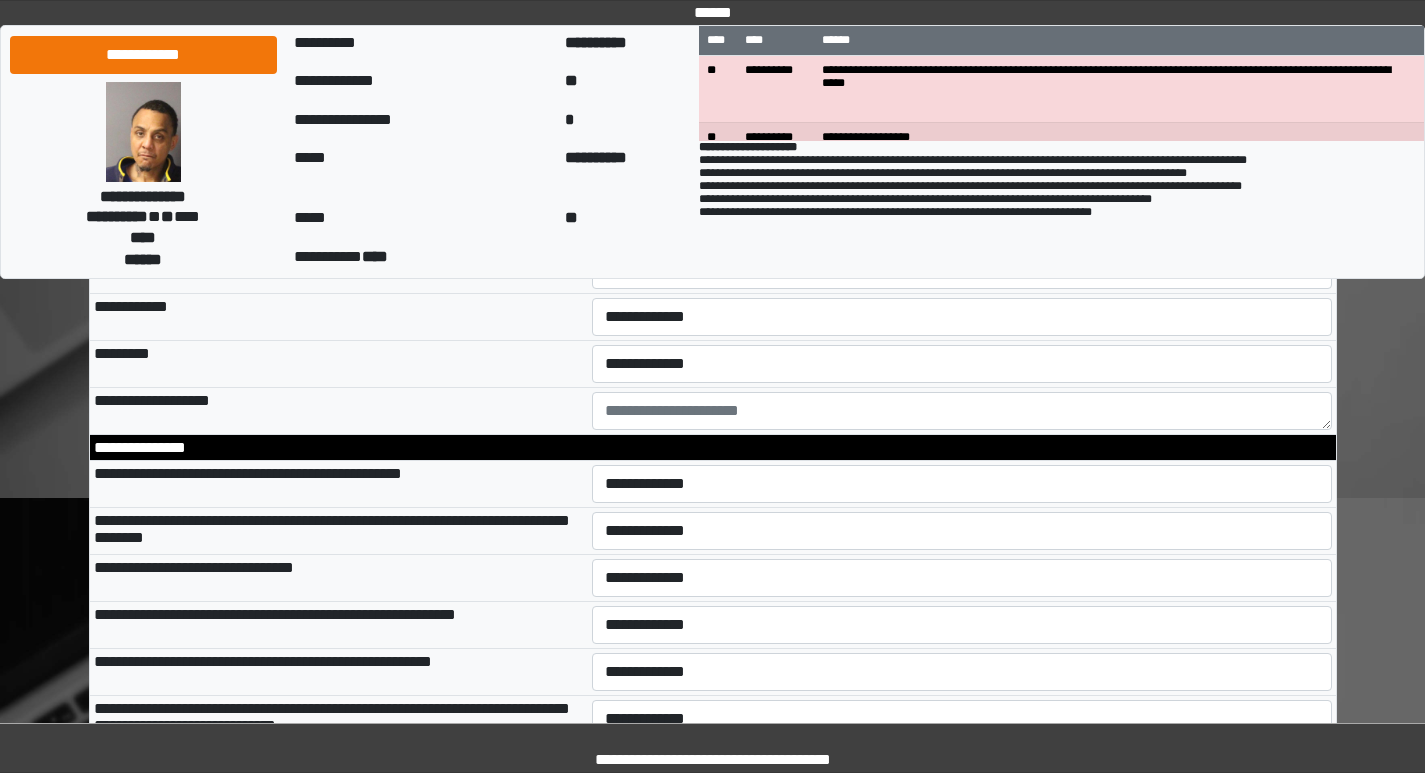 scroll, scrollTop: 5800, scrollLeft: 0, axis: vertical 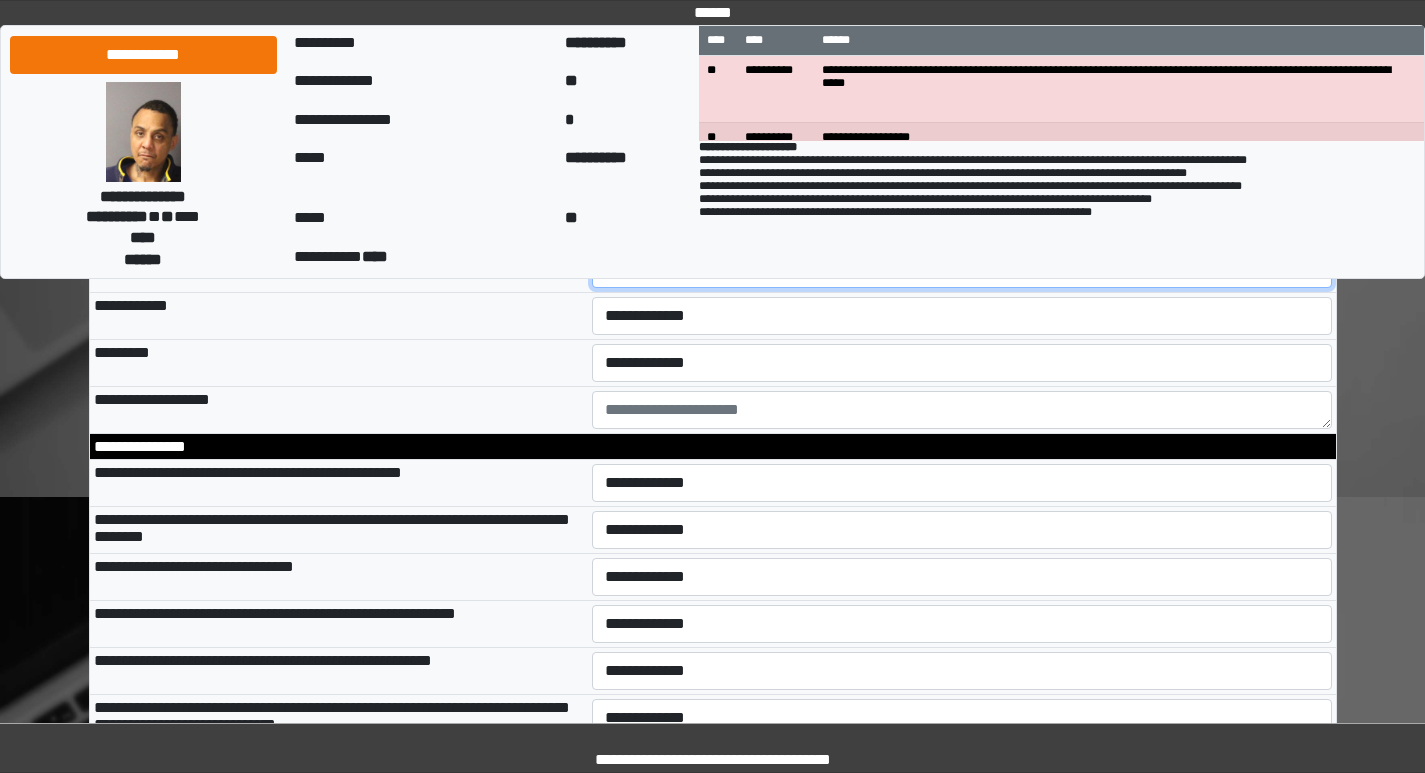 click on "**********" at bounding box center (962, 269) 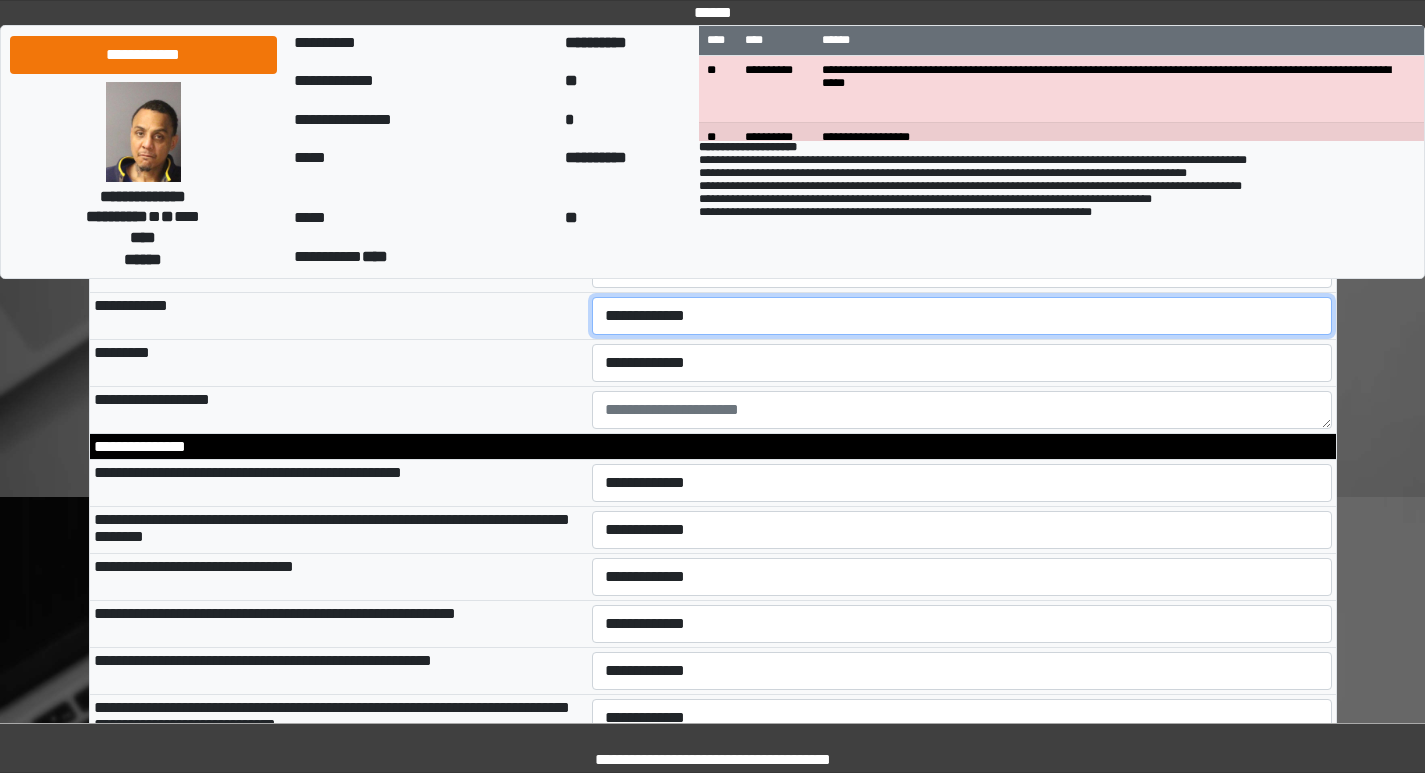 click on "**********" at bounding box center (962, 316) 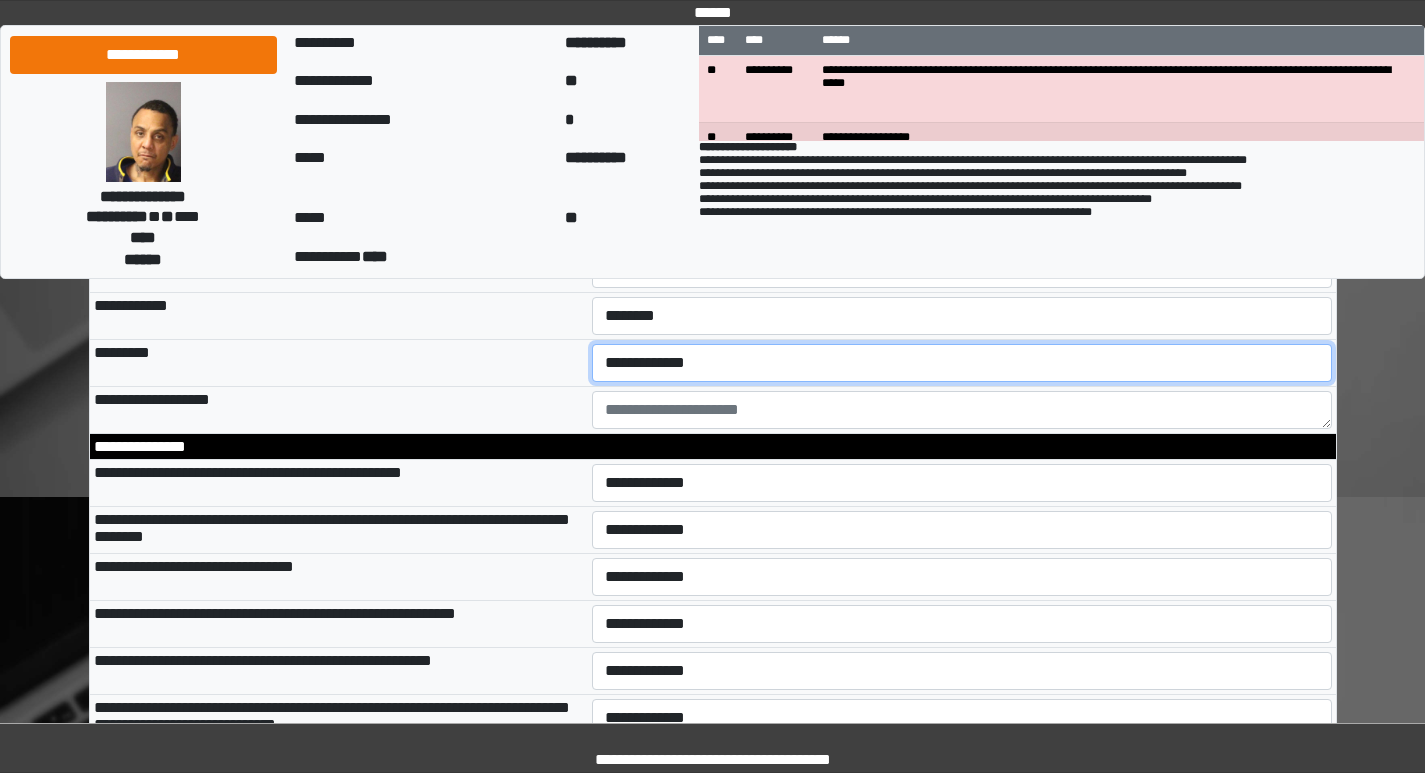 click on "**********" at bounding box center (962, 363) 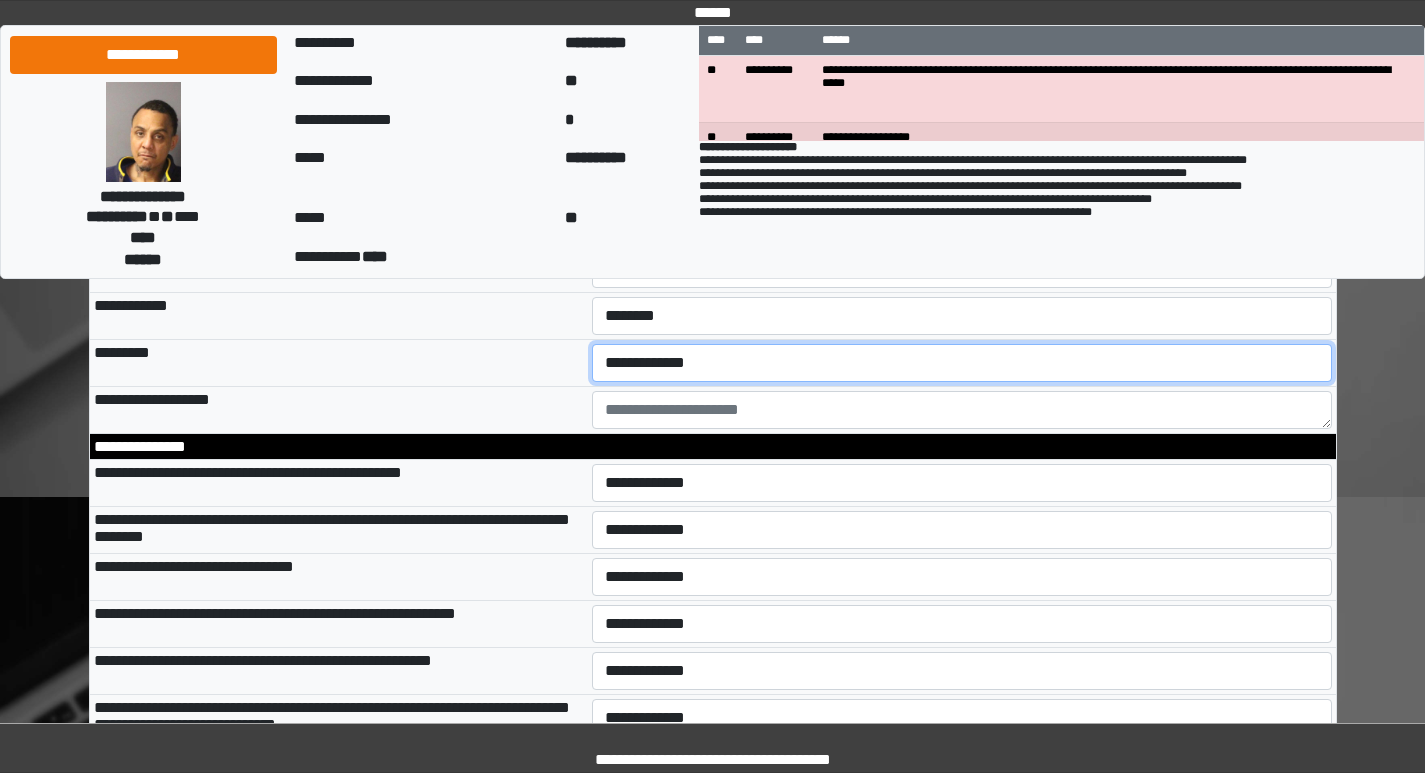 select on "***" 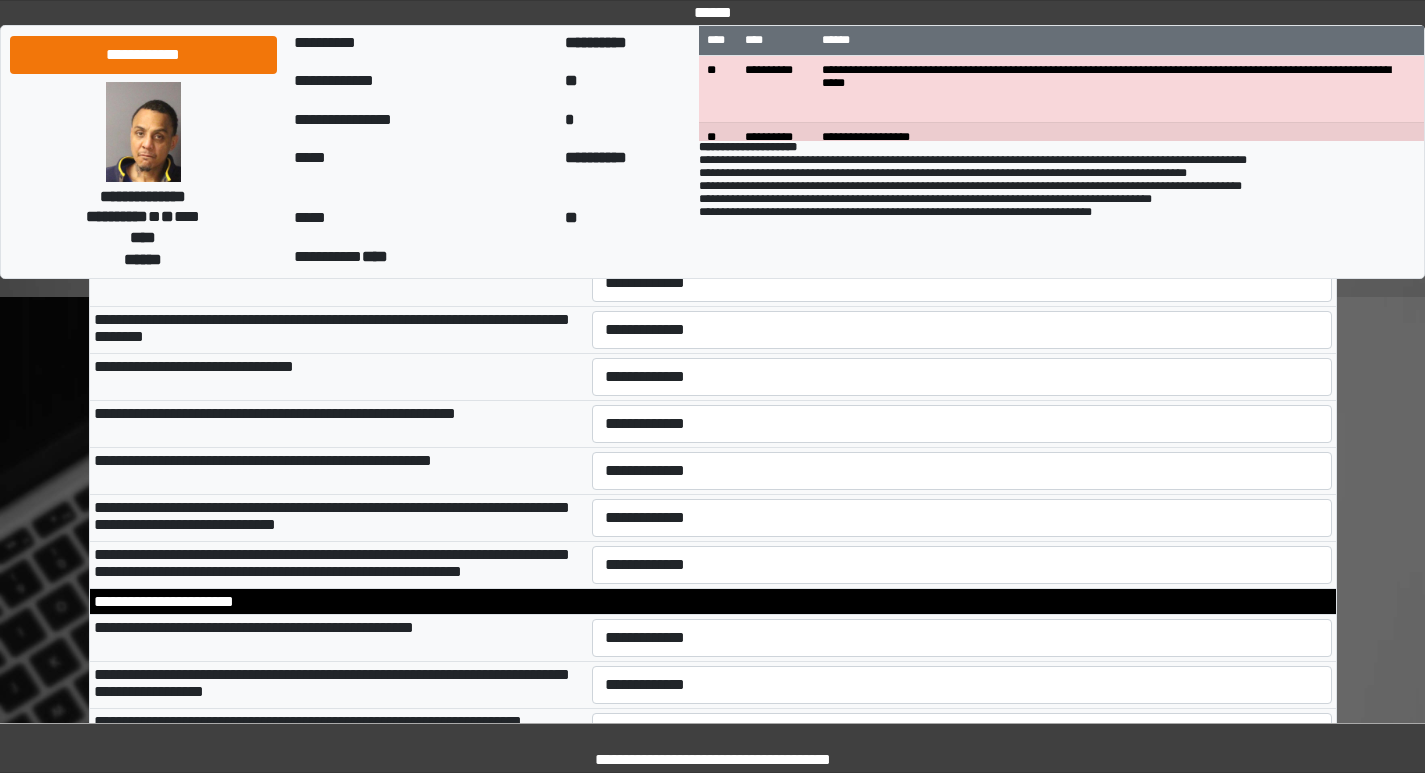 scroll, scrollTop: 6100, scrollLeft: 0, axis: vertical 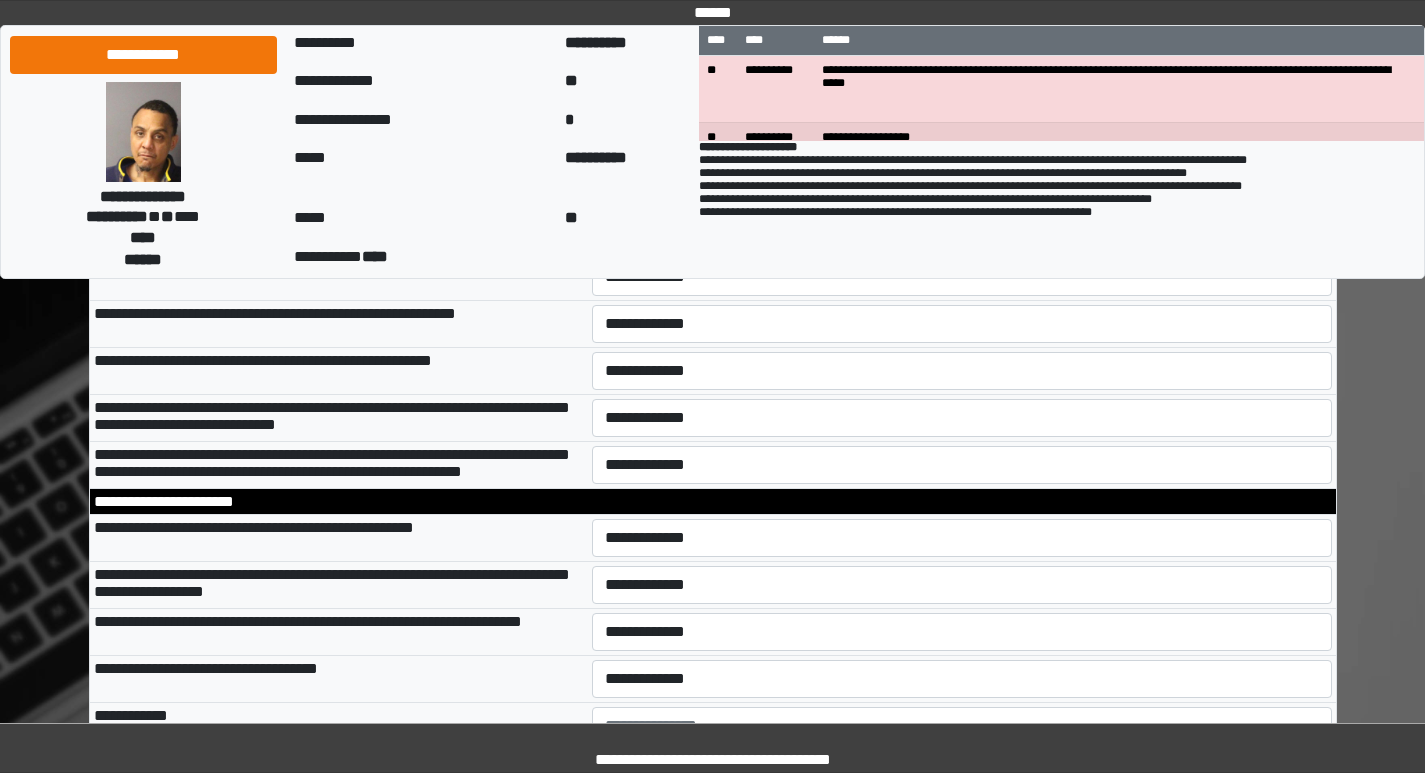 click on "**********" at bounding box center [962, 183] 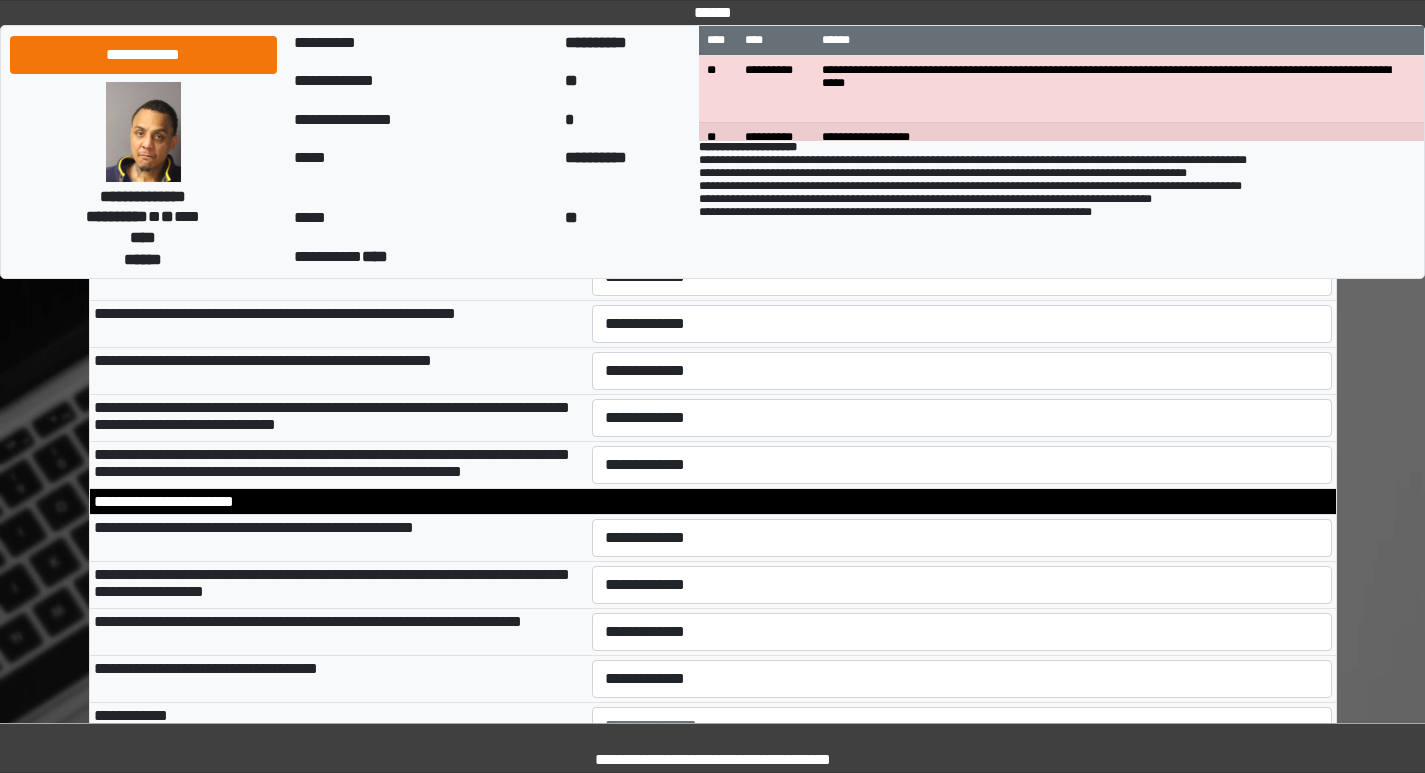 select on "*" 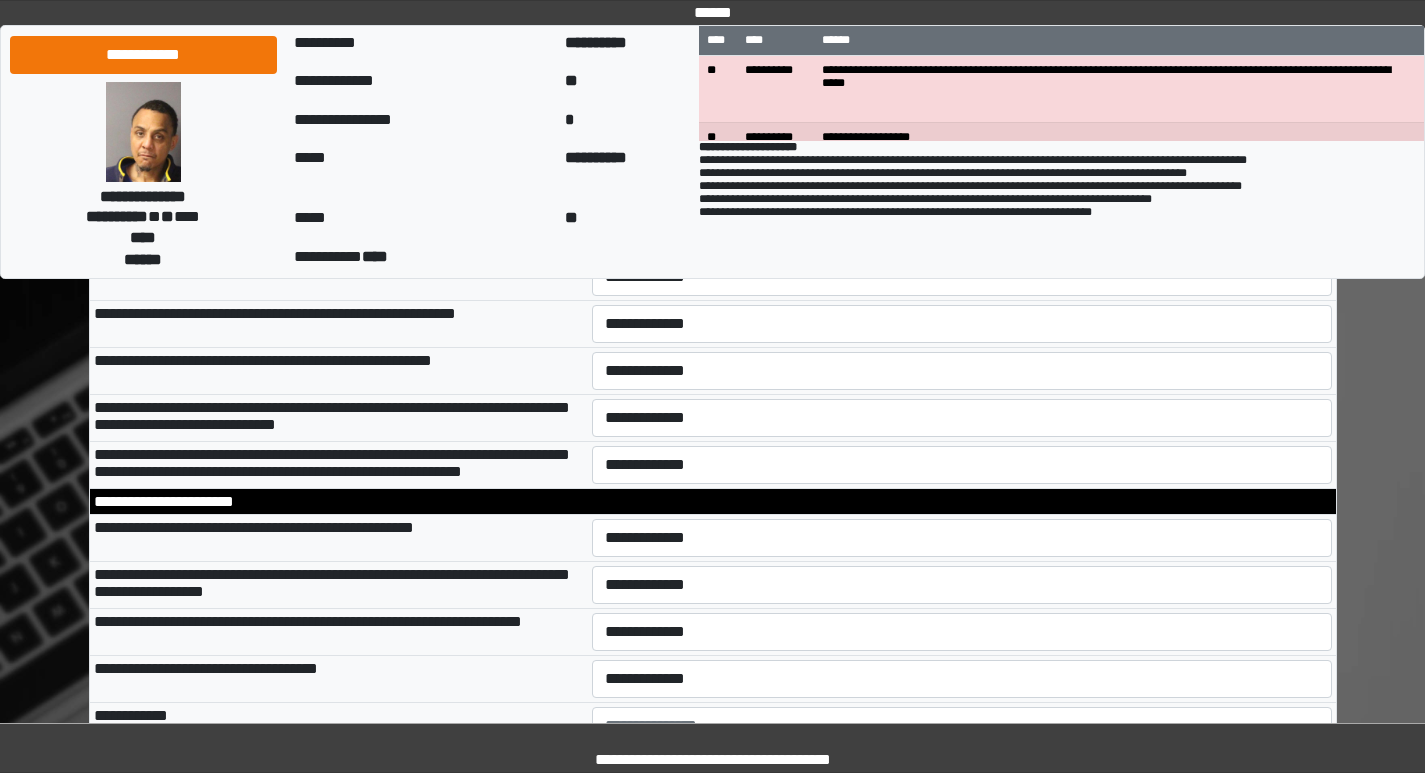 drag, startPoint x: 642, startPoint y: 386, endPoint x: 667, endPoint y: 392, distance: 25.70992 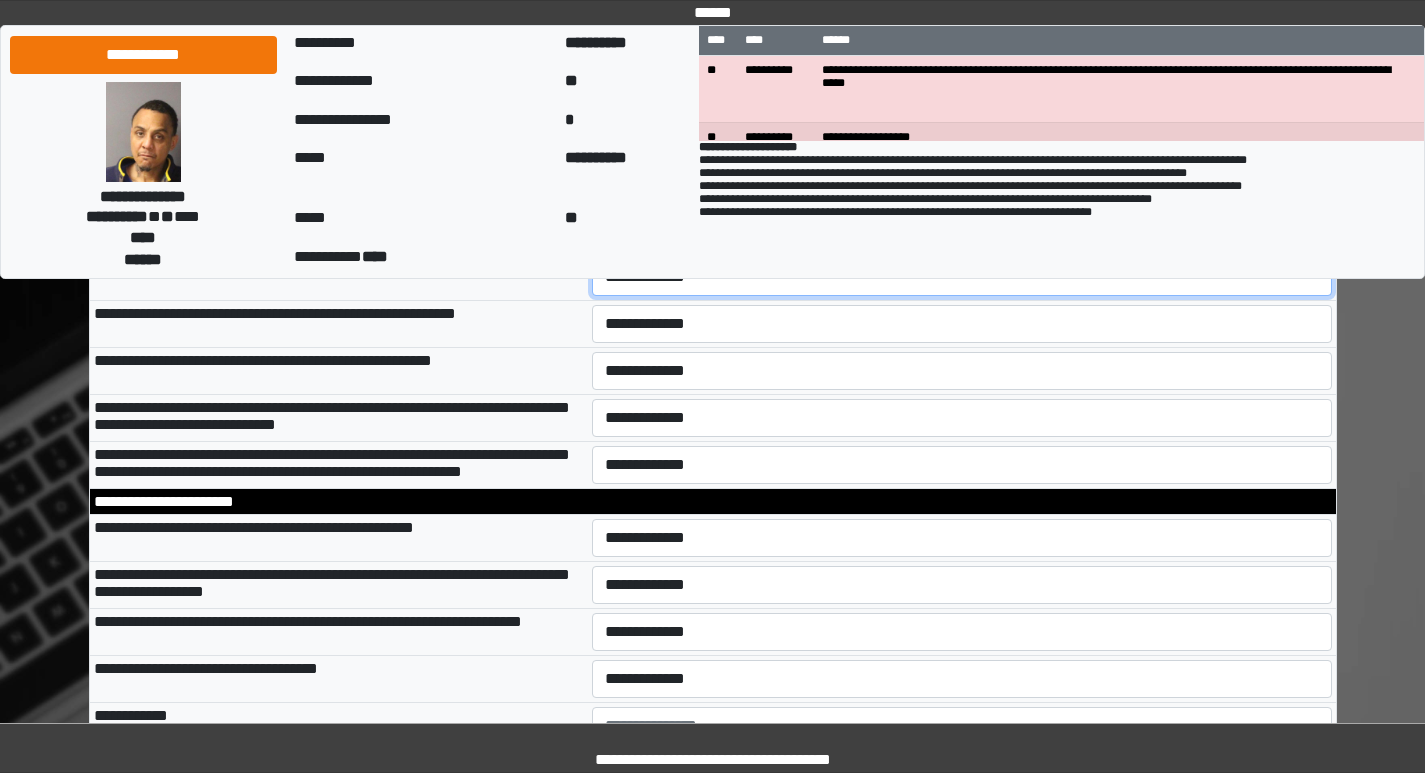 click on "**********" at bounding box center (962, 277) 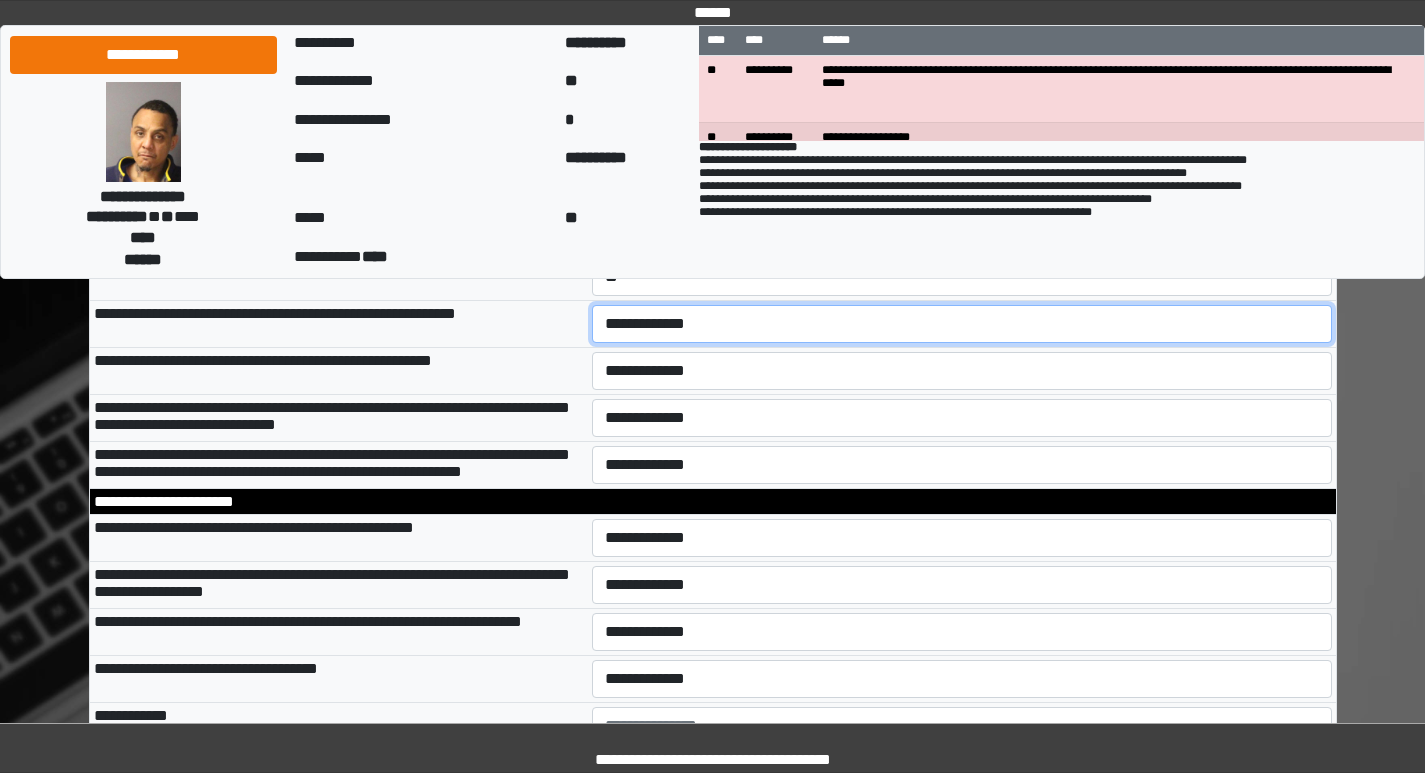 click on "**********" at bounding box center [962, 324] 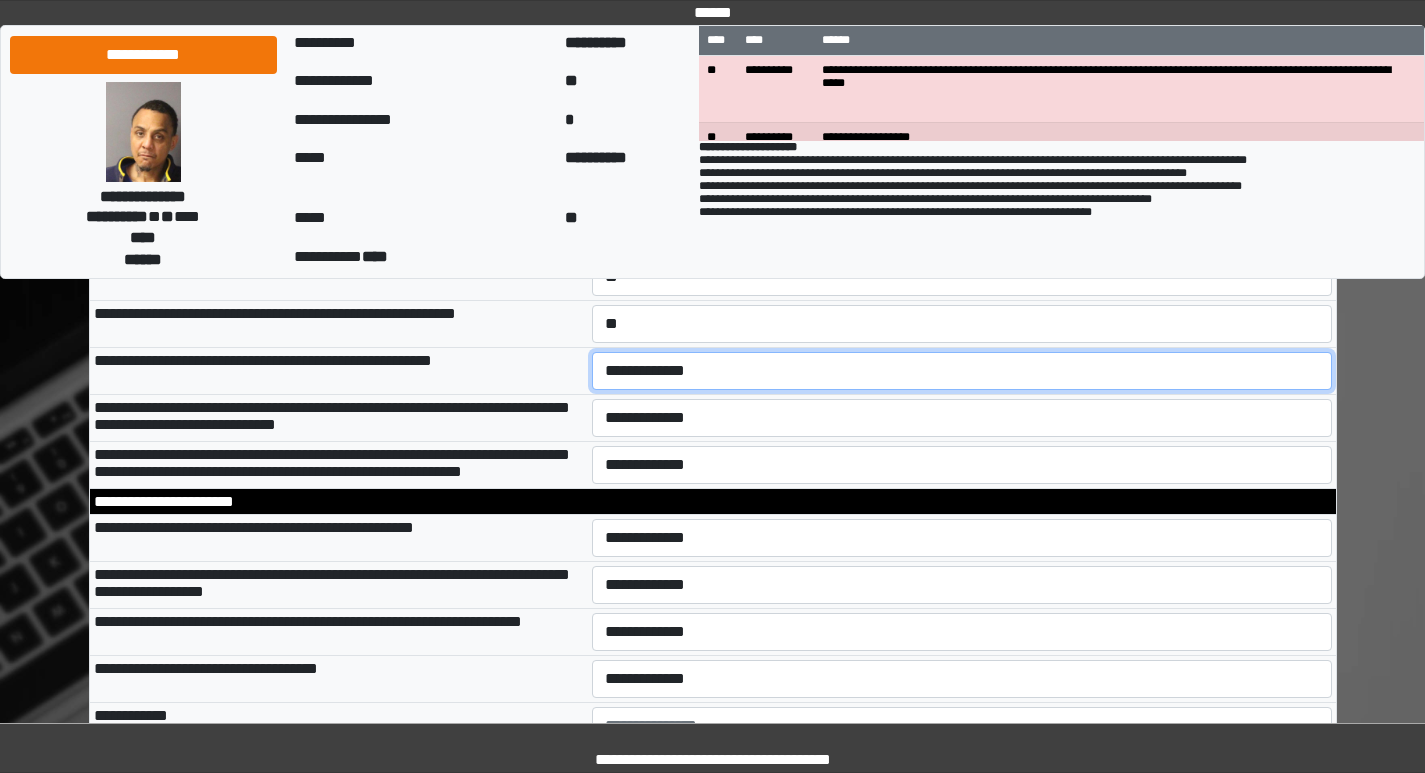click on "**********" at bounding box center [962, 371] 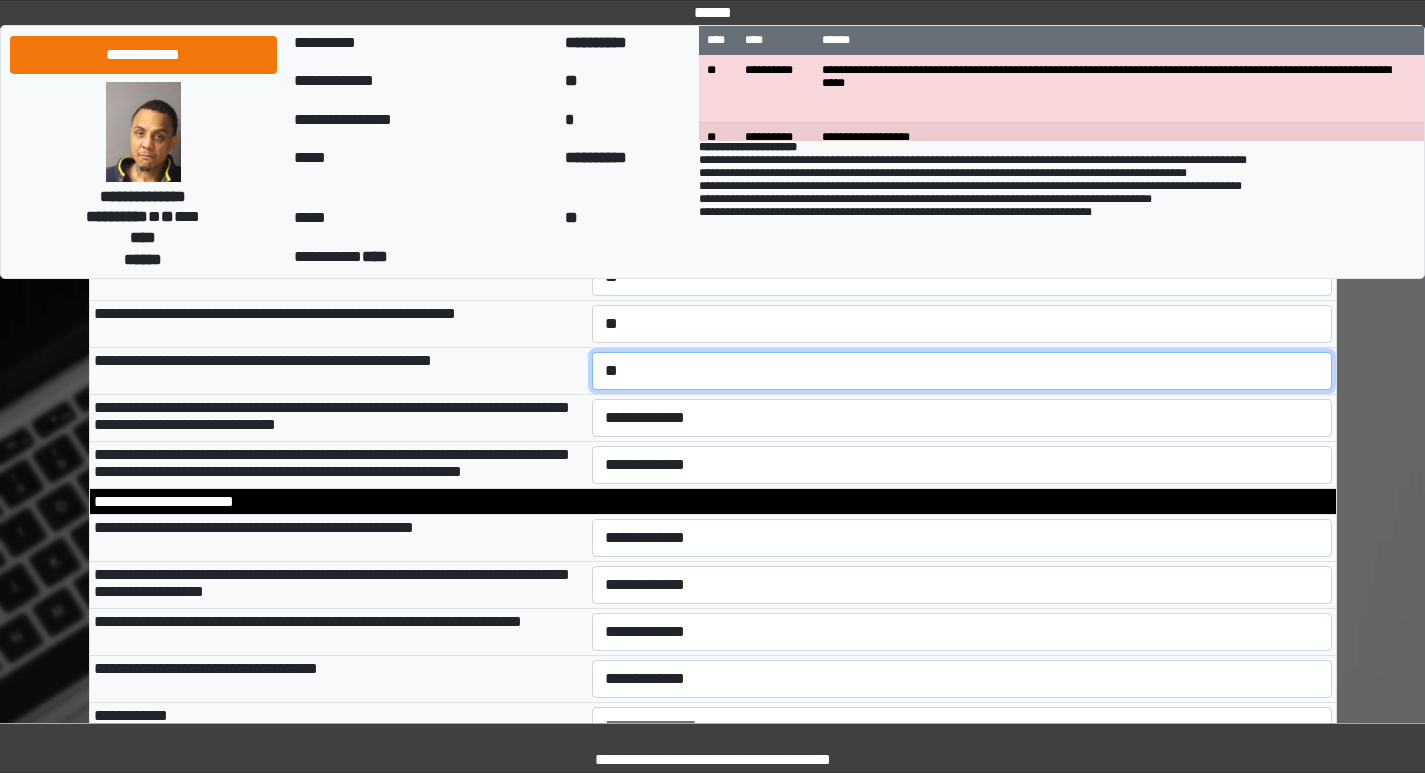 click on "**********" at bounding box center (962, 371) 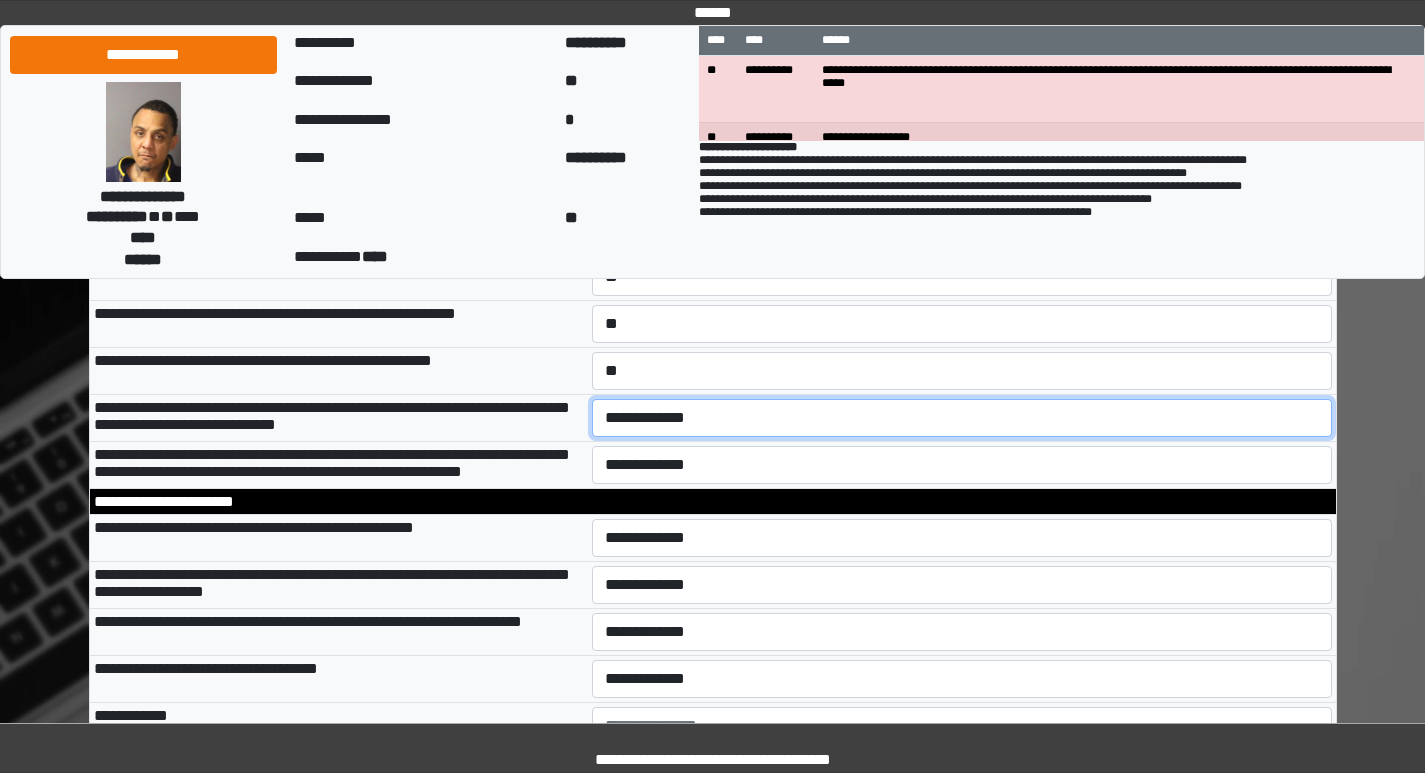 click on "**********" at bounding box center [962, 418] 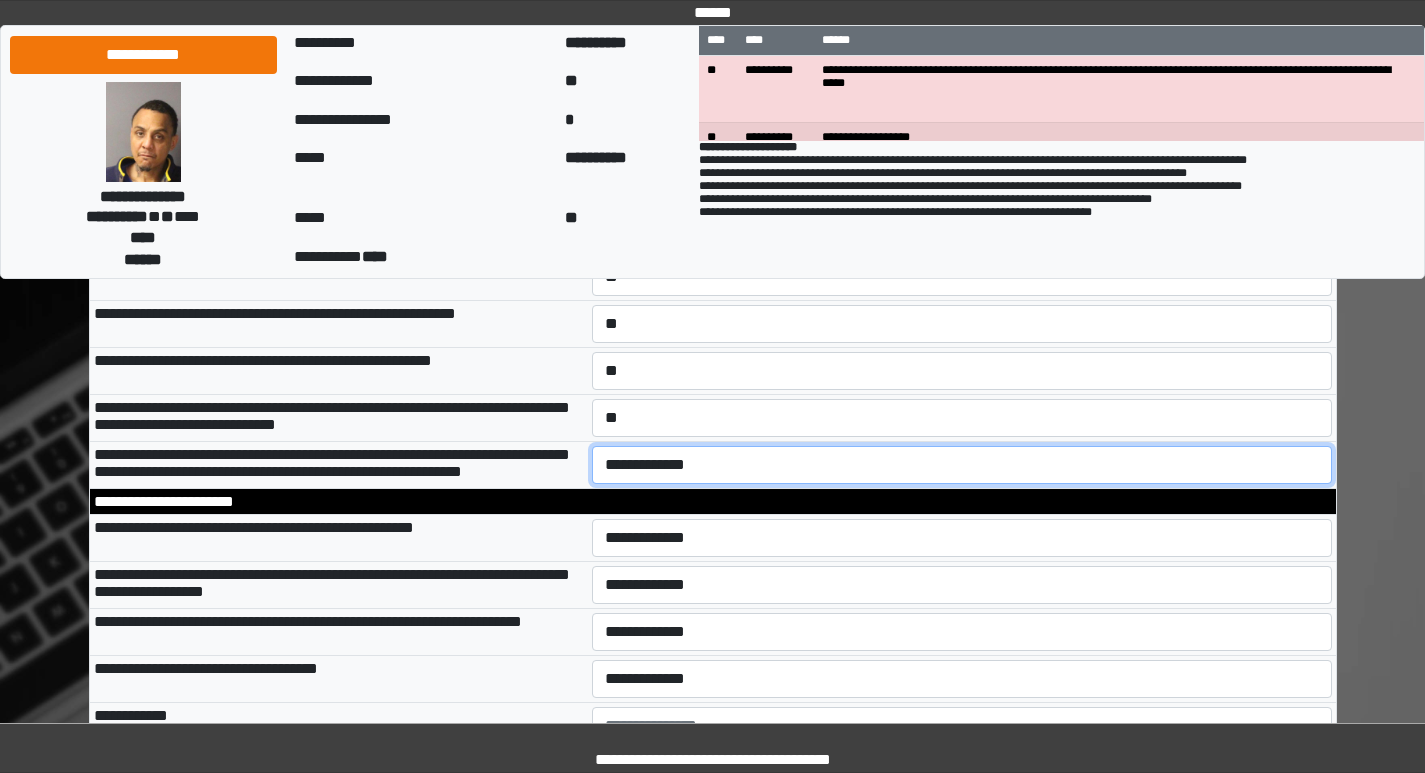 drag, startPoint x: 741, startPoint y: 650, endPoint x: 722, endPoint y: 657, distance: 20.248457 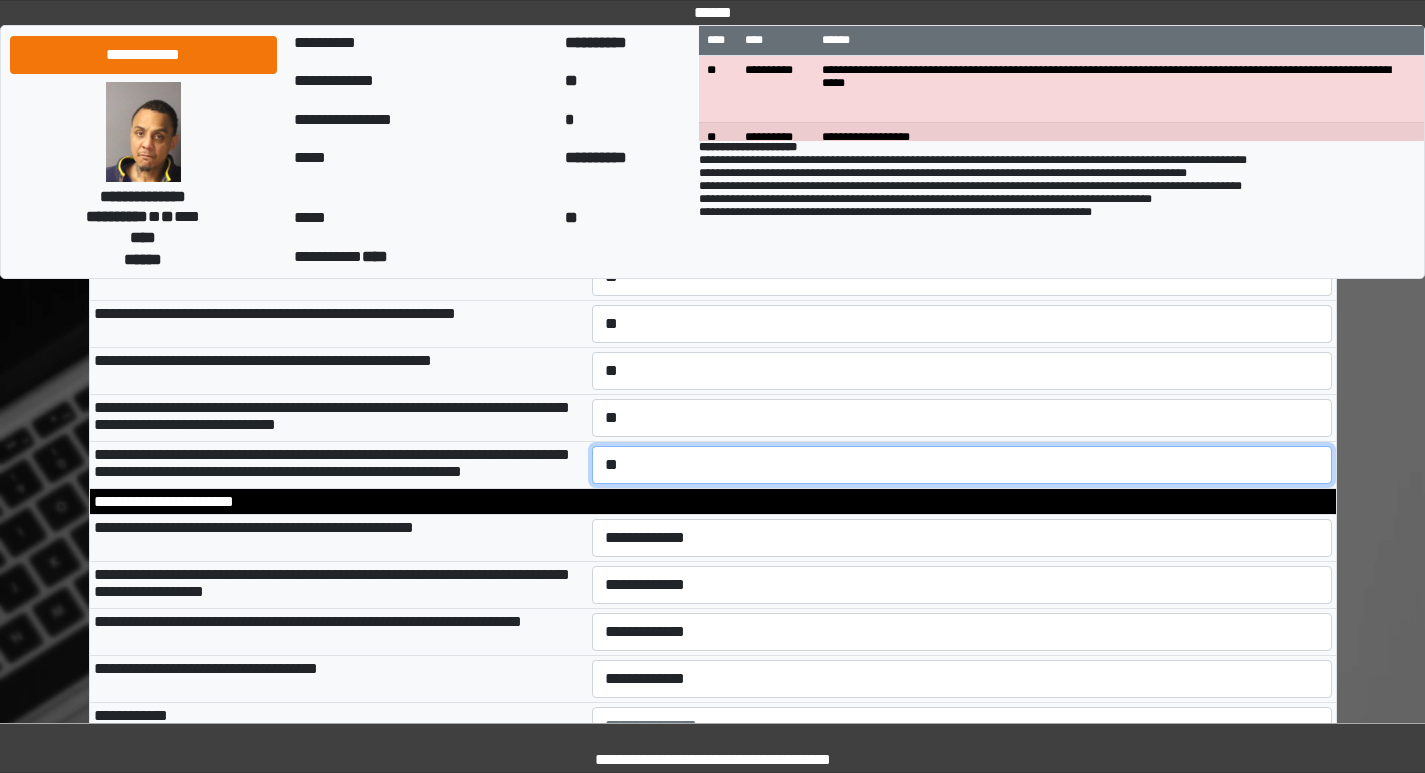 click on "**********" at bounding box center [962, 465] 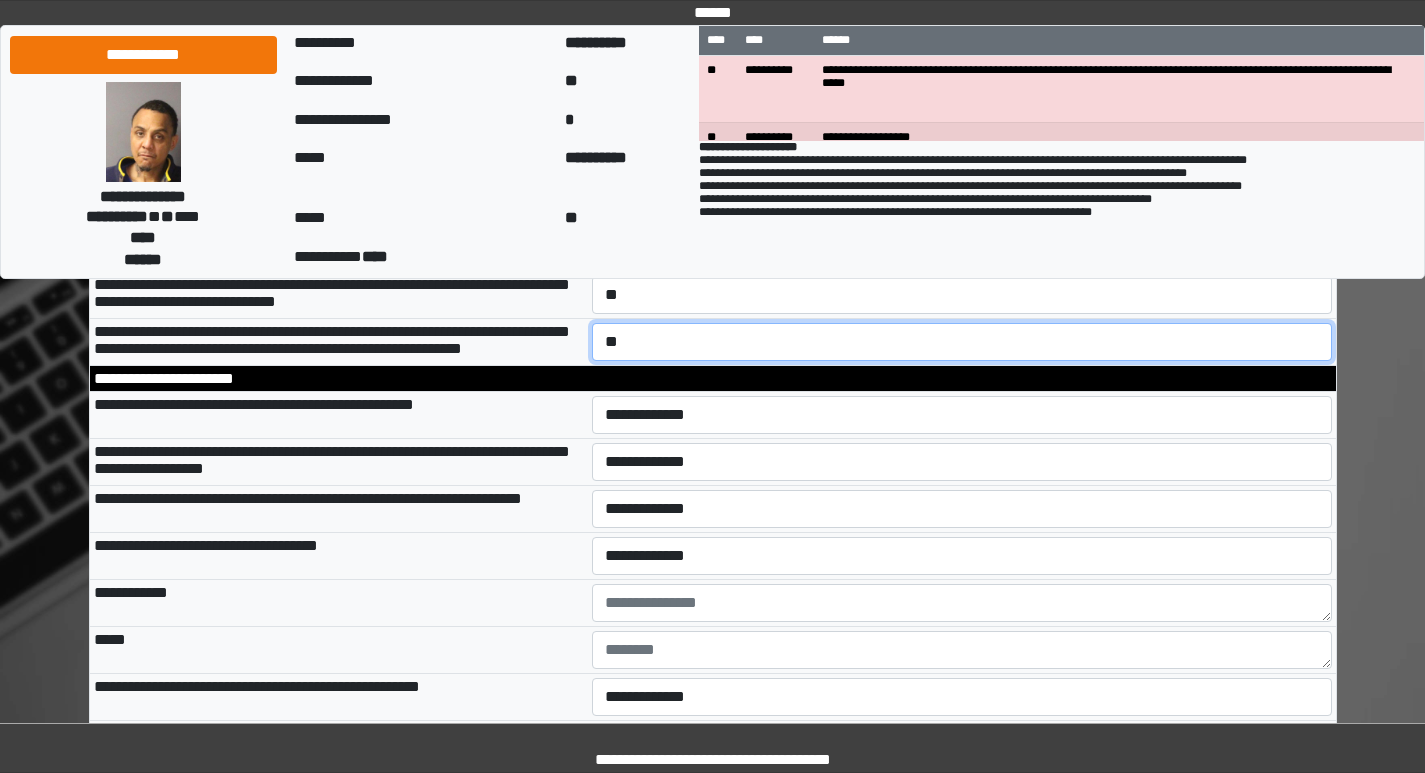 scroll, scrollTop: 6400, scrollLeft: 0, axis: vertical 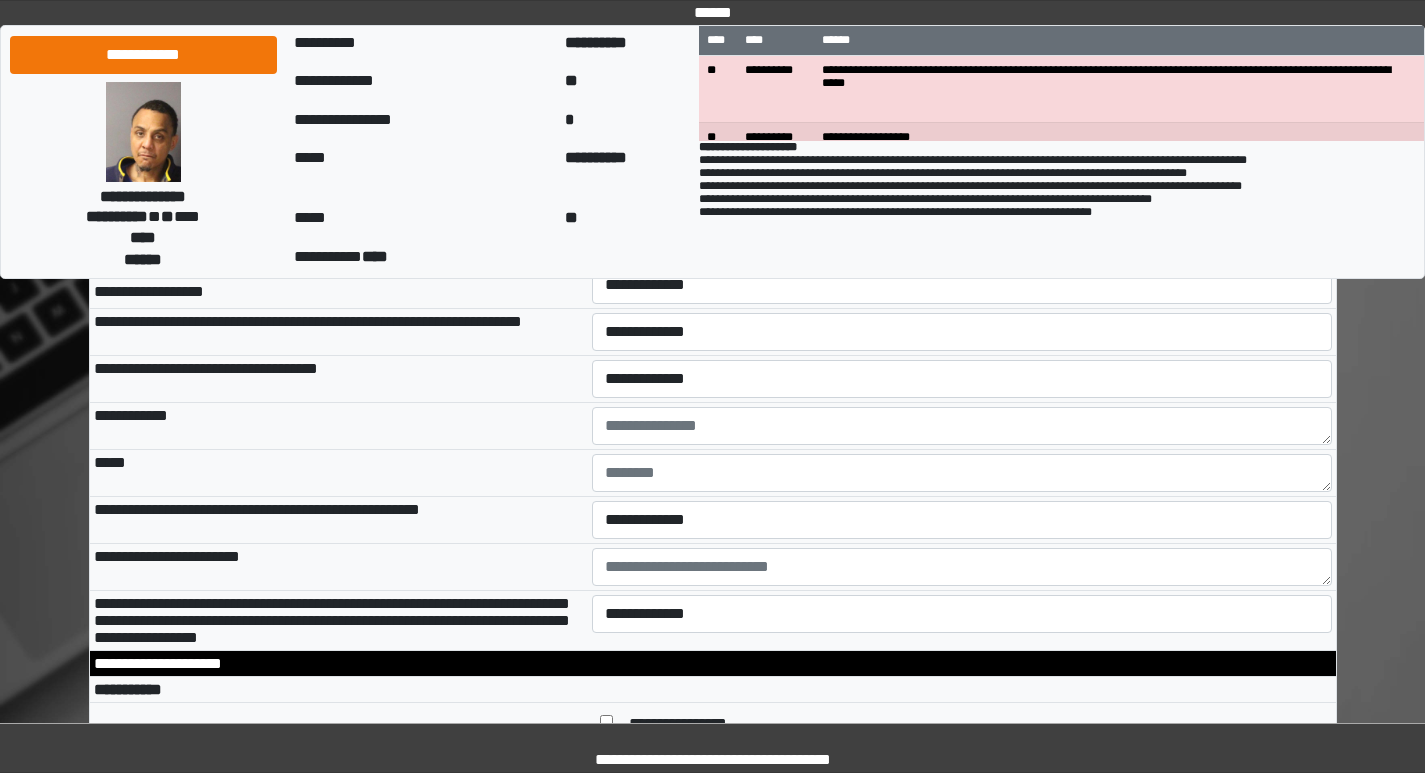 click on "**********" at bounding box center (962, 238) 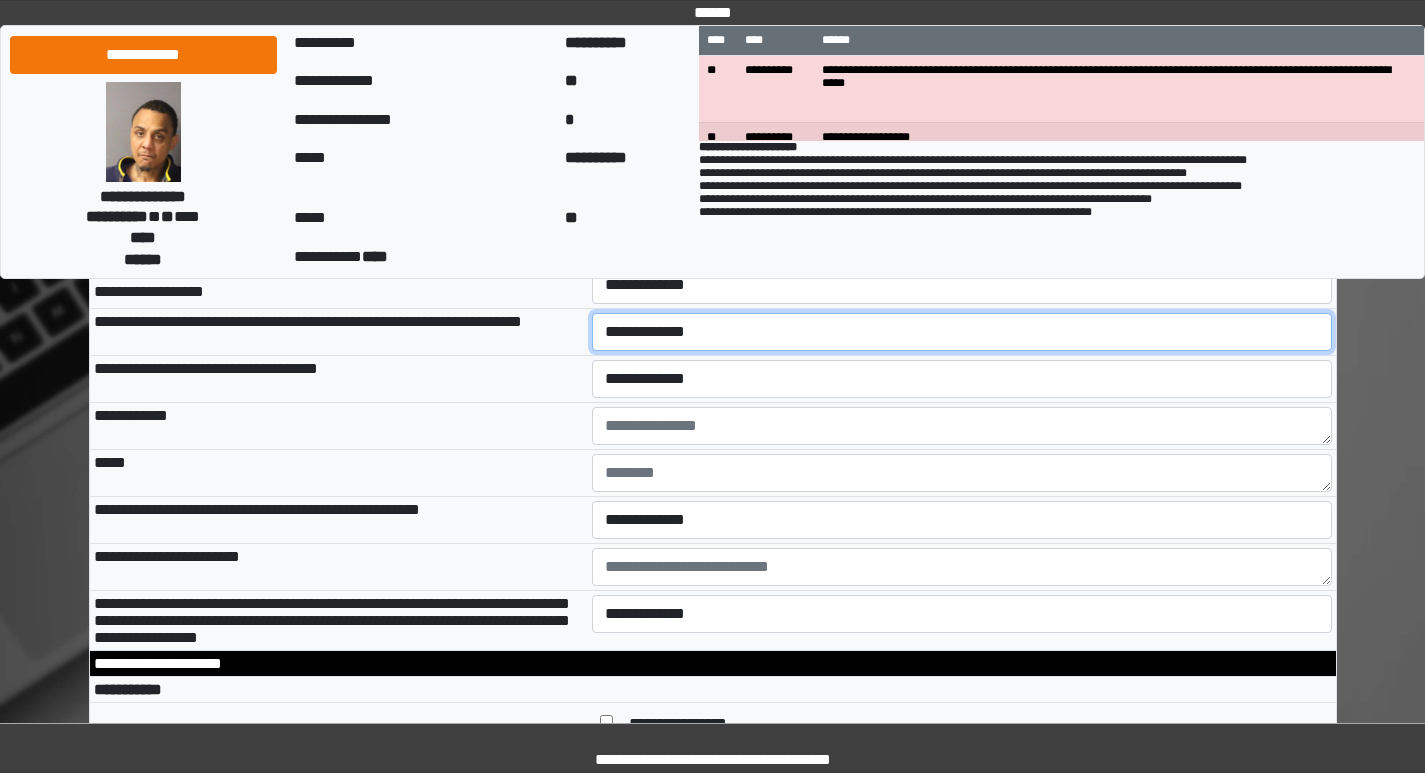 click on "**********" at bounding box center (962, 332) 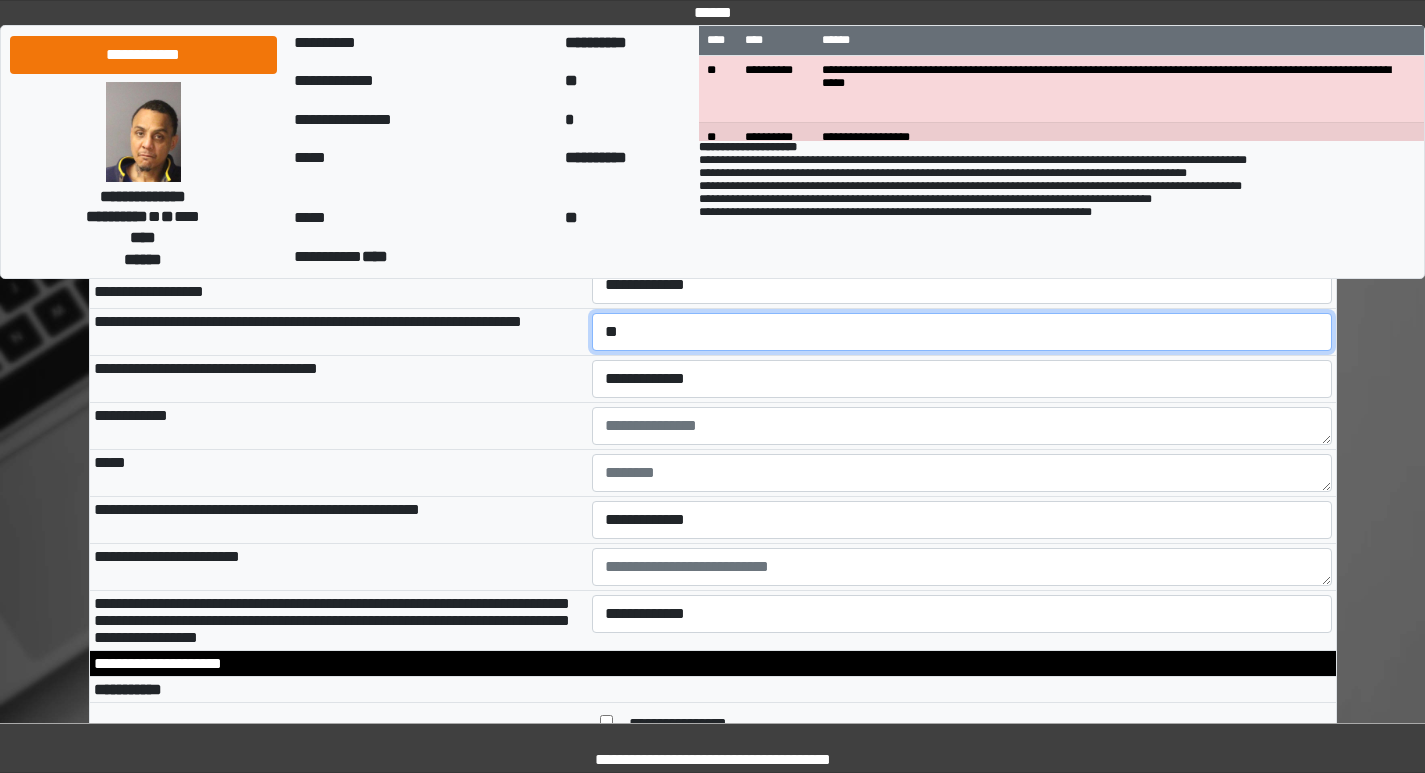 click on "**********" at bounding box center (962, 332) 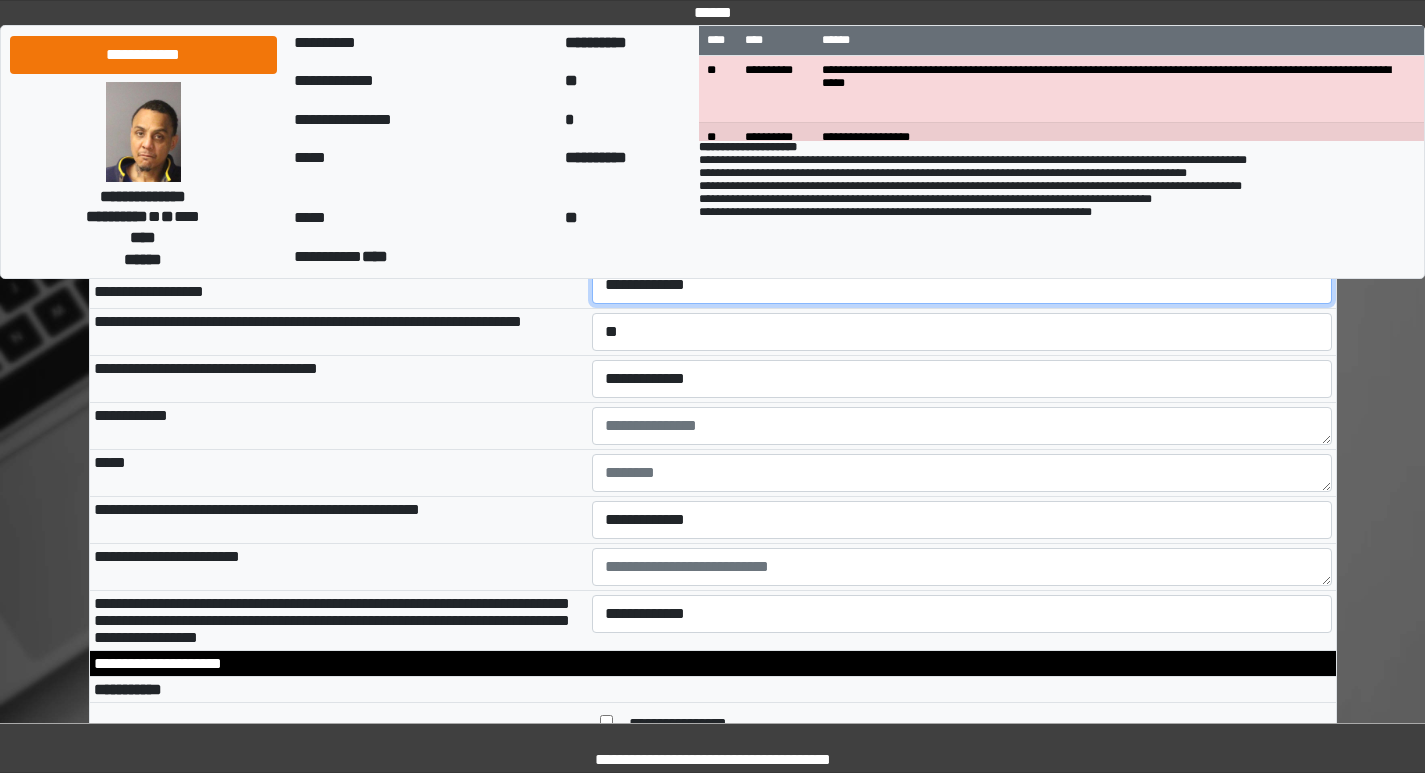 click on "**********" at bounding box center (962, 285) 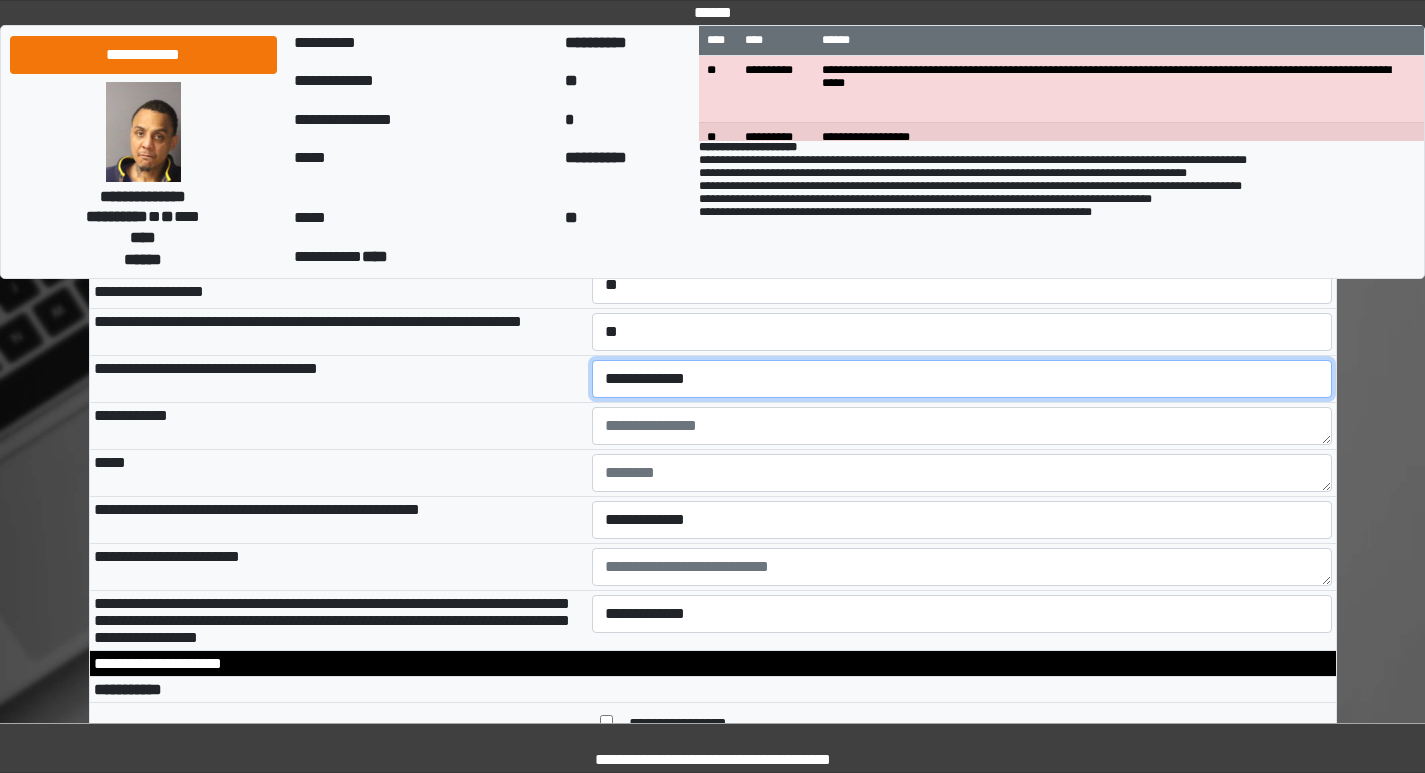 click on "**********" at bounding box center [962, 379] 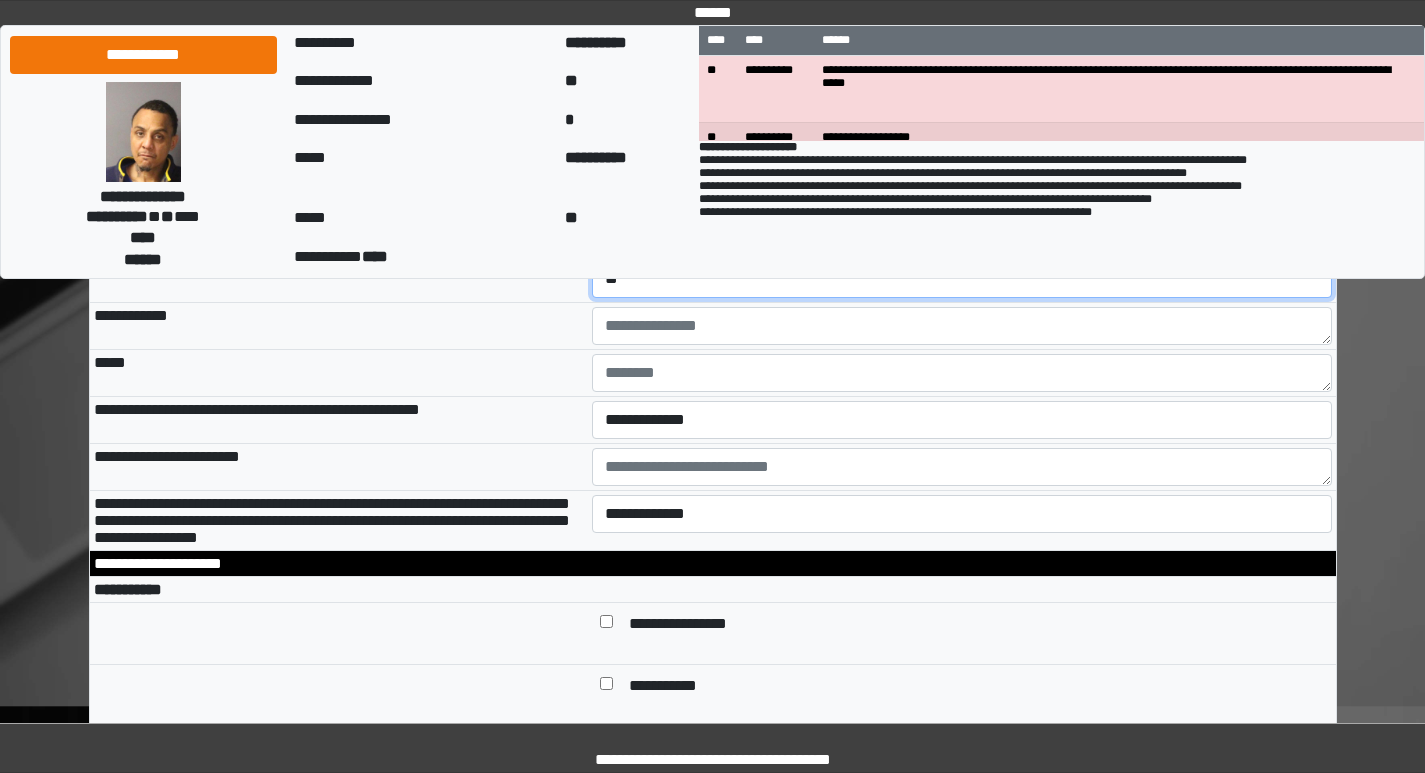 scroll, scrollTop: 6600, scrollLeft: 0, axis: vertical 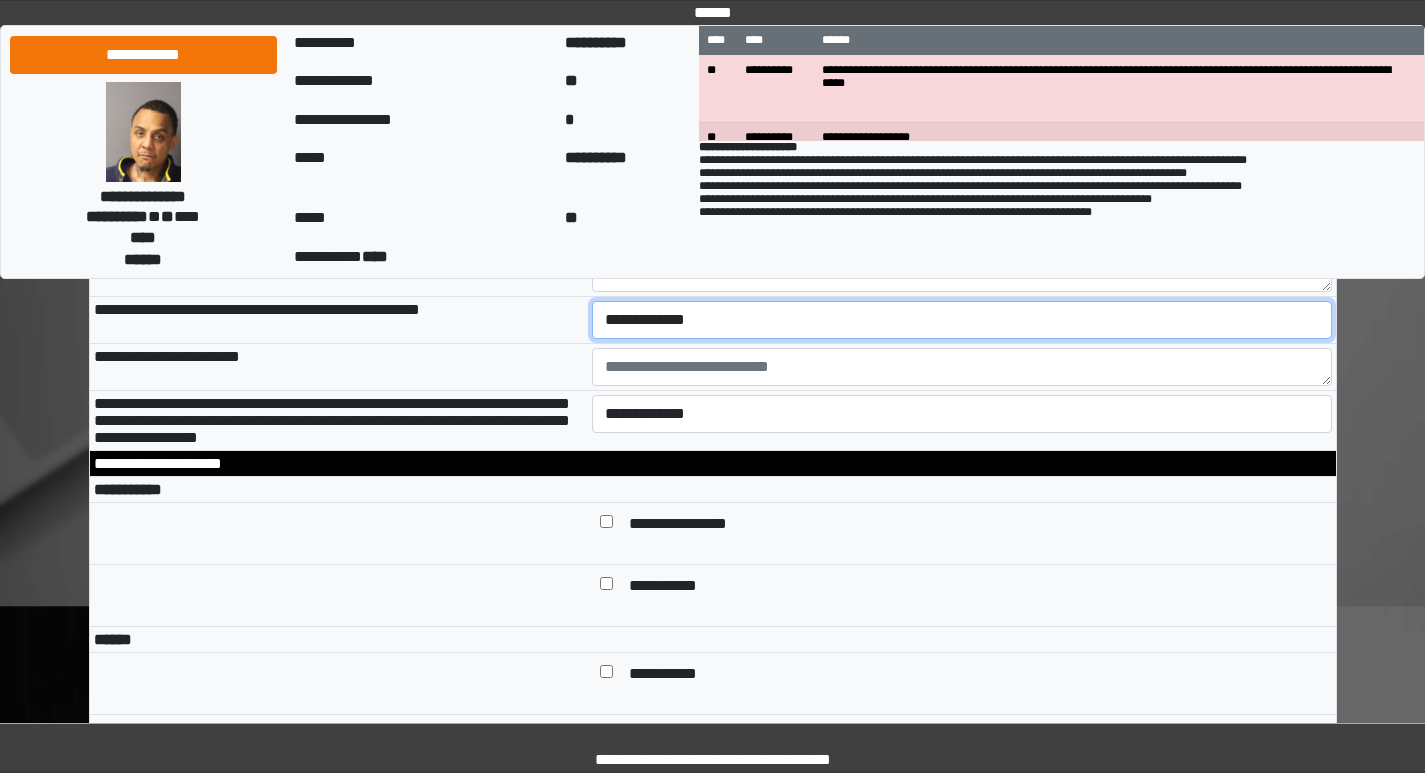 click on "**********" at bounding box center (962, 320) 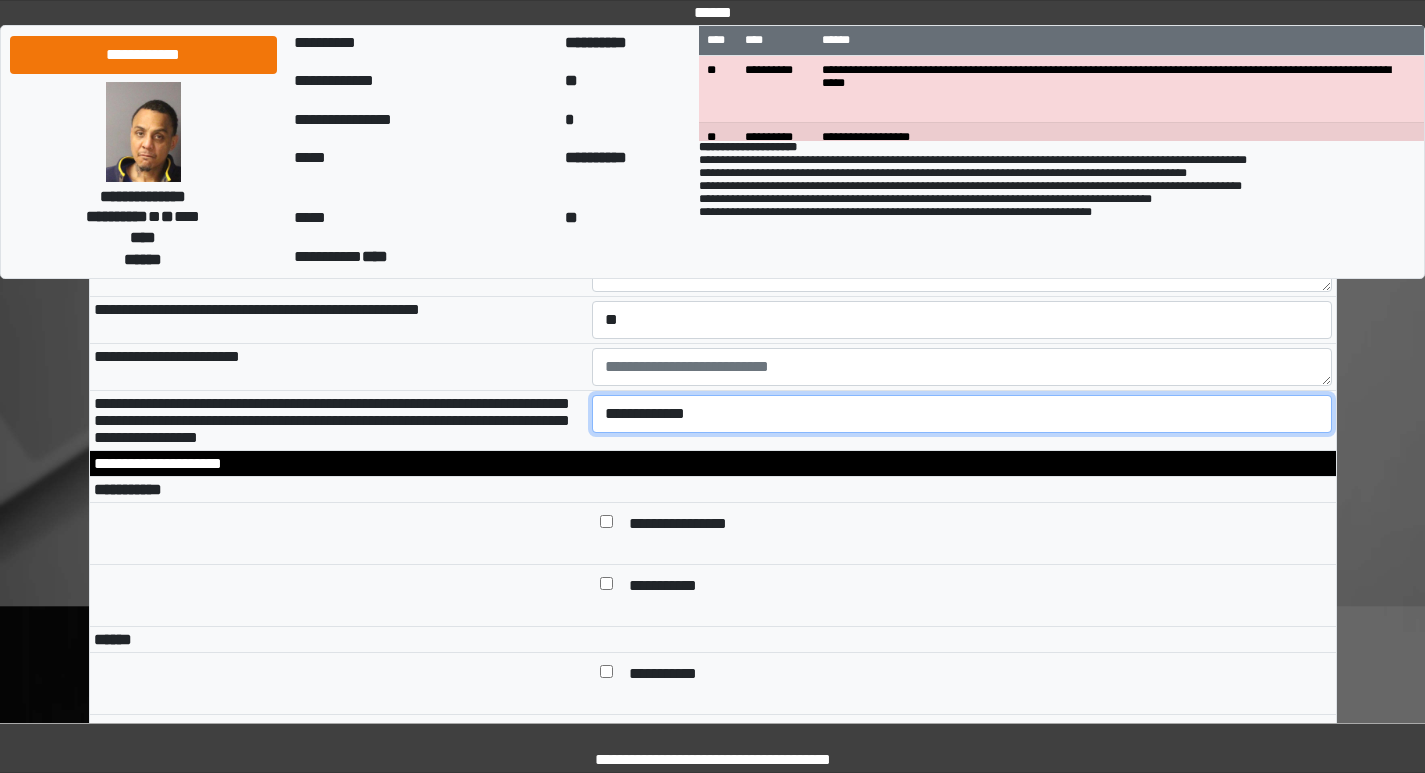 click on "**********" at bounding box center [962, 414] 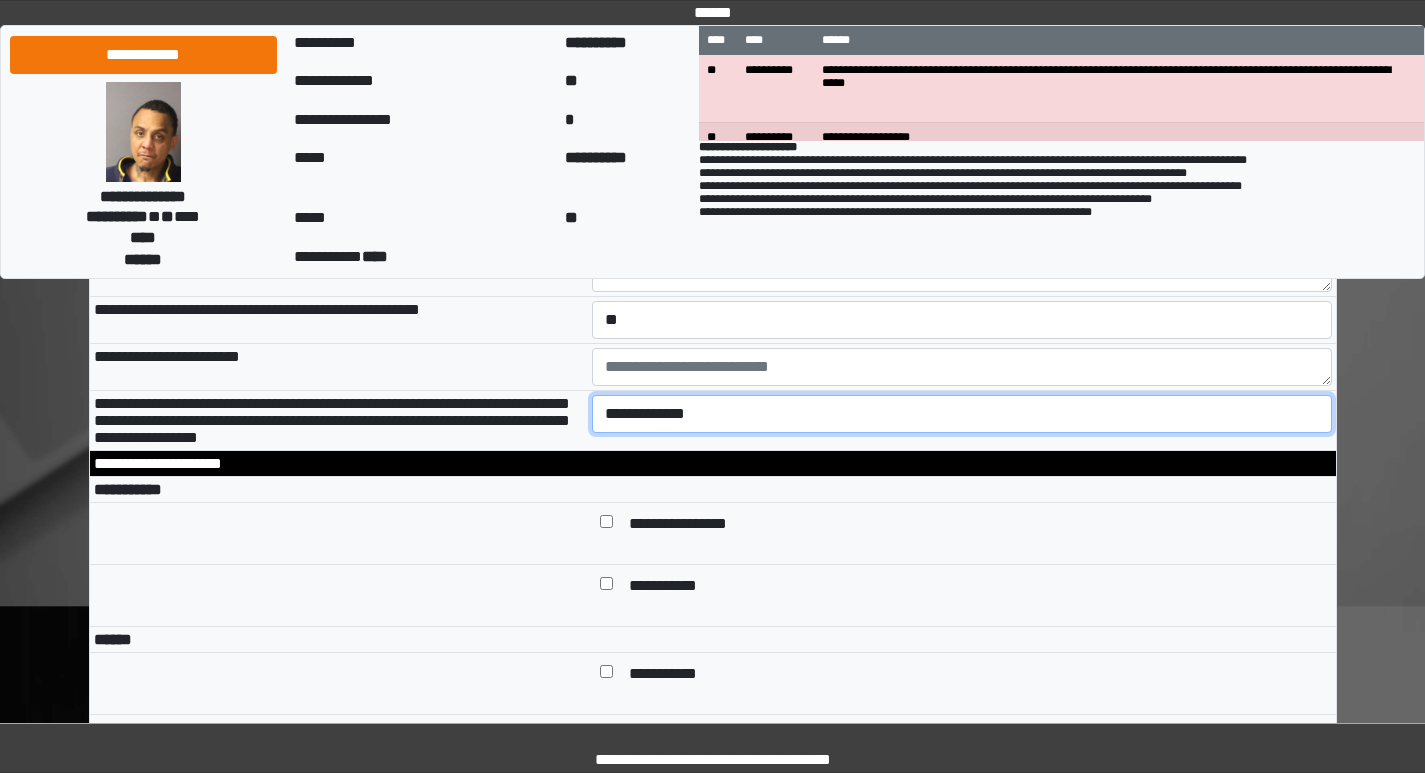 select on "*" 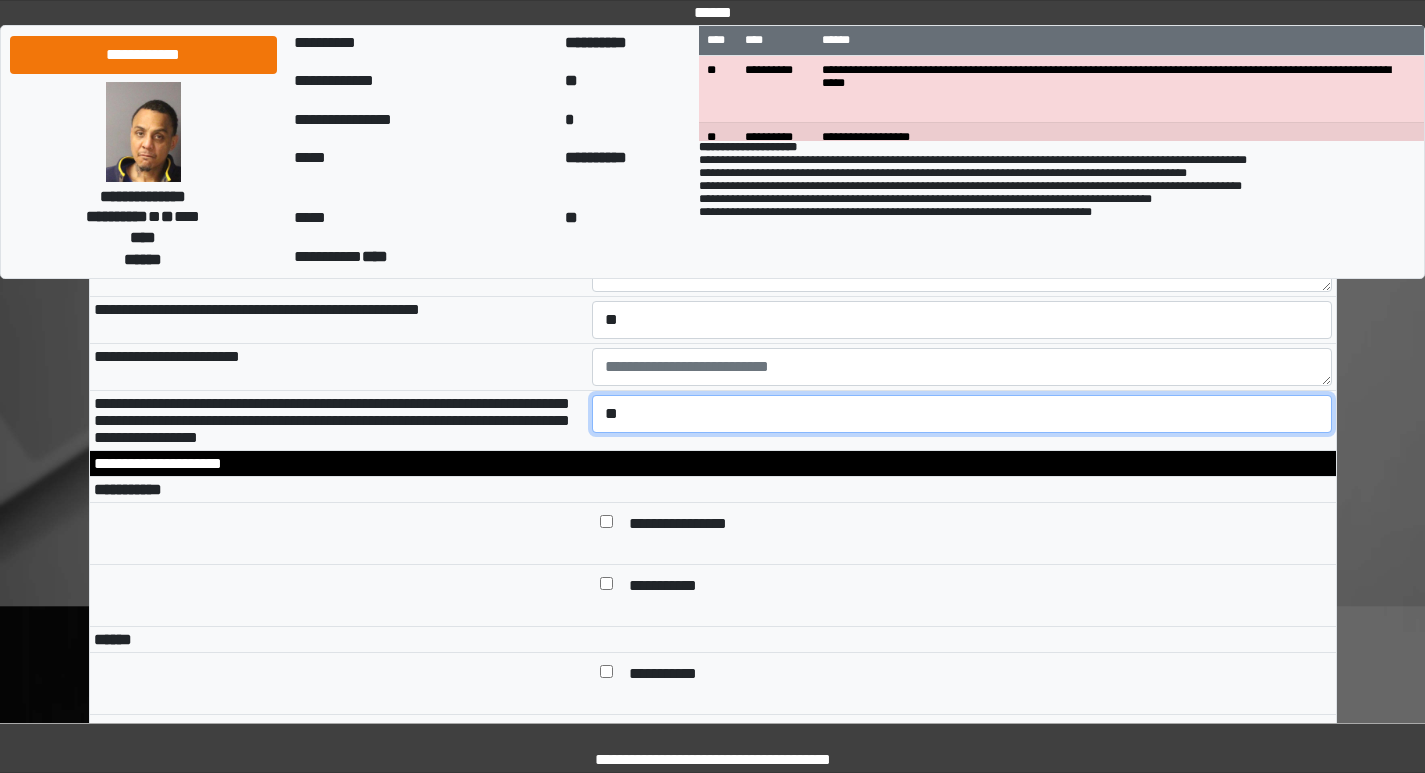 click on "**********" at bounding box center (962, 414) 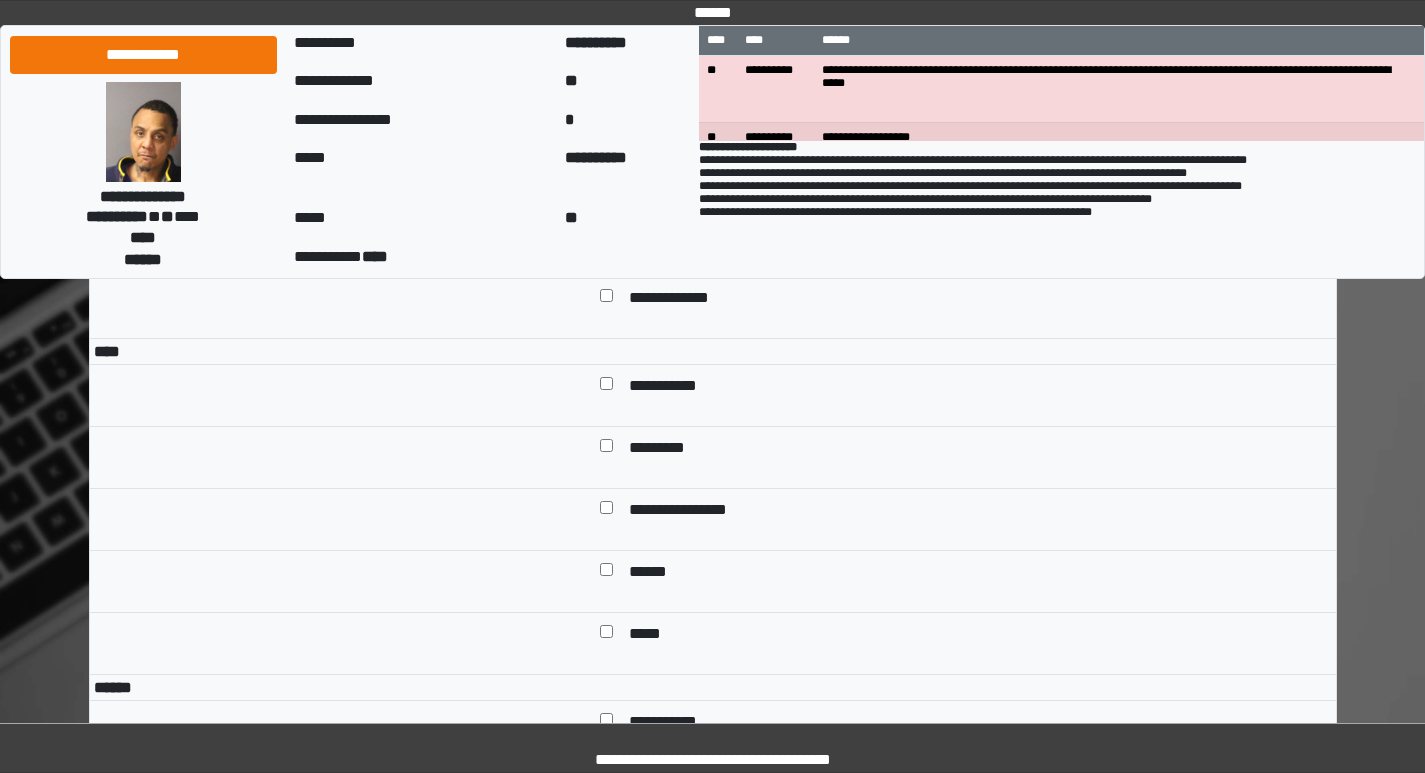 scroll, scrollTop: 7000, scrollLeft: 0, axis: vertical 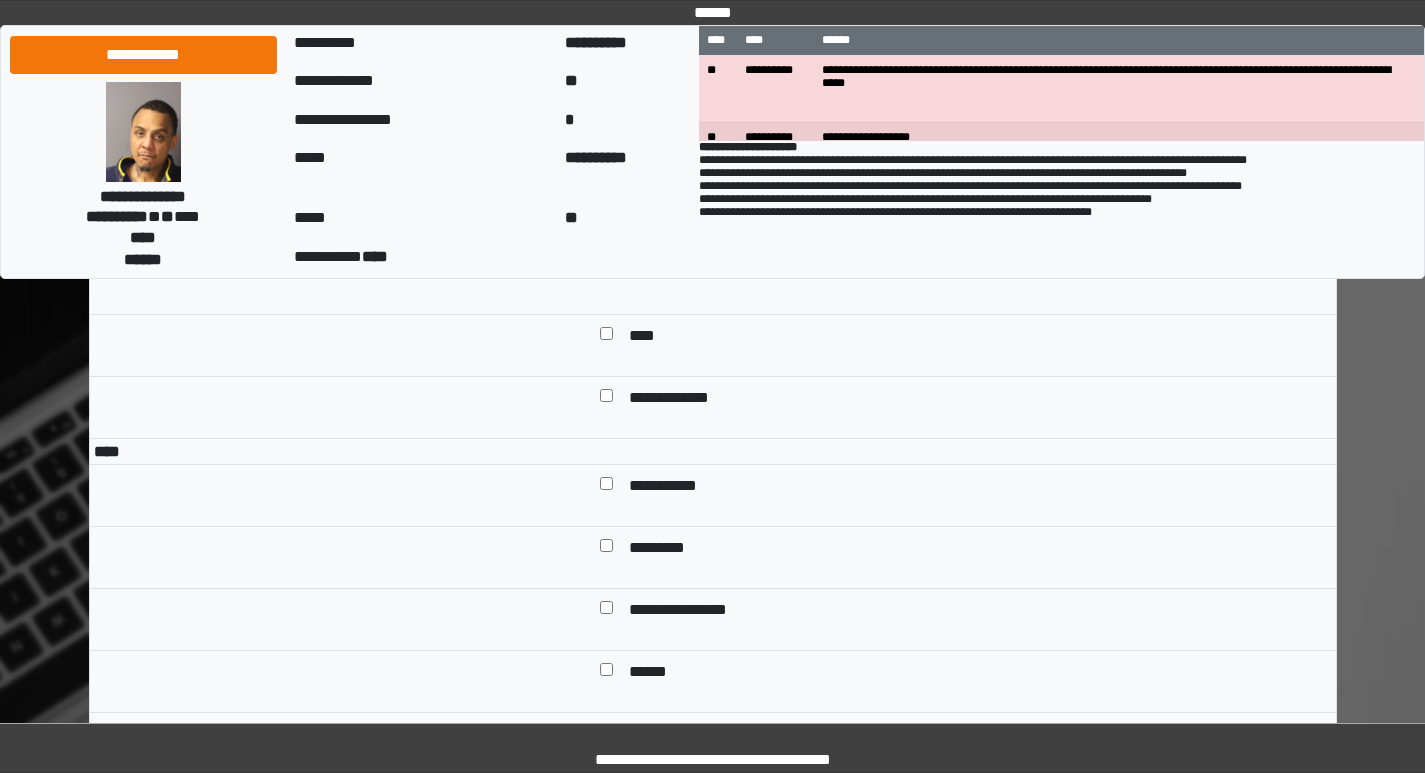 click on "**********" at bounding box center [686, 125] 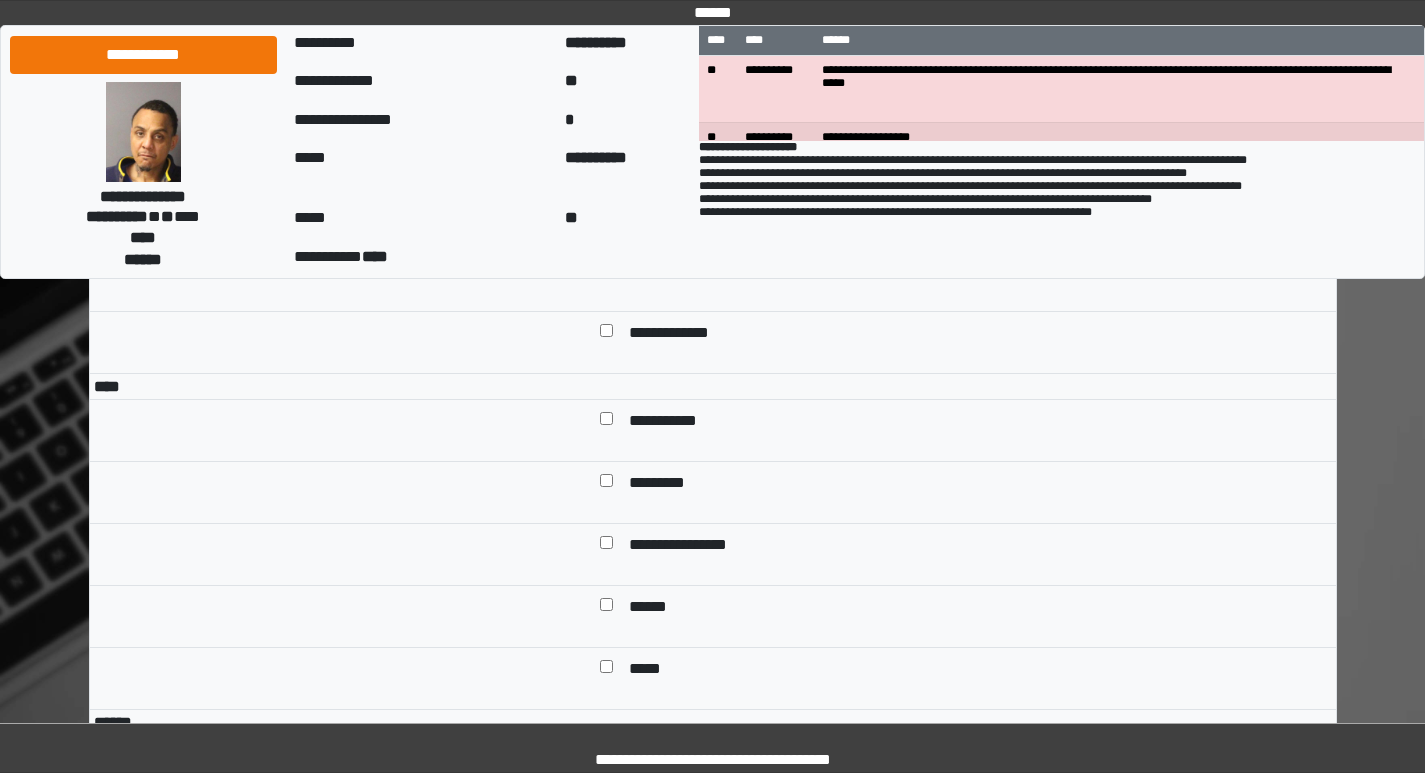 scroll, scrollTop: 7100, scrollLeft: 0, axis: vertical 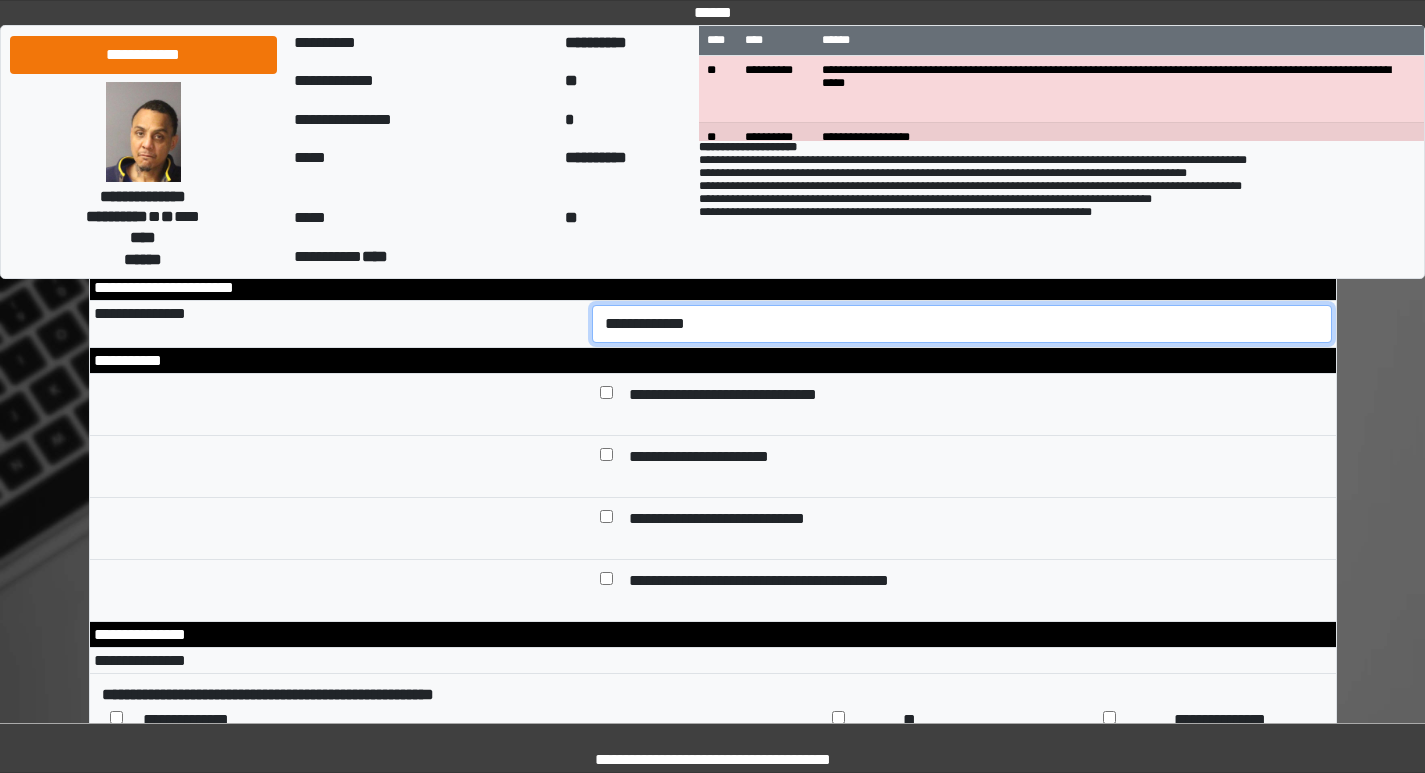 click on "**********" at bounding box center [962, 324] 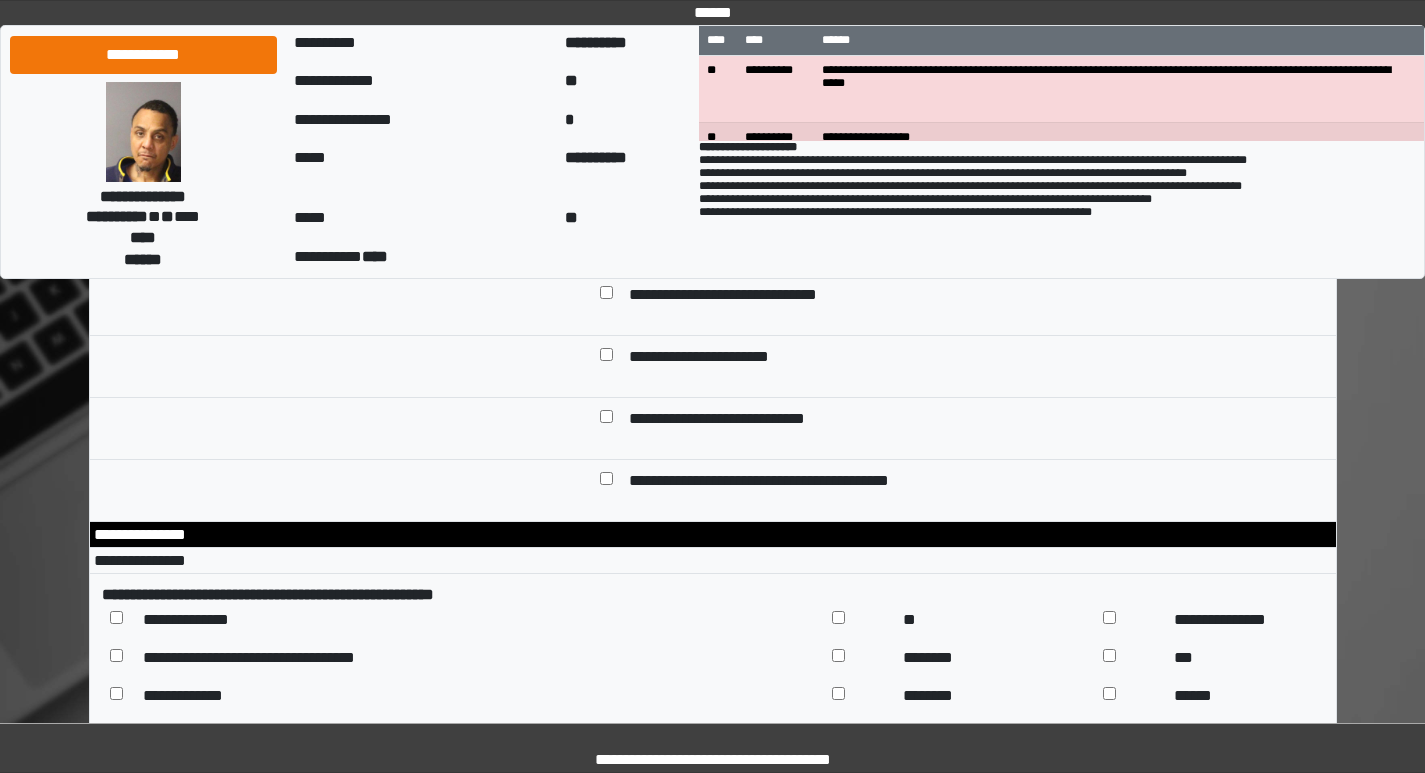 click on "**********" at bounding box center [747, 296] 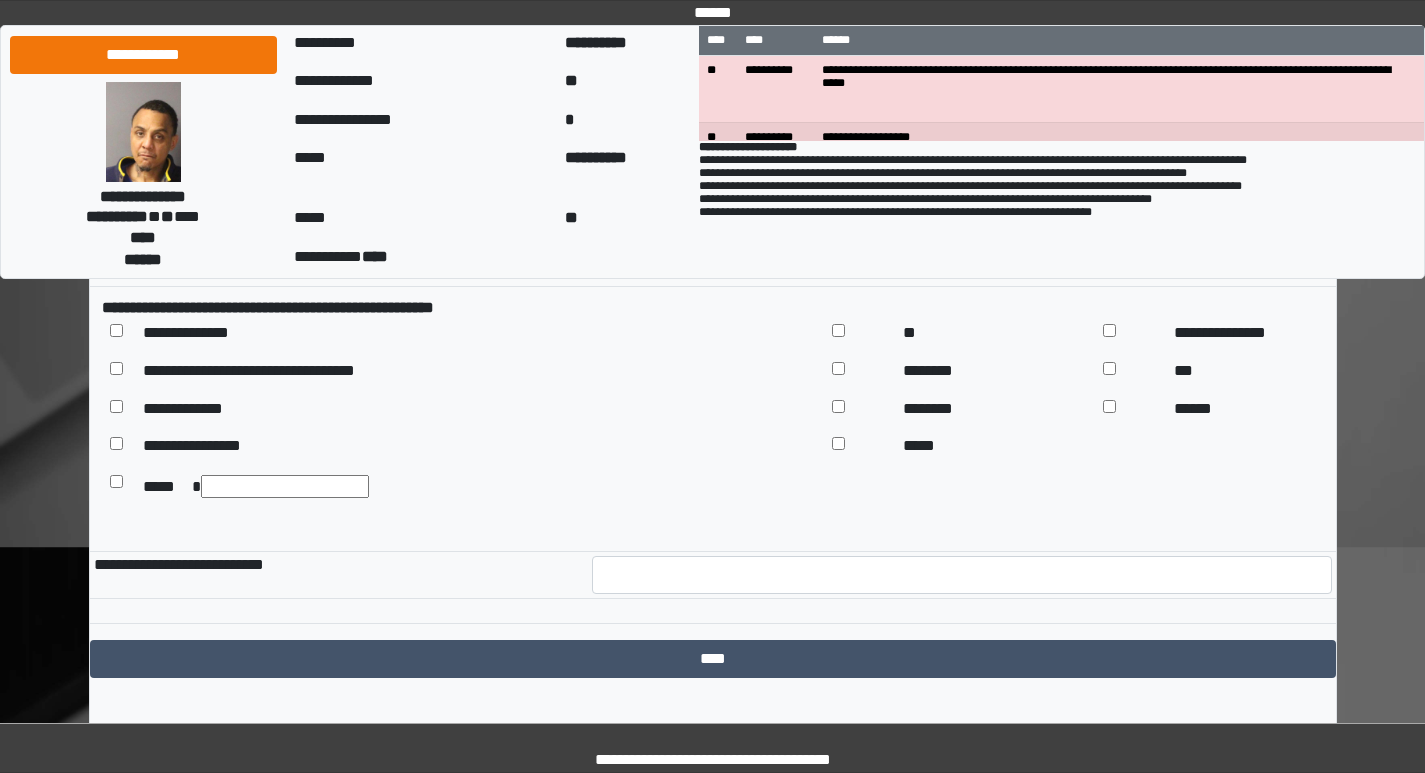 scroll, scrollTop: 9500, scrollLeft: 0, axis: vertical 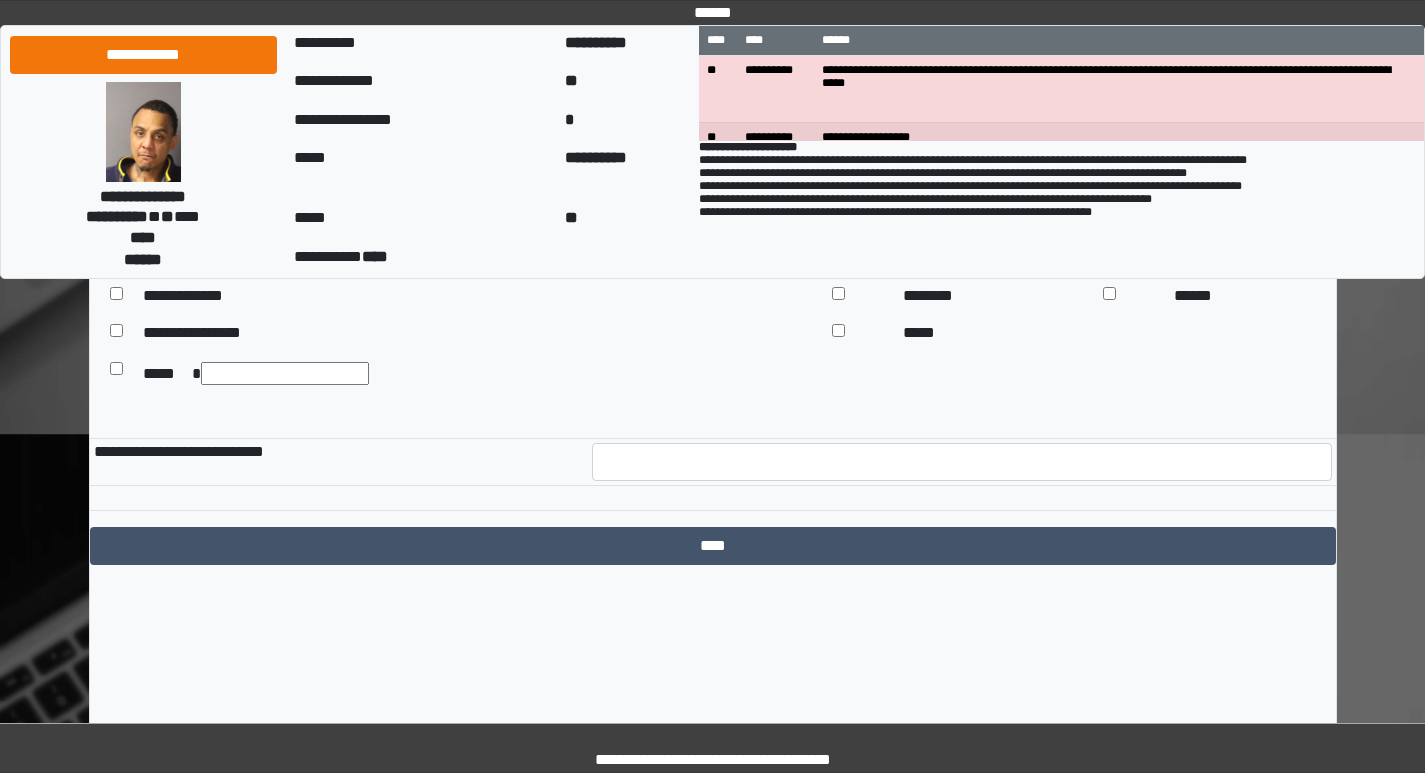 click on "******" at bounding box center (1203, 297) 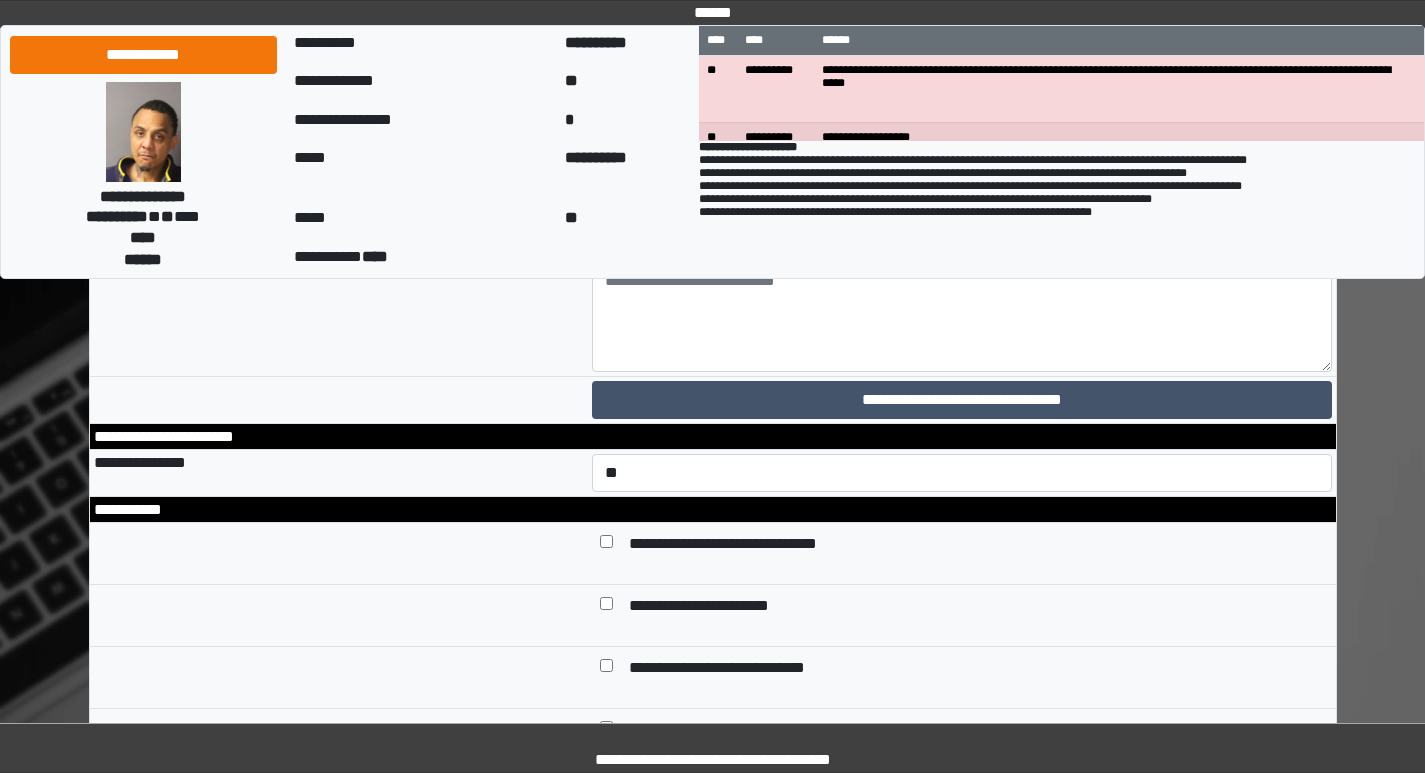 scroll, scrollTop: 8800, scrollLeft: 0, axis: vertical 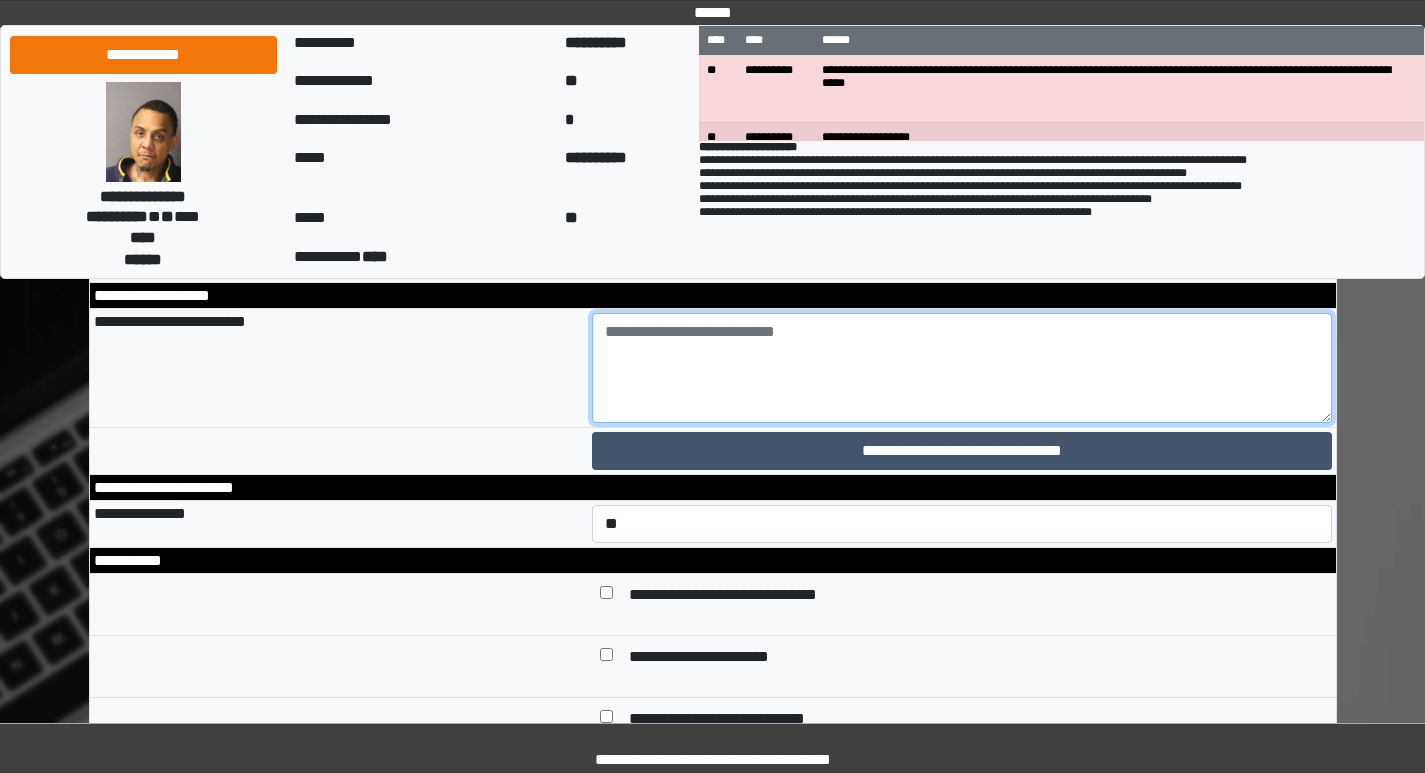click at bounding box center (962, 368) 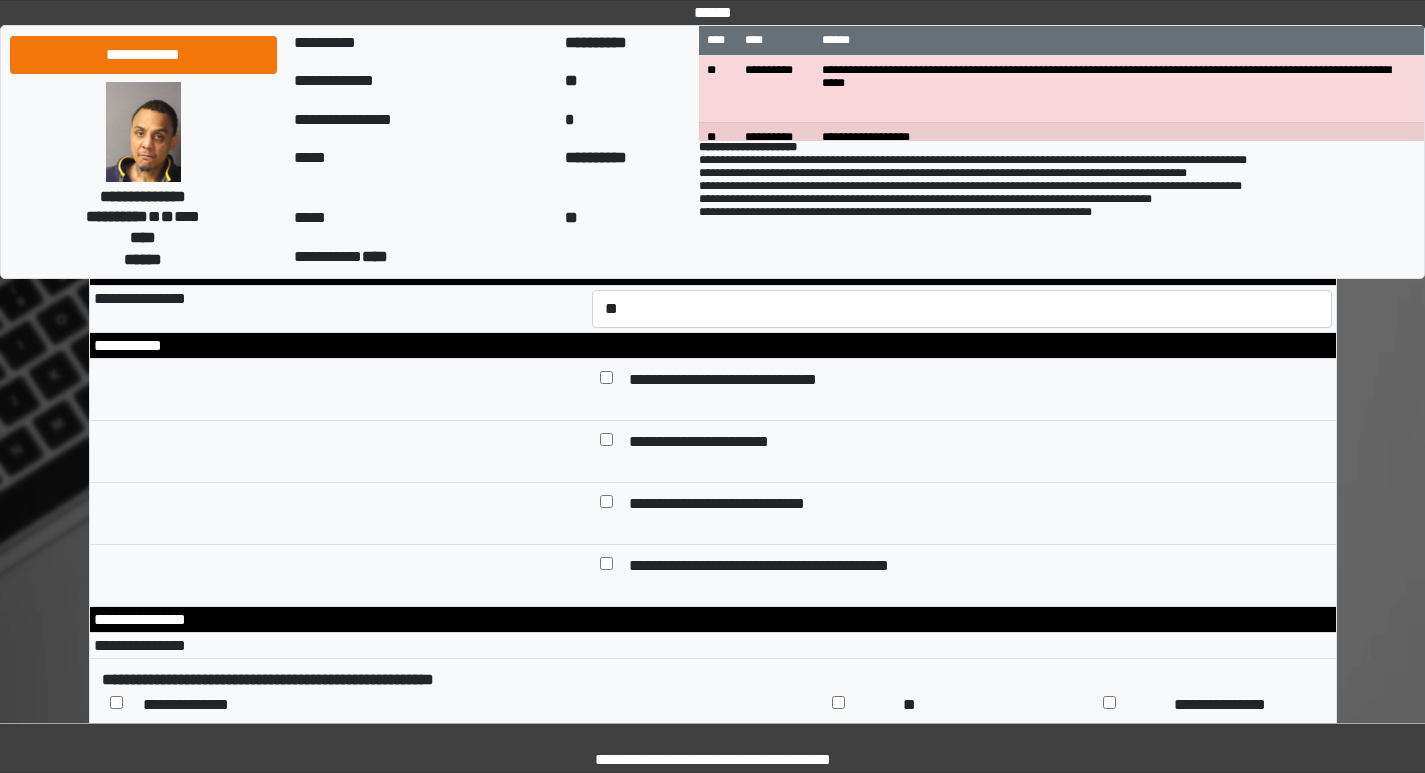 scroll, scrollTop: 9000, scrollLeft: 0, axis: vertical 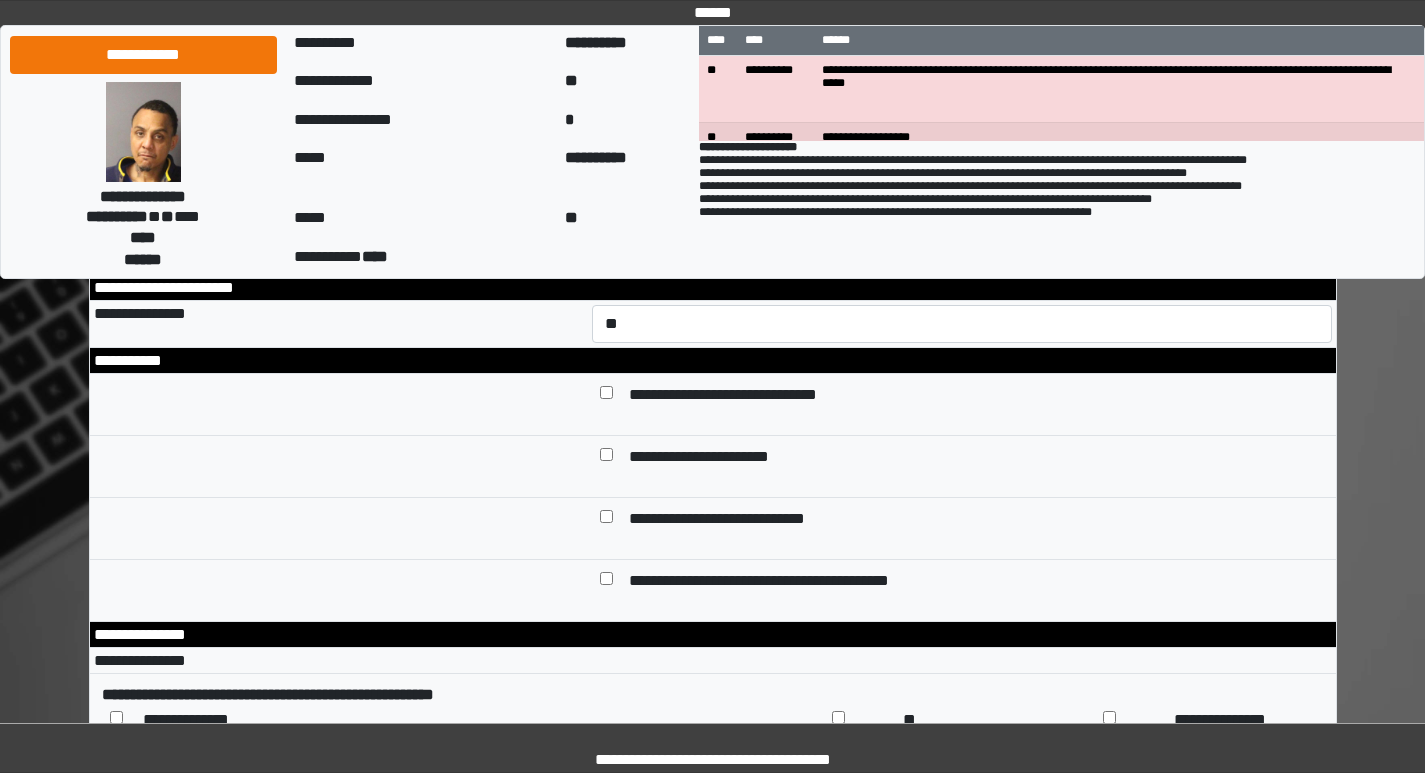 click on "**********" at bounding box center [962, 251] 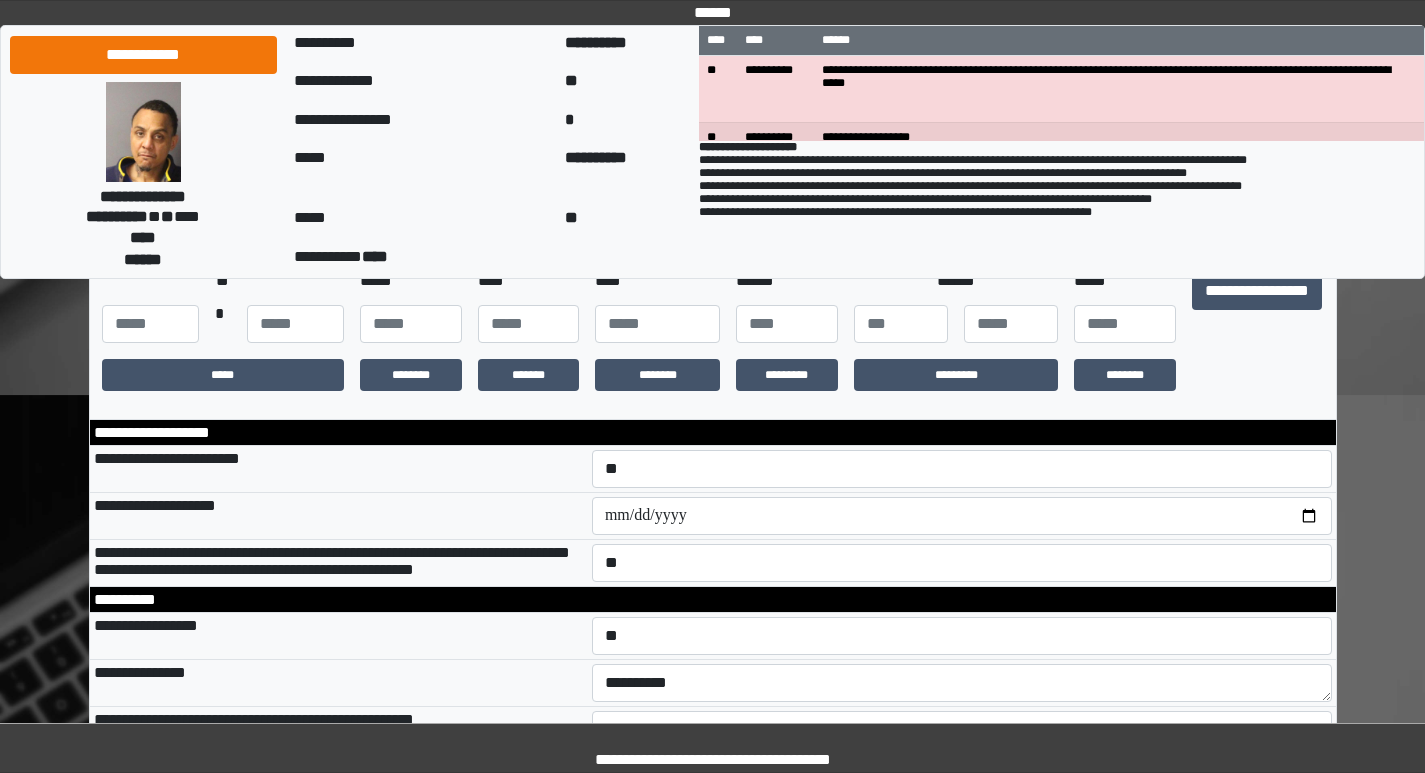 scroll, scrollTop: 400, scrollLeft: 0, axis: vertical 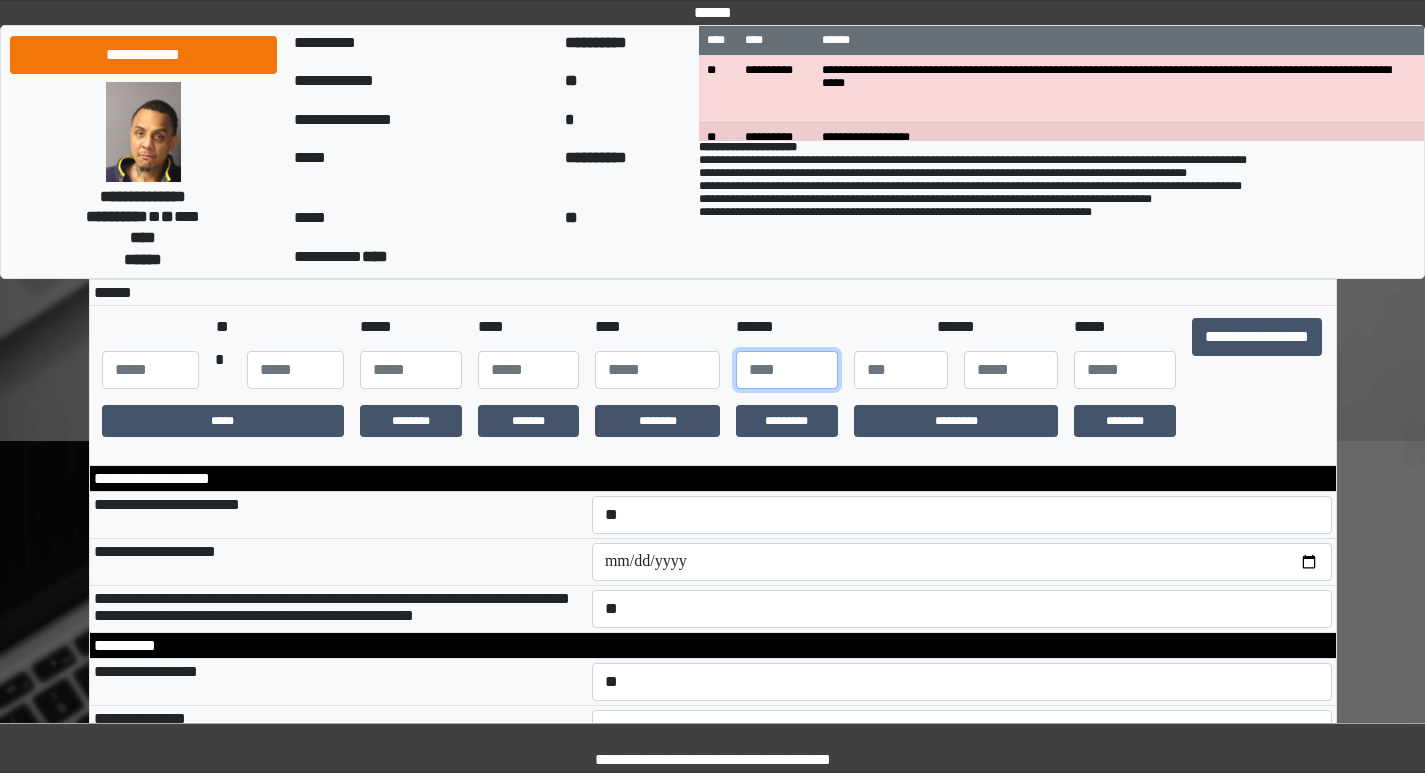 click at bounding box center (787, 370) 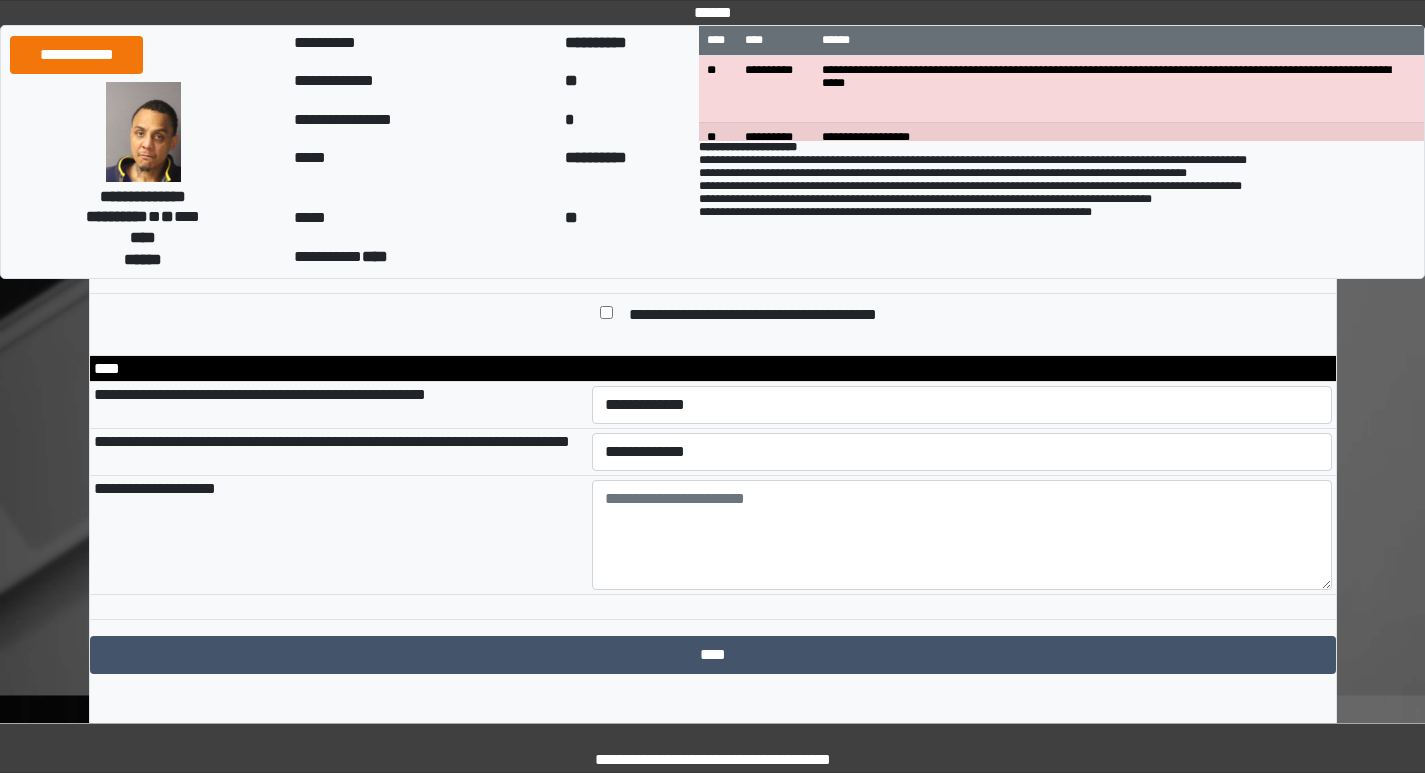 scroll, scrollTop: 1109, scrollLeft: 0, axis: vertical 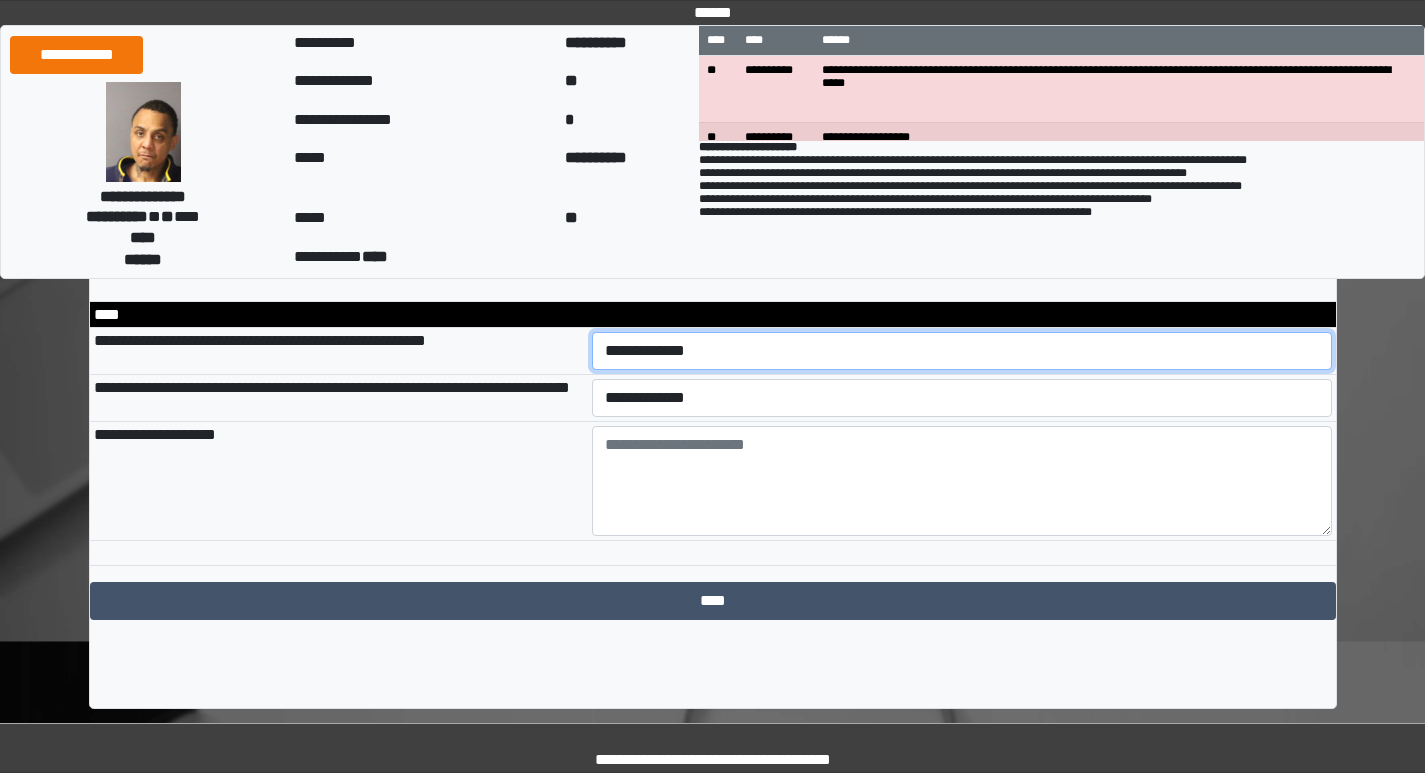 click on "**********" at bounding box center [962, 351] 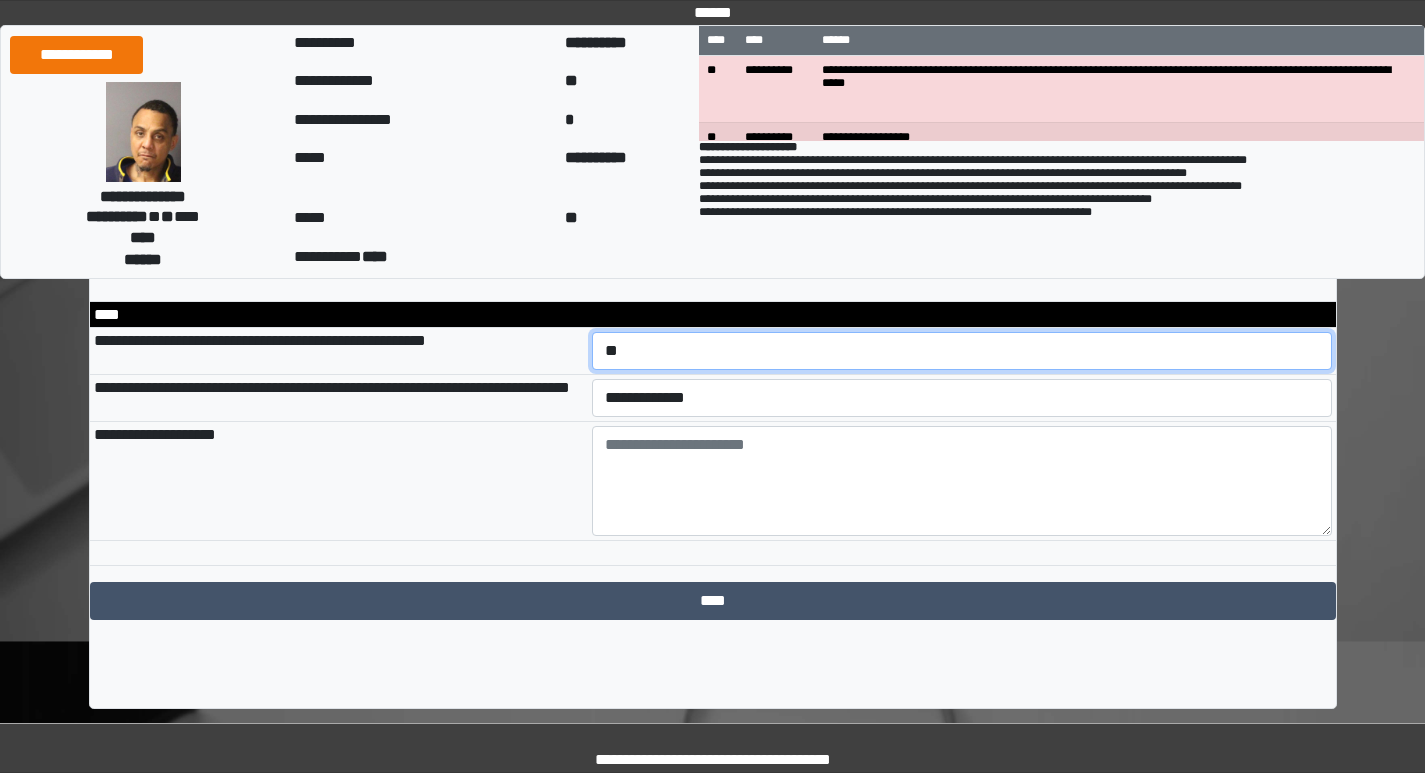 click on "**********" at bounding box center (962, 351) 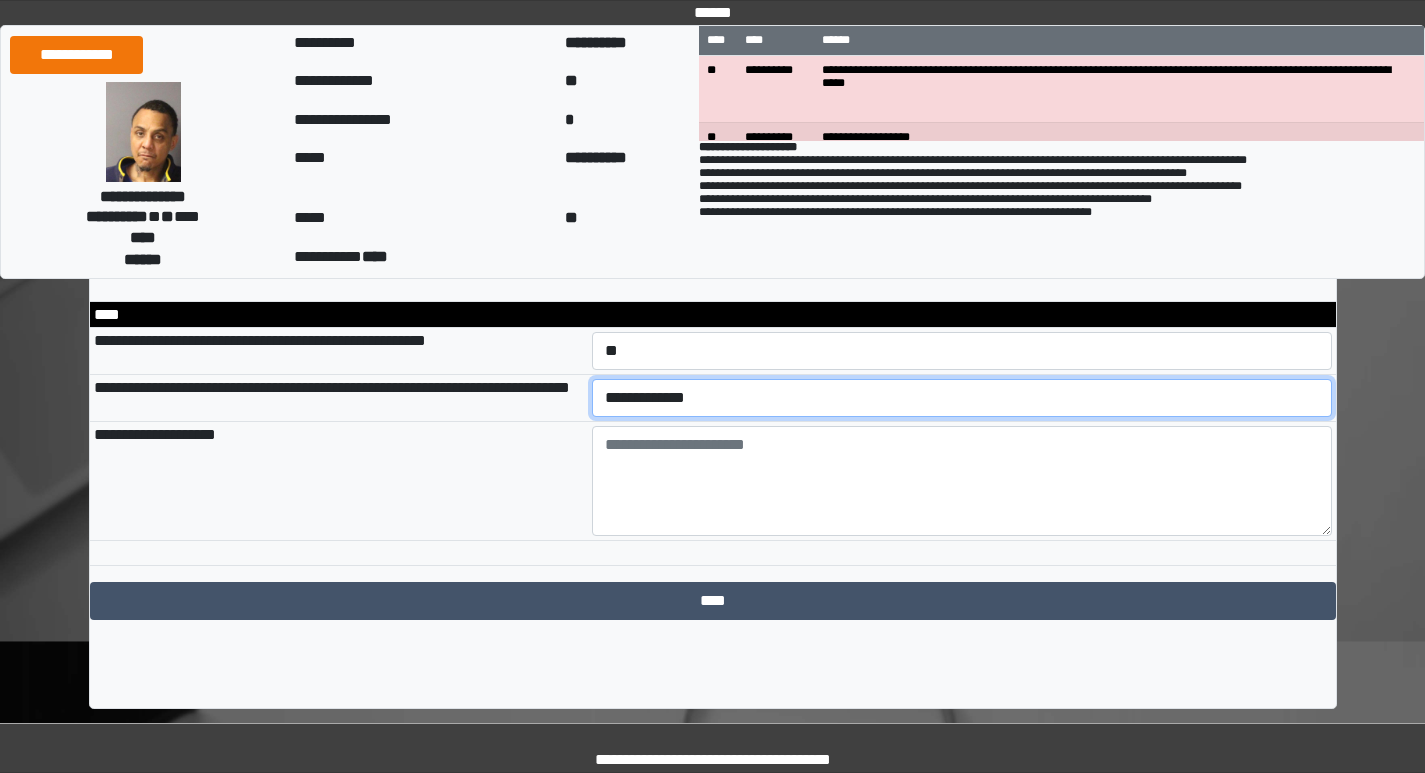 drag, startPoint x: 656, startPoint y: 413, endPoint x: 664, endPoint y: 433, distance: 21.540659 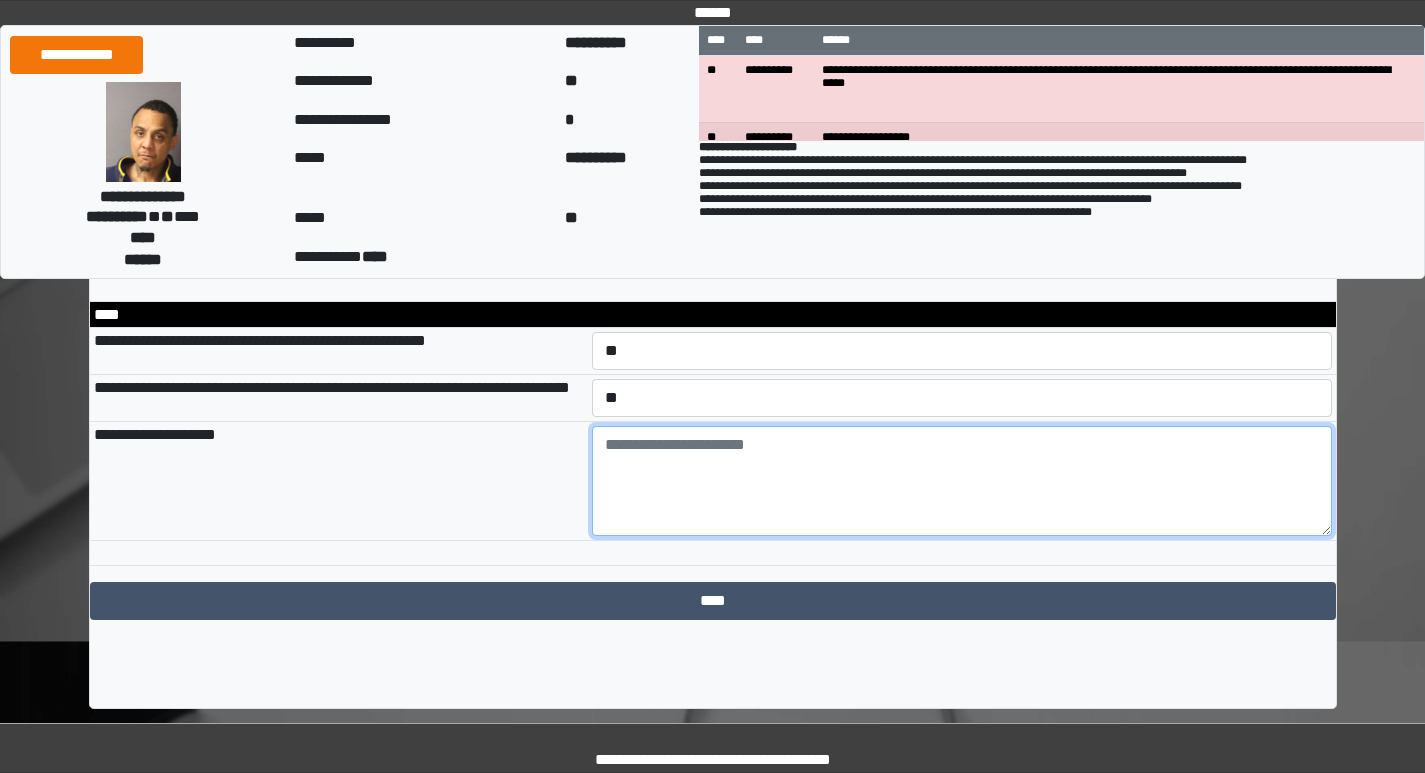 click at bounding box center [962, 481] 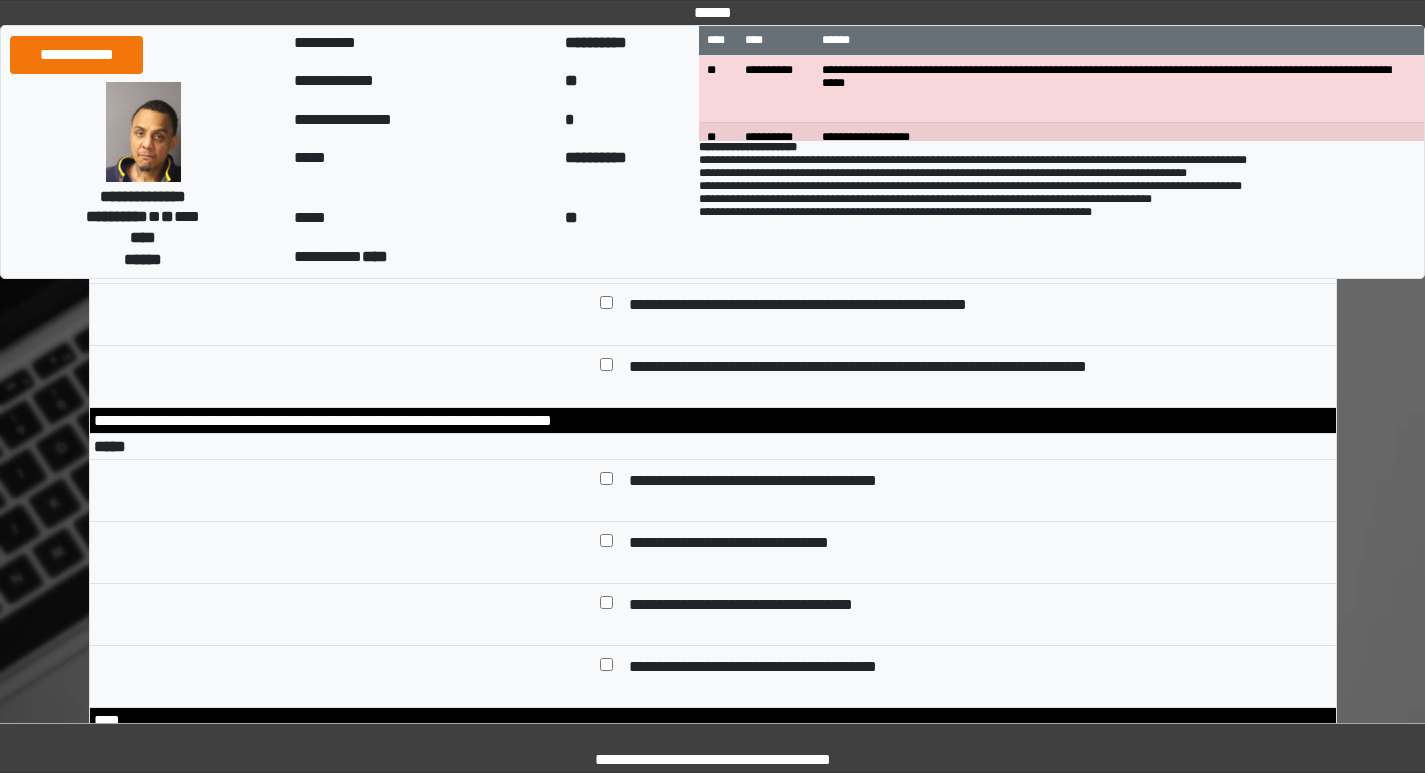 scroll, scrollTop: 1100, scrollLeft: 0, axis: vertical 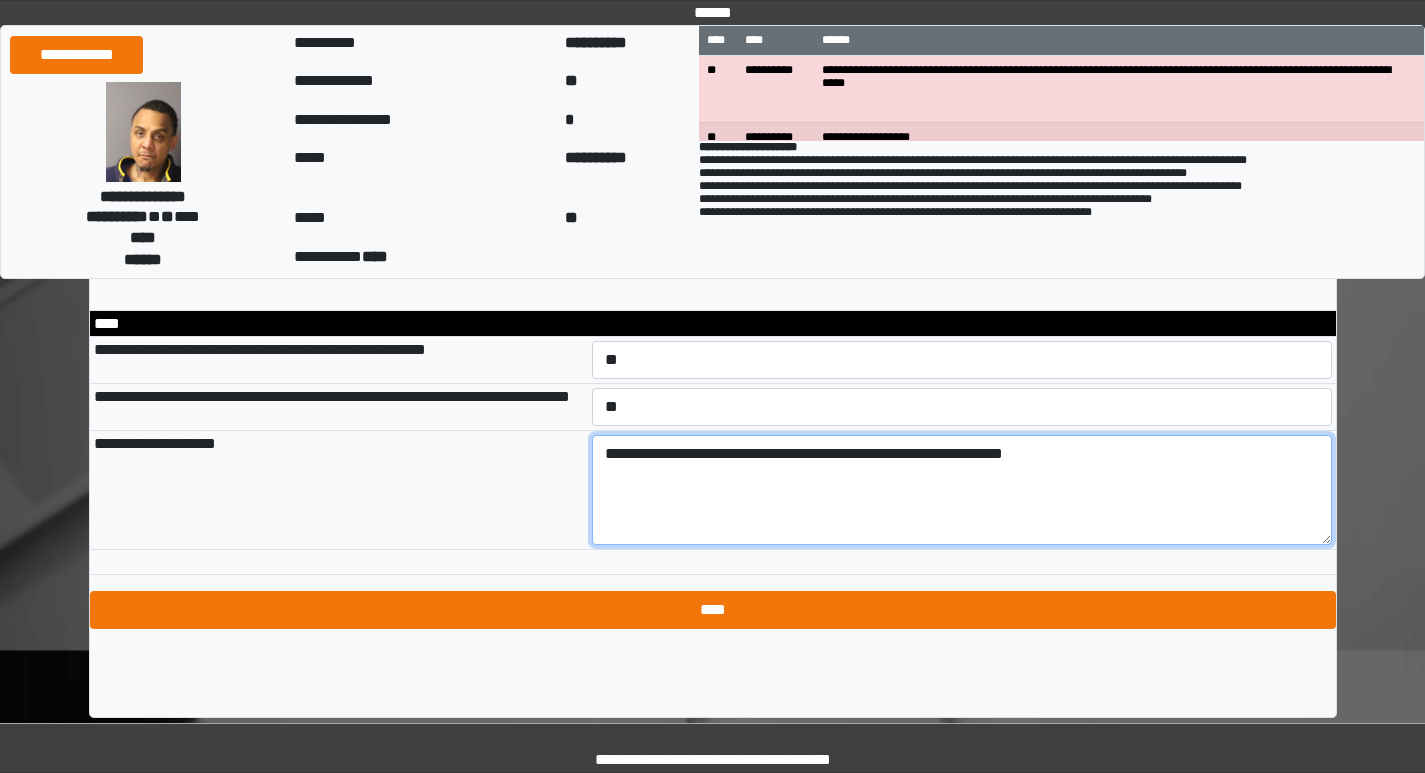 type on "**********" 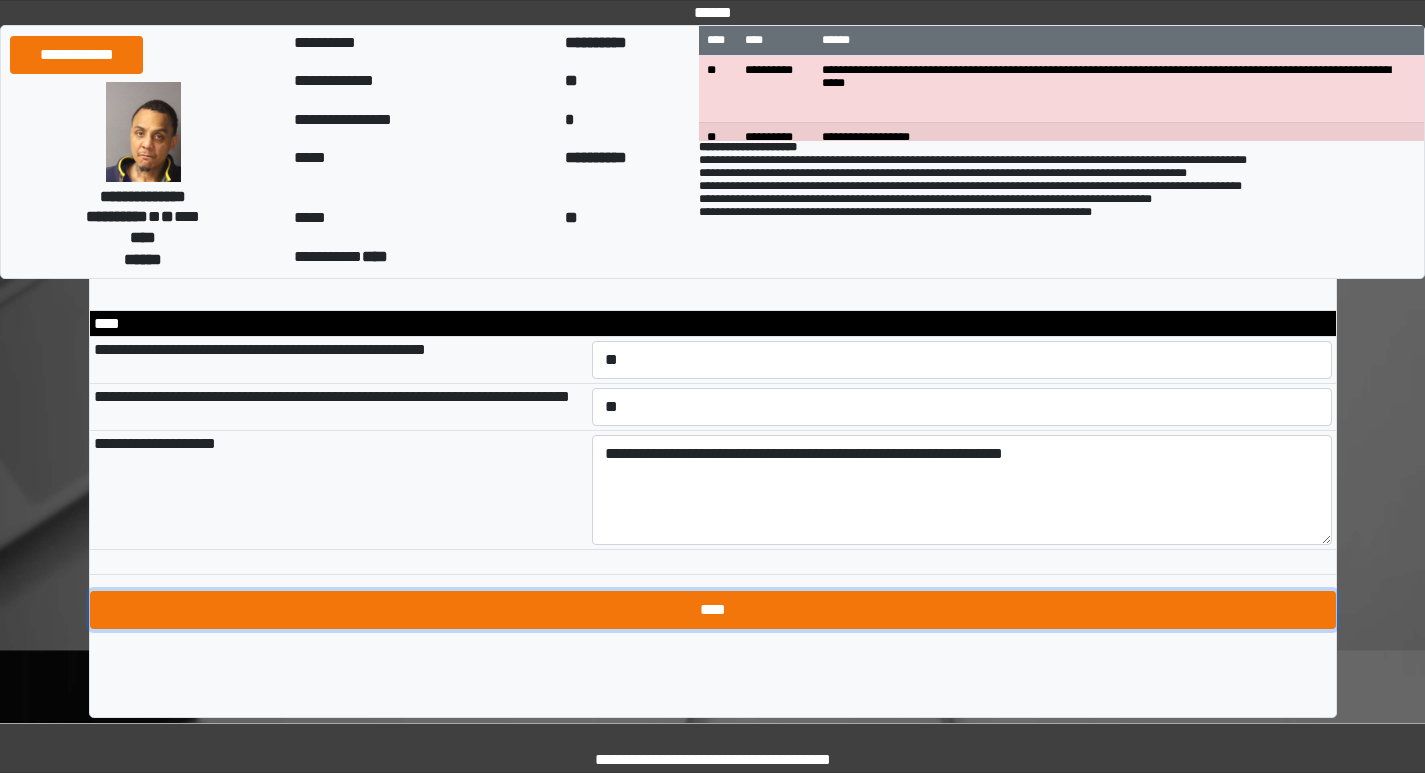 click on "****" at bounding box center [713, 610] 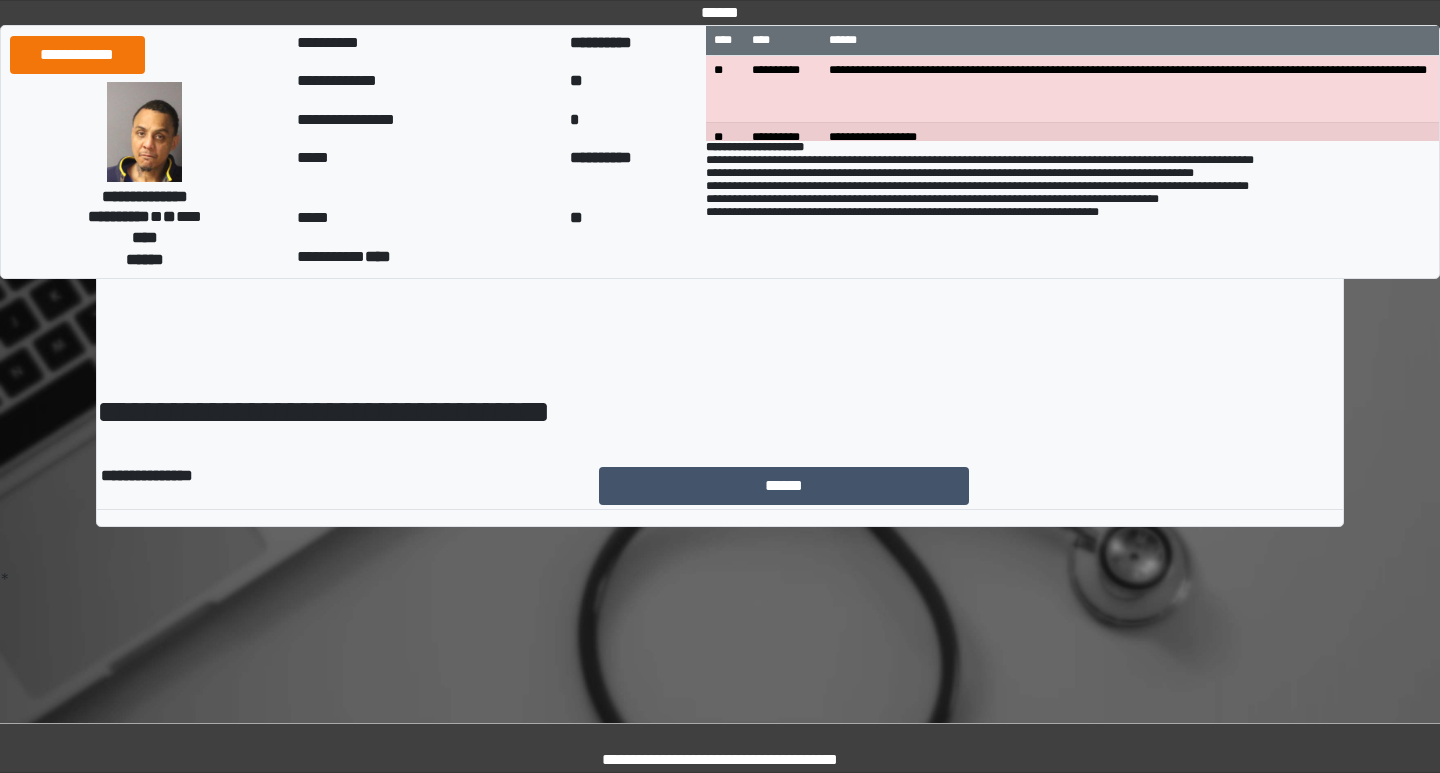 scroll, scrollTop: 0, scrollLeft: 0, axis: both 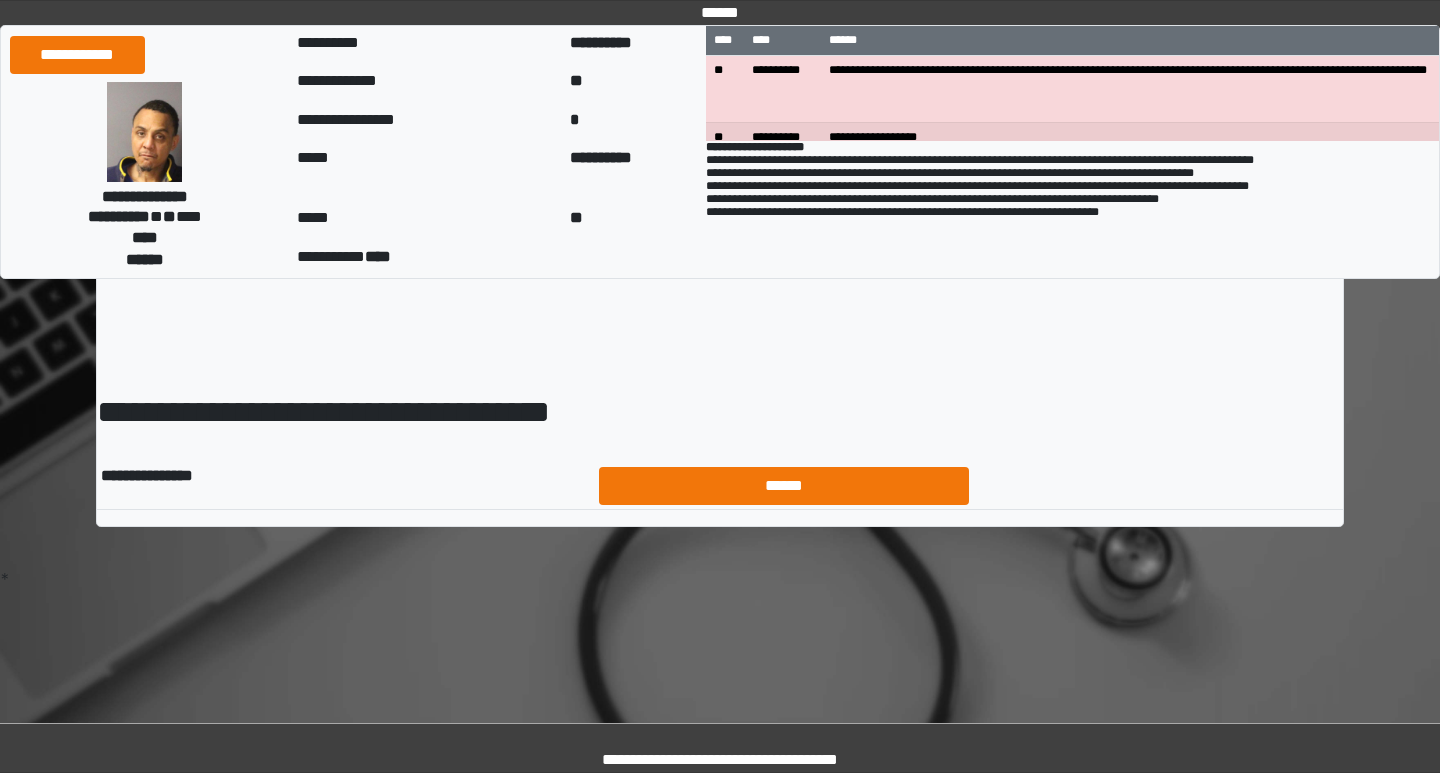 click on "******" at bounding box center (784, 486) 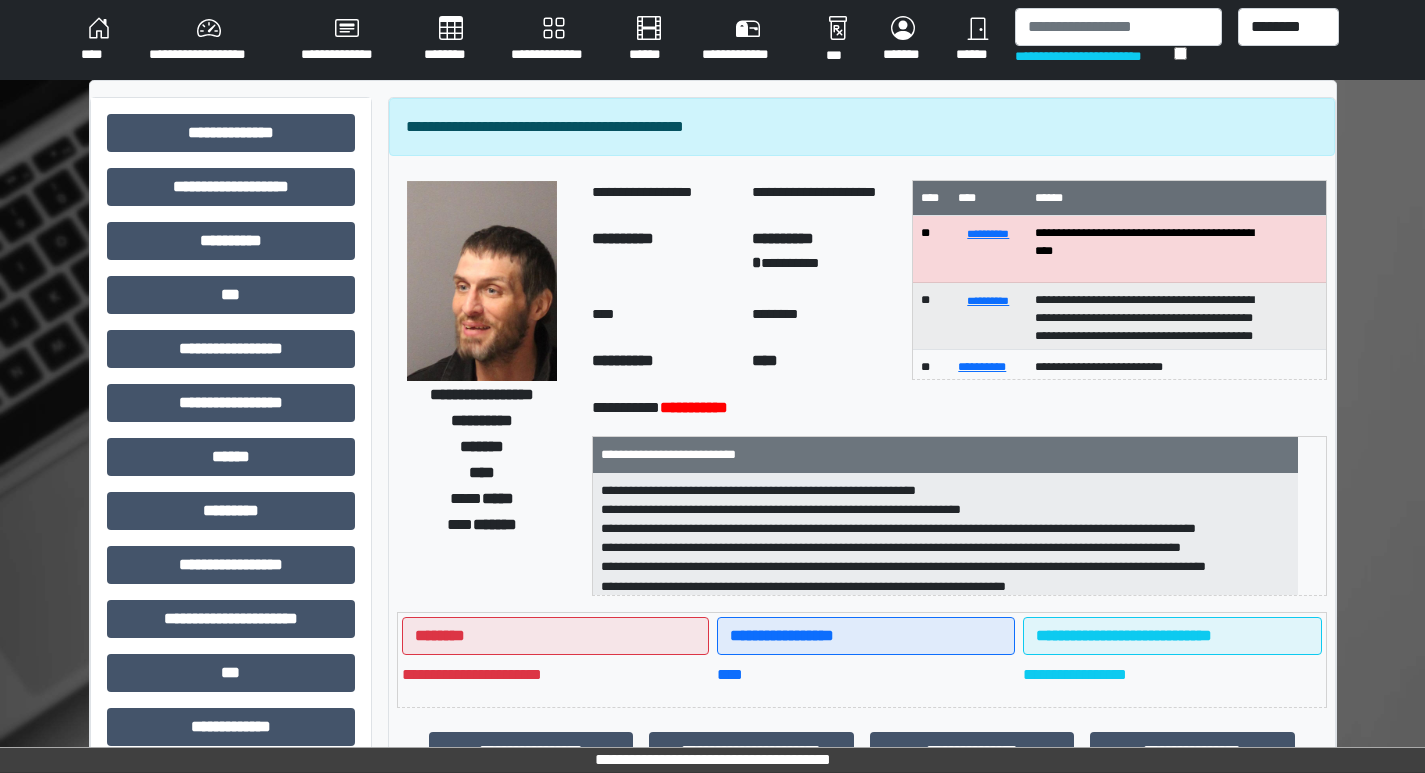 scroll, scrollTop: 0, scrollLeft: 0, axis: both 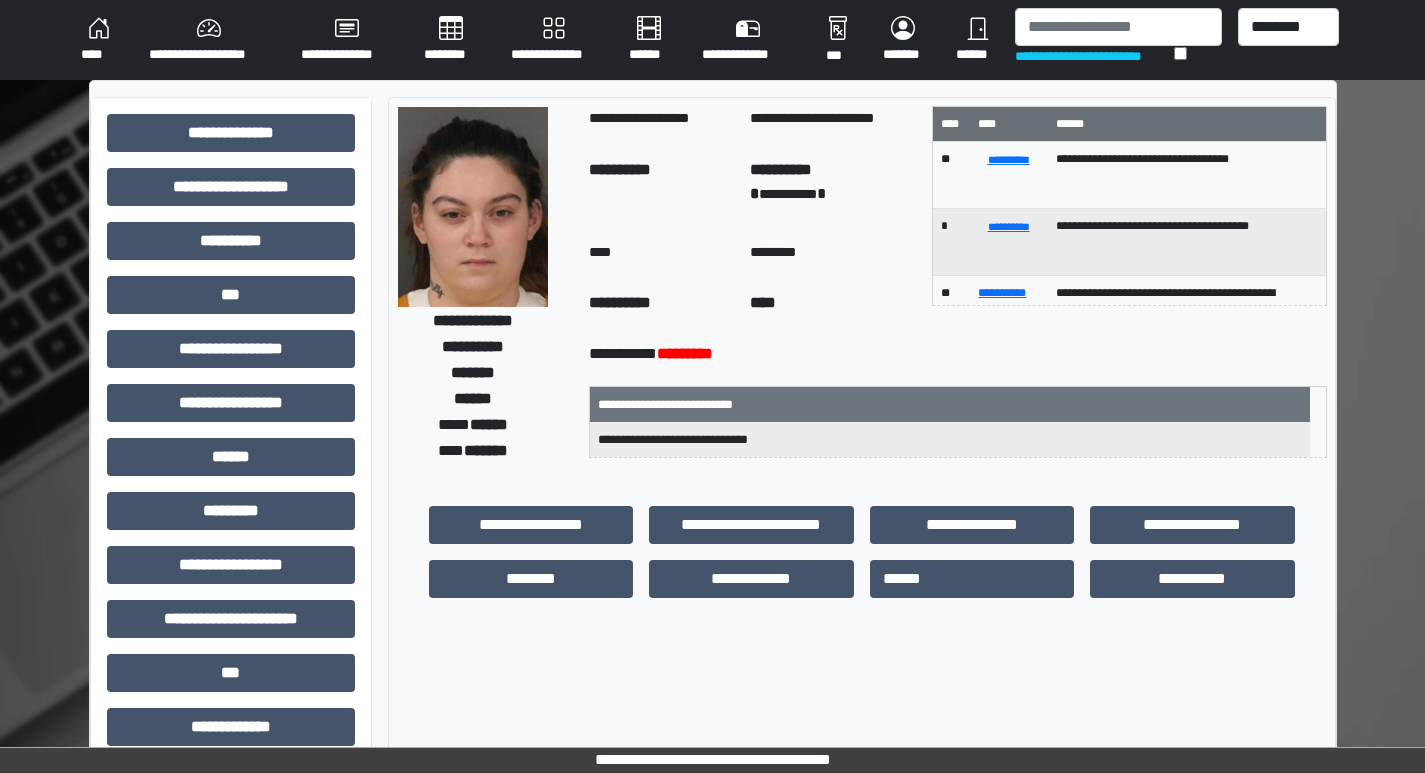 click at bounding box center (1118, 27) 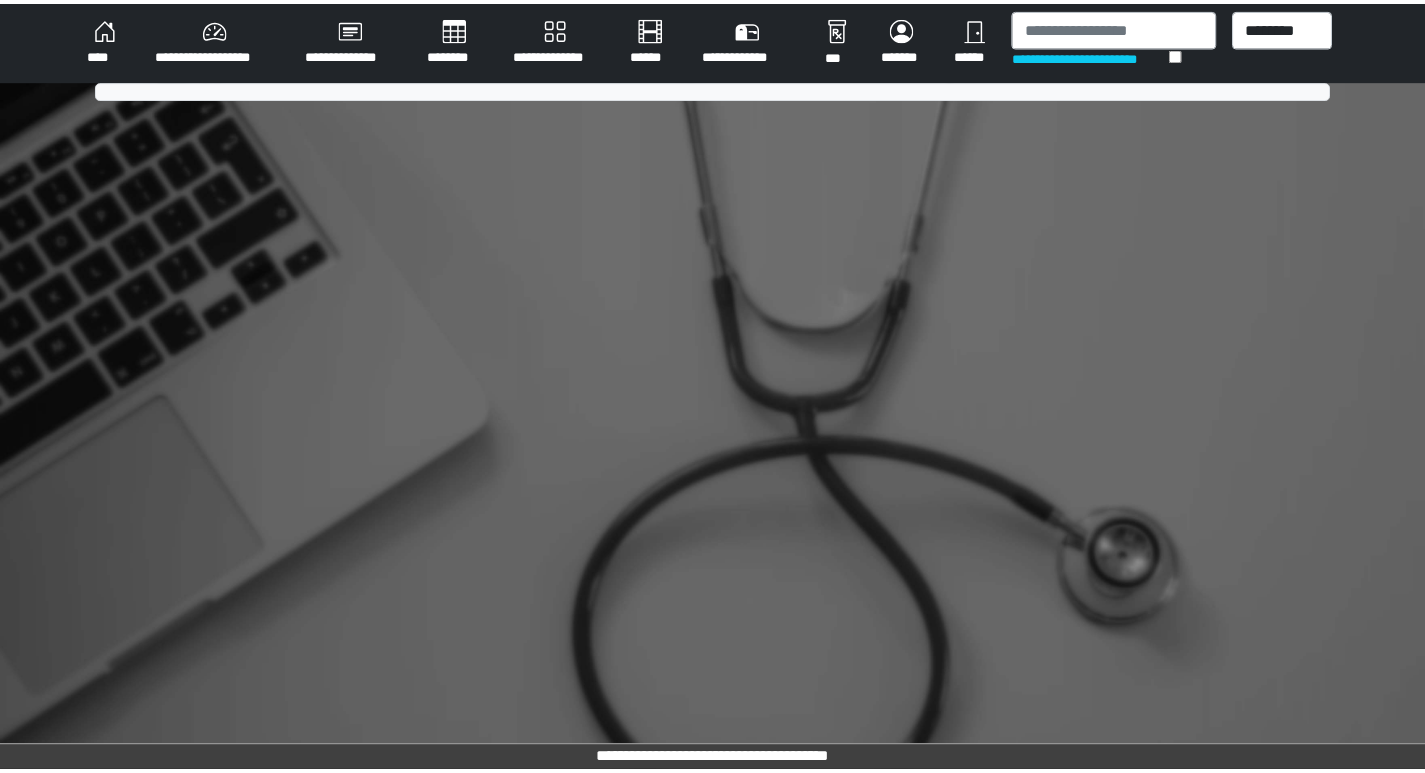 scroll, scrollTop: 0, scrollLeft: 0, axis: both 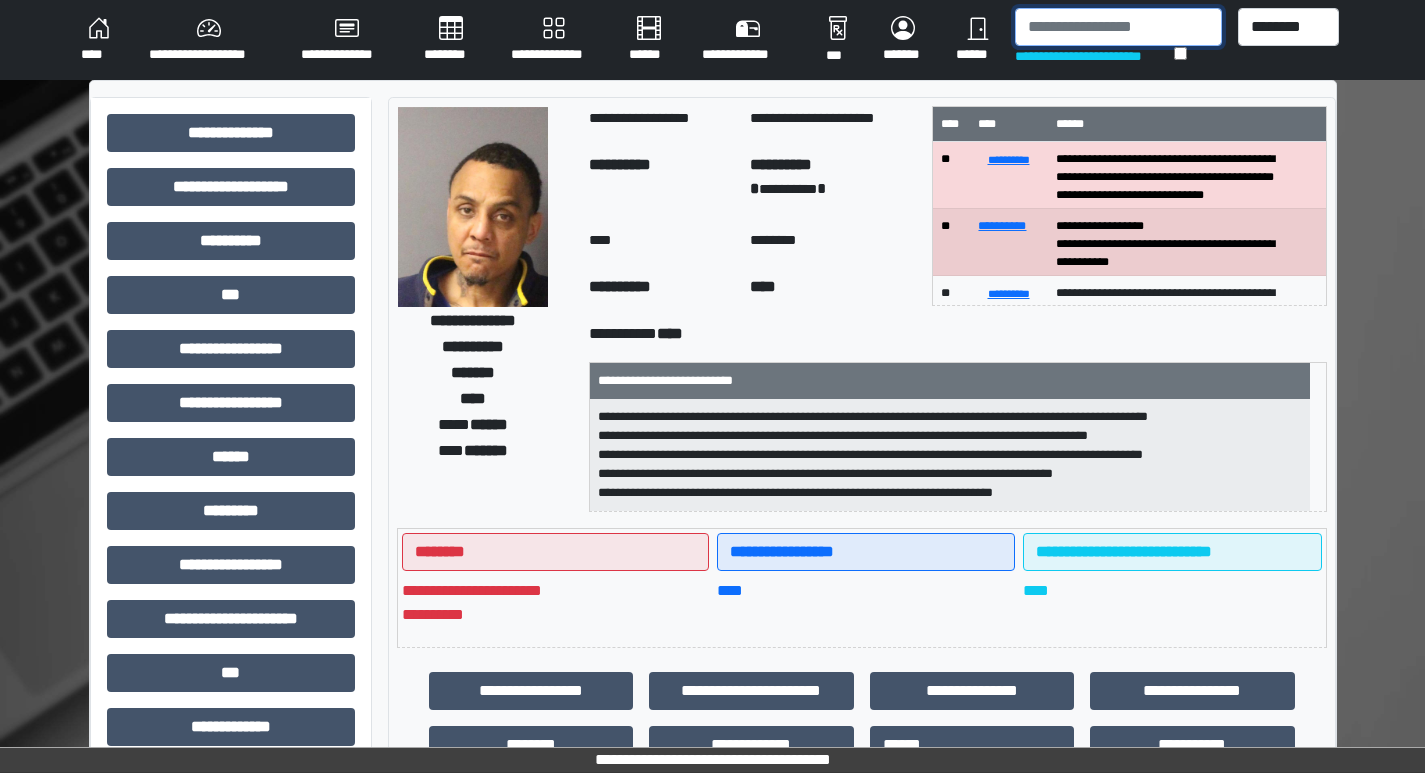 click at bounding box center (1118, 27) 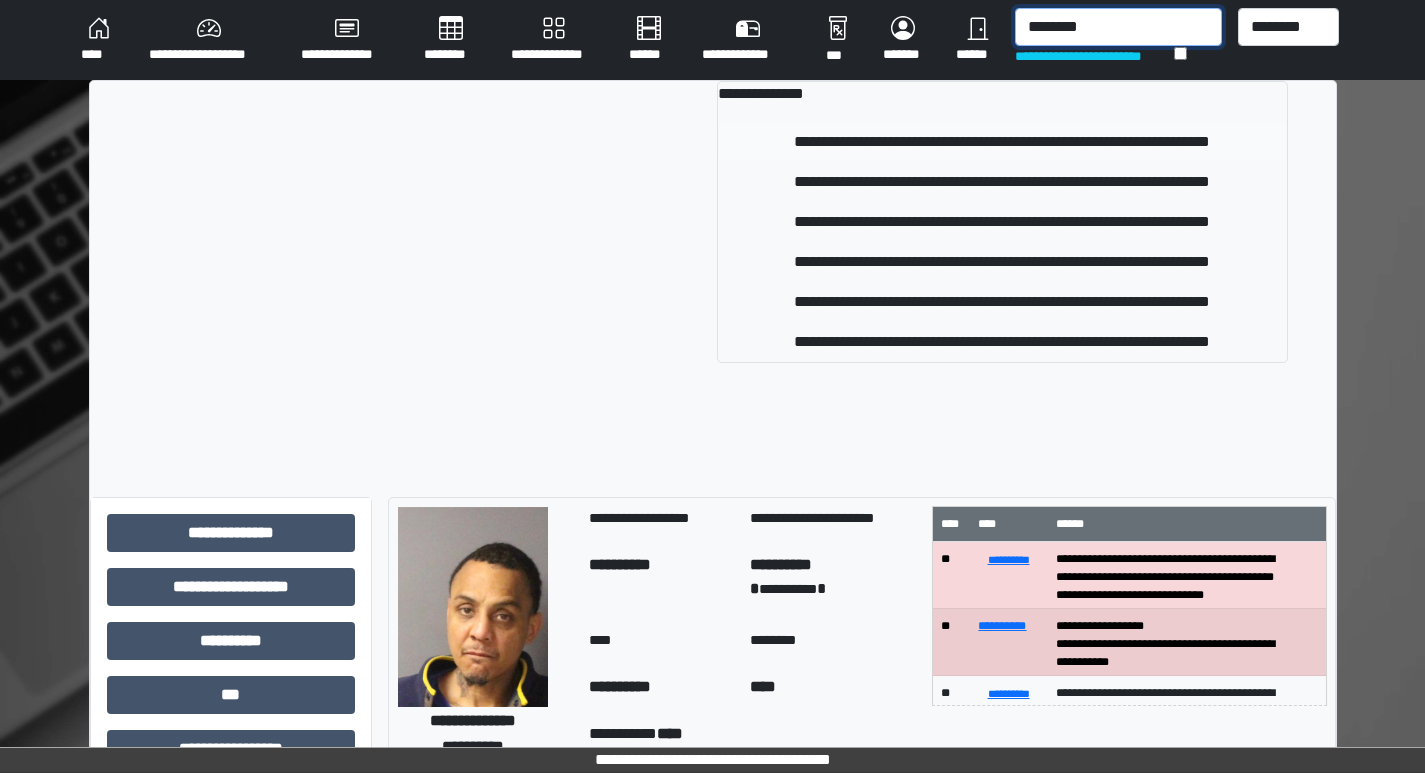 type on "********" 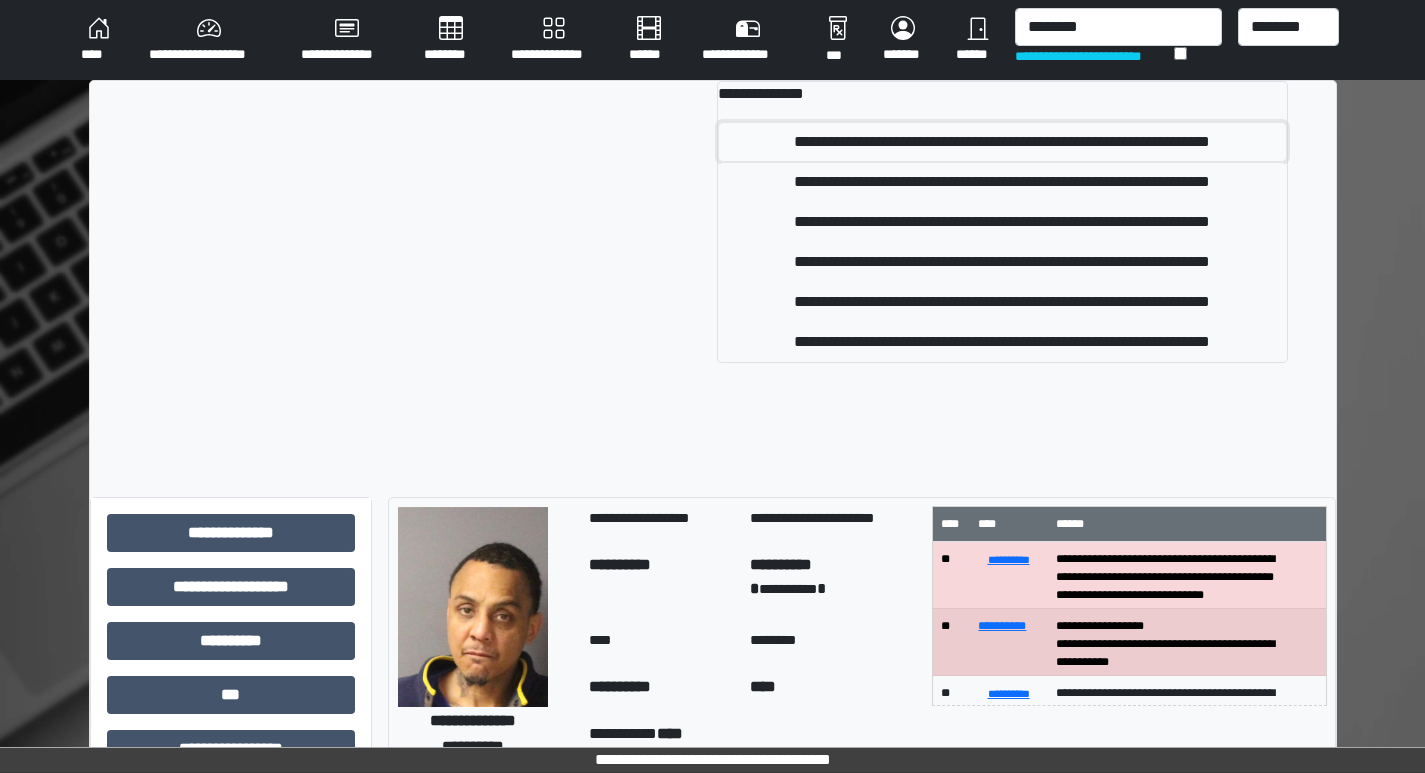 click on "**********" at bounding box center (1002, 142) 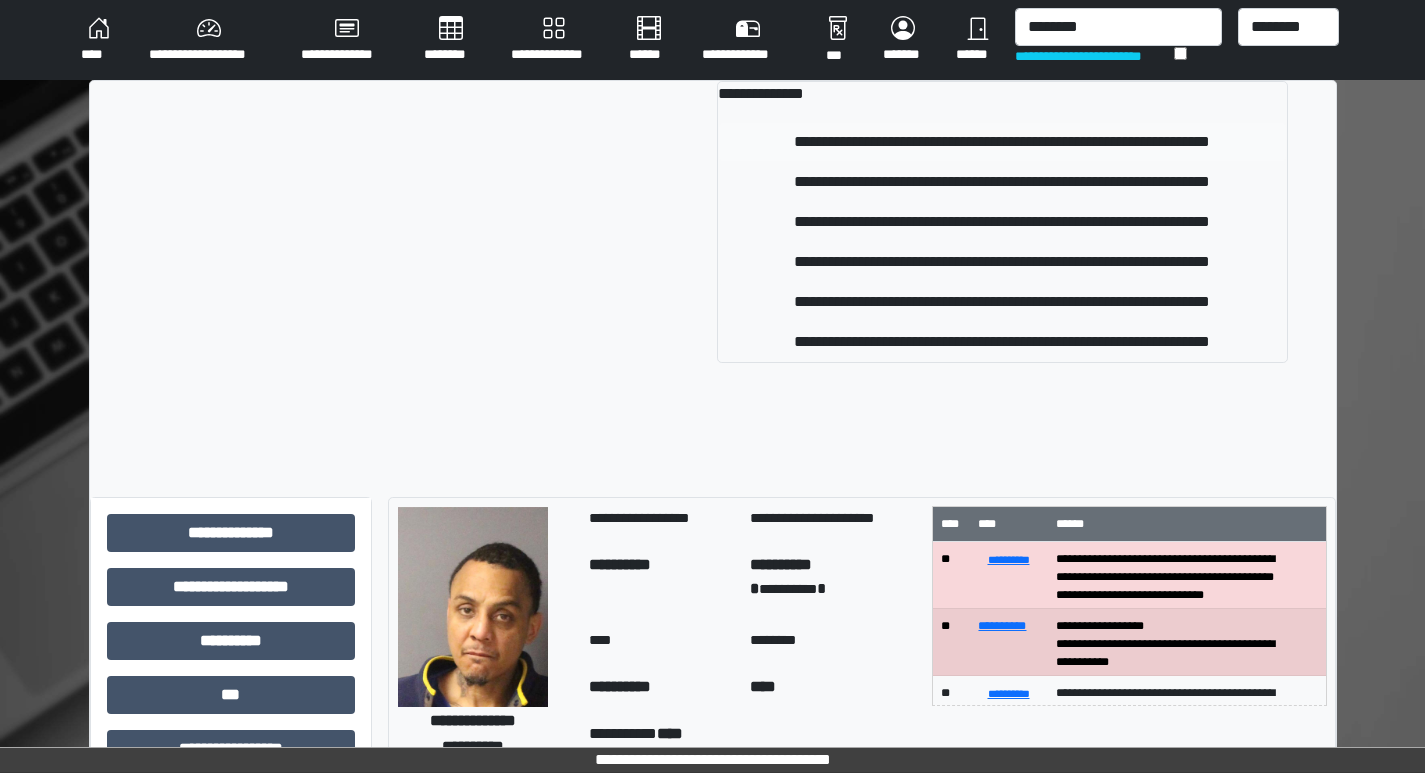 type 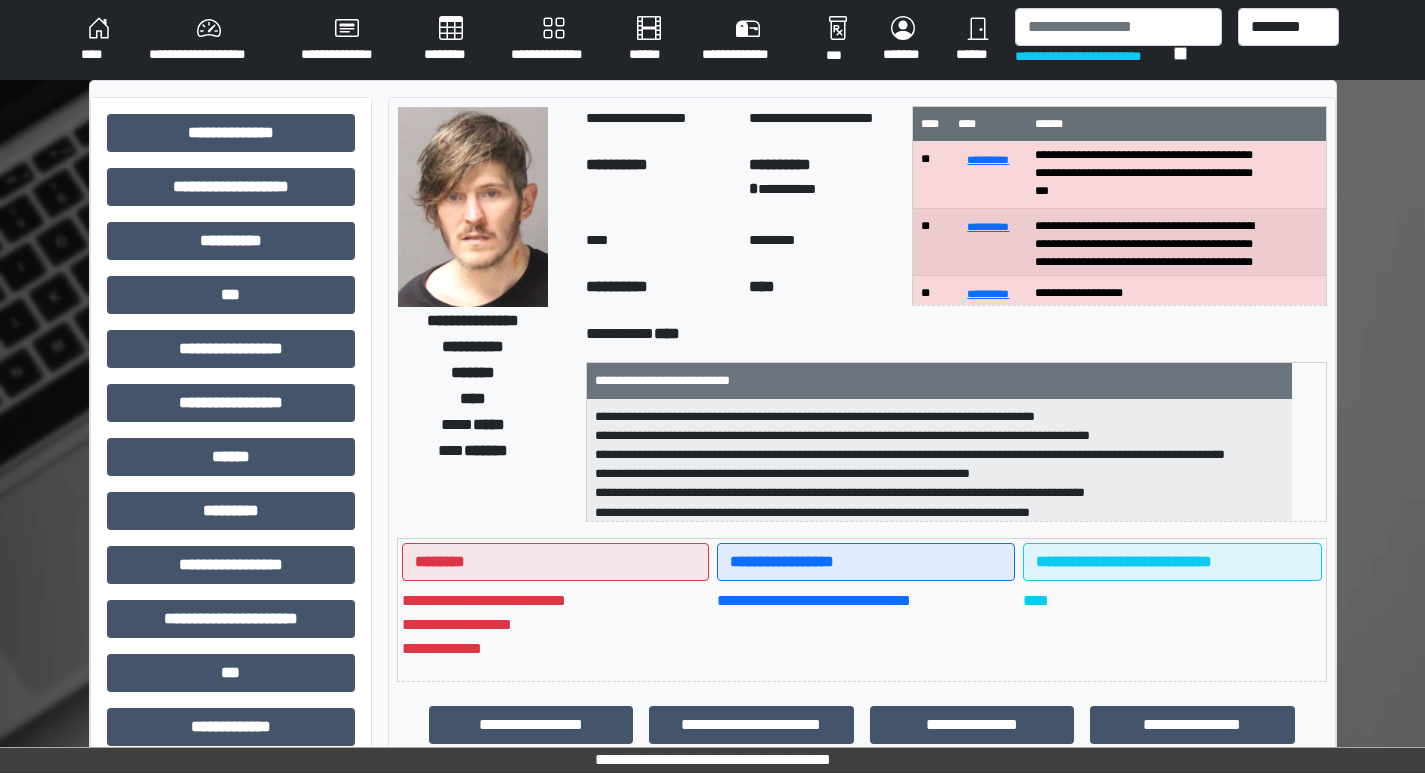 scroll, scrollTop: 112, scrollLeft: 0, axis: vertical 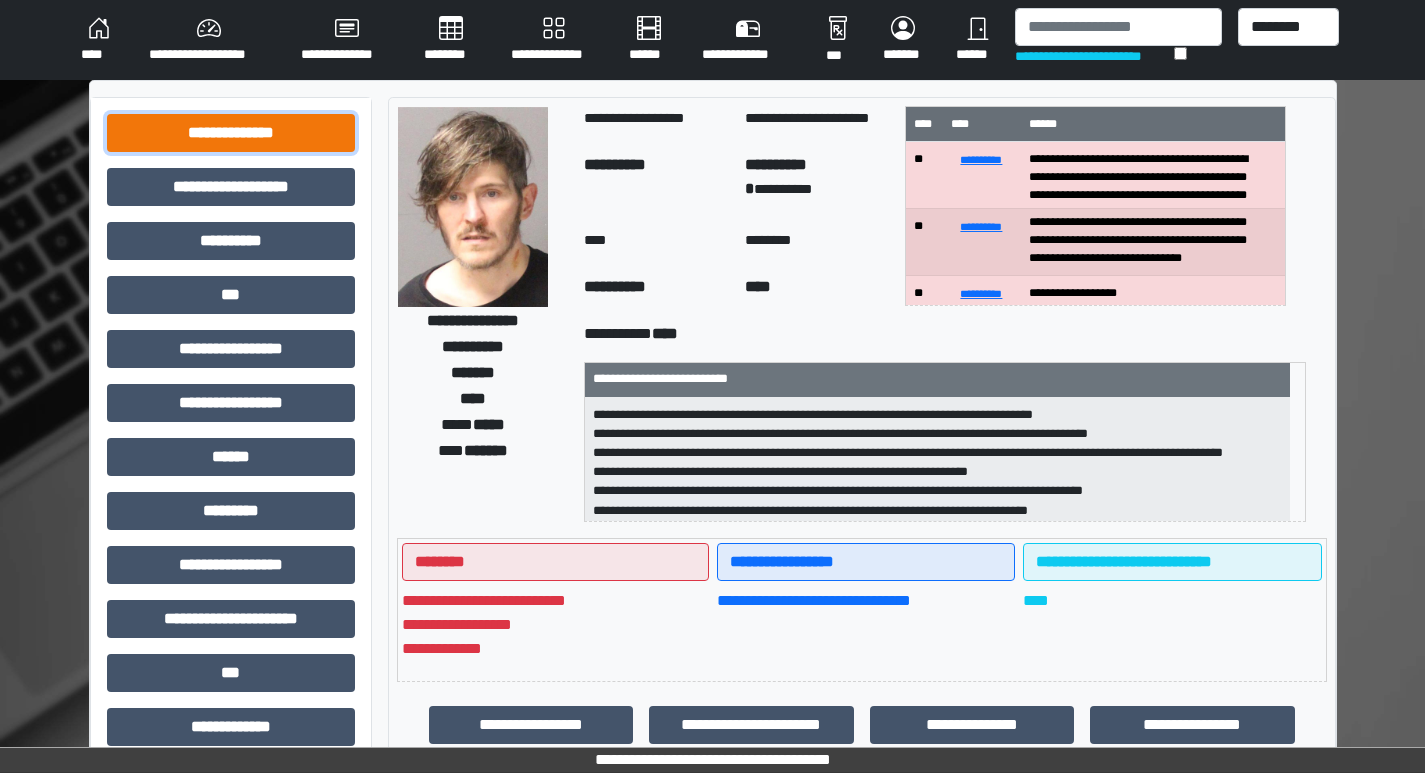 click on "**********" at bounding box center [231, 133] 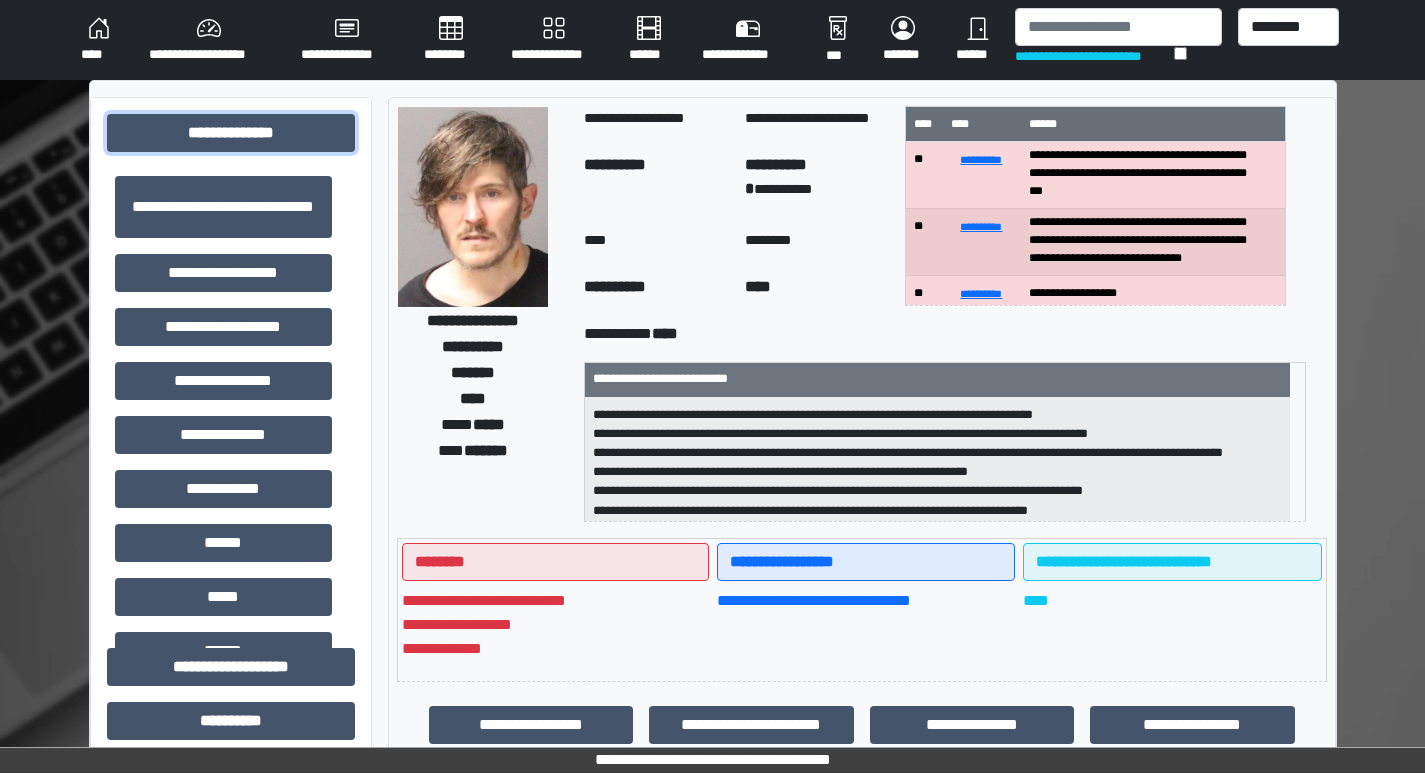 scroll, scrollTop: 112, scrollLeft: 0, axis: vertical 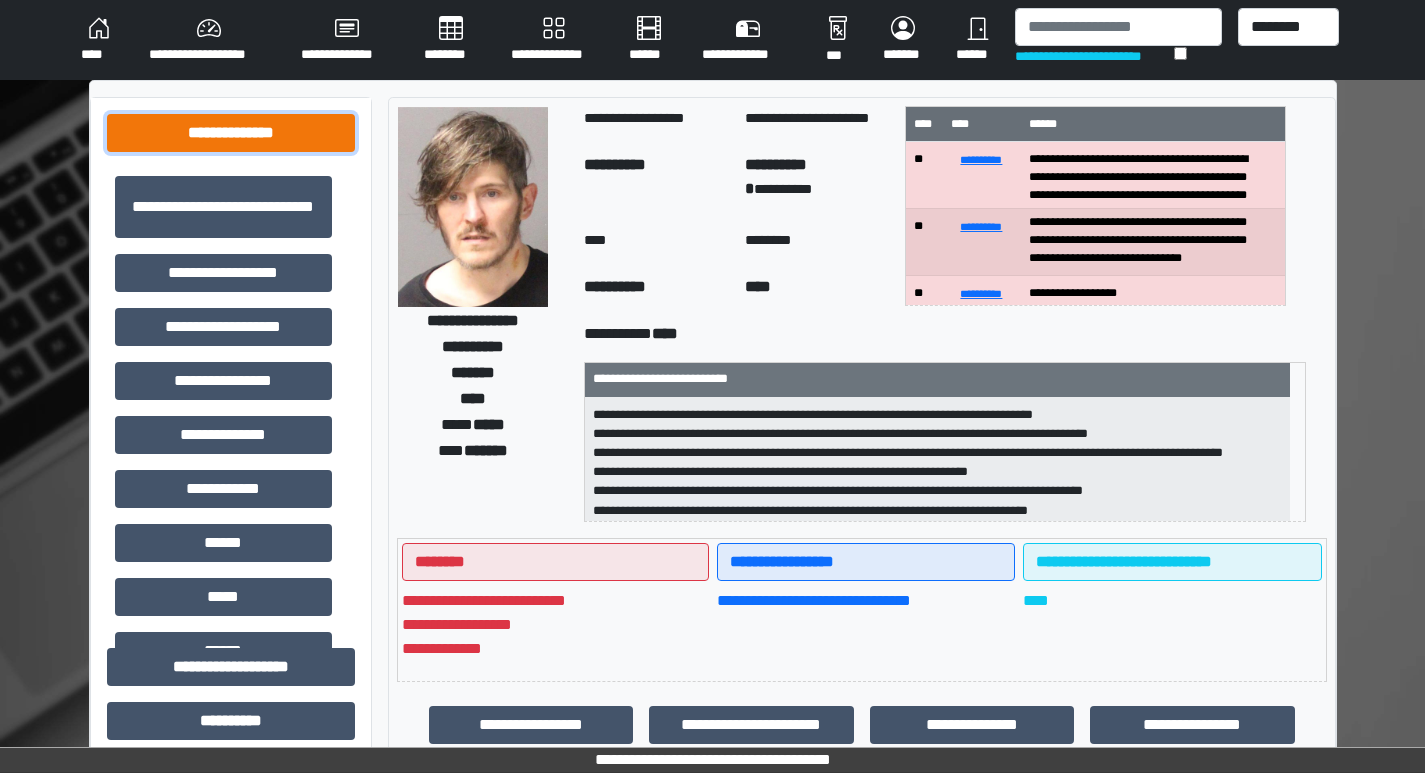 click on "**********" at bounding box center (231, 133) 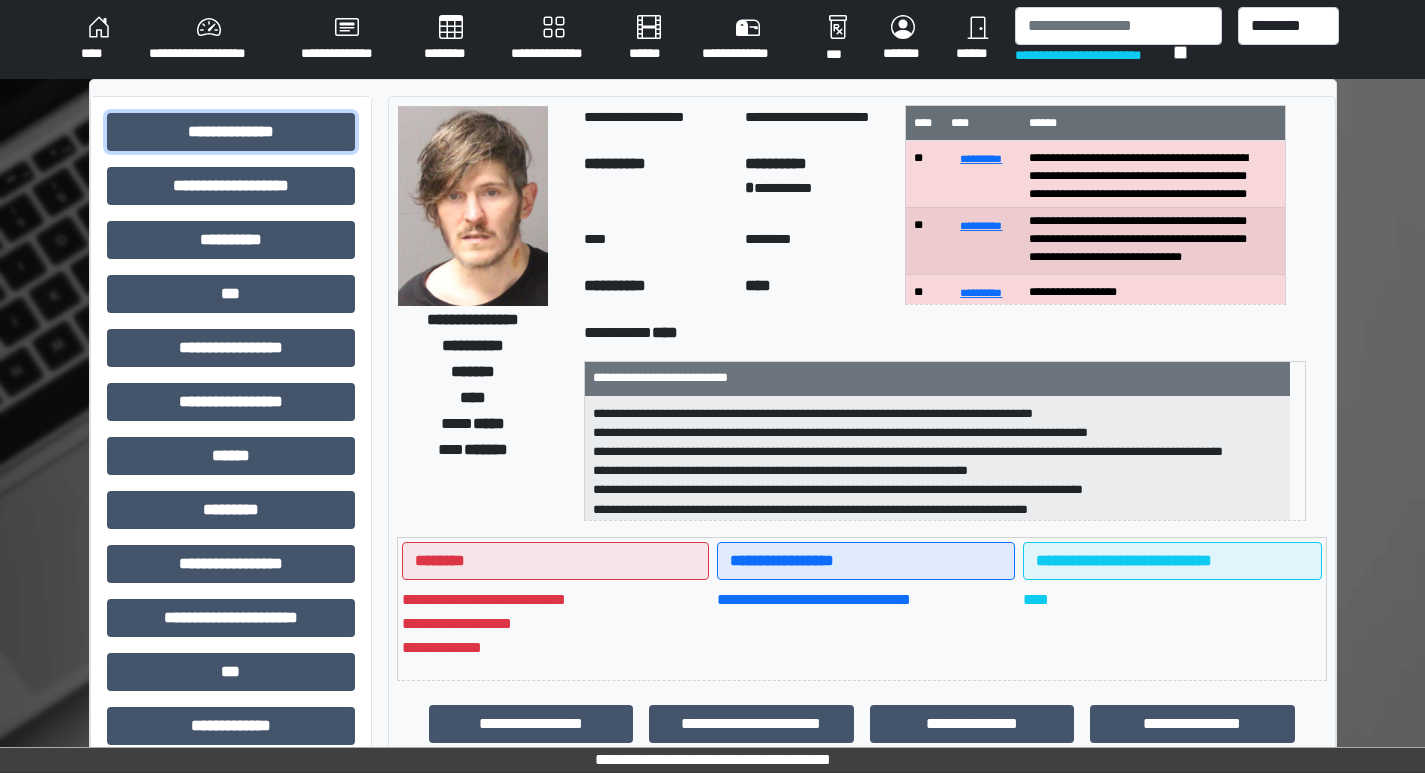 scroll, scrollTop: 0, scrollLeft: 0, axis: both 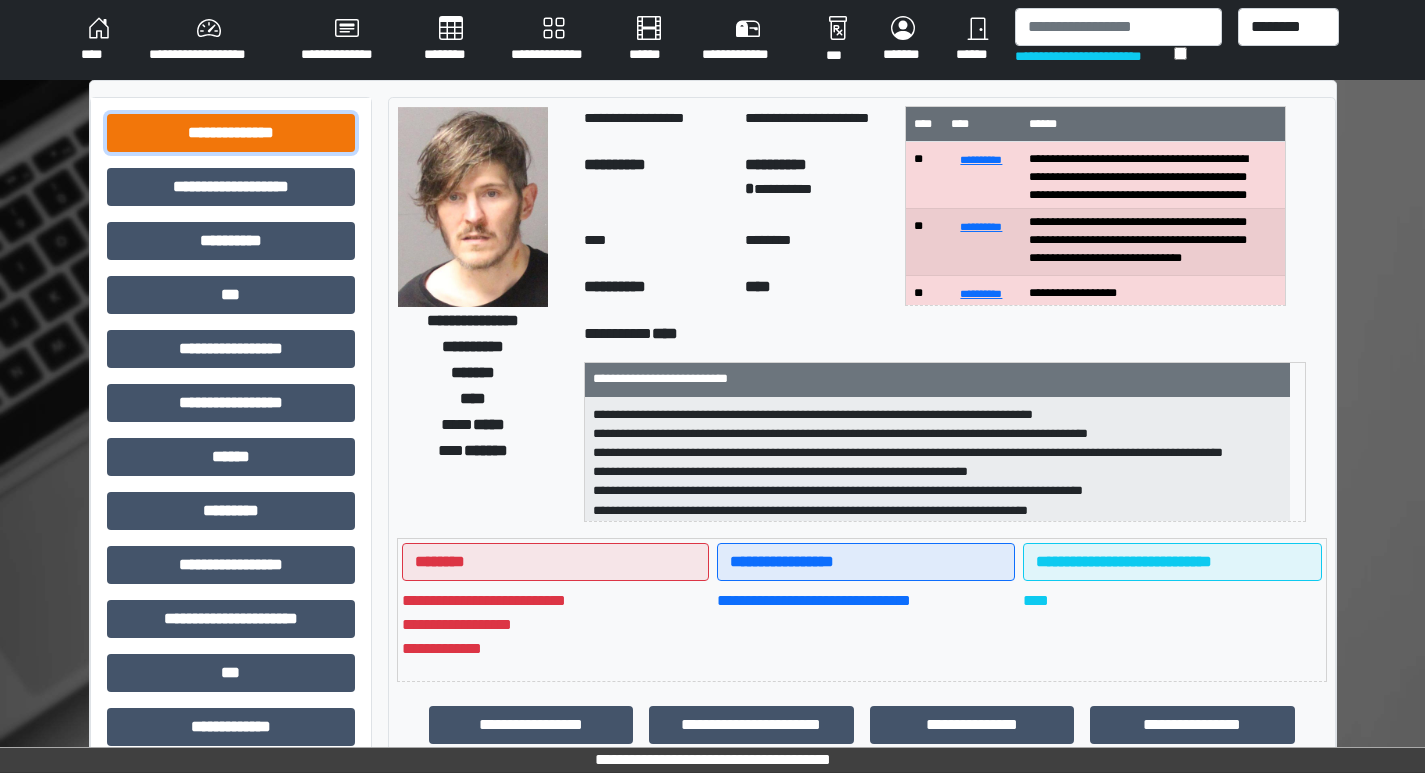 click on "**********" at bounding box center (231, 133) 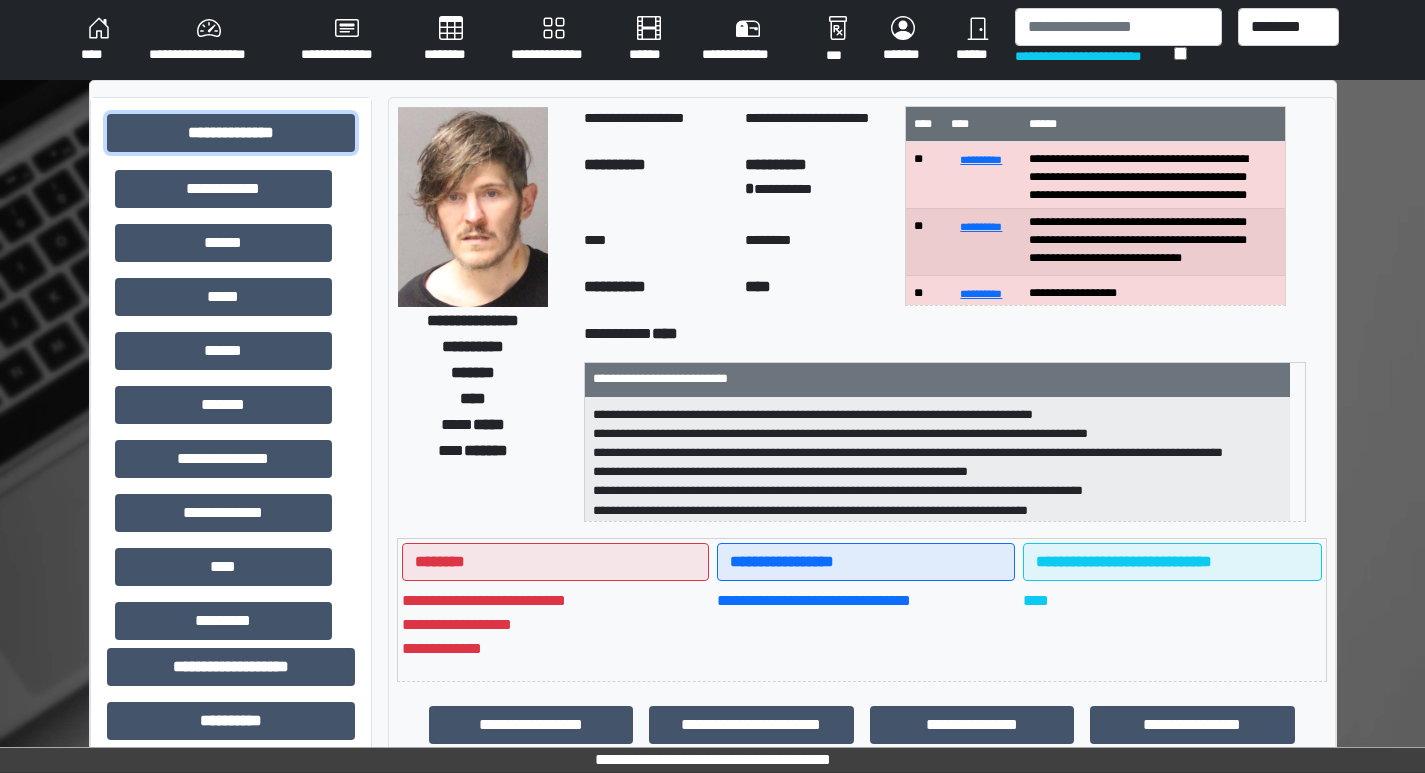 scroll, scrollTop: 0, scrollLeft: 0, axis: both 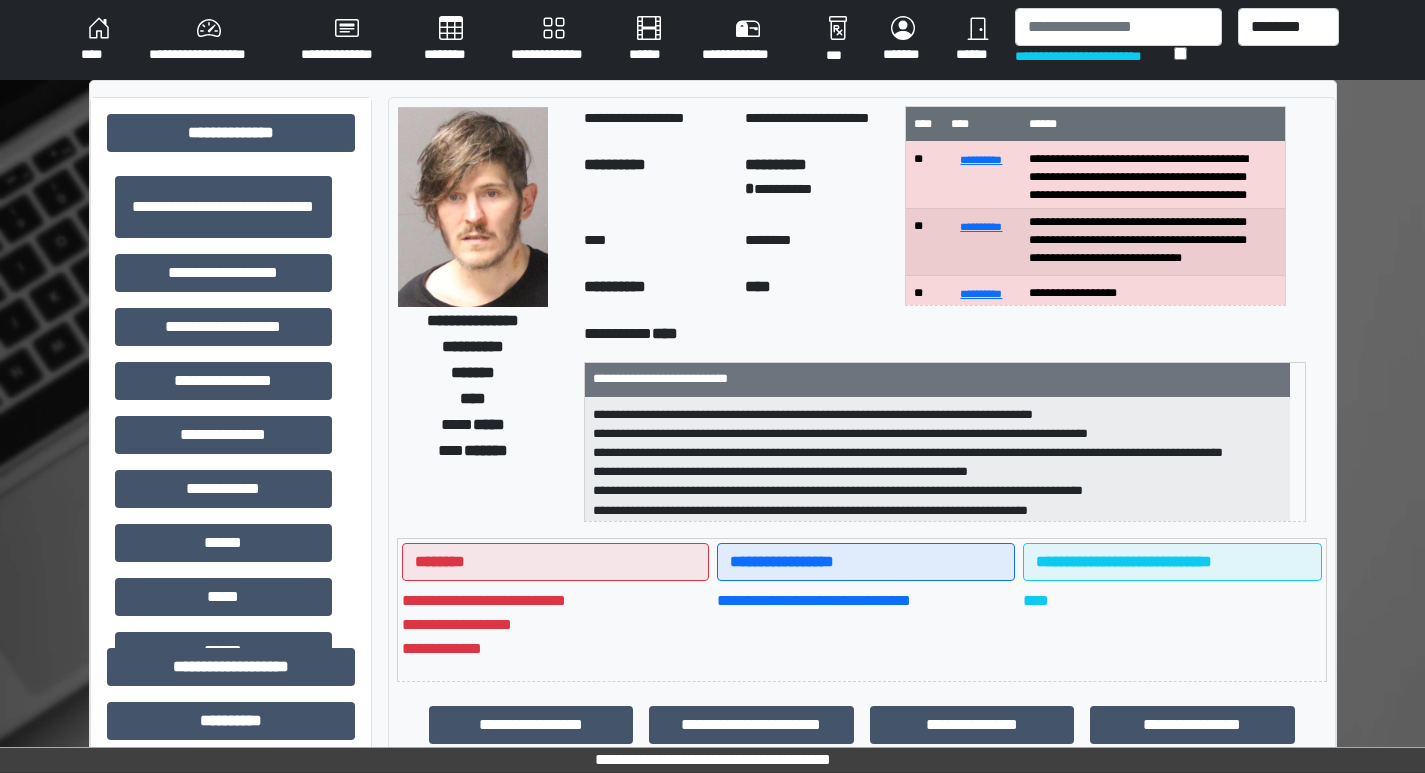 click on "**********" at bounding box center [223, 273] 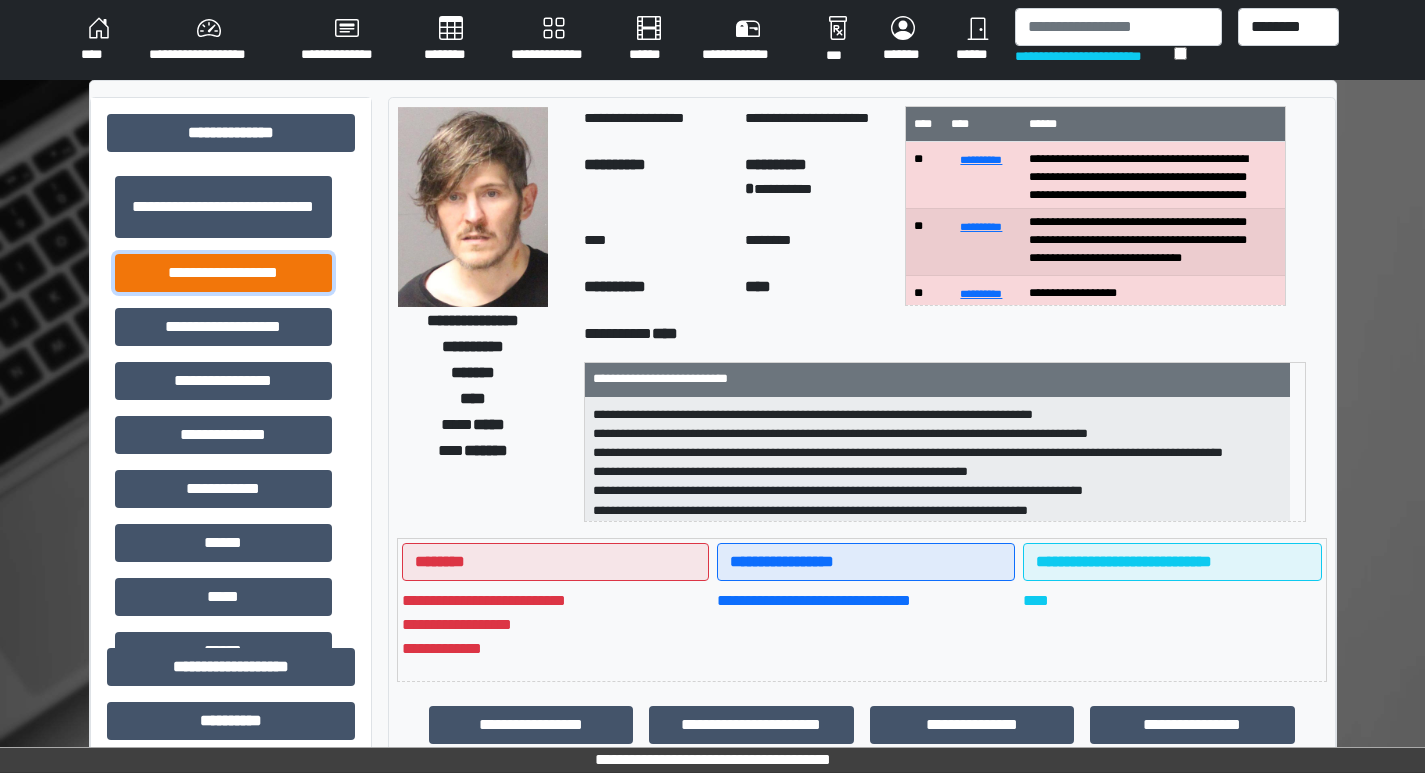 click on "**********" at bounding box center (223, 273) 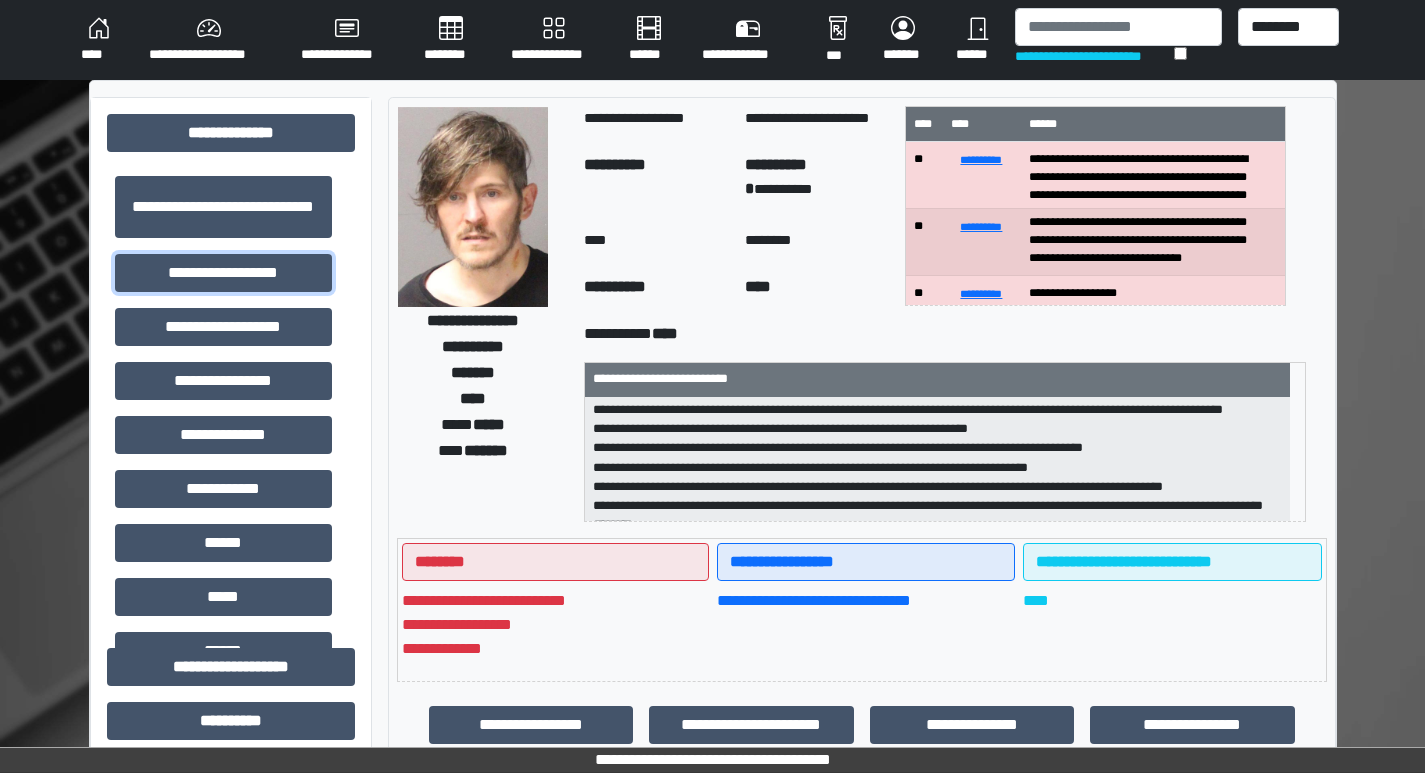 scroll, scrollTop: 82, scrollLeft: 0, axis: vertical 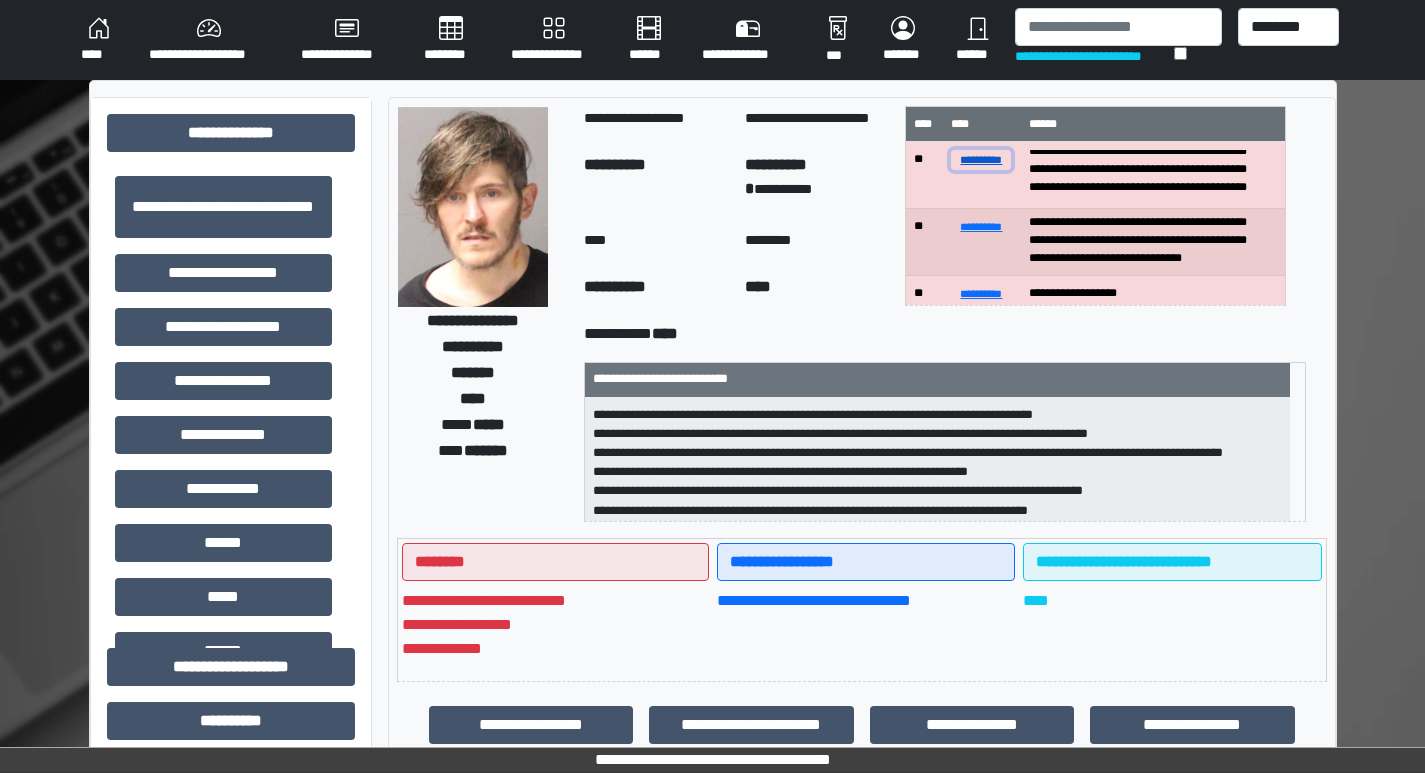 click on "**********" at bounding box center (981, 159) 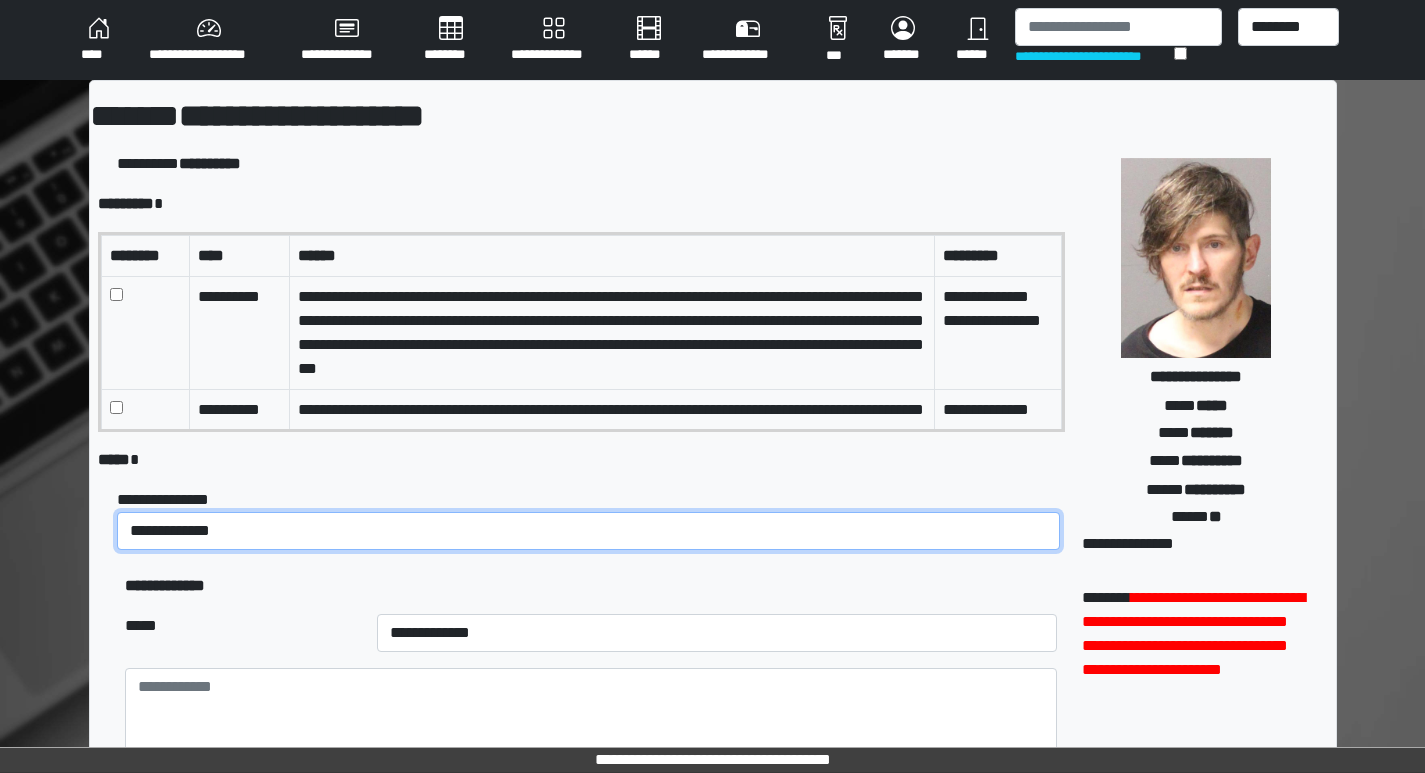 click on "**********" at bounding box center [588, 531] 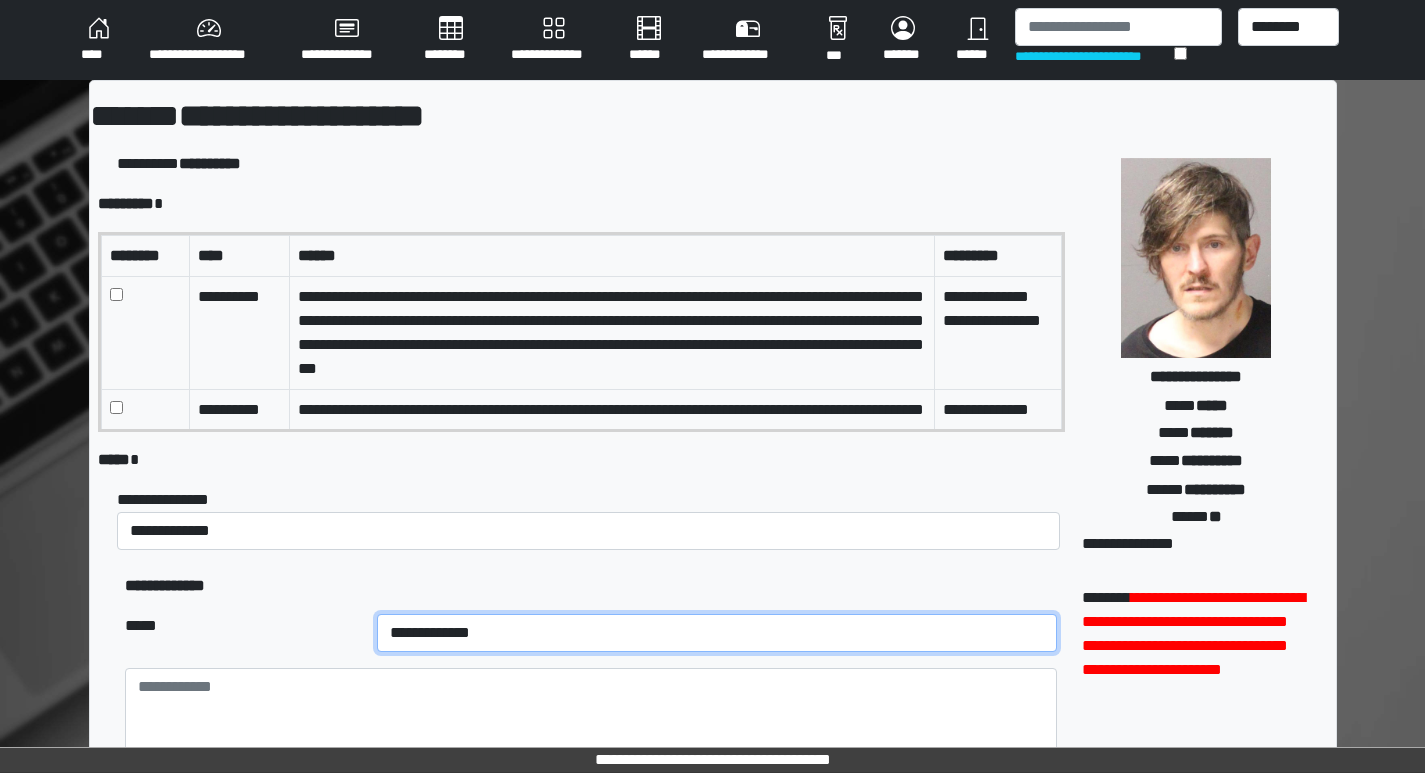 click on "**********" at bounding box center [717, 633] 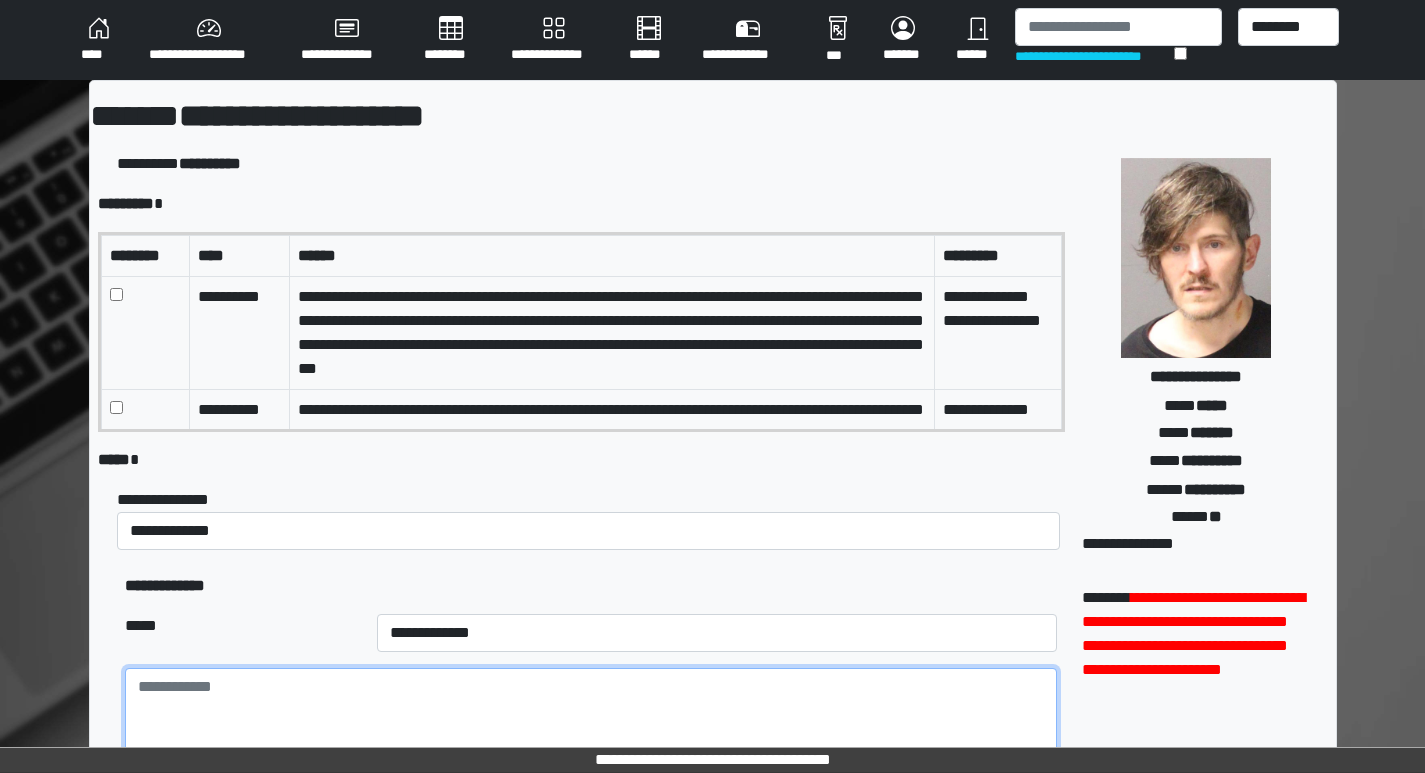 click at bounding box center (590, 723) 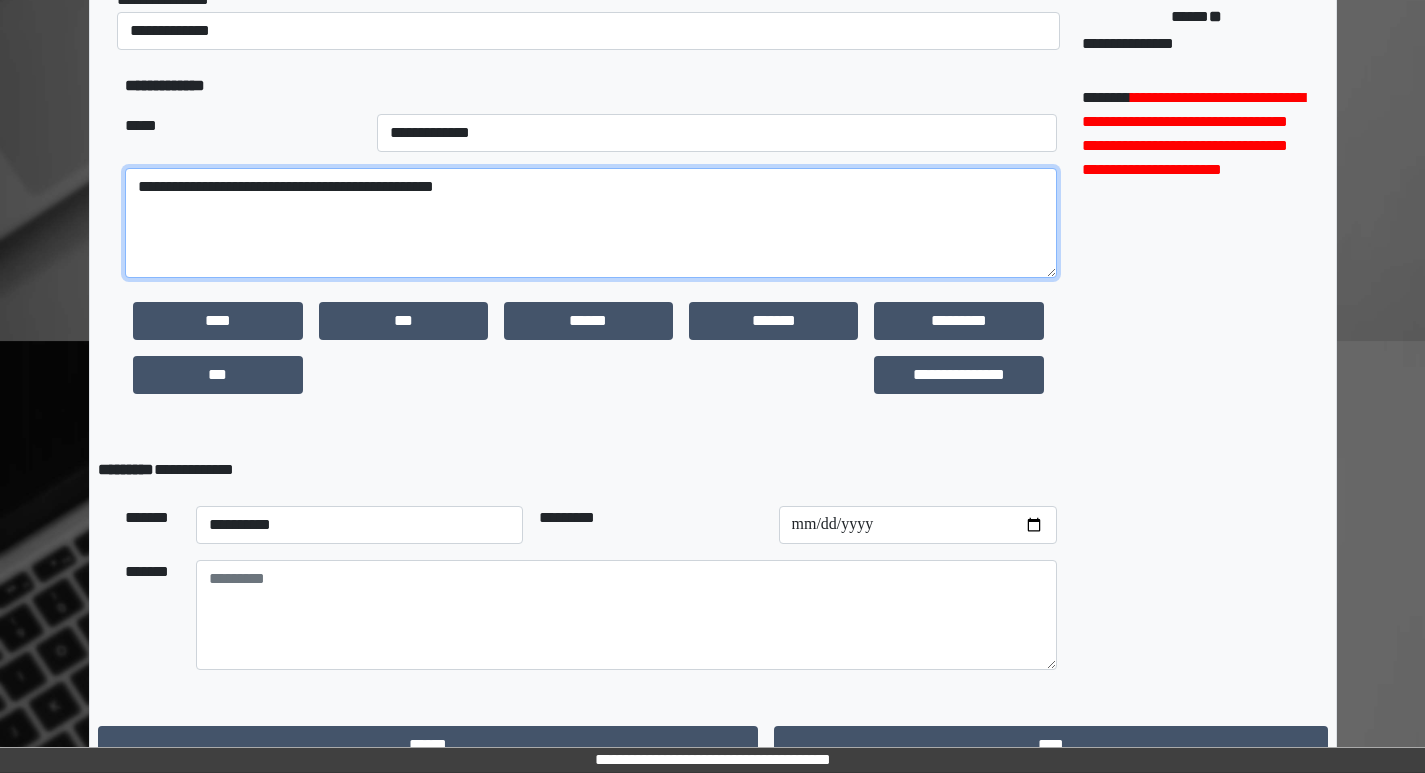 scroll, scrollTop: 532, scrollLeft: 0, axis: vertical 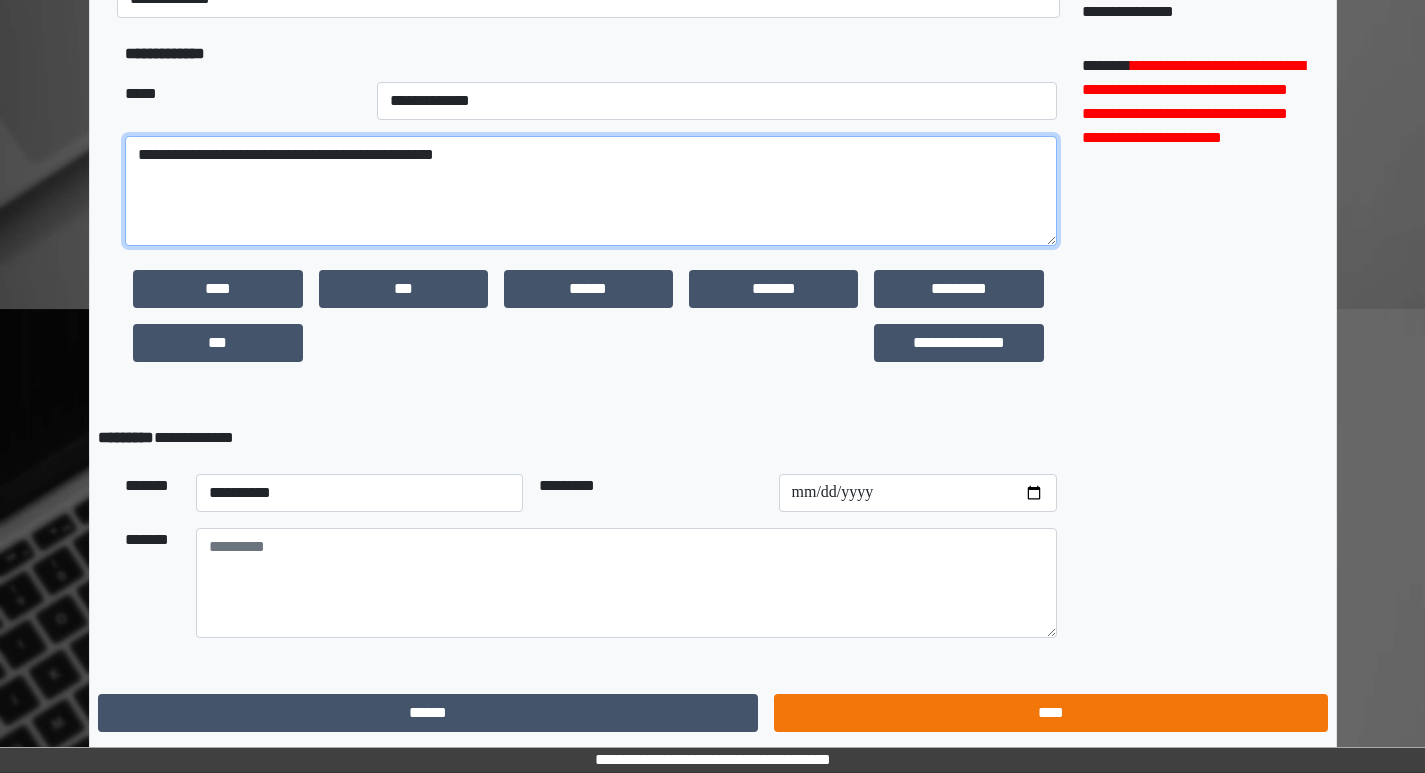 type on "**********" 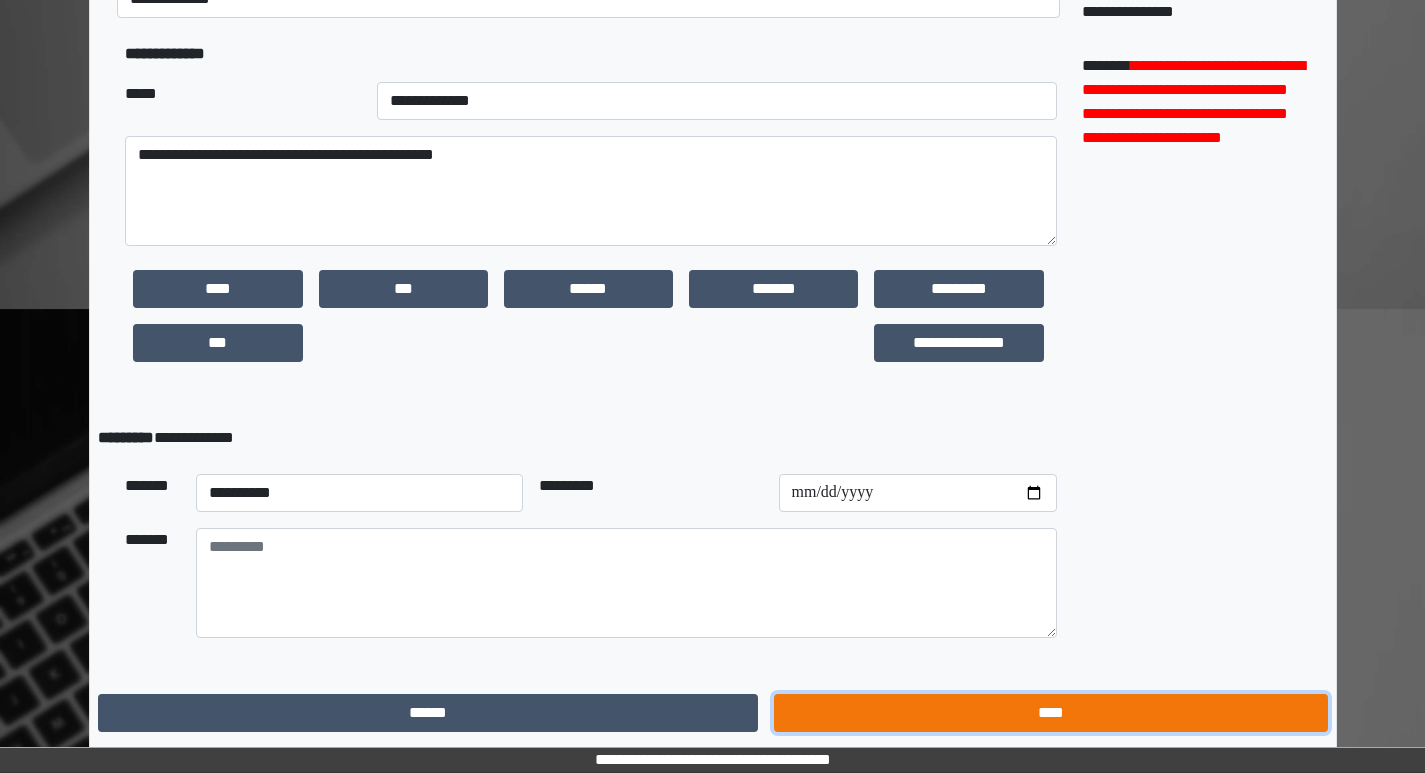 click on "****" at bounding box center (1050, 713) 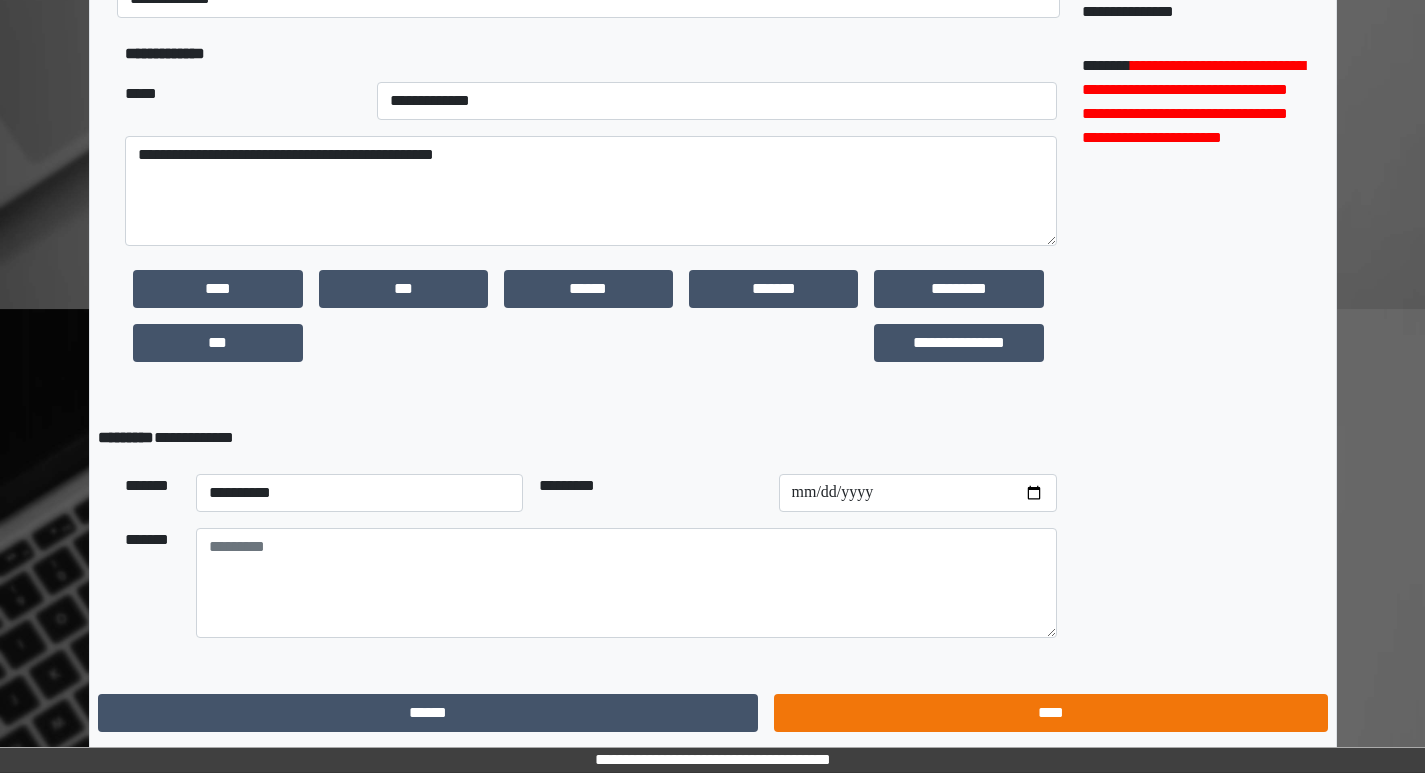 scroll, scrollTop: 0, scrollLeft: 0, axis: both 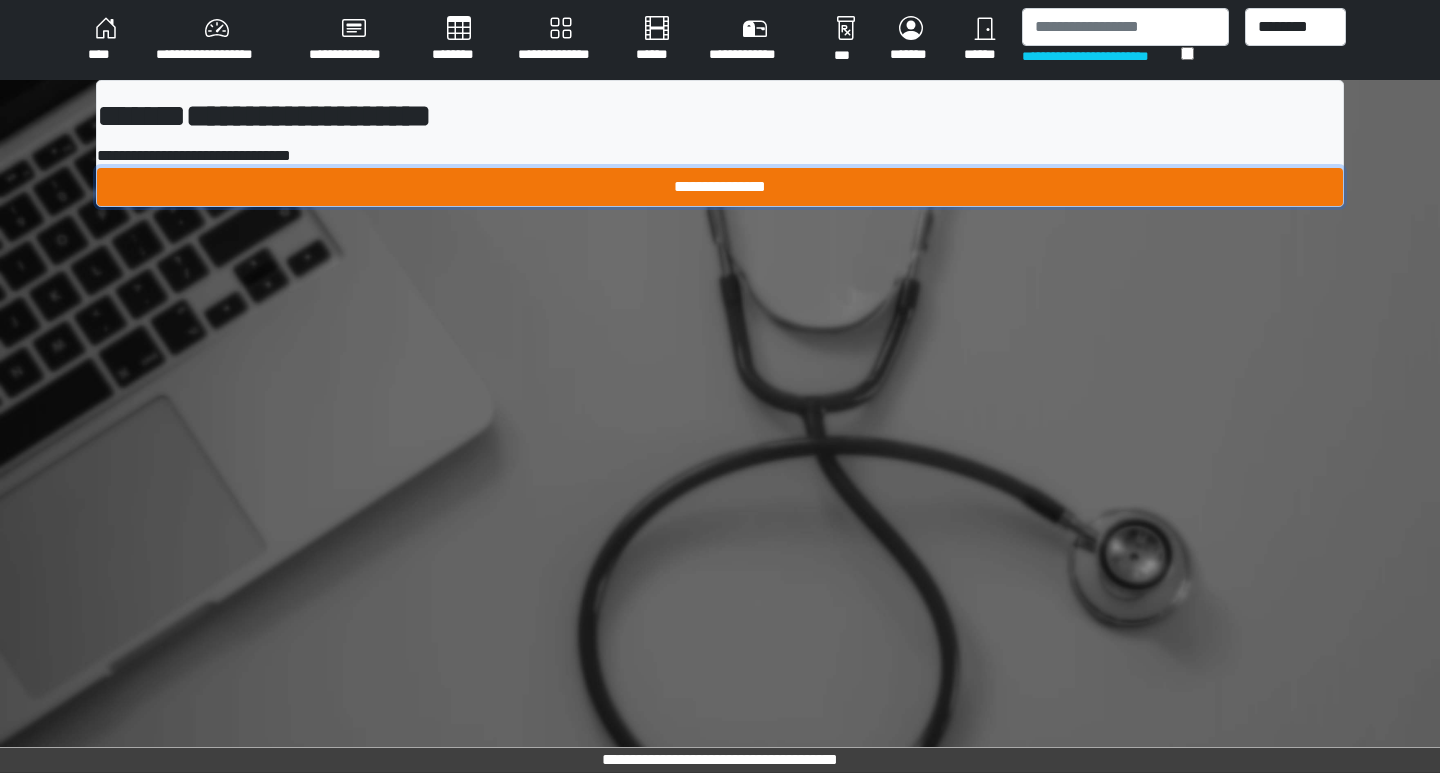 click on "**********" at bounding box center [720, 187] 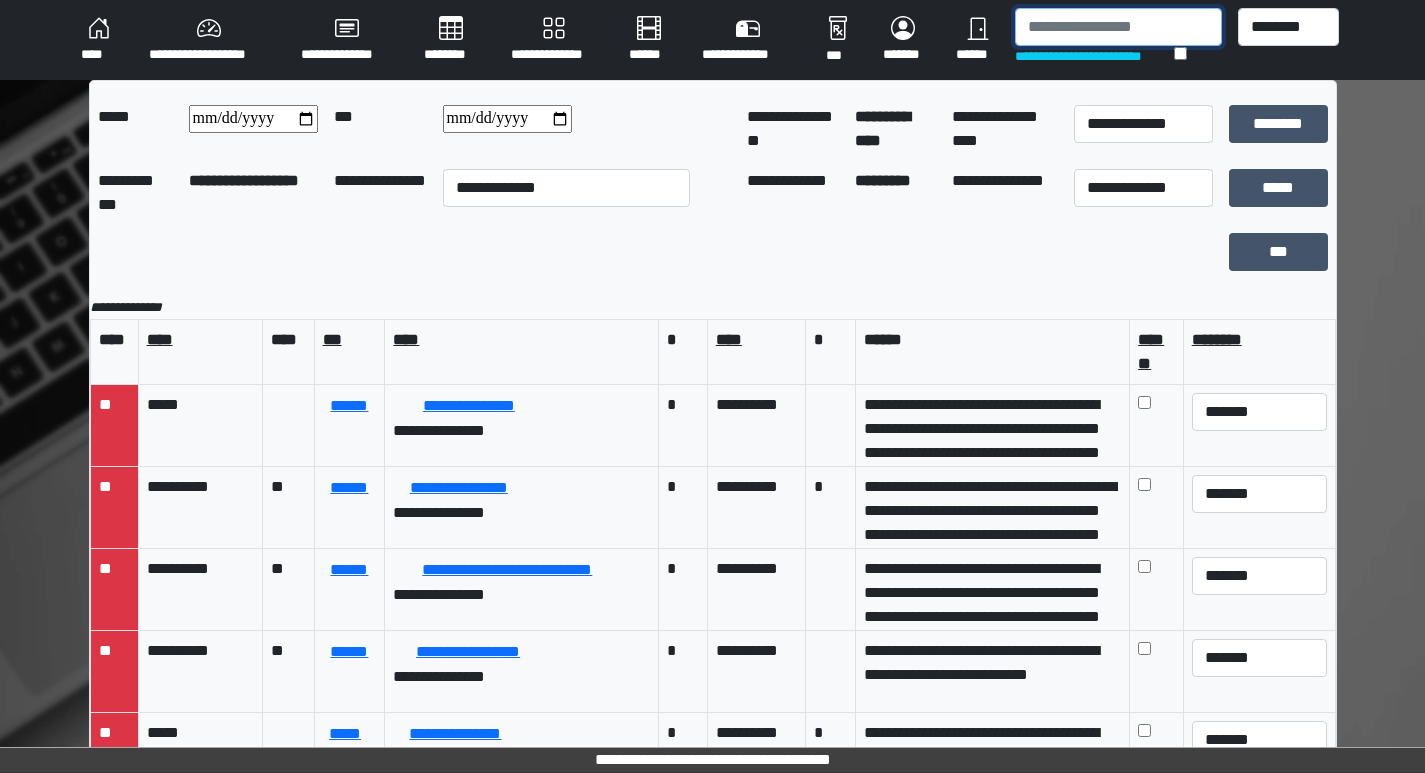 click at bounding box center (1118, 27) 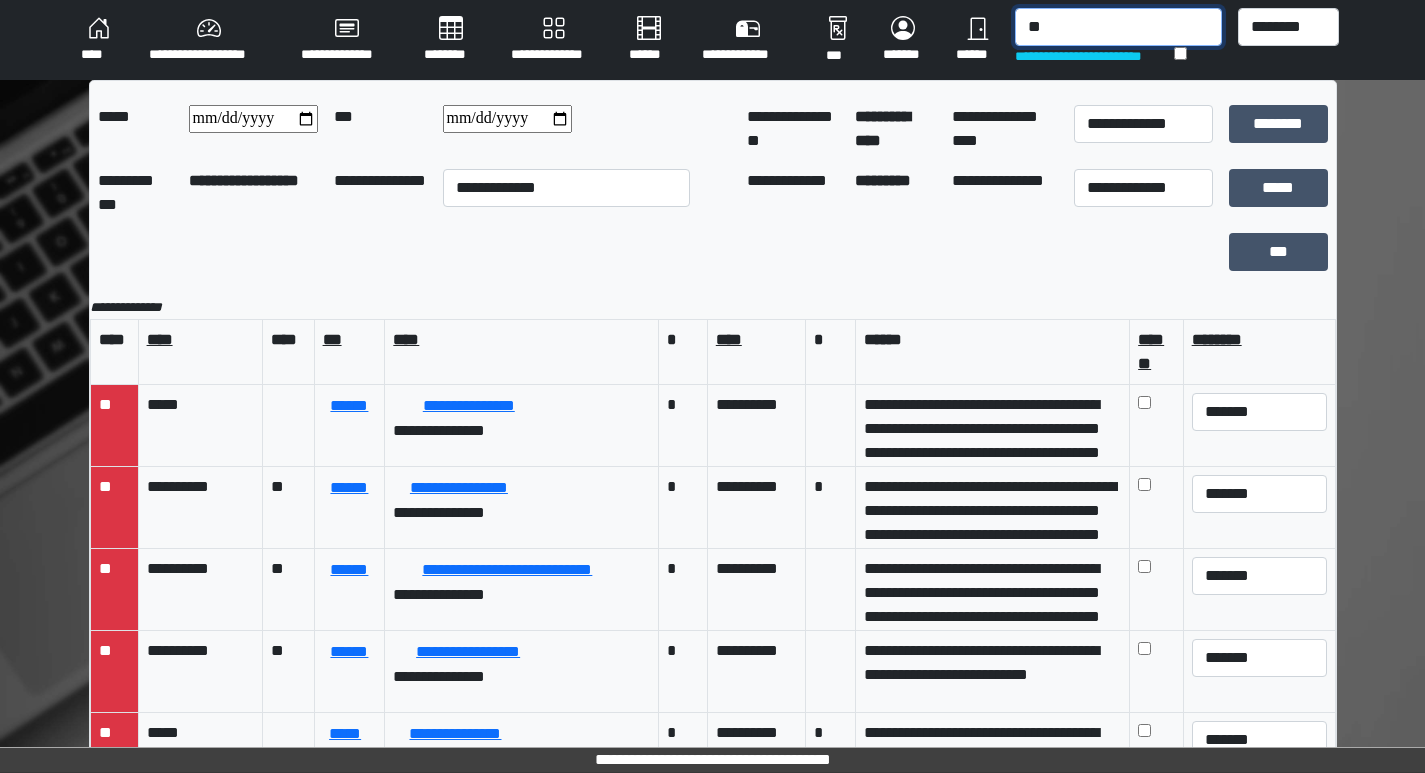 type on "*" 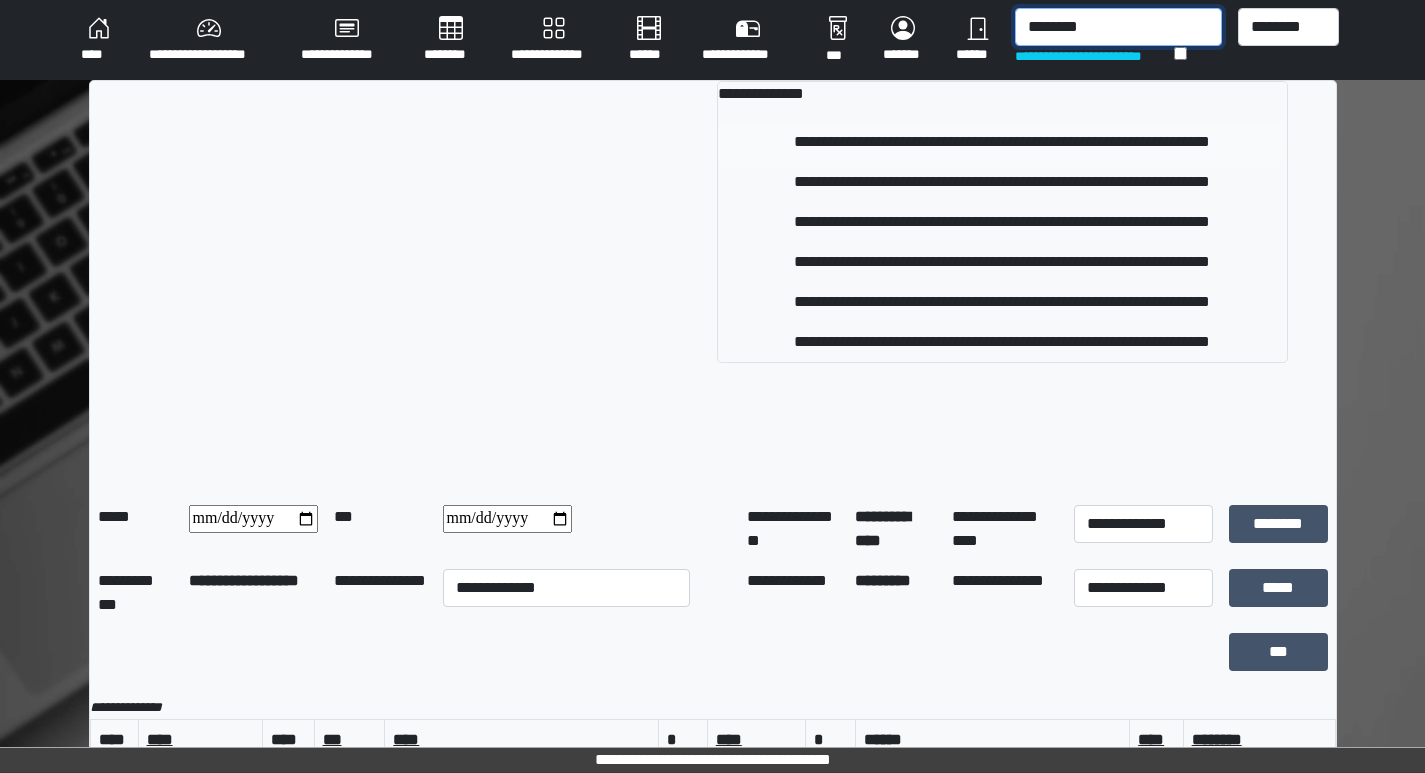 type on "********" 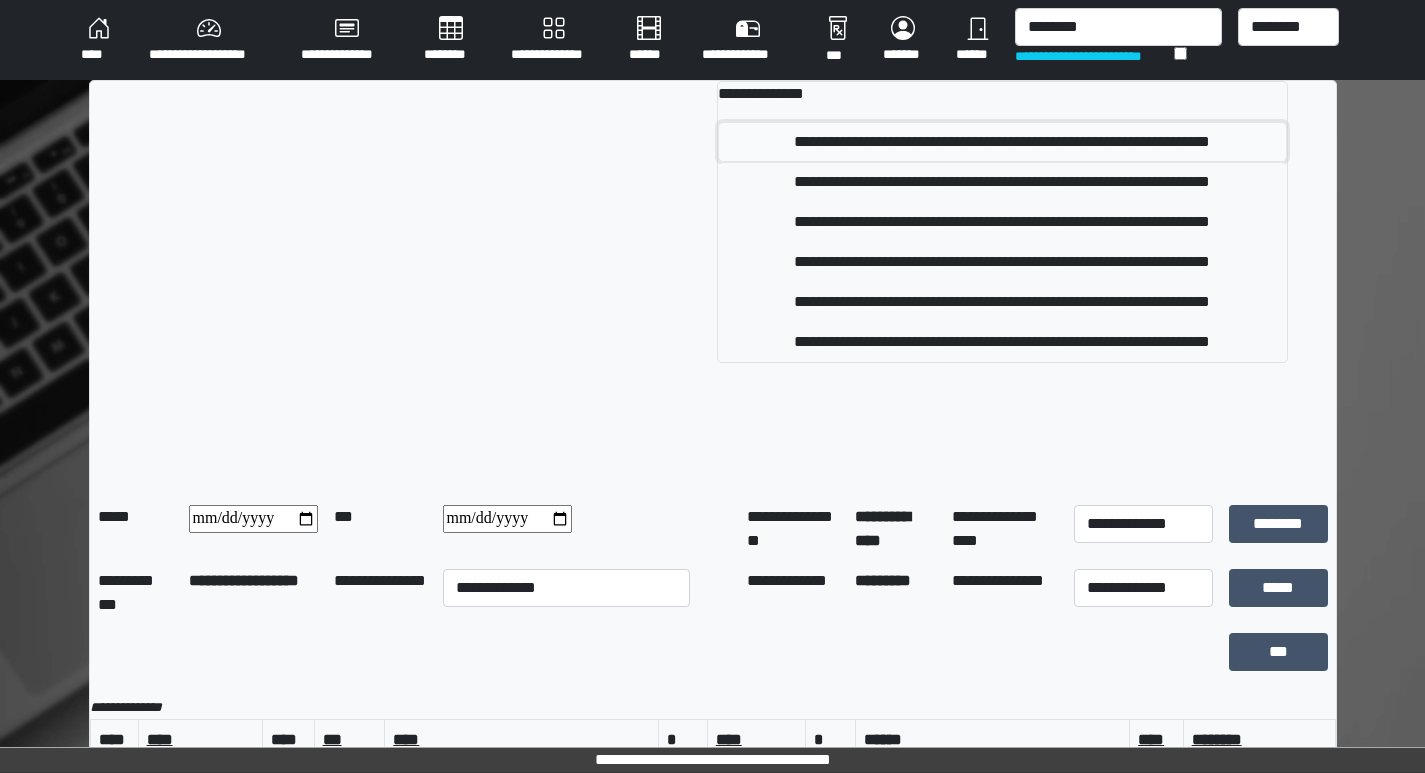 click on "**********" at bounding box center (1002, 142) 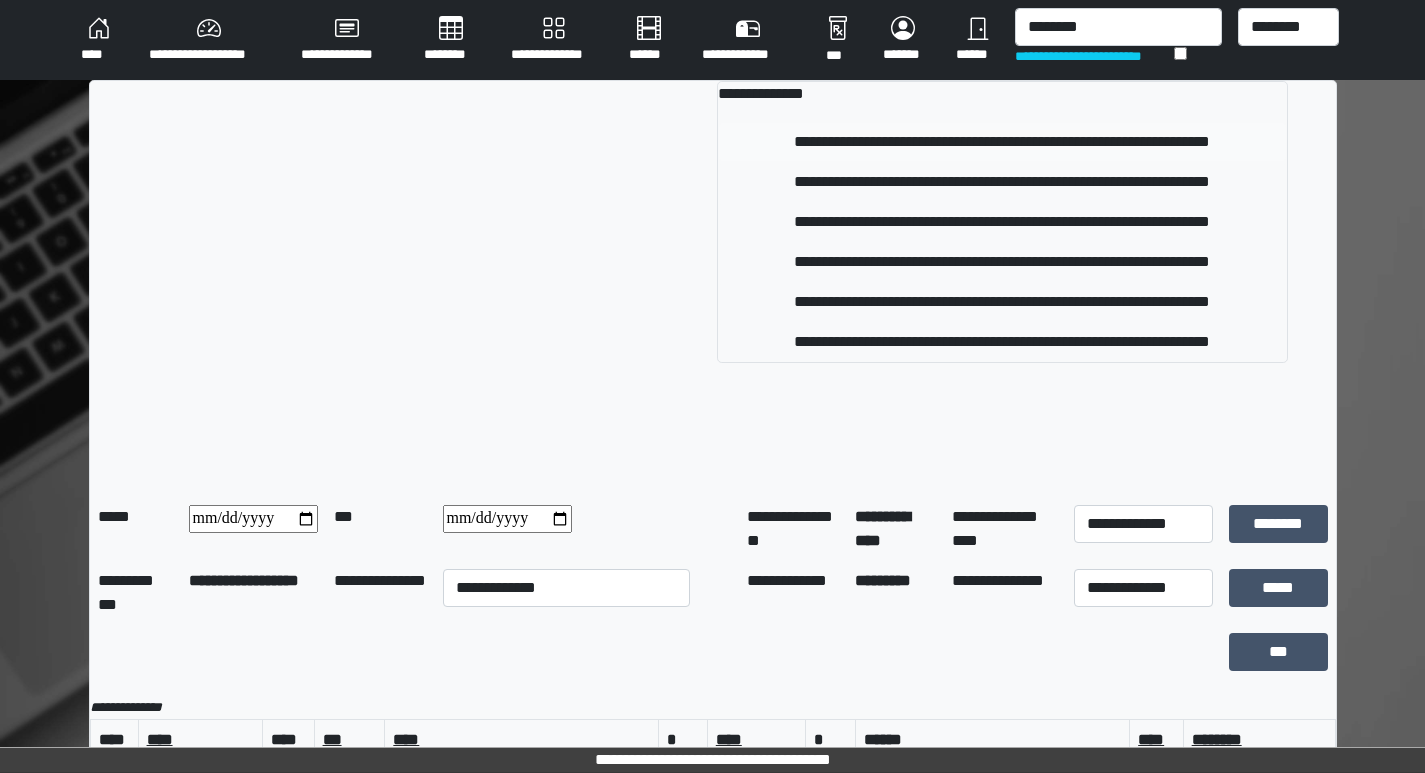 type 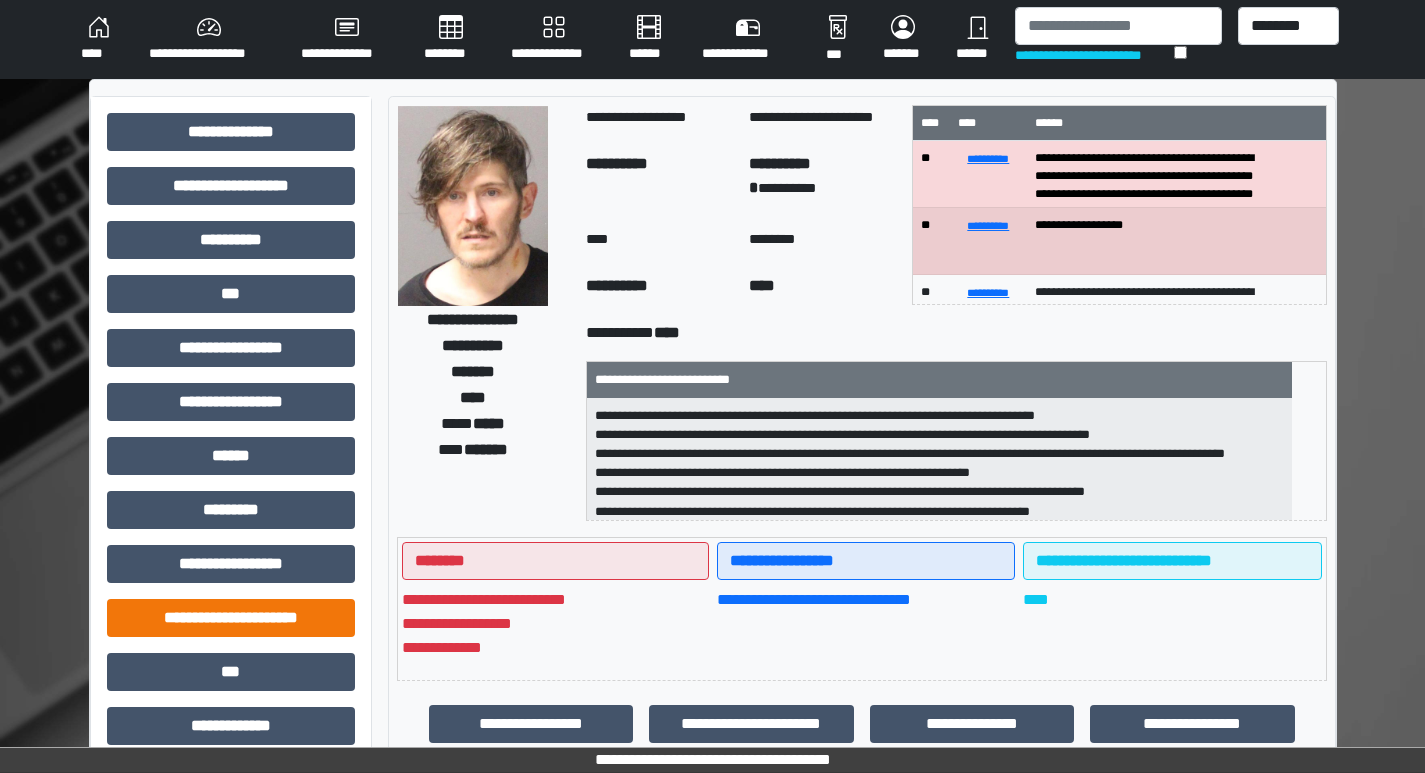 scroll, scrollTop: 0, scrollLeft: 0, axis: both 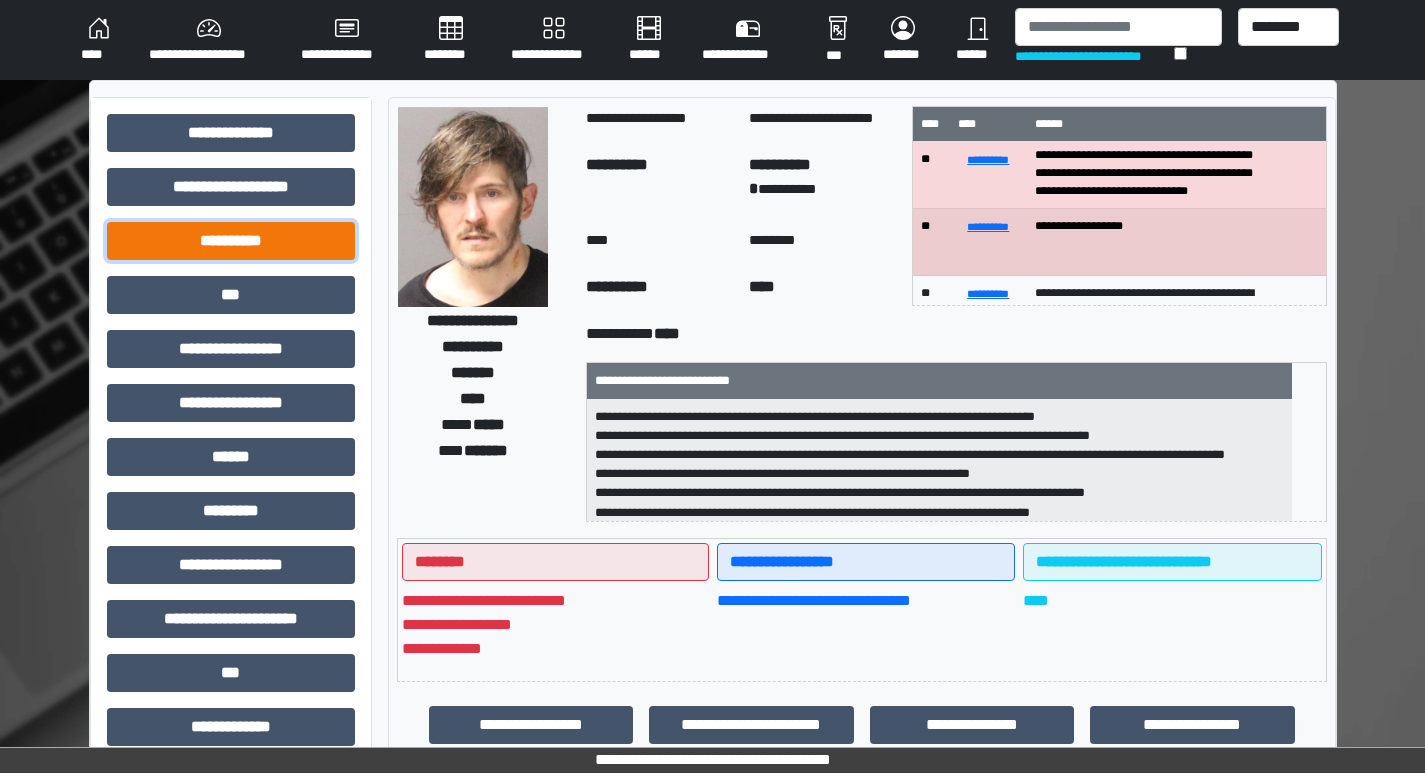 click on "**********" at bounding box center [231, 241] 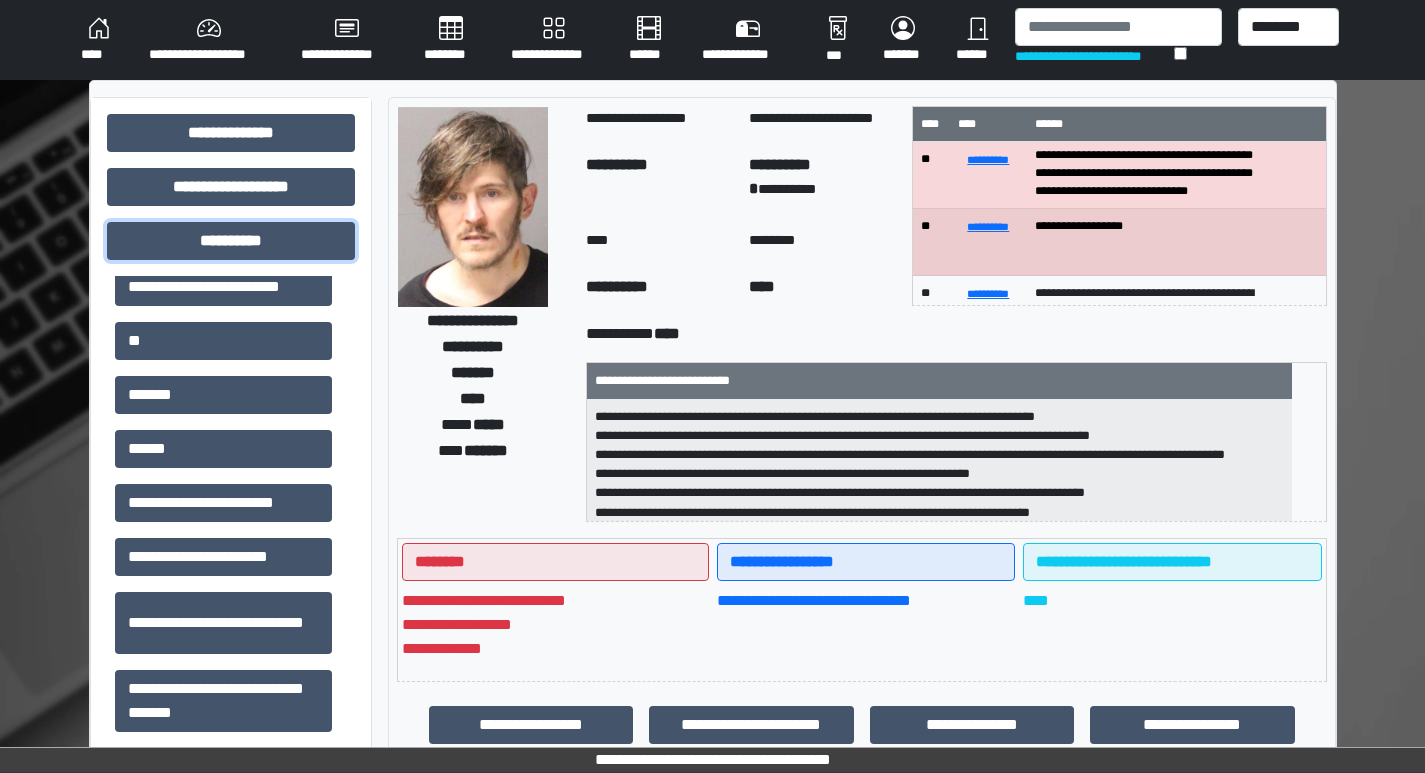 scroll, scrollTop: 100, scrollLeft: 0, axis: vertical 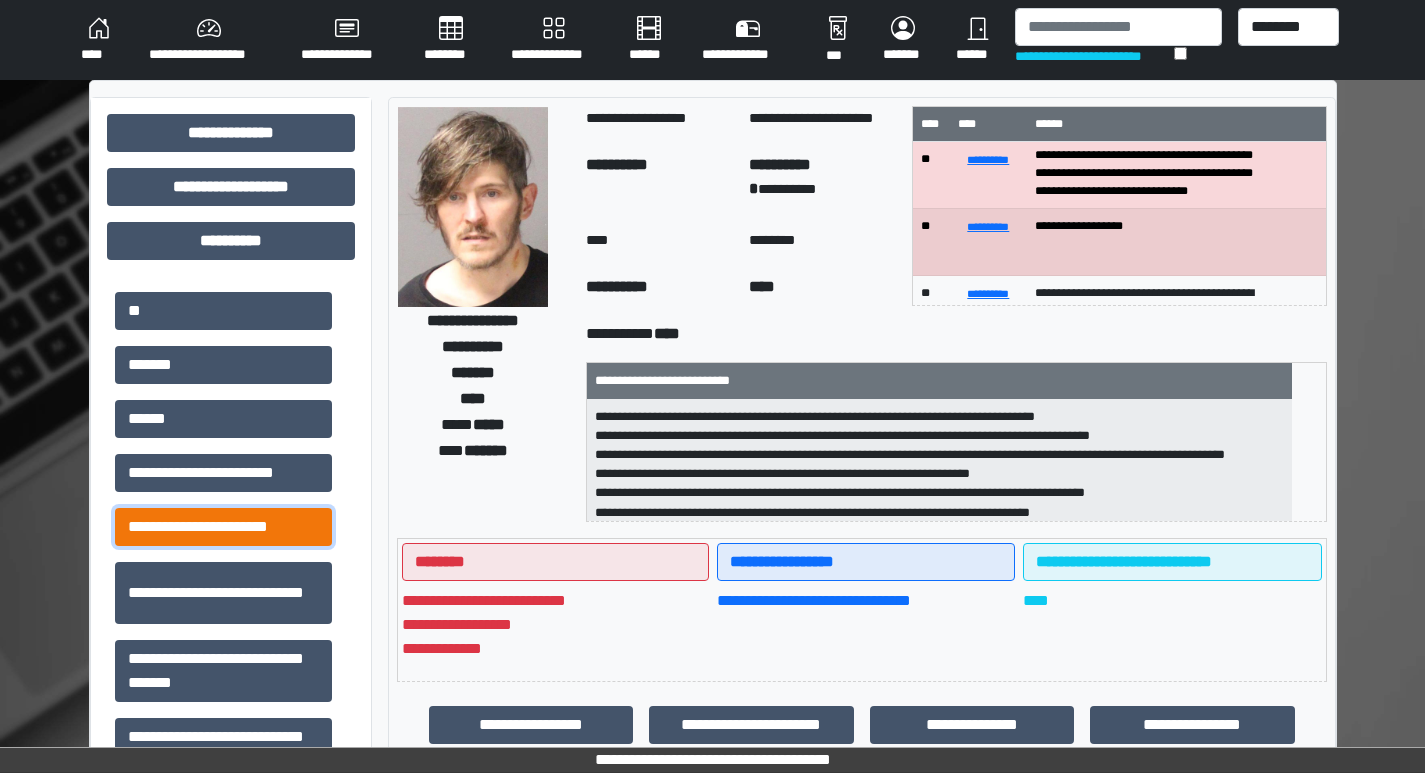 click on "**********" at bounding box center (223, 527) 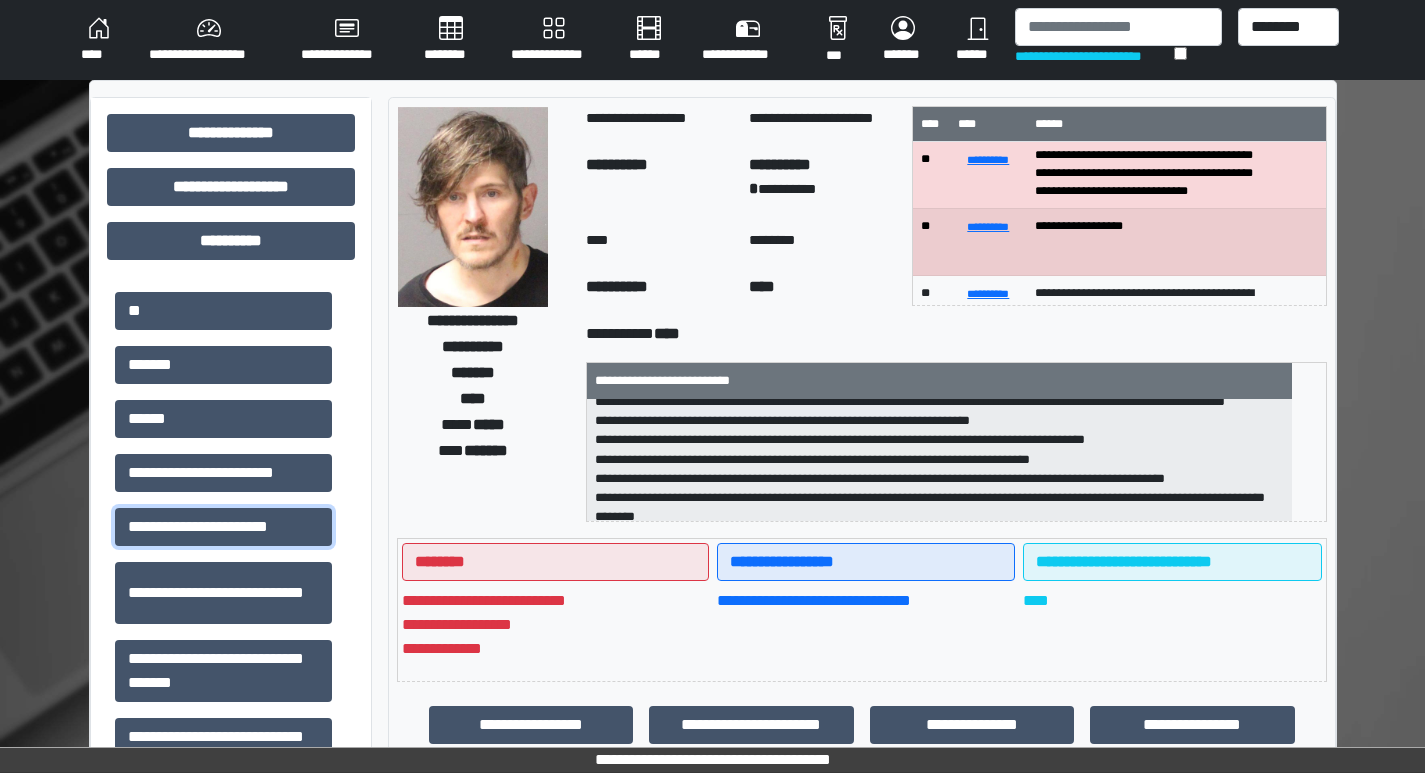 scroll, scrollTop: 82, scrollLeft: 0, axis: vertical 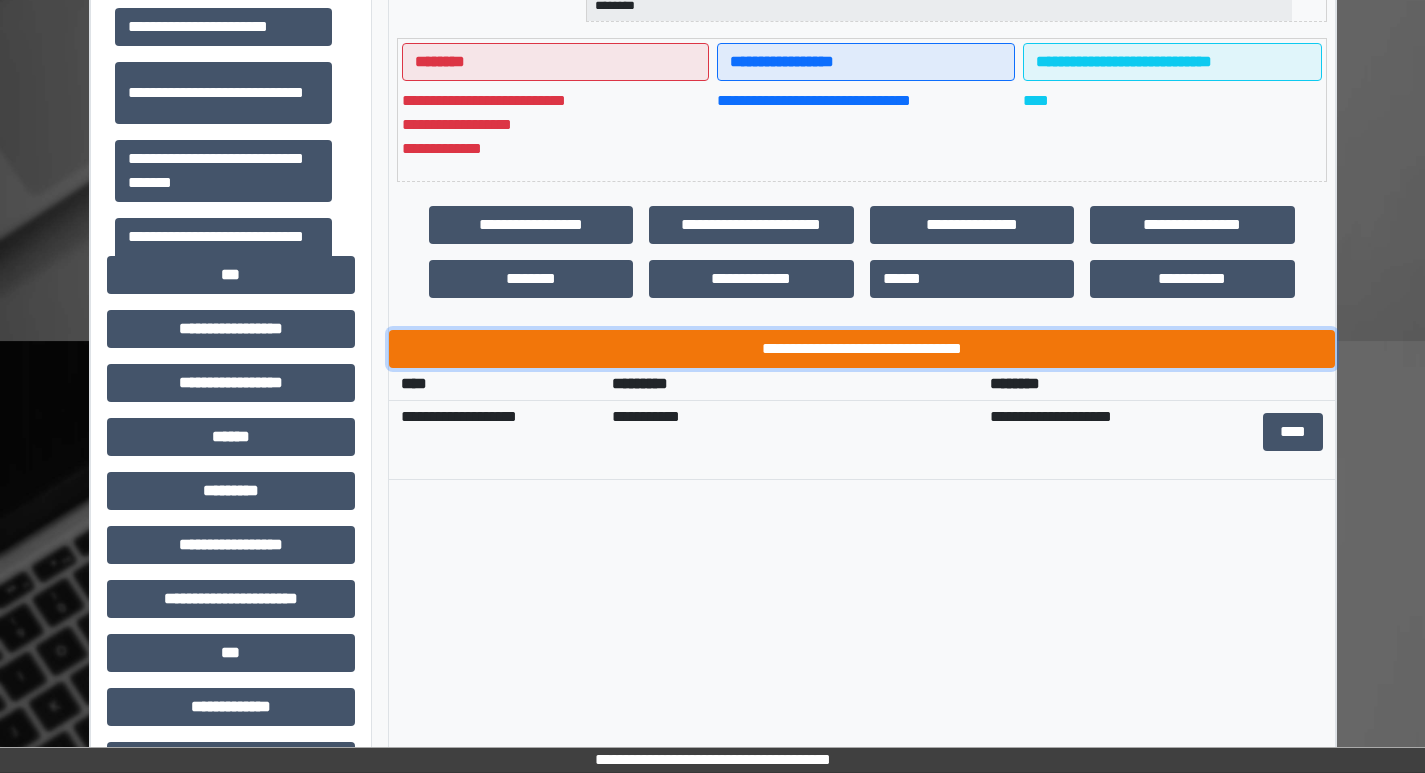 click on "**********" at bounding box center (862, 349) 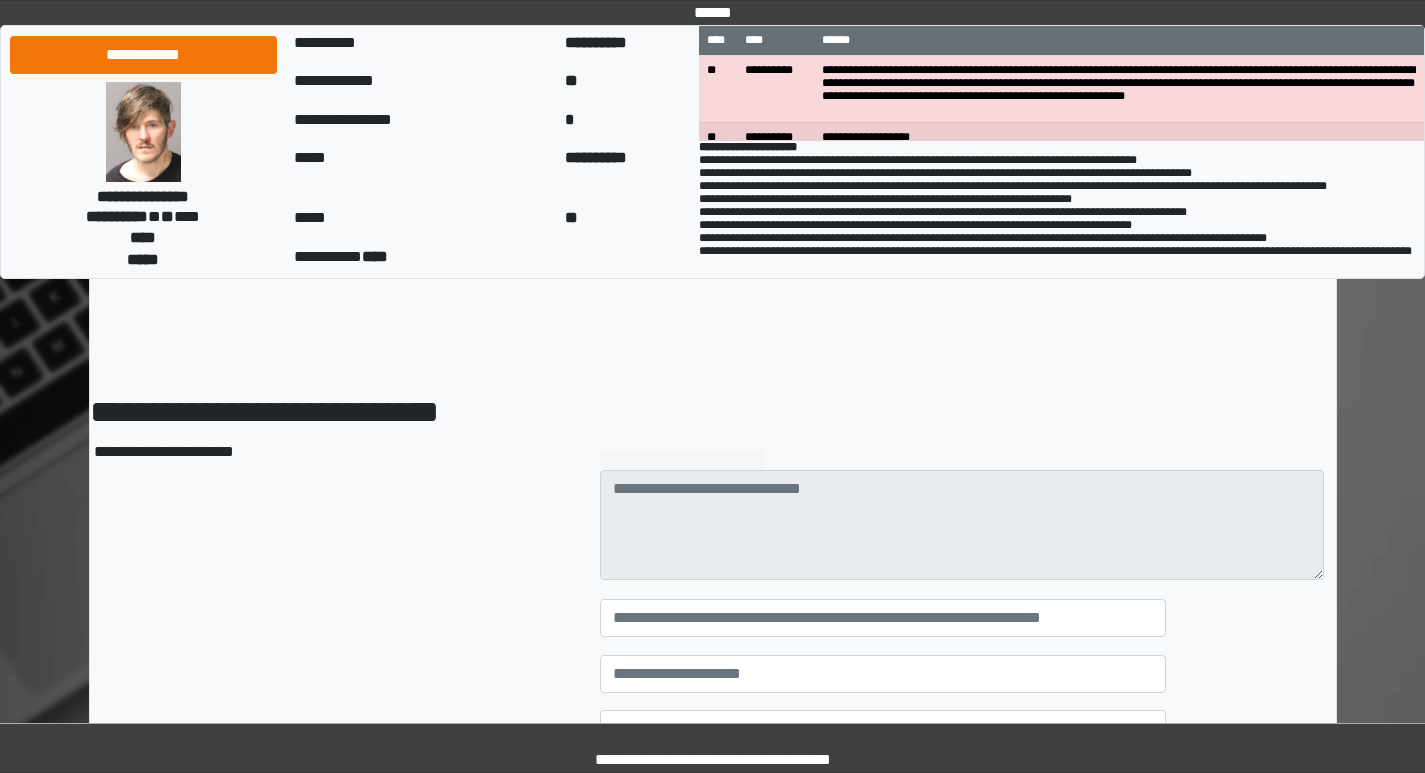 scroll, scrollTop: 100, scrollLeft: 0, axis: vertical 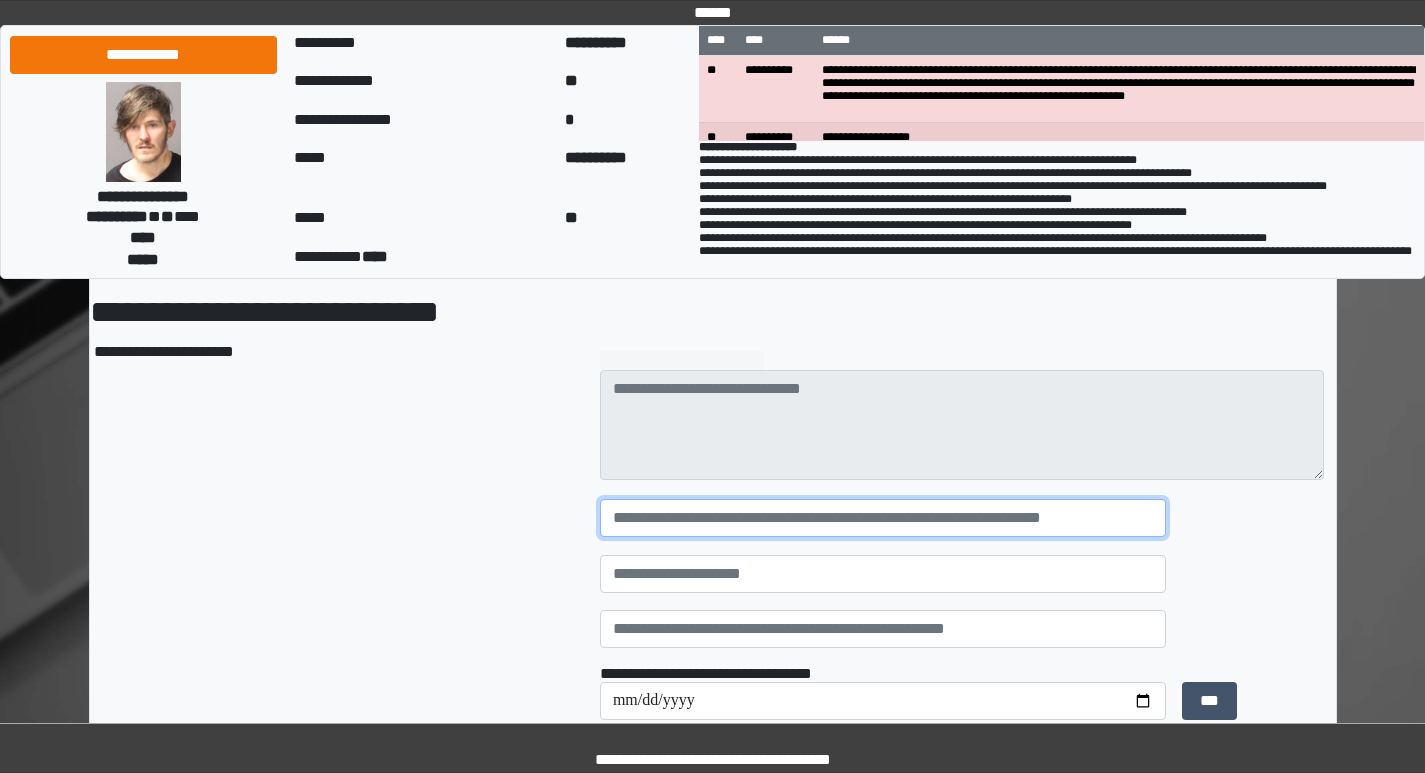 click at bounding box center (883, 518) 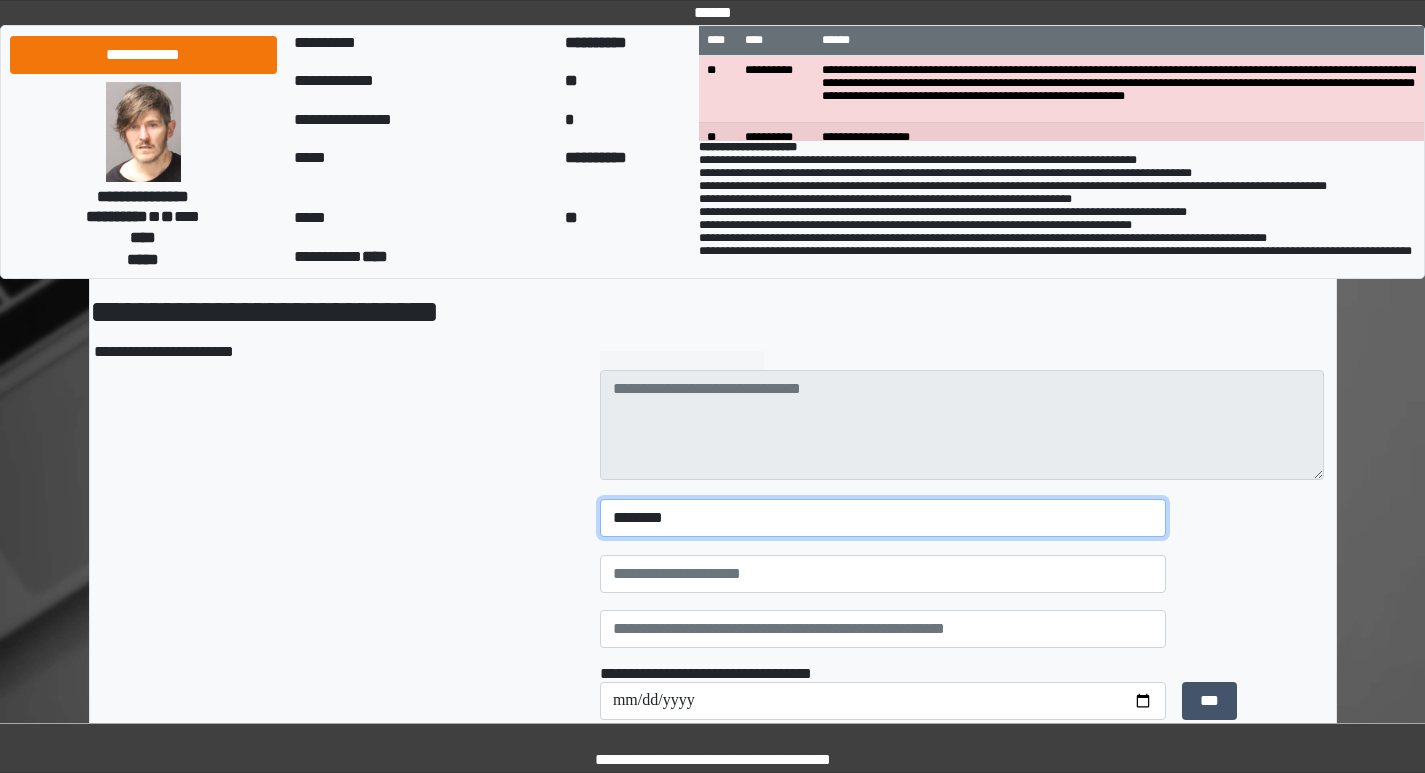 scroll, scrollTop: 200, scrollLeft: 0, axis: vertical 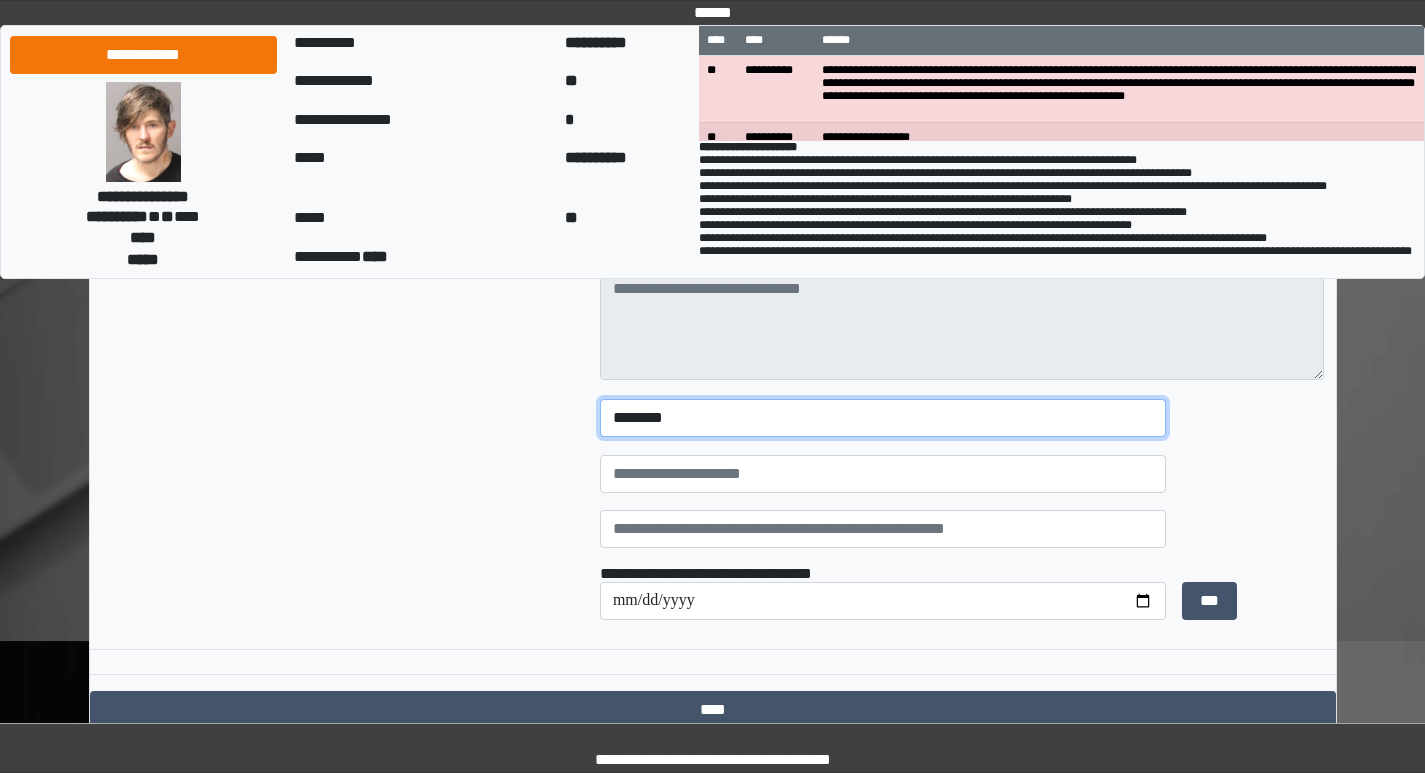 type on "*******" 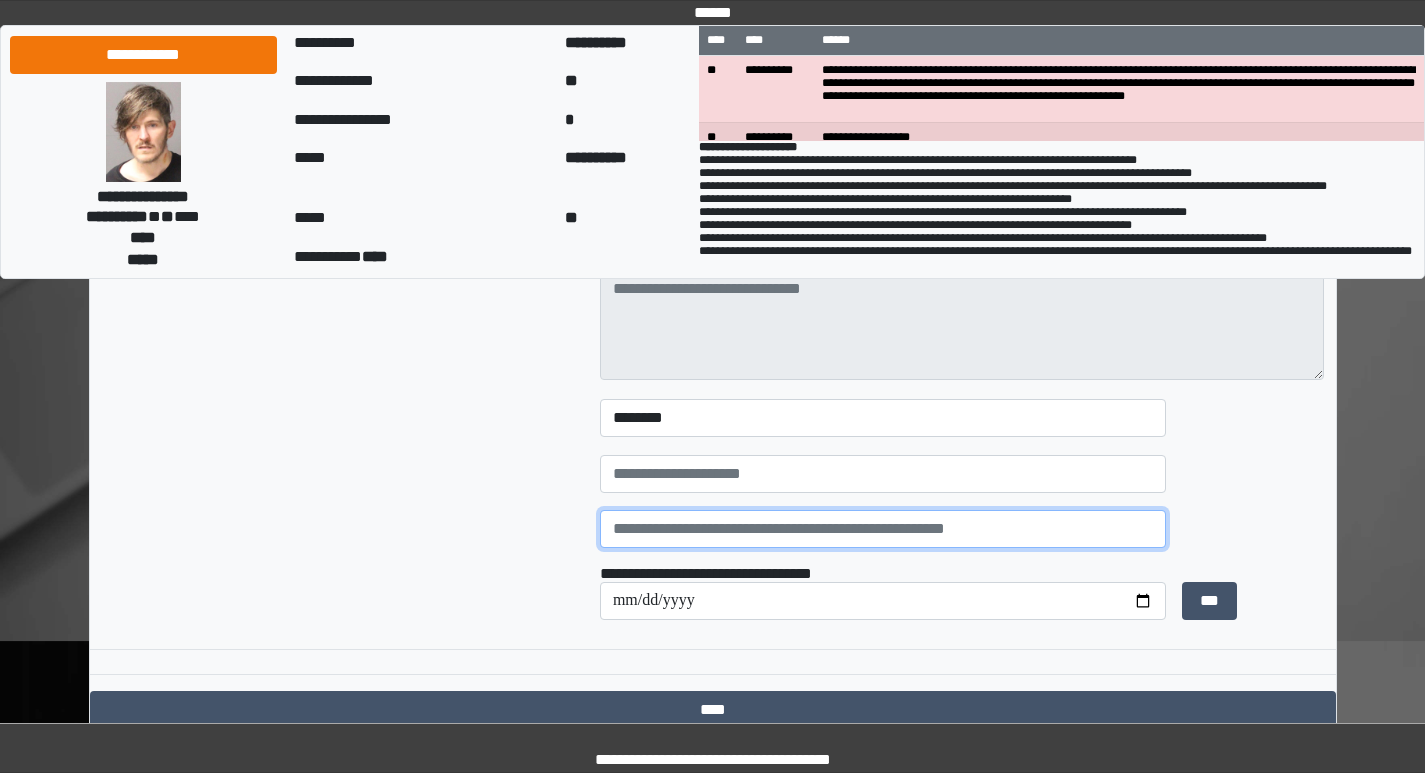 click at bounding box center (883, 529) 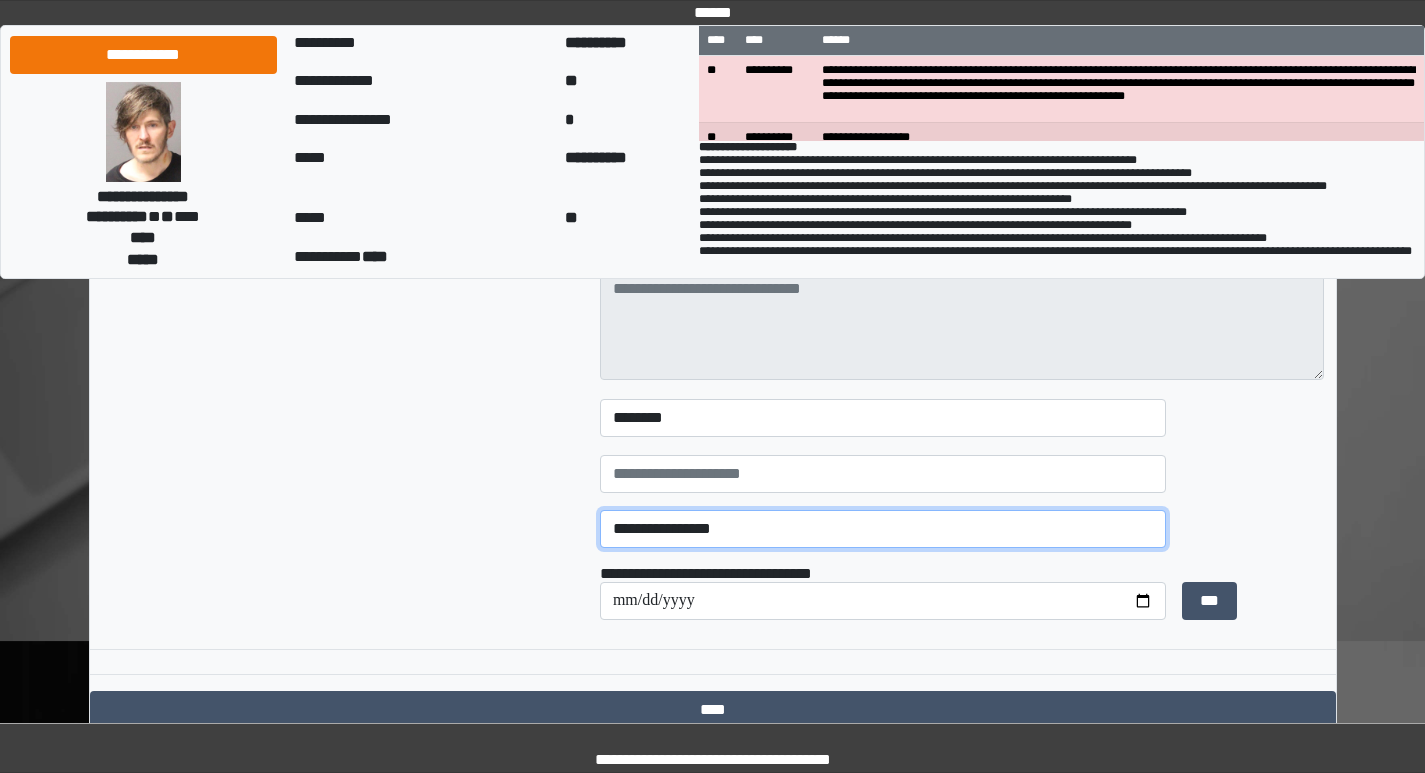 drag, startPoint x: 783, startPoint y: 522, endPoint x: 585, endPoint y: 529, distance: 198.1237 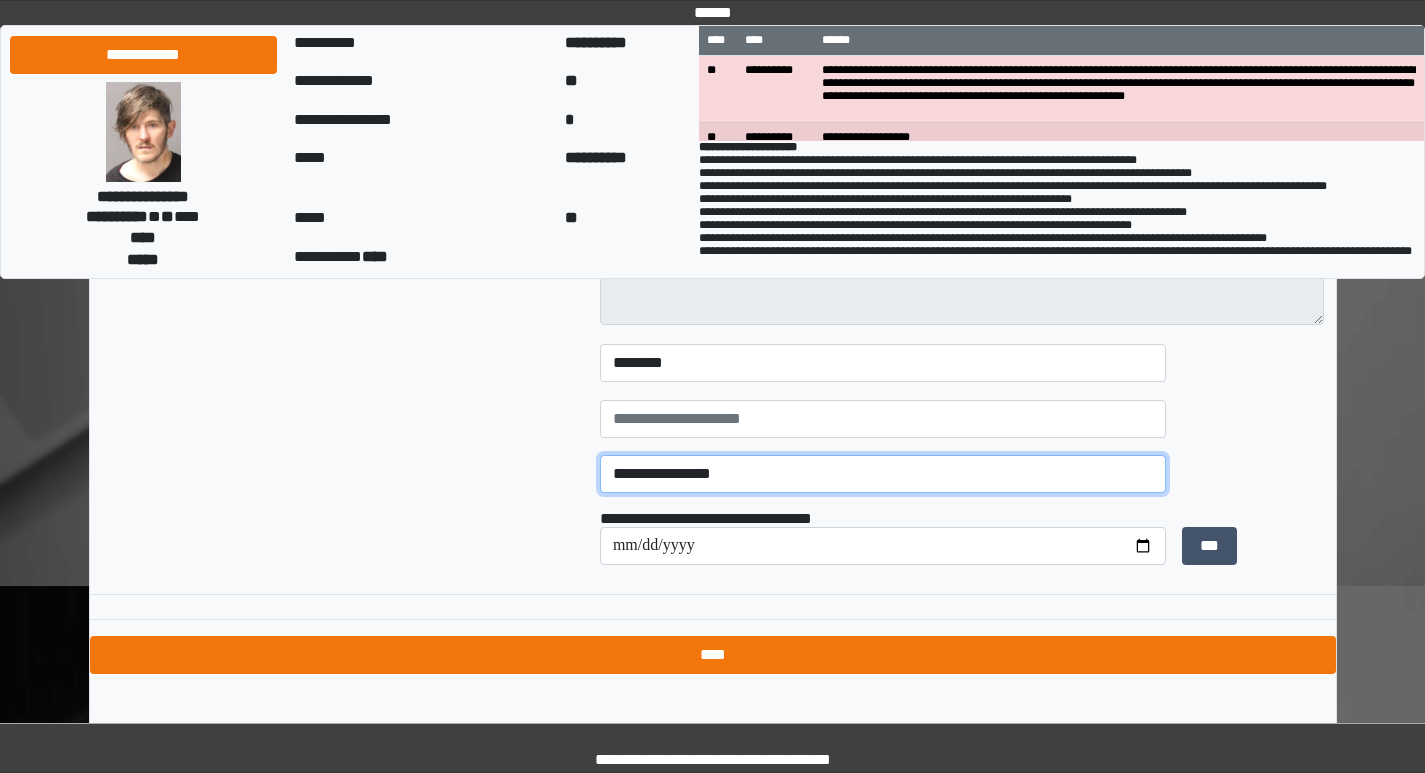 scroll, scrollTop: 285, scrollLeft: 0, axis: vertical 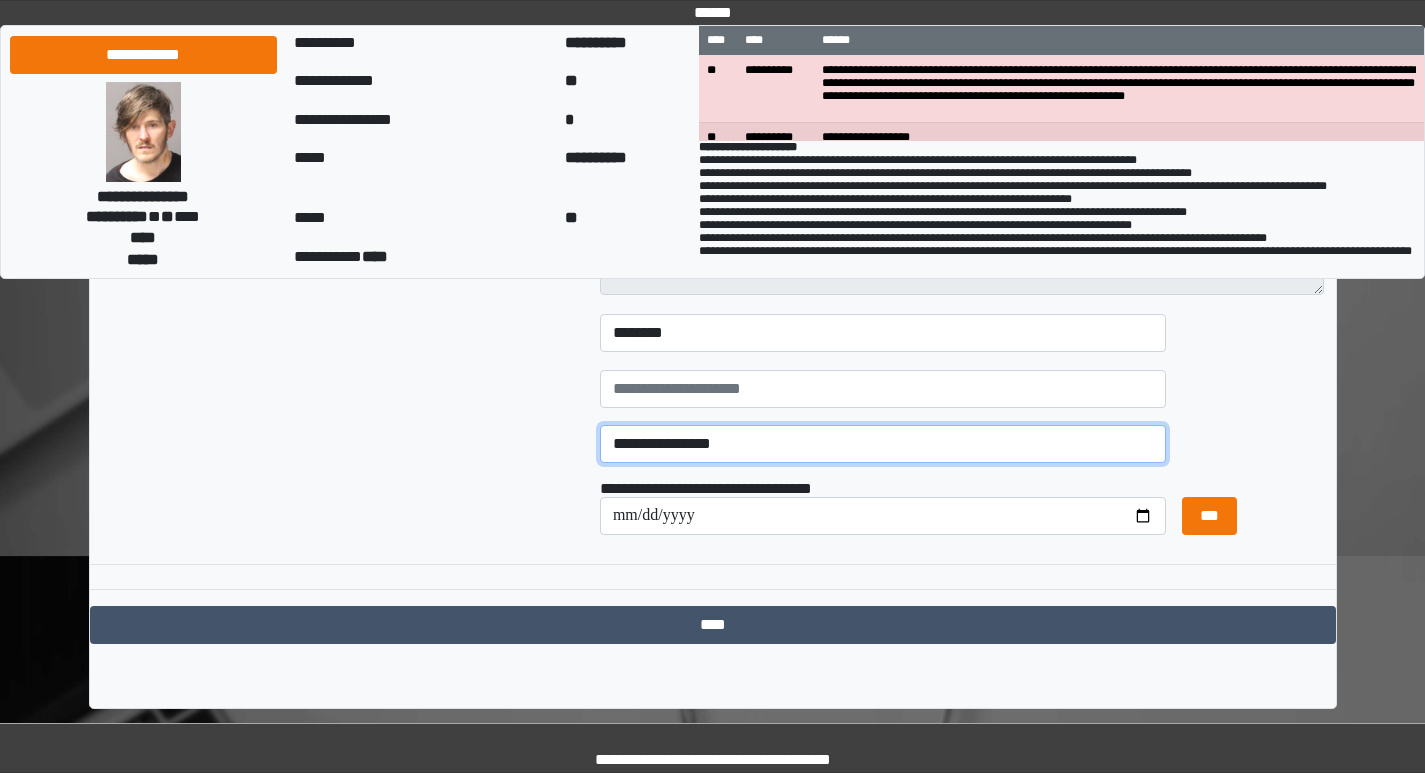 type on "**********" 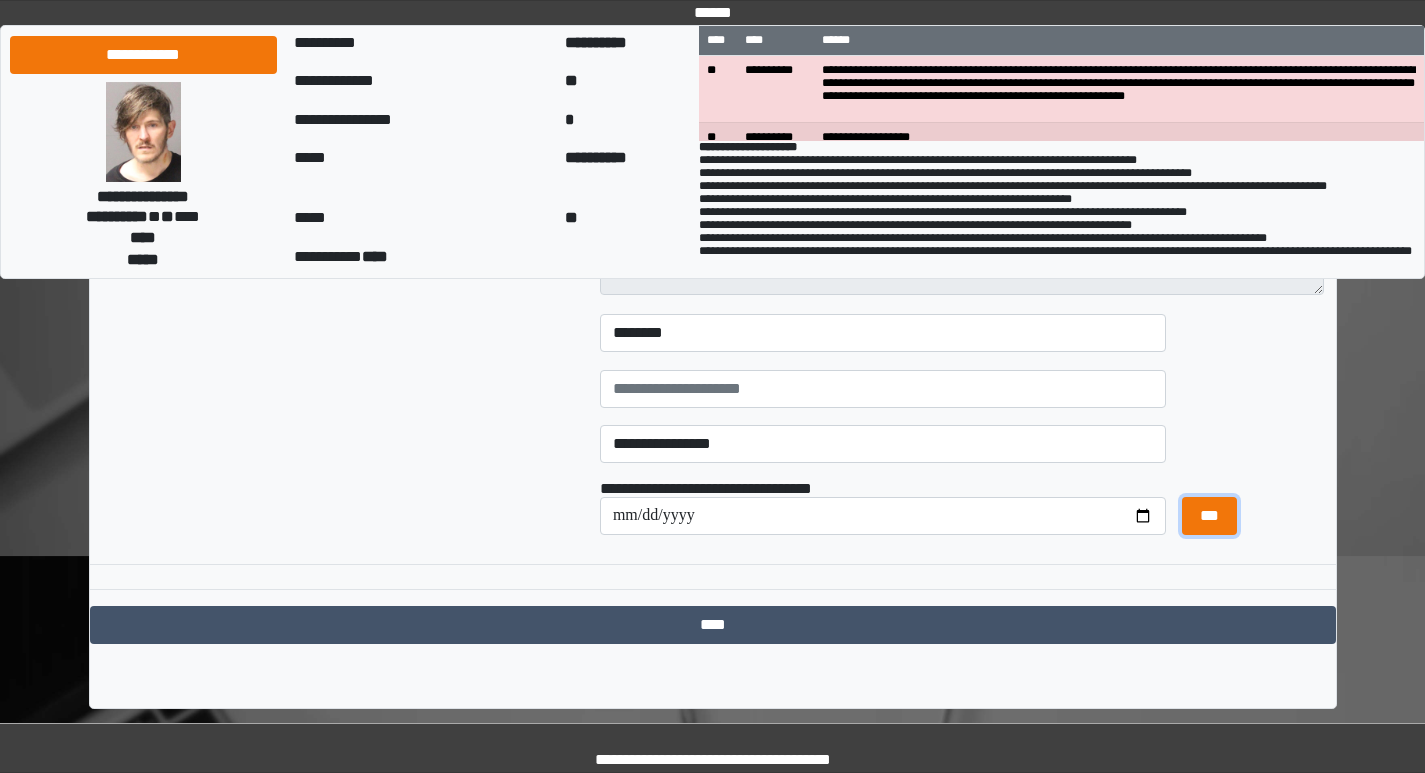 click on "***" at bounding box center [1209, 516] 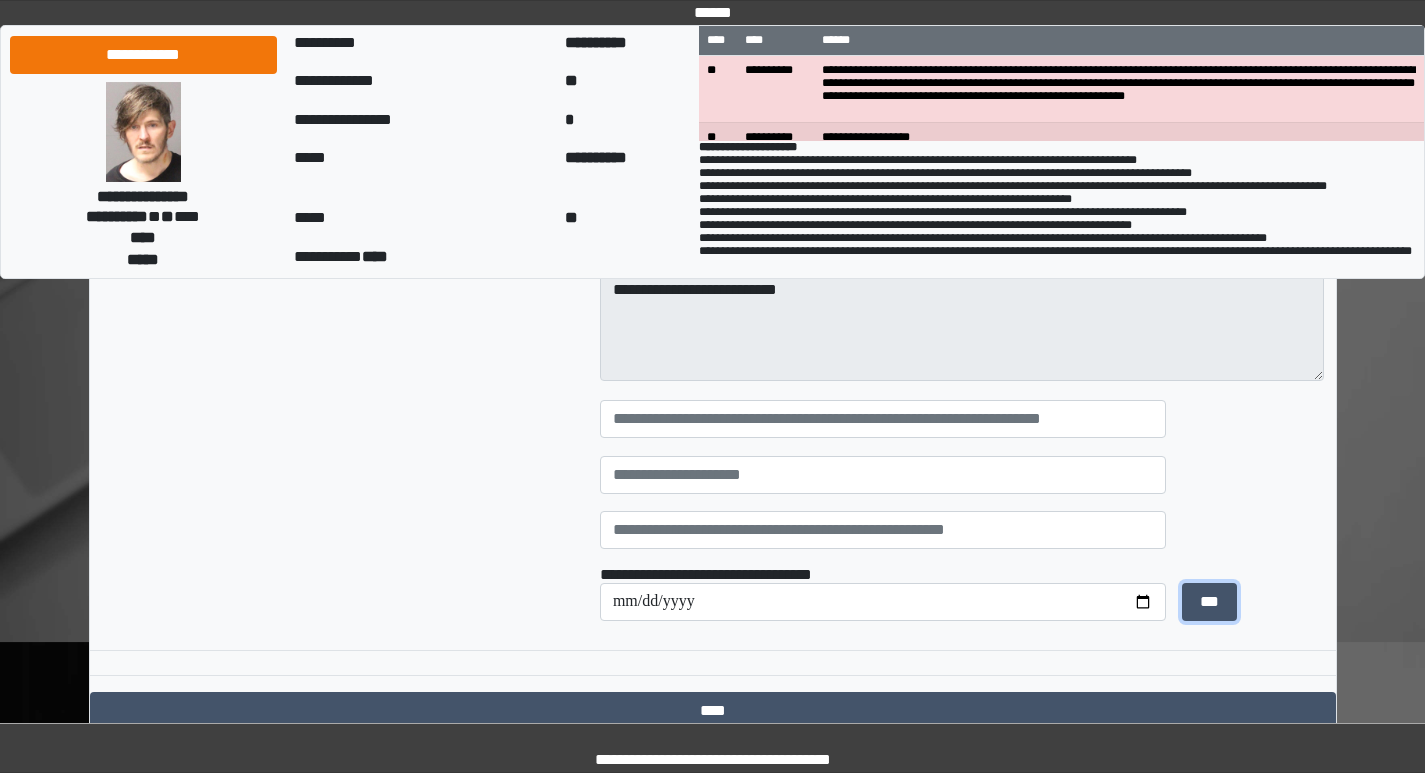 scroll, scrollTop: 200, scrollLeft: 0, axis: vertical 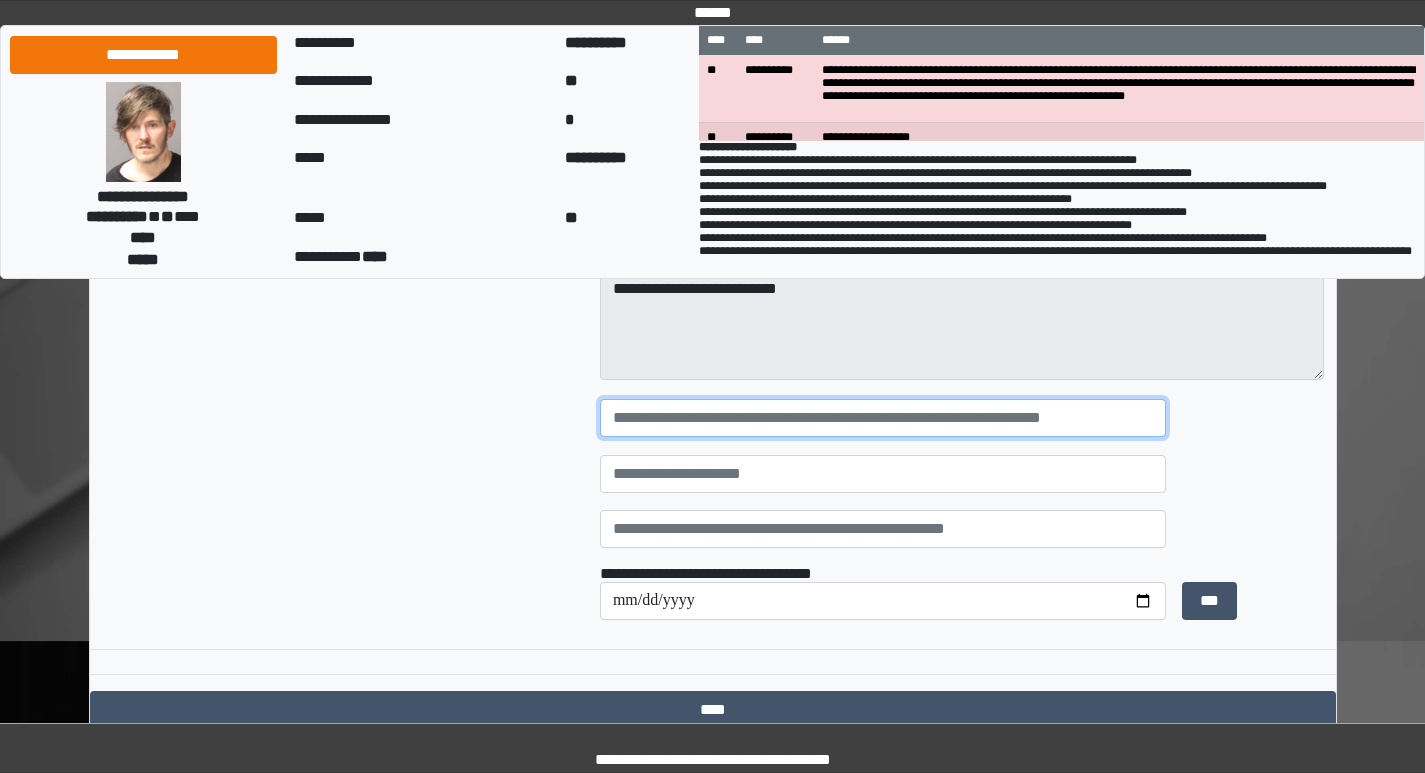 click at bounding box center (883, 418) 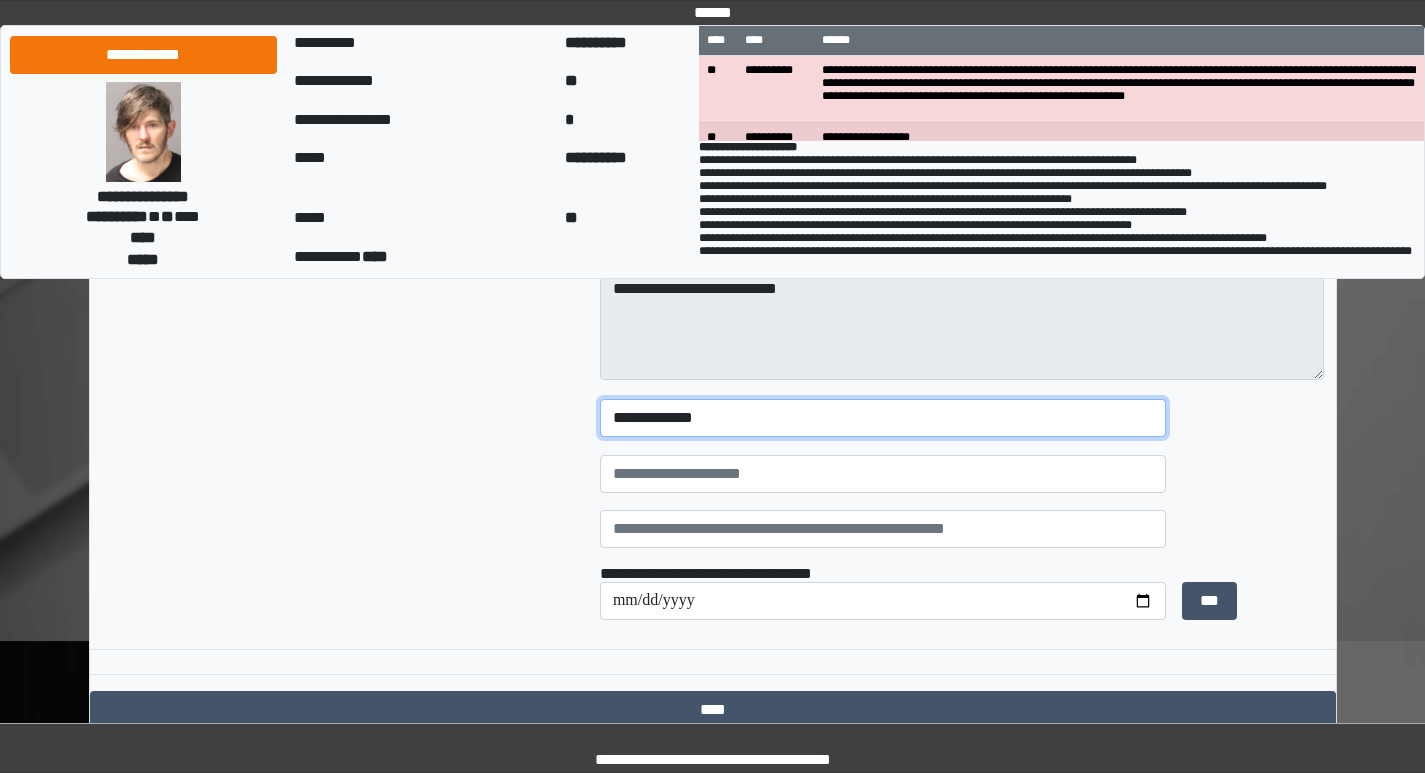 type on "**********" 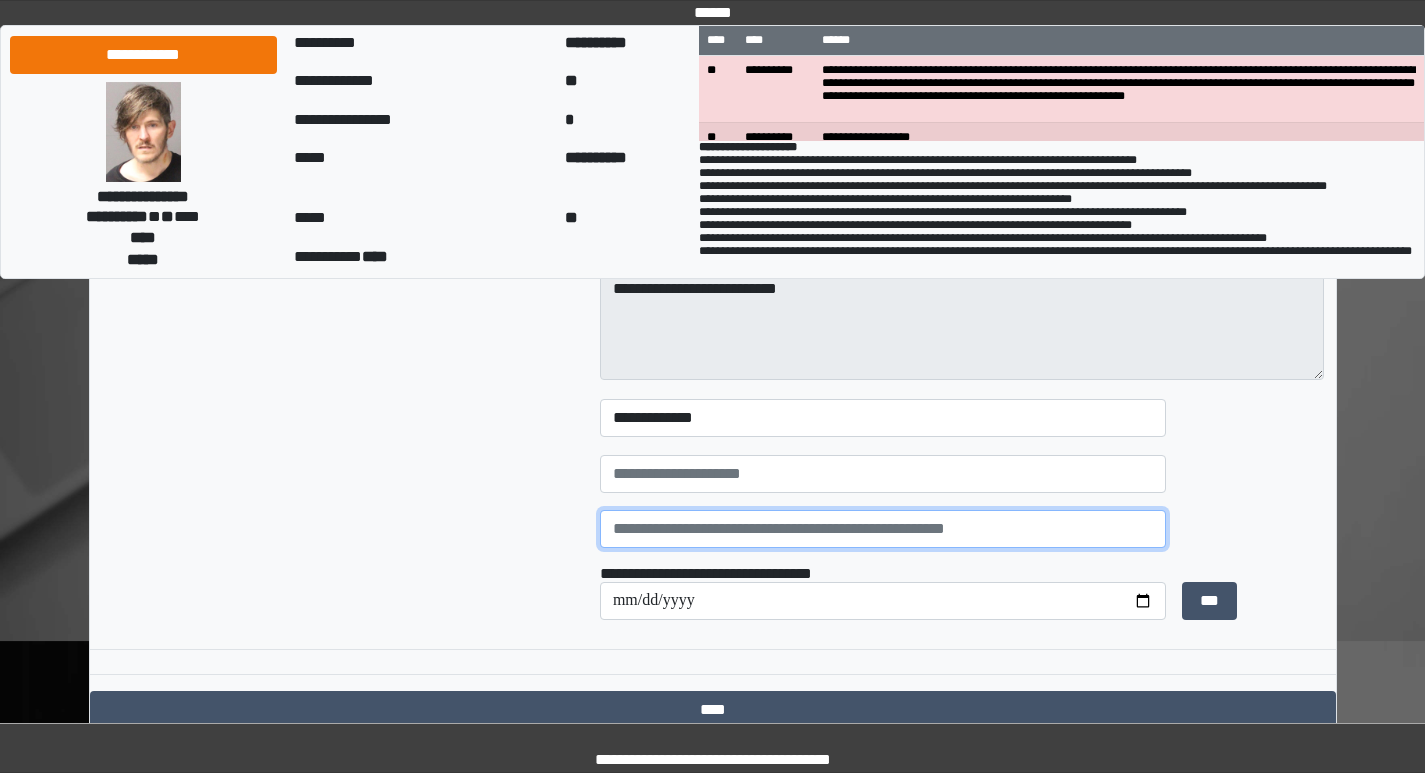click at bounding box center (883, 529) 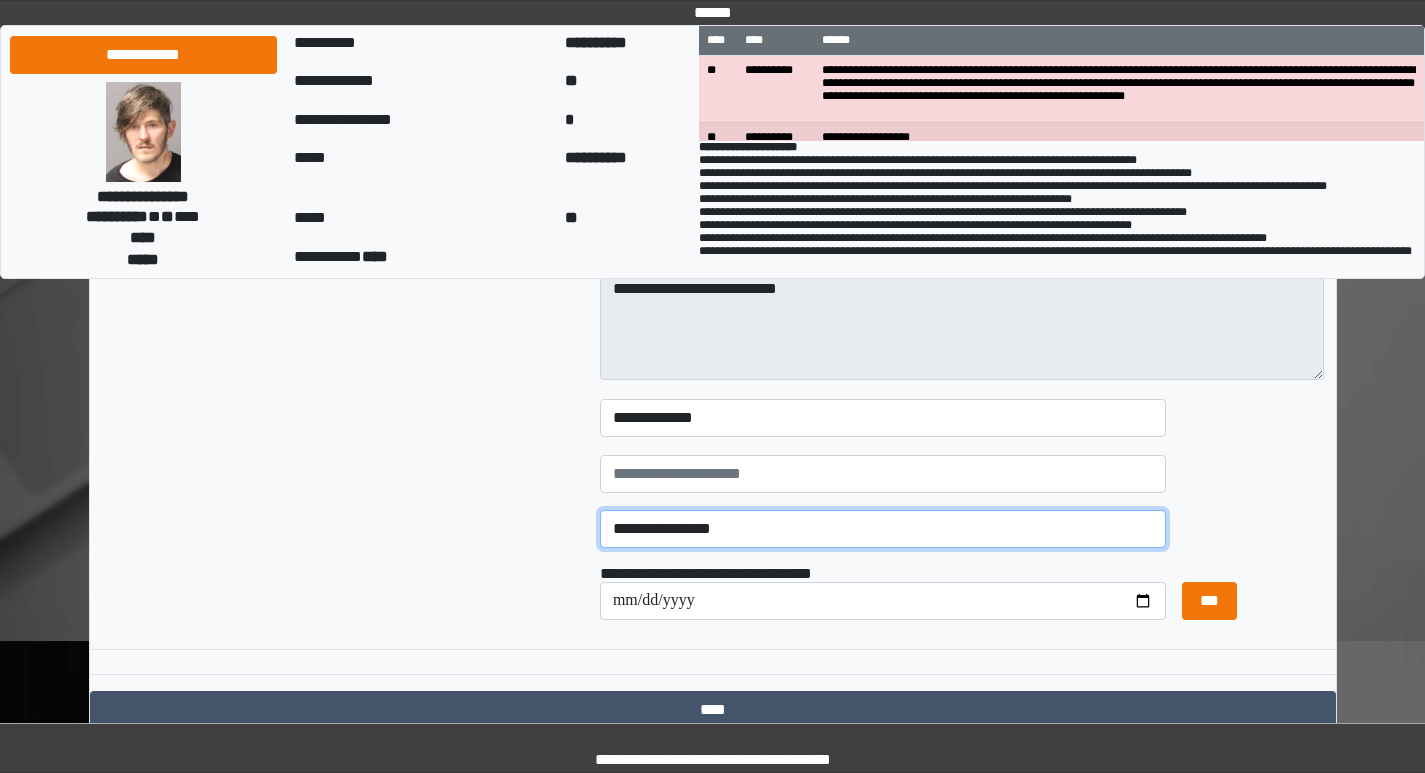 type on "**********" 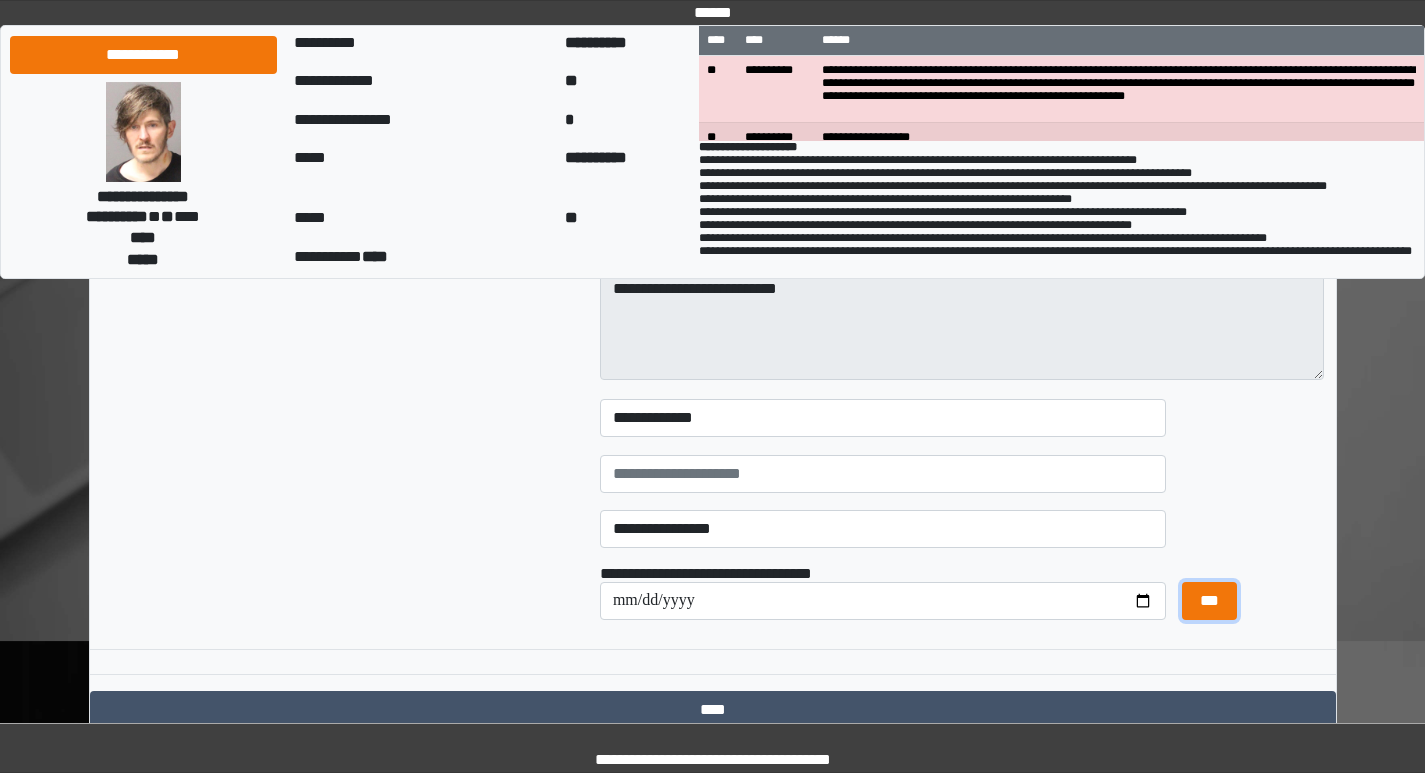 click on "***" at bounding box center [1209, 601] 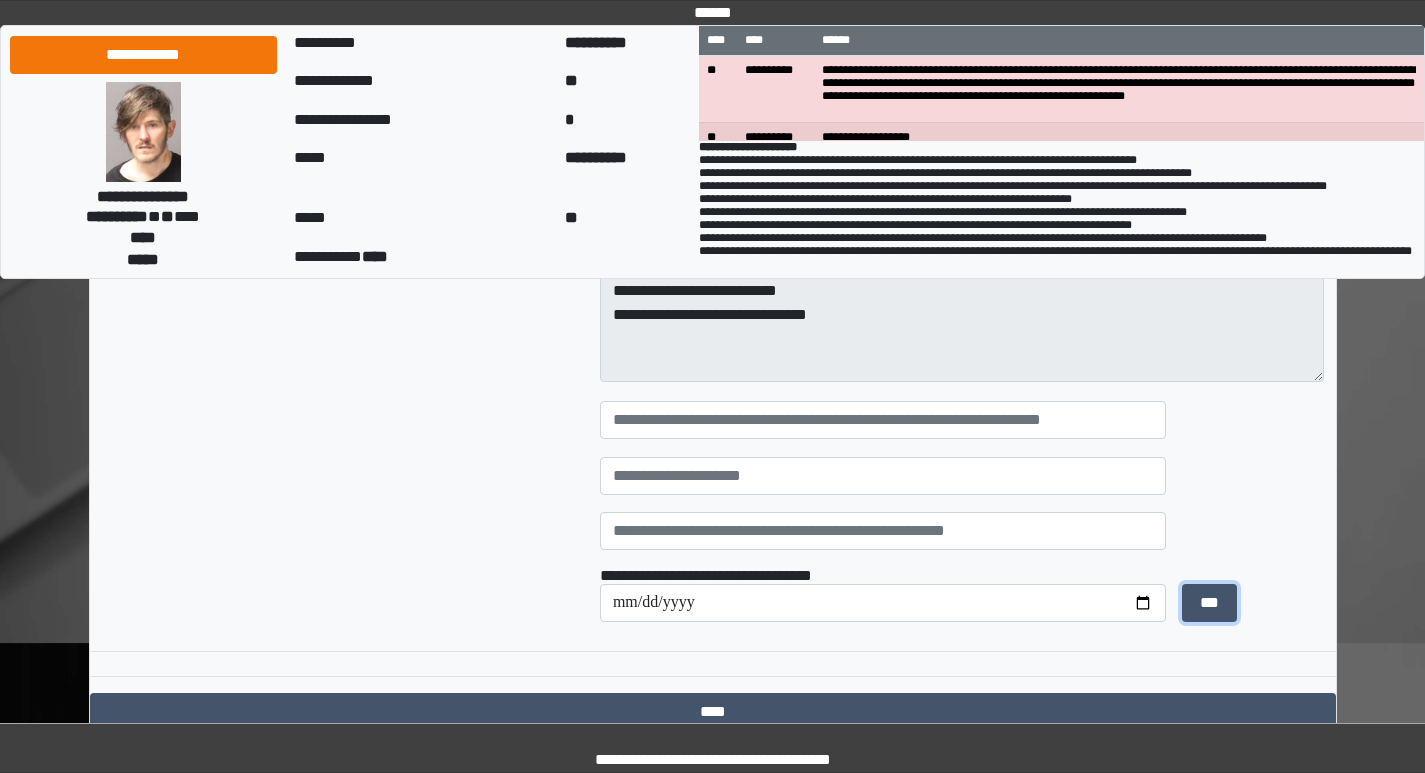 scroll, scrollTop: 285, scrollLeft: 0, axis: vertical 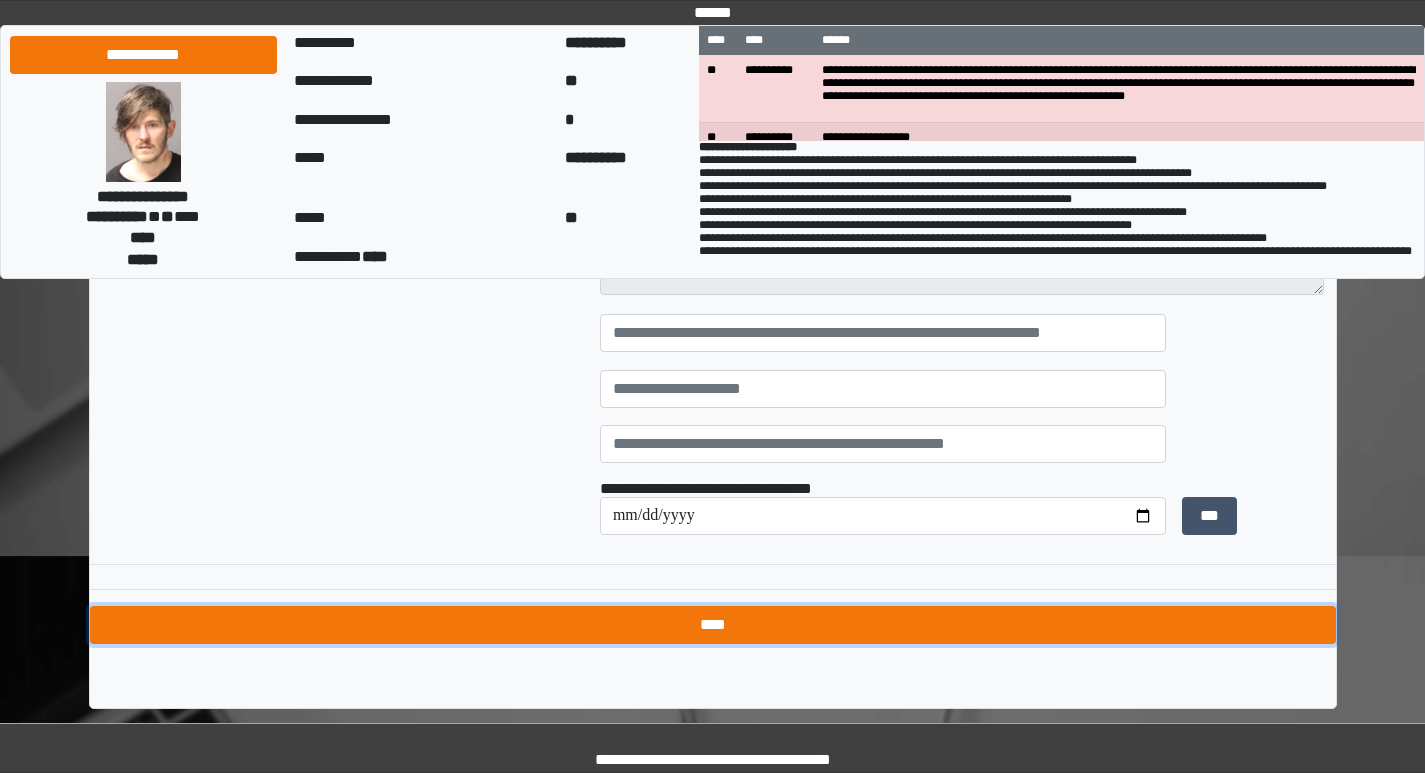 click on "****" at bounding box center [713, 625] 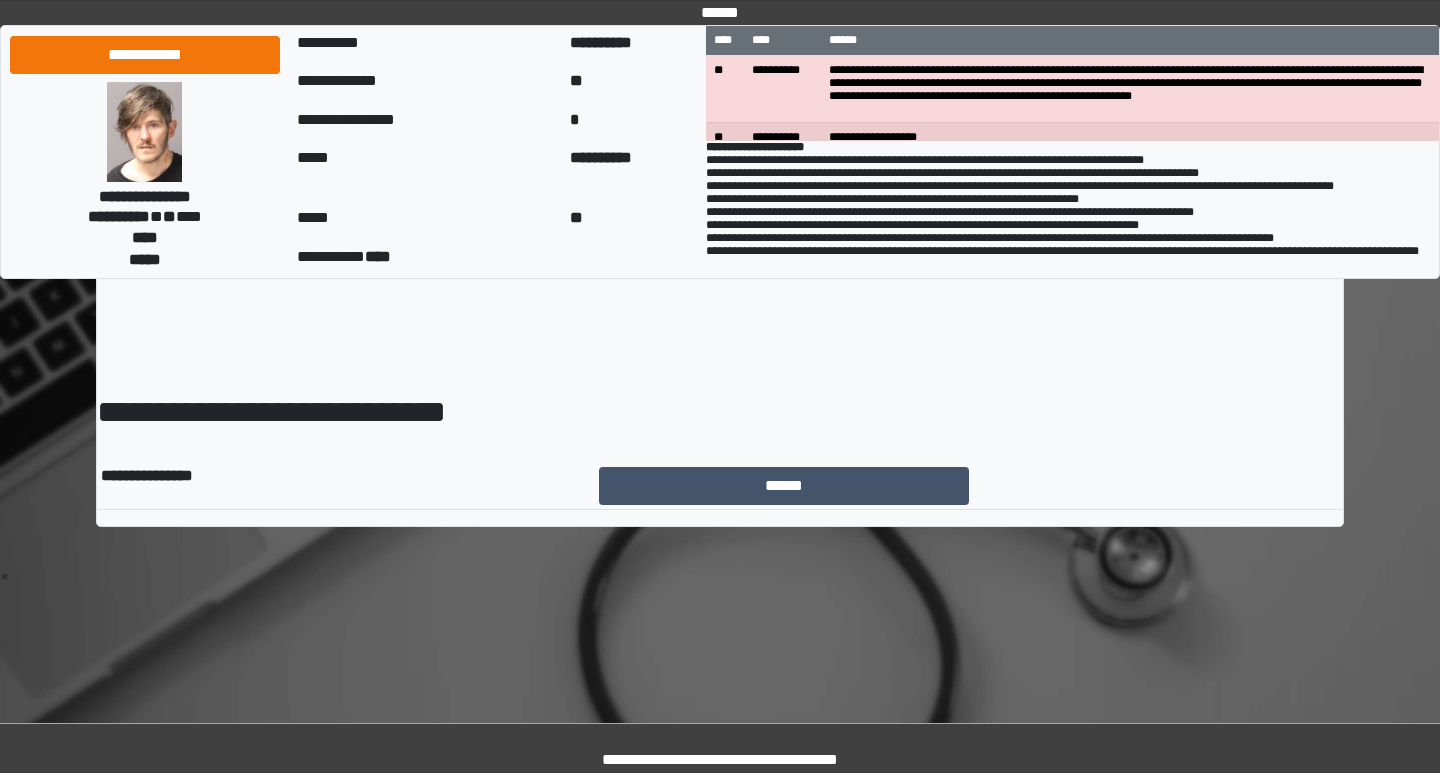 scroll, scrollTop: 0, scrollLeft: 0, axis: both 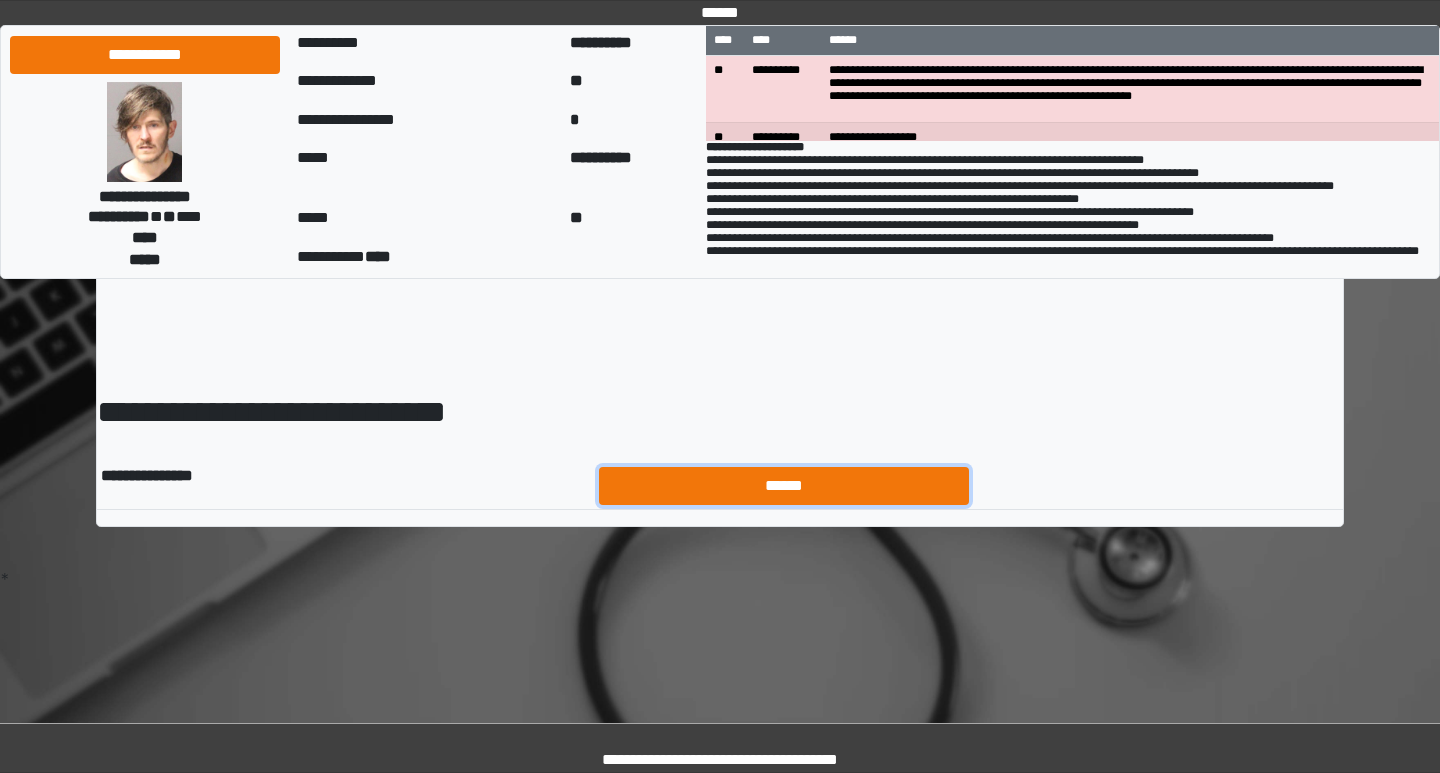 click on "******" at bounding box center (784, 486) 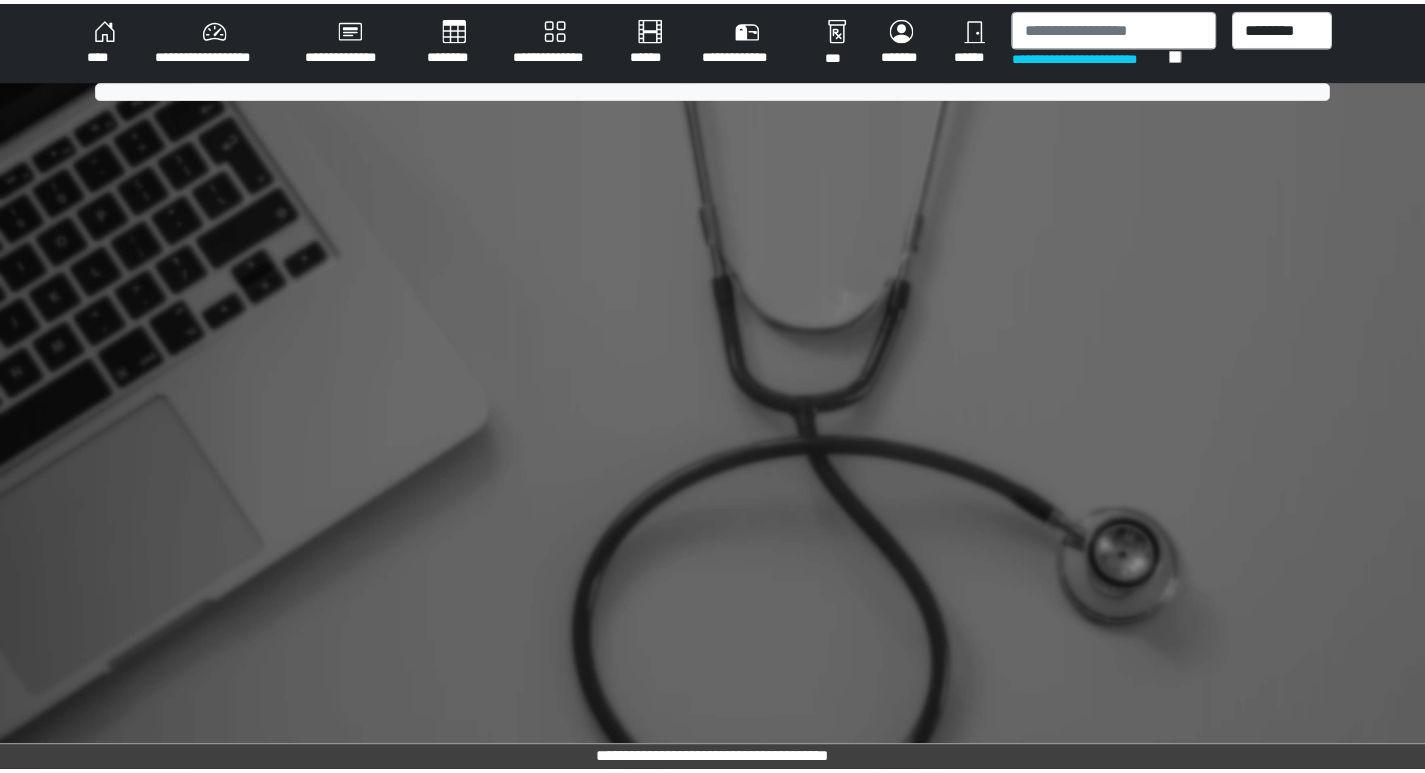 scroll, scrollTop: 0, scrollLeft: 0, axis: both 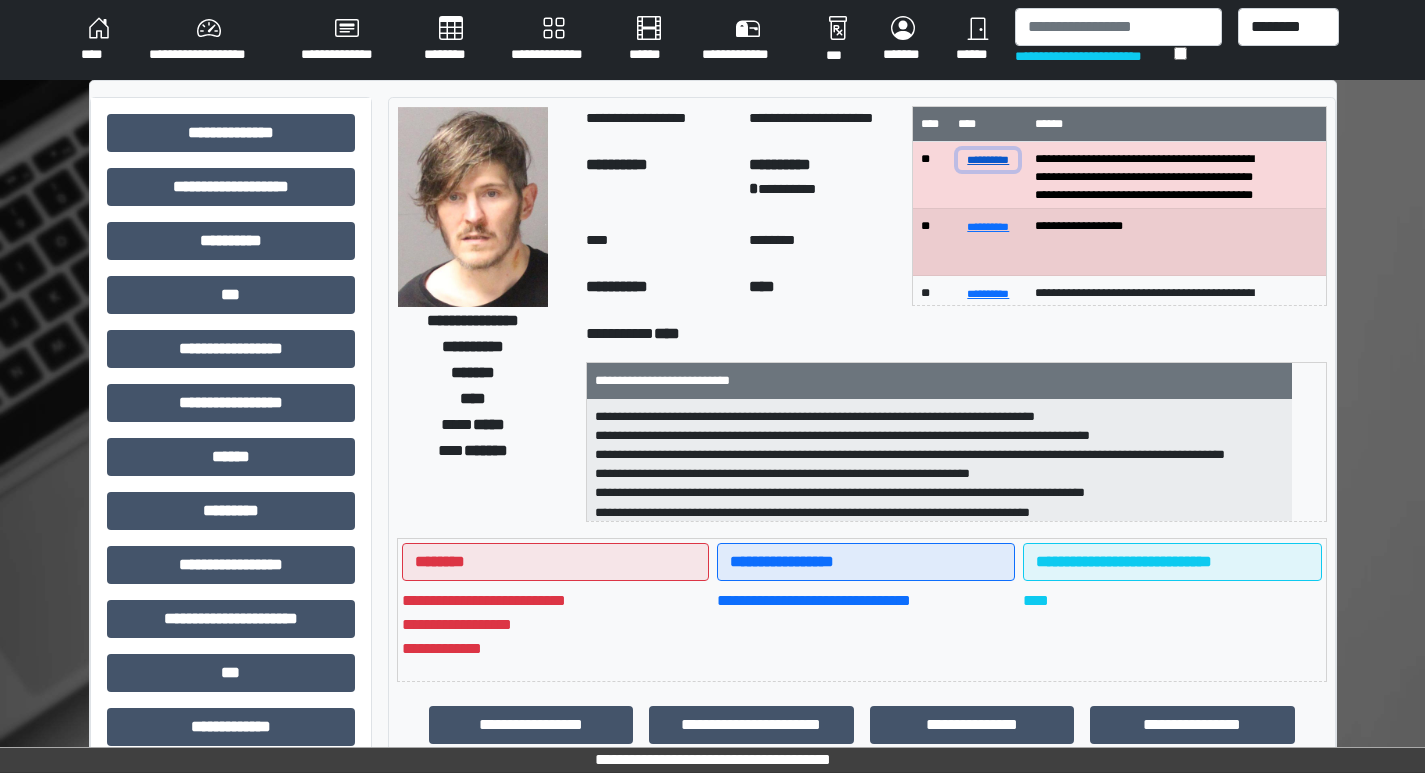 click on "**********" at bounding box center (988, 159) 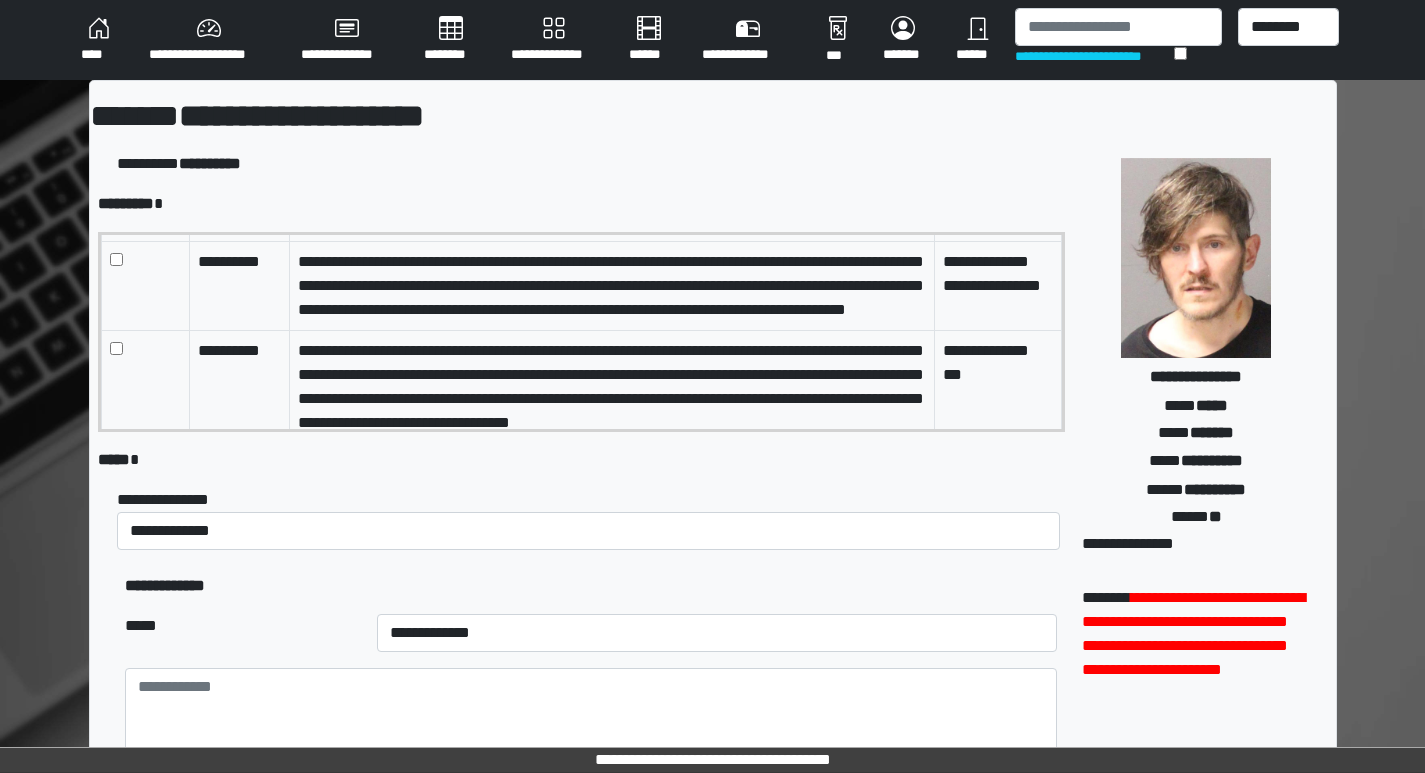 scroll, scrollTop: 0, scrollLeft: 0, axis: both 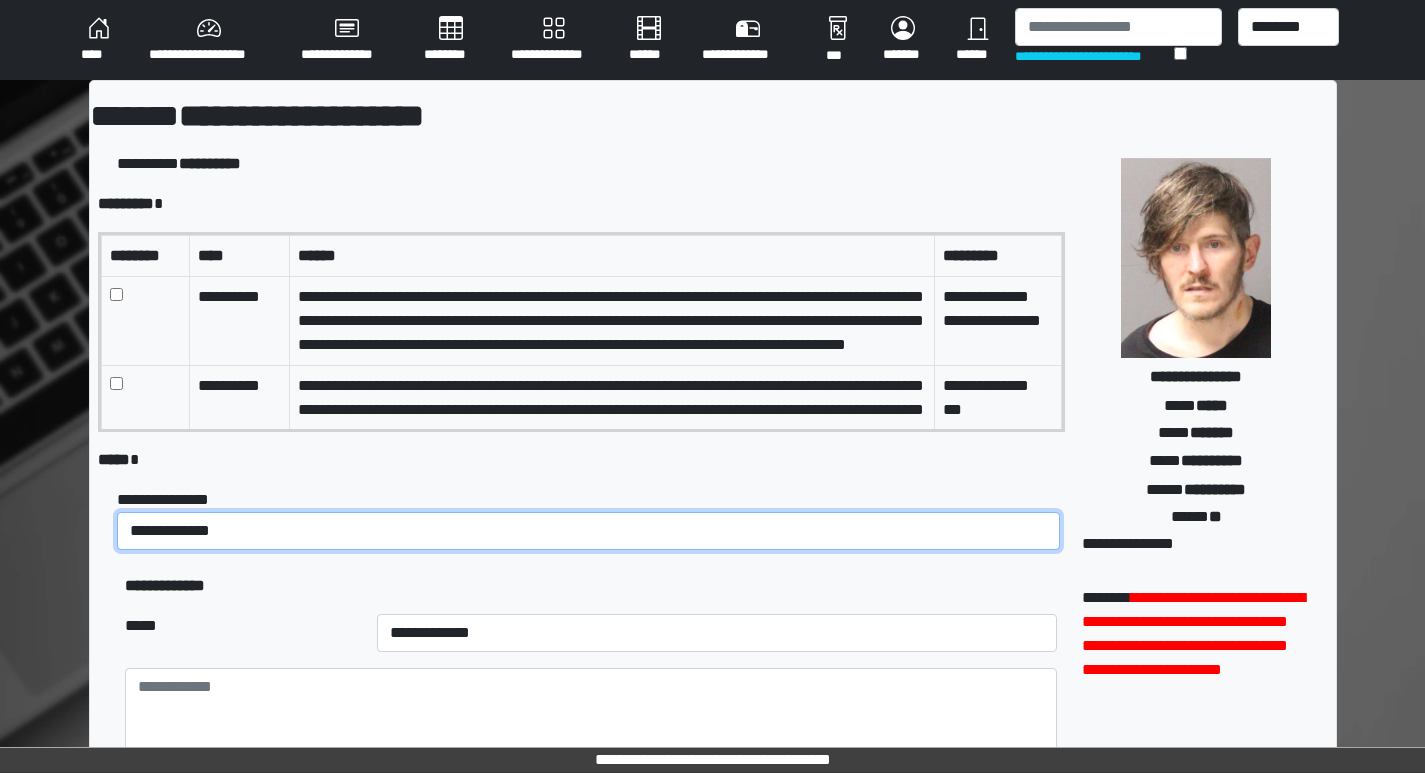 click on "**********" at bounding box center (588, 531) 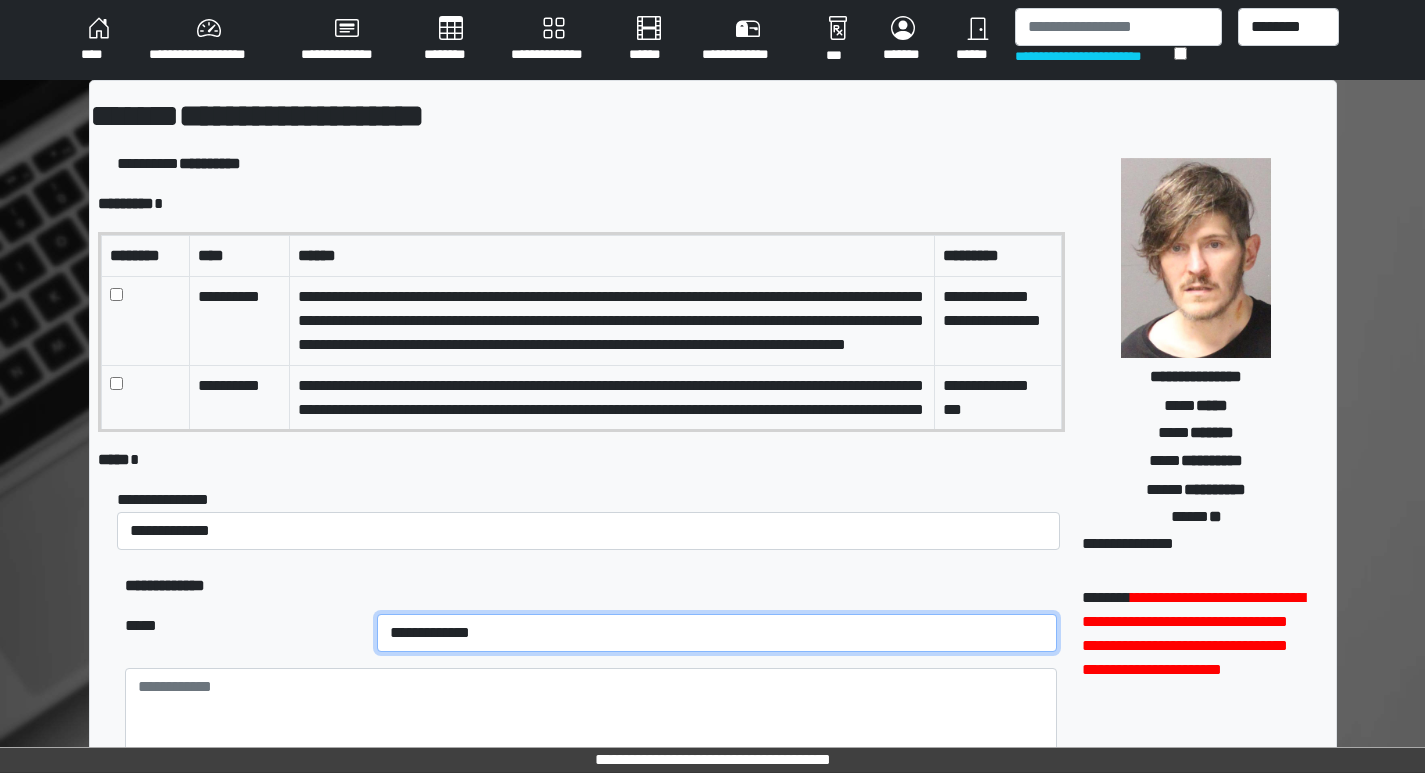 click on "**********" at bounding box center [717, 633] 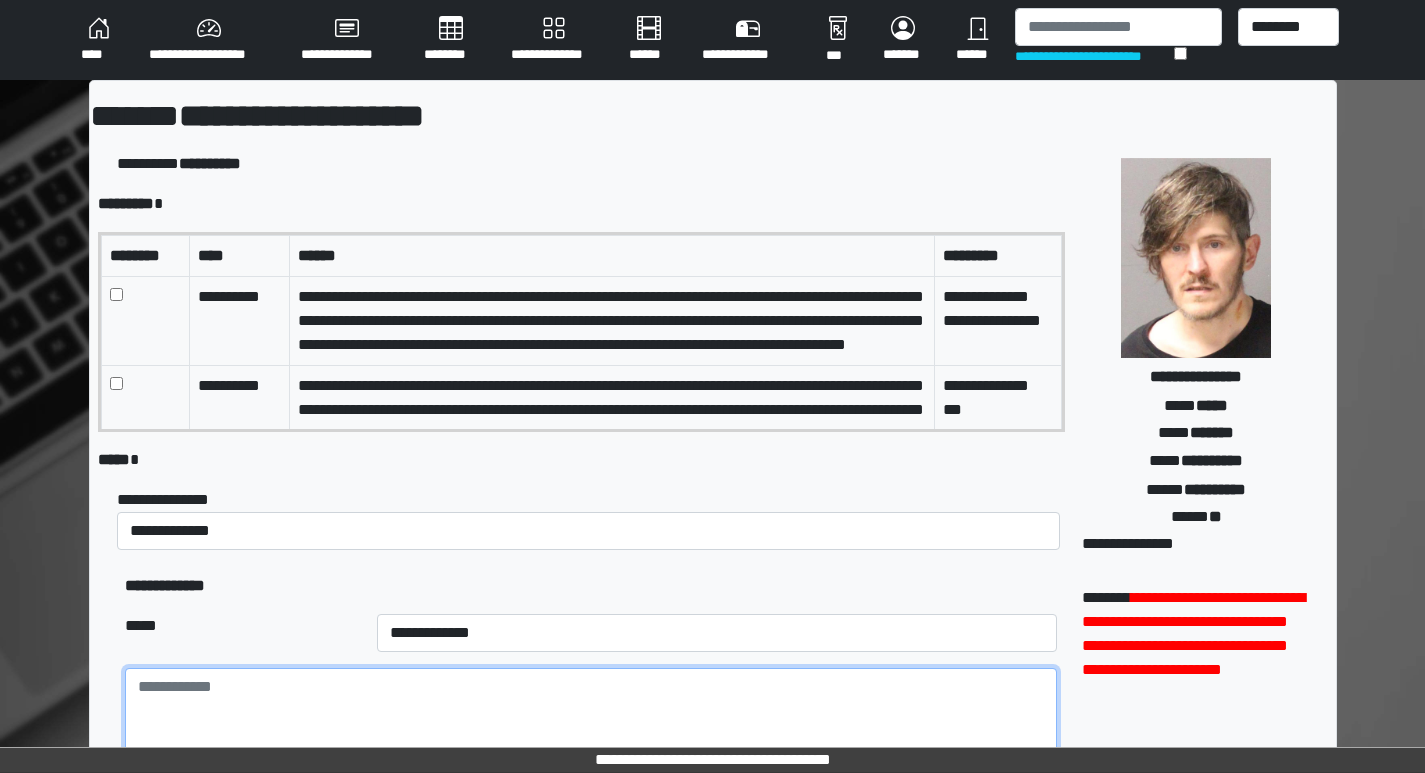 click at bounding box center [590, 723] 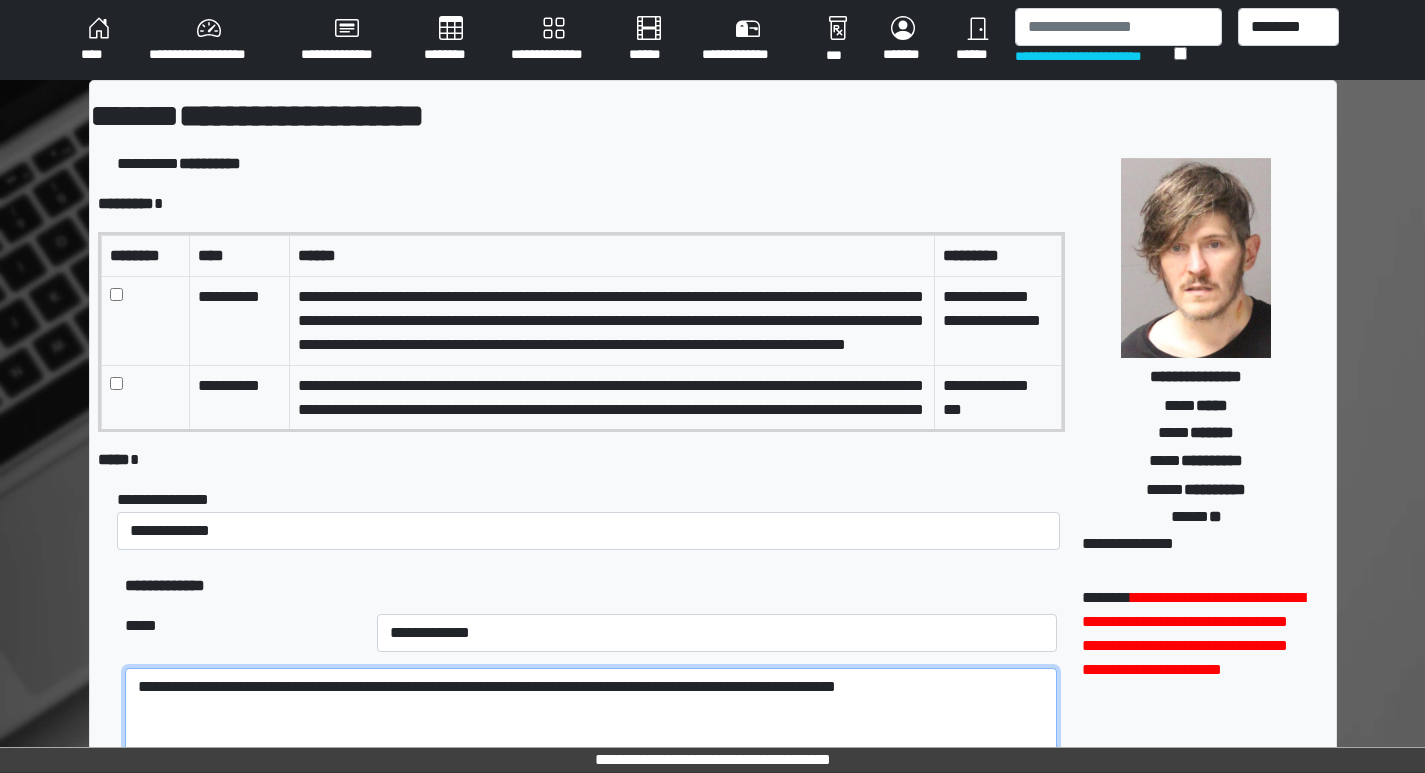 click on "**********" at bounding box center [590, 723] 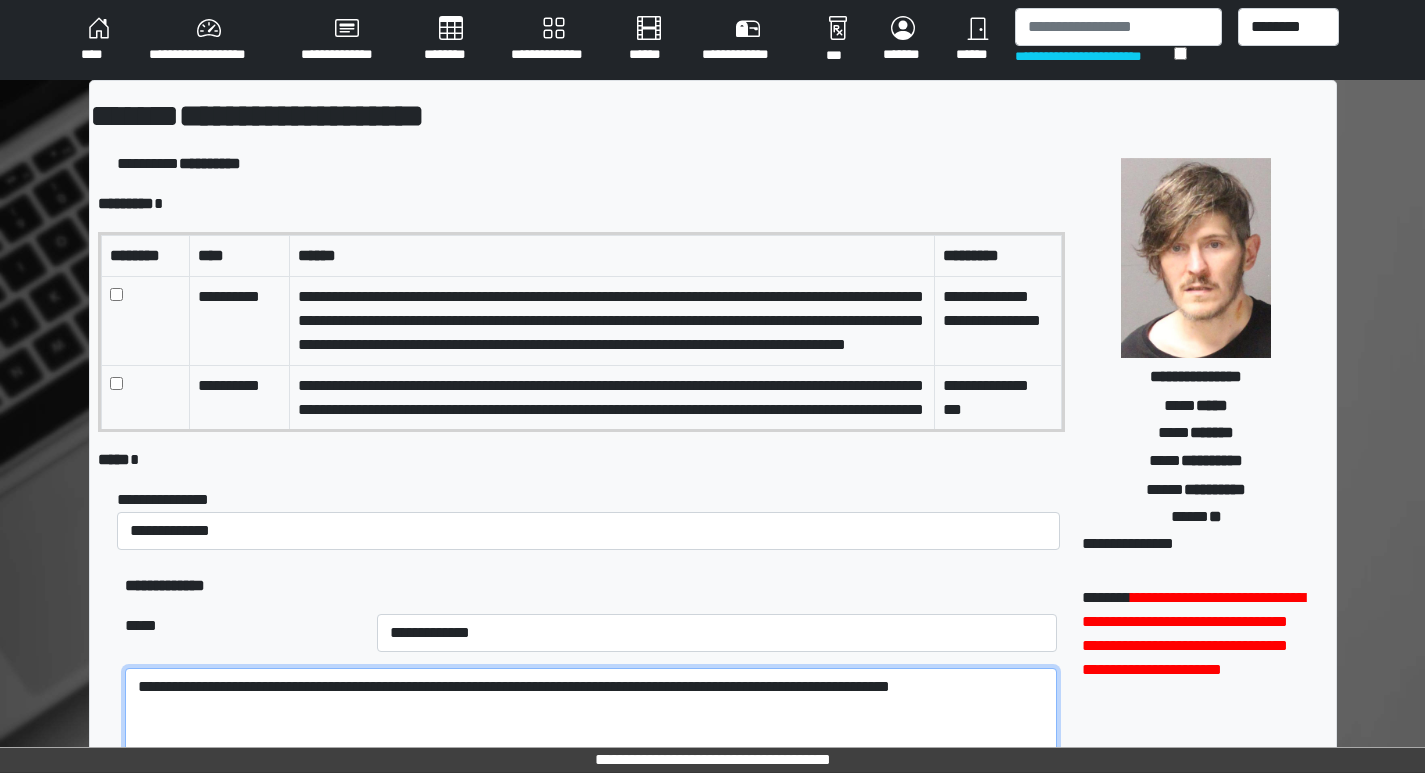 drag, startPoint x: 1012, startPoint y: 689, endPoint x: 928, endPoint y: 691, distance: 84.0238 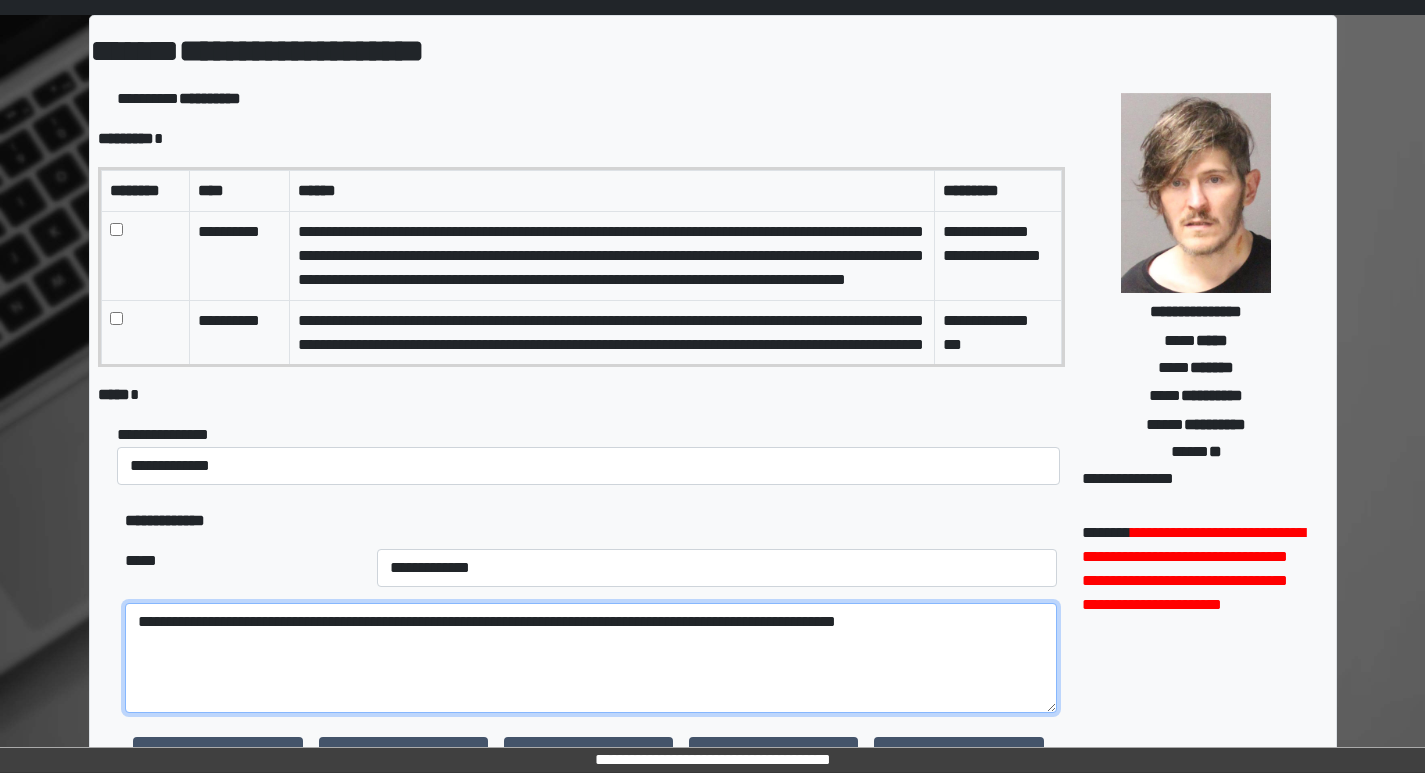 scroll, scrollTop: 100, scrollLeft: 0, axis: vertical 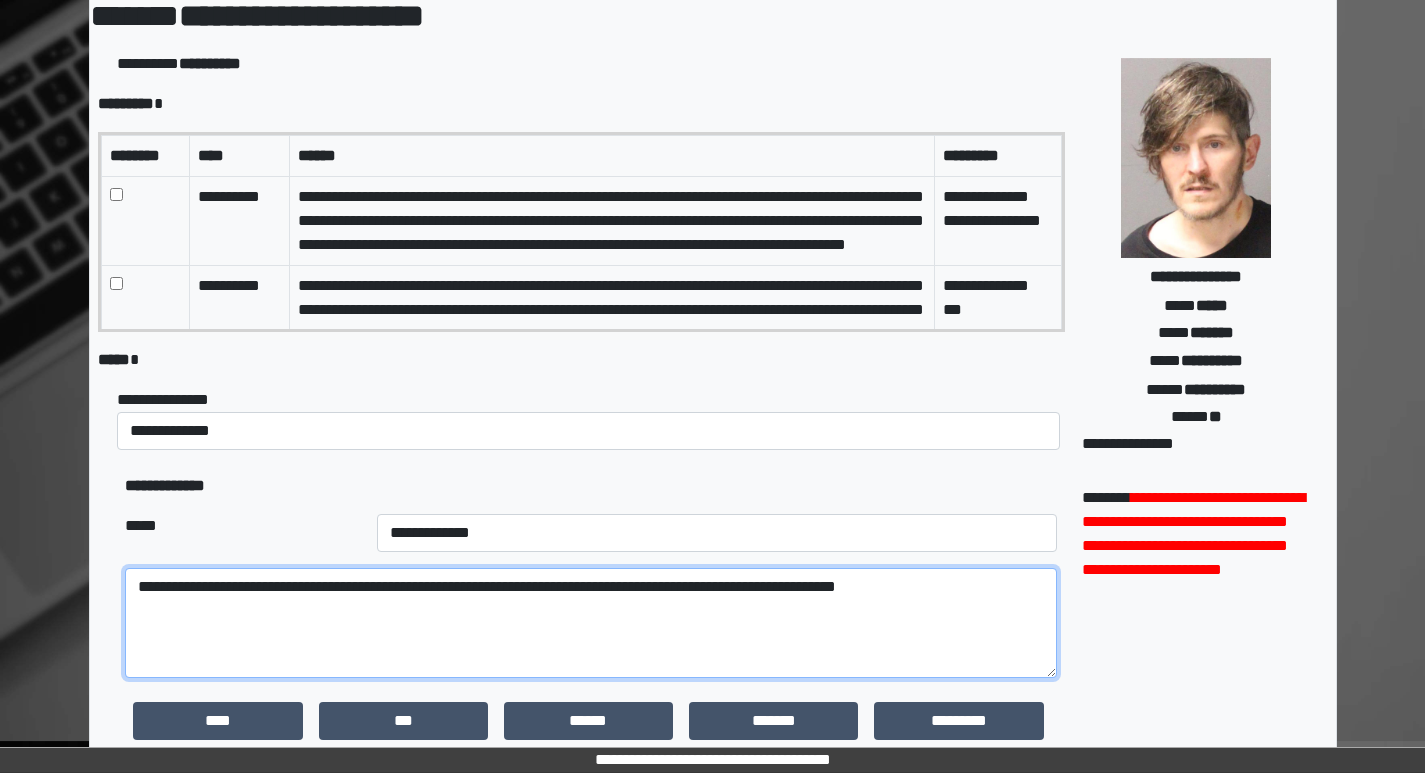 click on "**********" at bounding box center [590, 623] 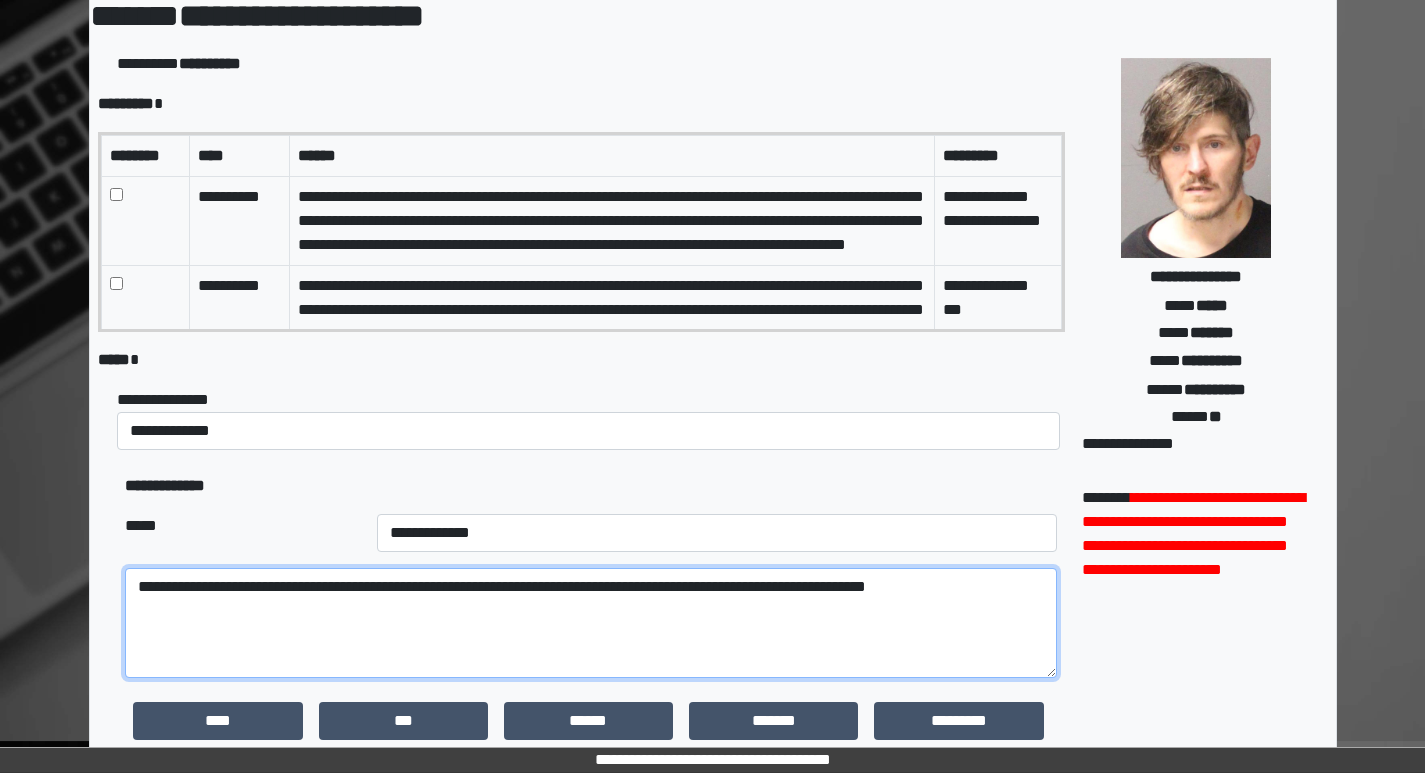 click on "**********" at bounding box center [590, 623] 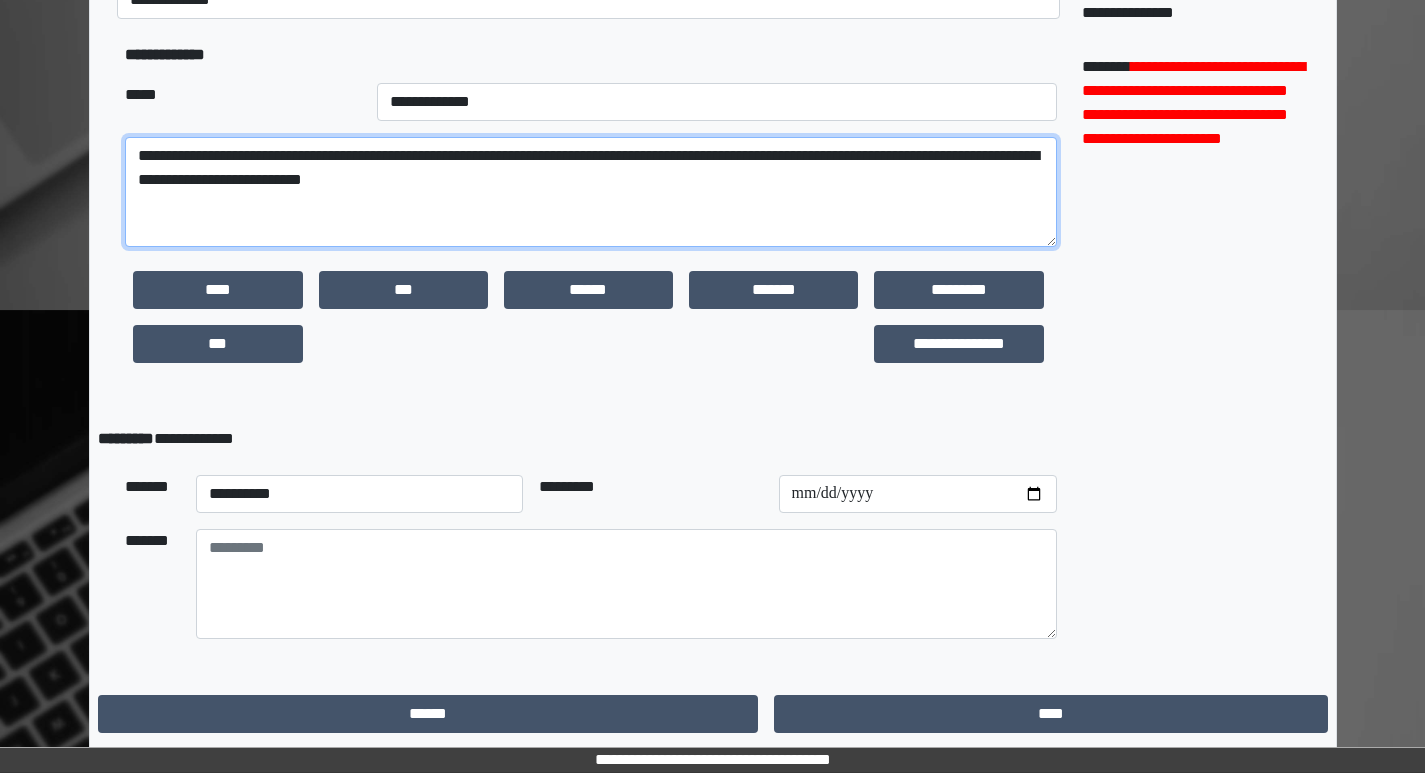 scroll, scrollTop: 532, scrollLeft: 0, axis: vertical 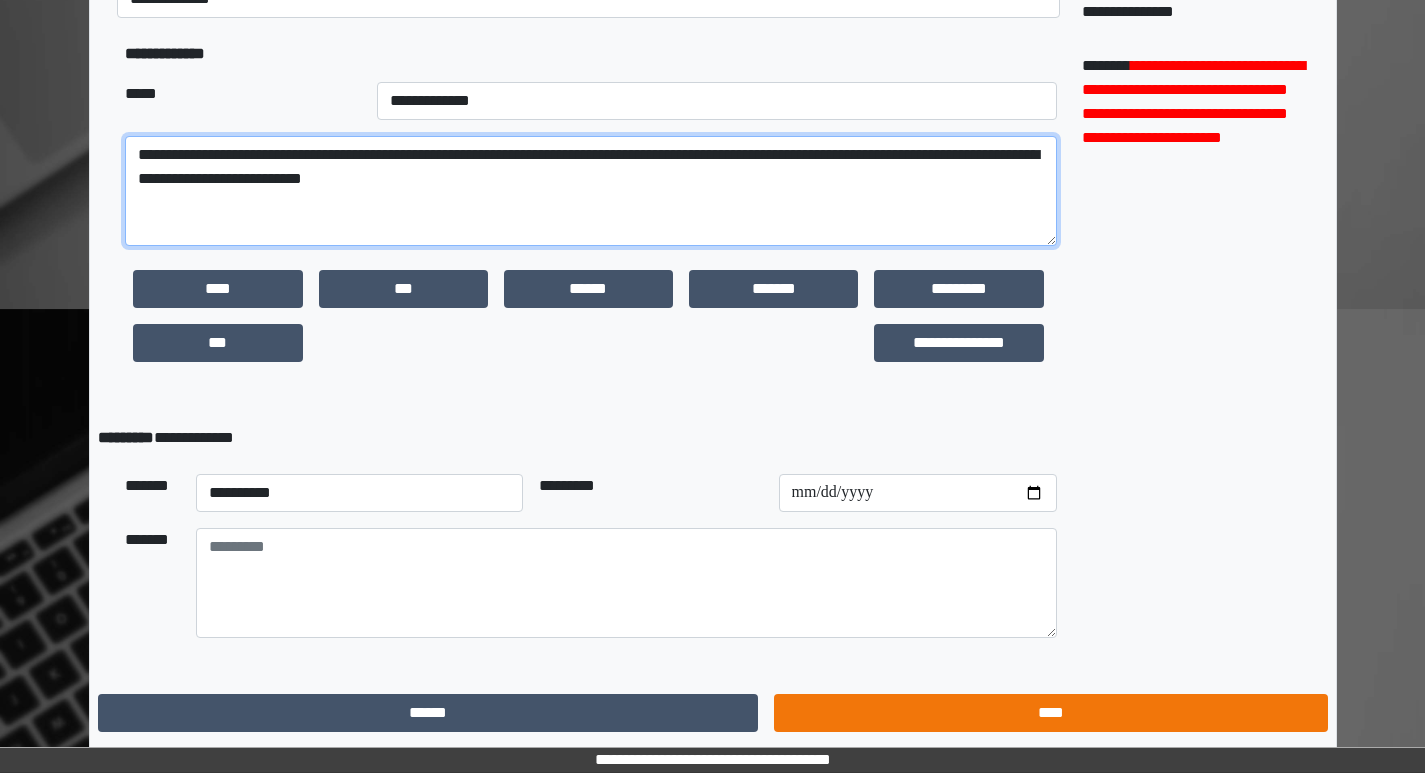 type on "**********" 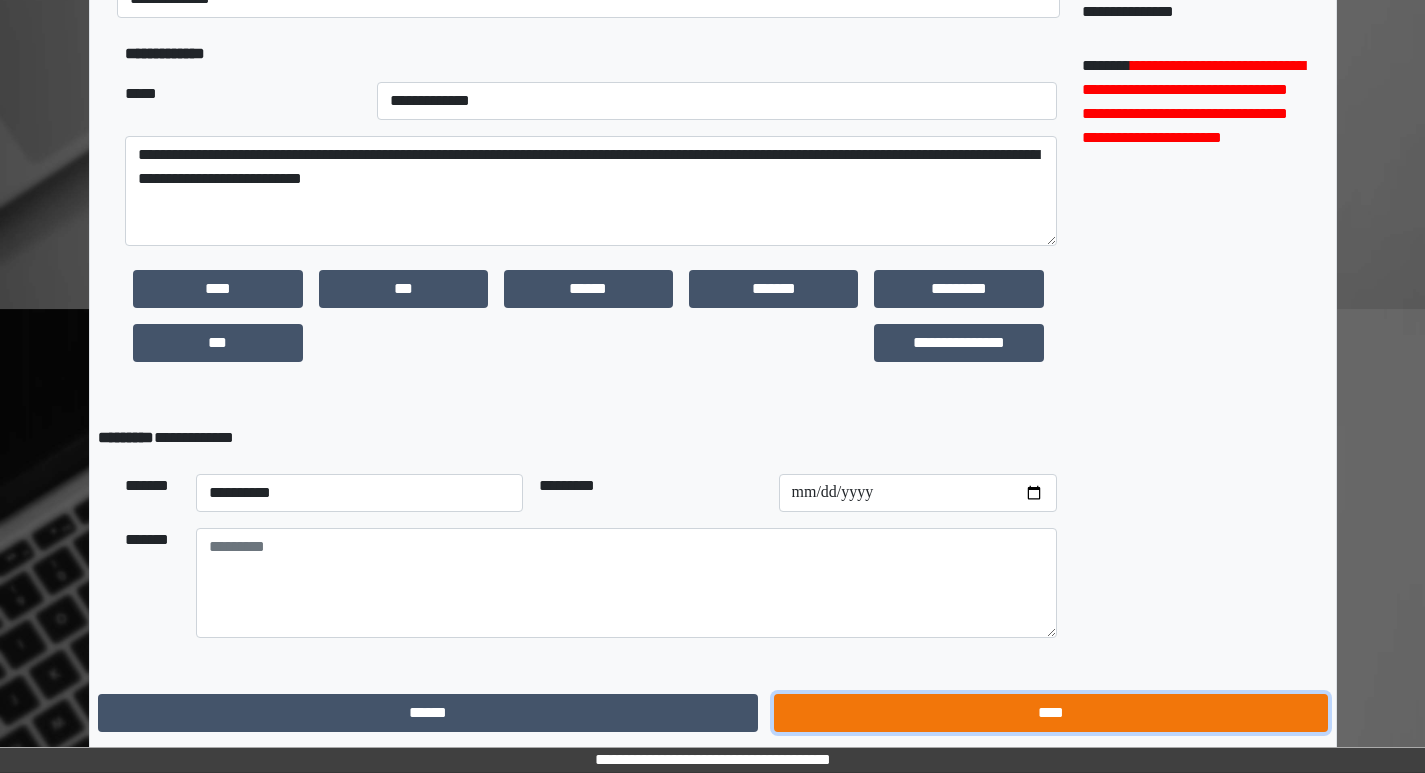 click on "****" at bounding box center (1050, 713) 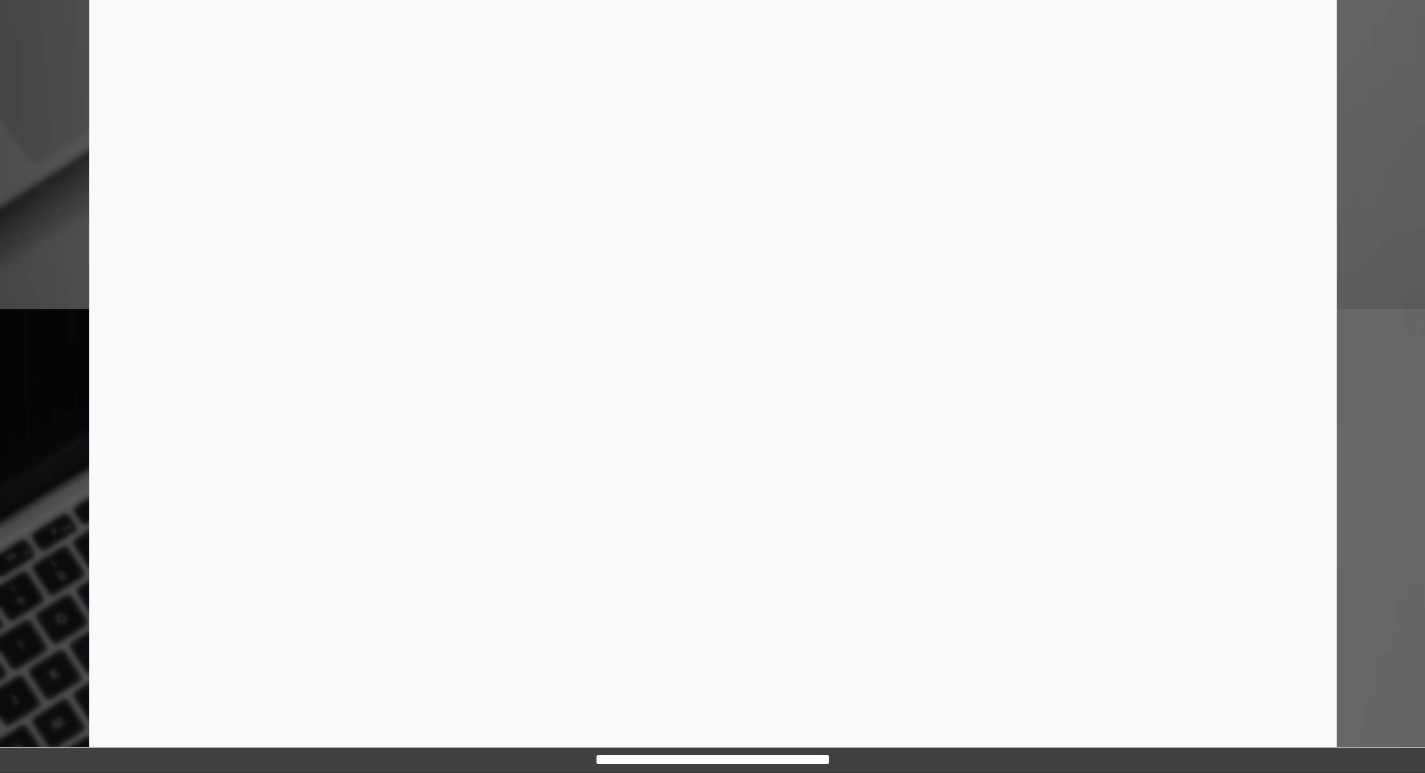 scroll, scrollTop: 0, scrollLeft: 0, axis: both 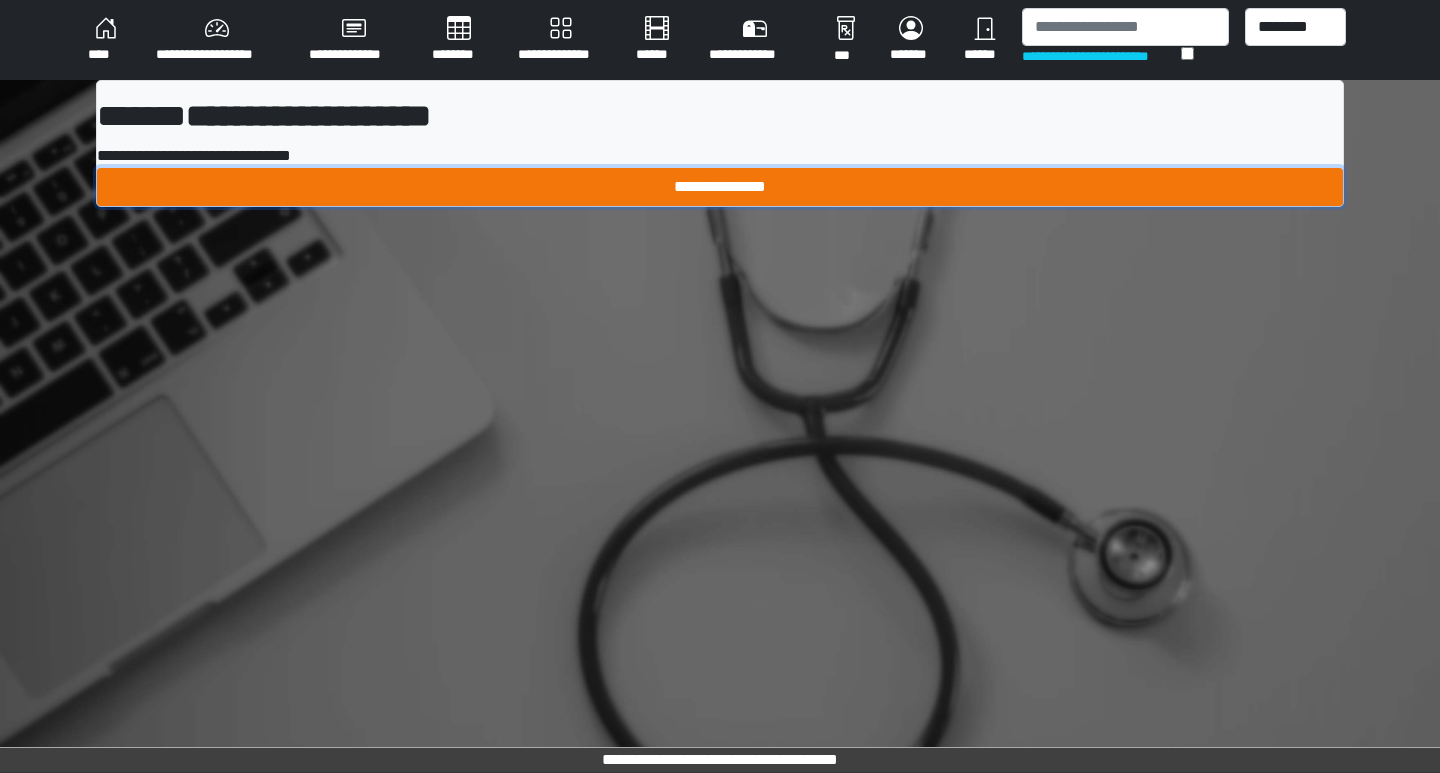 click on "**********" at bounding box center [720, 187] 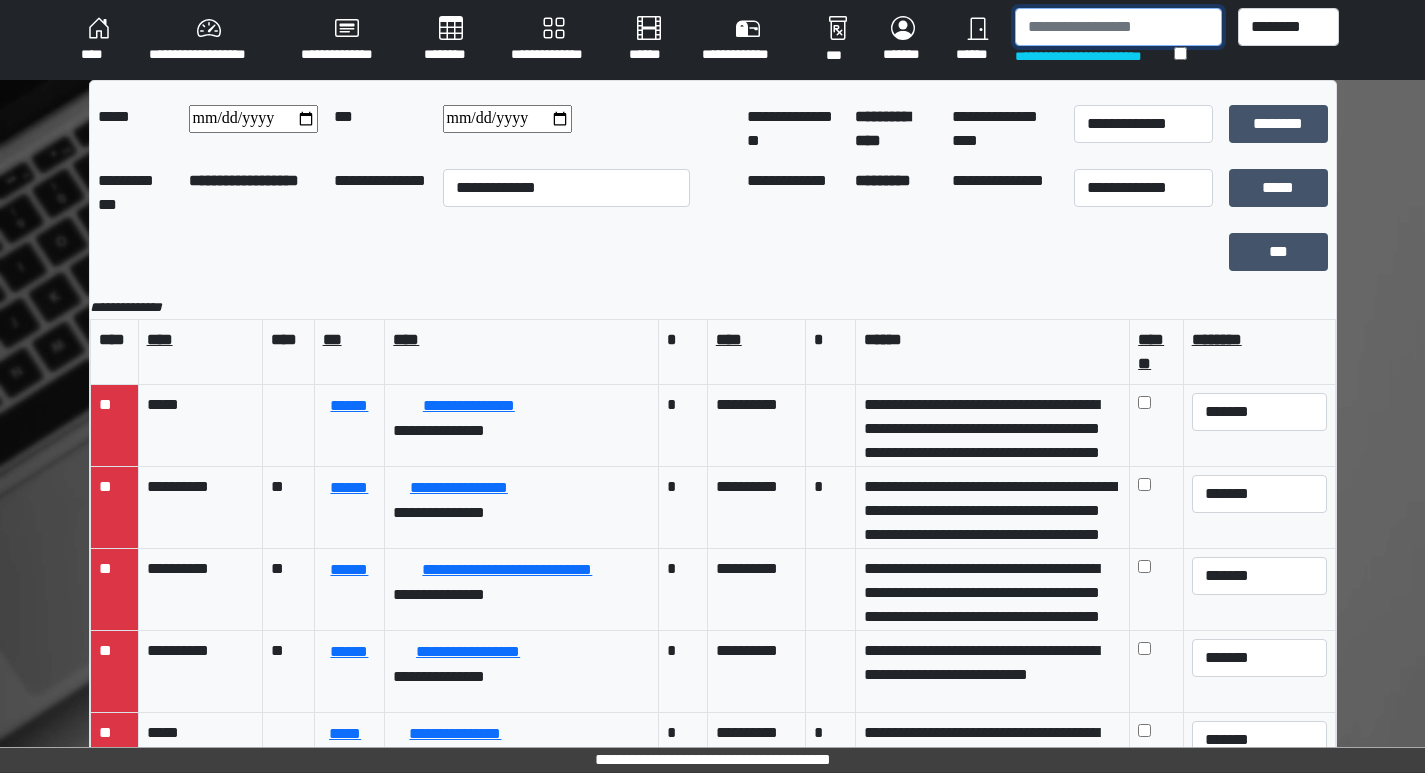 click at bounding box center (1118, 27) 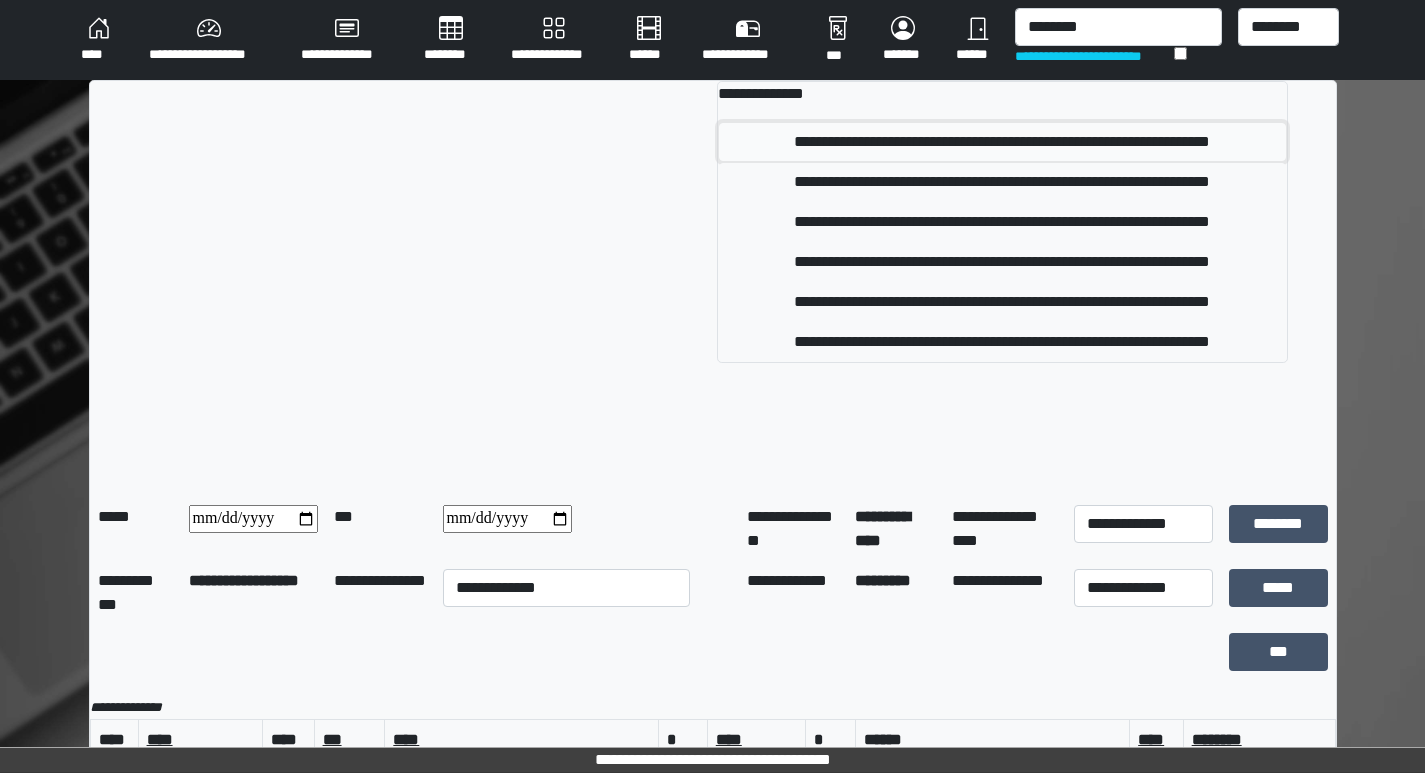 click on "**********" at bounding box center [1002, 142] 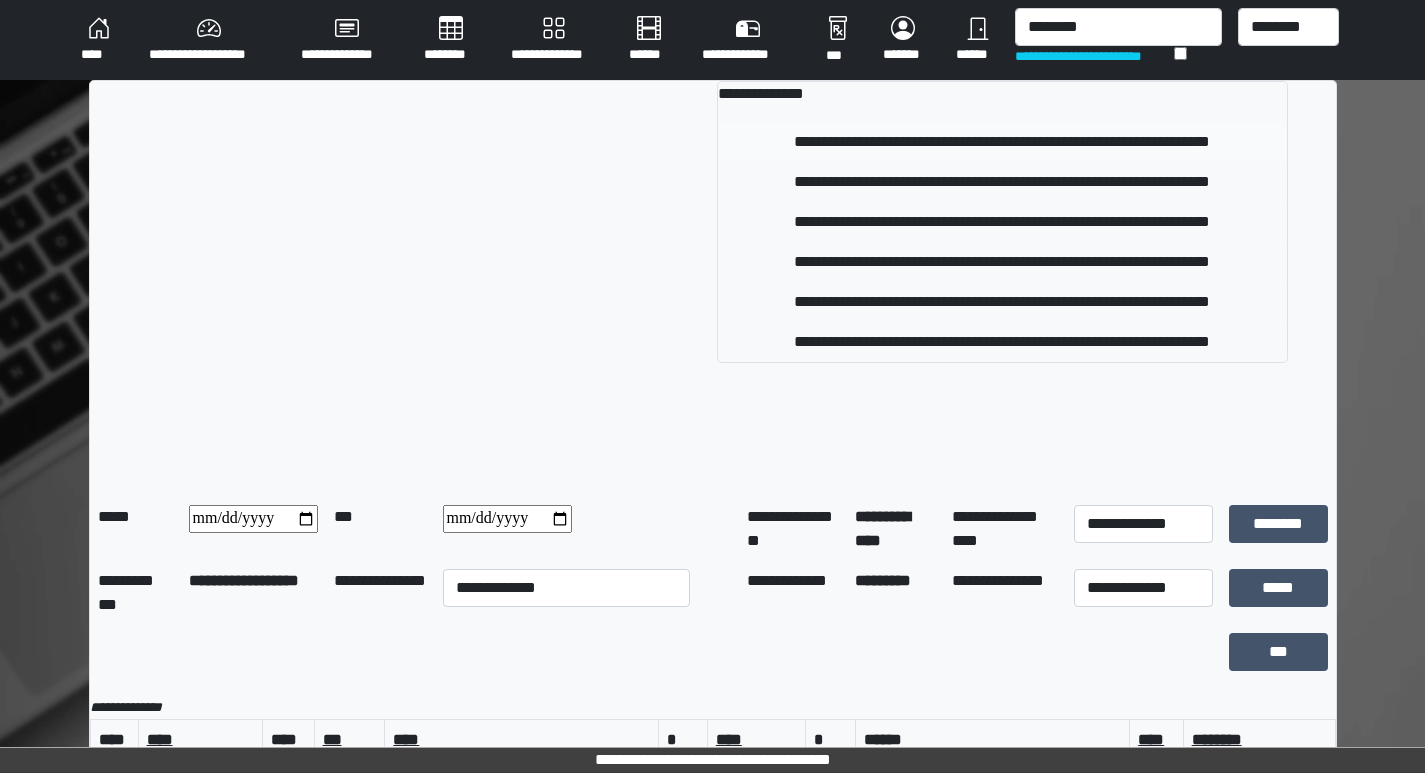 type 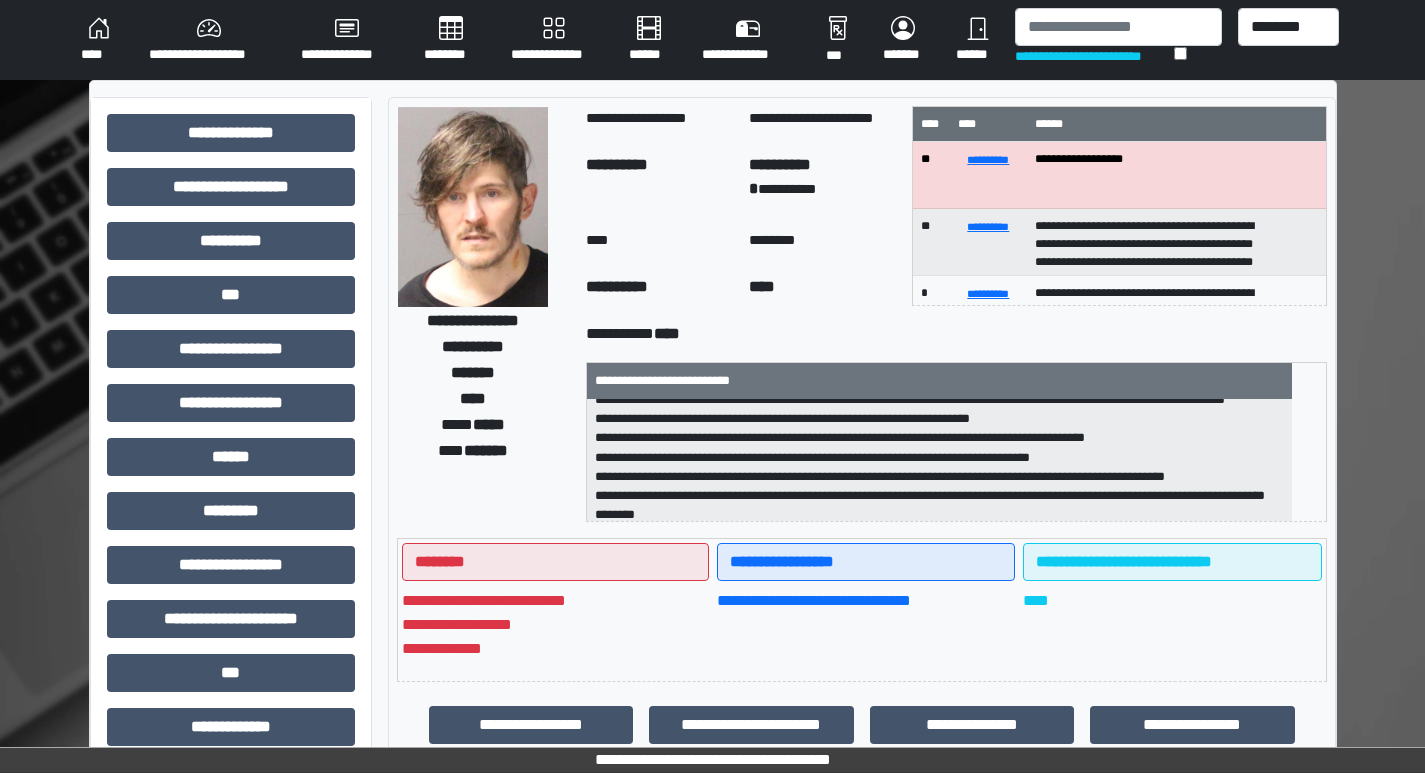 scroll, scrollTop: 82, scrollLeft: 0, axis: vertical 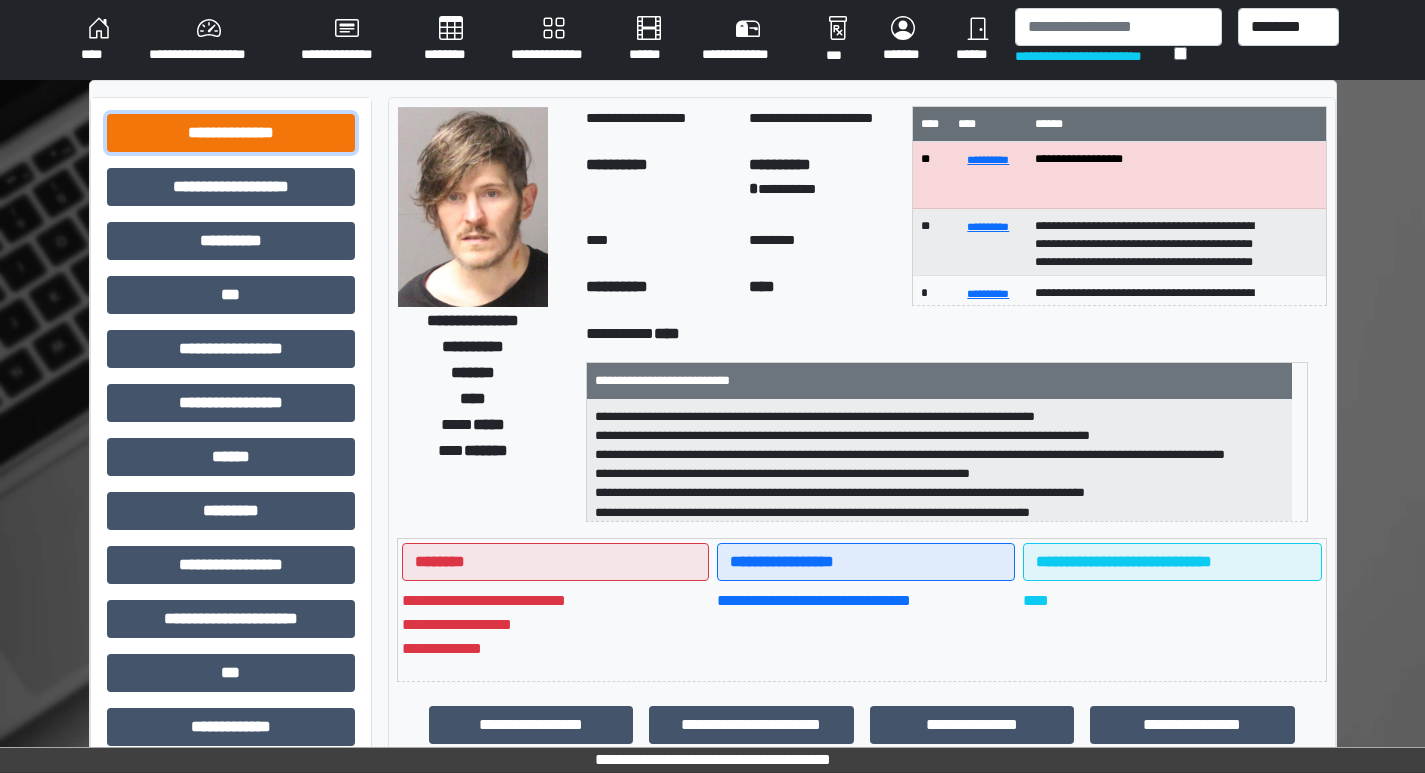 click on "**********" at bounding box center (231, 133) 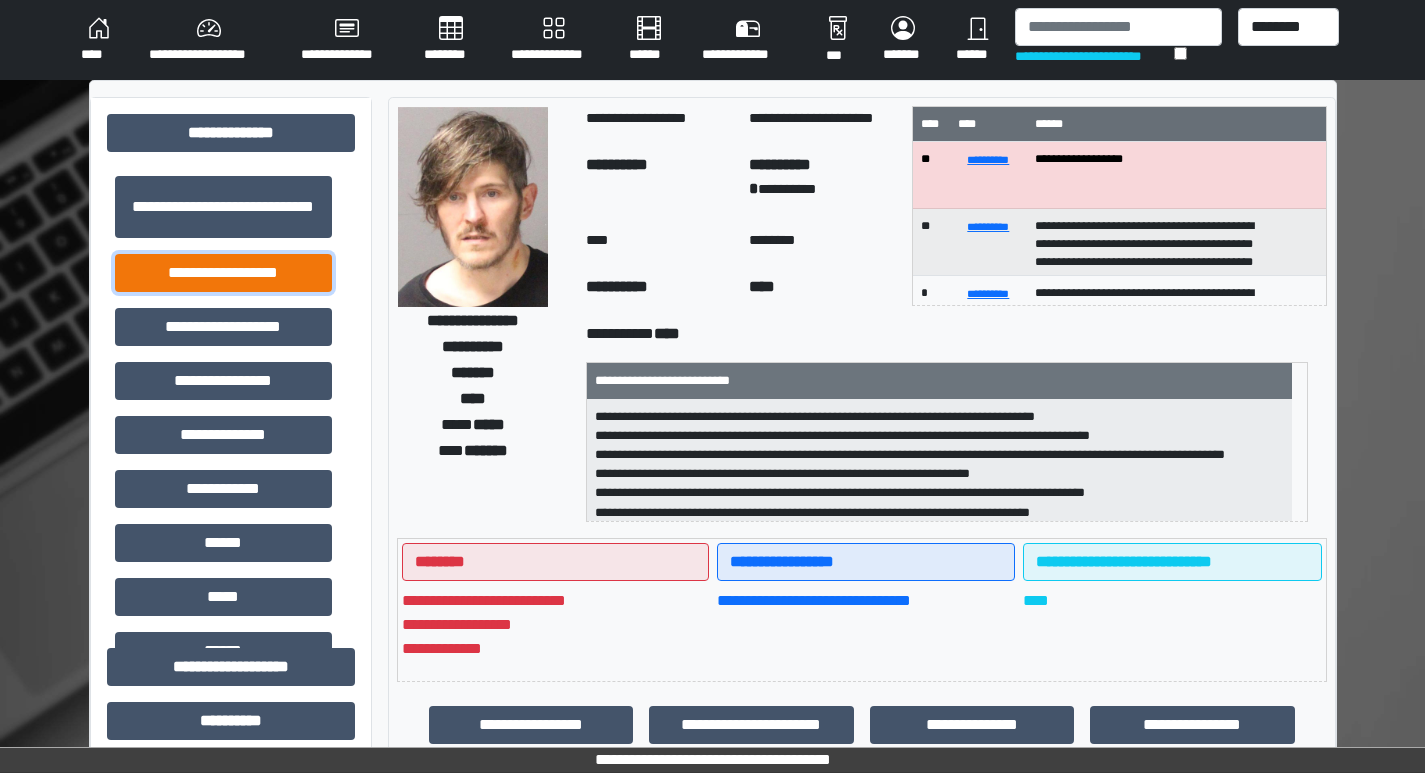 click on "**********" at bounding box center [223, 273] 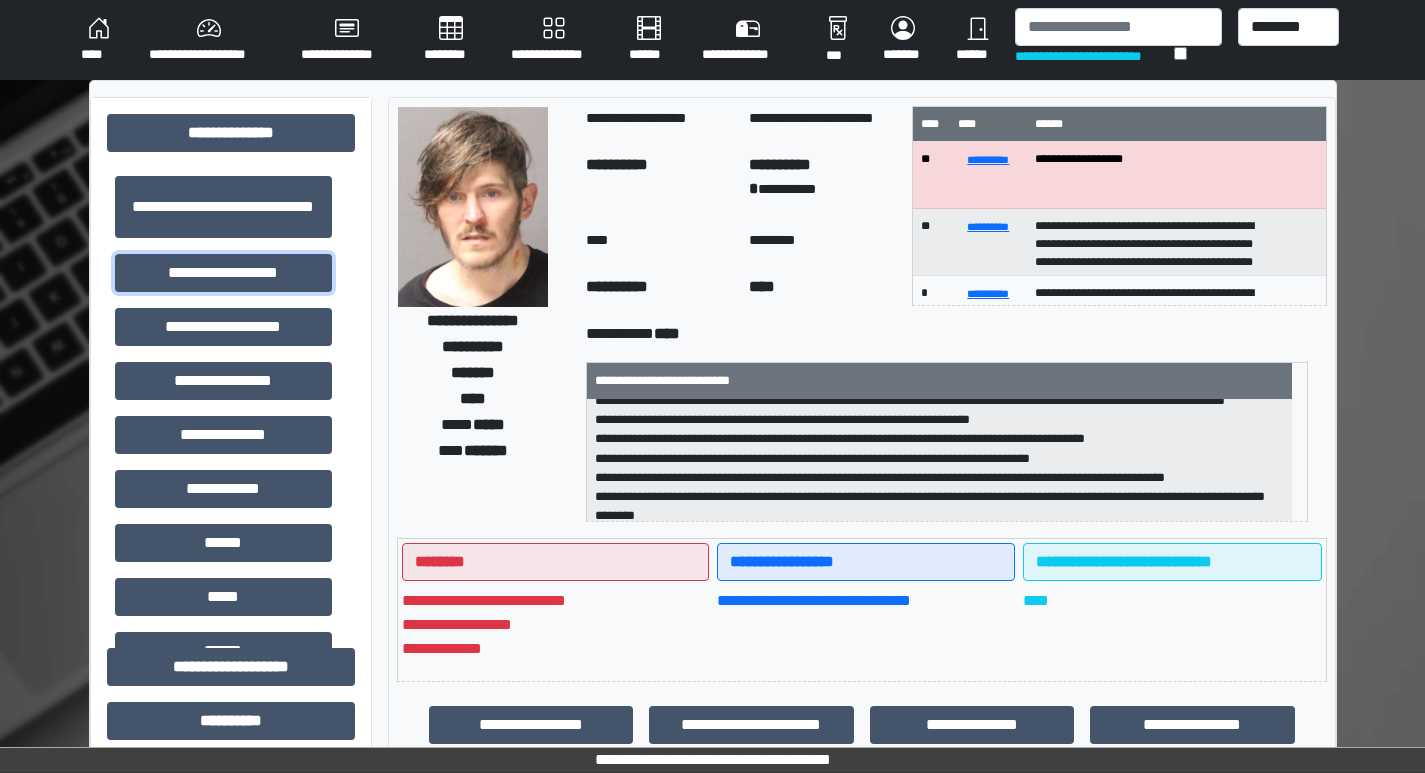 scroll, scrollTop: 82, scrollLeft: 0, axis: vertical 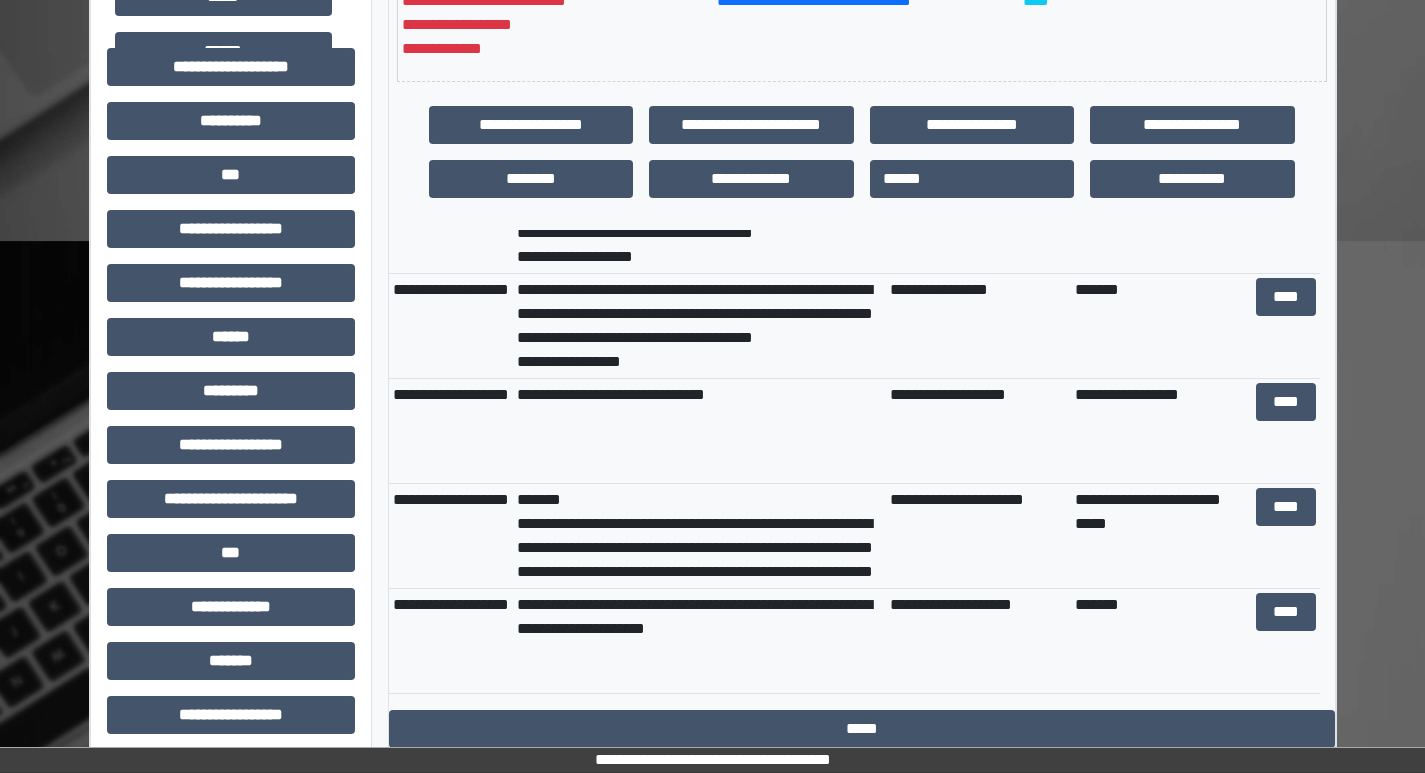 type 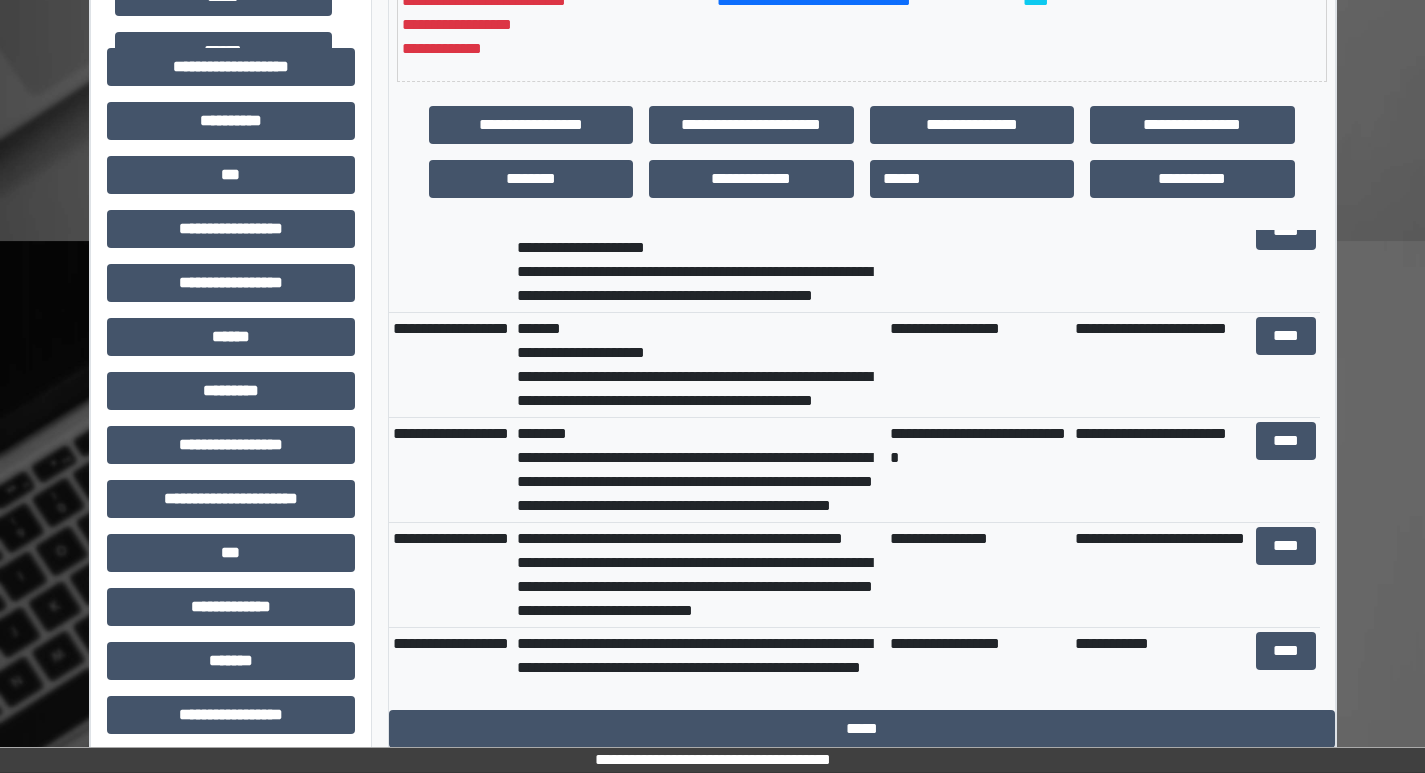 scroll, scrollTop: 240, scrollLeft: 0, axis: vertical 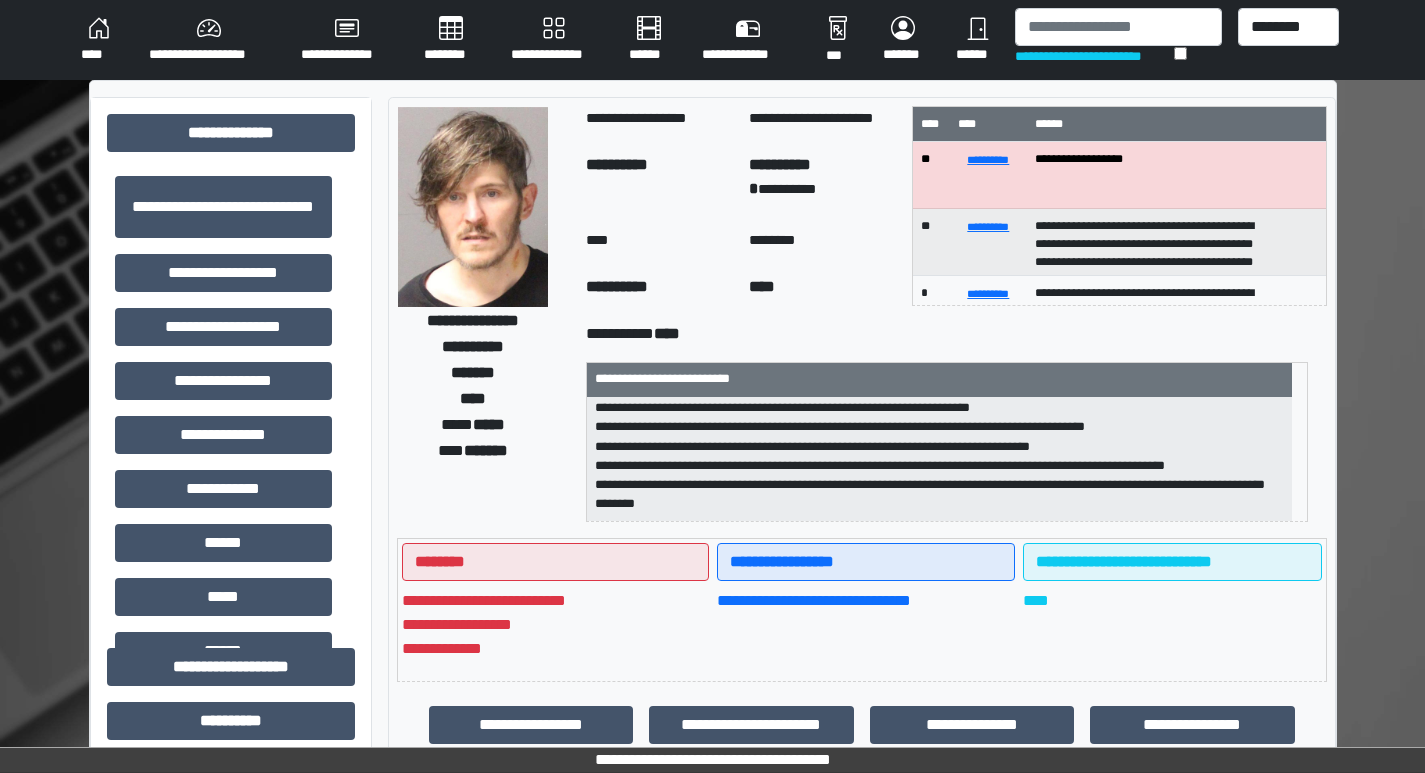 click on "**********" at bounding box center (712, 867) 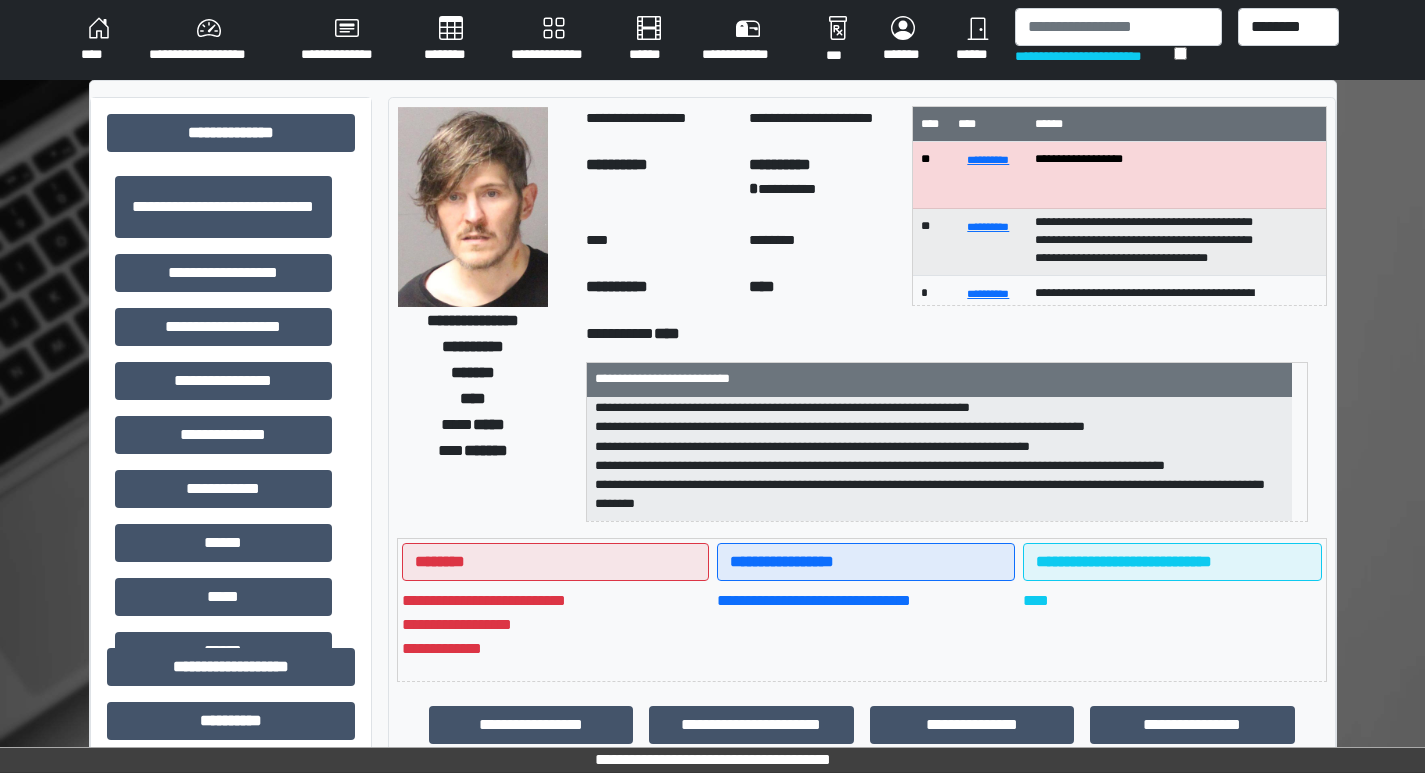 scroll, scrollTop: 130, scrollLeft: 0, axis: vertical 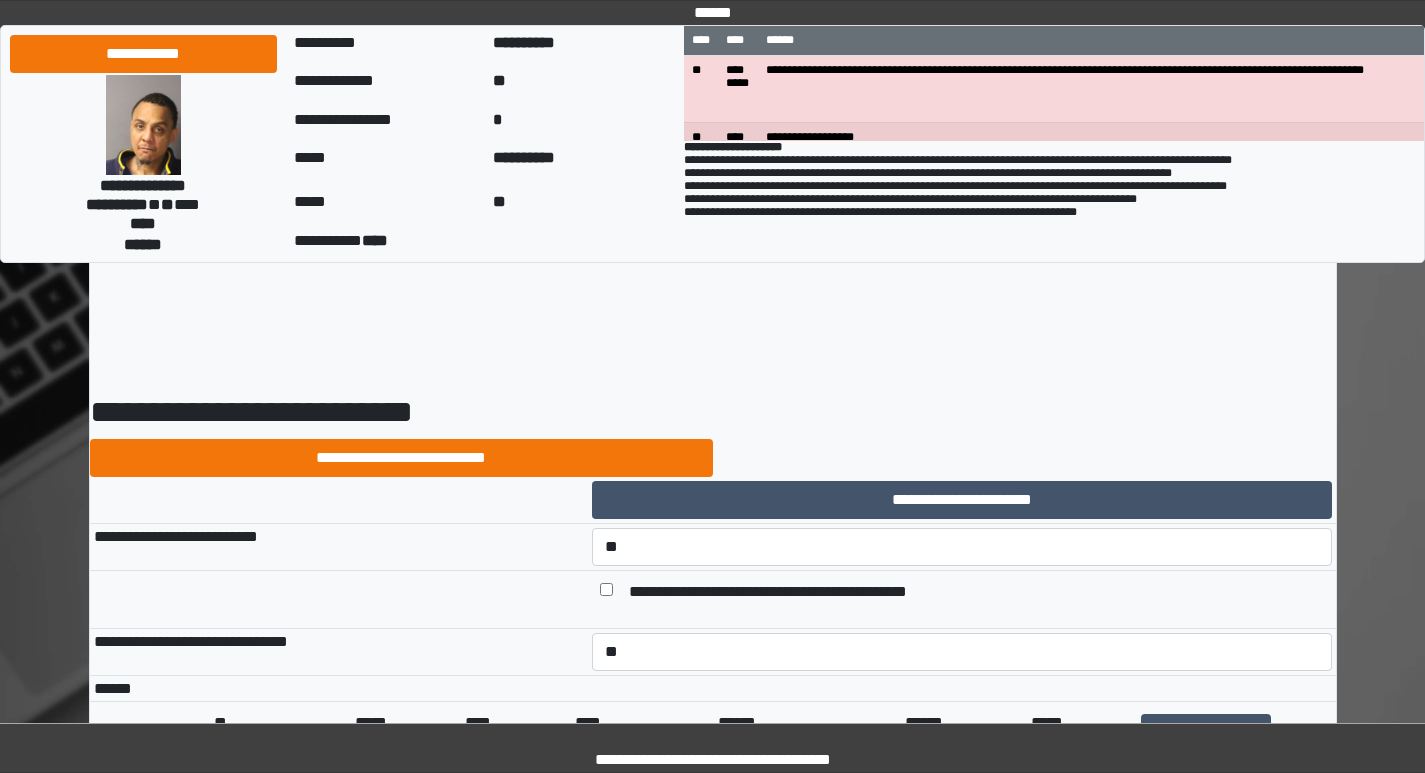 select on "*" 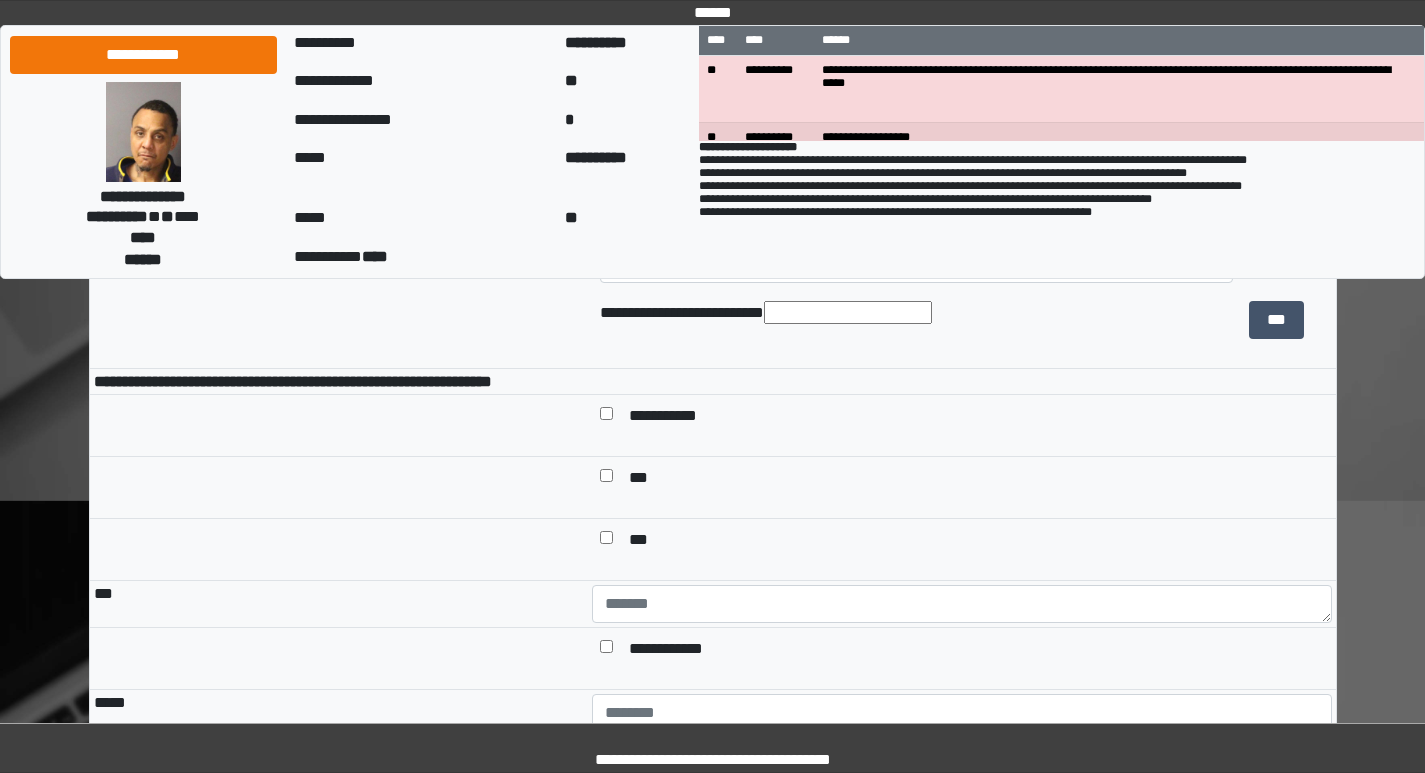scroll, scrollTop: 2200, scrollLeft: 0, axis: vertical 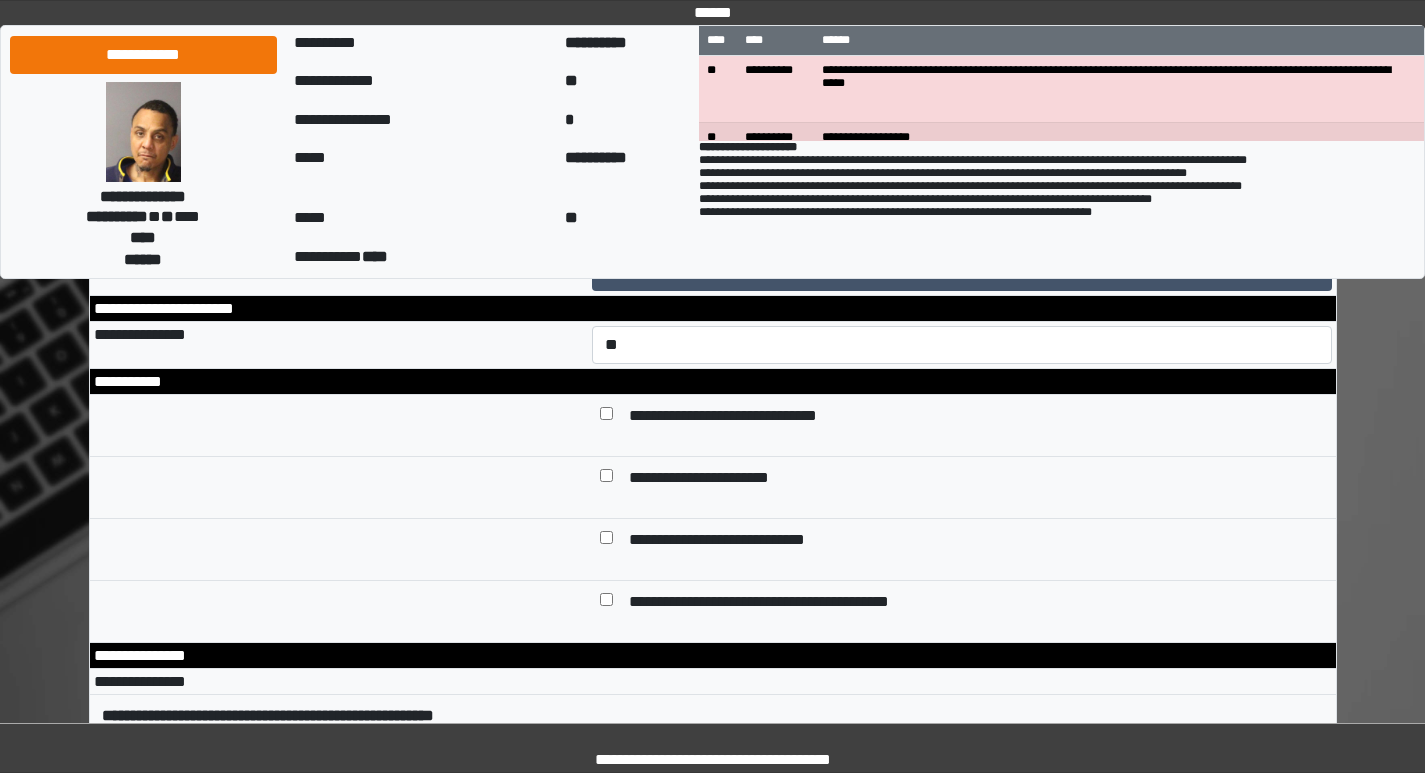 click at bounding box center (962, 189) 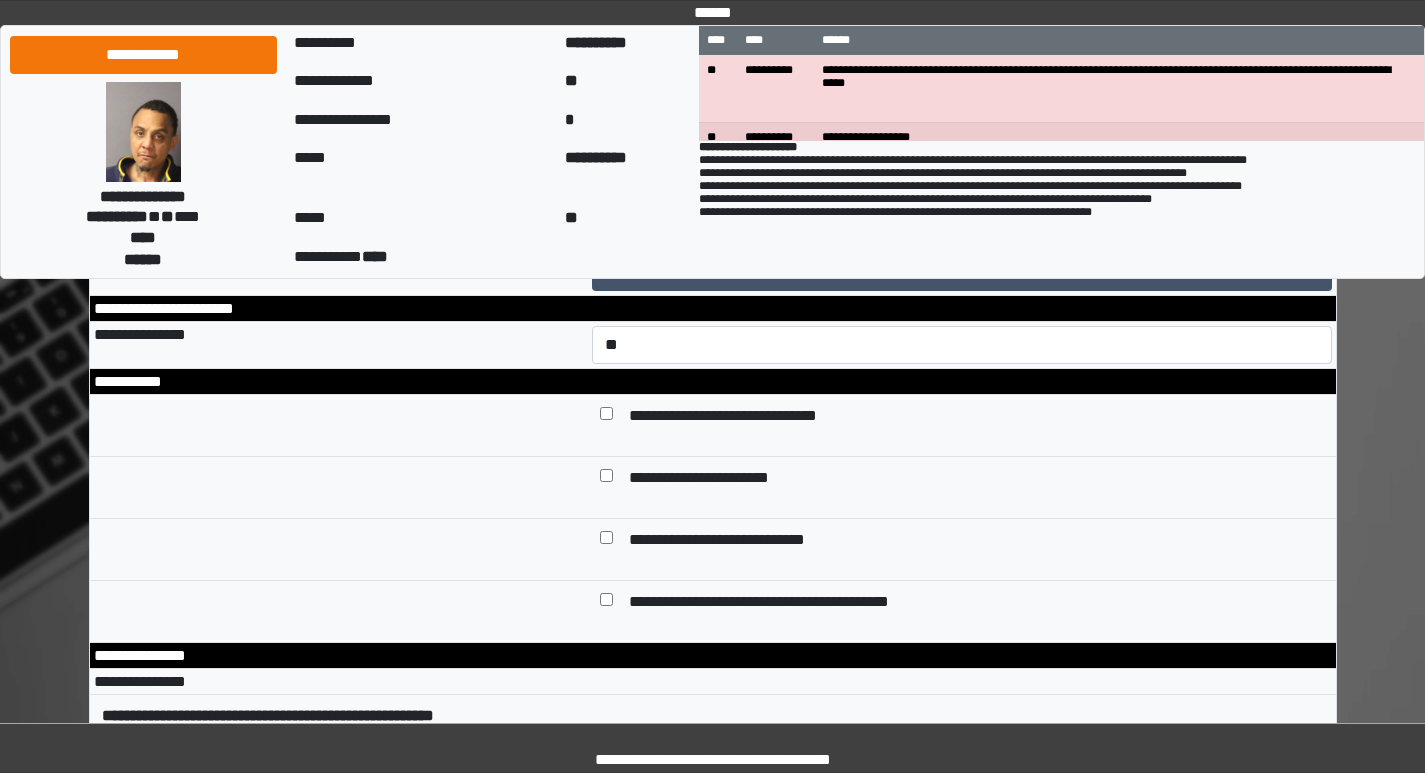 scroll, scrollTop: 17, scrollLeft: 0, axis: vertical 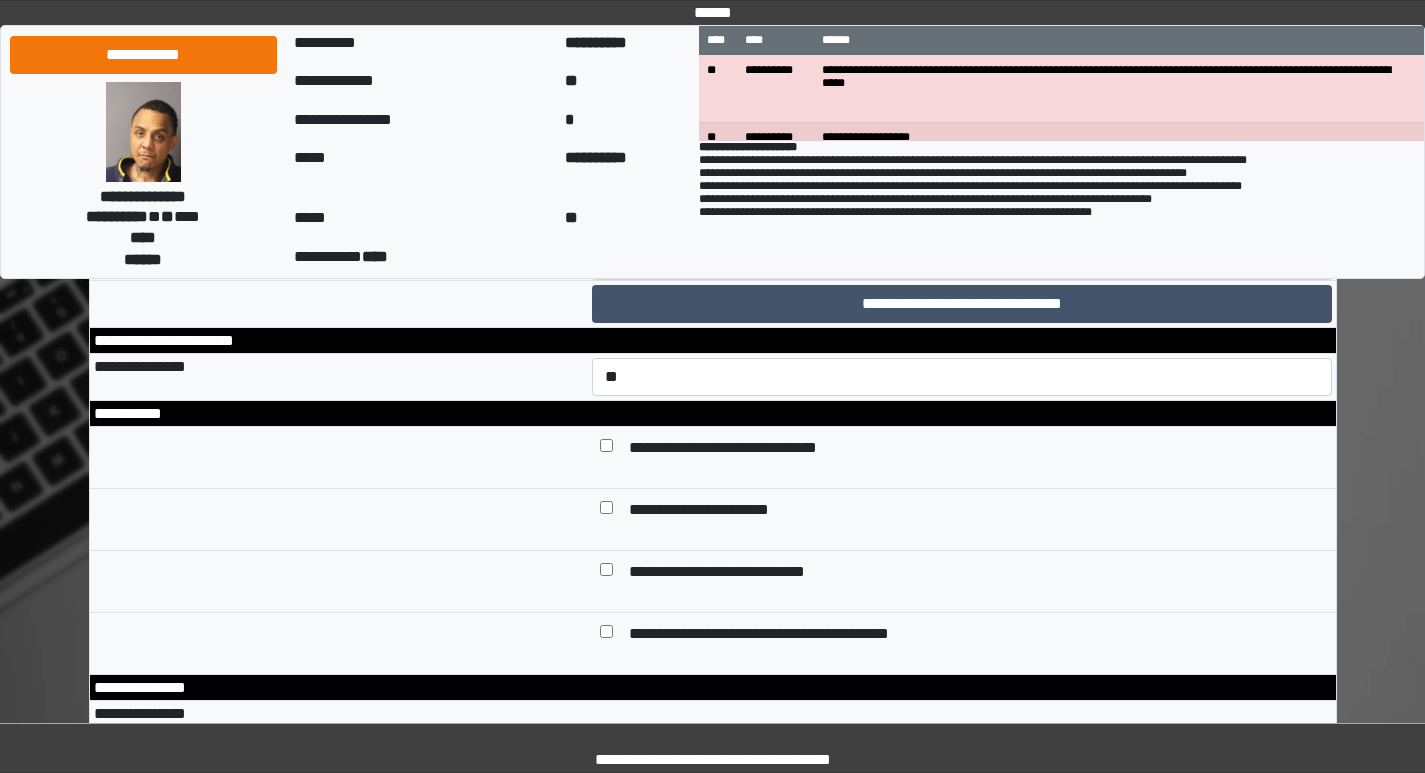 drag, startPoint x: 1328, startPoint y: 501, endPoint x: 1285, endPoint y: 550, distance: 65.192024 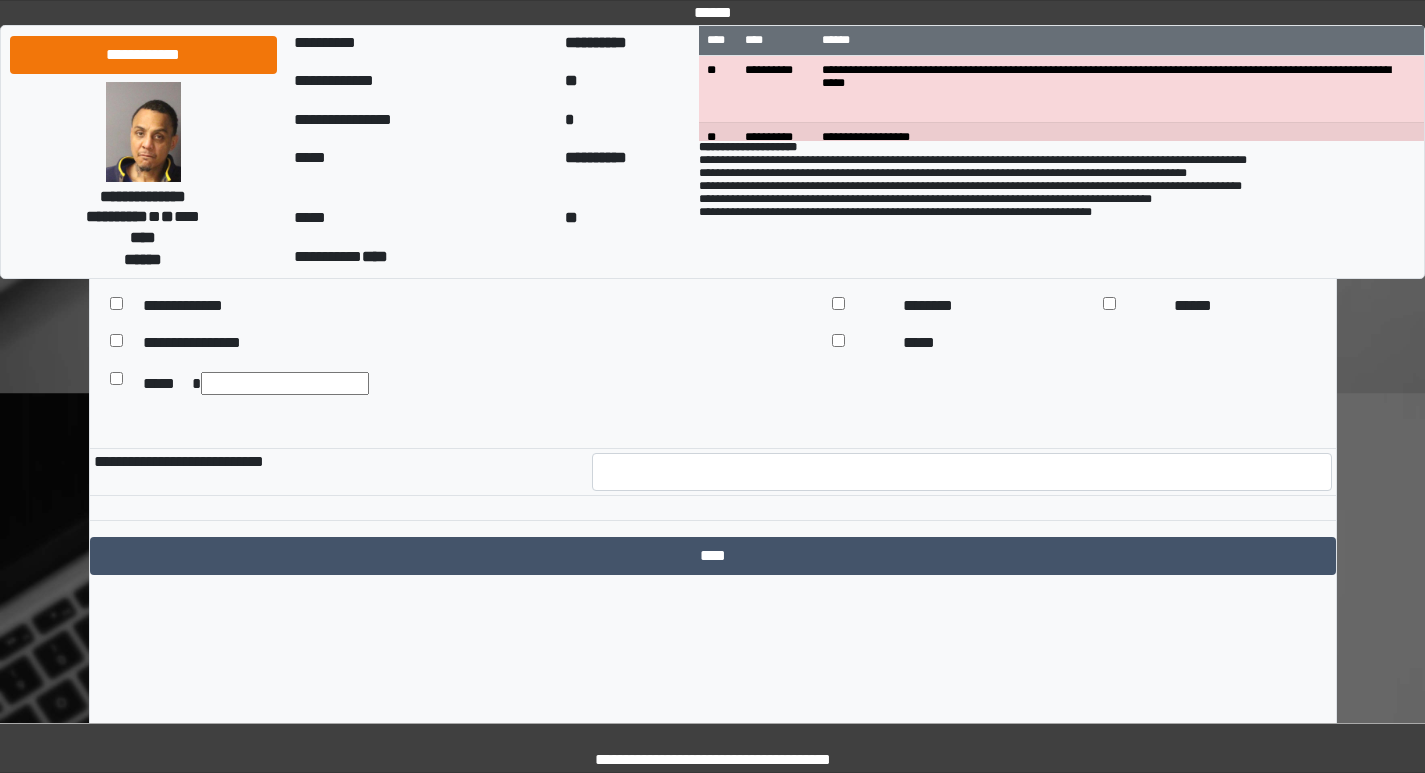 scroll, scrollTop: 9755, scrollLeft: 0, axis: vertical 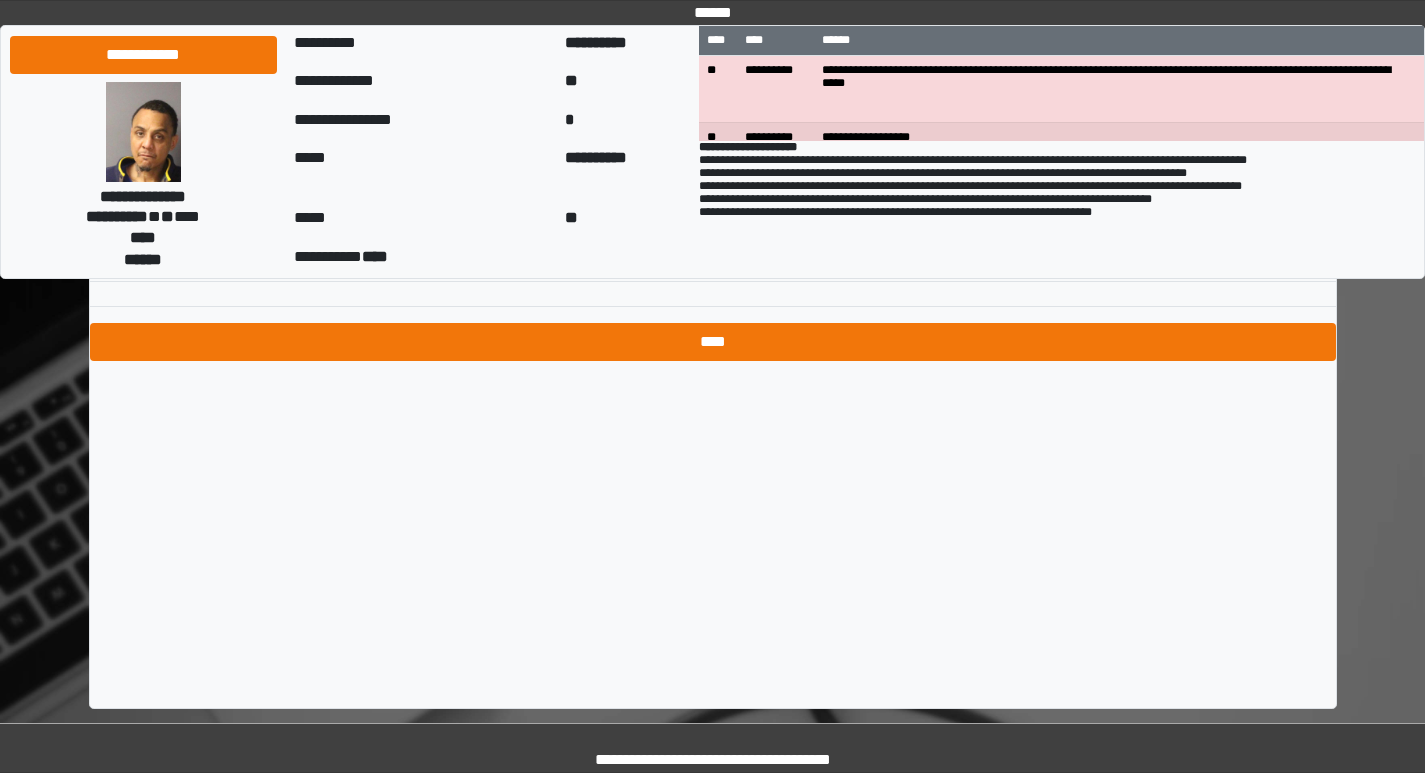 type on "**********" 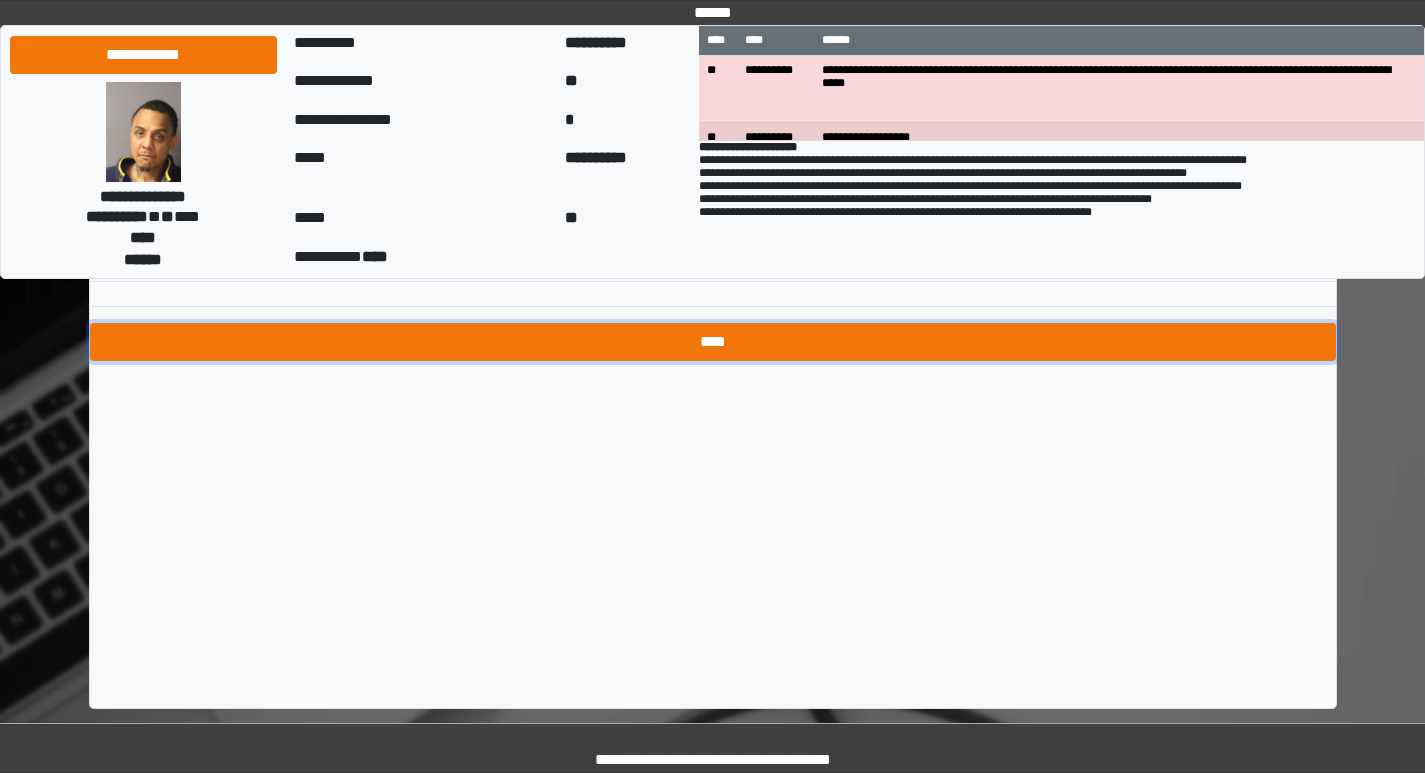 click on "****" at bounding box center (713, 342) 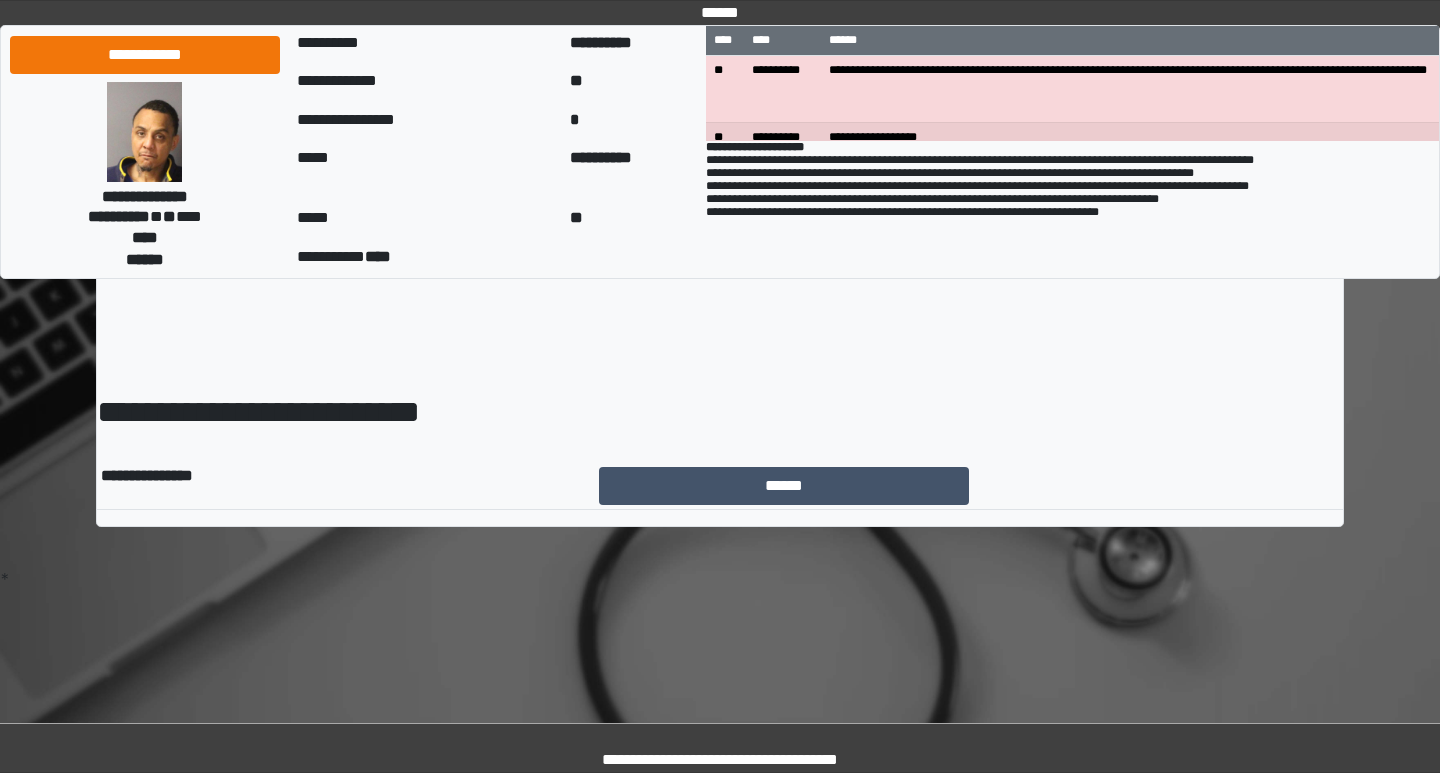 scroll, scrollTop: 0, scrollLeft: 0, axis: both 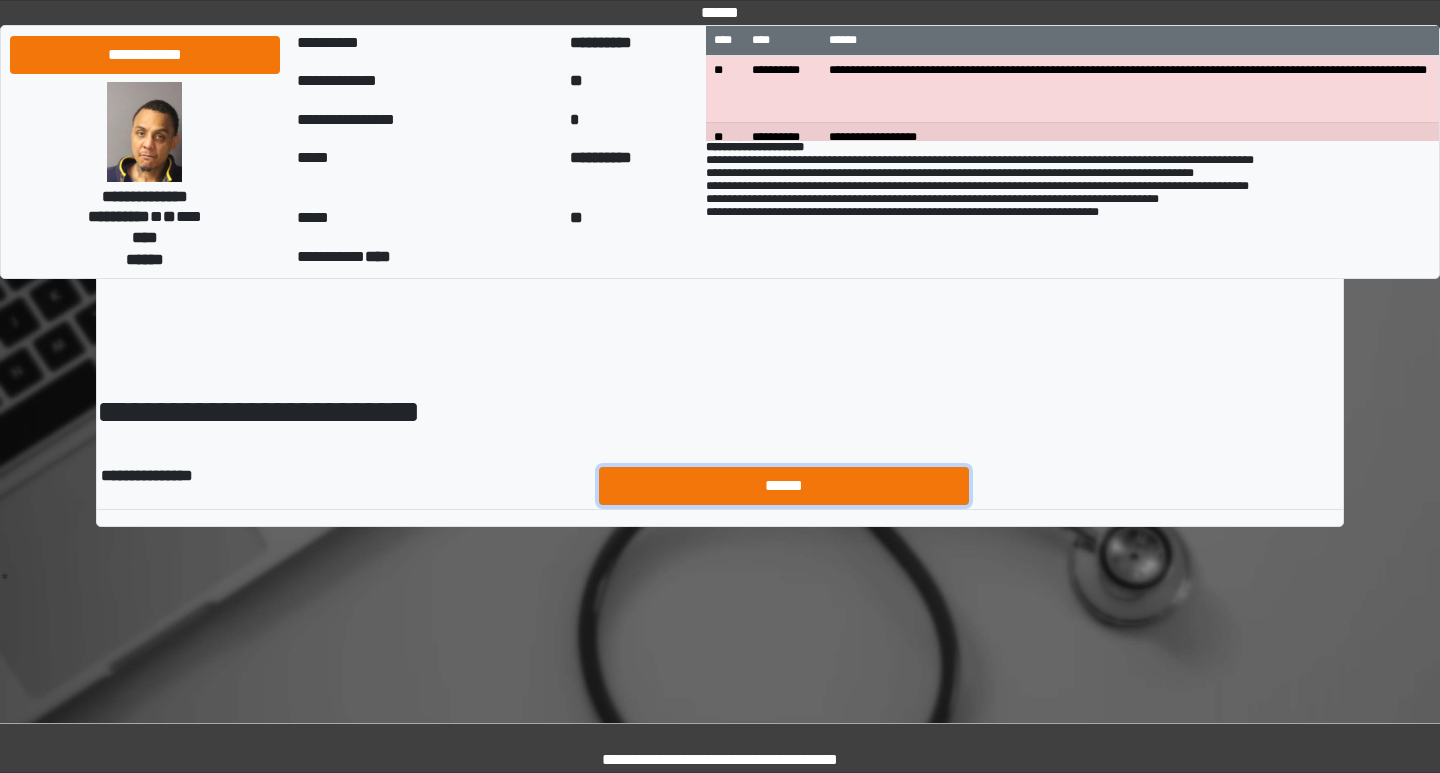 click on "******" at bounding box center [784, 486] 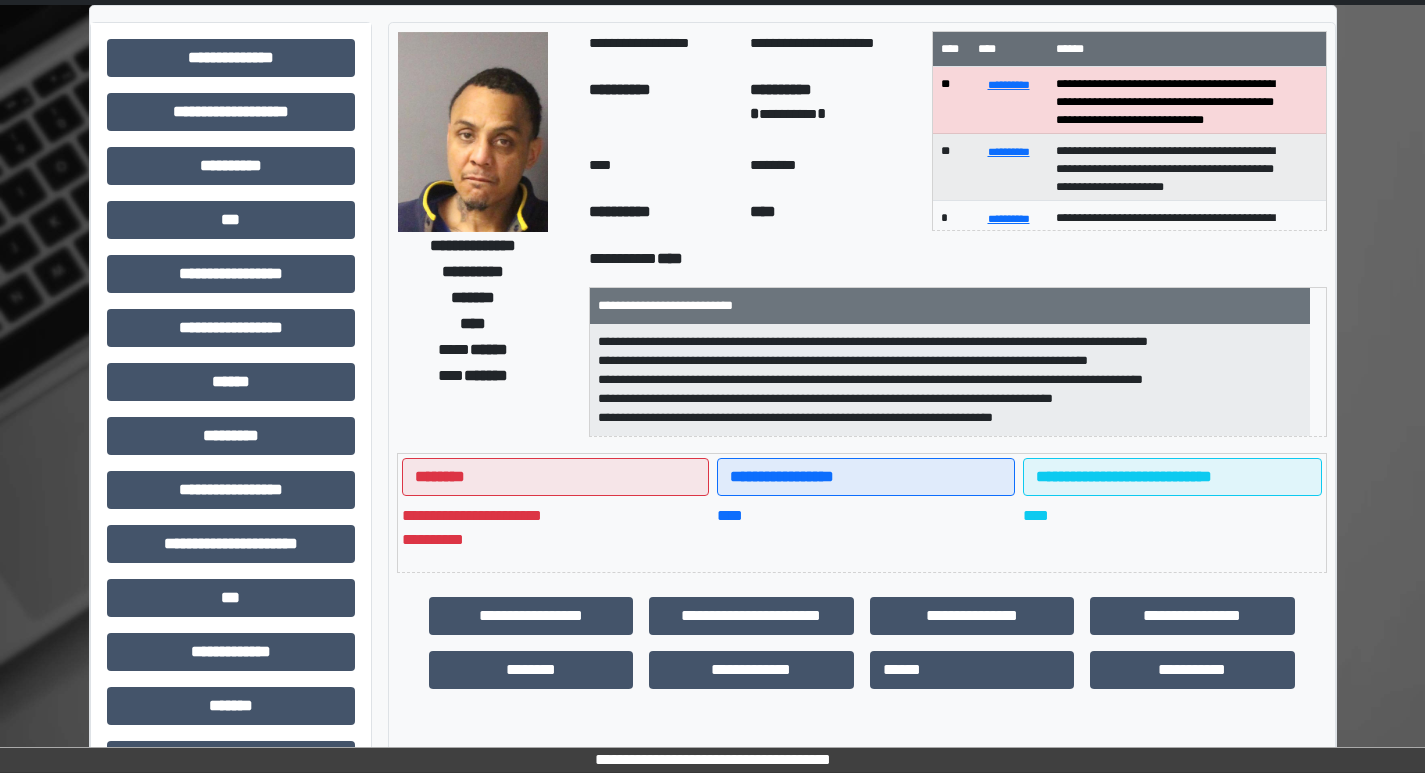 scroll, scrollTop: 200, scrollLeft: 0, axis: vertical 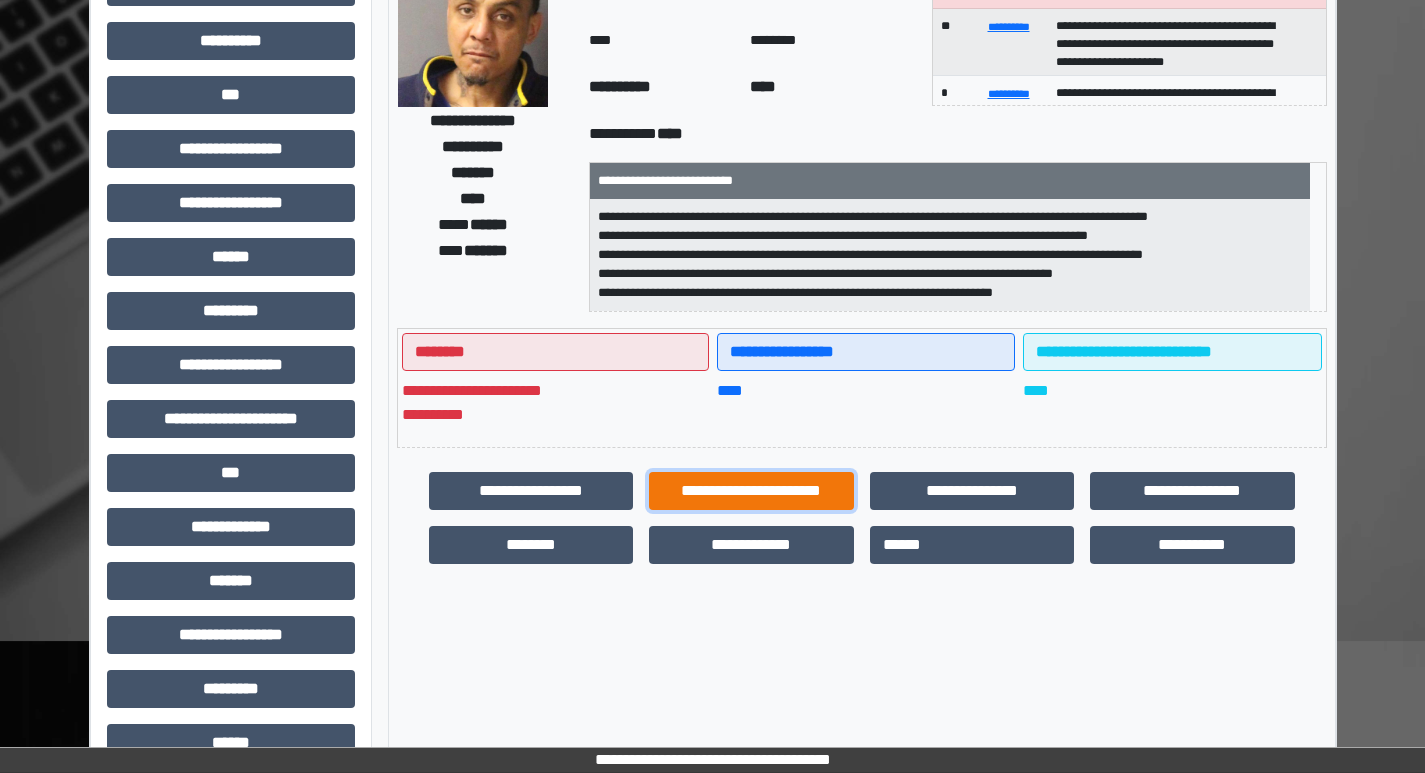 click on "**********" at bounding box center (751, 491) 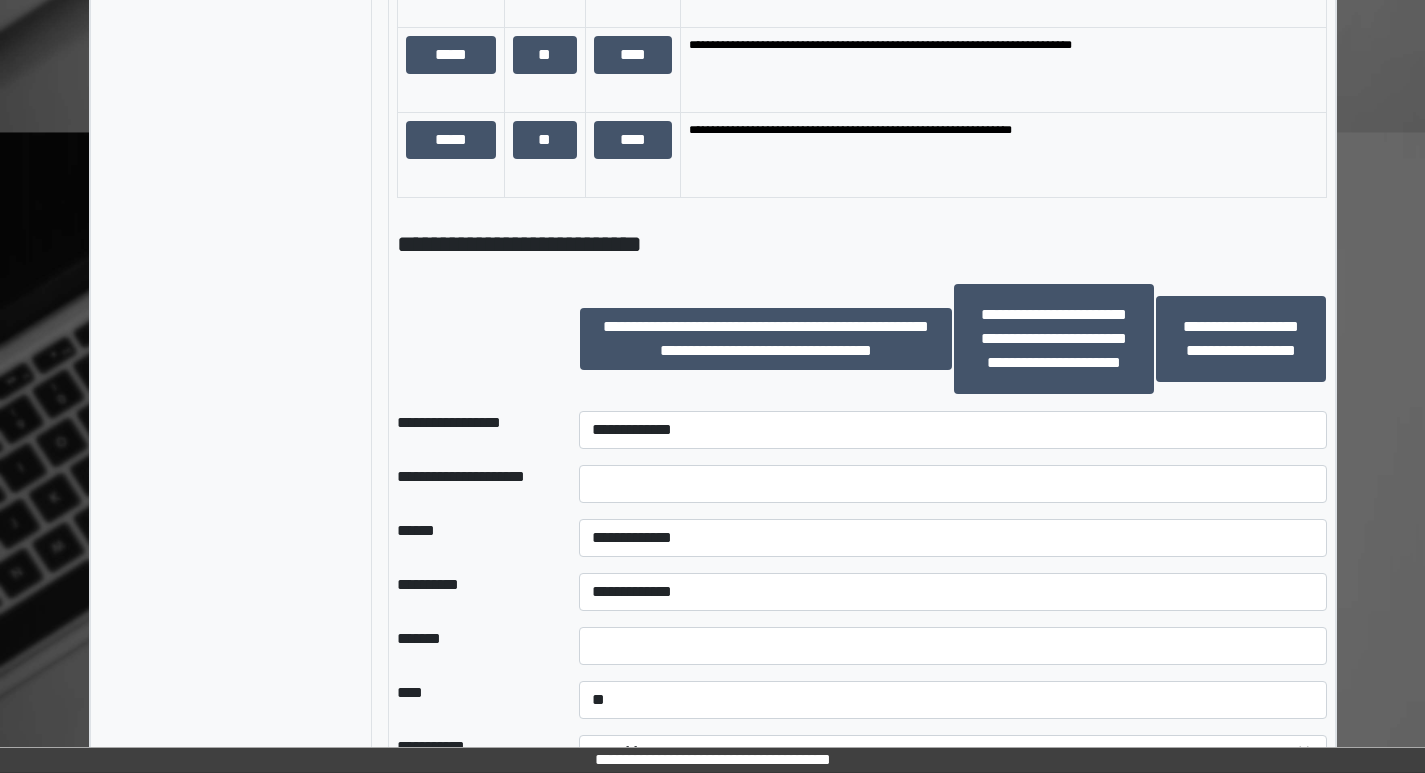 scroll, scrollTop: 1800, scrollLeft: 0, axis: vertical 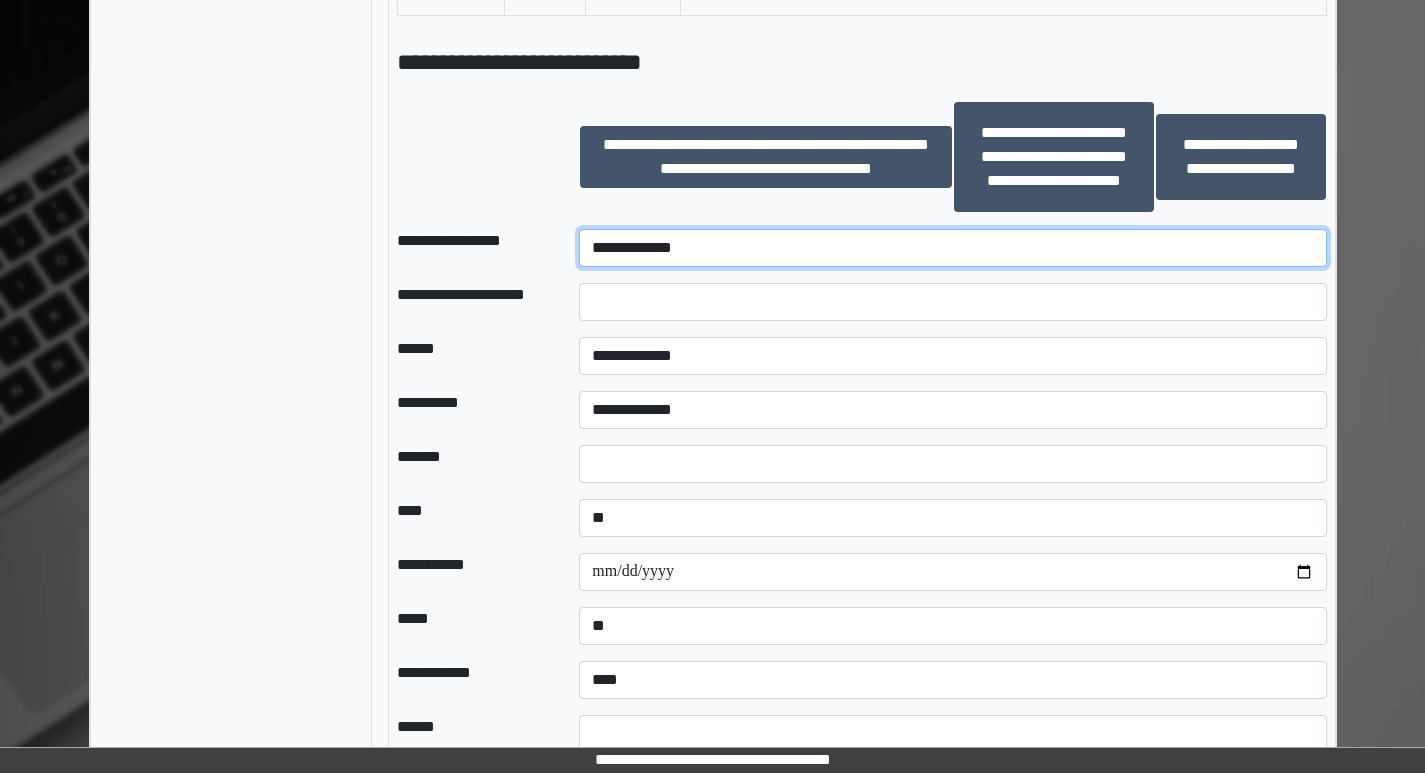 click on "**********" at bounding box center [952, 248] 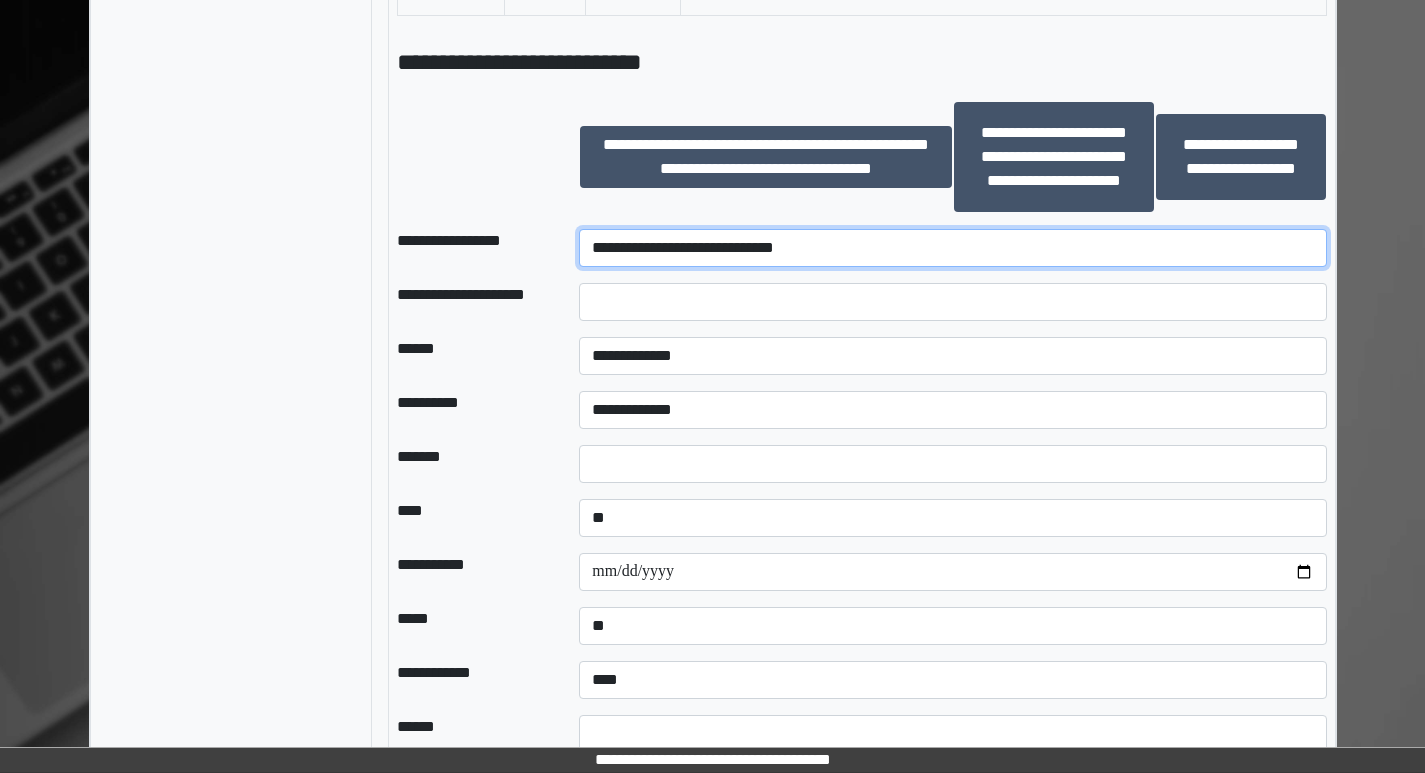 click on "**********" at bounding box center (952, 248) 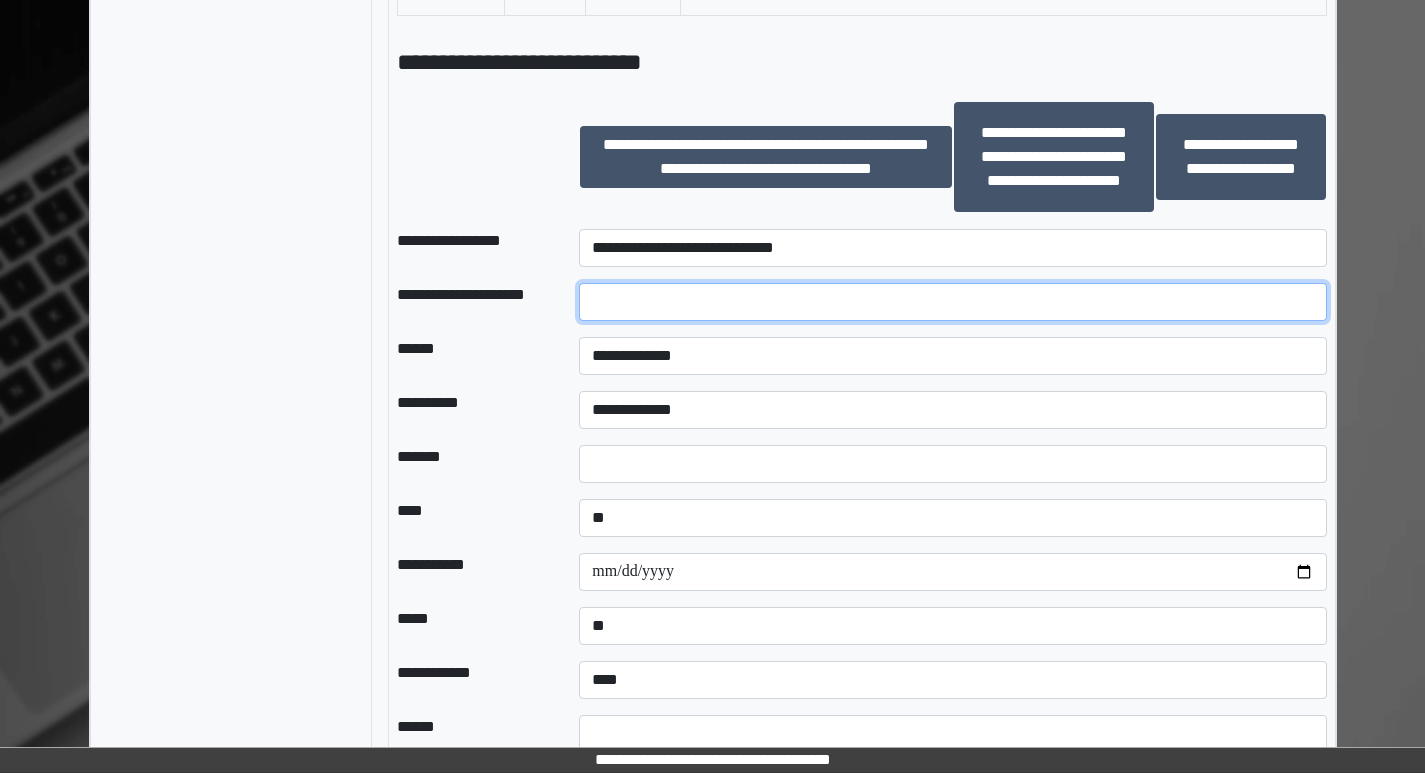 click at bounding box center (952, 302) 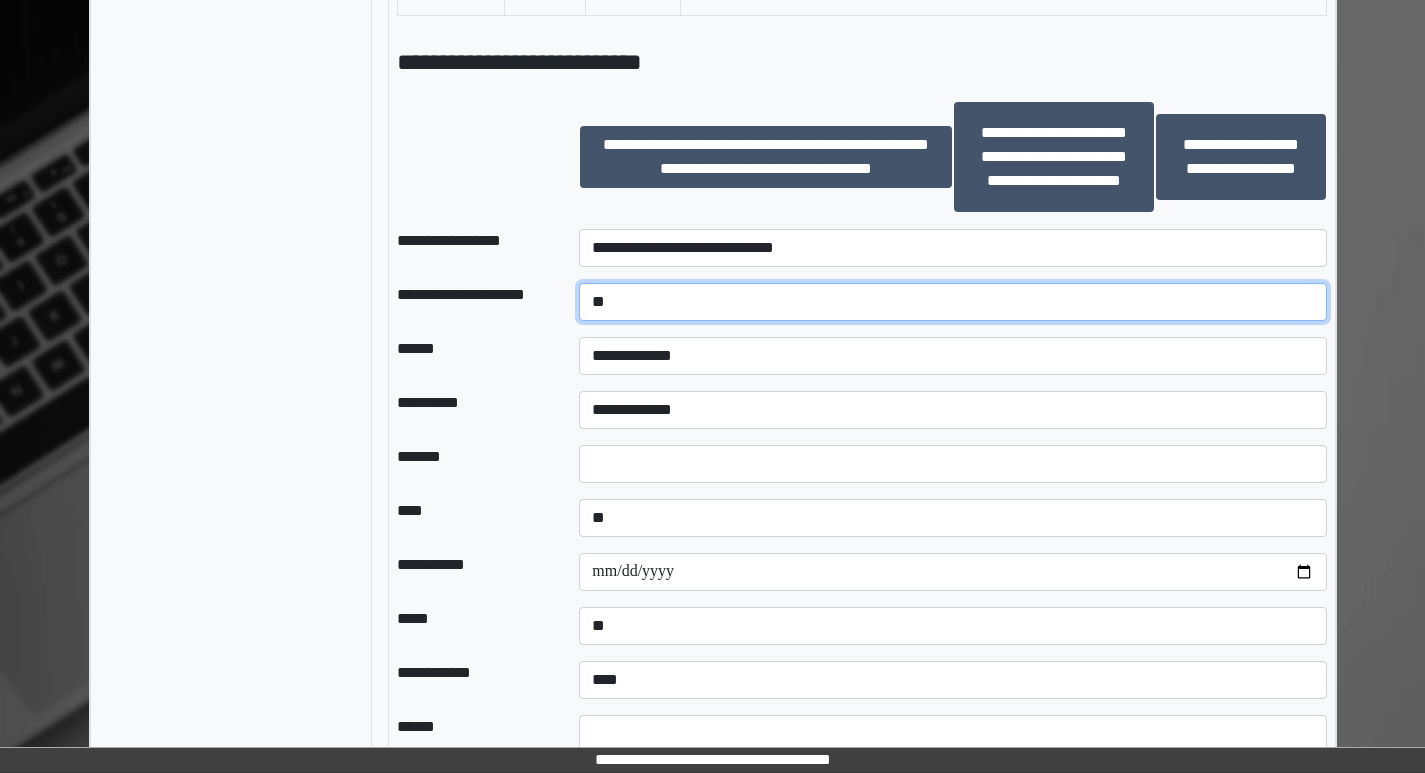 type on "*" 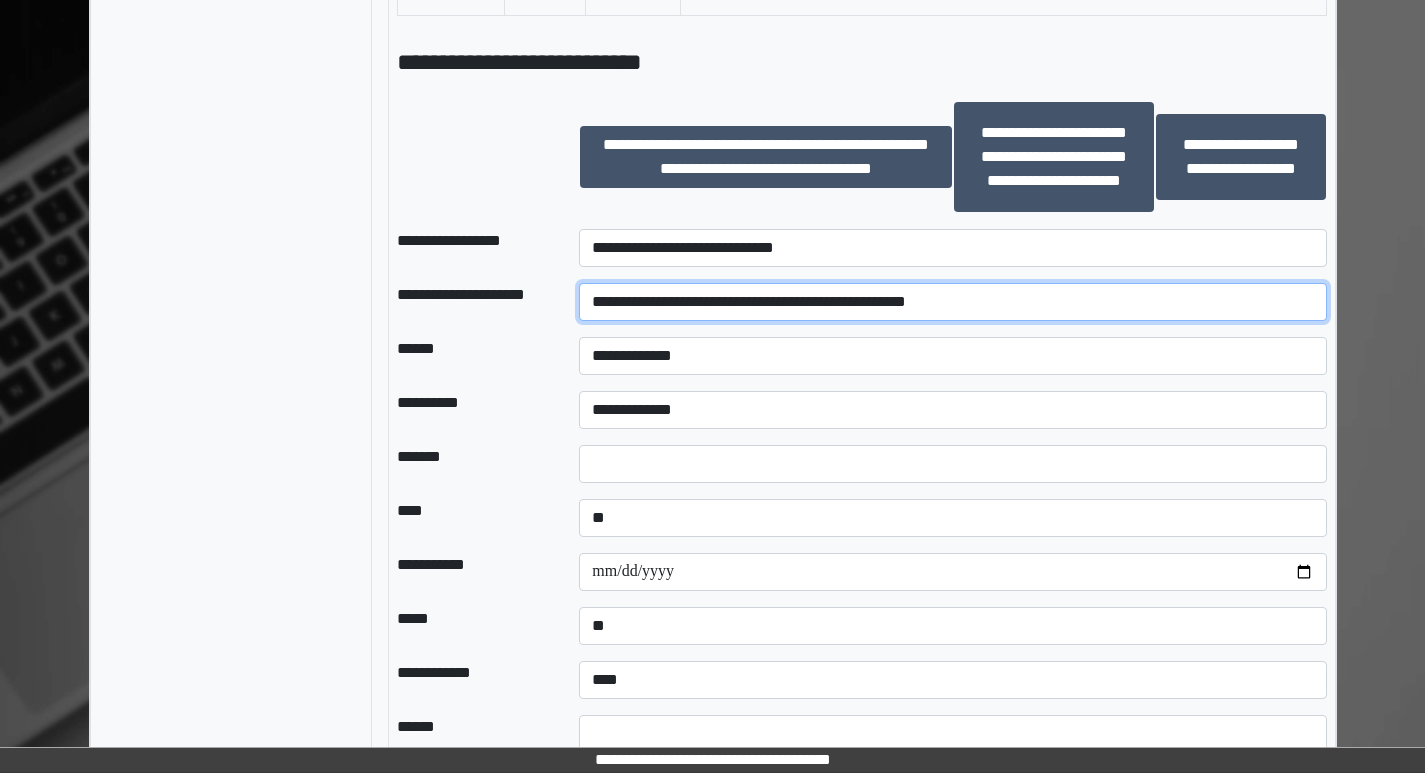 type on "**********" 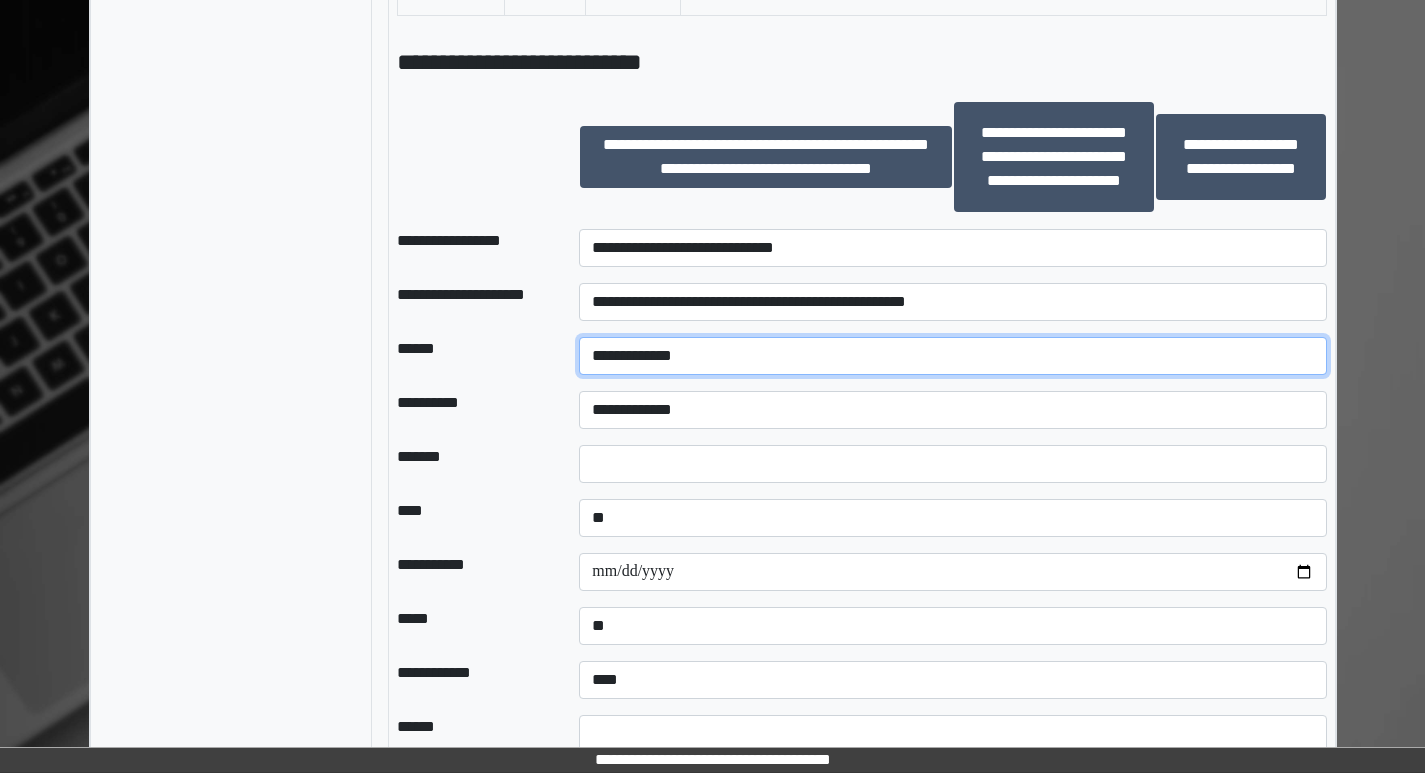 click on "**********" at bounding box center [952, 356] 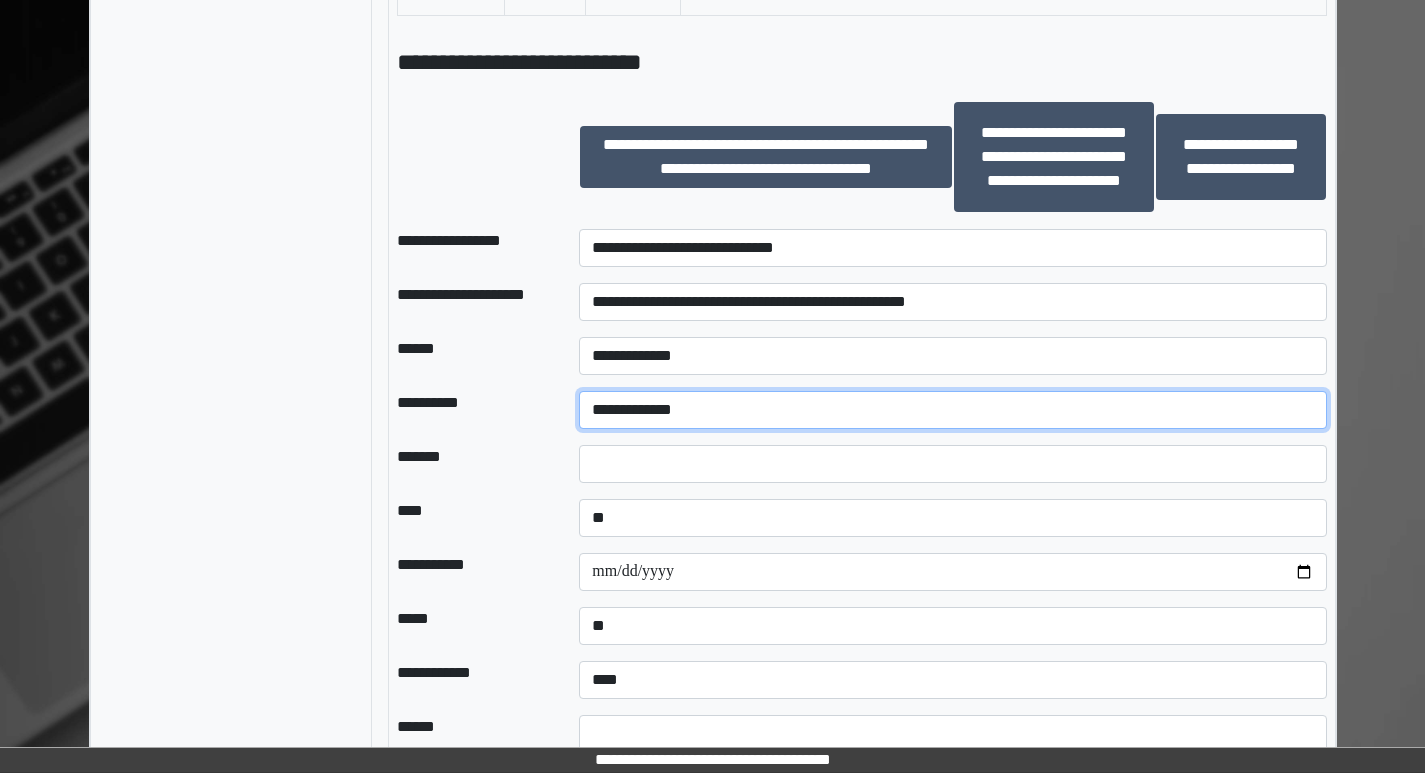 click on "**********" at bounding box center (952, 410) 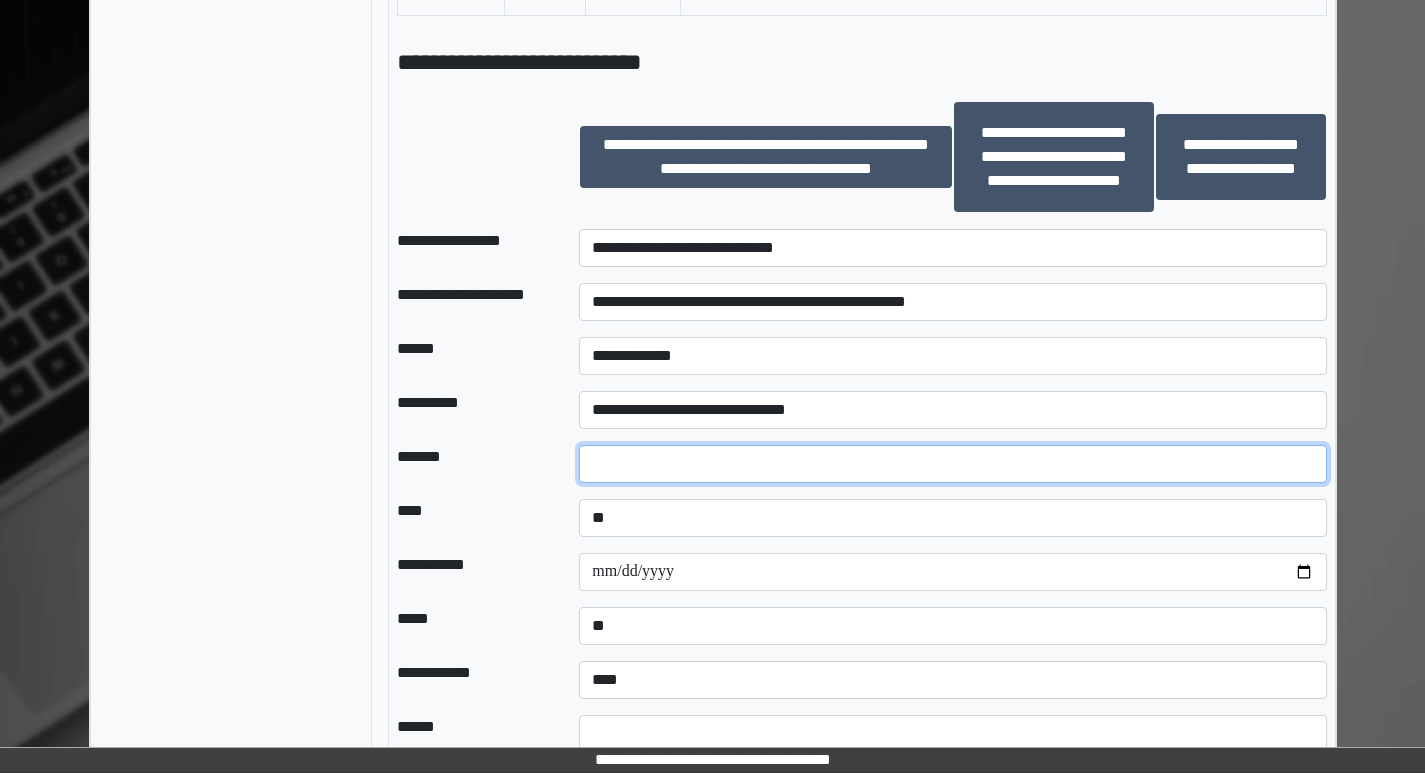 click at bounding box center [952, 464] 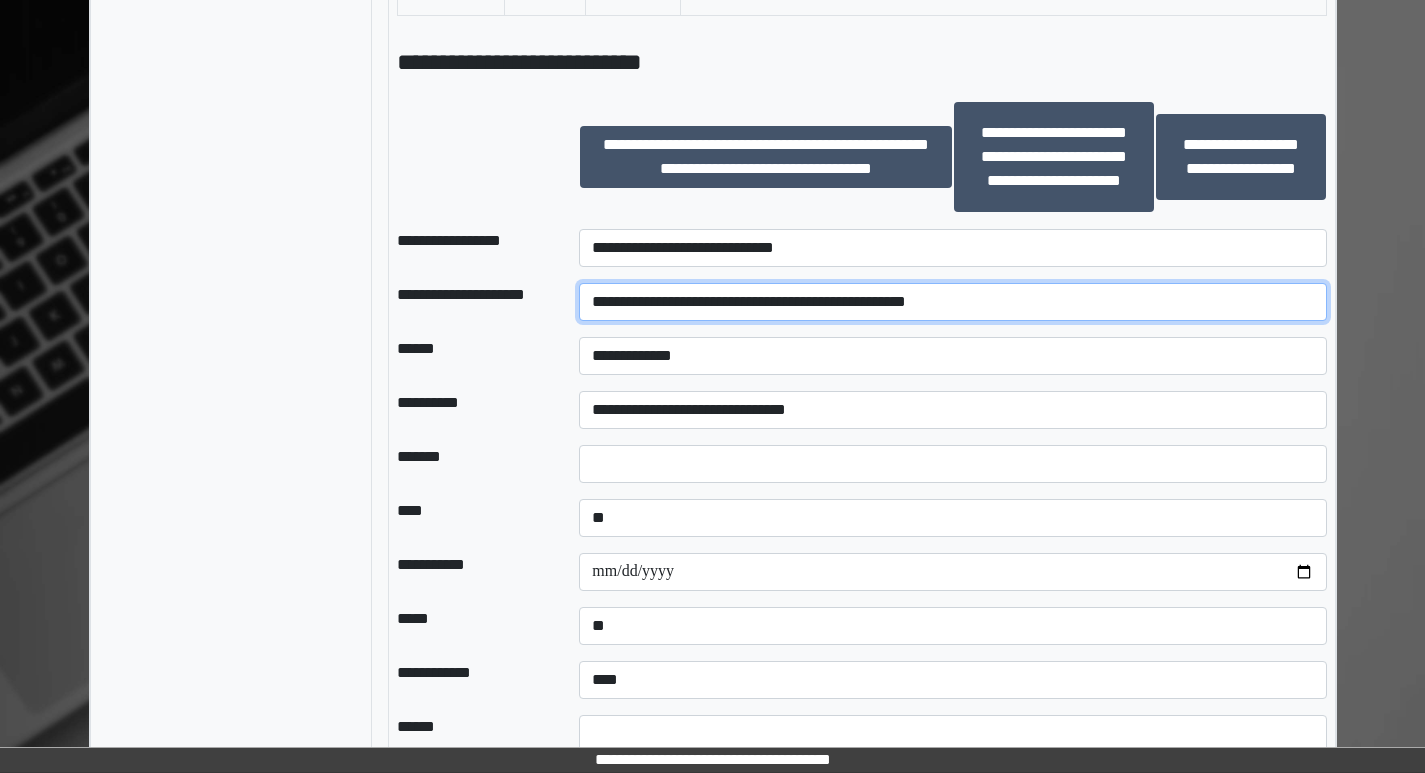 click on "**********" at bounding box center (952, 302) 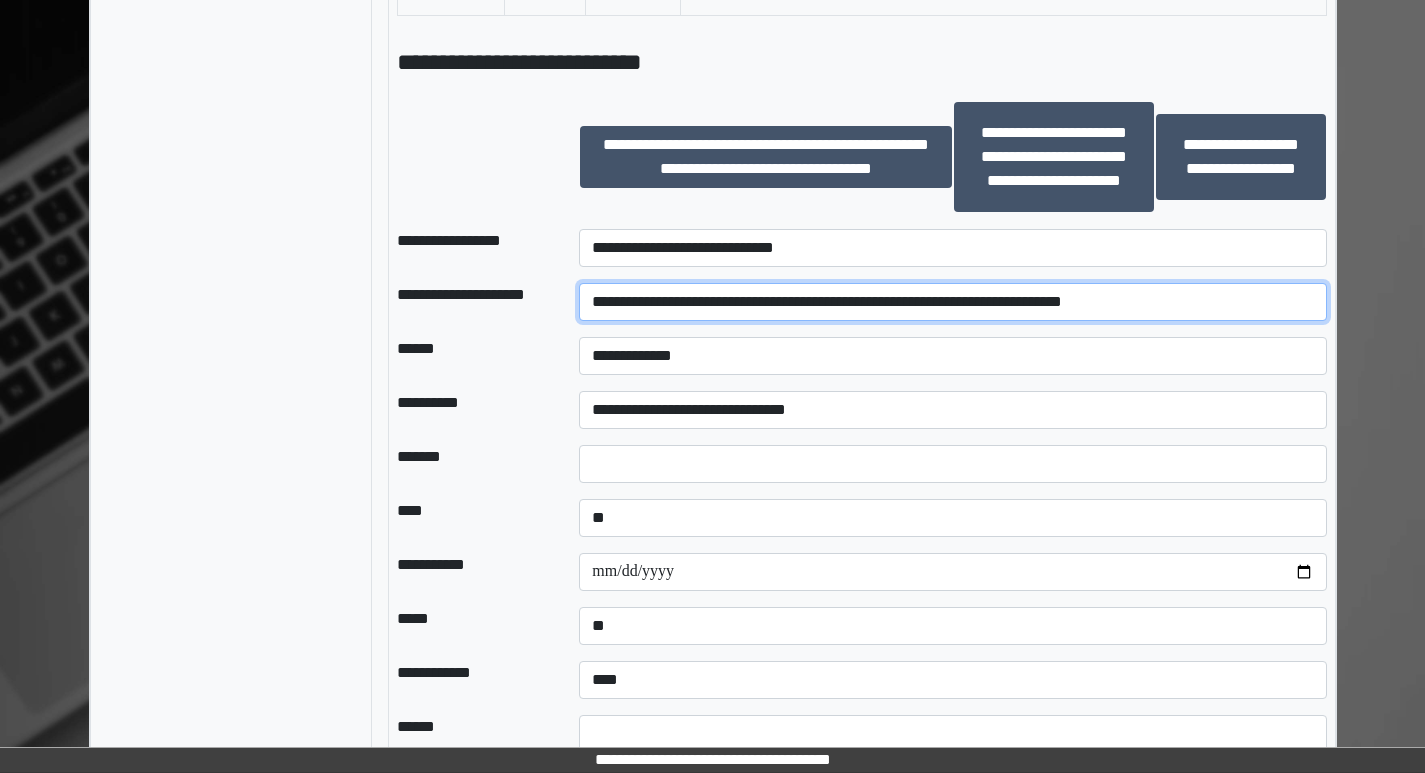 drag, startPoint x: 1173, startPoint y: 303, endPoint x: 406, endPoint y: 219, distance: 771.586 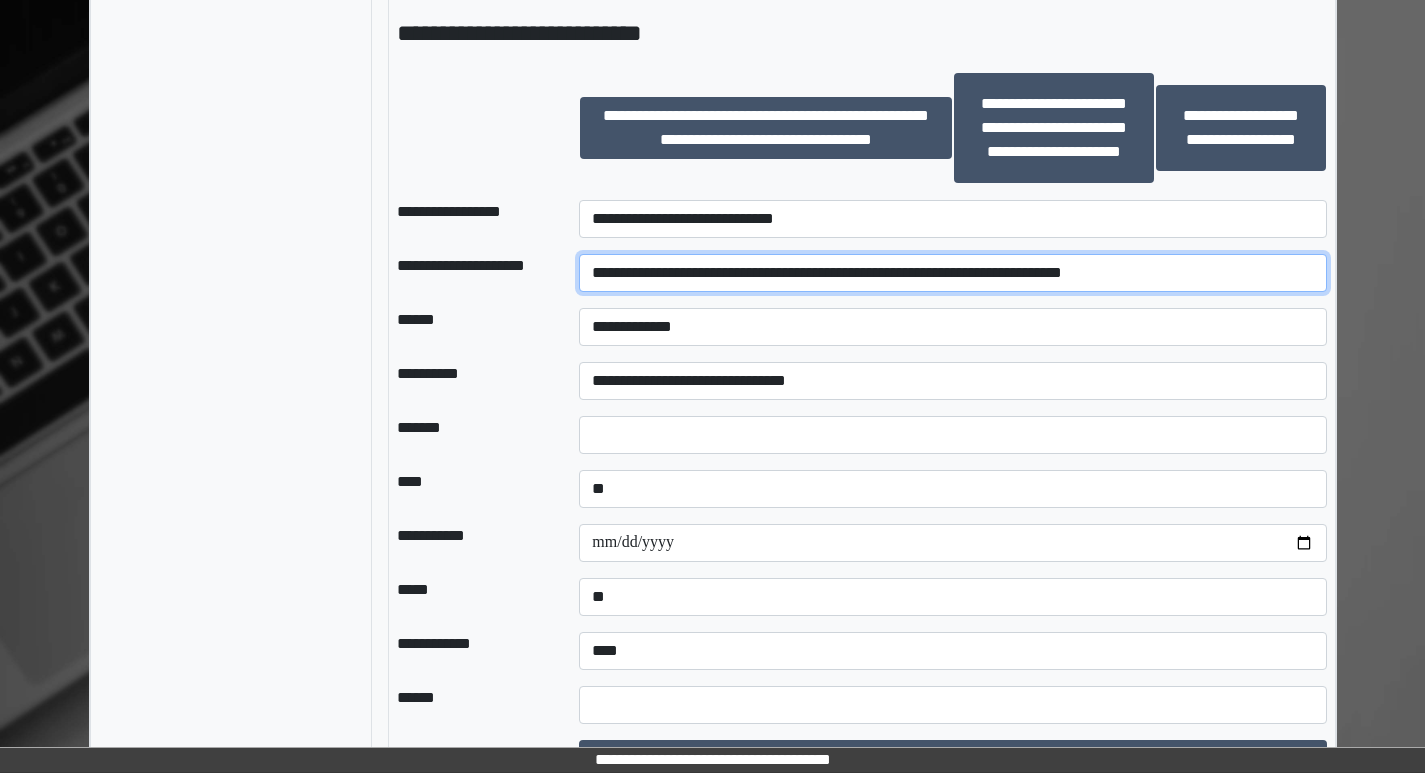 scroll, scrollTop: 1876, scrollLeft: 0, axis: vertical 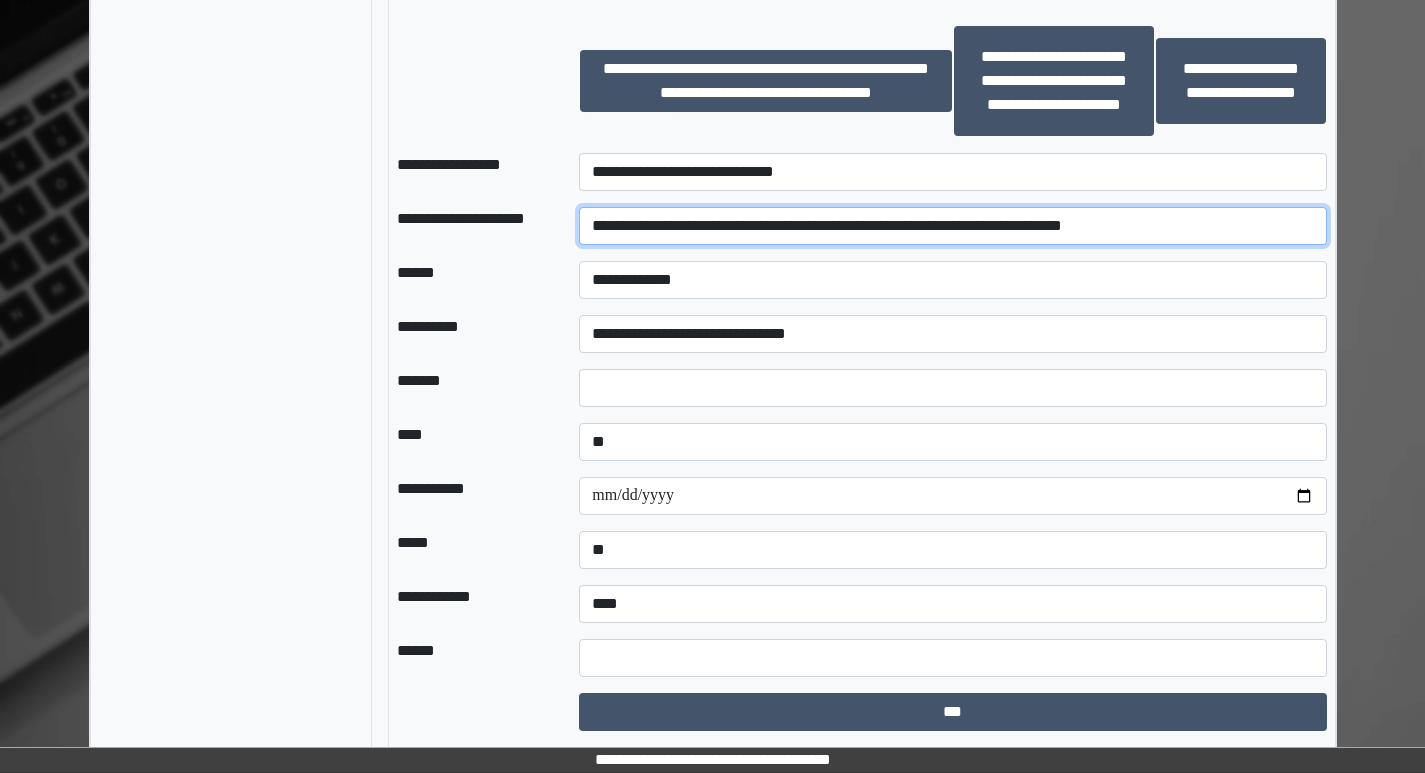 type on "**********" 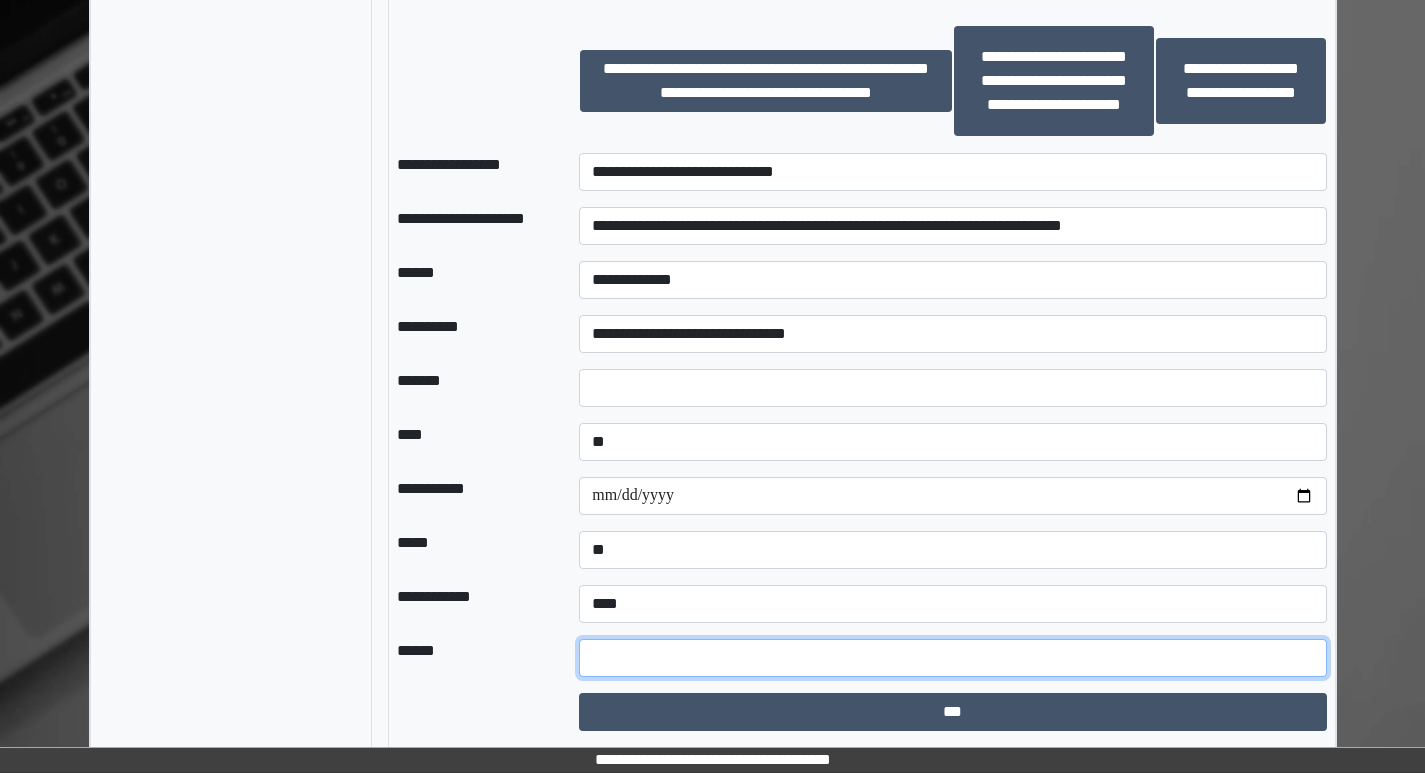 click at bounding box center (952, 658) 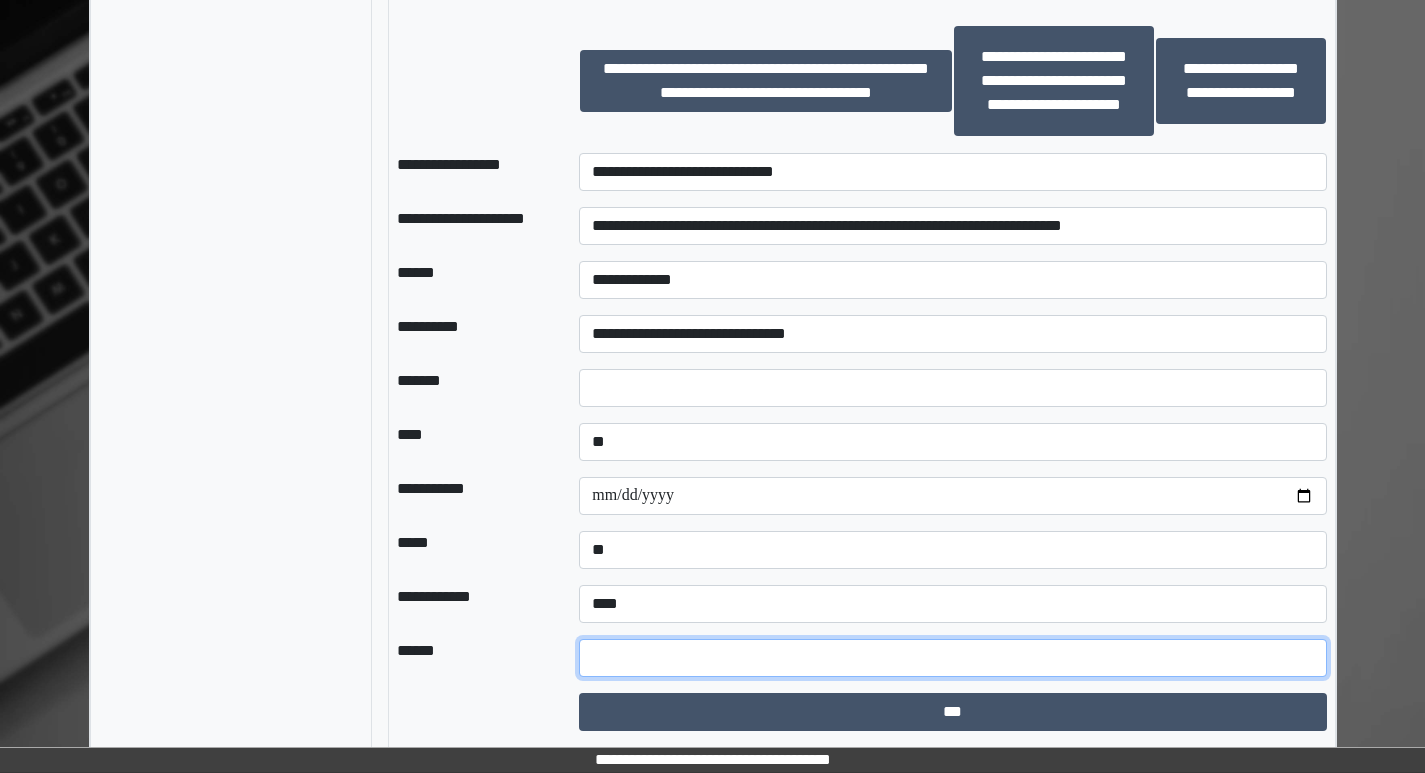 paste on "**********" 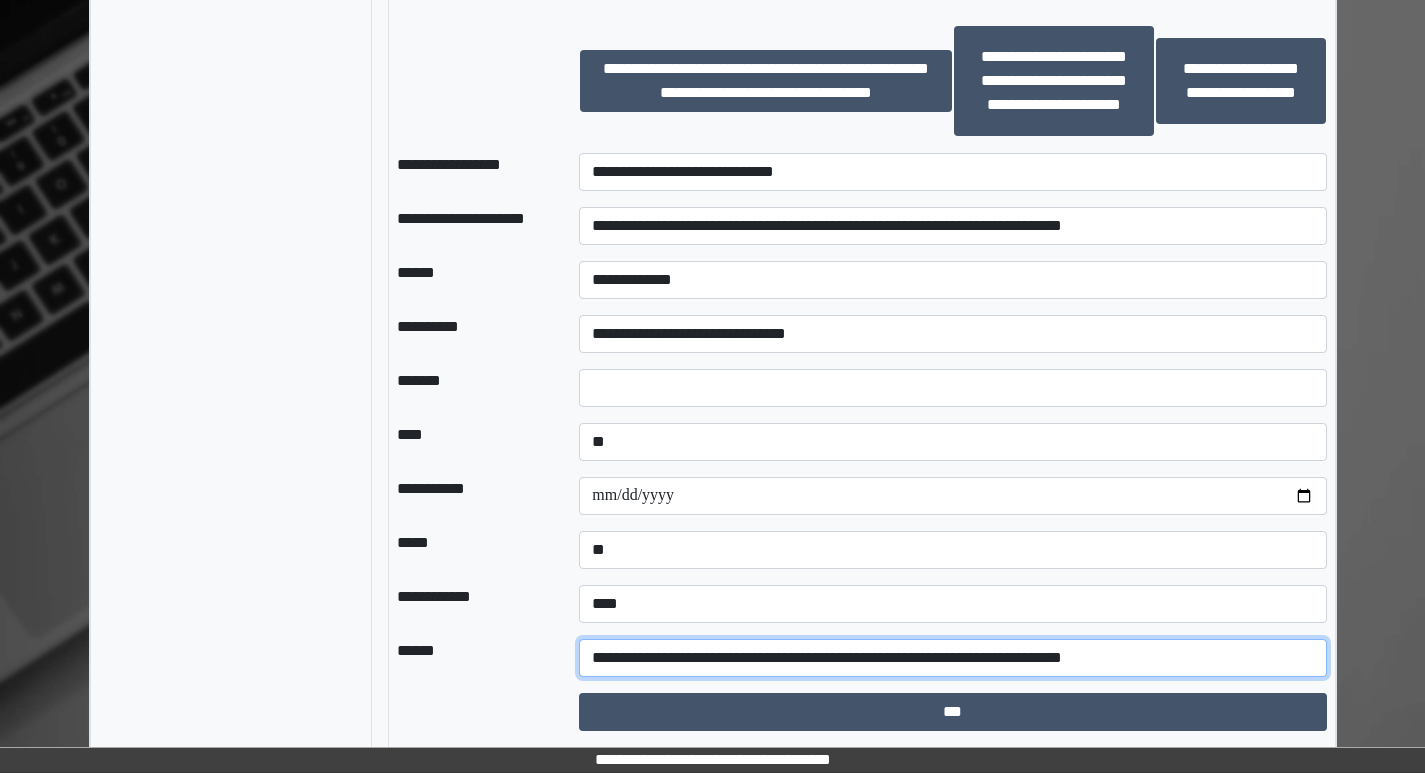 type on "**********" 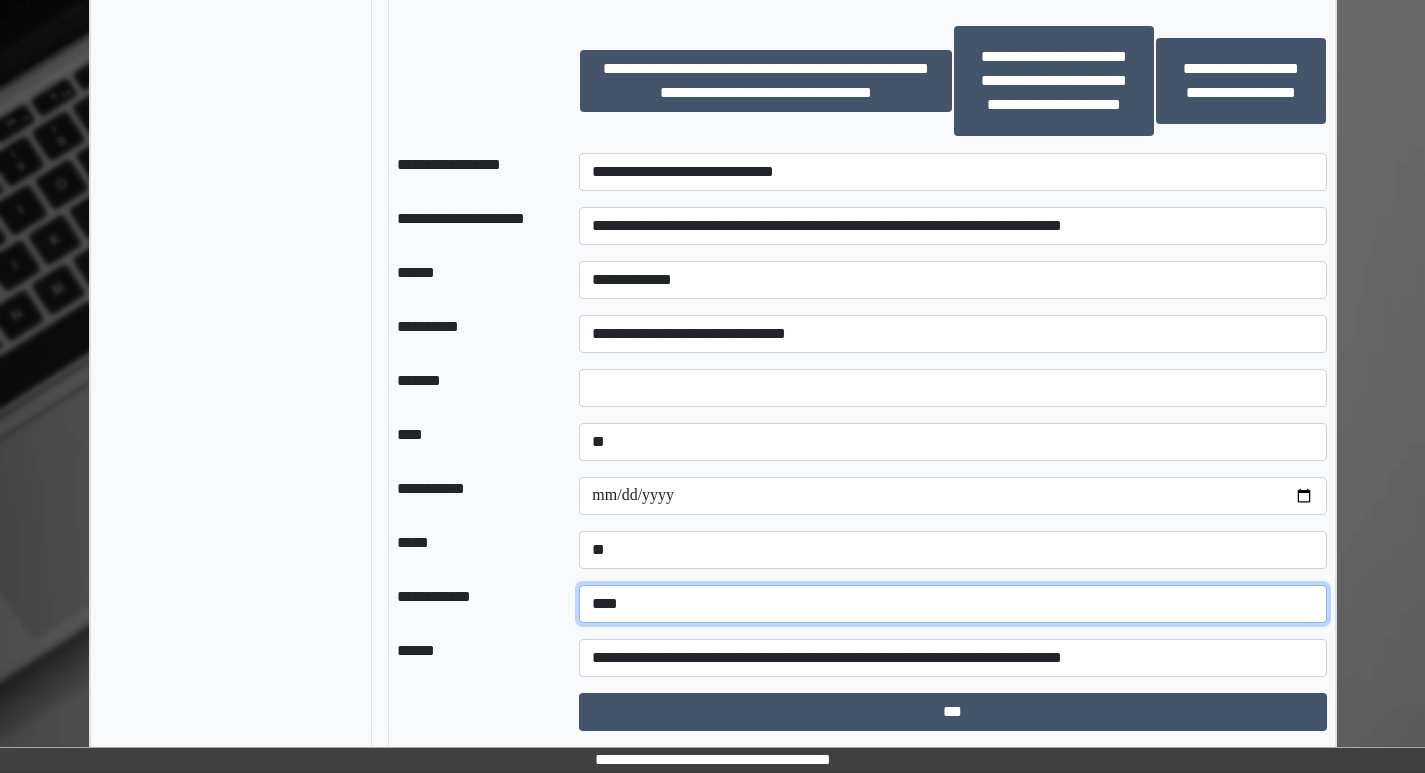 click on "**********" at bounding box center [952, 604] 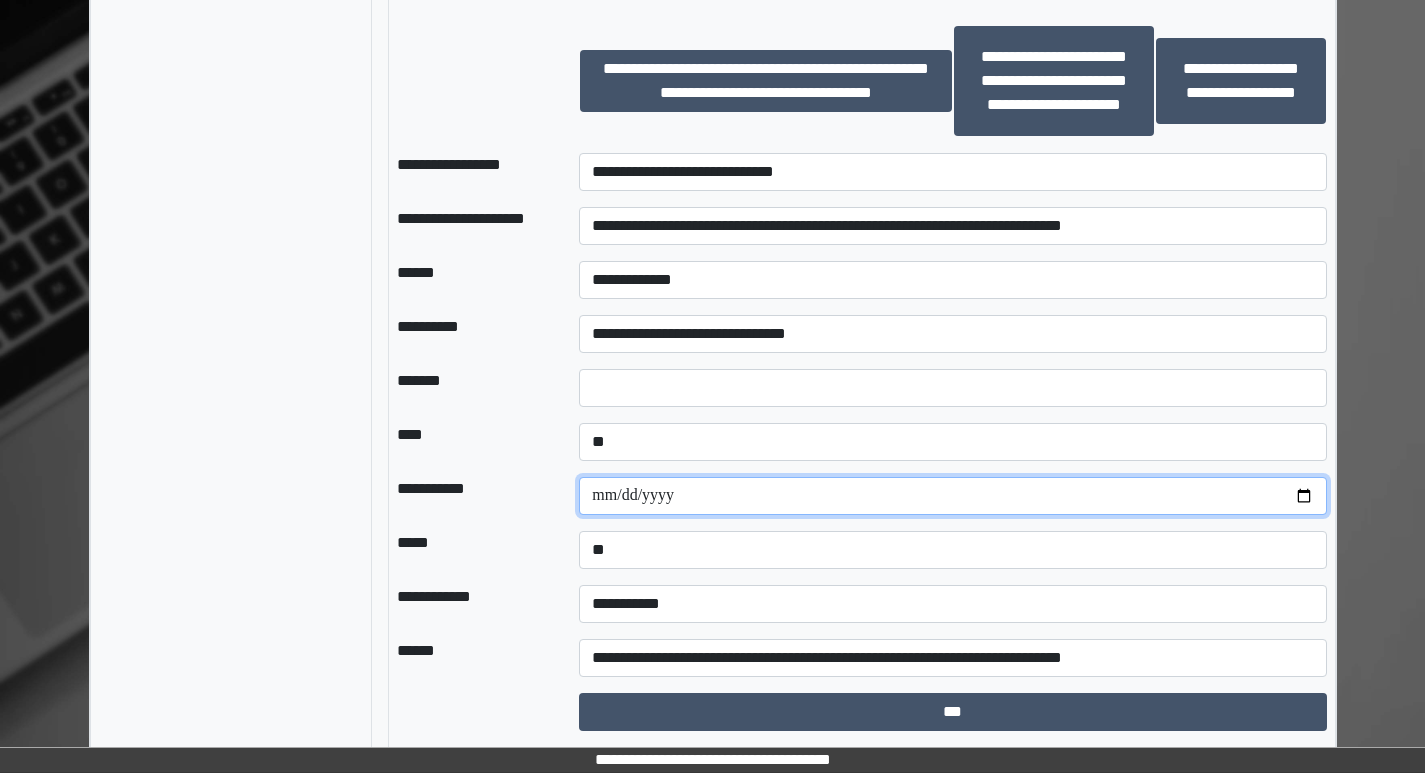 click at bounding box center (952, 496) 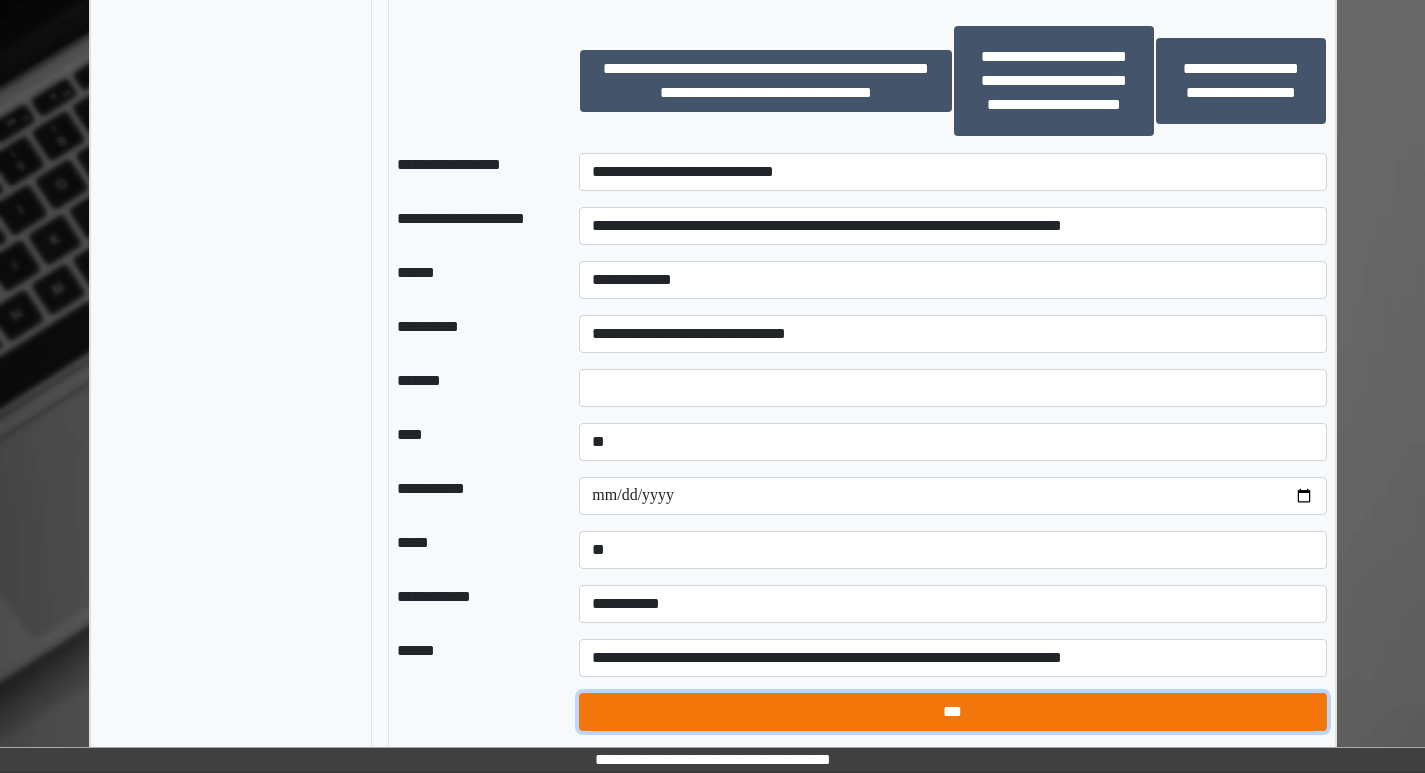 click on "***" at bounding box center [952, 712] 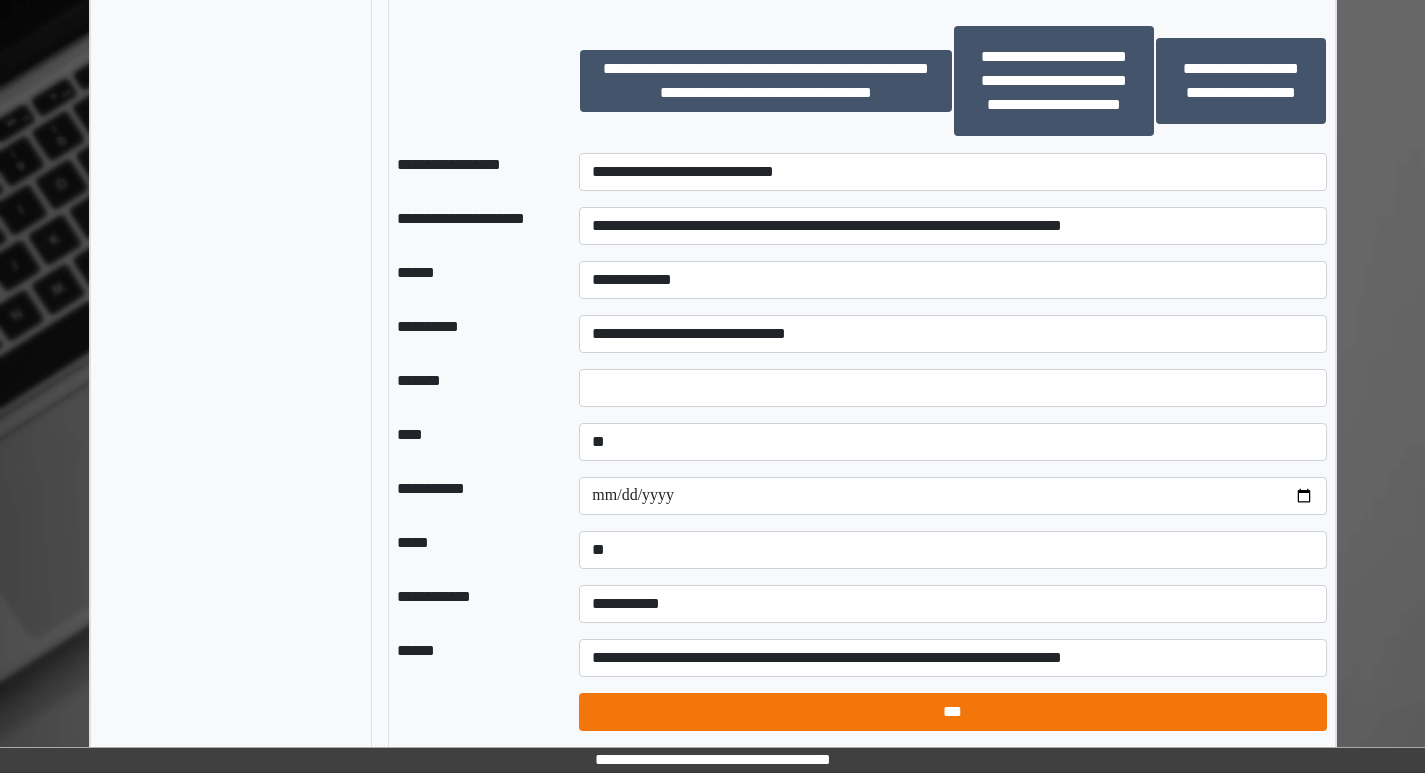 select on "*" 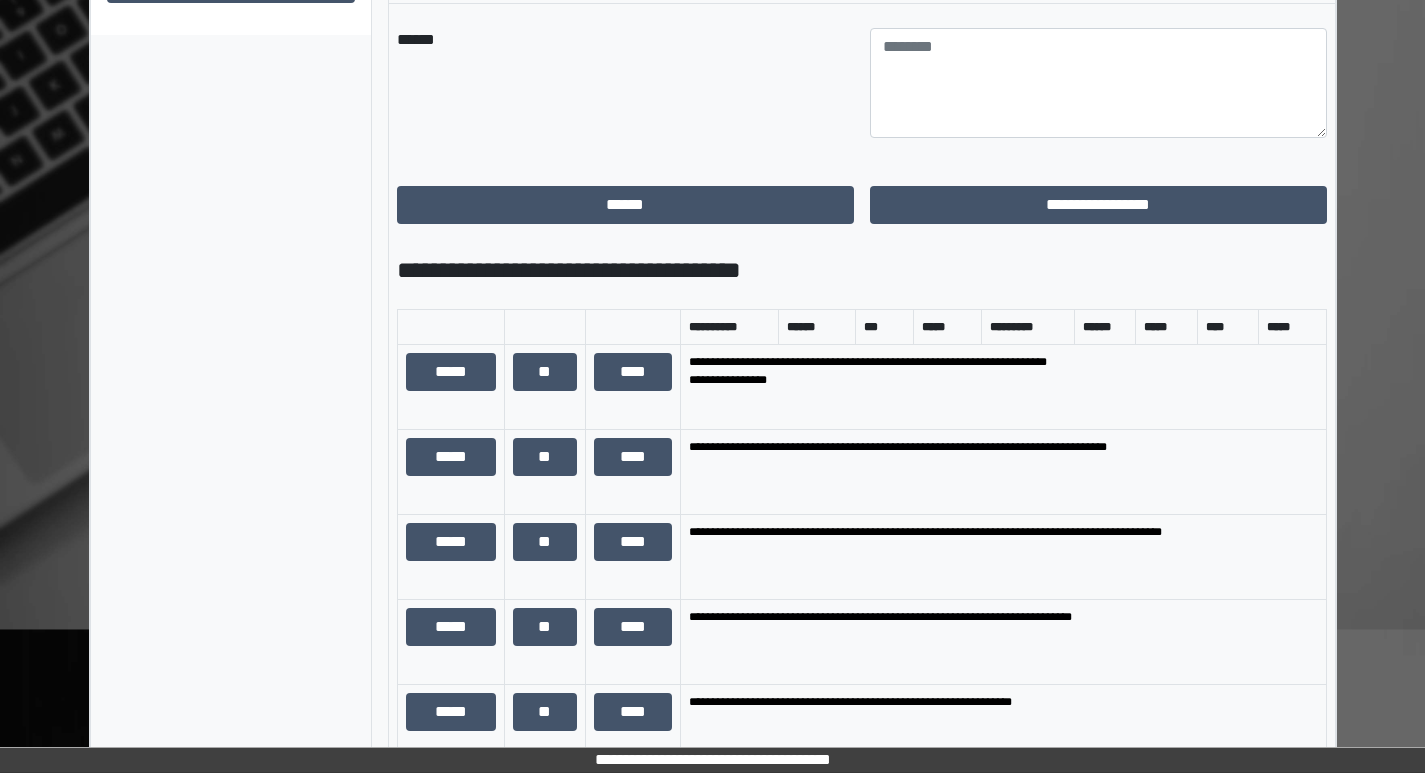 scroll, scrollTop: 876, scrollLeft: 0, axis: vertical 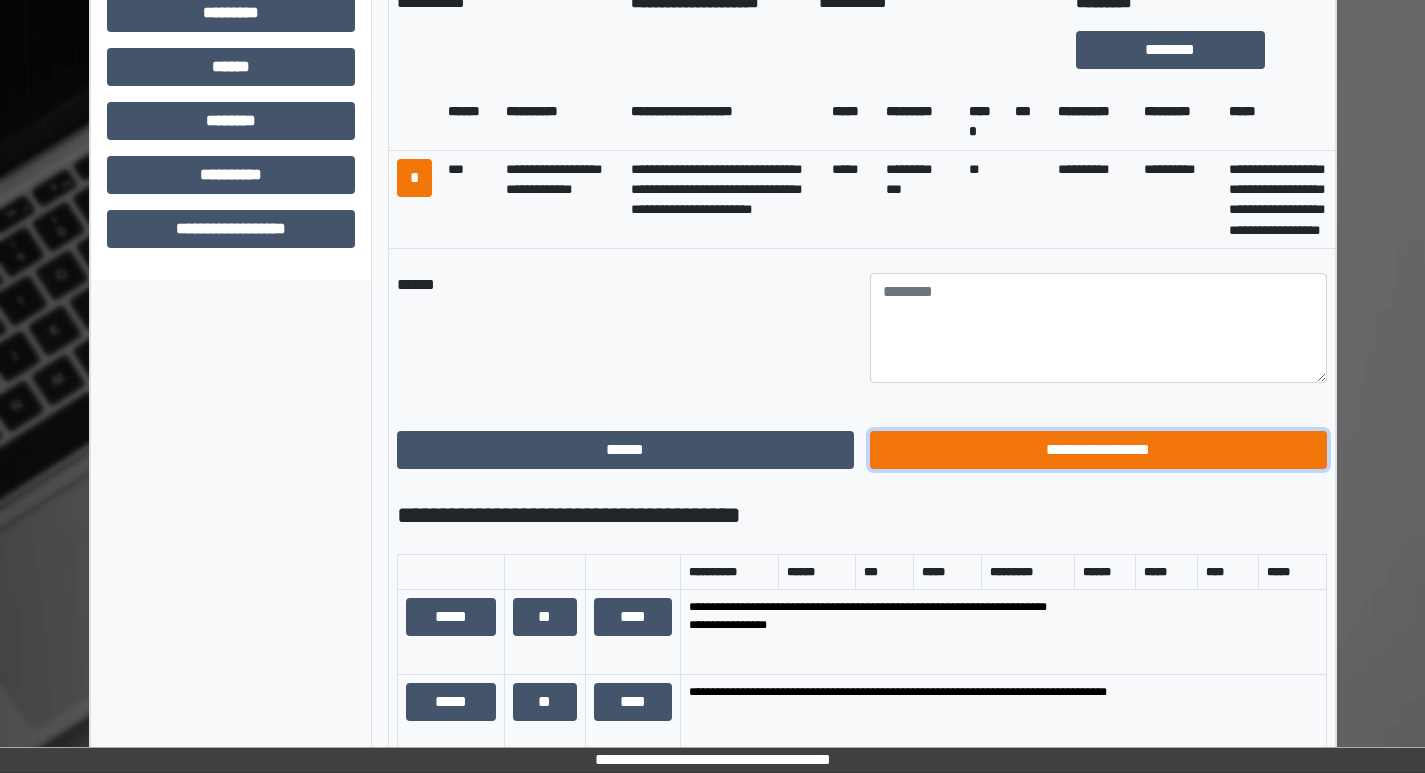 click on "**********" at bounding box center (1098, 450) 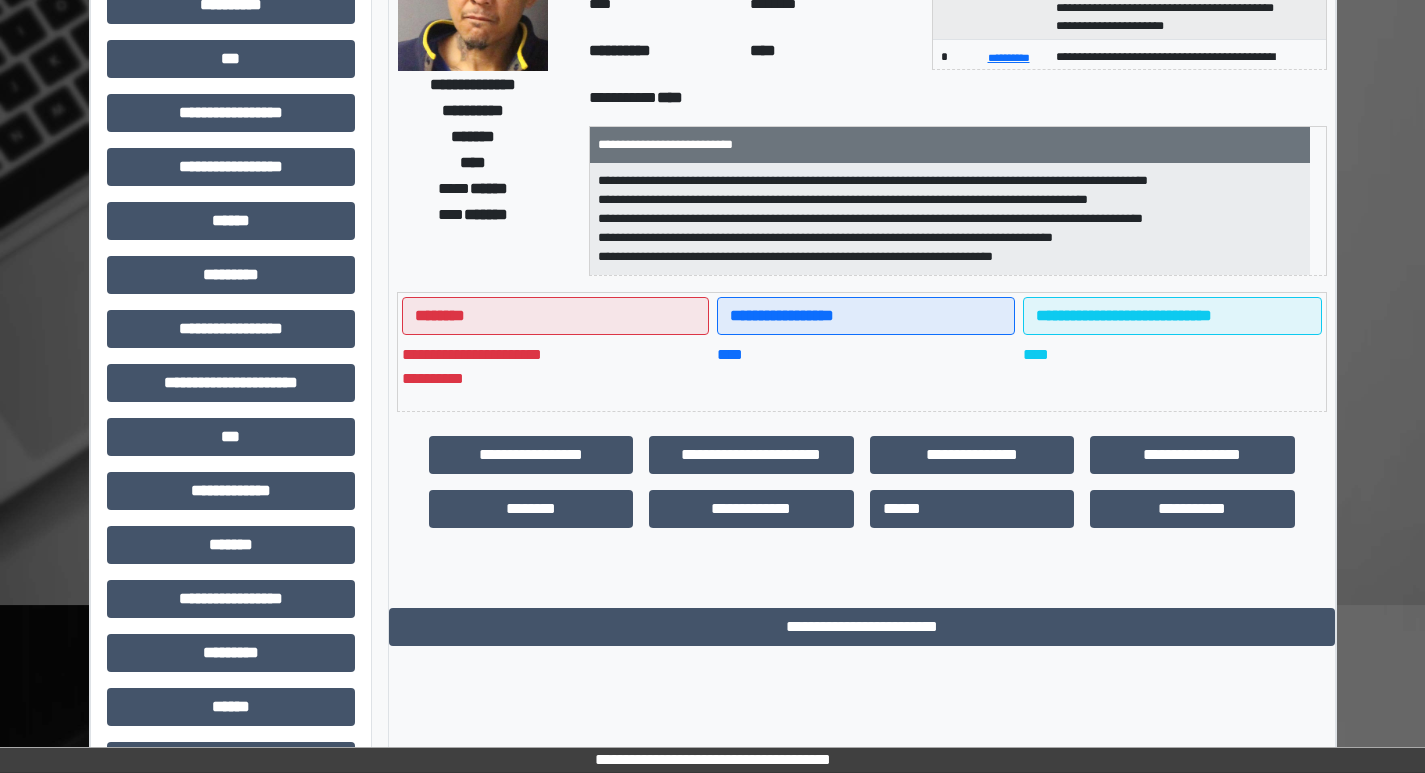 scroll, scrollTop: 0, scrollLeft: 0, axis: both 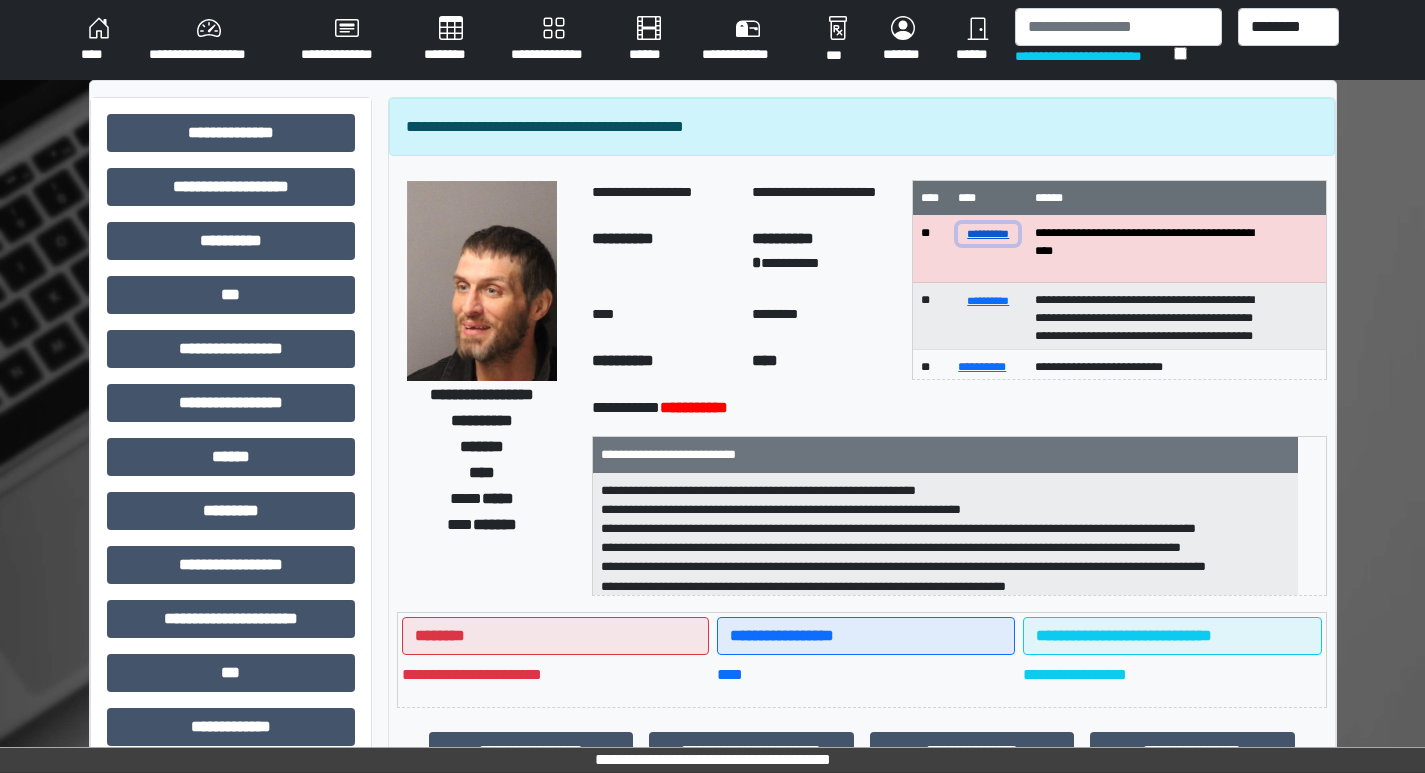 click on "**********" at bounding box center [988, 233] 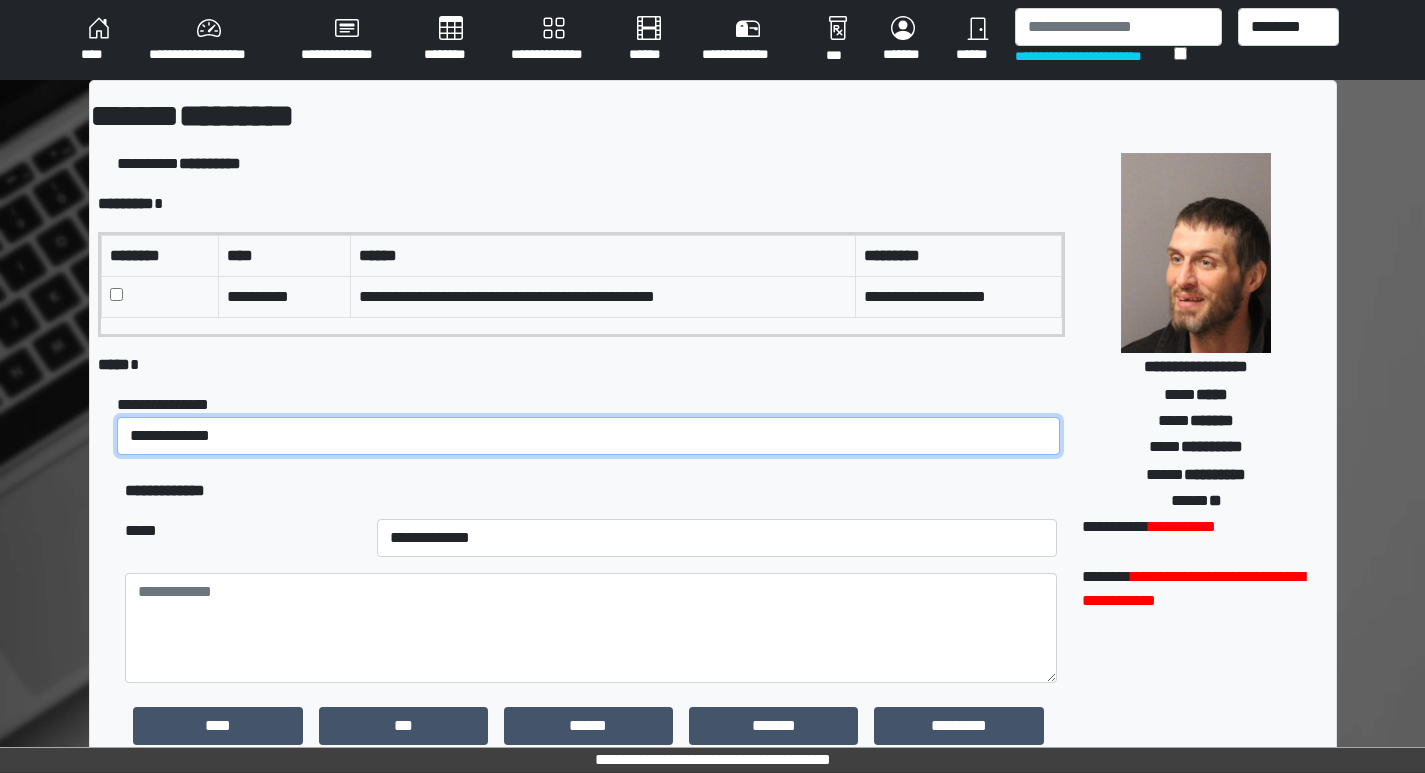click on "**********" at bounding box center (588, 436) 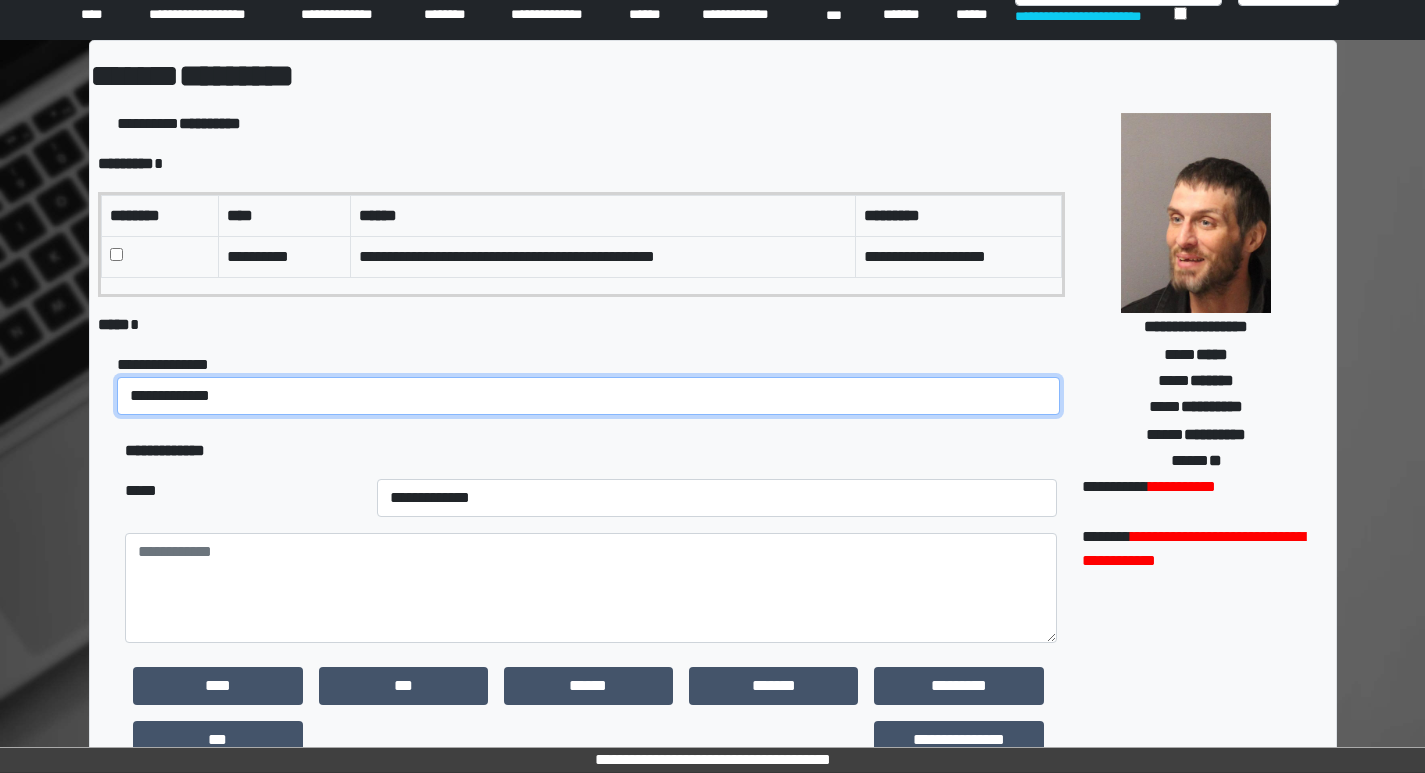 scroll, scrollTop: 100, scrollLeft: 0, axis: vertical 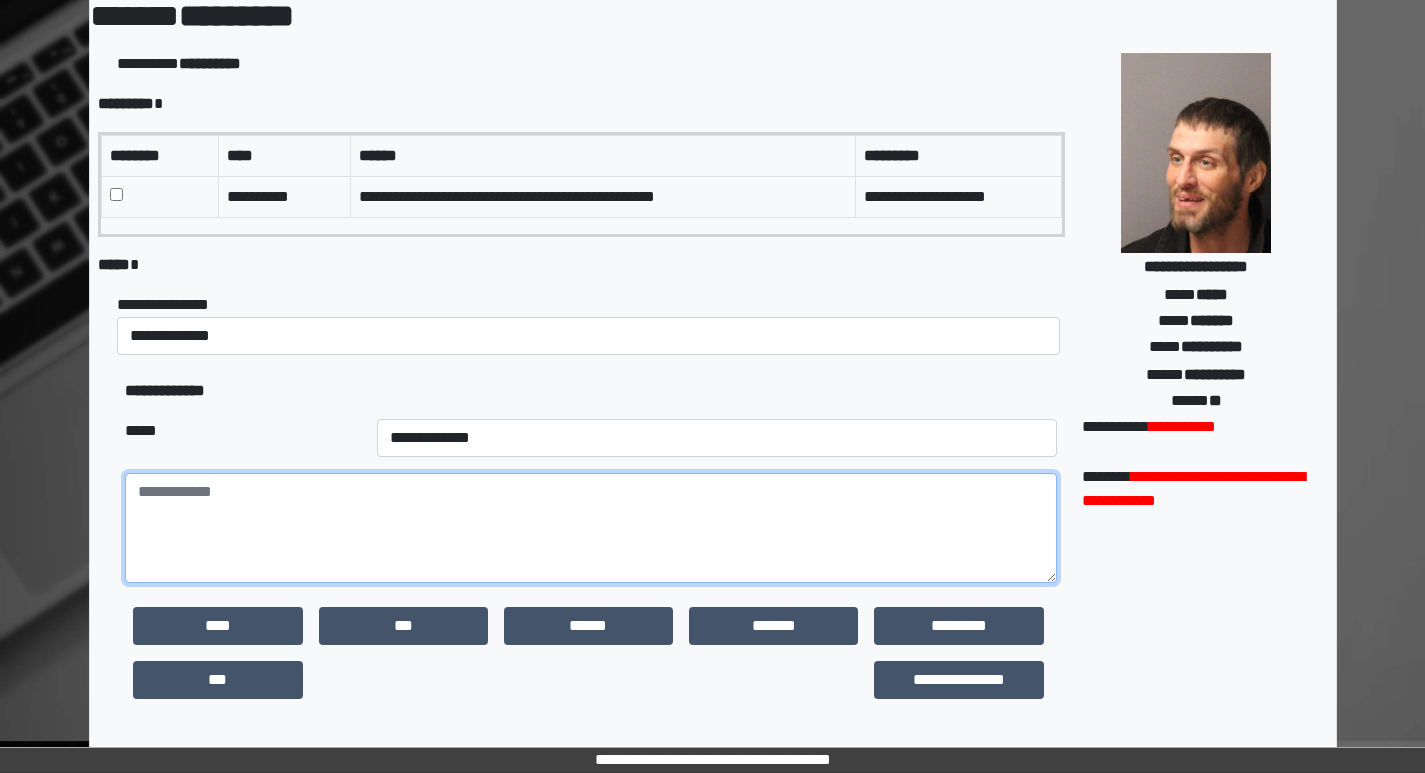 click at bounding box center (590, 528) 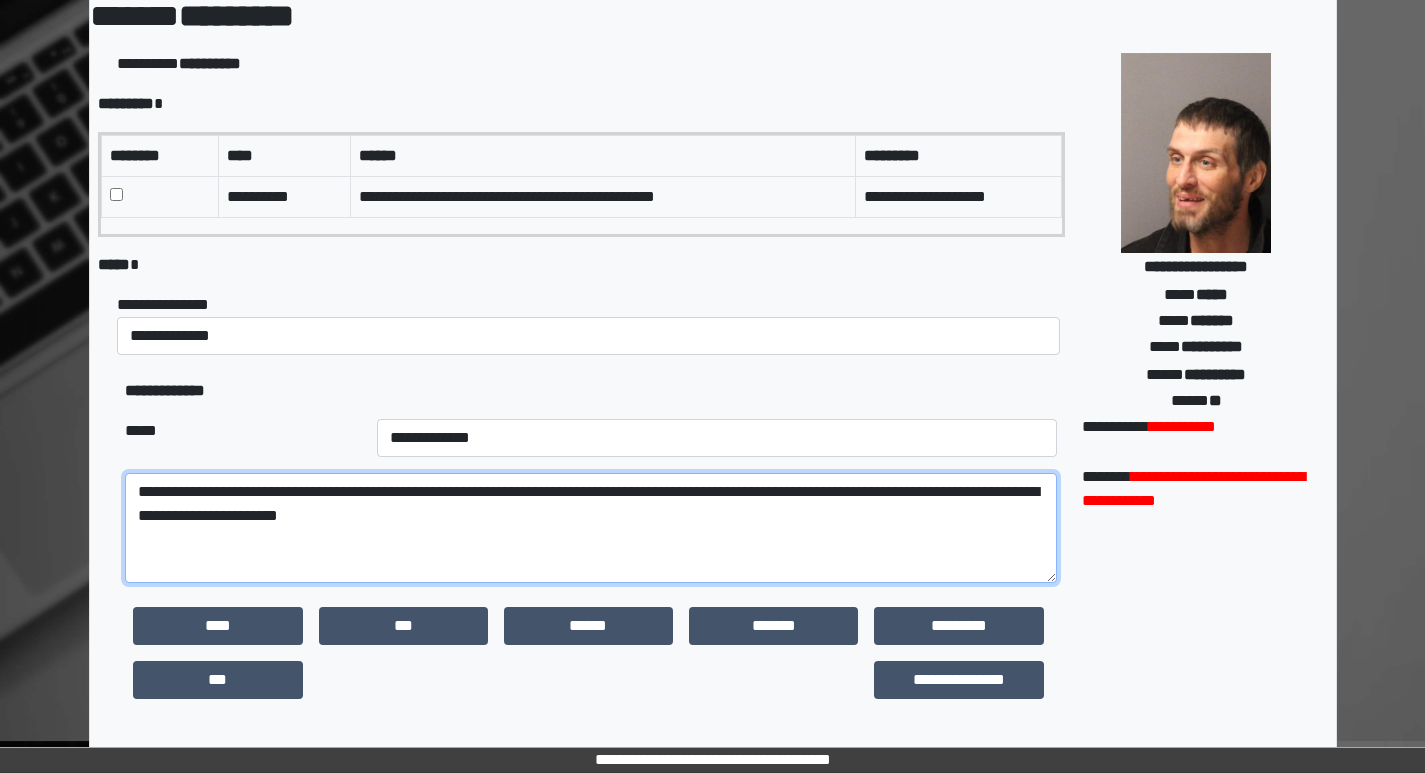 drag, startPoint x: 602, startPoint y: 486, endPoint x: 641, endPoint y: 521, distance: 52.40229 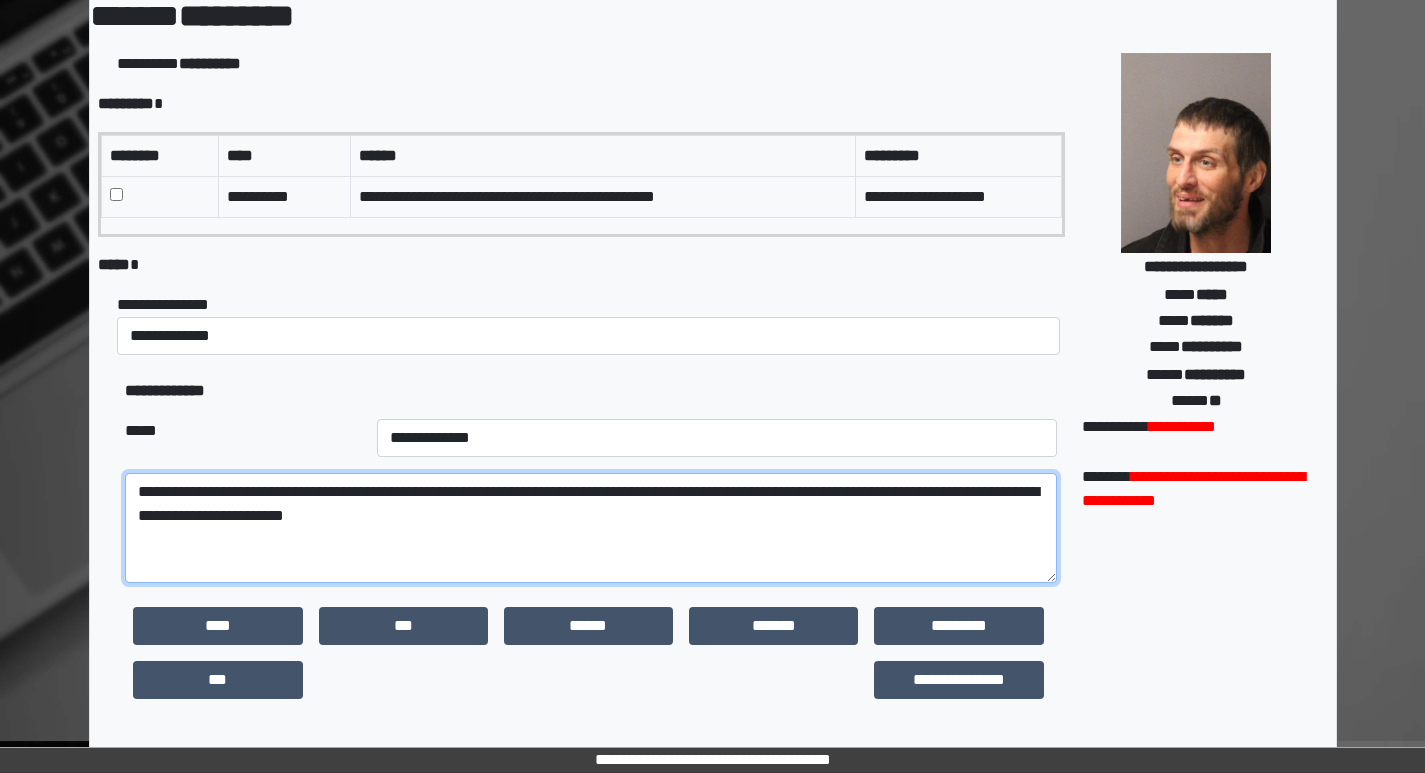click on "**********" at bounding box center (590, 528) 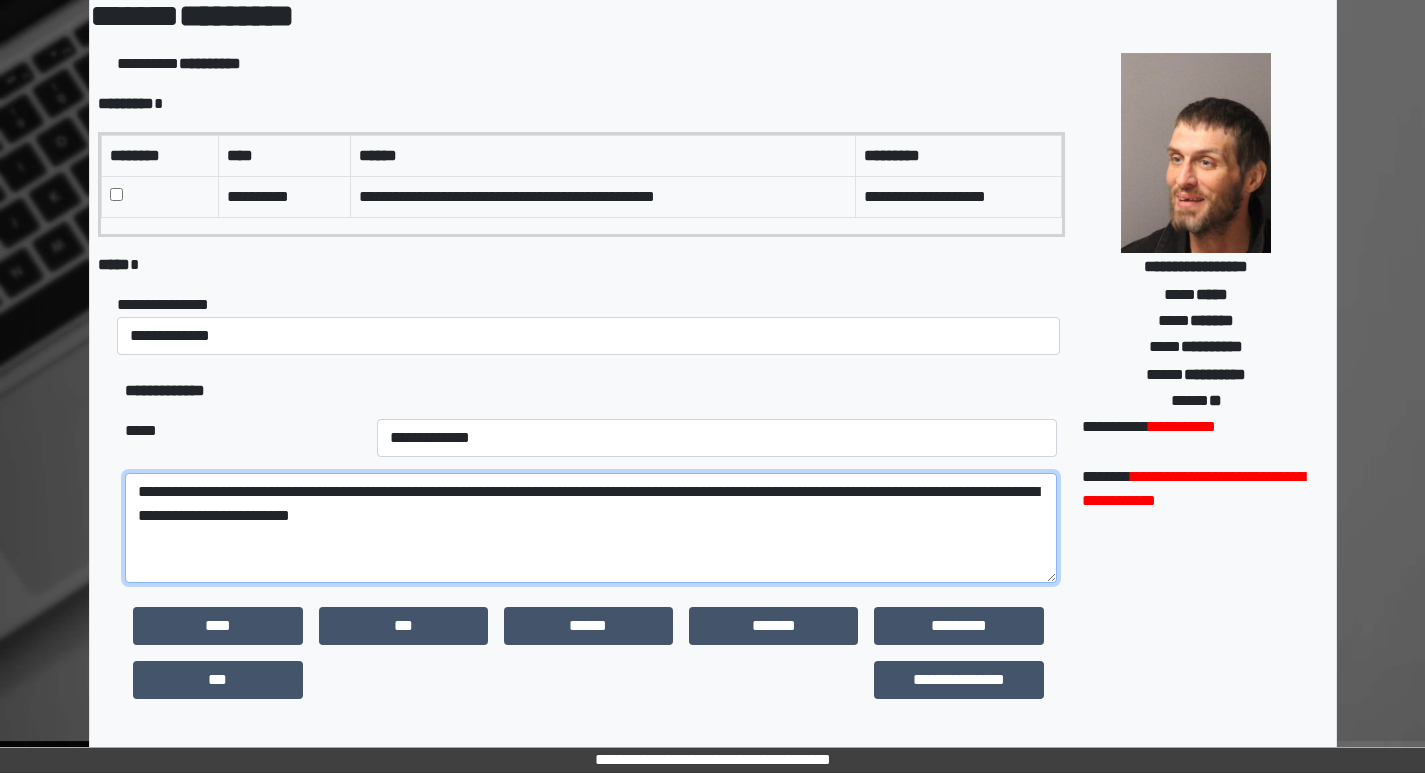 click on "**********" at bounding box center (590, 528) 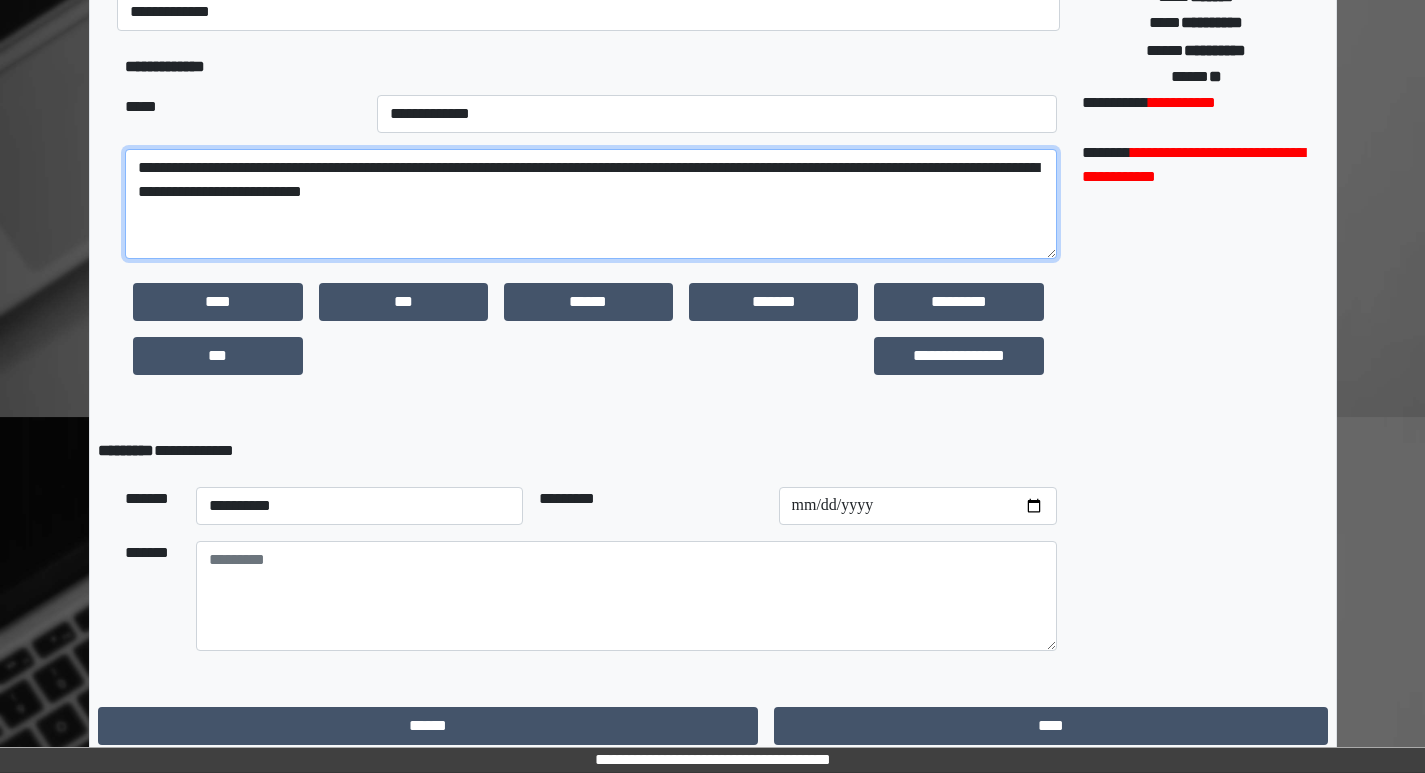 scroll, scrollTop: 437, scrollLeft: 0, axis: vertical 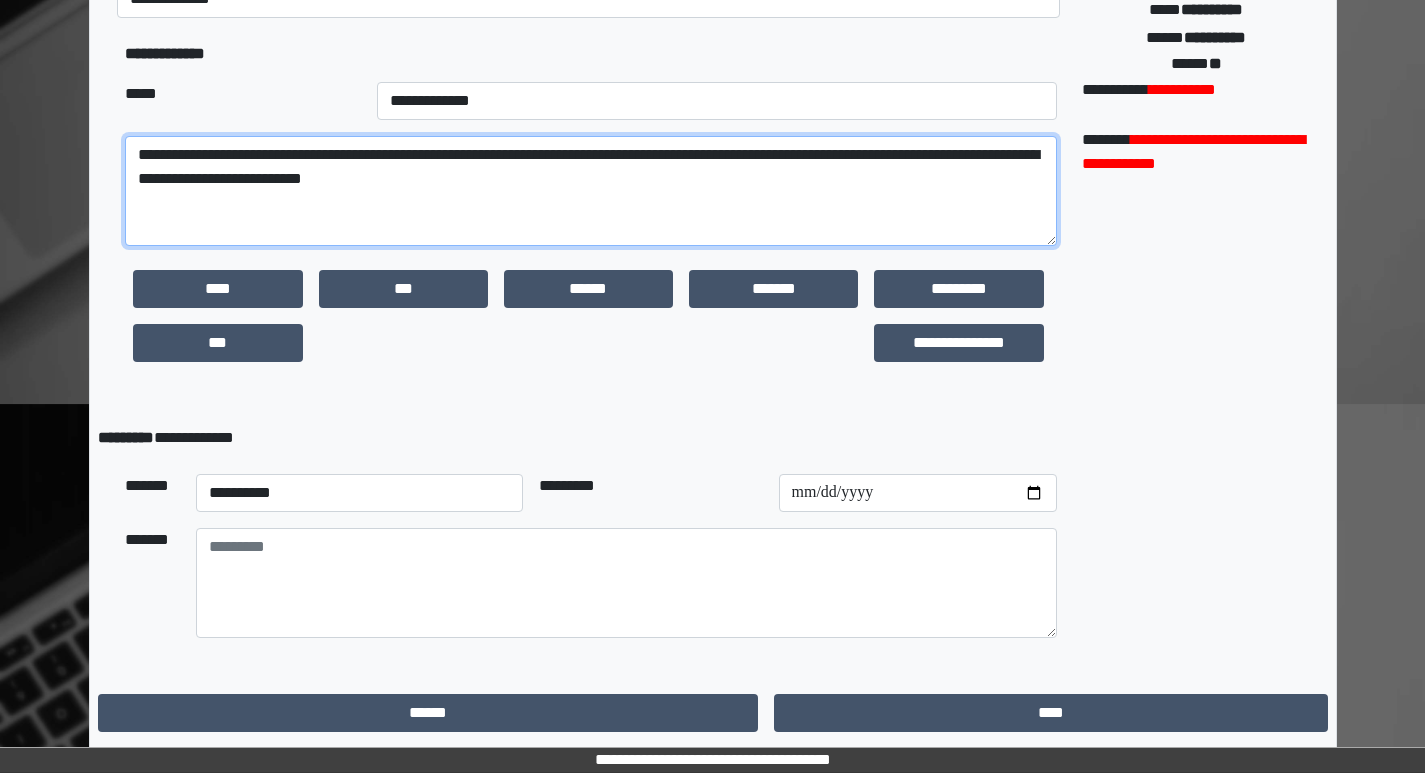 type on "**********" 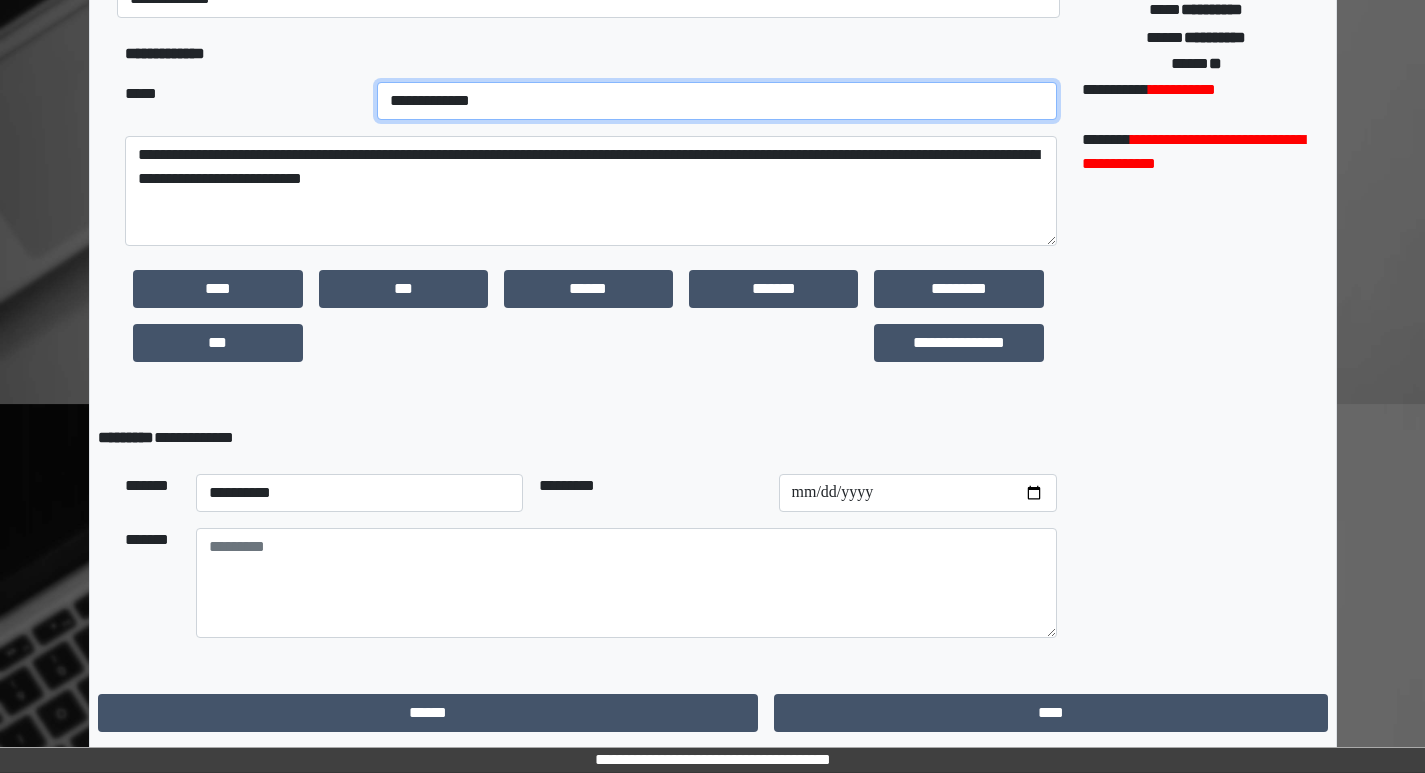drag, startPoint x: 389, startPoint y: 102, endPoint x: 344, endPoint y: 102, distance: 45 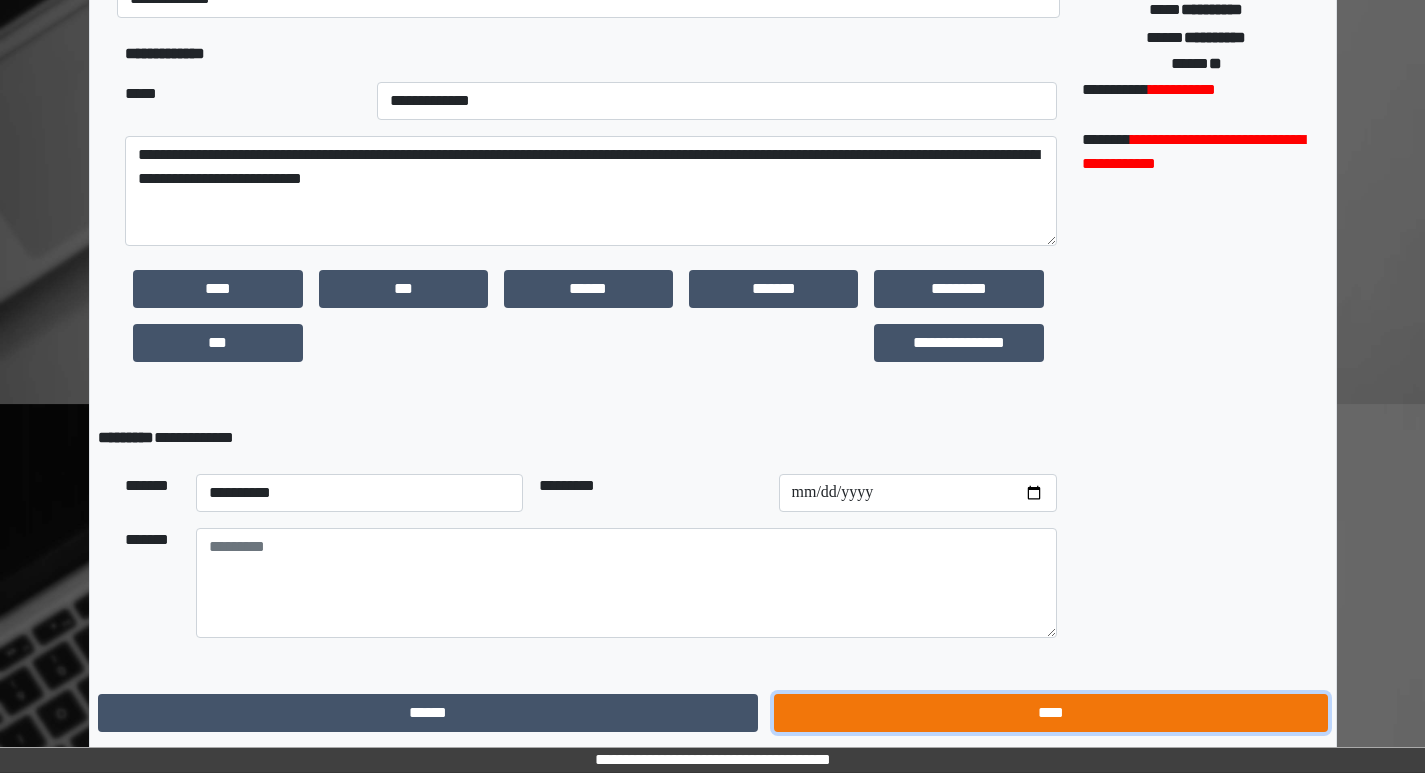 click on "****" at bounding box center (1050, 713) 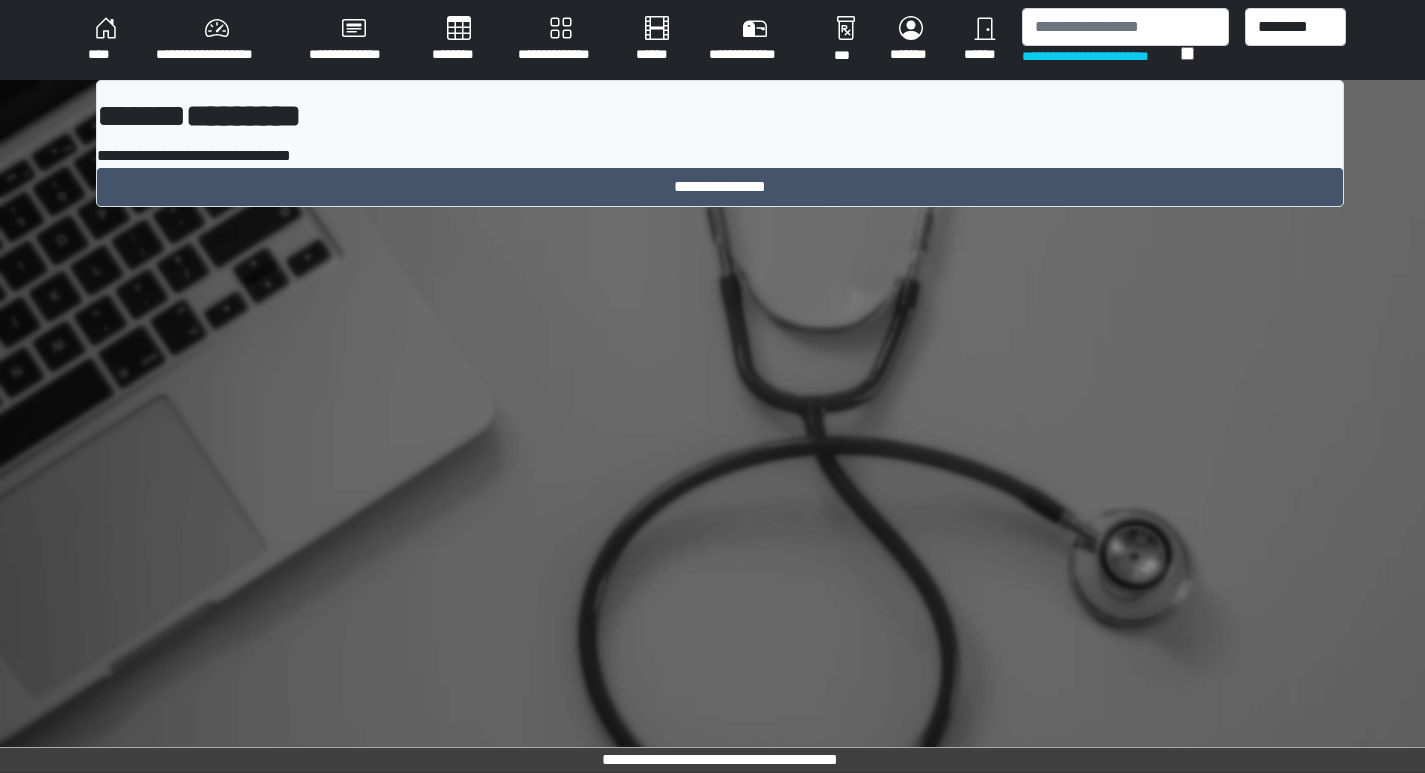 scroll, scrollTop: 0, scrollLeft: 0, axis: both 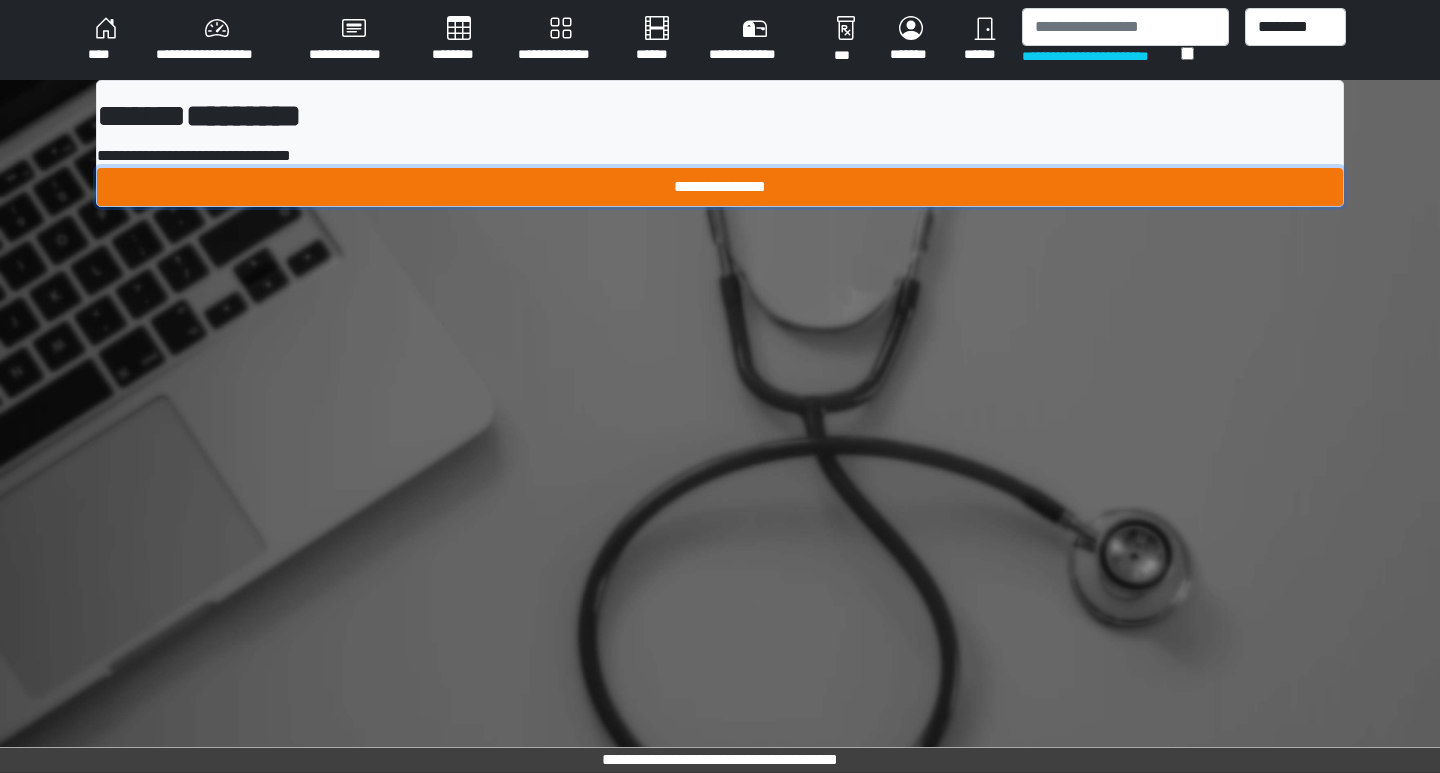 click on "**********" at bounding box center [720, 187] 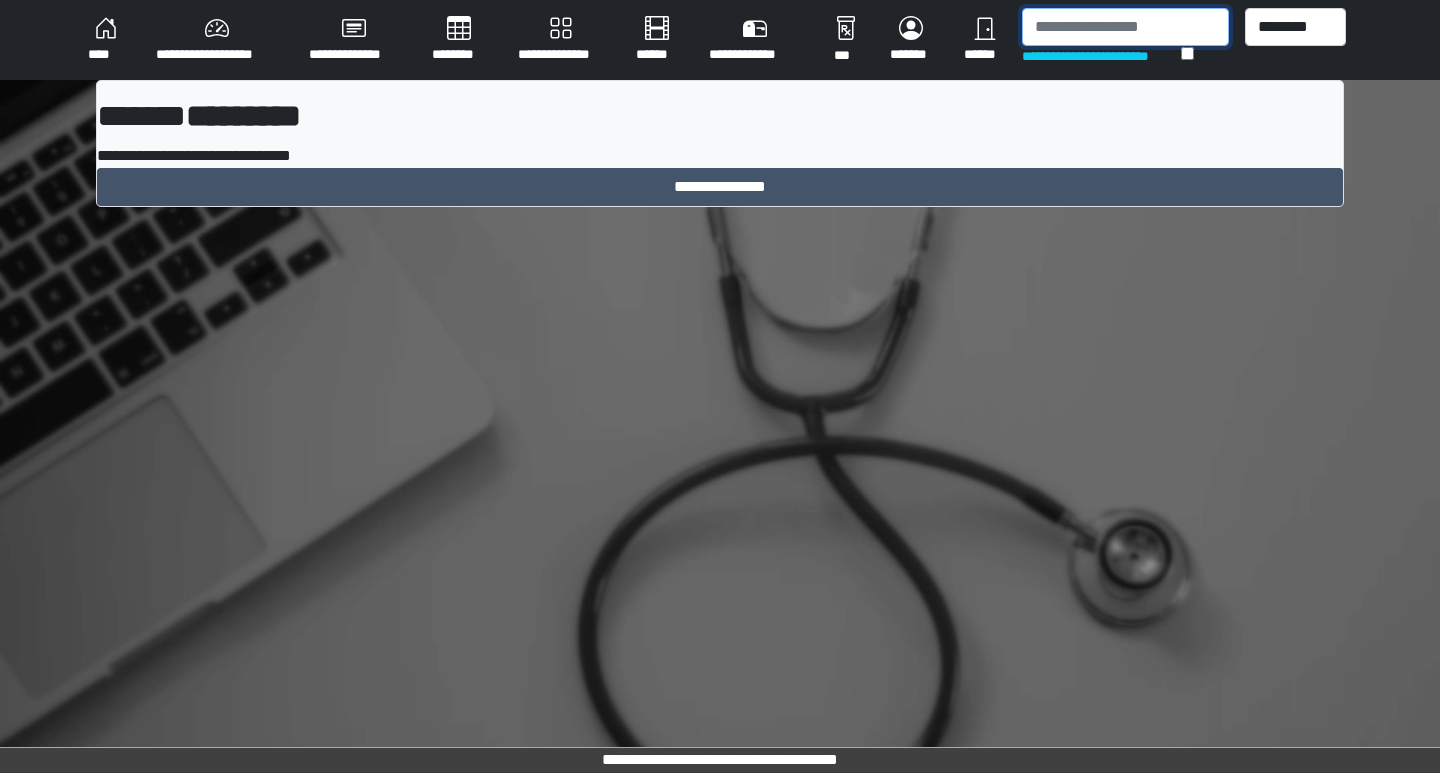 click at bounding box center [1125, 27] 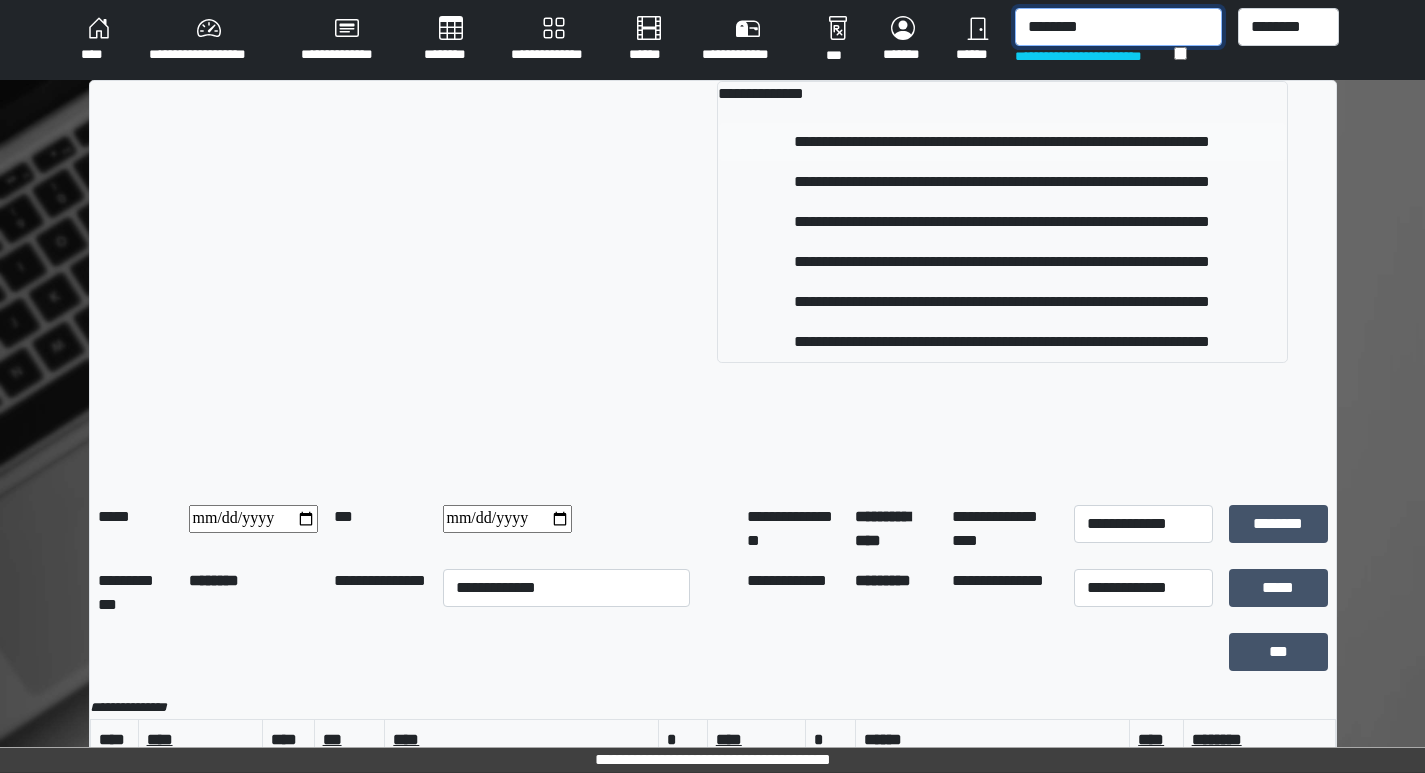type on "********" 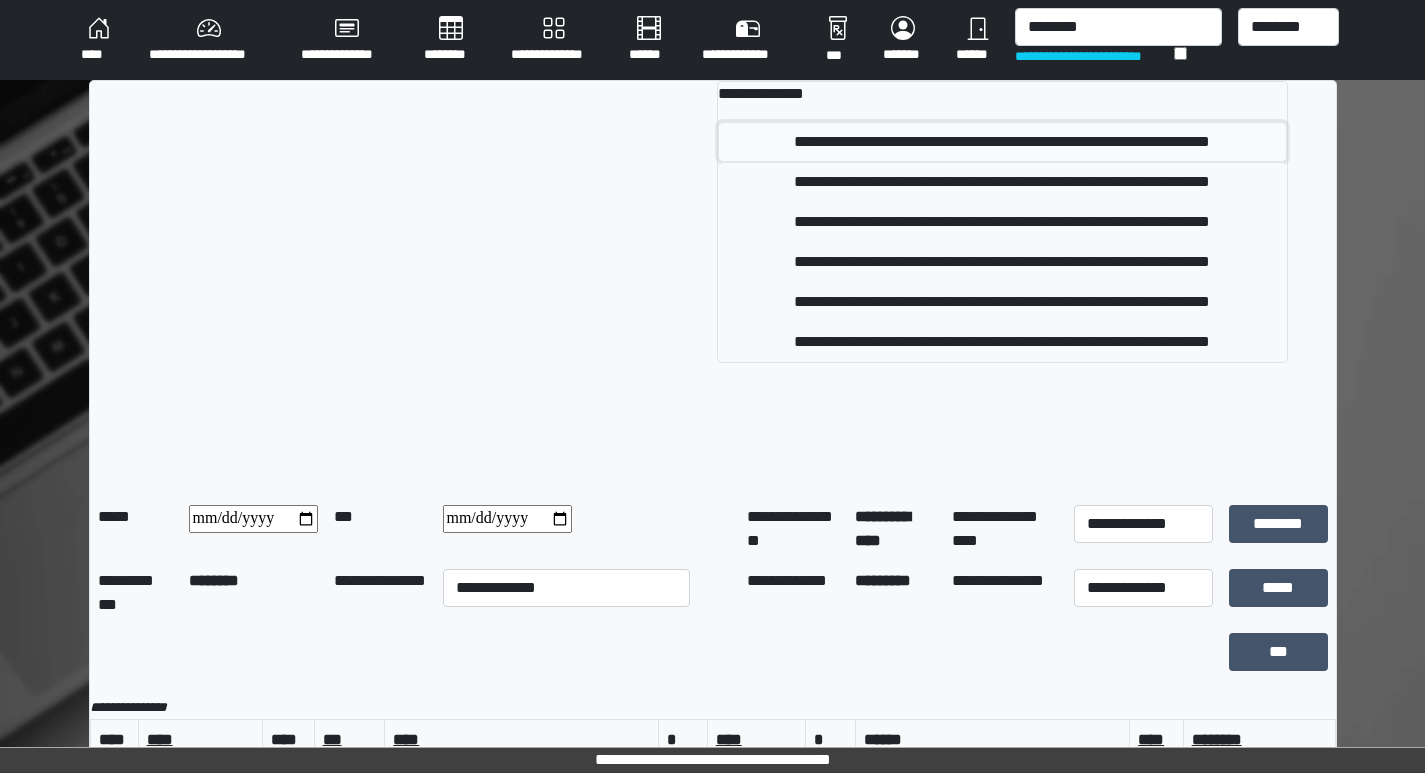 click on "**********" at bounding box center (1002, 142) 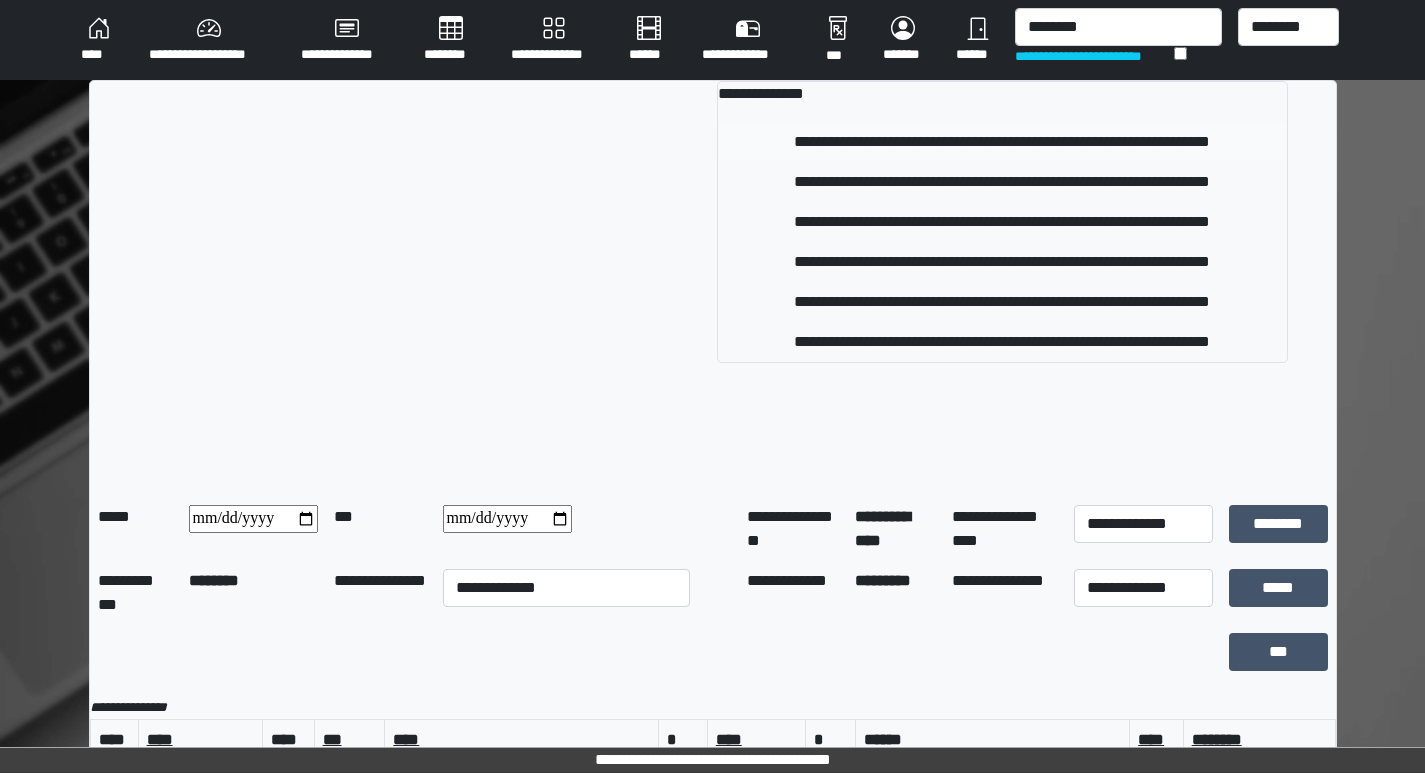 type 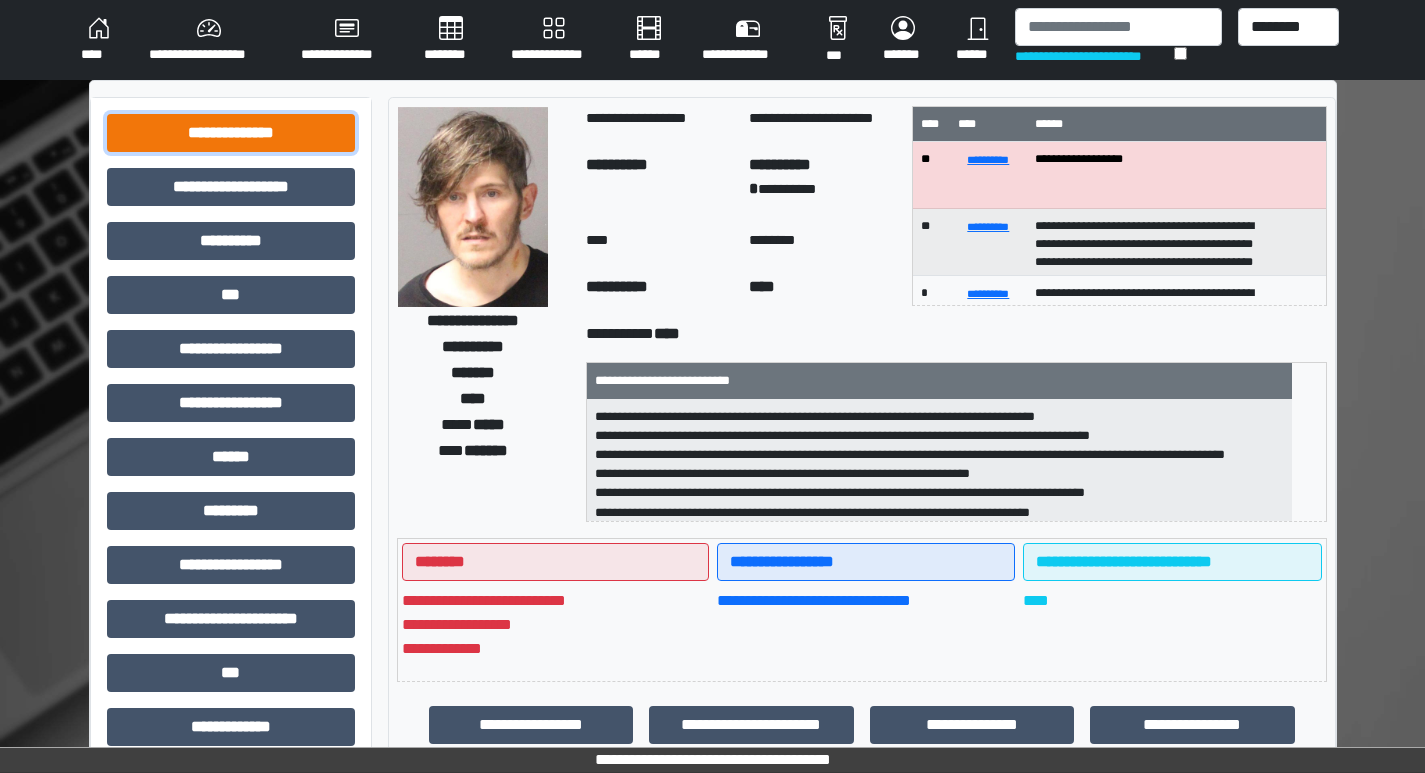 click on "**********" at bounding box center (231, 133) 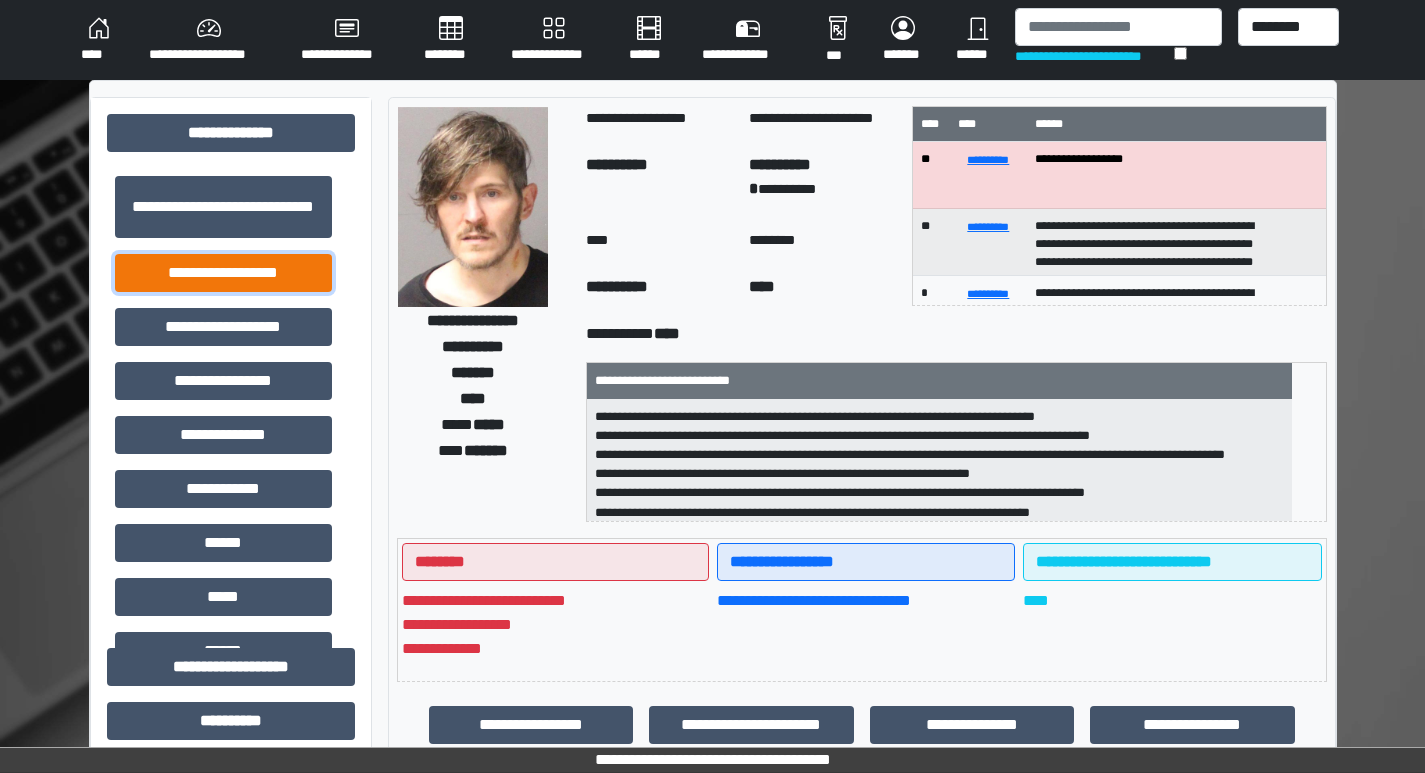 click on "**********" at bounding box center [223, 273] 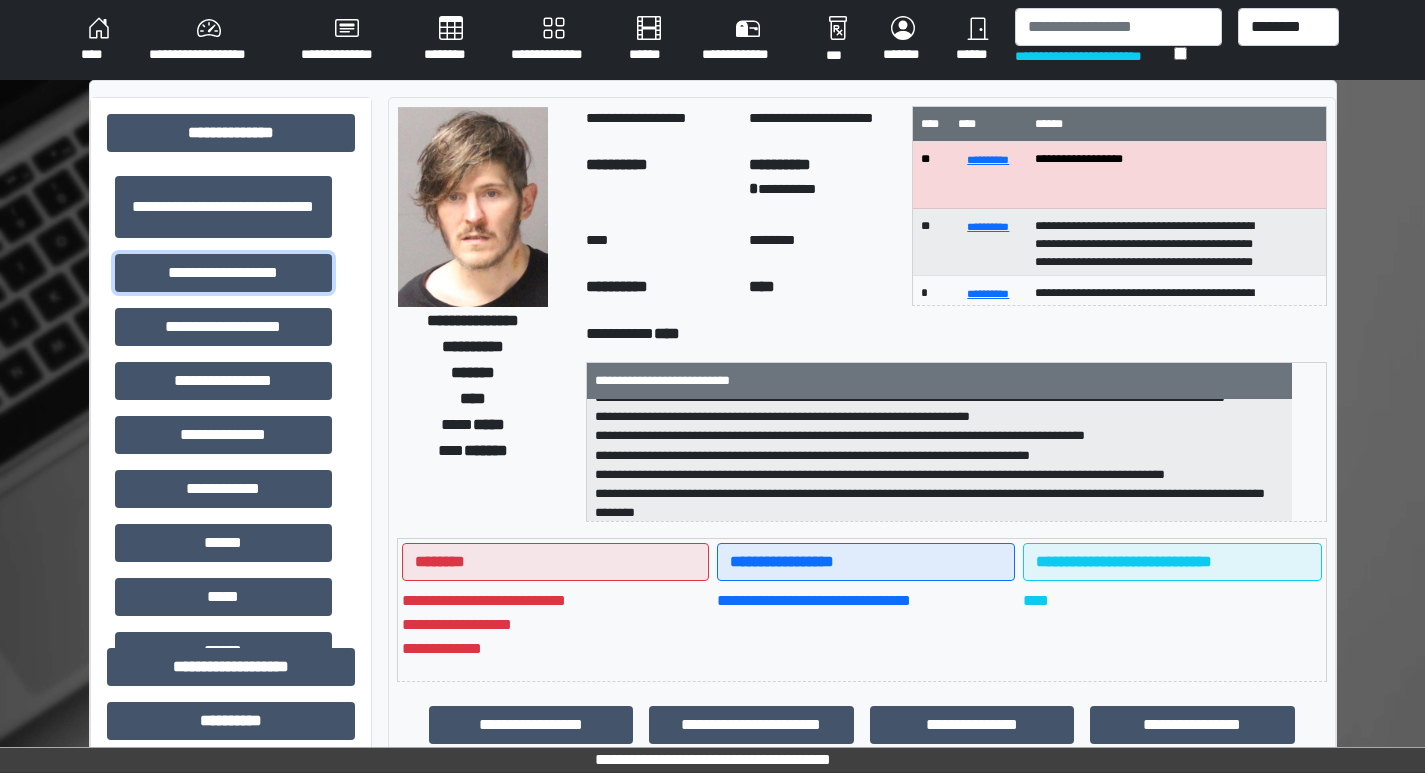 scroll, scrollTop: 82, scrollLeft: 0, axis: vertical 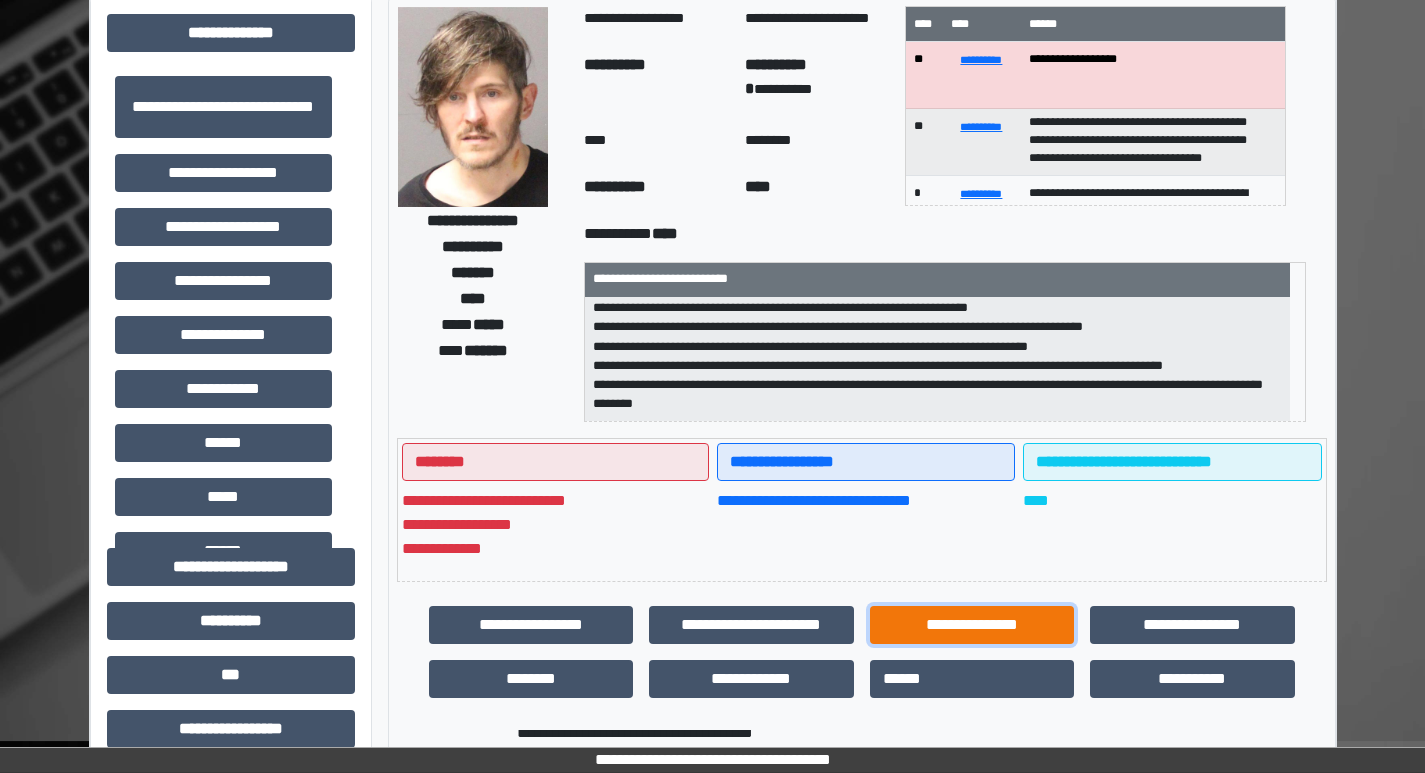 click on "**********" at bounding box center [972, 625] 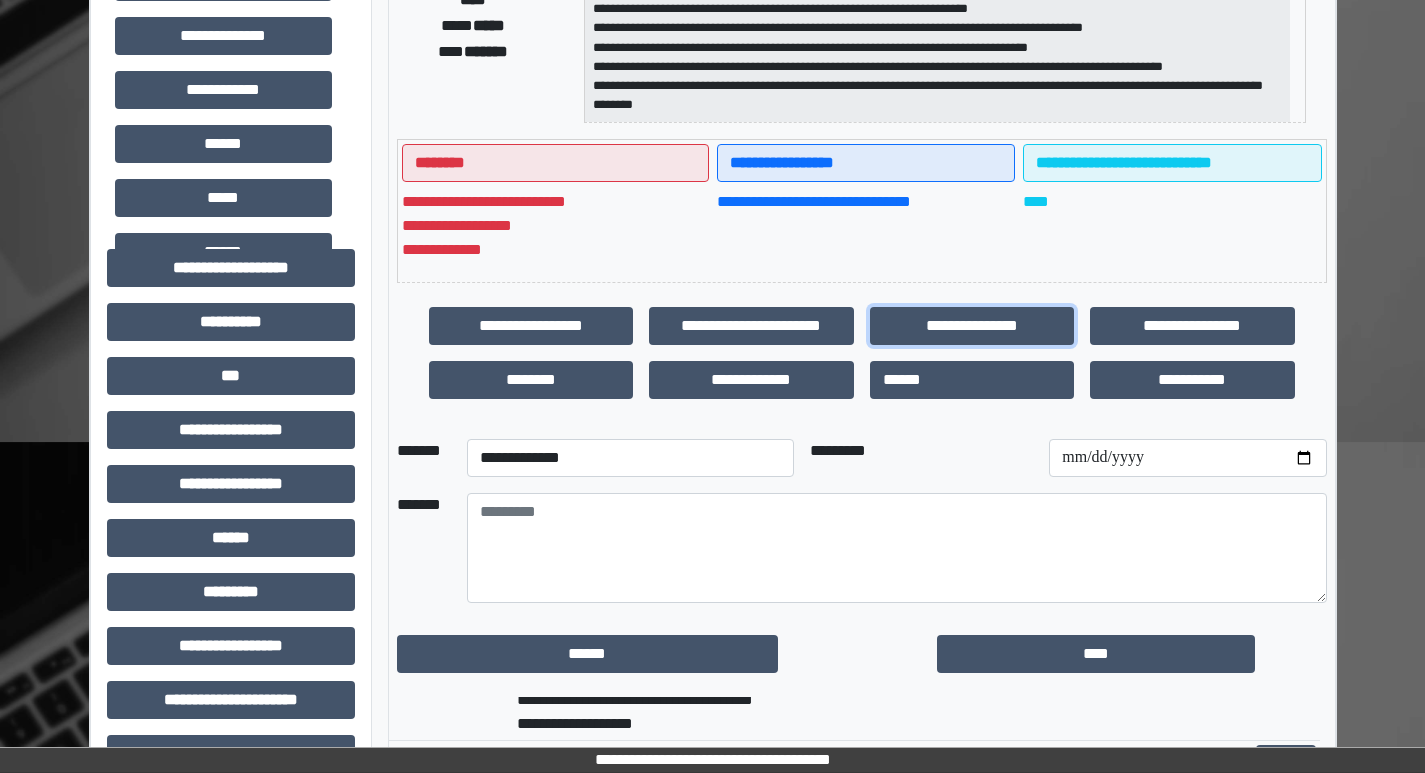 scroll, scrollTop: 400, scrollLeft: 0, axis: vertical 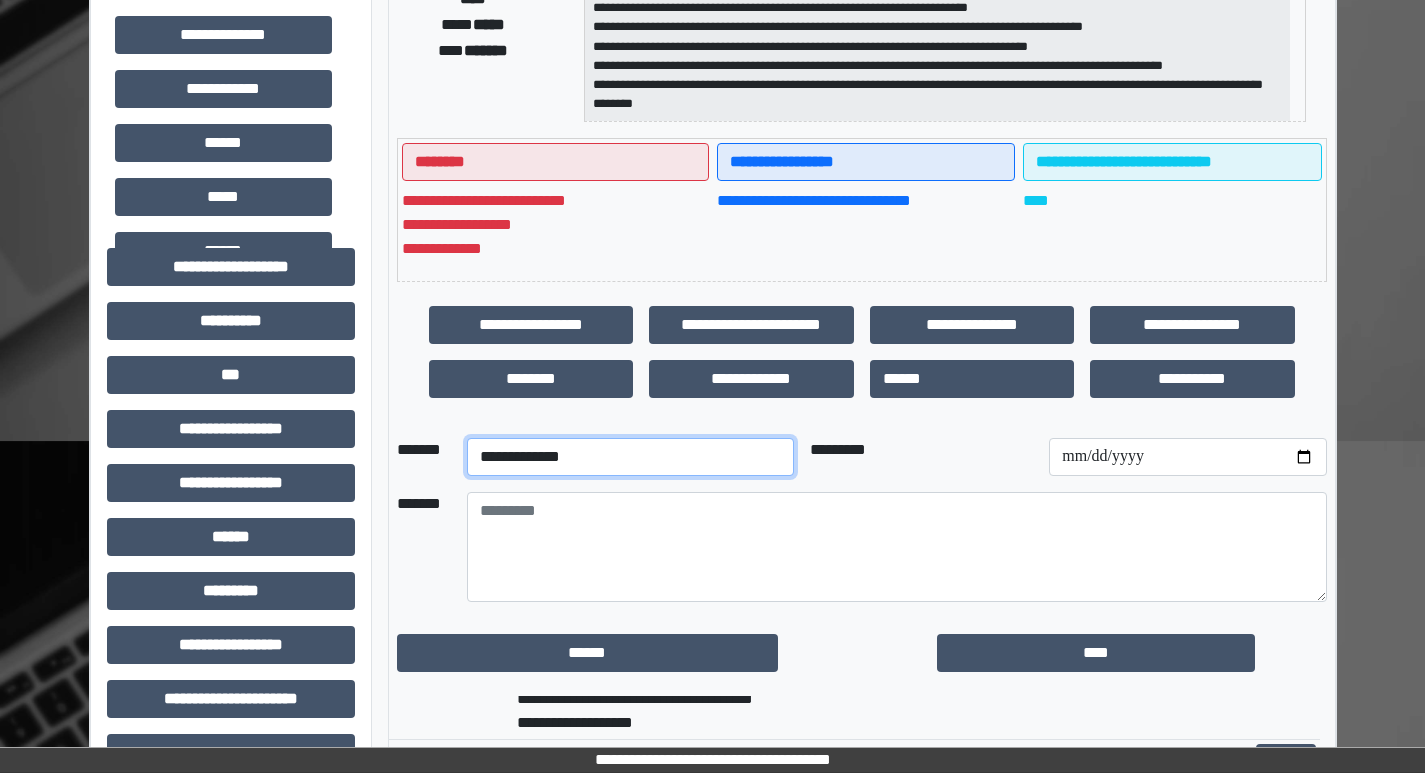 click on "**********" at bounding box center [630, 457] 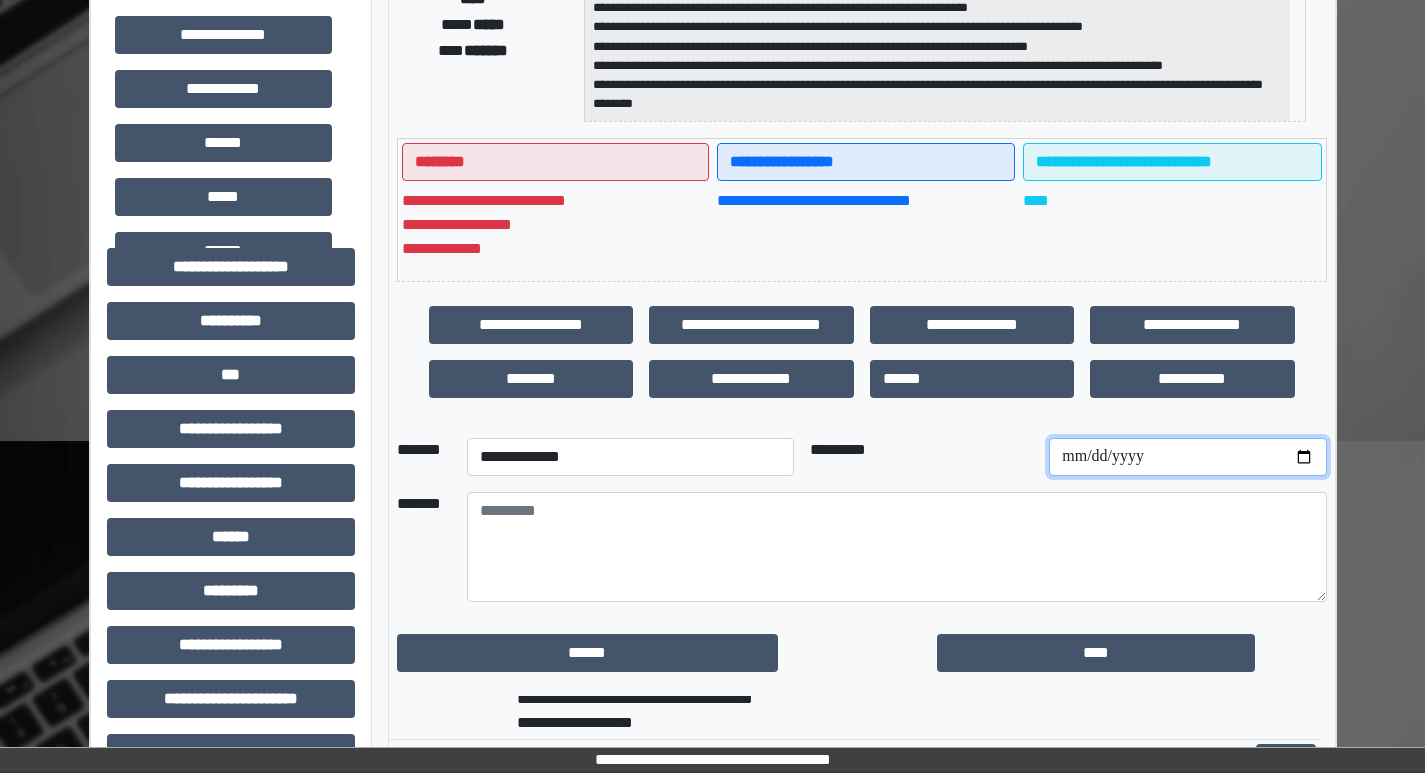 click at bounding box center [1187, 457] 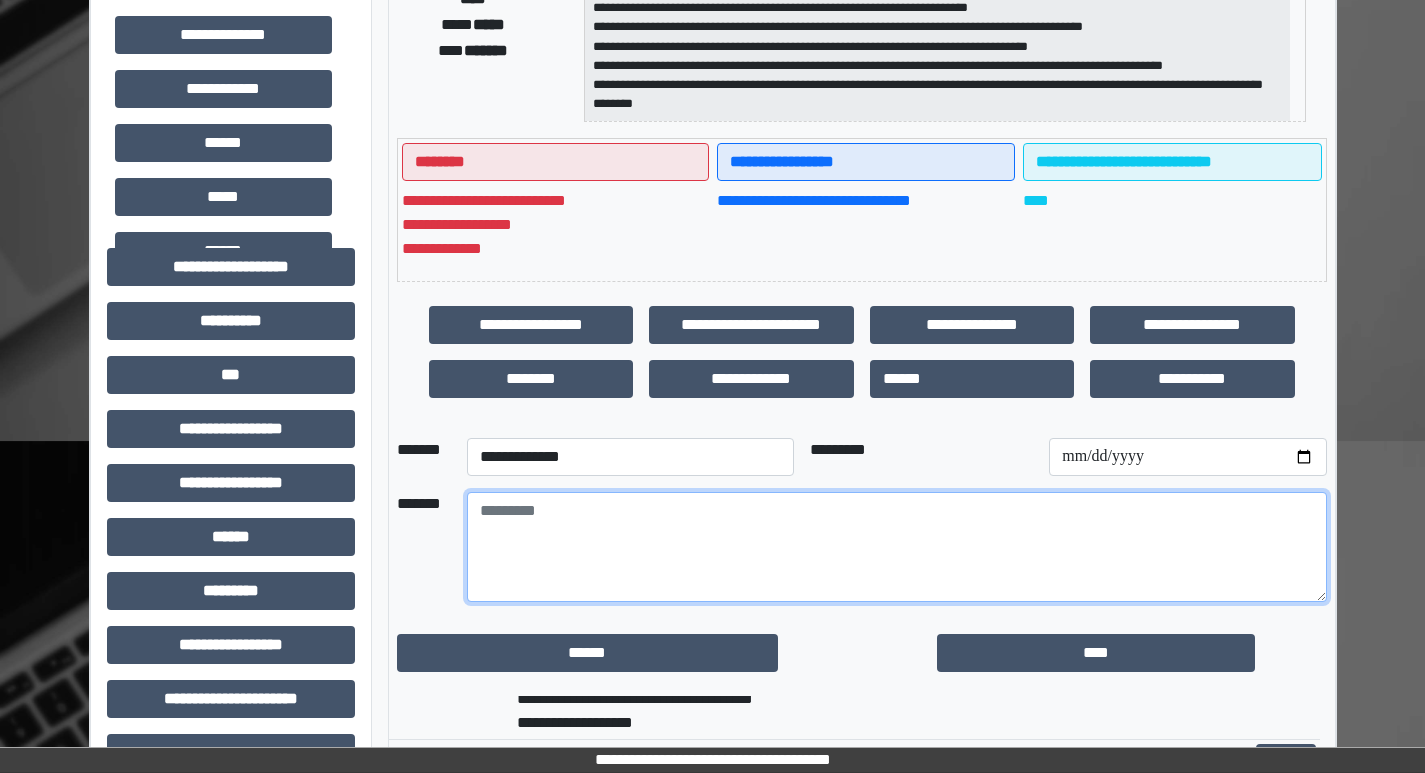 click at bounding box center [897, 547] 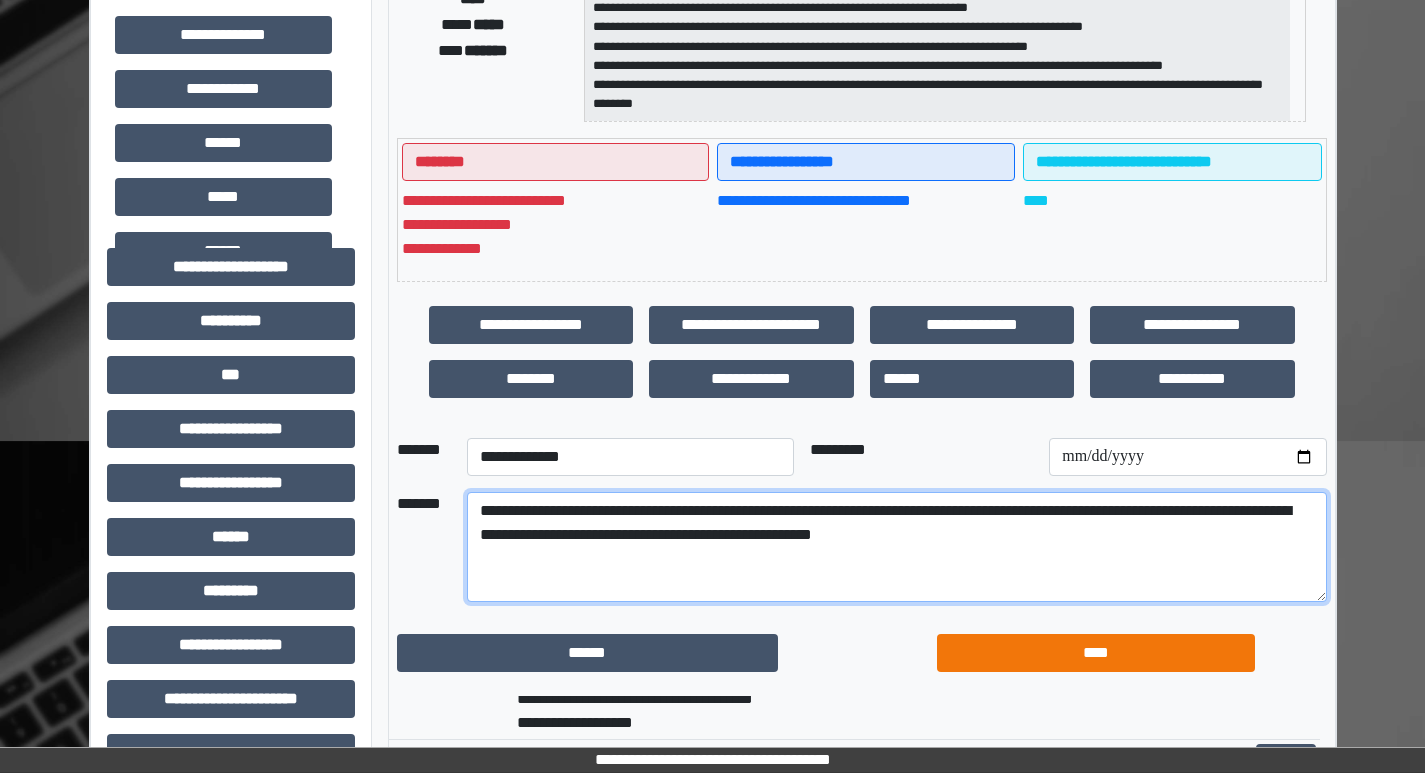 type on "**********" 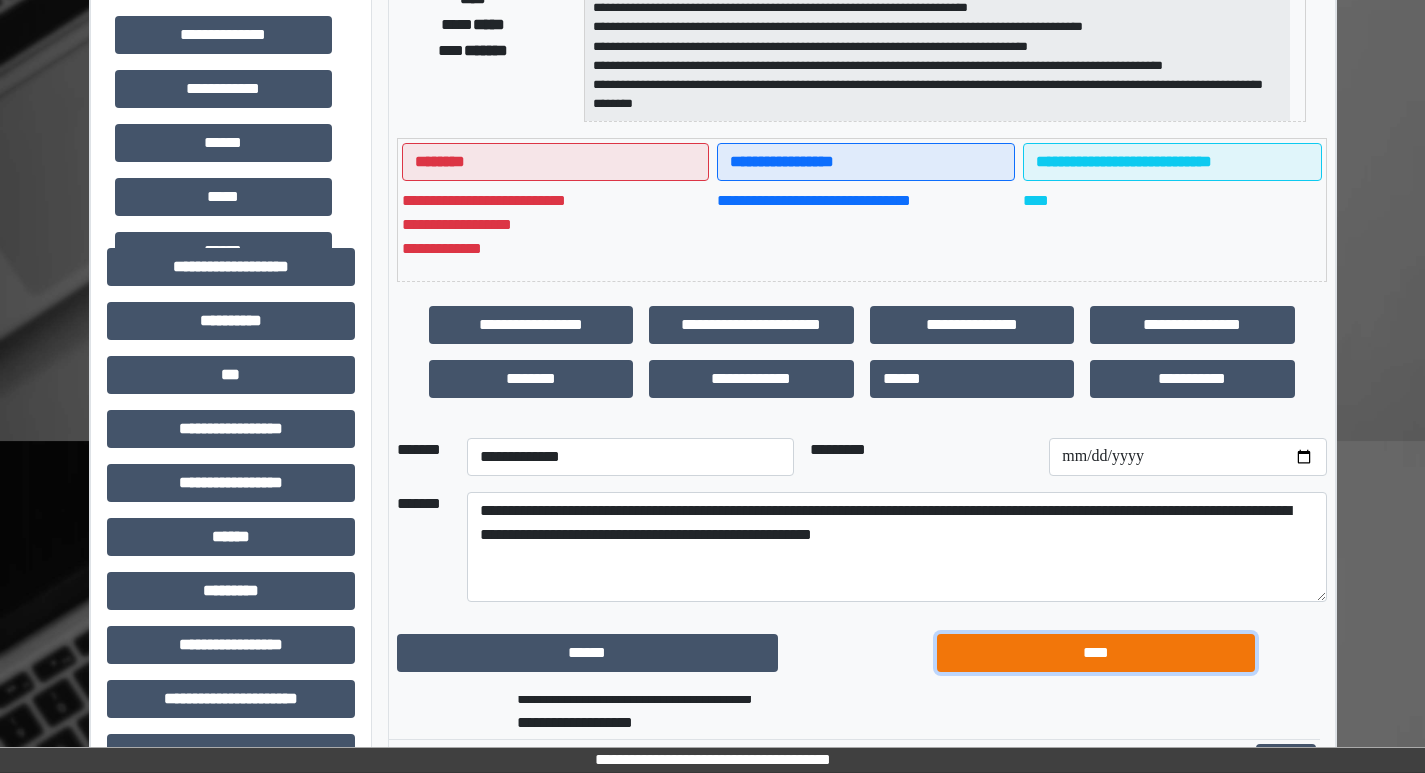 click on "****" at bounding box center [1096, 653] 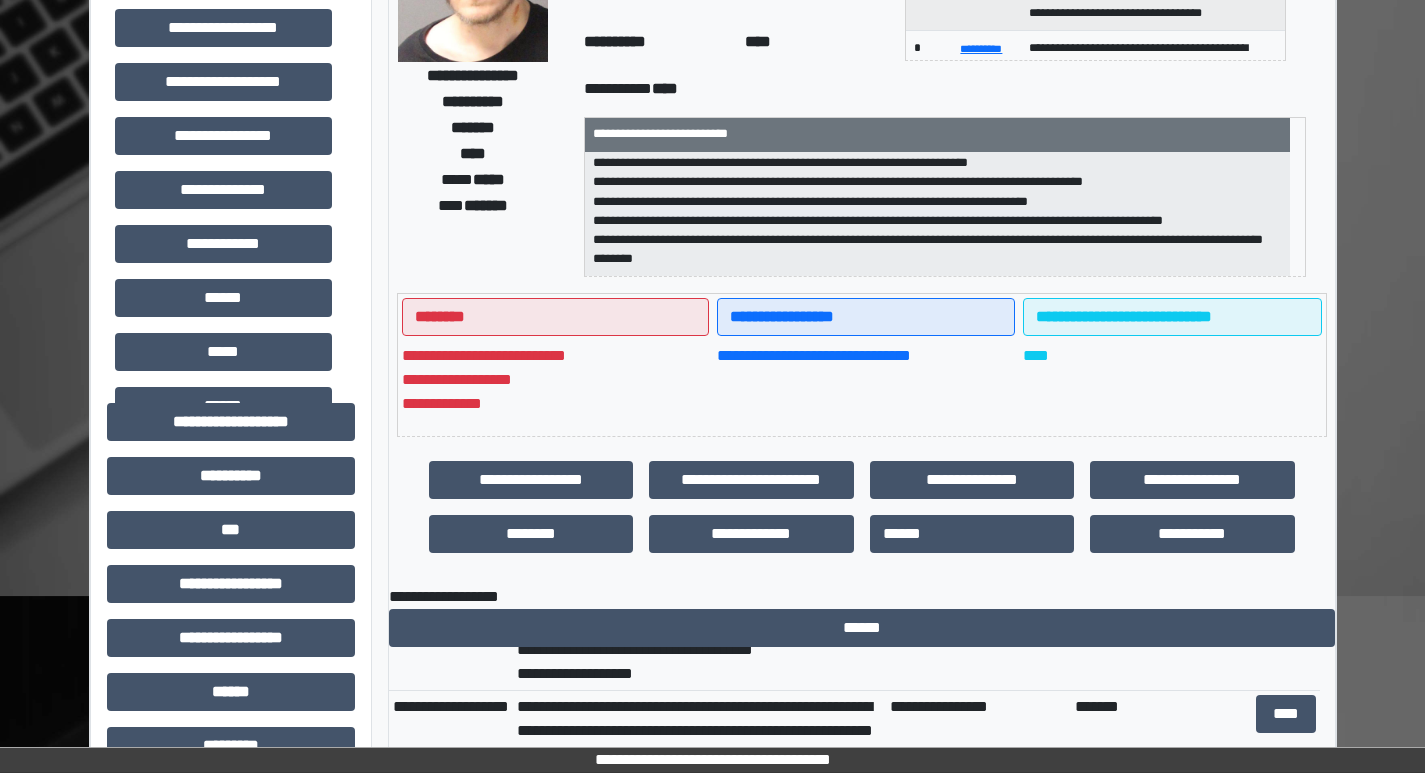 scroll, scrollTop: 0, scrollLeft: 0, axis: both 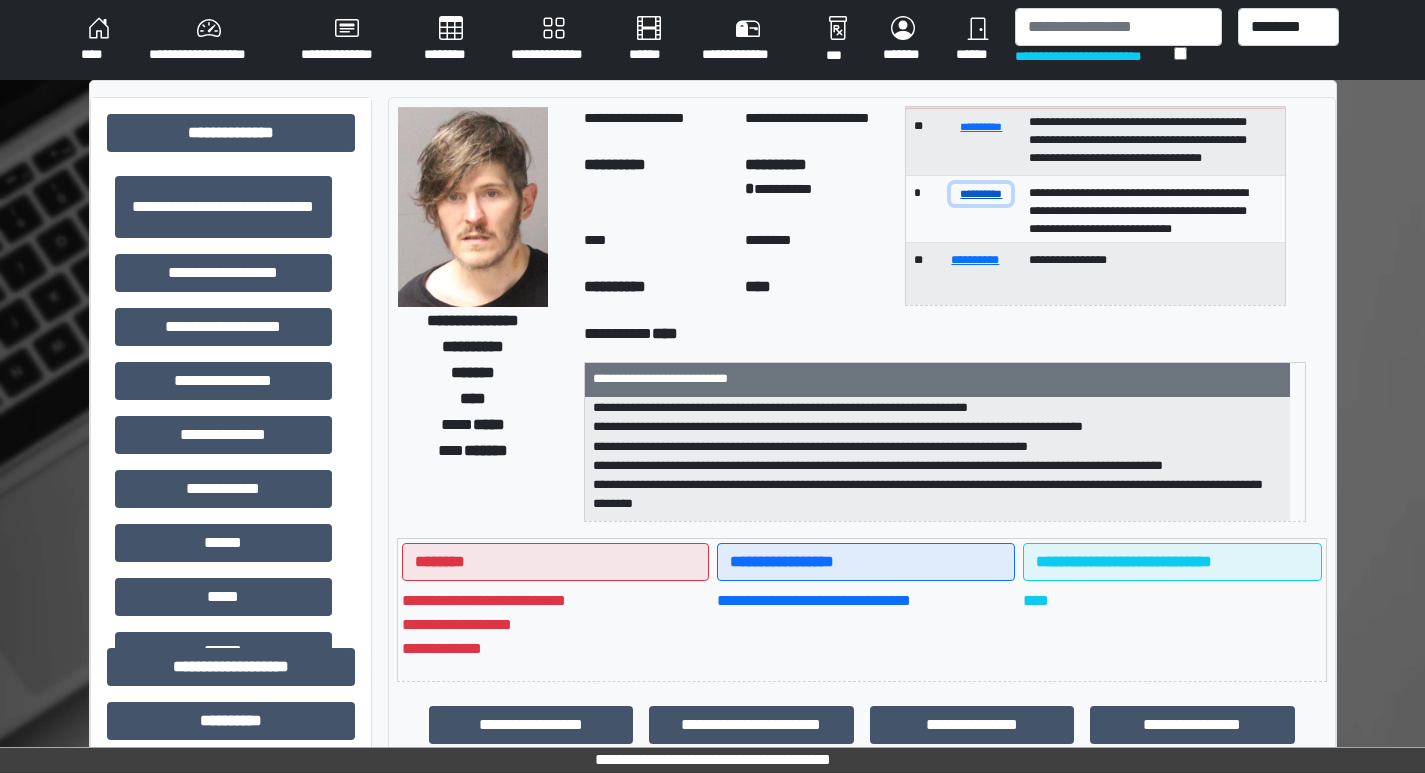 click on "**********" at bounding box center (981, 193) 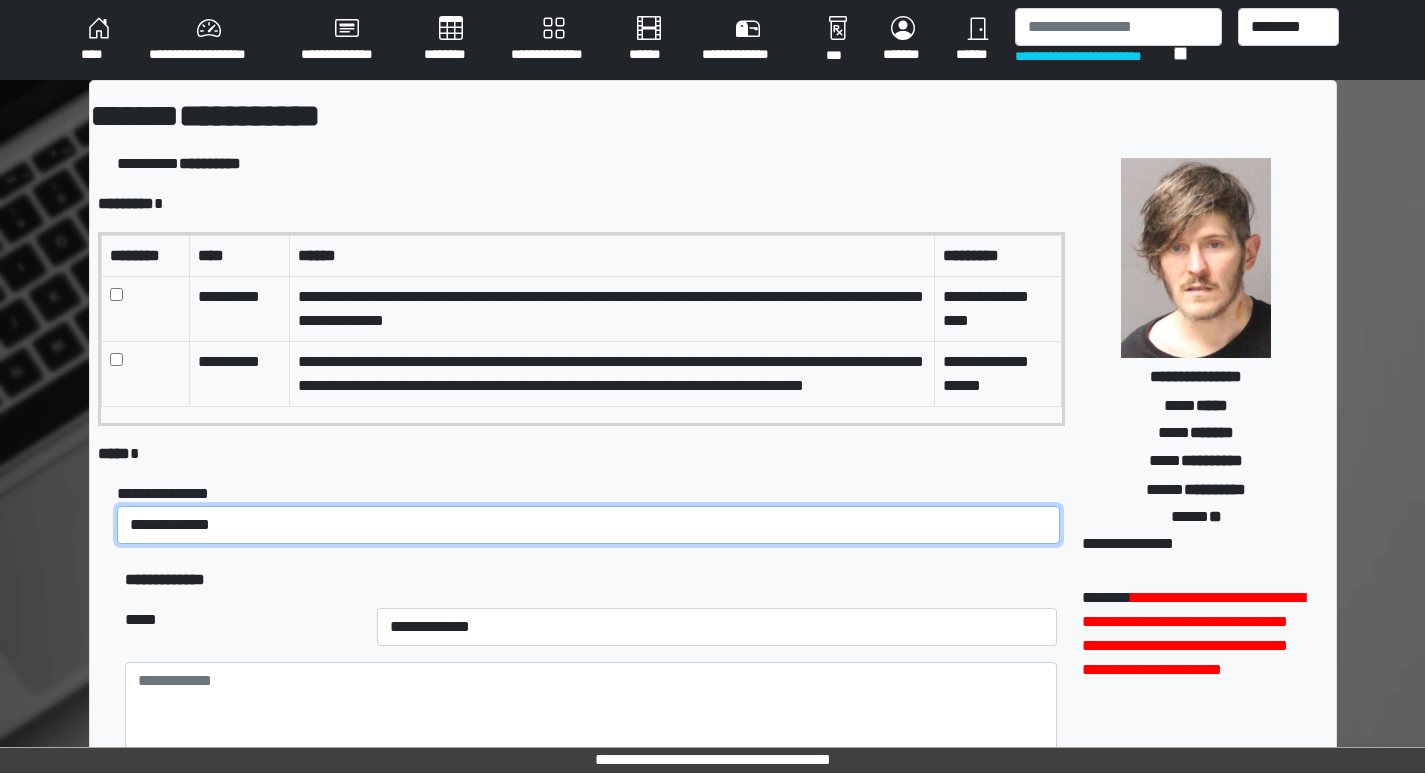 click on "**********" at bounding box center (588, 525) 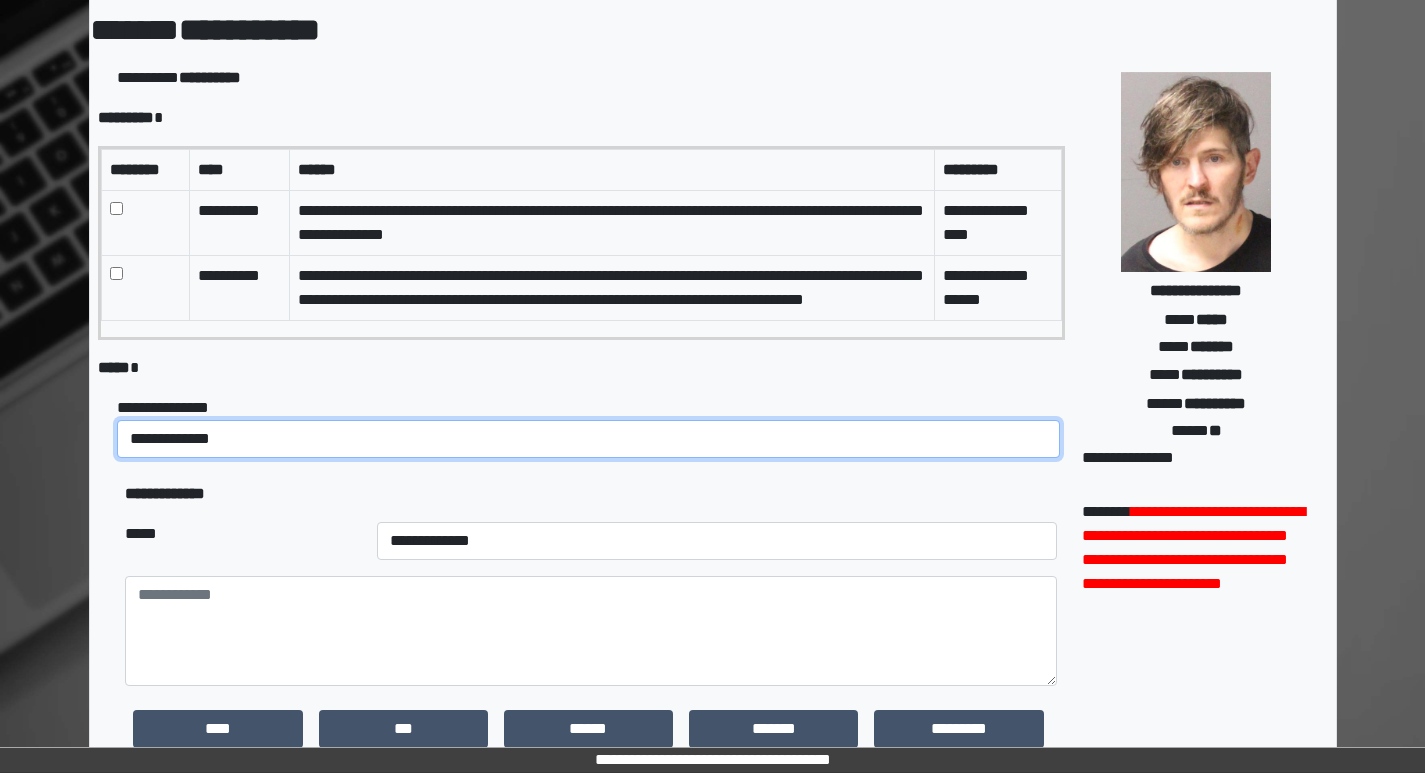 scroll, scrollTop: 200, scrollLeft: 0, axis: vertical 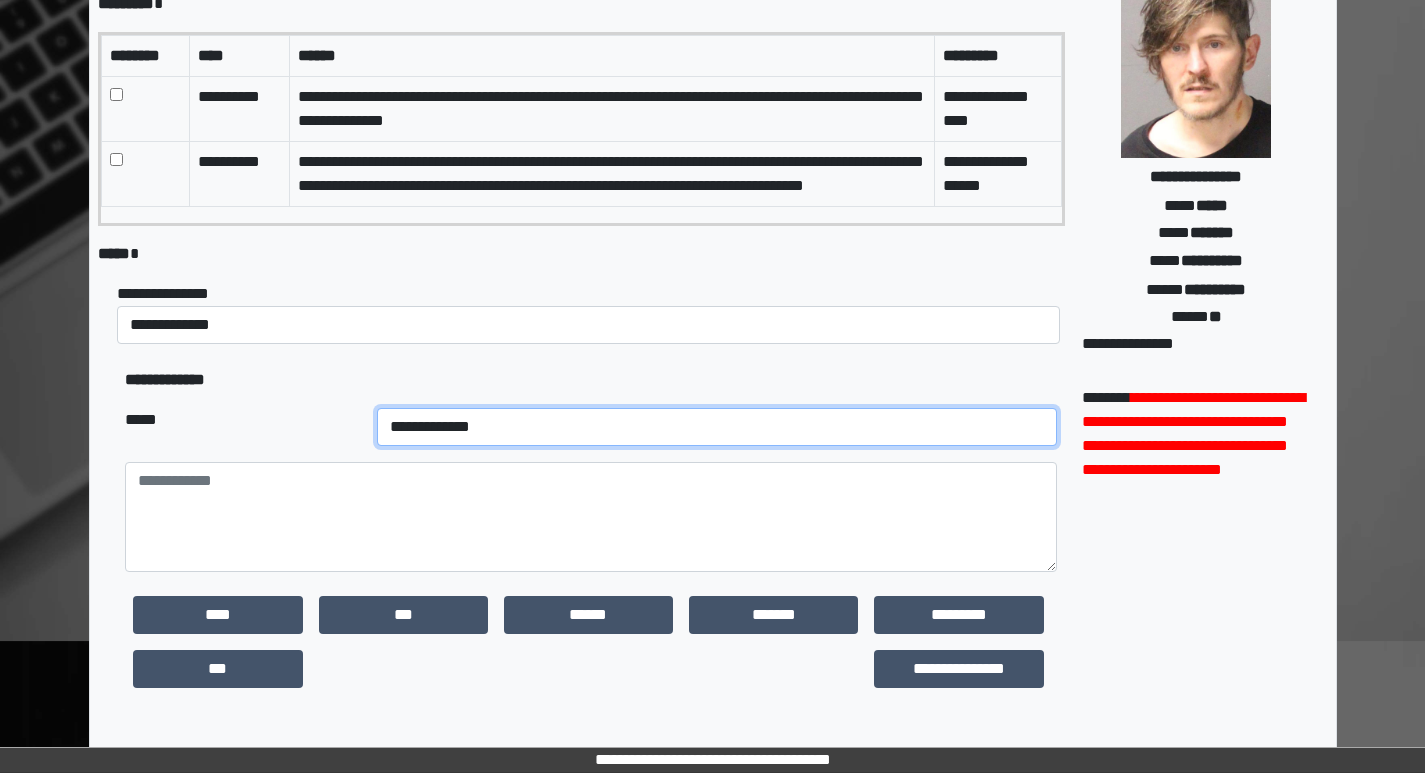 click on "**********" at bounding box center (717, 427) 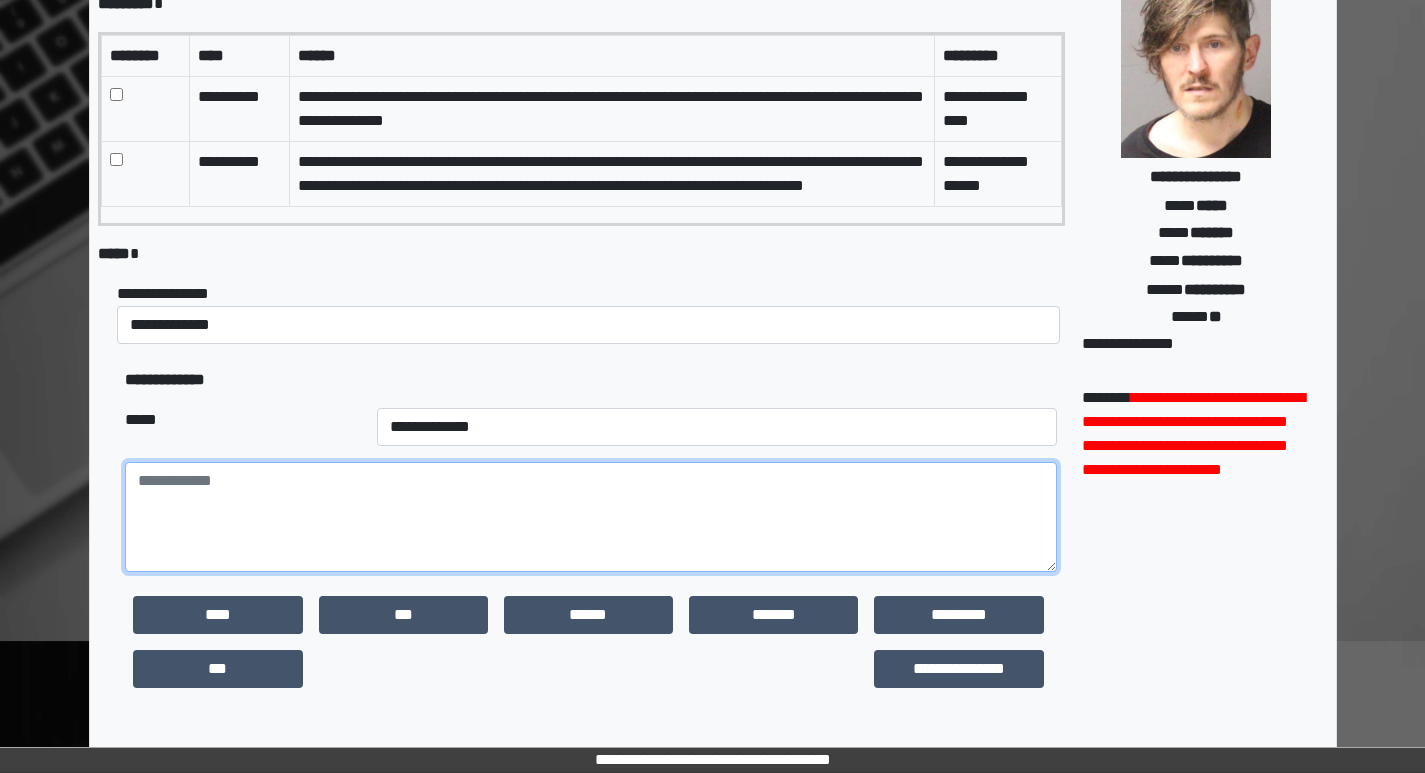click at bounding box center (590, 517) 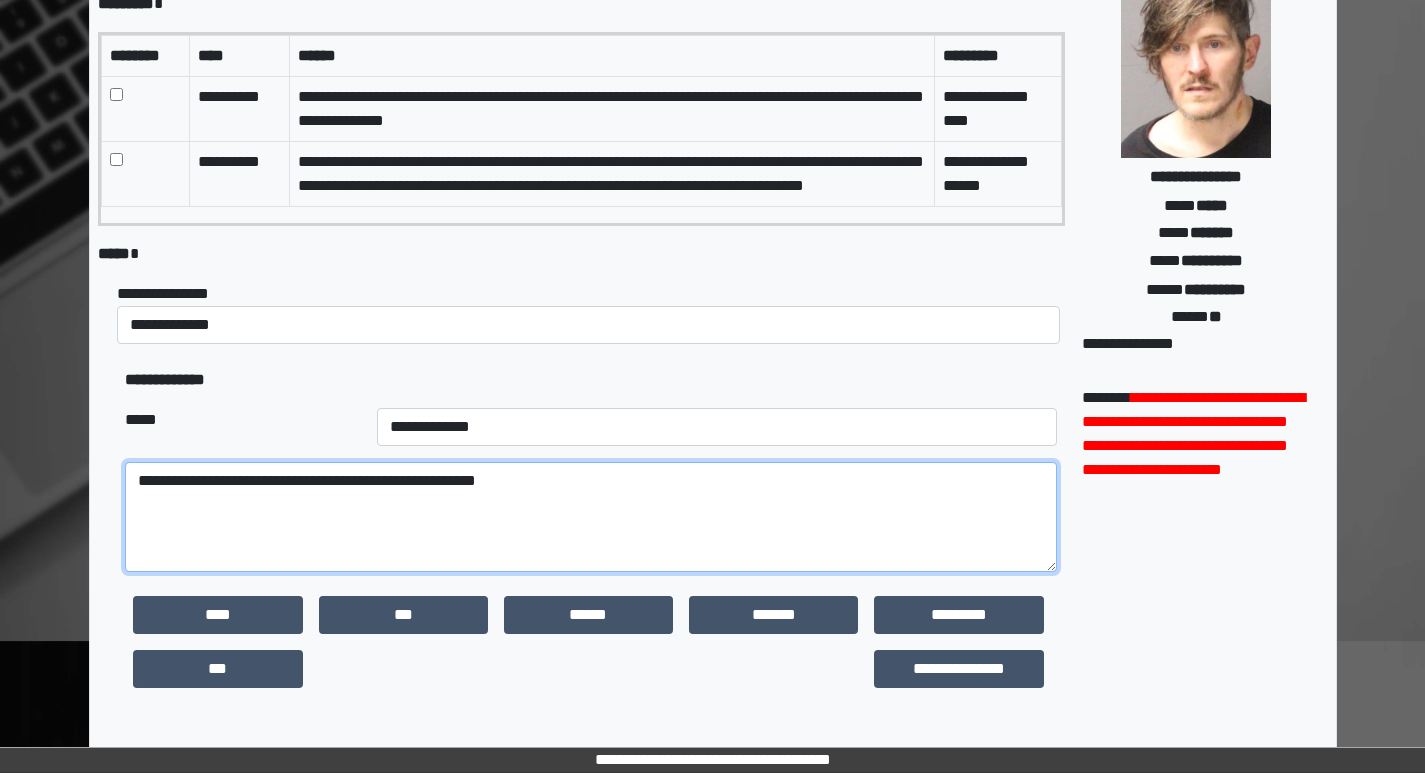 click on "**********" at bounding box center (590, 517) 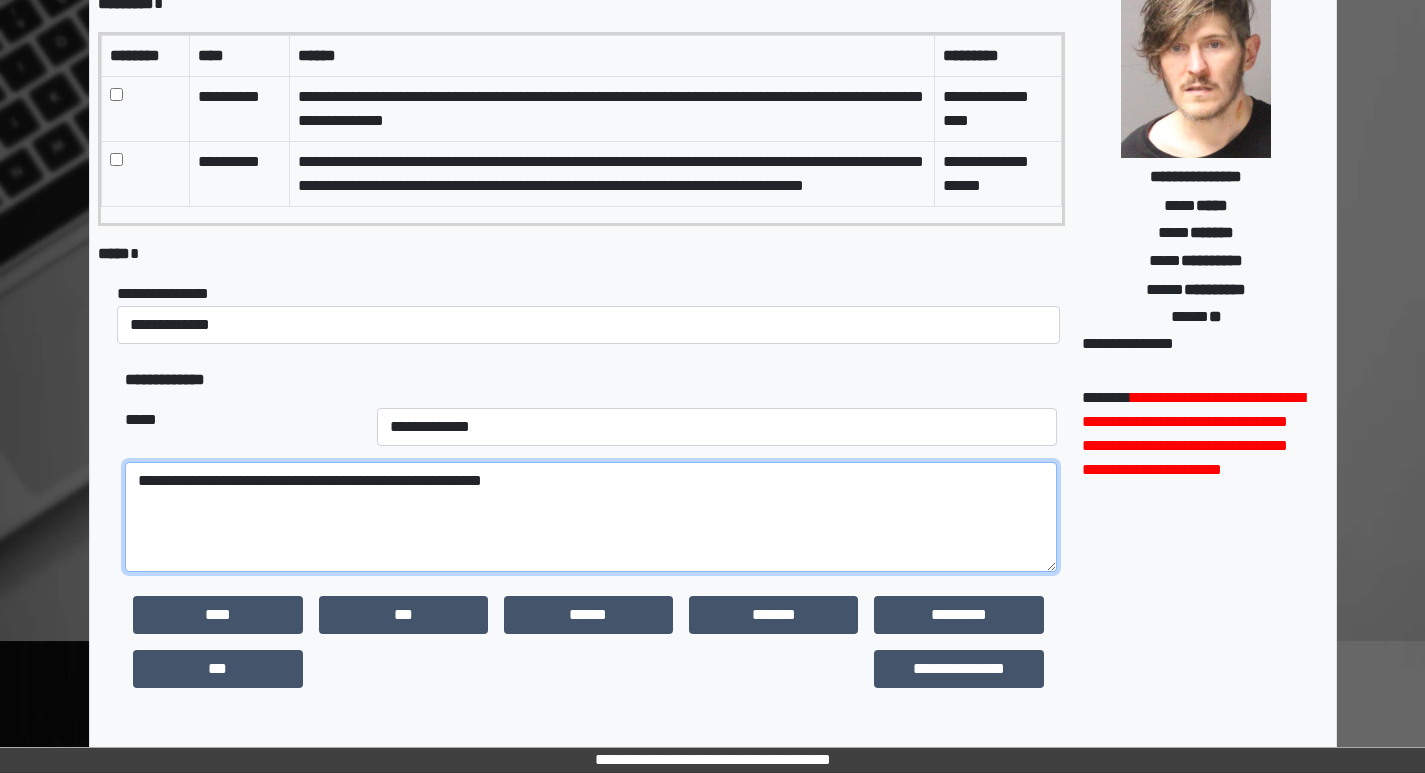click on "**********" at bounding box center (590, 517) 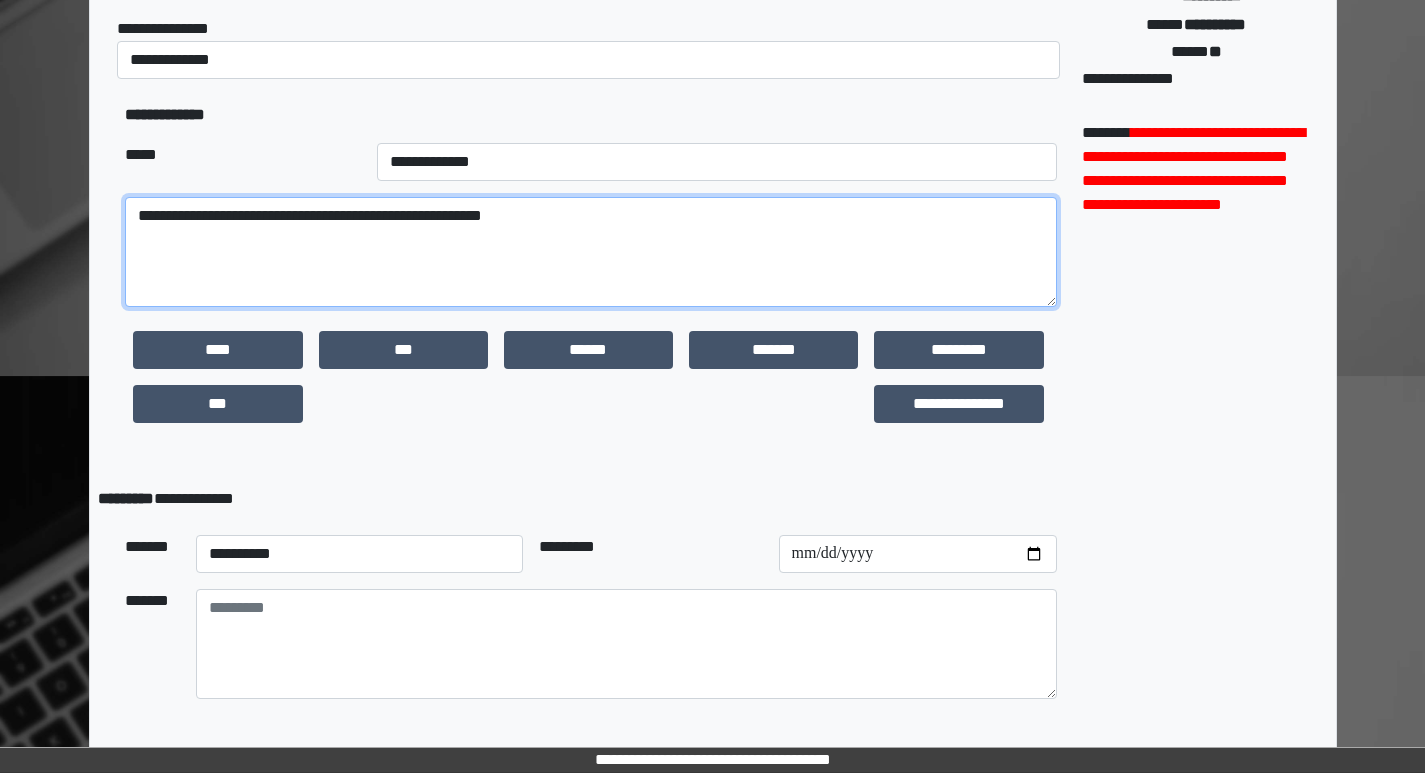 scroll, scrollTop: 532, scrollLeft: 0, axis: vertical 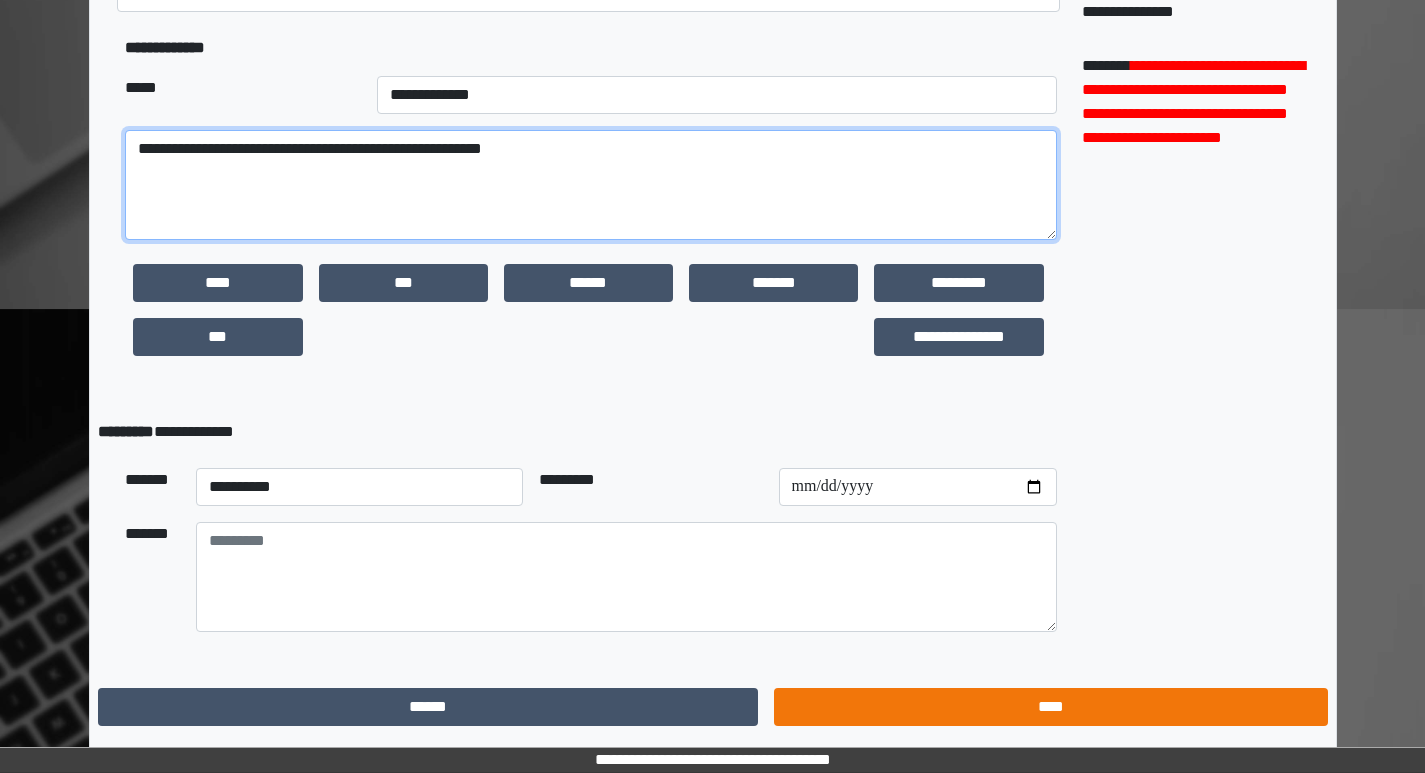 type on "**********" 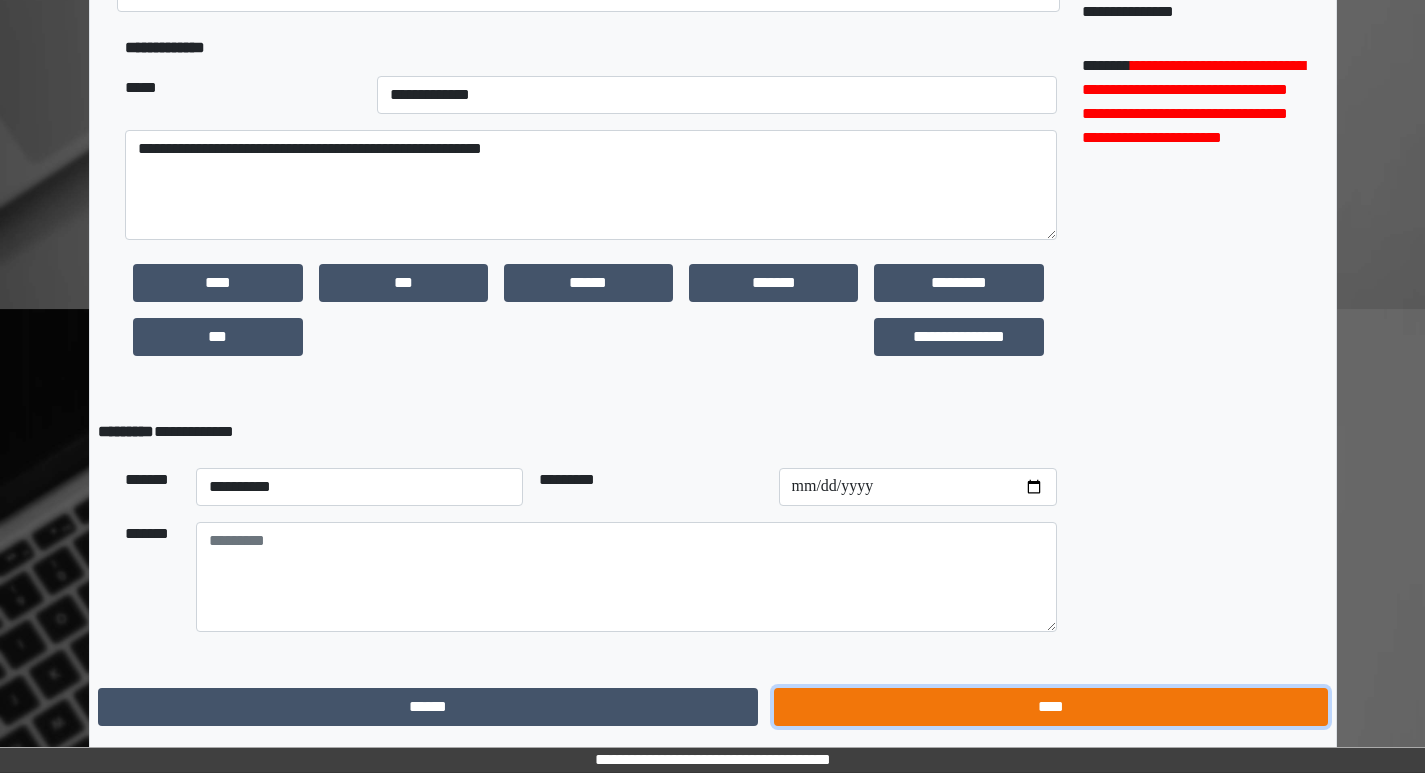 click on "****" at bounding box center (1050, 707) 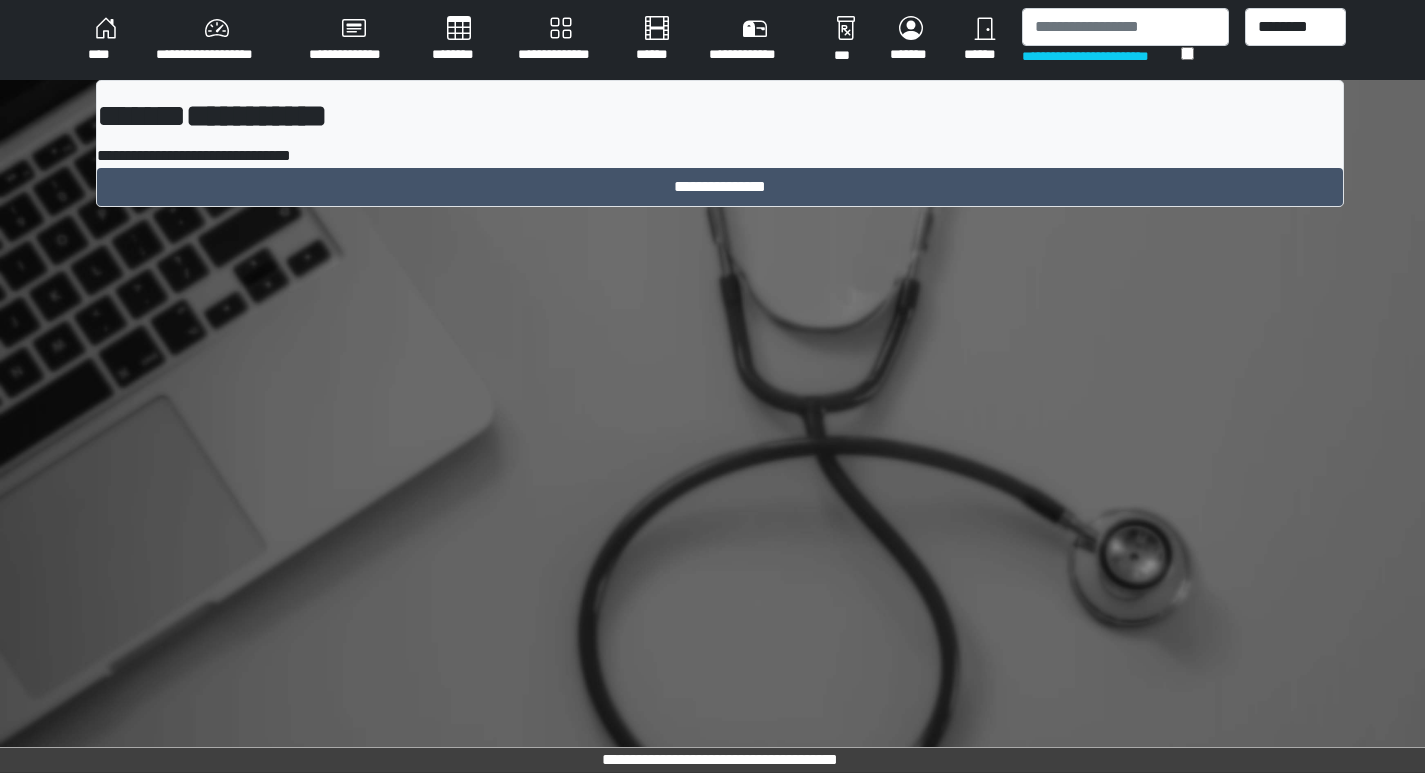 scroll, scrollTop: 0, scrollLeft: 0, axis: both 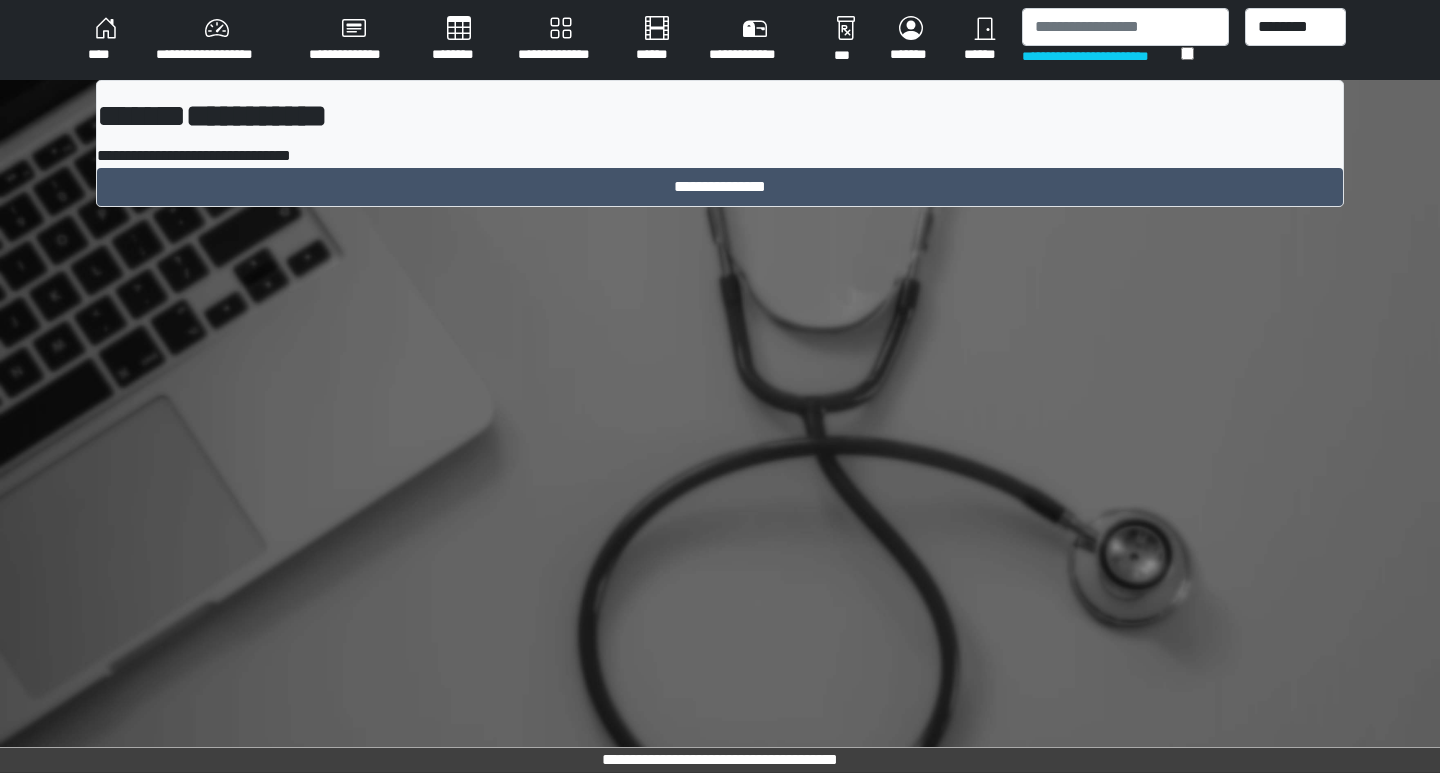 click on "**********" at bounding box center (720, 151) 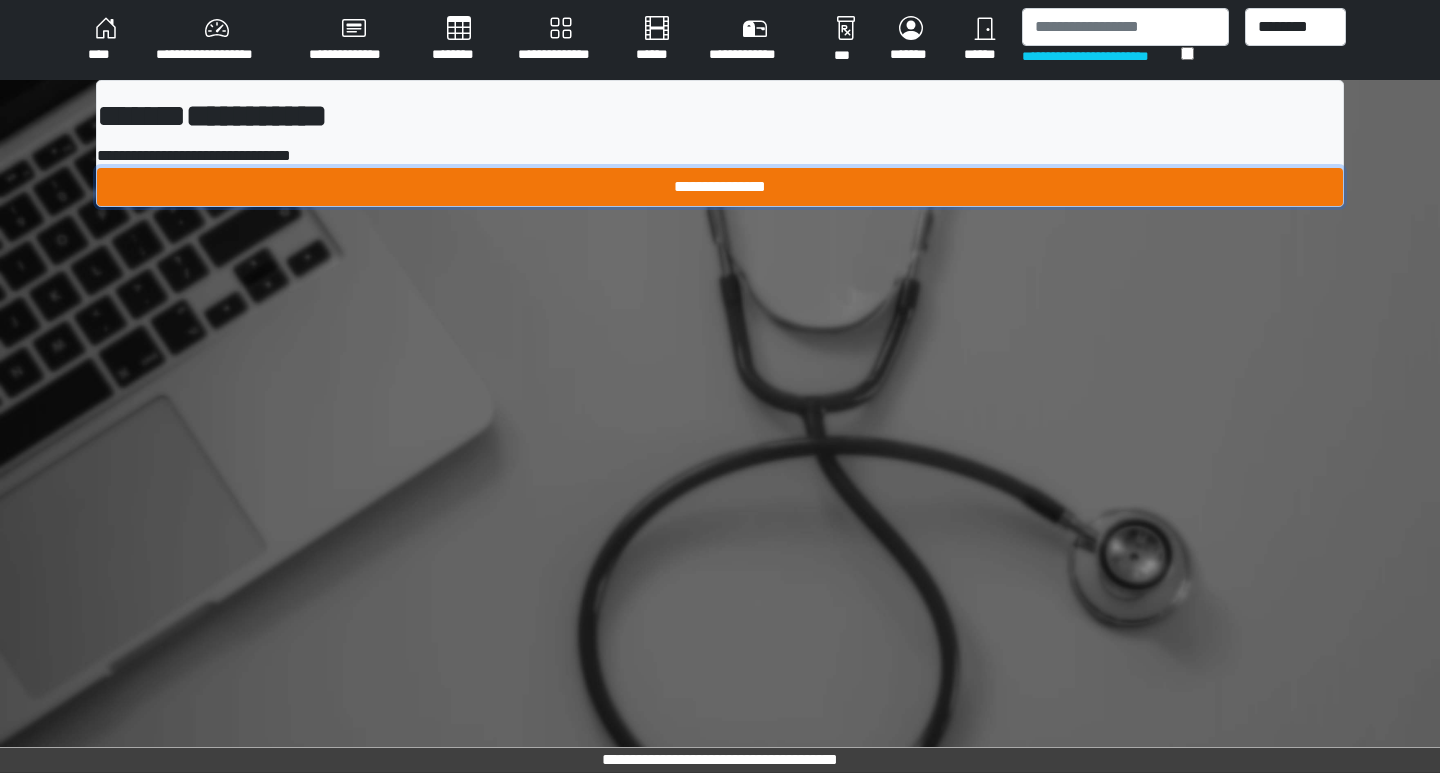 click on "**********" at bounding box center [720, 187] 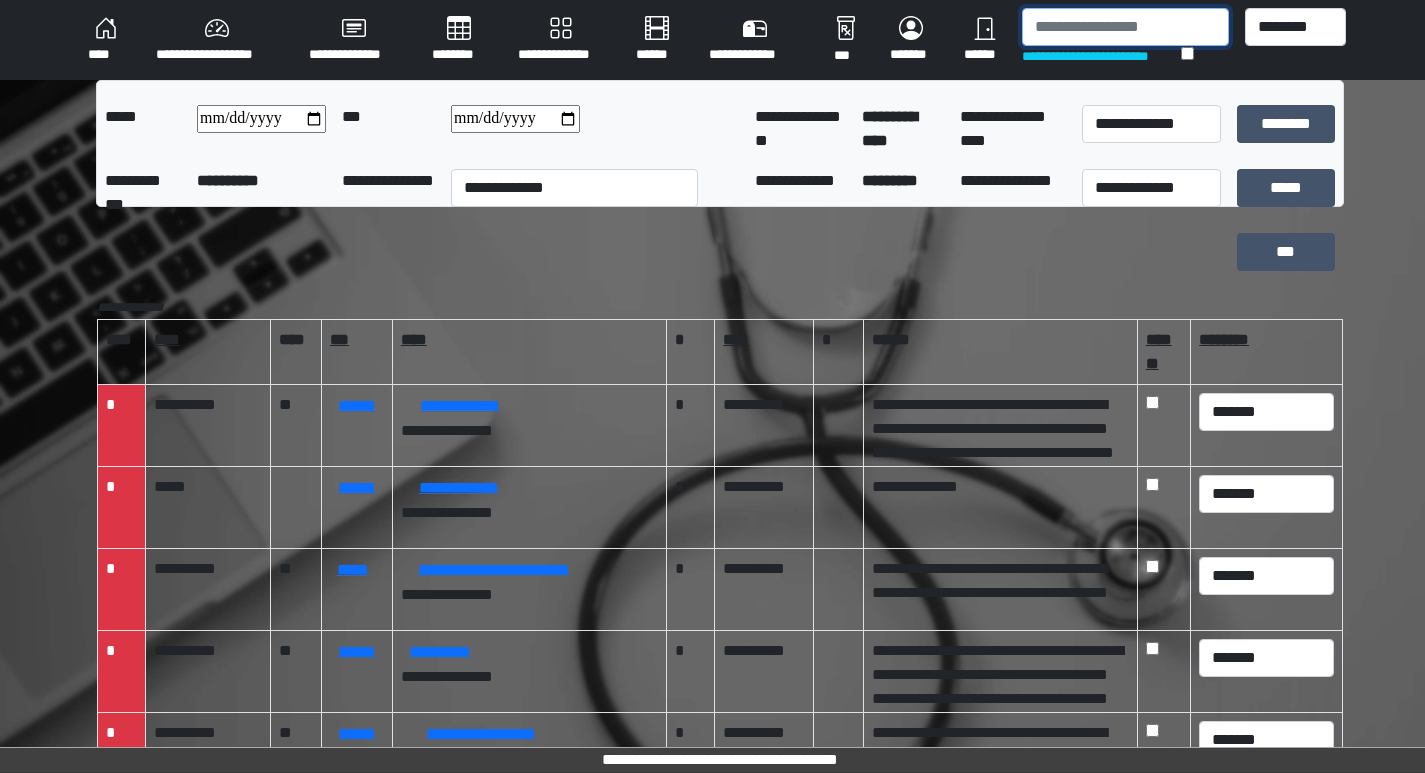 click at bounding box center [1125, 27] 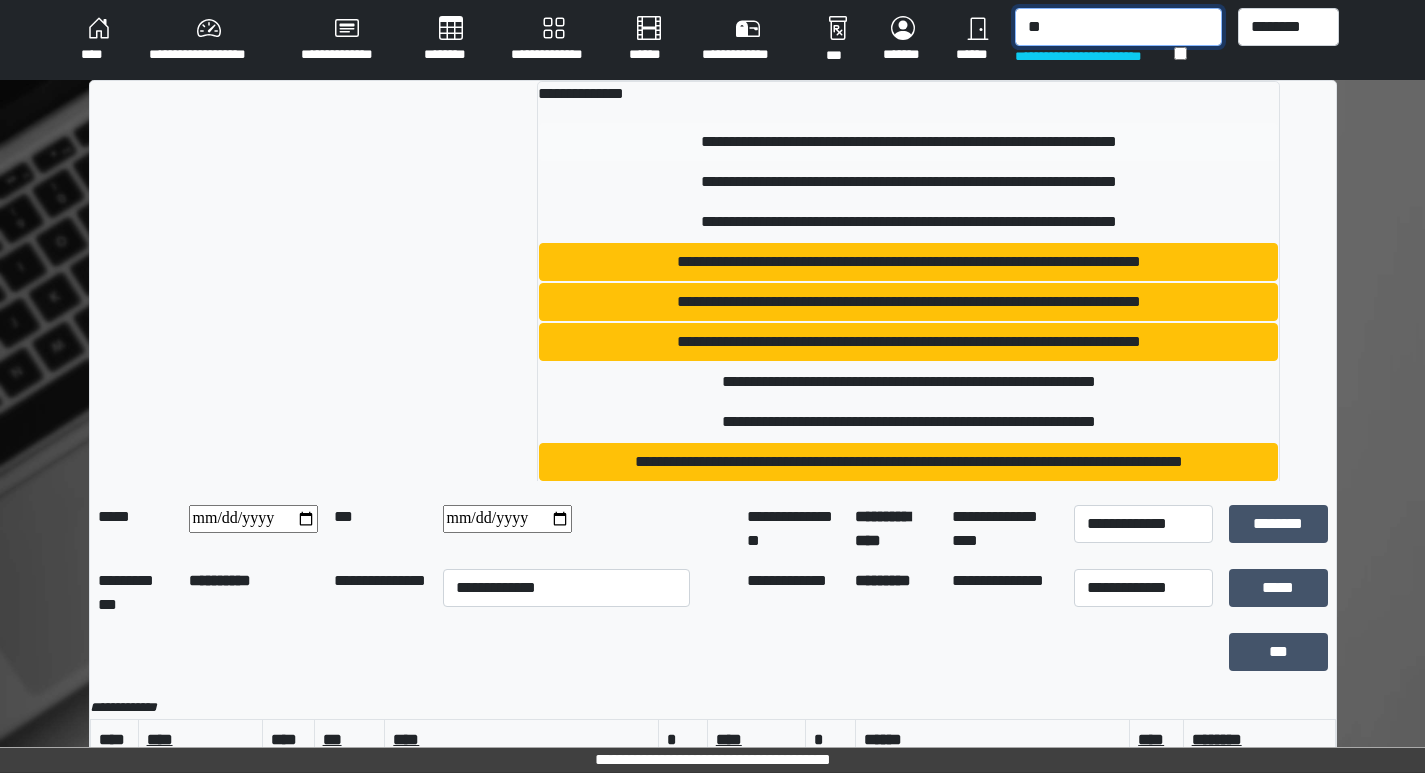 type on "*" 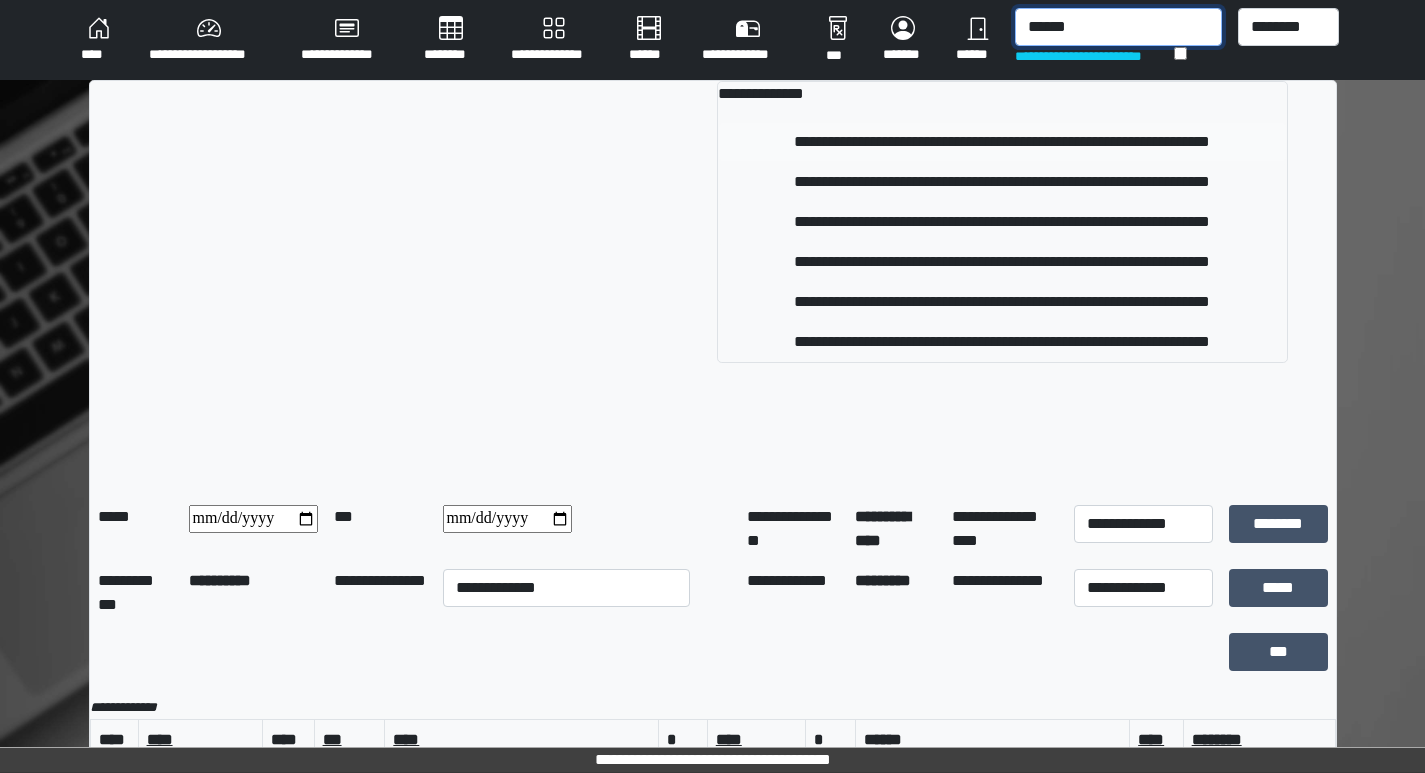 type on "******" 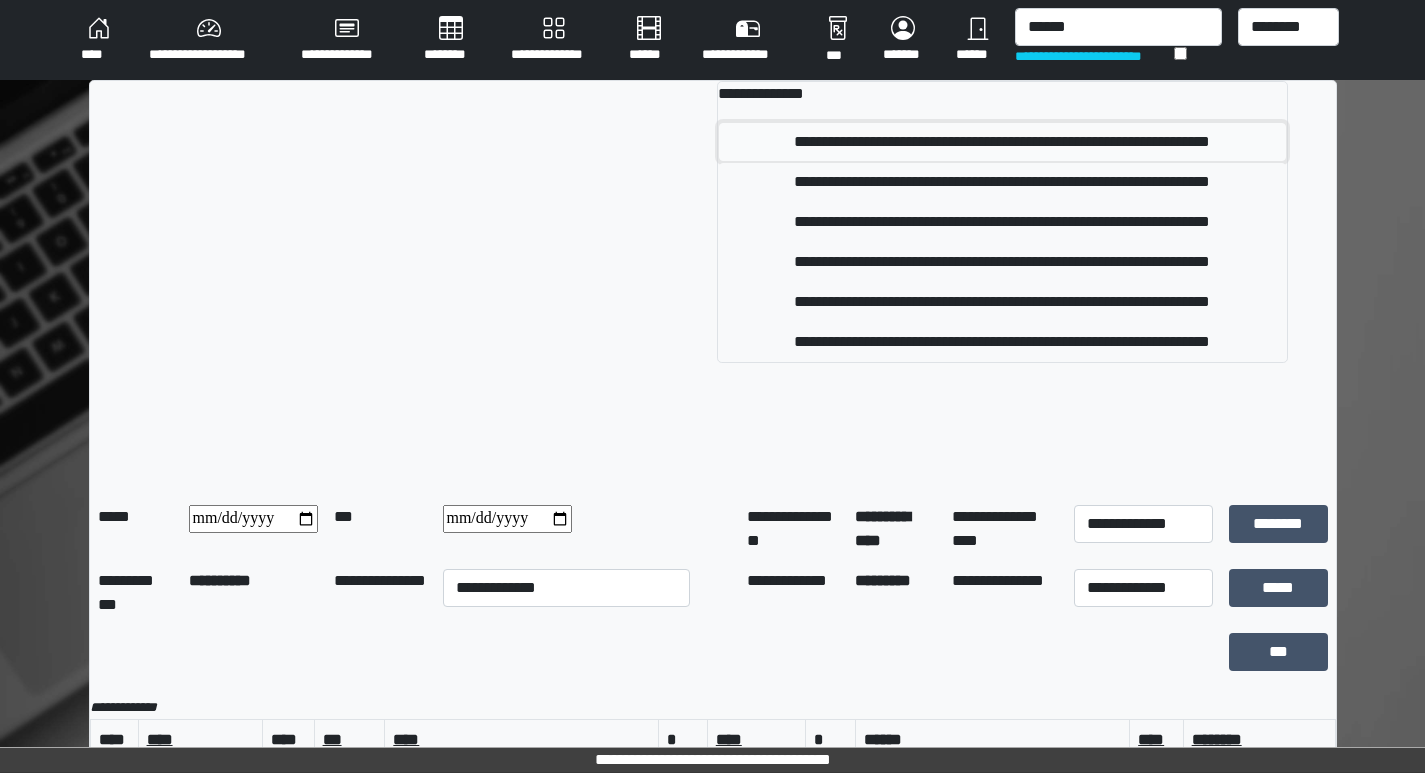 click on "**********" at bounding box center [1002, 142] 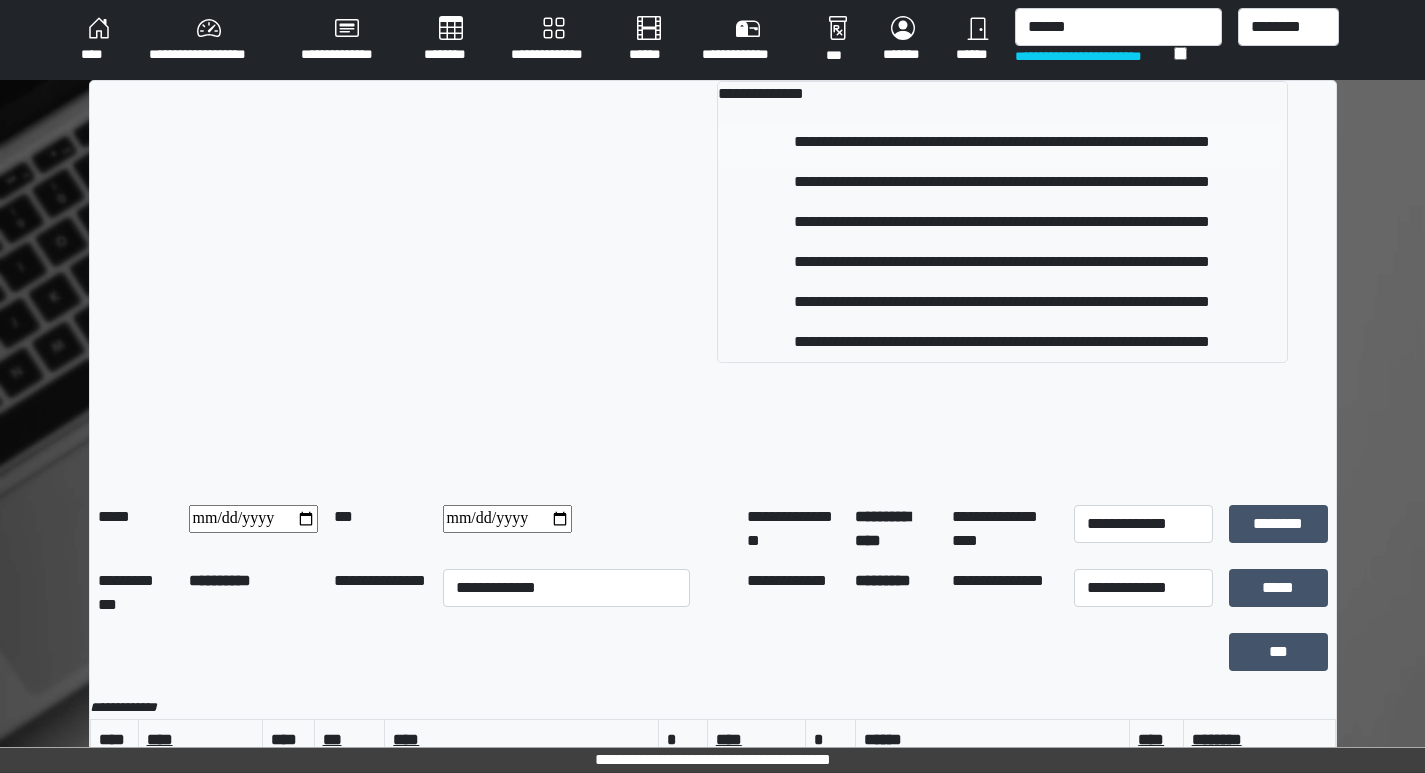 type 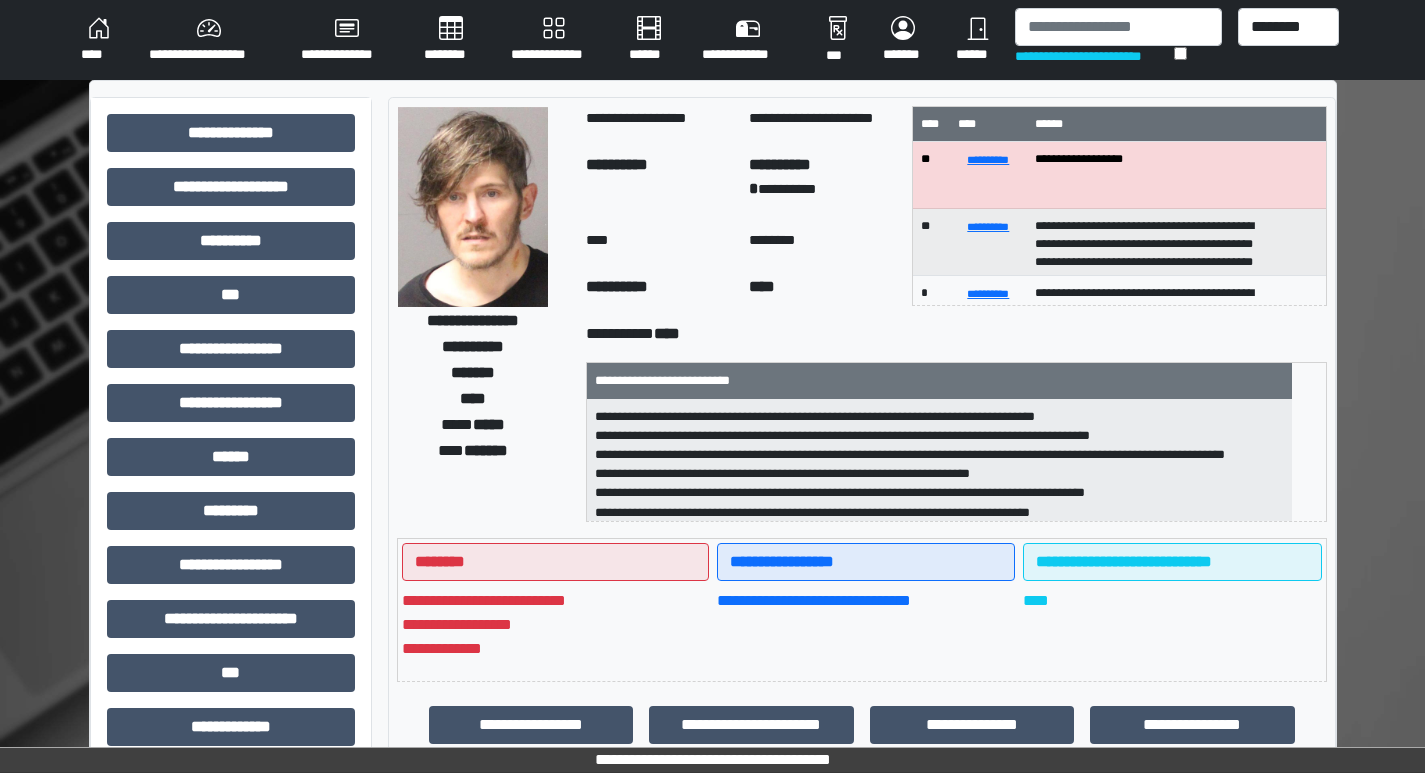 scroll, scrollTop: 100, scrollLeft: 0, axis: vertical 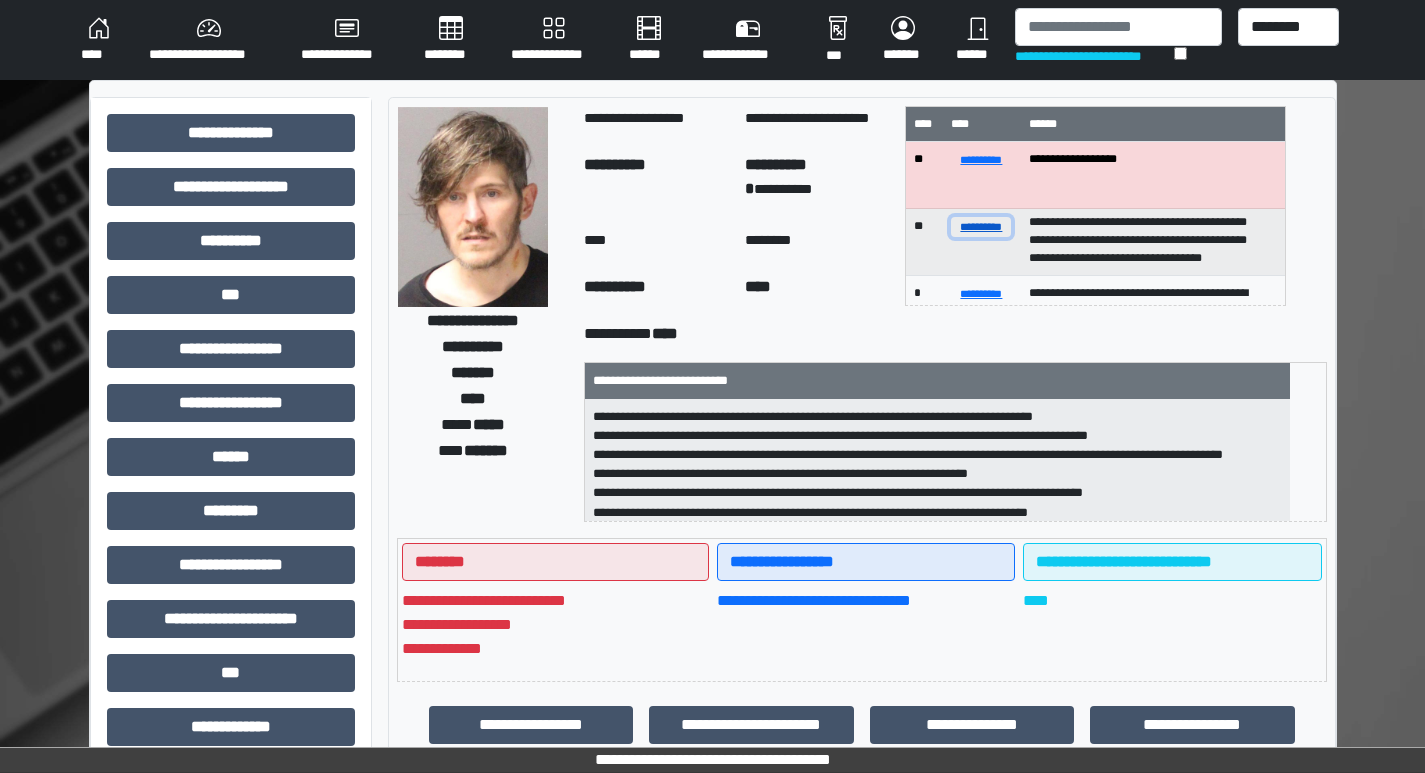click on "**********" at bounding box center (981, 226) 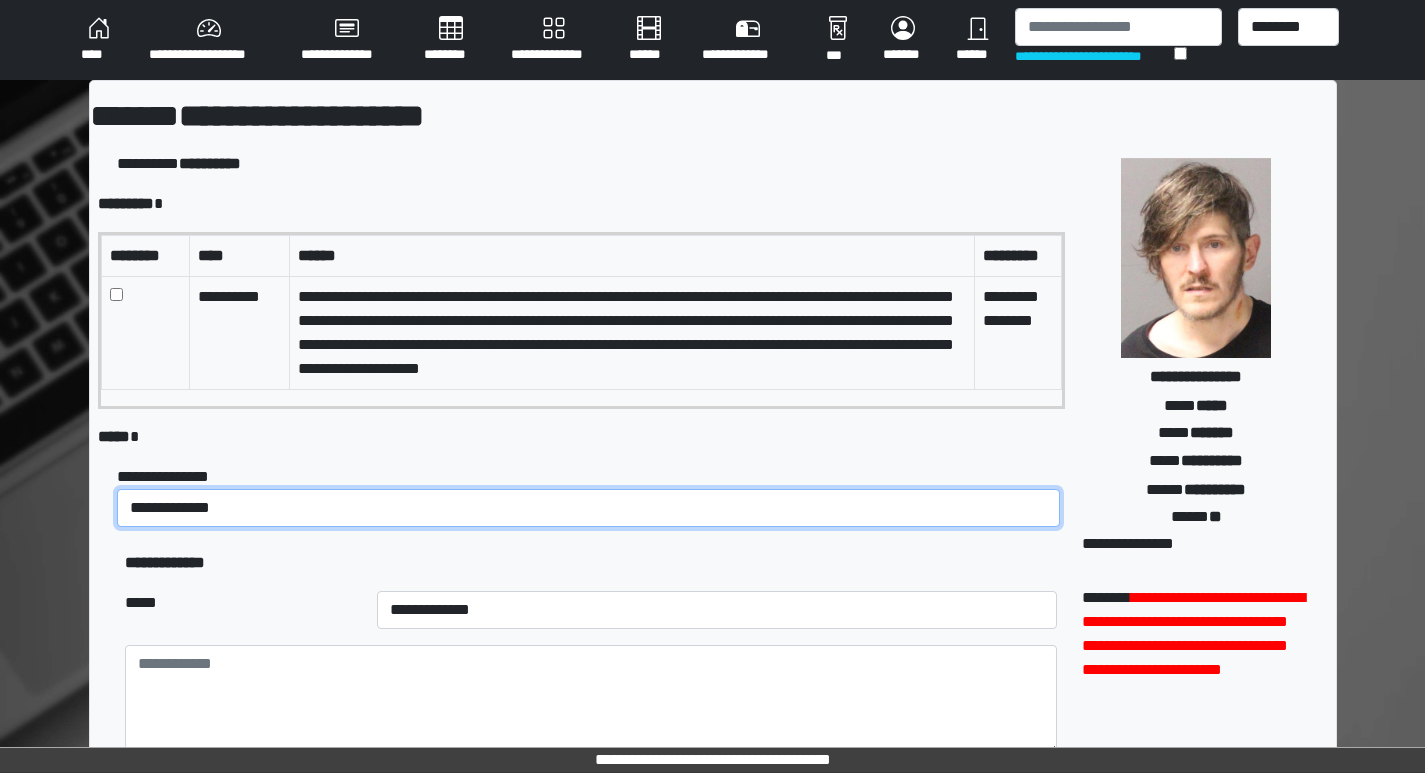 click on "**********" at bounding box center [588, 508] 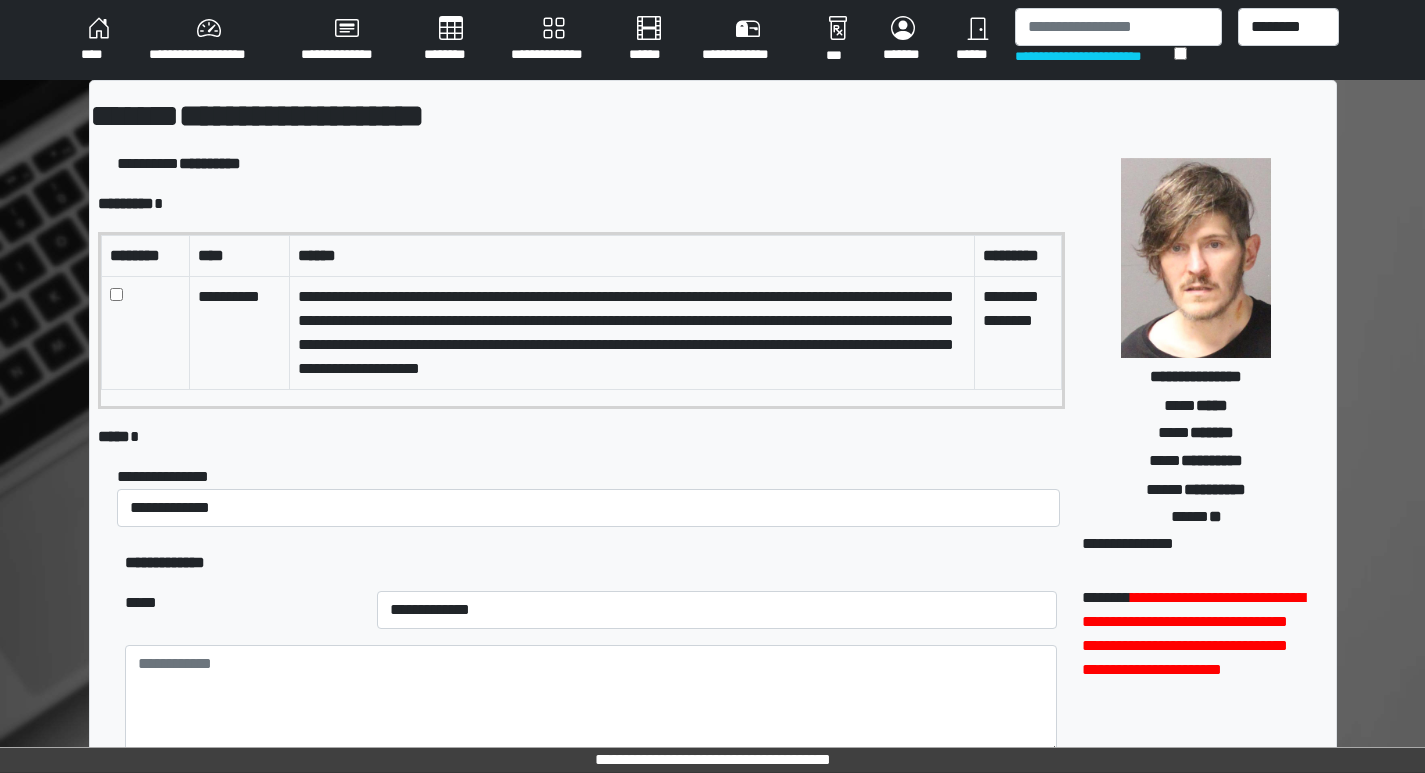 click at bounding box center [145, 332] 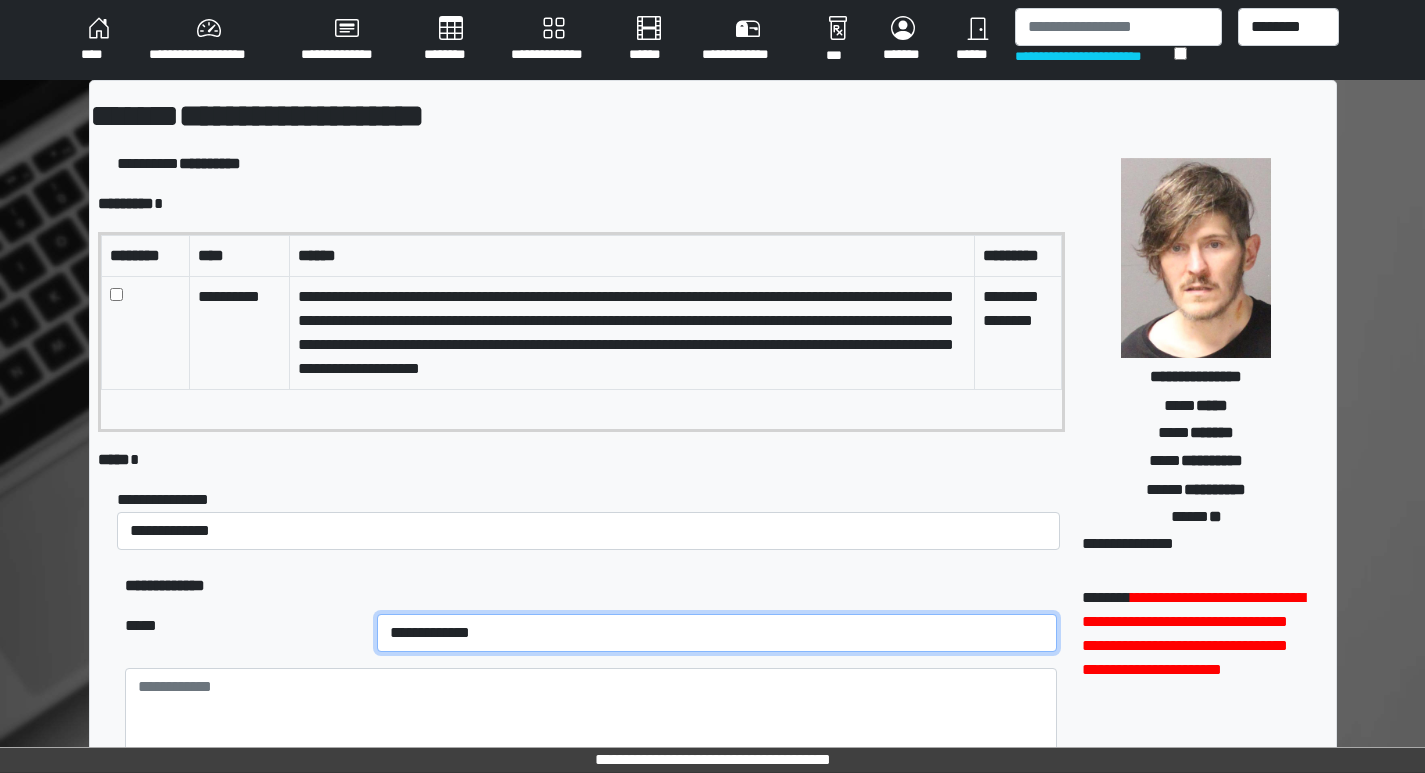 click on "**********" at bounding box center (717, 633) 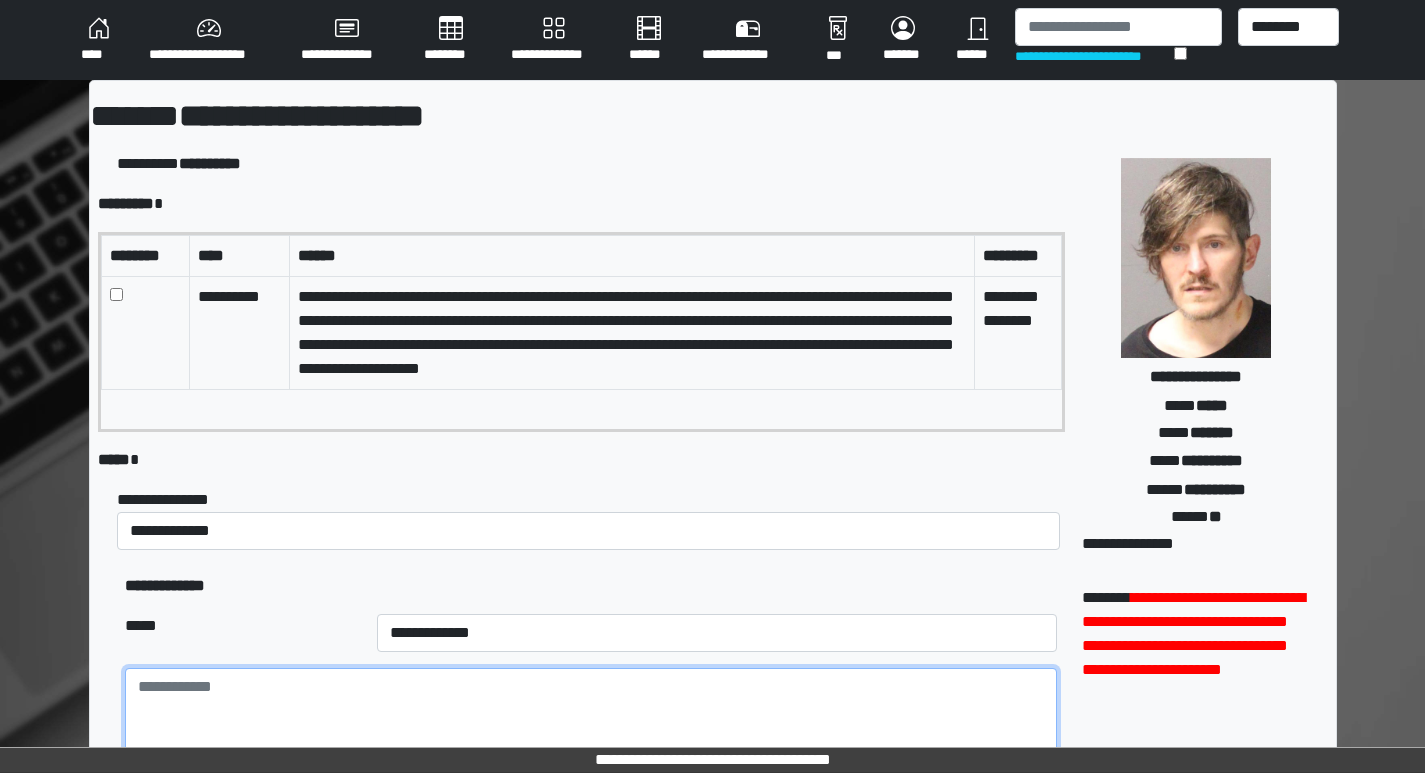 click at bounding box center (590, 723) 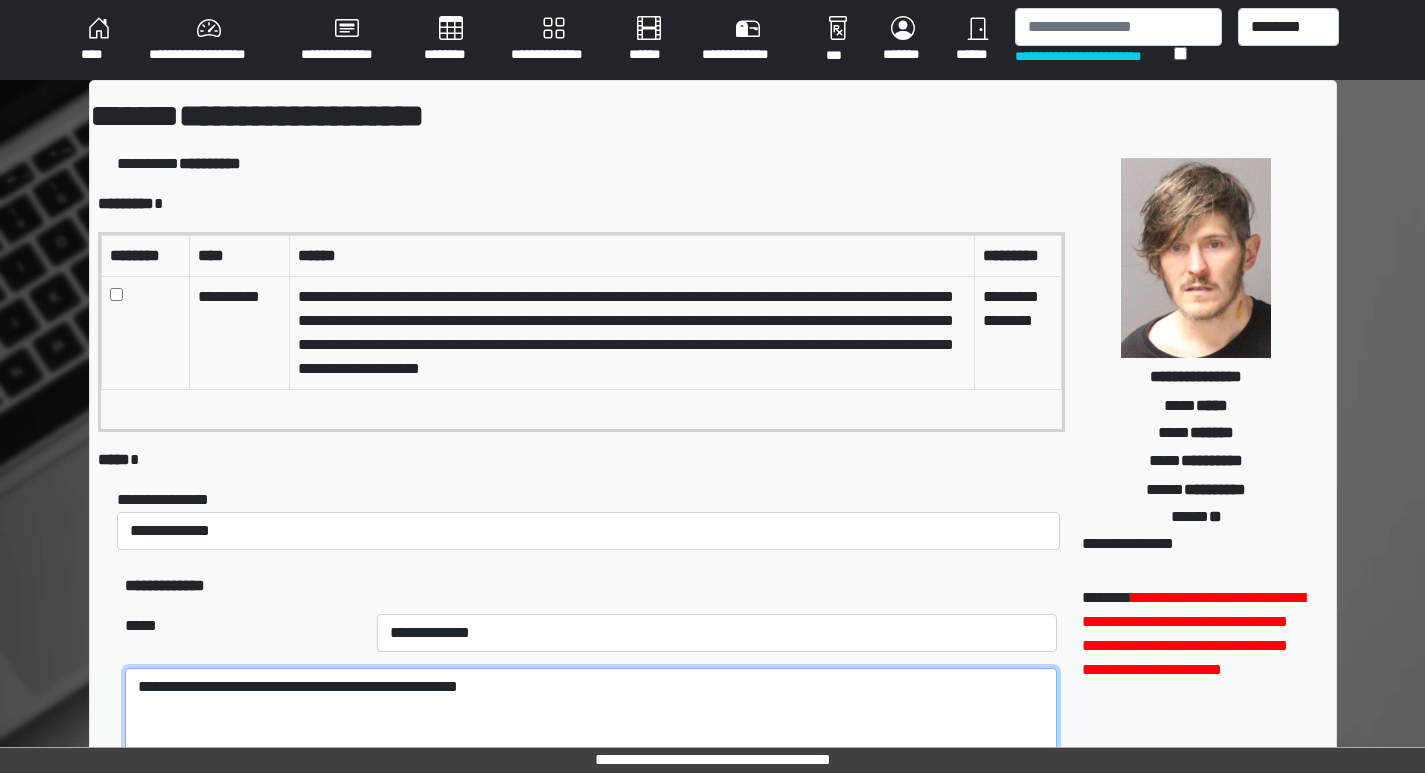 click on "**********" at bounding box center [590, 723] 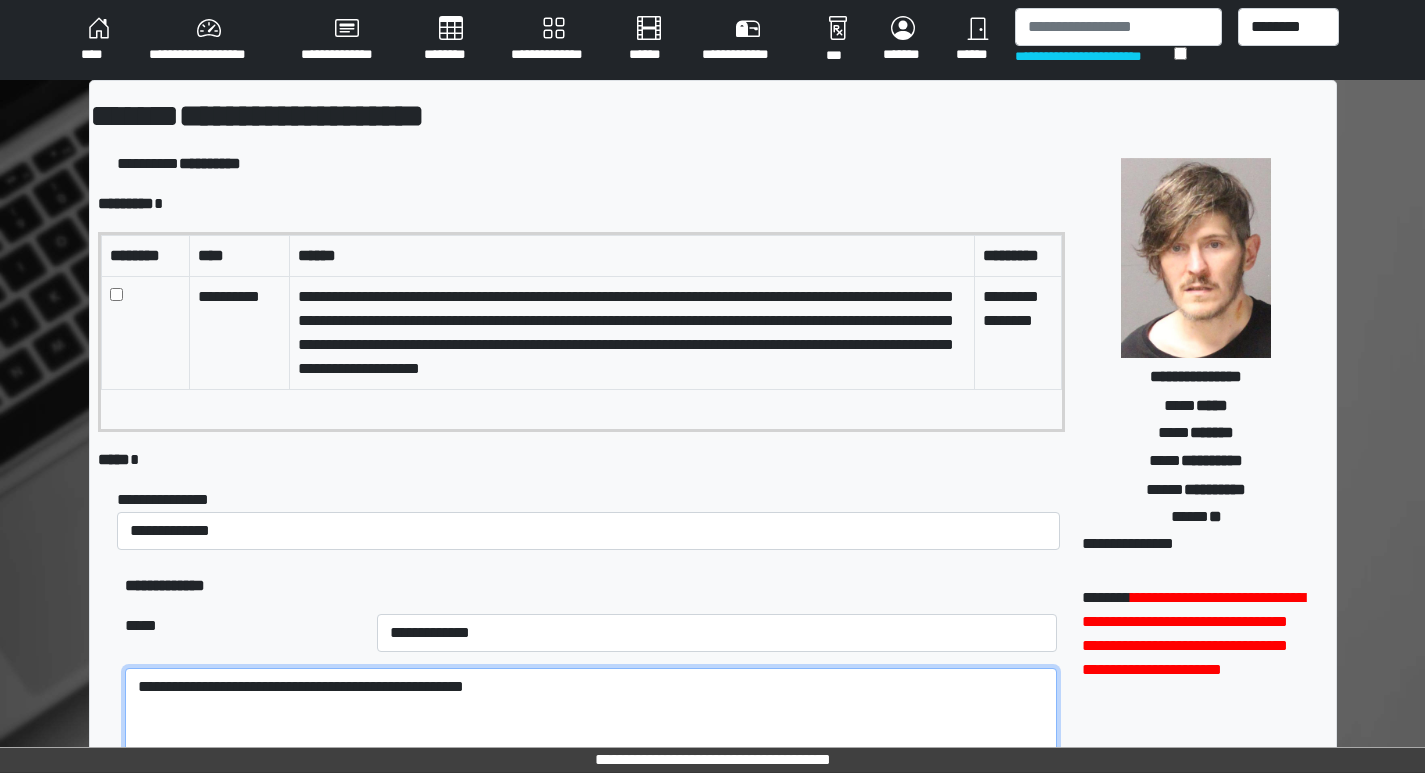 click on "**********" at bounding box center (590, 723) 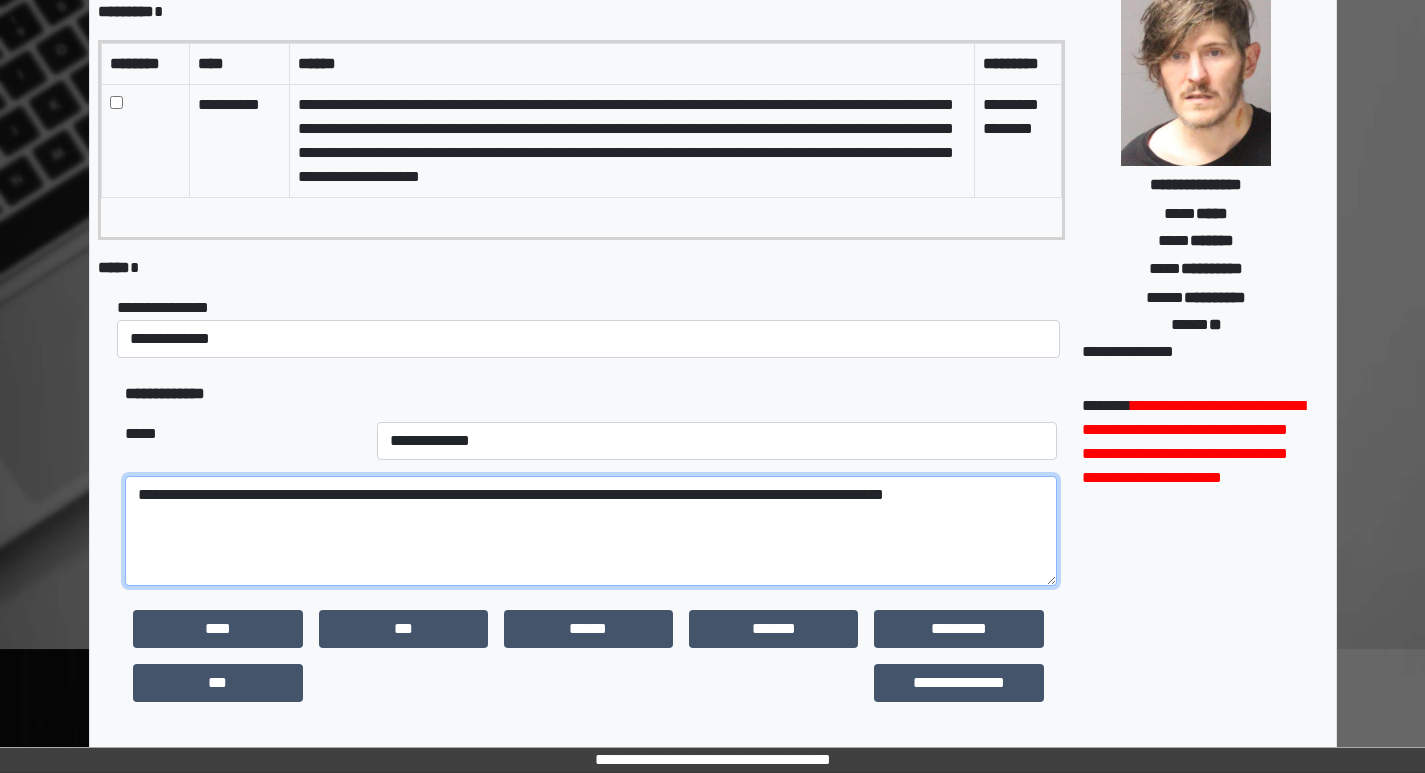 scroll, scrollTop: 200, scrollLeft: 0, axis: vertical 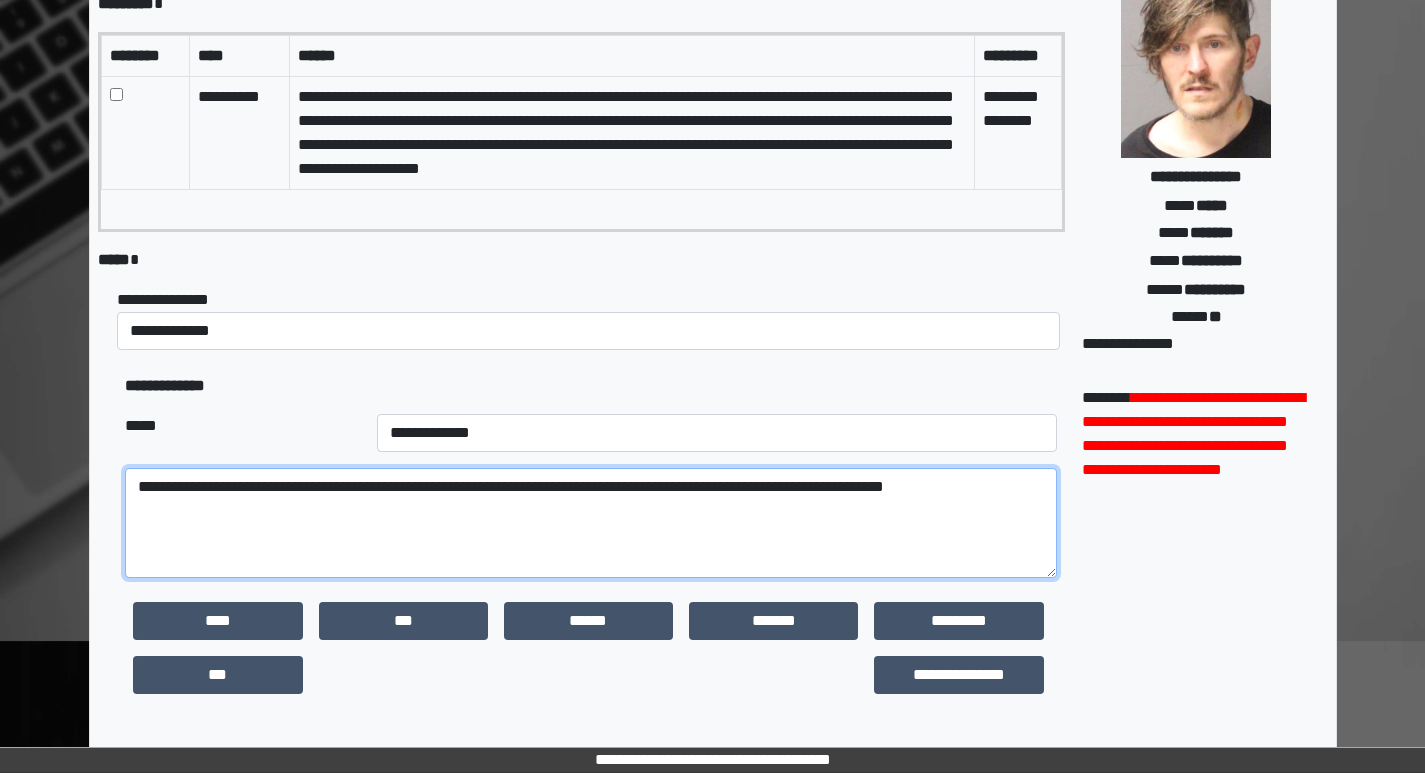 click on "**********" at bounding box center [590, 523] 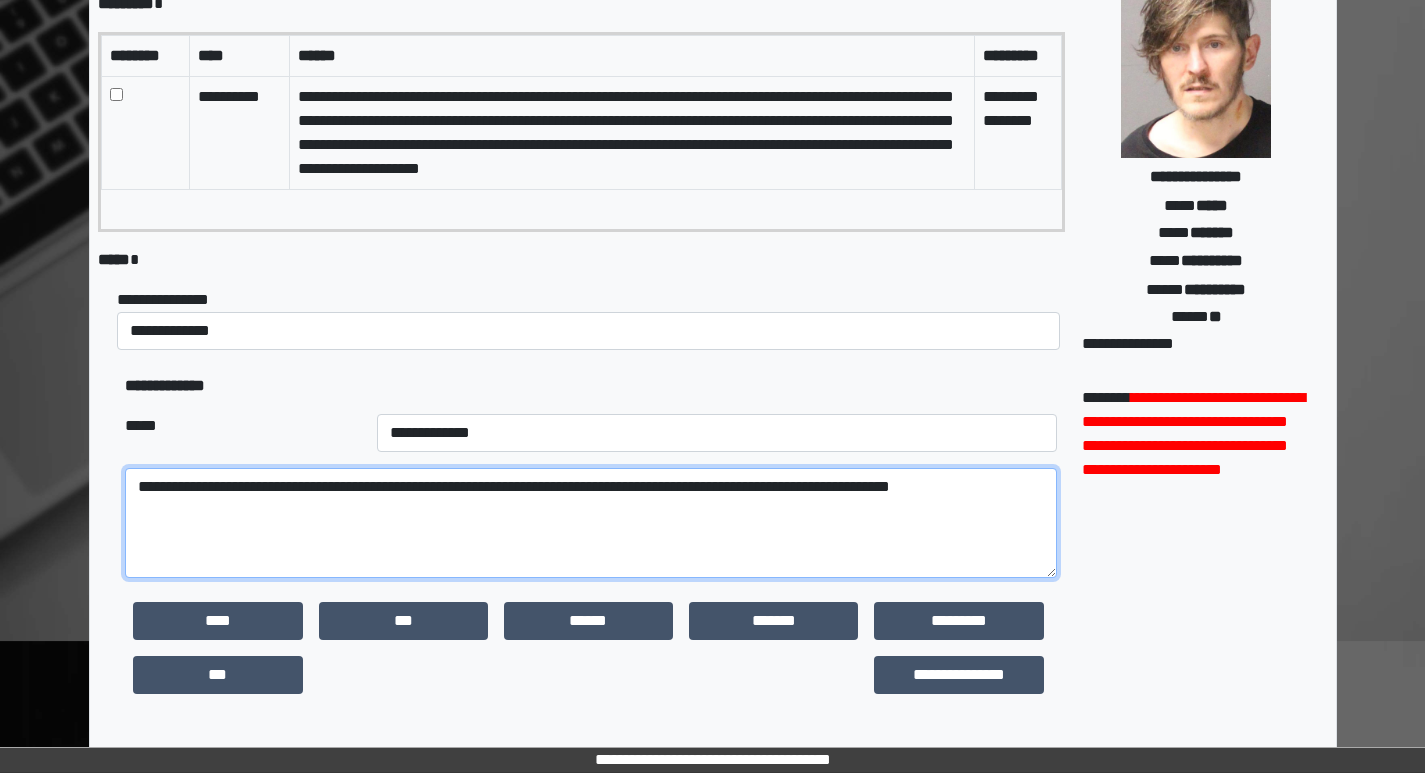 click on "**********" at bounding box center (590, 523) 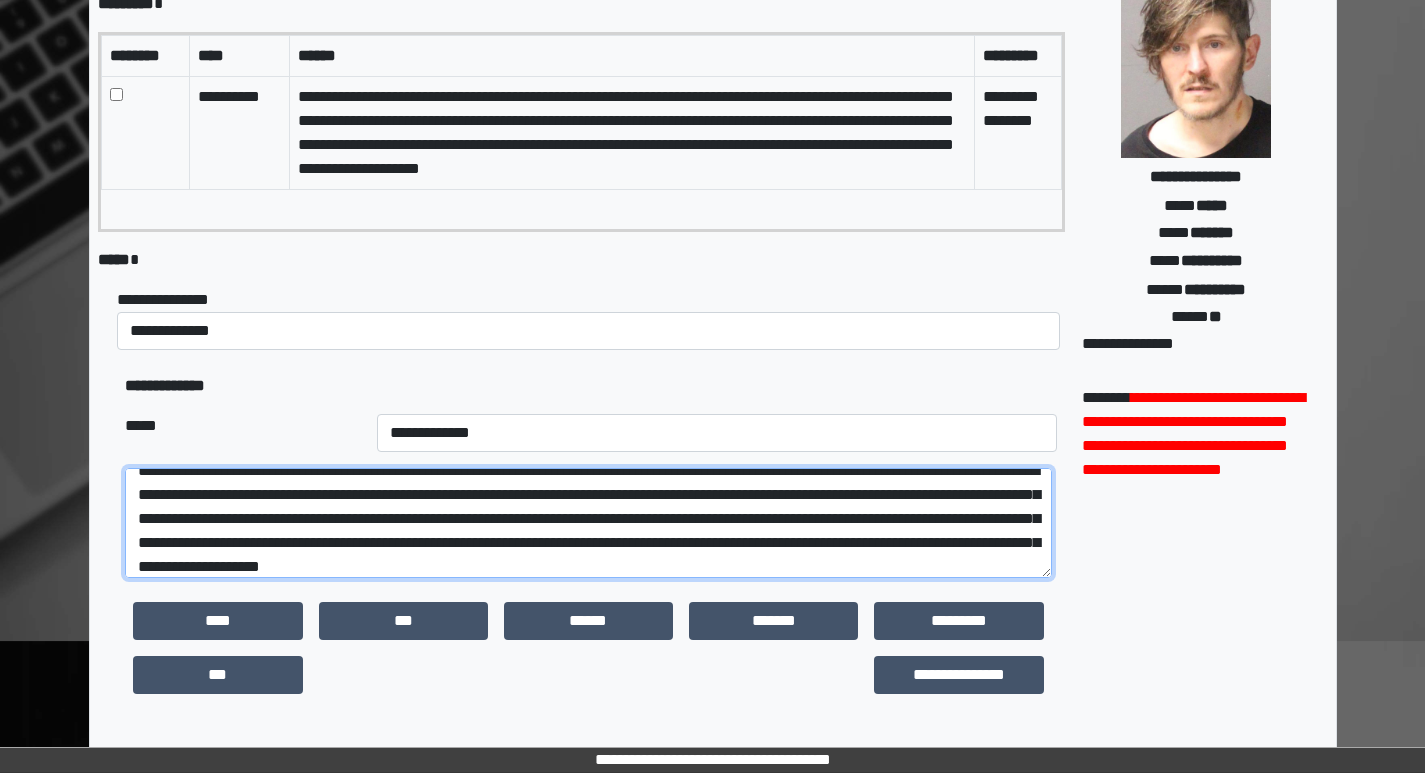 scroll, scrollTop: 40, scrollLeft: 0, axis: vertical 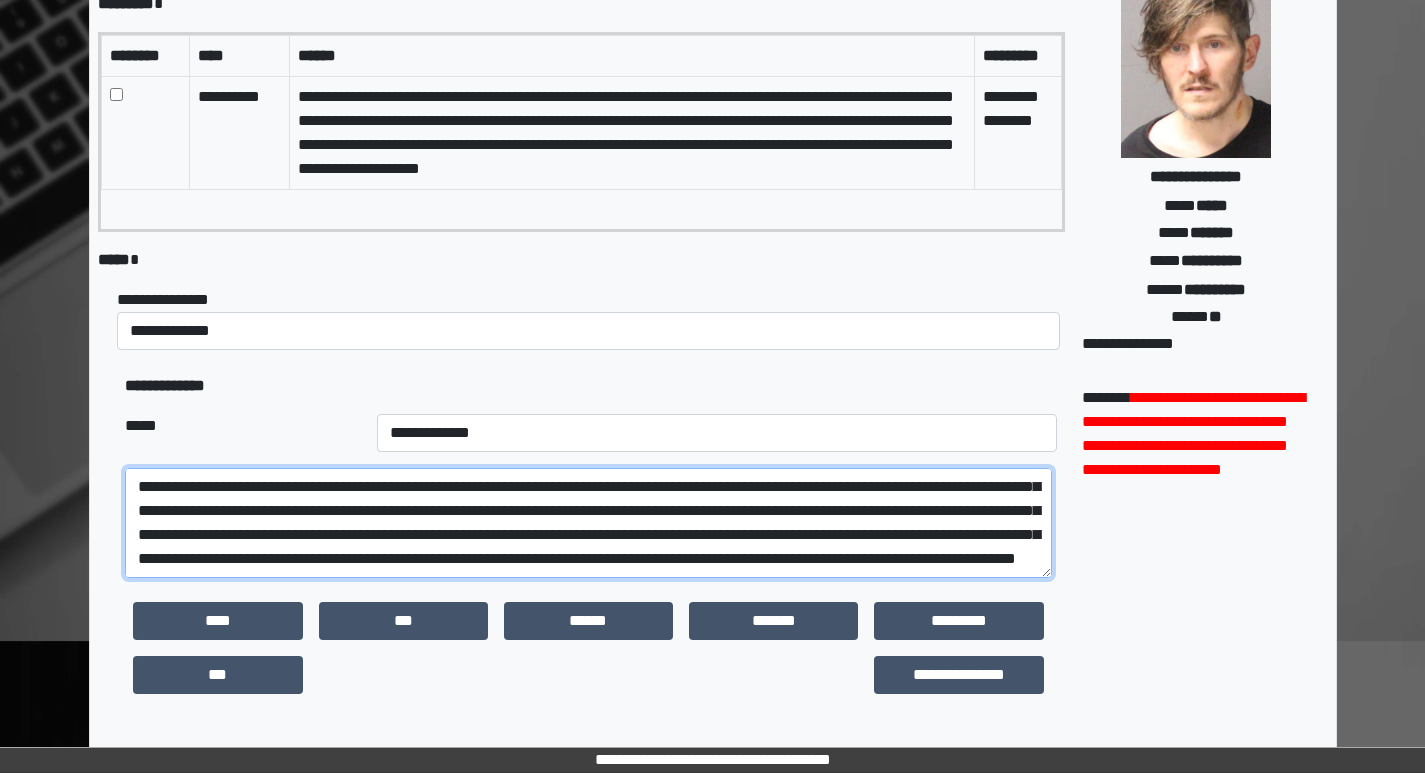 click on "**********" at bounding box center [588, 523] 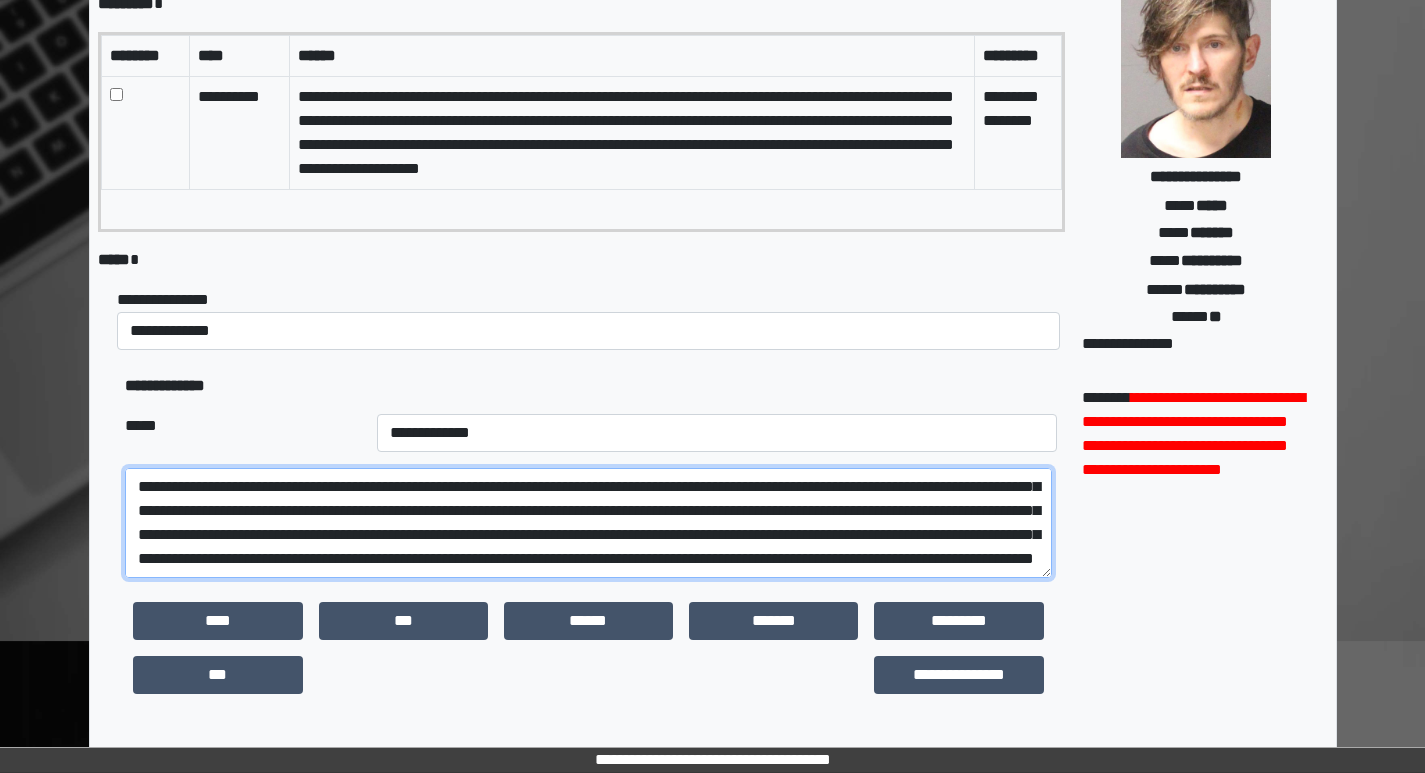 click on "**********" at bounding box center (588, 523) 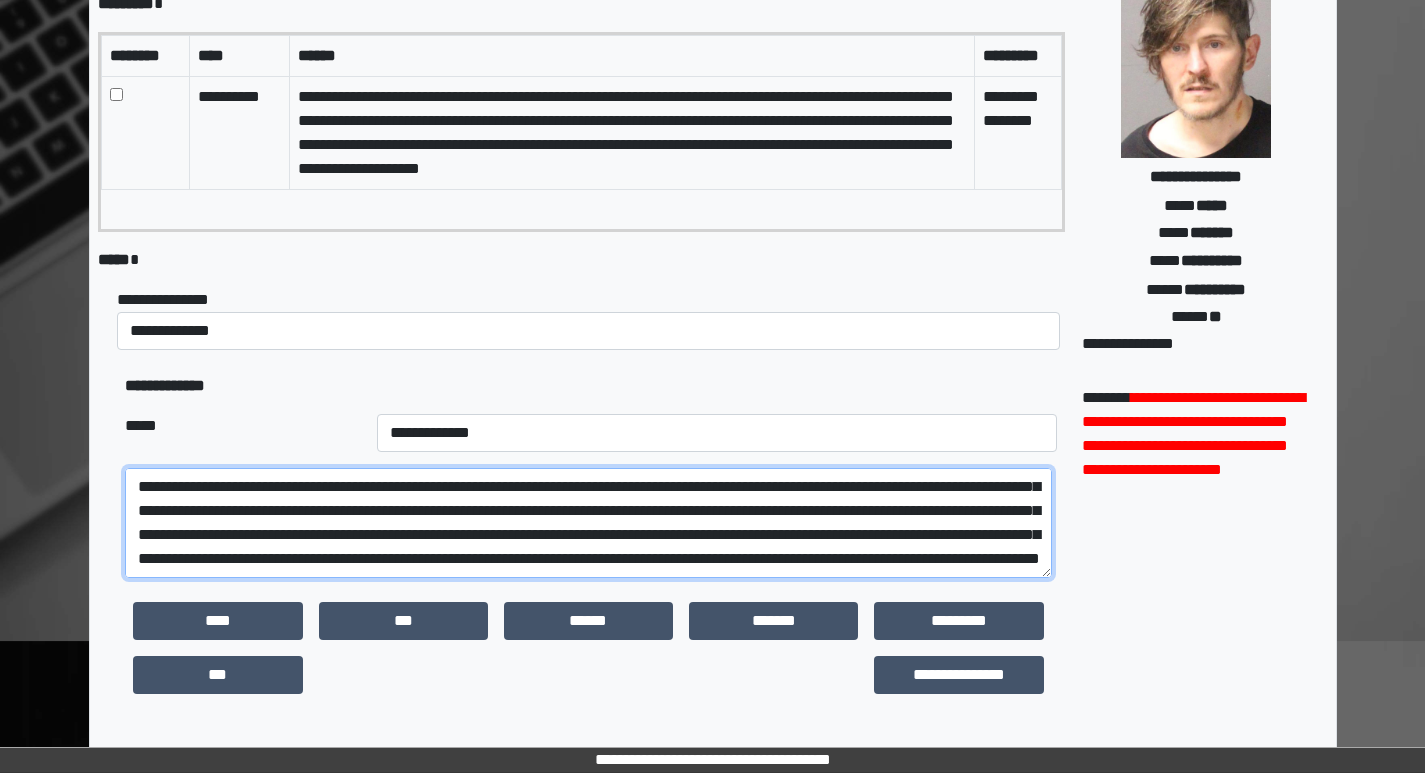 click on "**********" at bounding box center [588, 523] 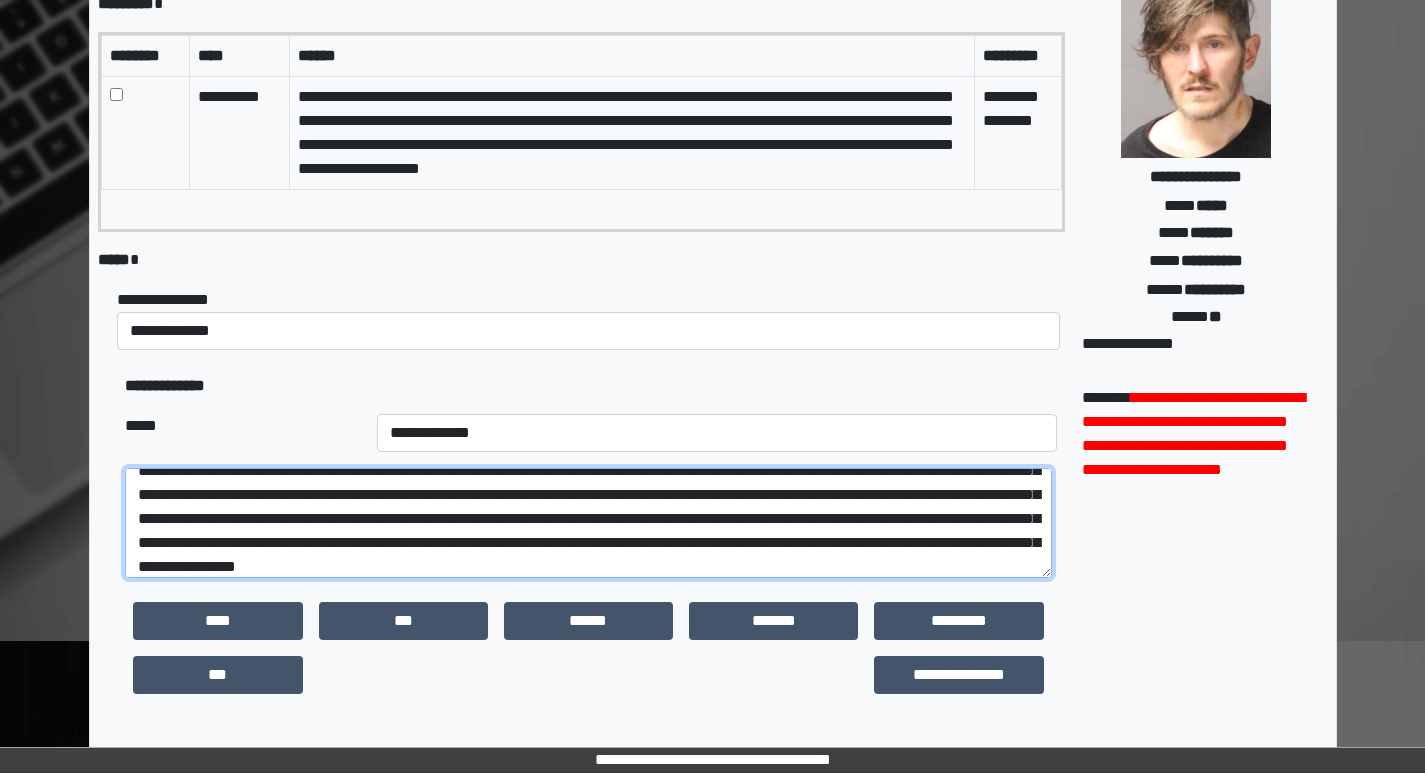 click on "**********" at bounding box center (588, 523) 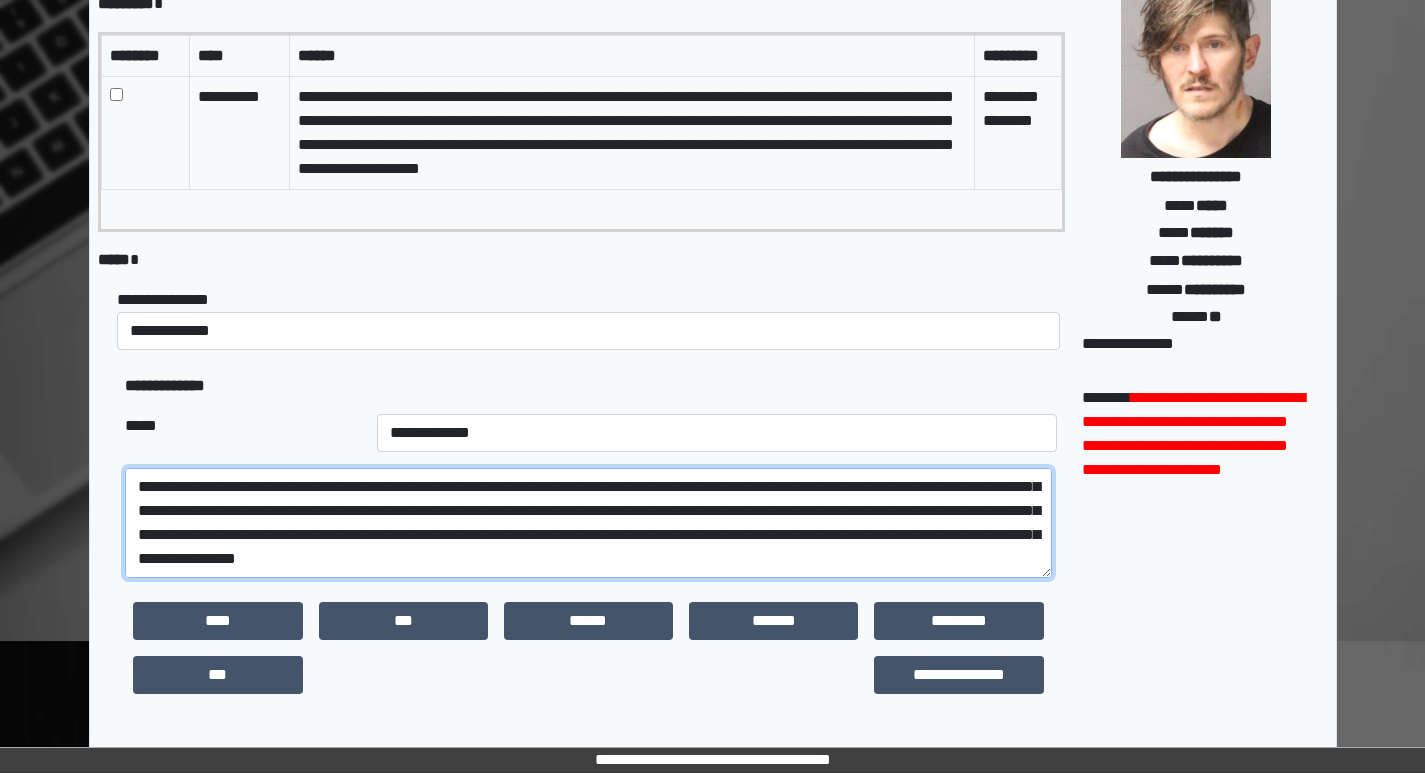 scroll, scrollTop: 0, scrollLeft: 0, axis: both 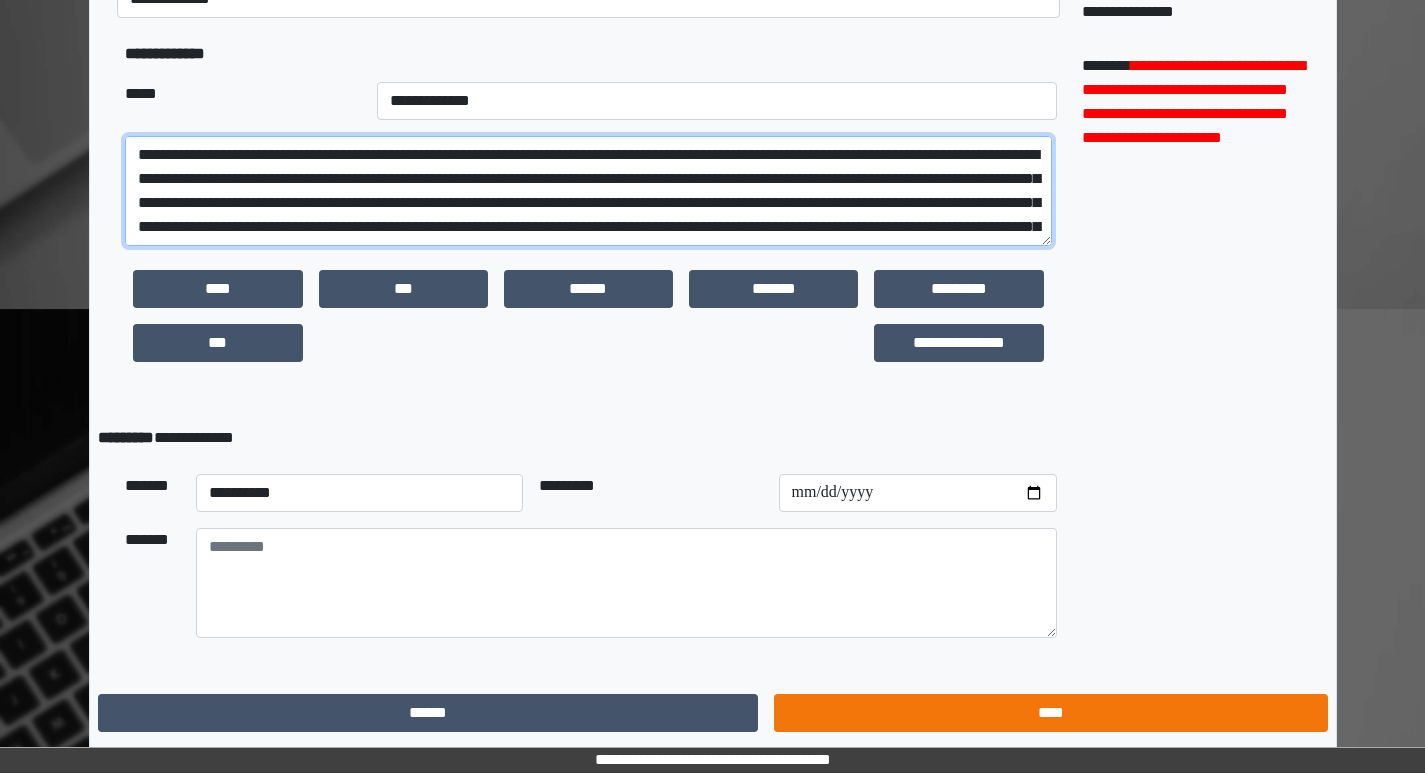 type on "**********" 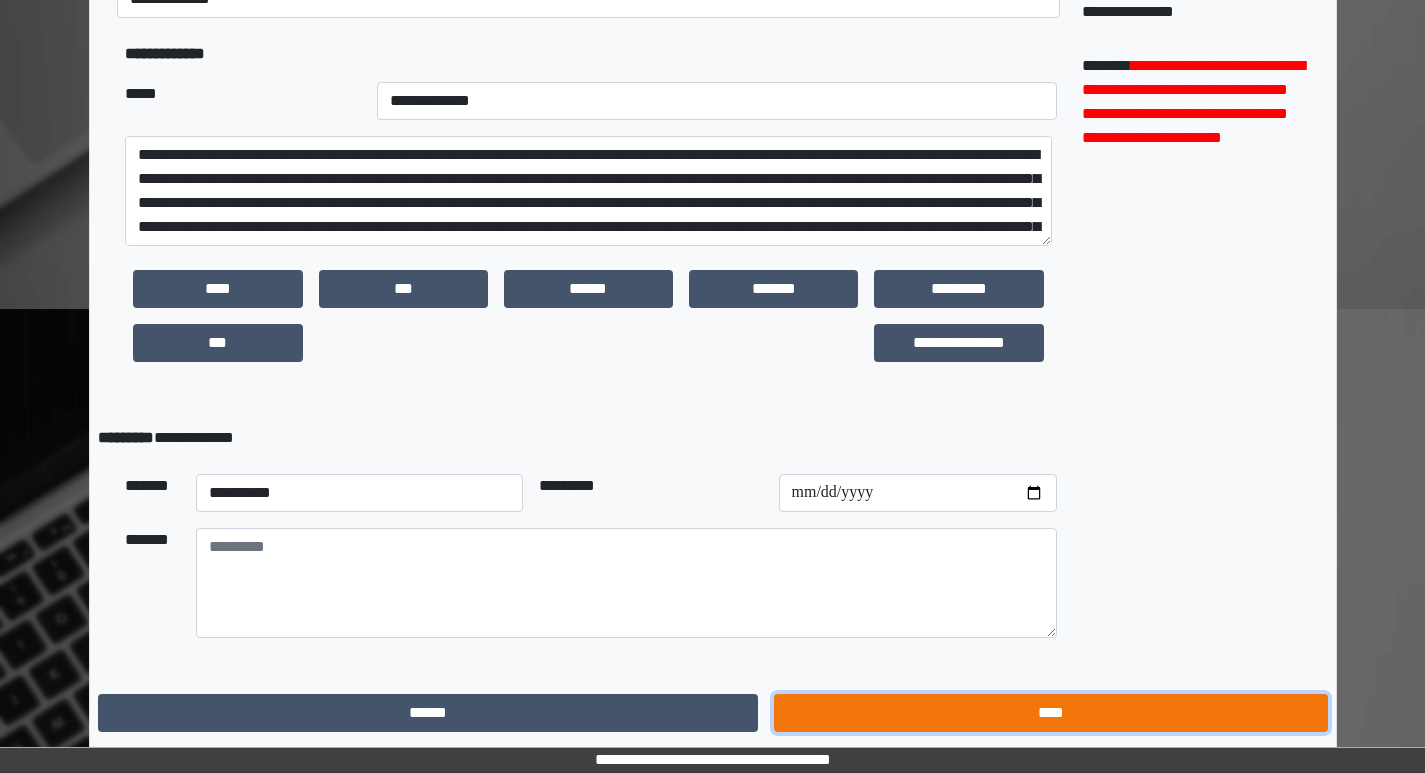 click on "****" at bounding box center [1050, 713] 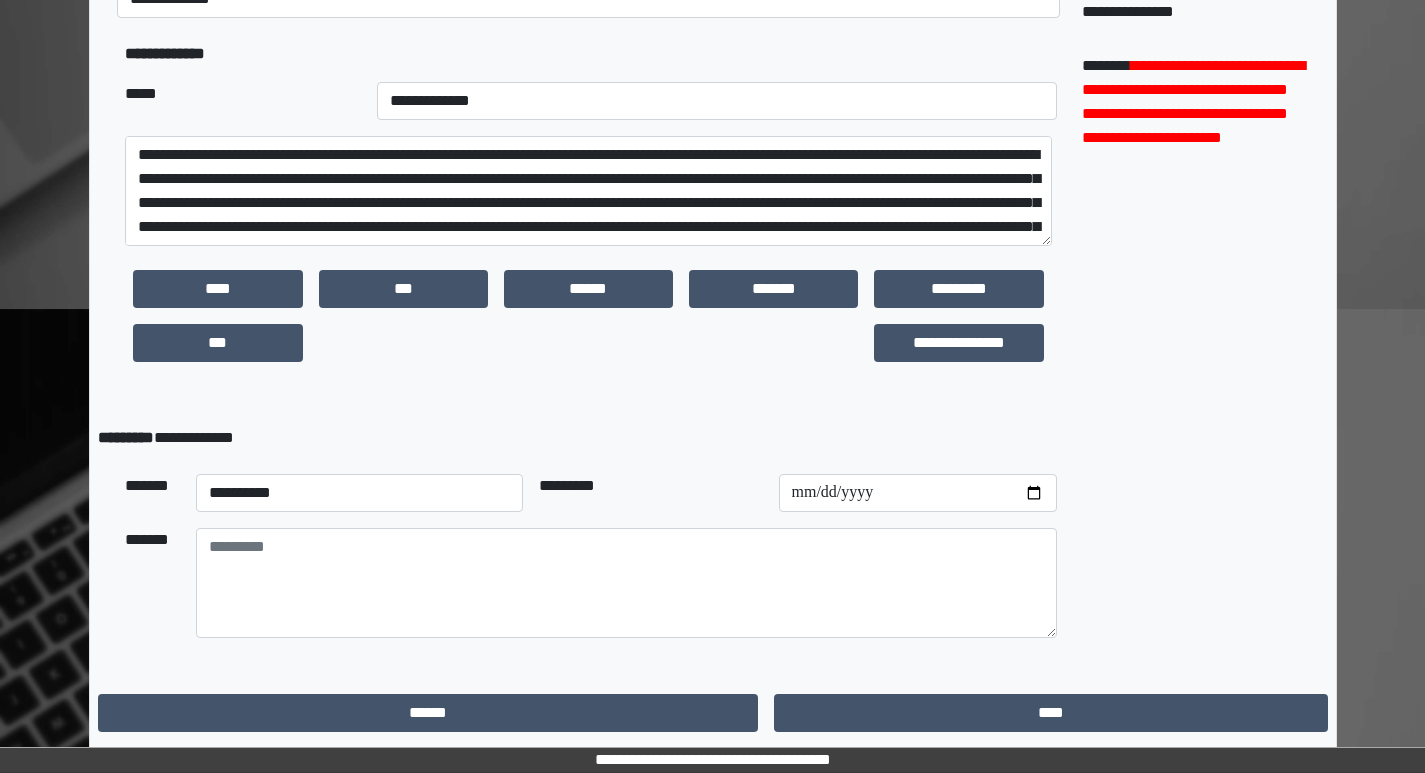 scroll, scrollTop: 0, scrollLeft: 0, axis: both 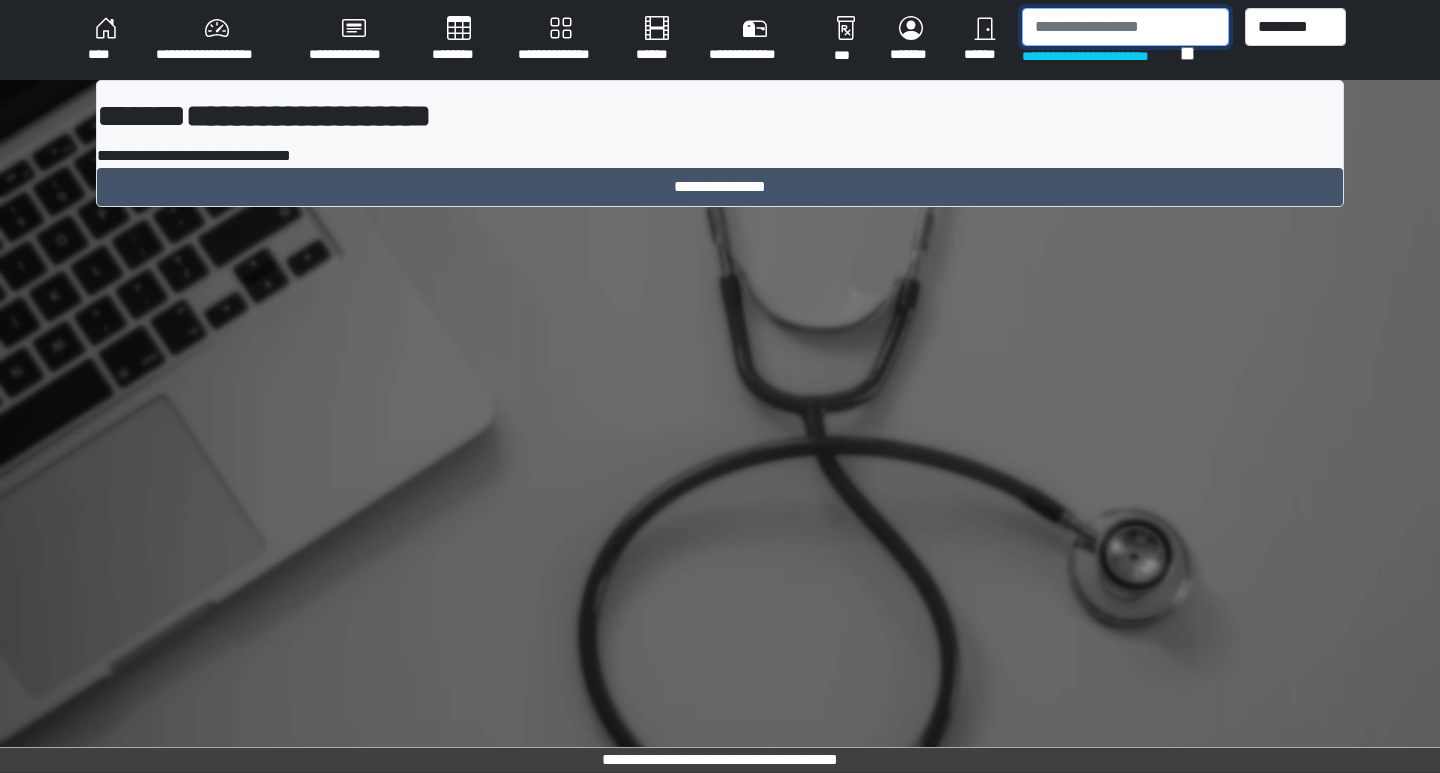 click at bounding box center (1125, 27) 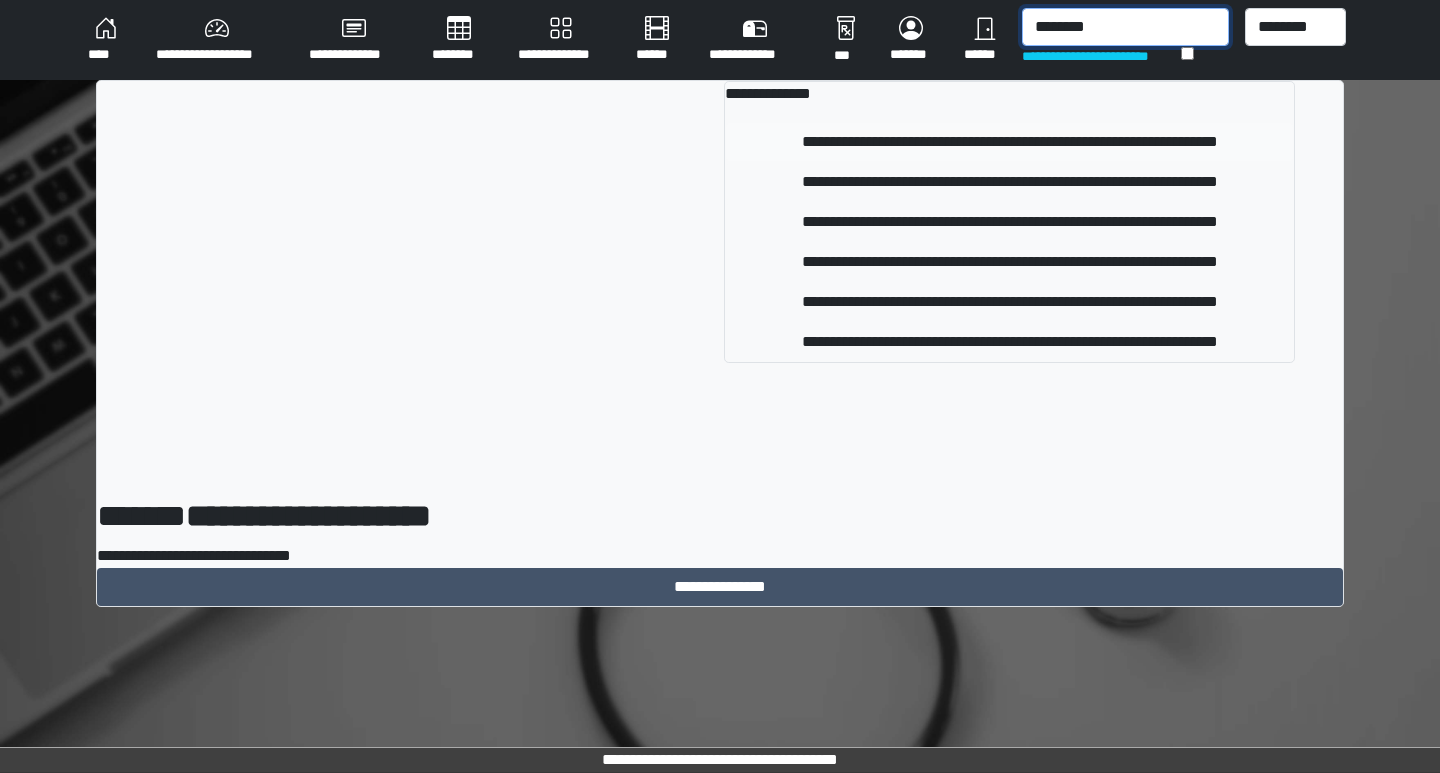 type on "********" 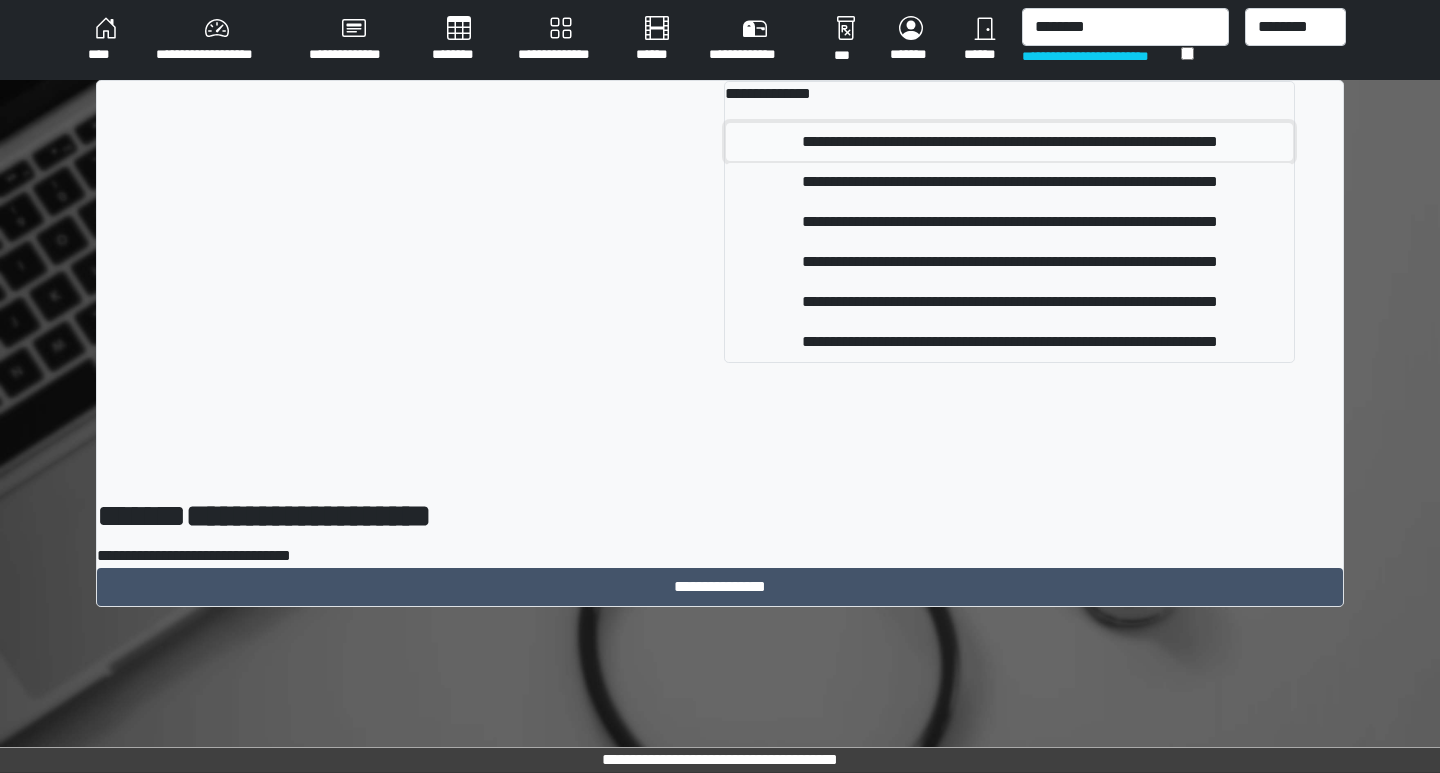 click on "**********" at bounding box center (1009, 142) 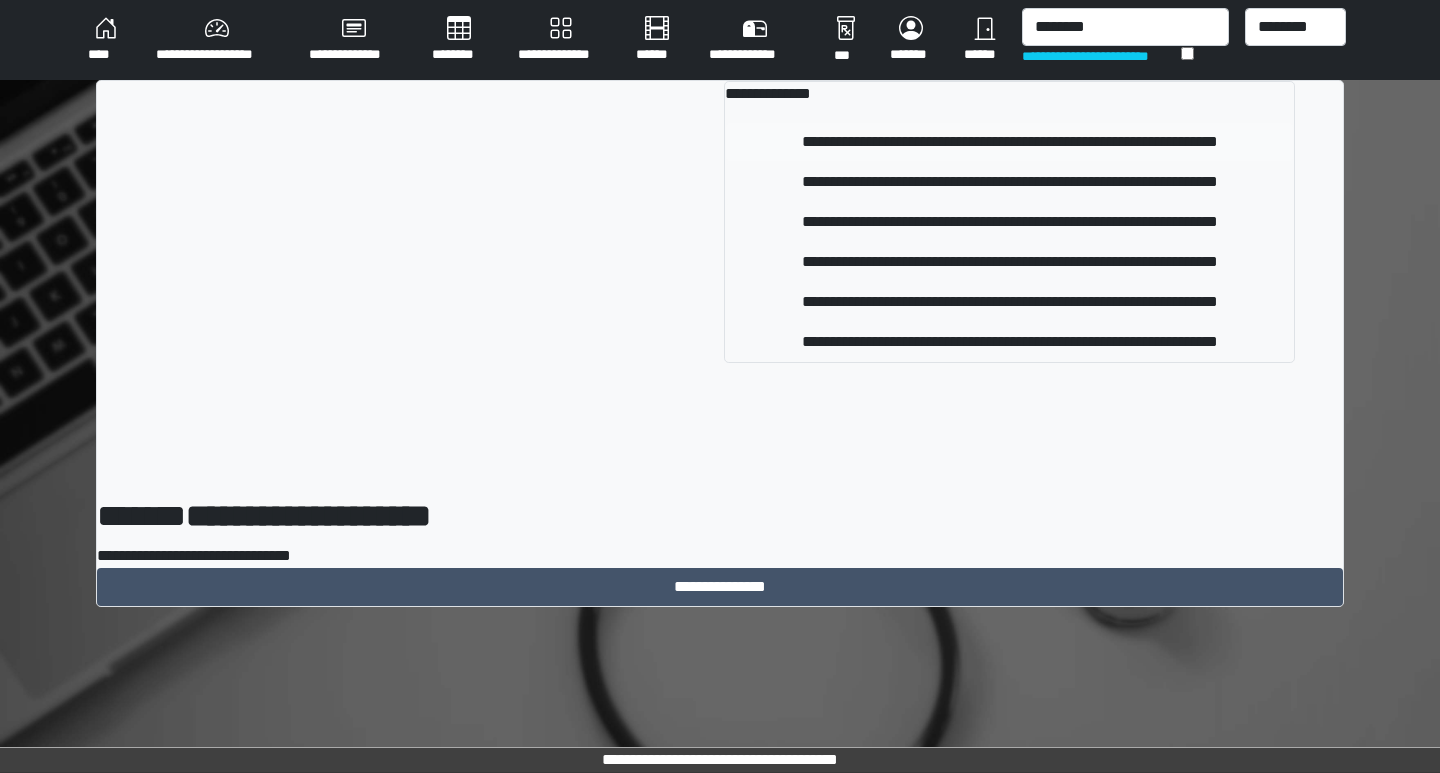 type 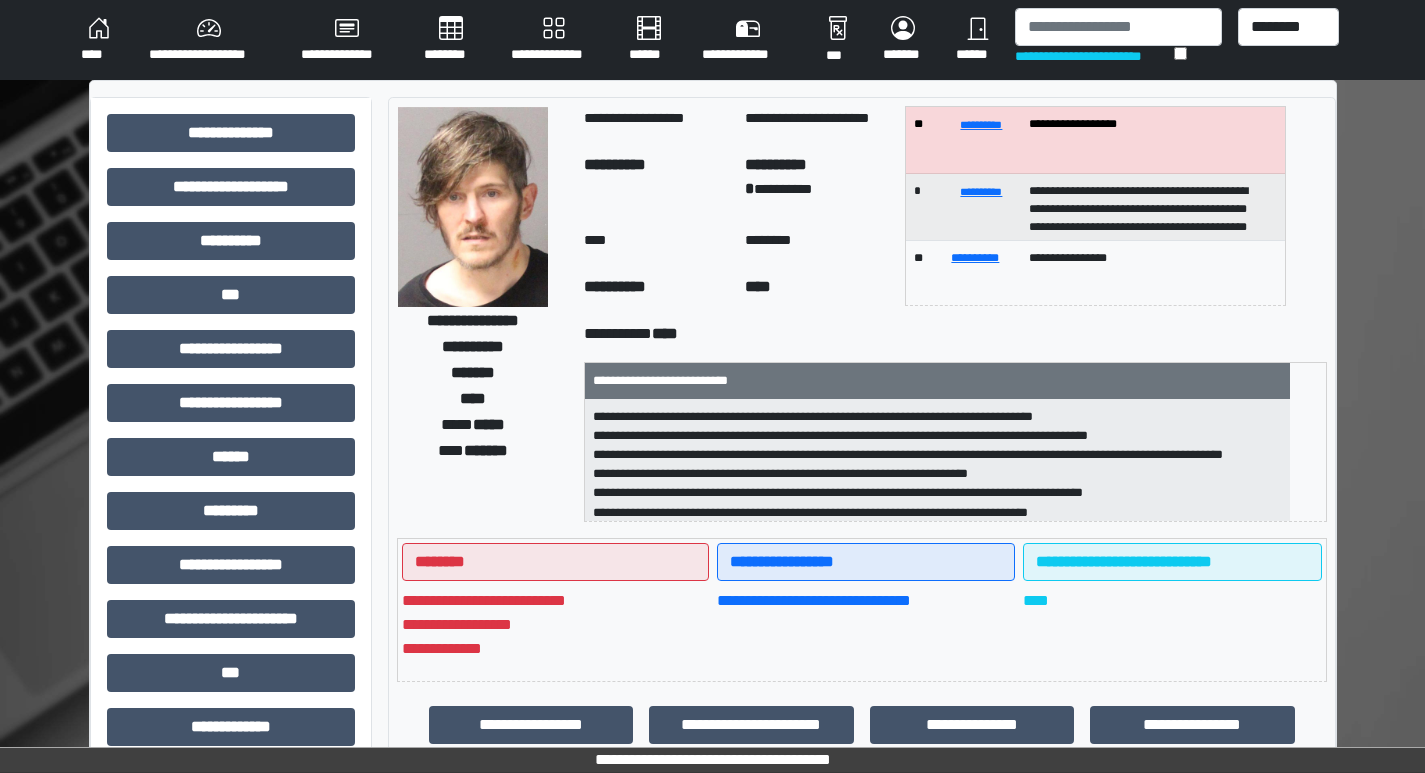 scroll, scrollTop: 0, scrollLeft: 0, axis: both 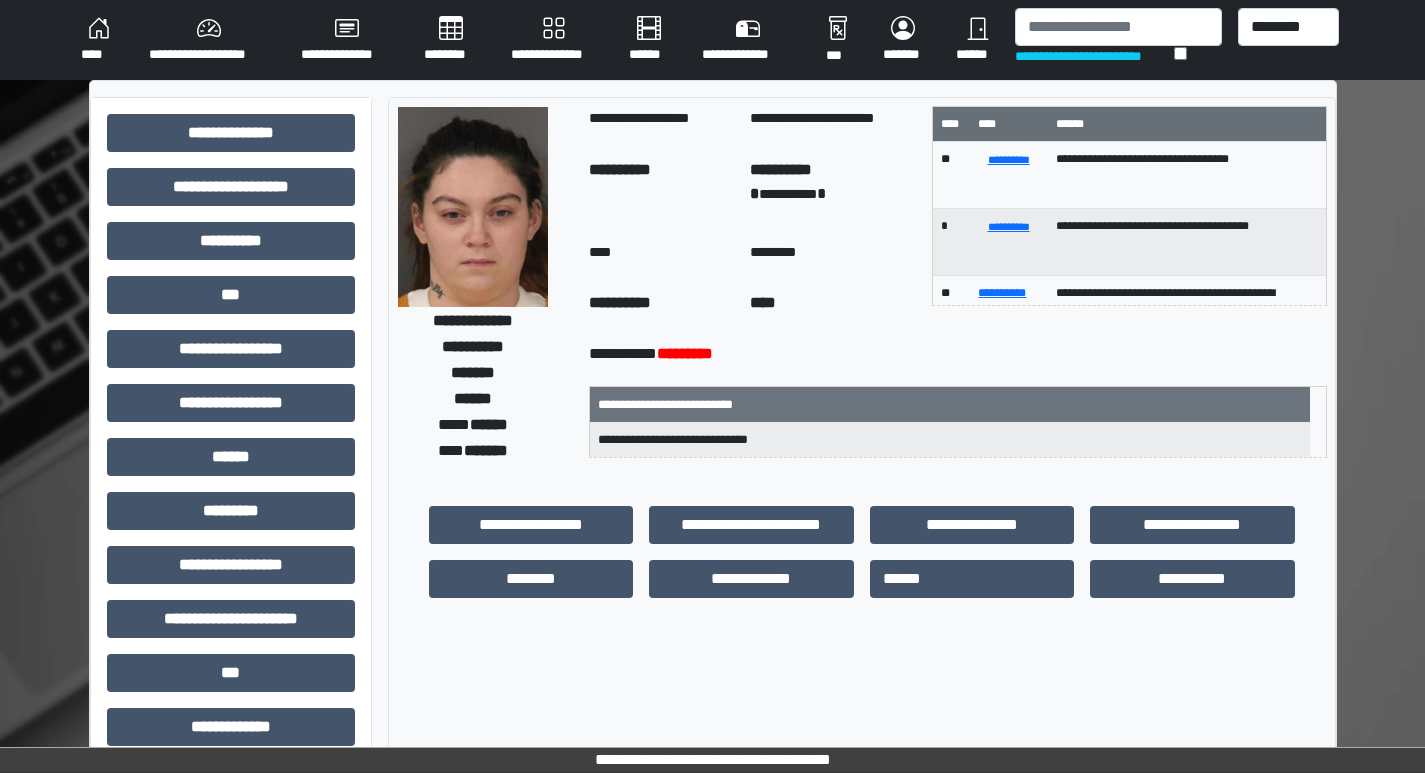 click at bounding box center (1118, 27) 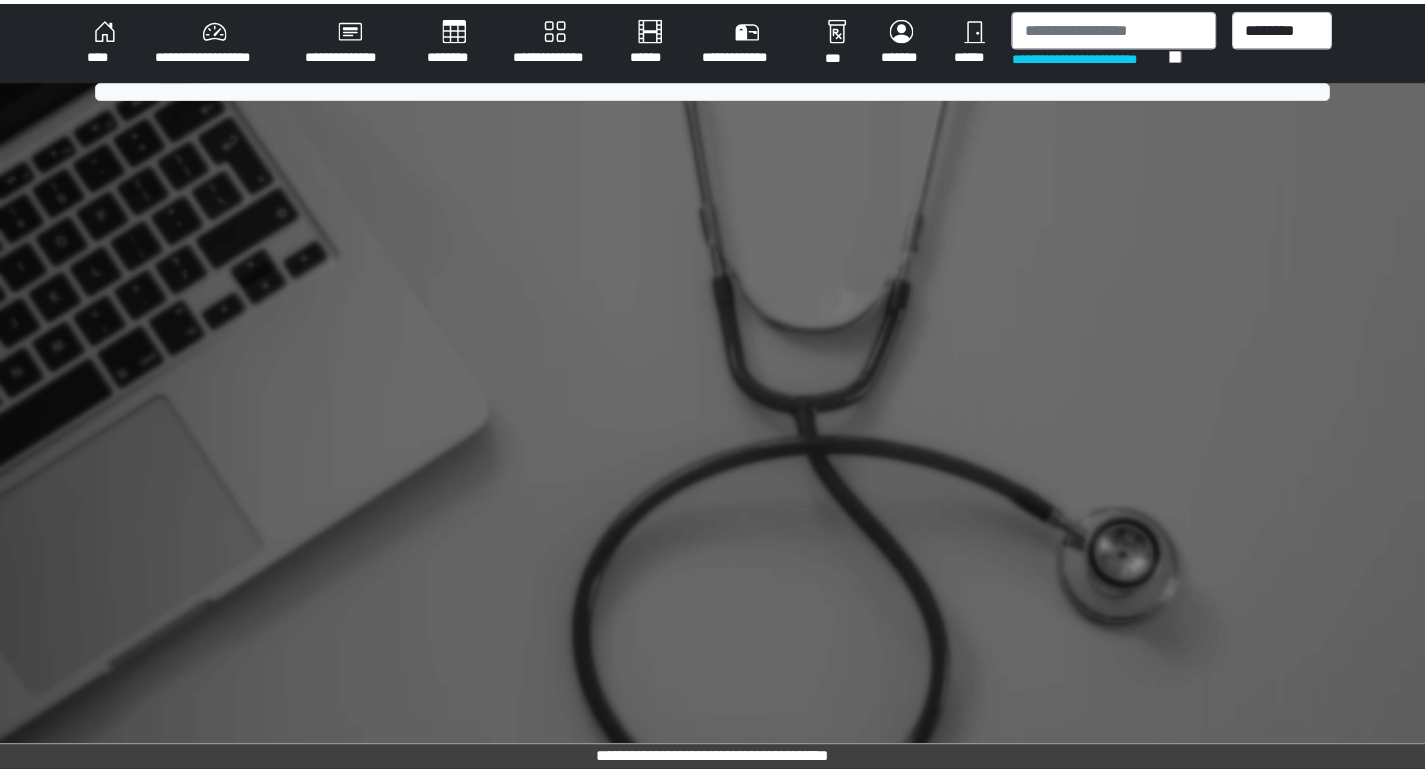 scroll, scrollTop: 0, scrollLeft: 0, axis: both 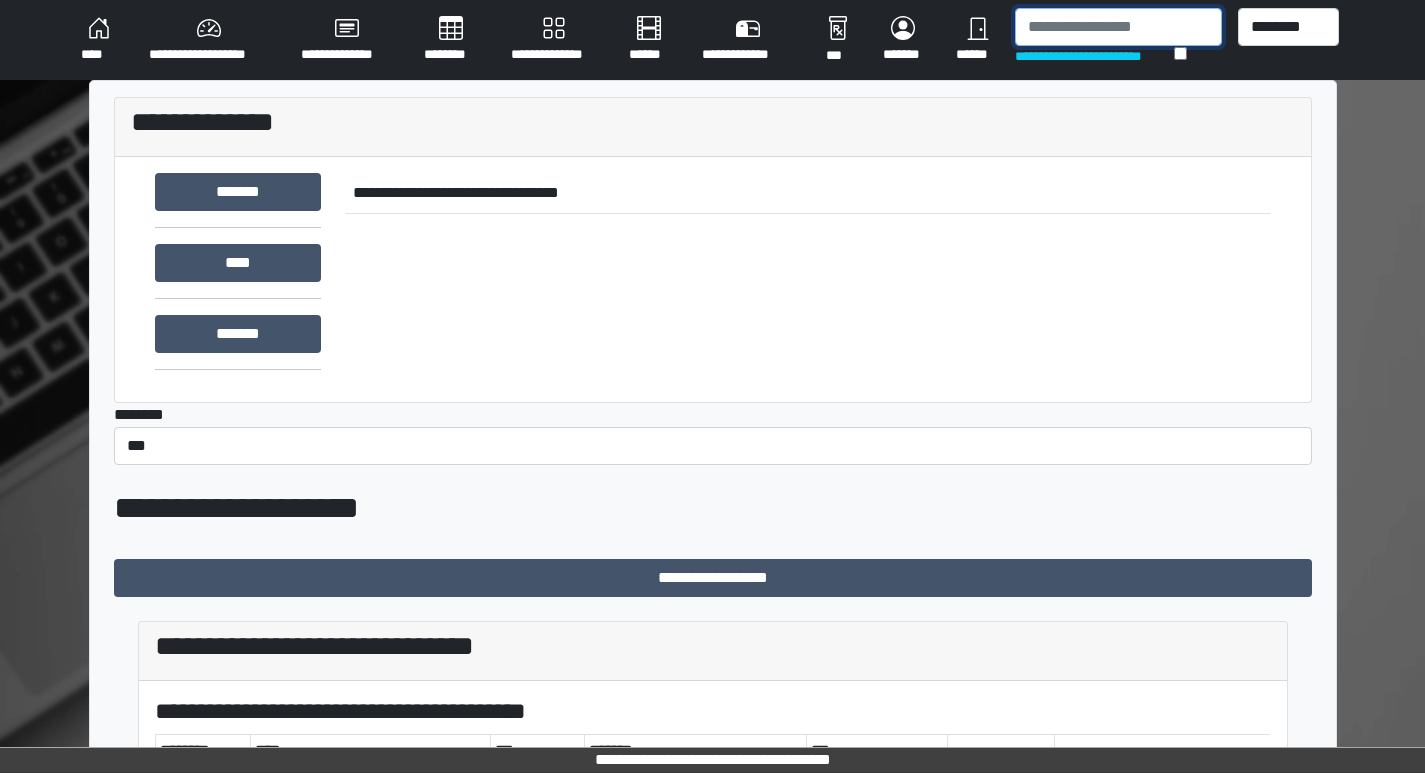 click at bounding box center [1118, 27] 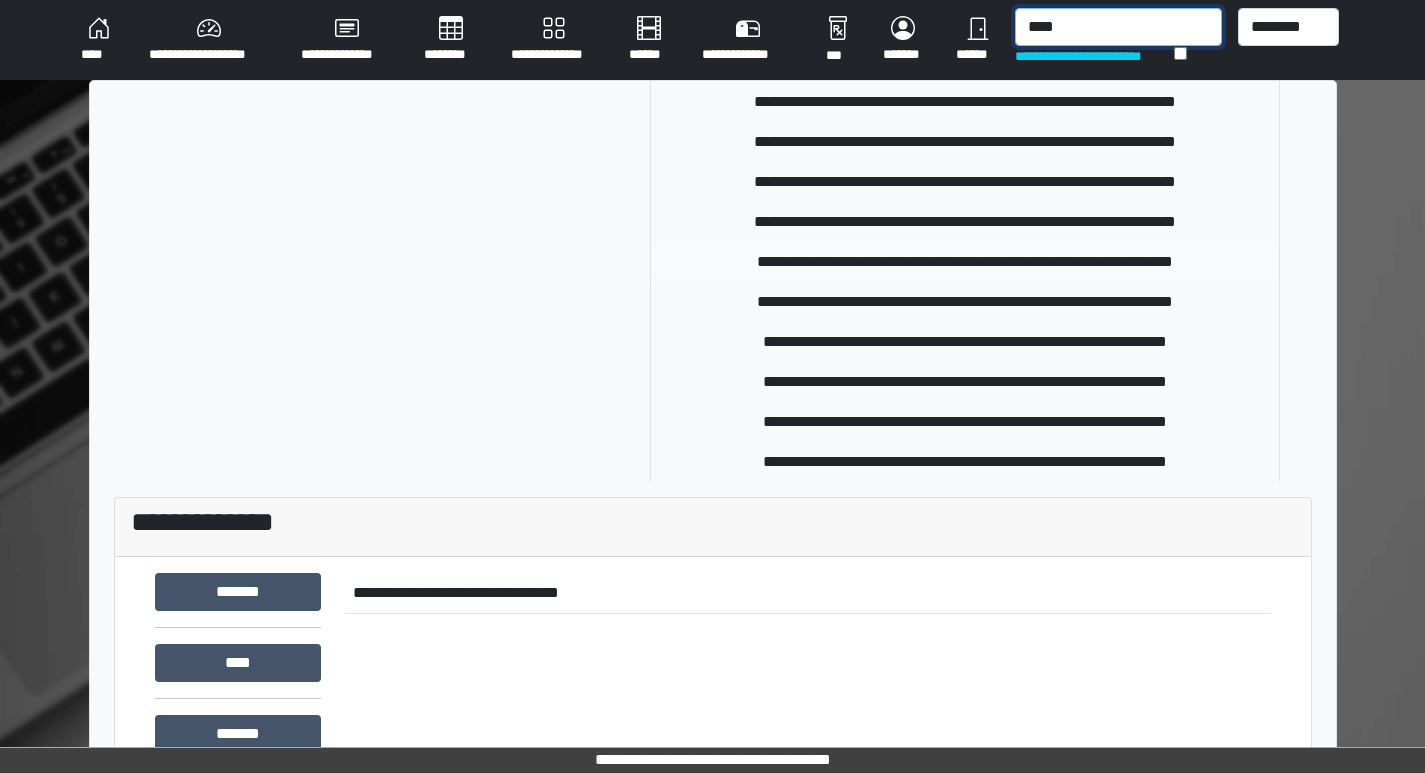 scroll, scrollTop: 658, scrollLeft: 0, axis: vertical 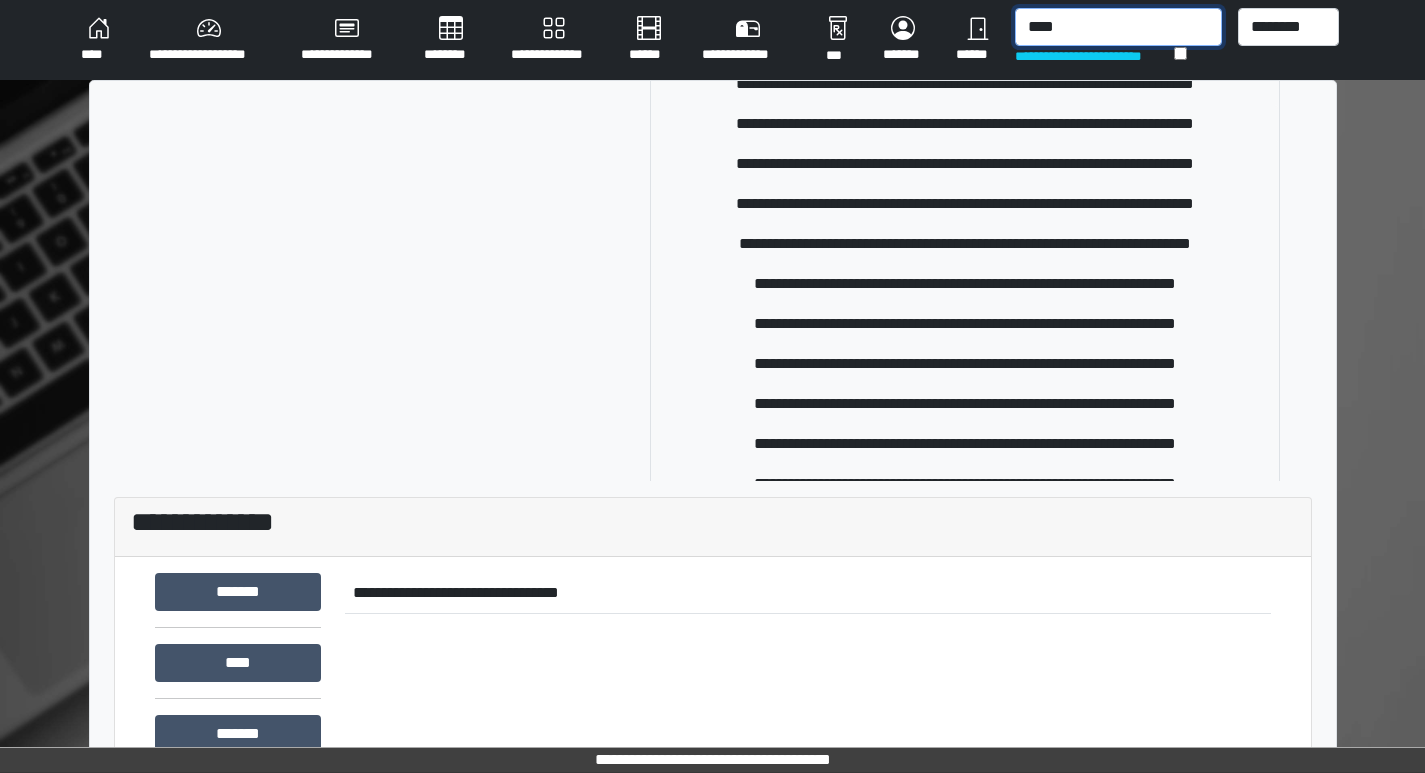 drag, startPoint x: 1094, startPoint y: 16, endPoint x: 704, endPoint y: 21, distance: 390.03204 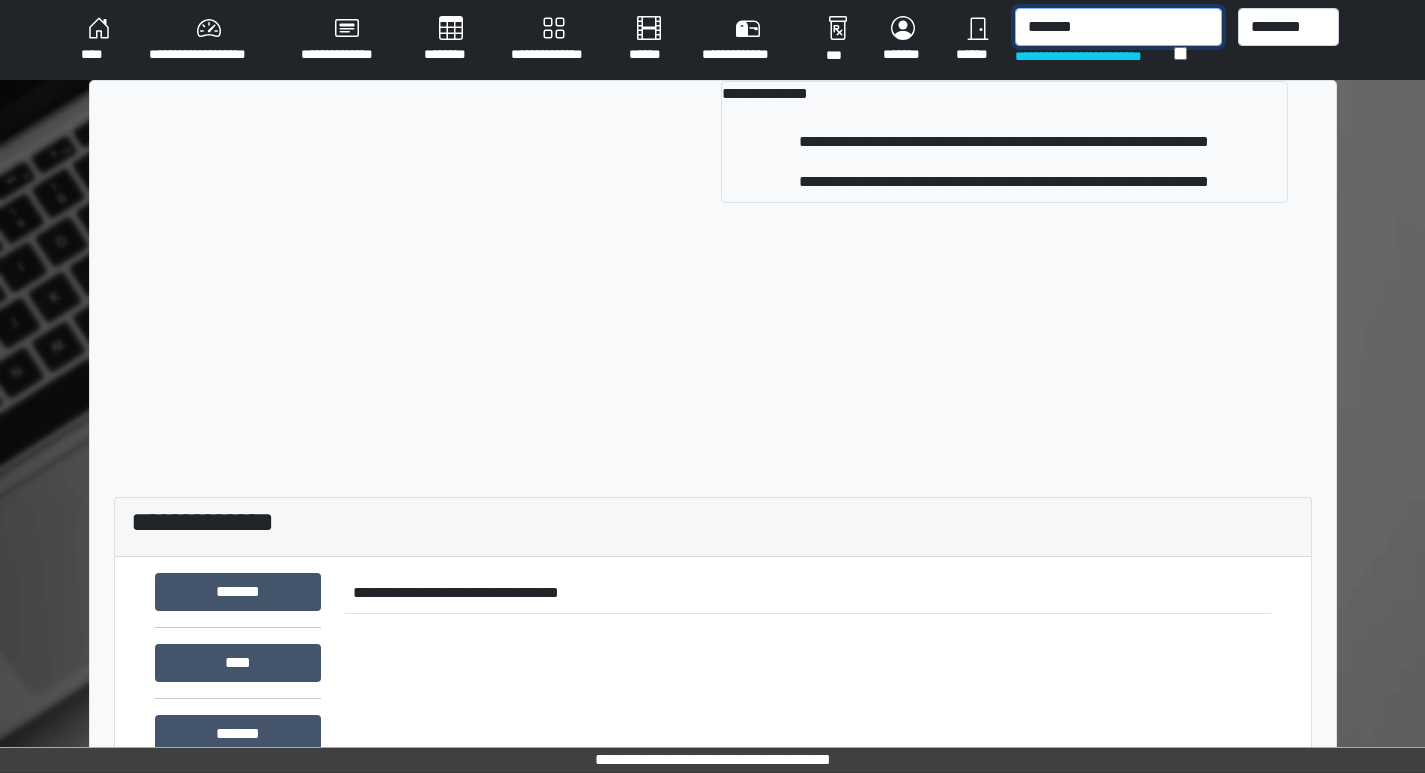 type on "*******" 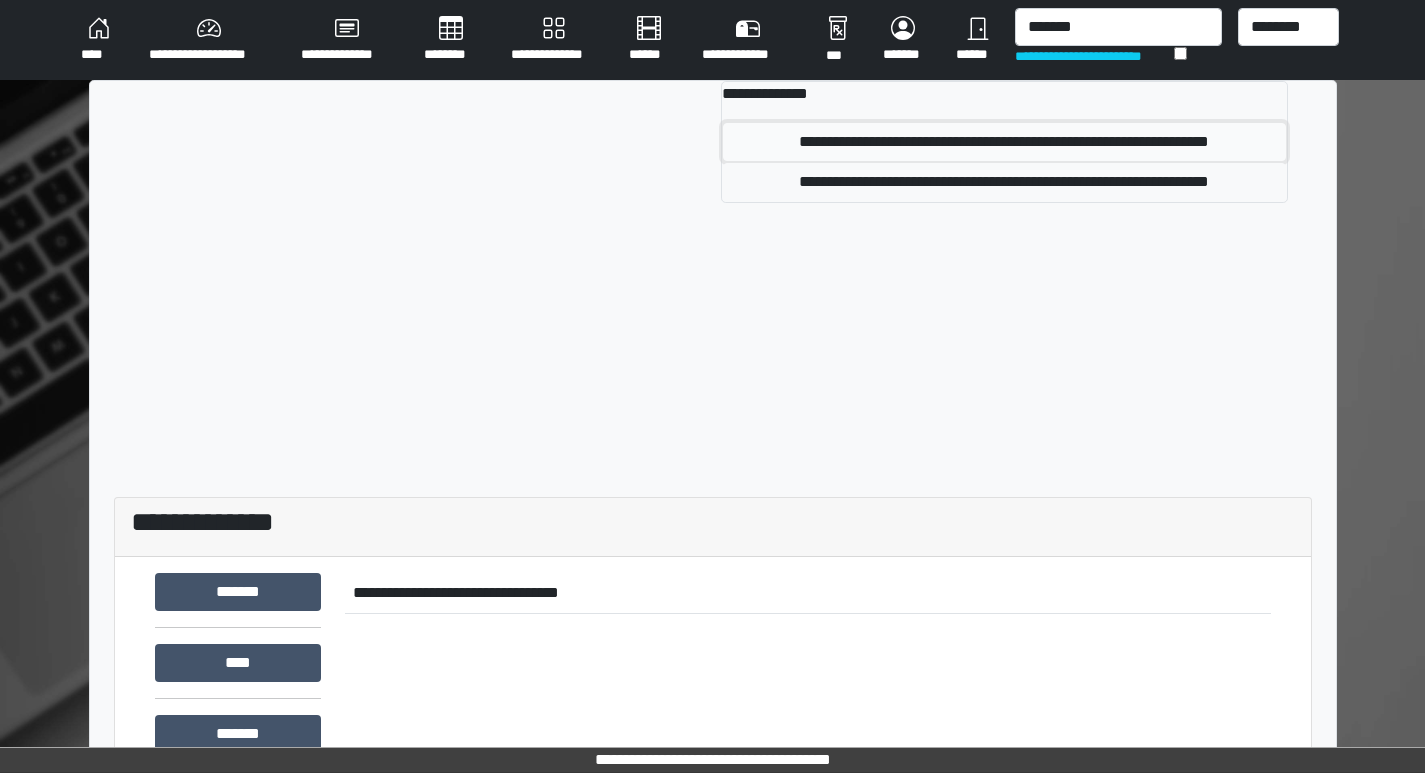 click on "**********" at bounding box center [1004, 142] 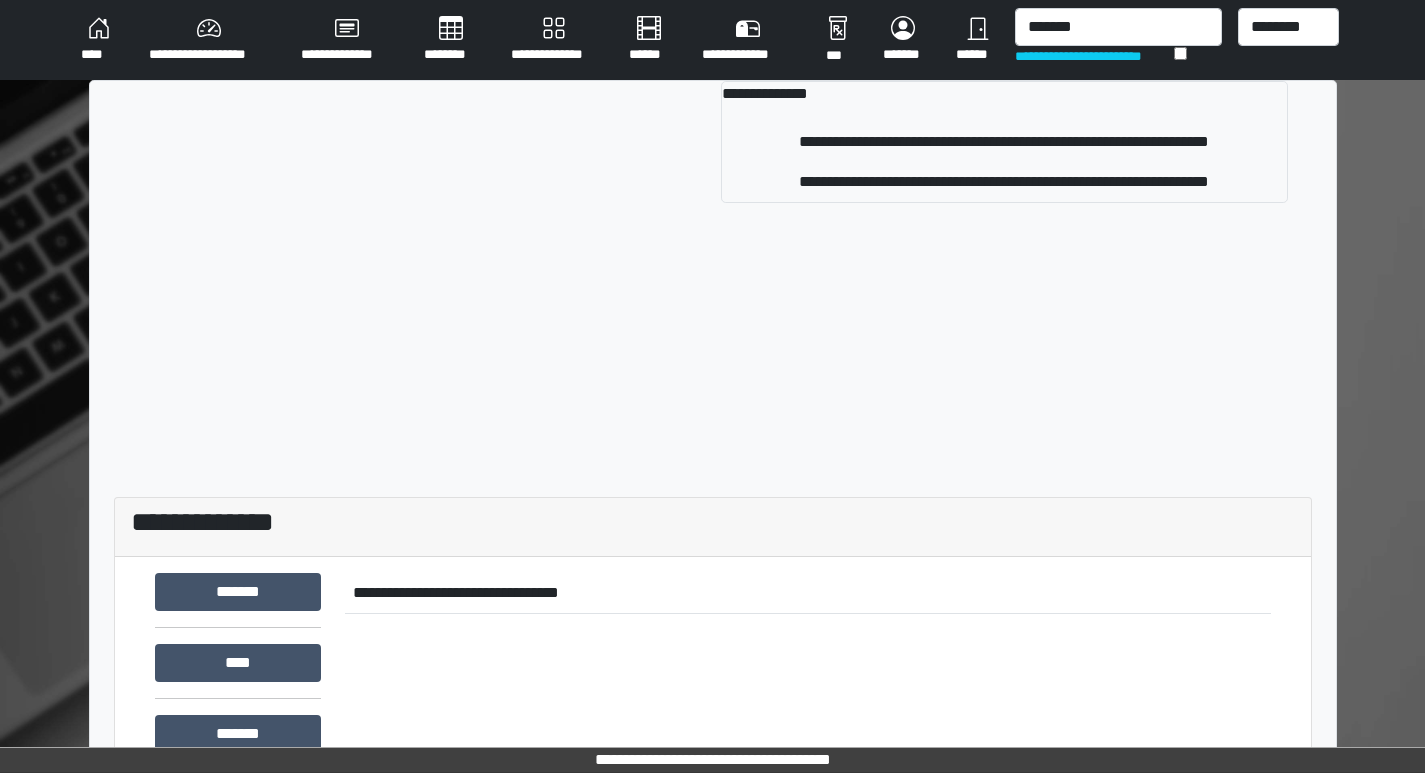 type 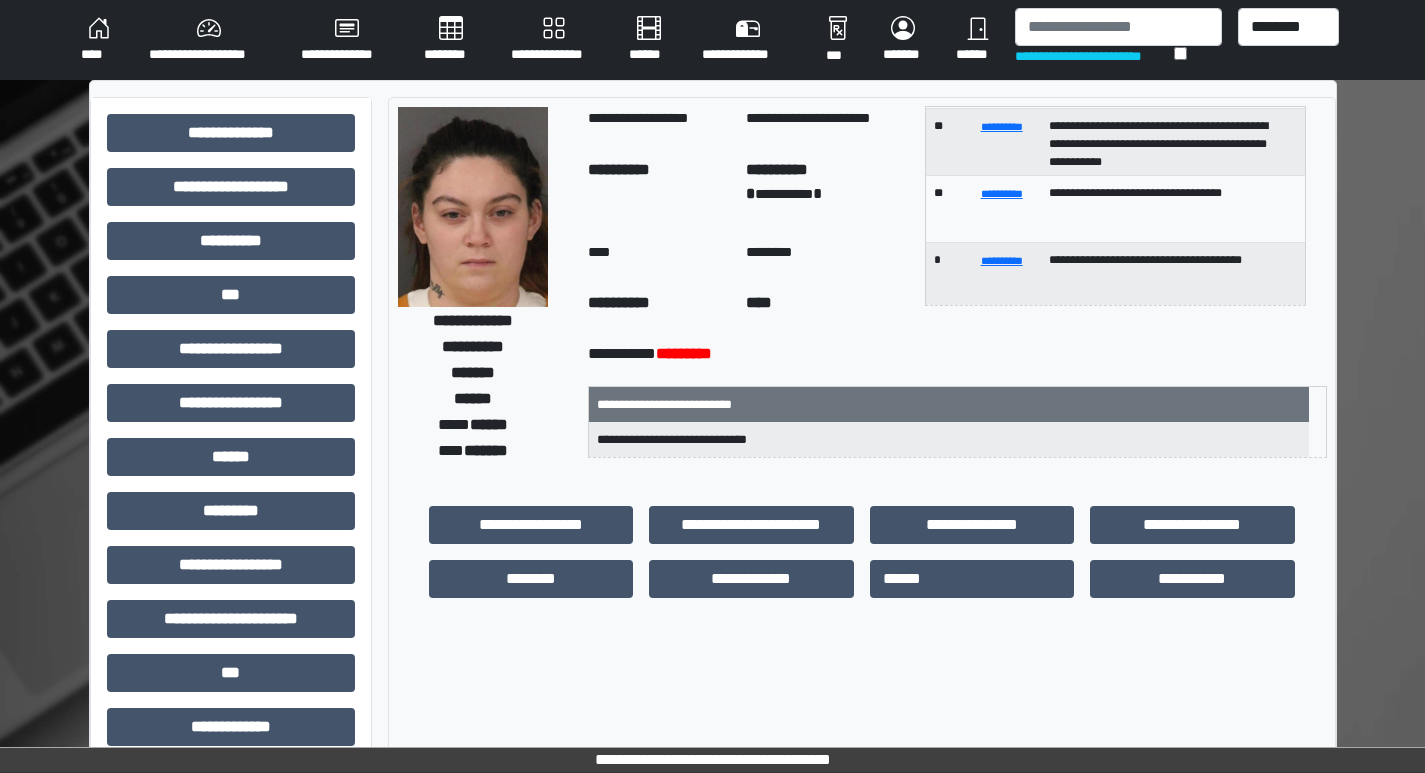 scroll, scrollTop: 0, scrollLeft: 0, axis: both 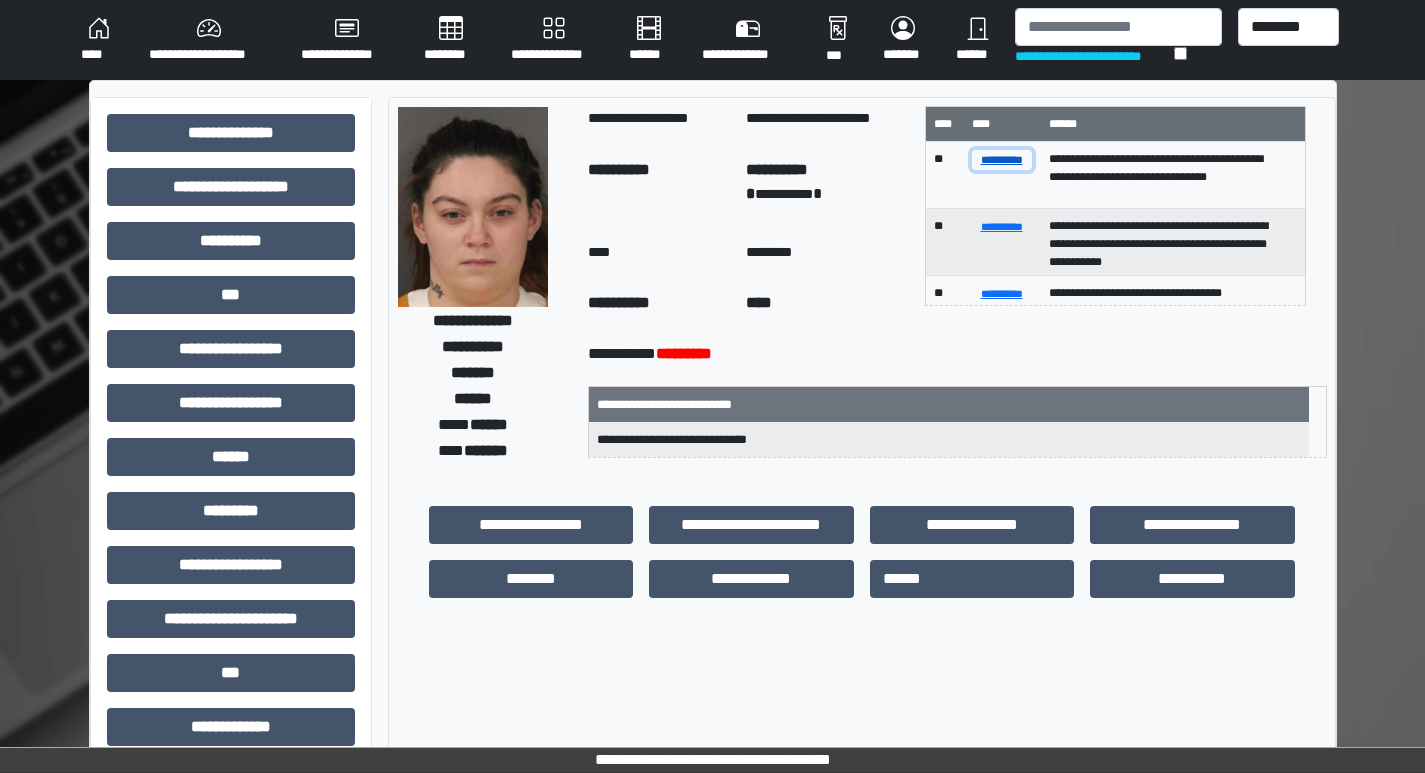 click on "**********" at bounding box center [1002, 159] 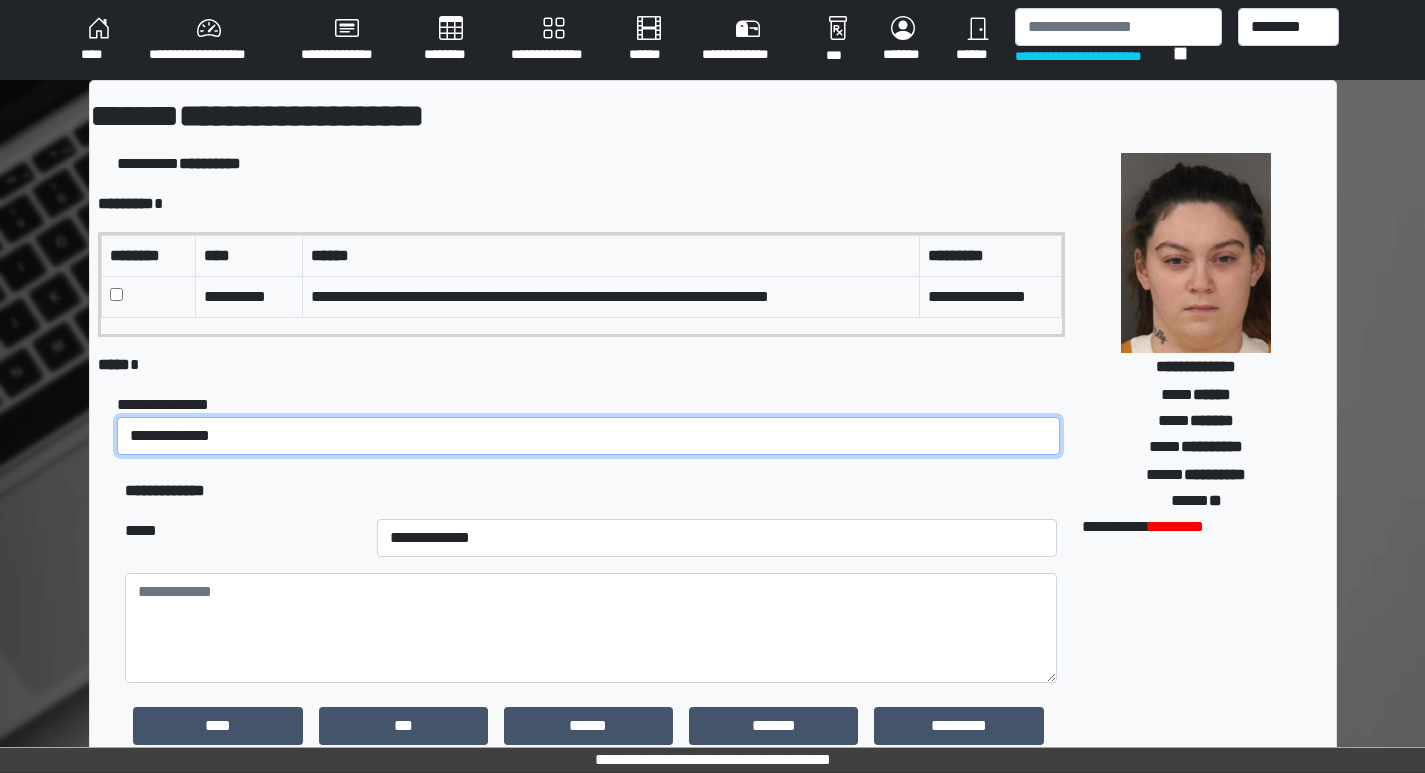 click on "**********" at bounding box center [588, 436] 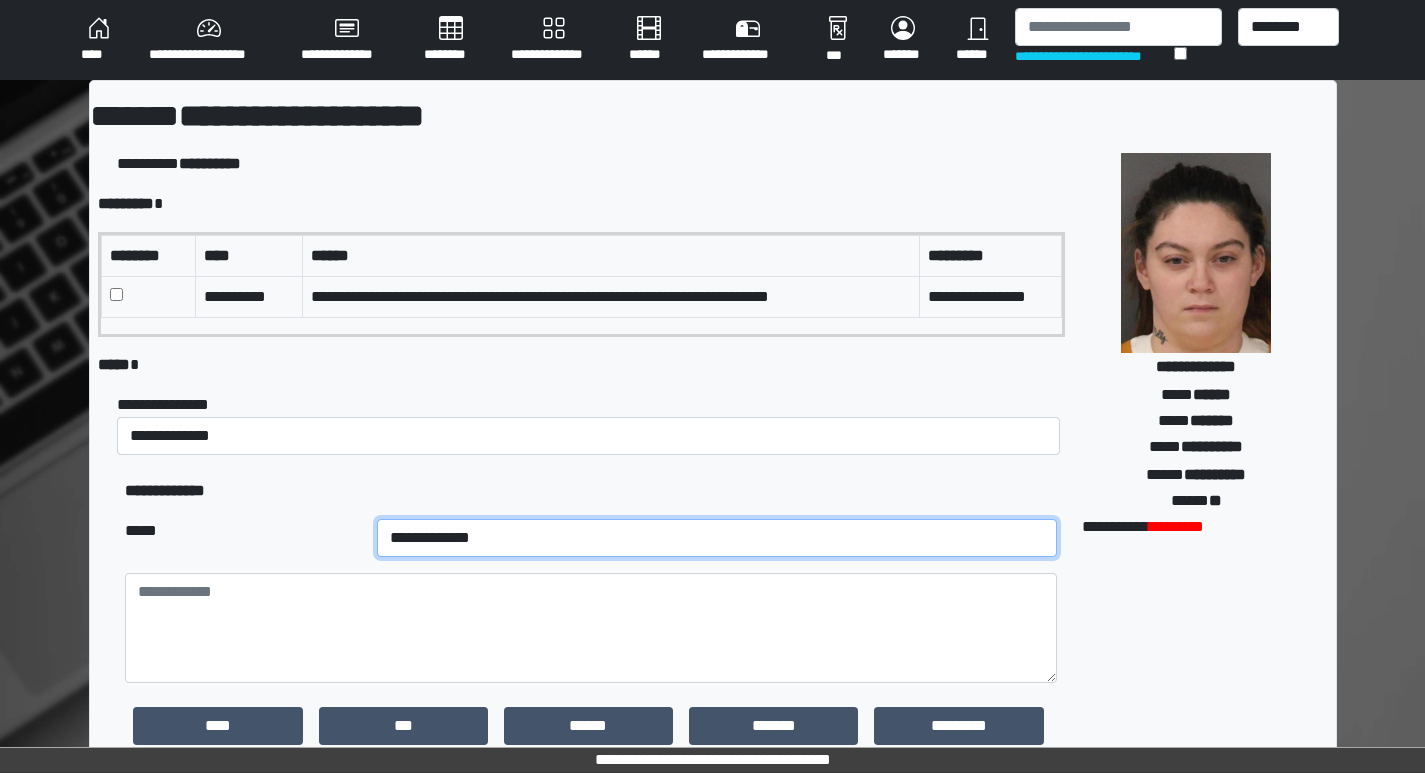 click on "**********" at bounding box center [717, 538] 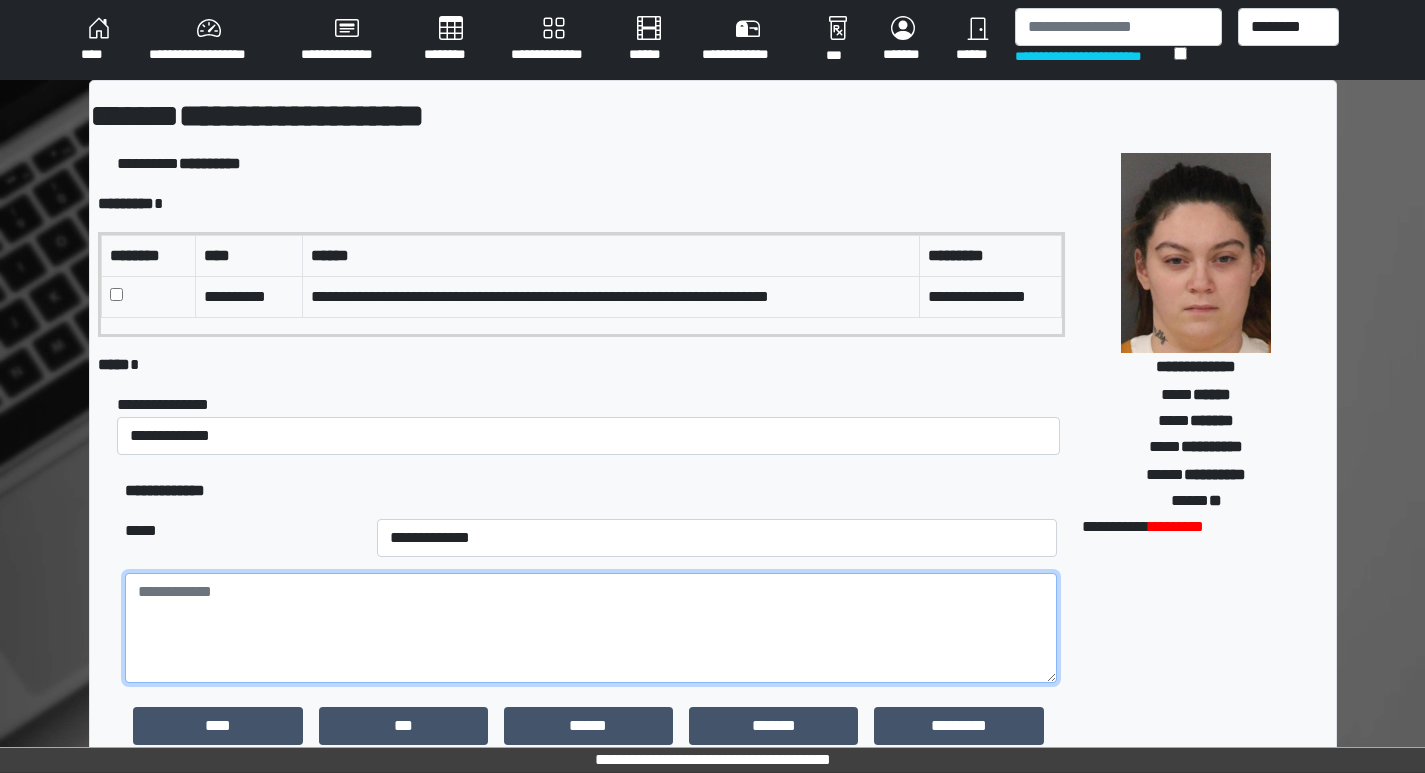 click at bounding box center [590, 628] 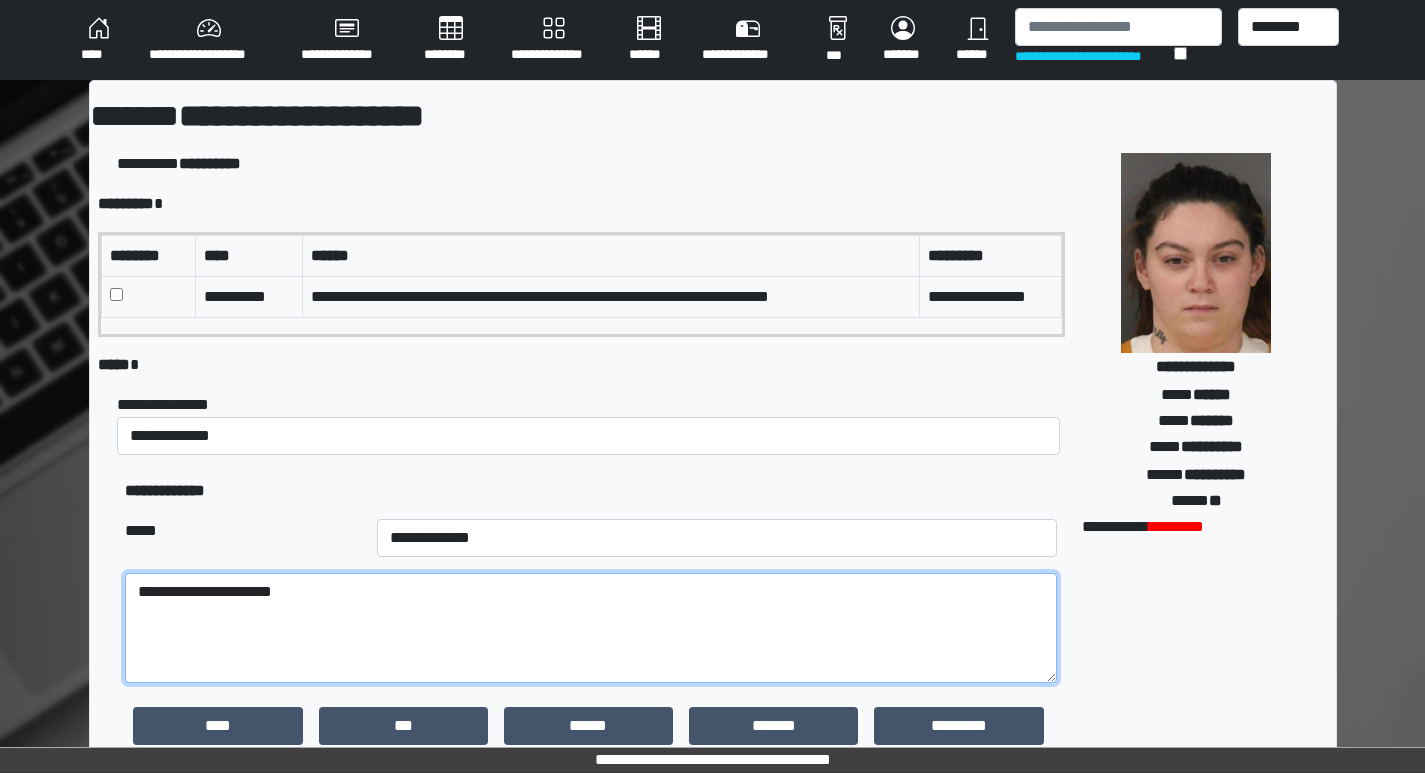 drag, startPoint x: 341, startPoint y: 598, endPoint x: 0, endPoint y: 588, distance: 341.1466 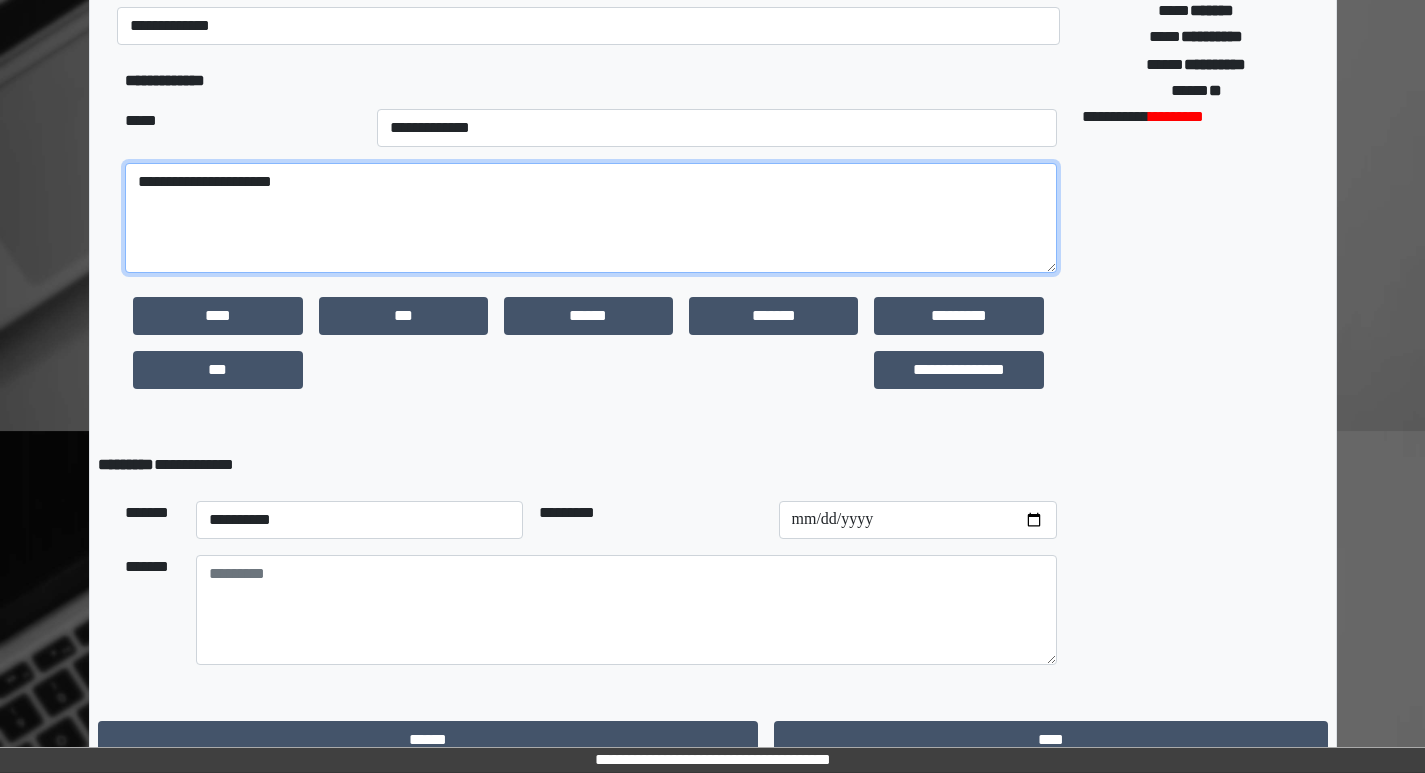 scroll, scrollTop: 437, scrollLeft: 0, axis: vertical 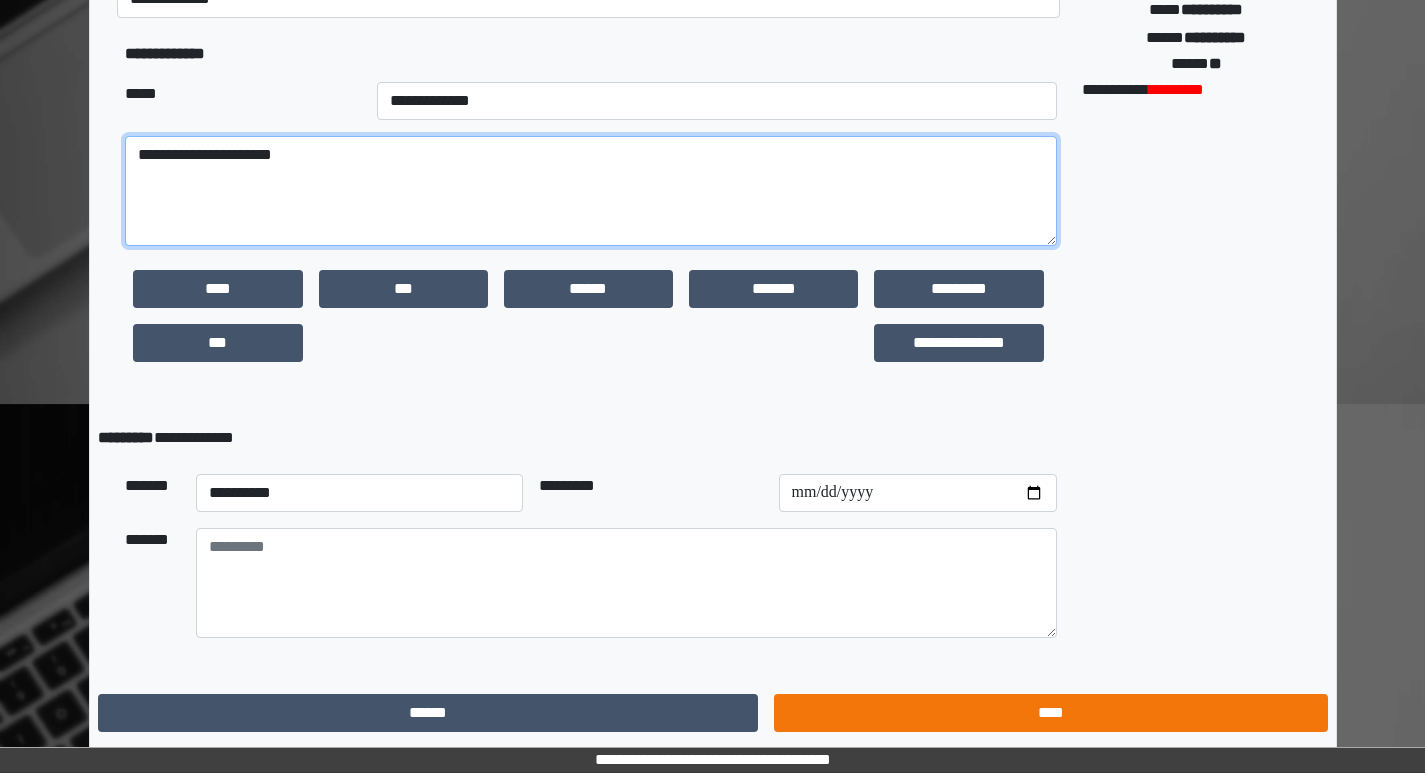 type on "**********" 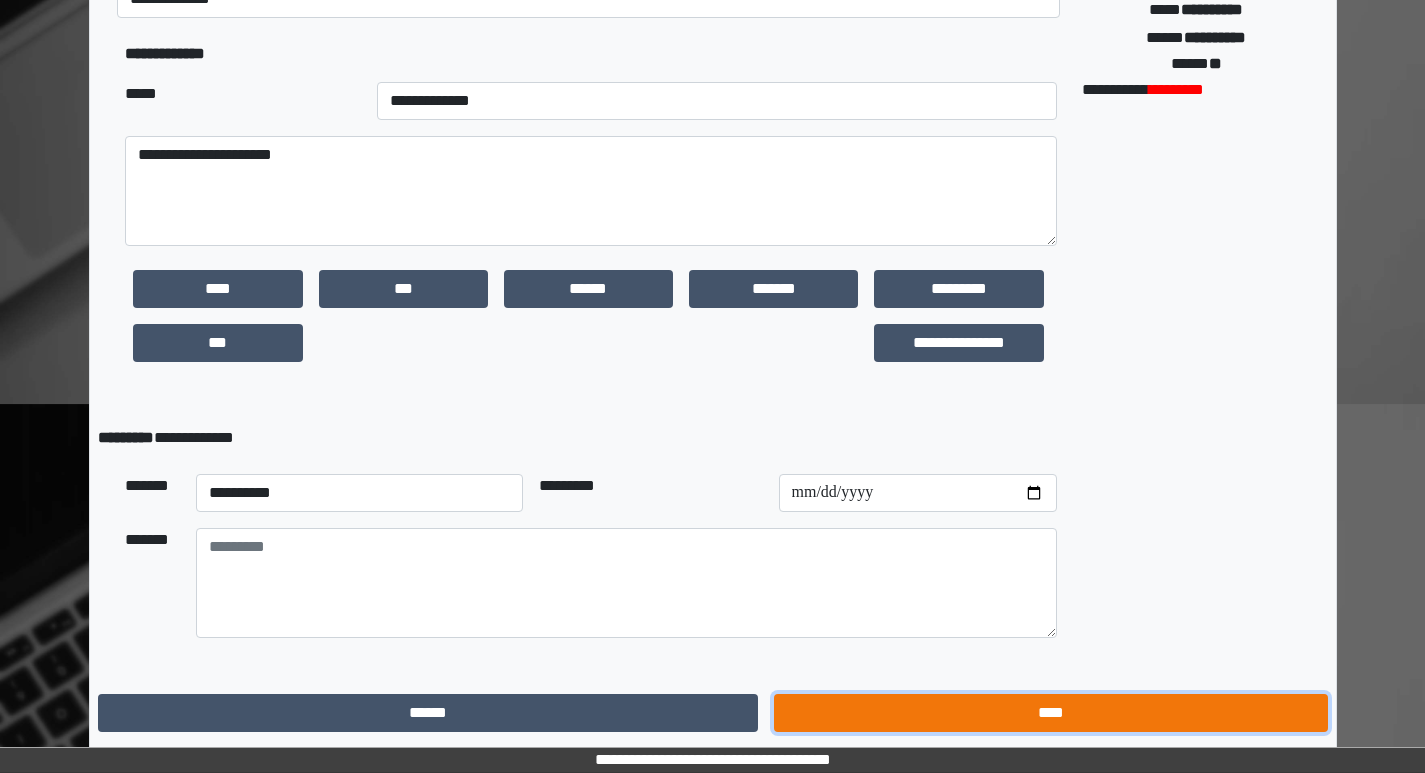 click on "****" at bounding box center [1050, 713] 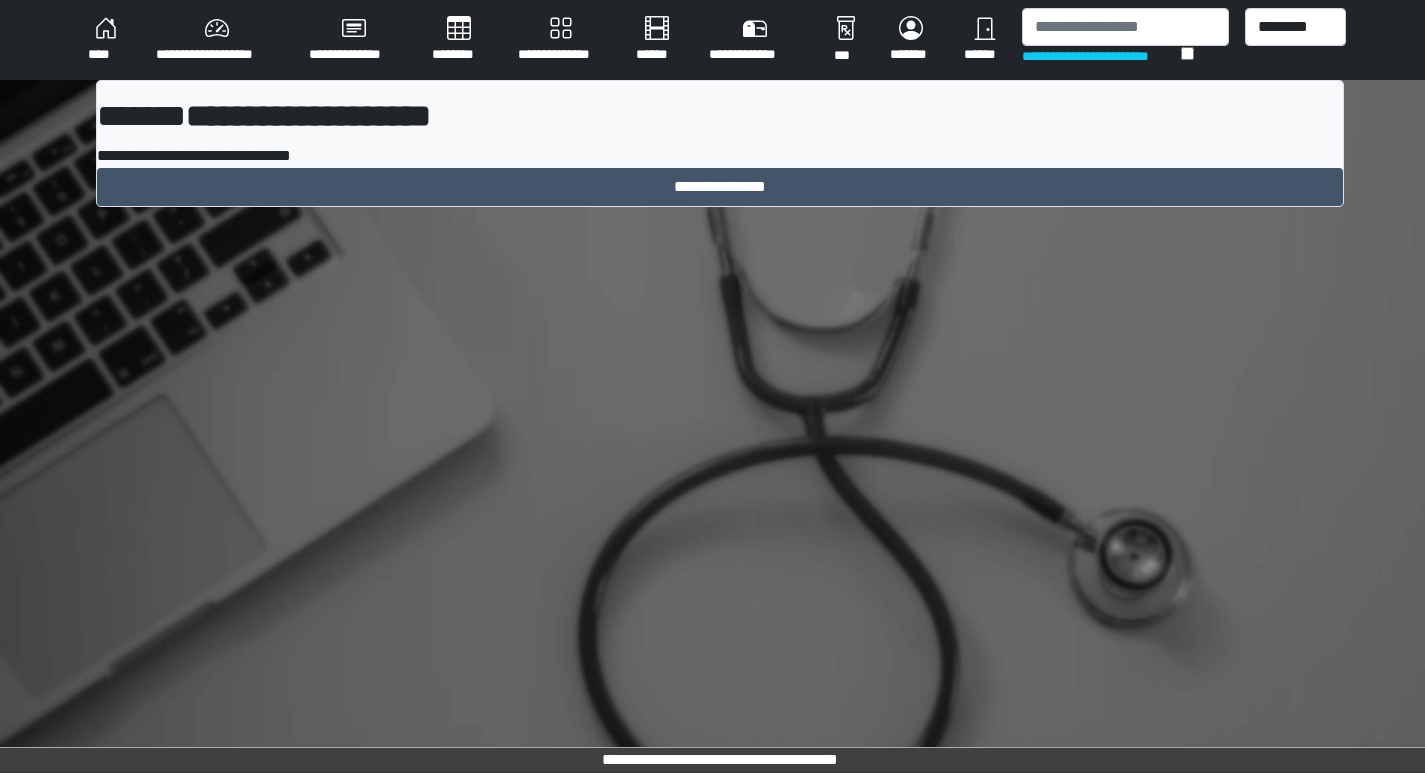 scroll, scrollTop: 0, scrollLeft: 0, axis: both 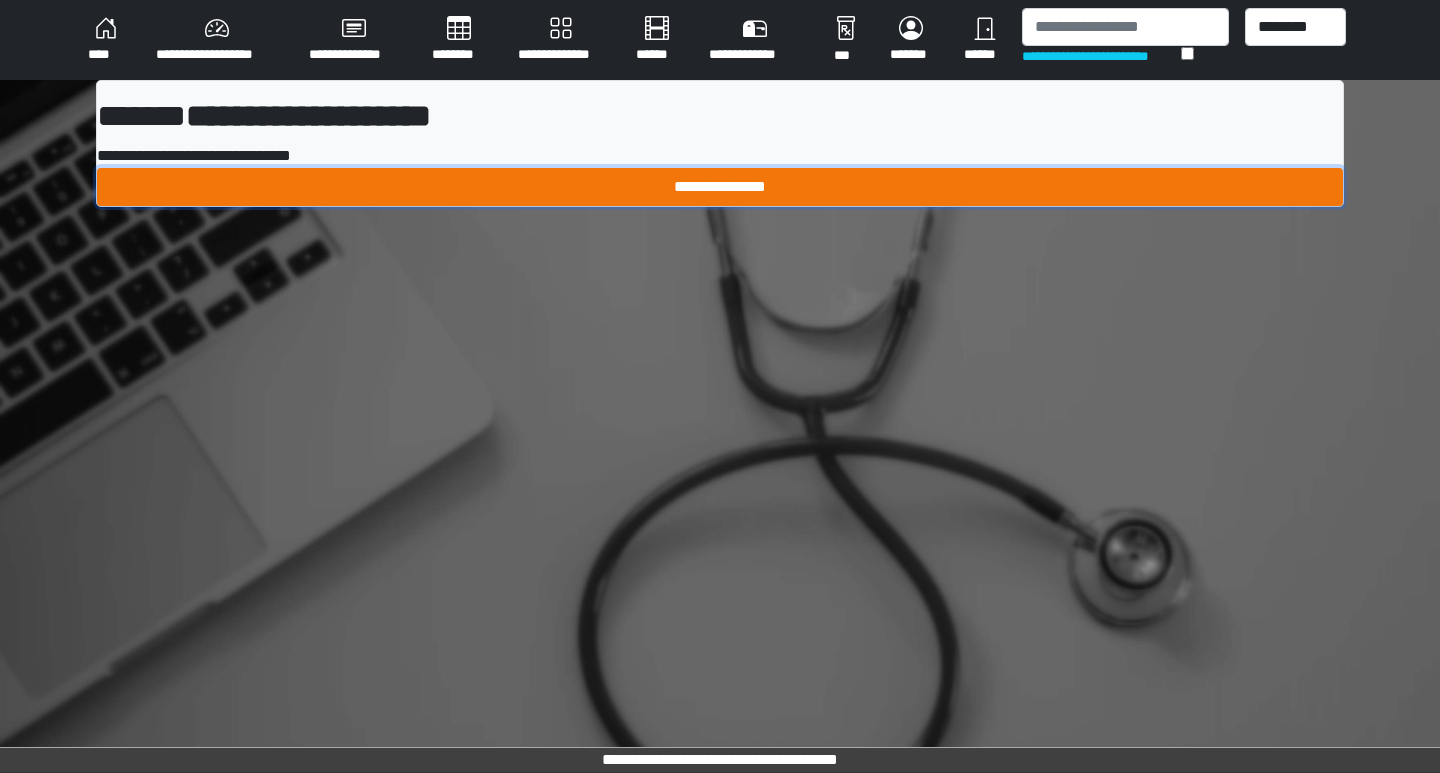 click on "**********" at bounding box center [720, 187] 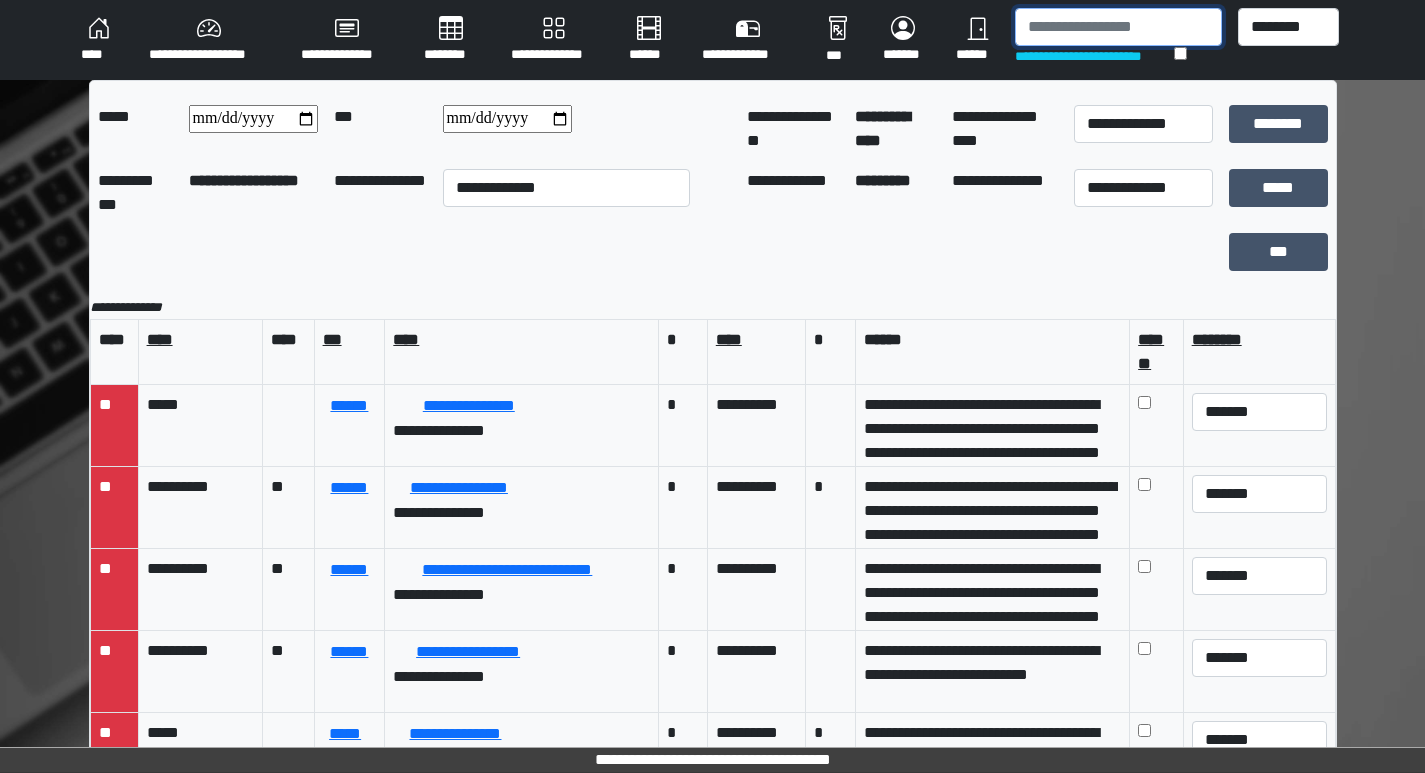 click at bounding box center [1118, 27] 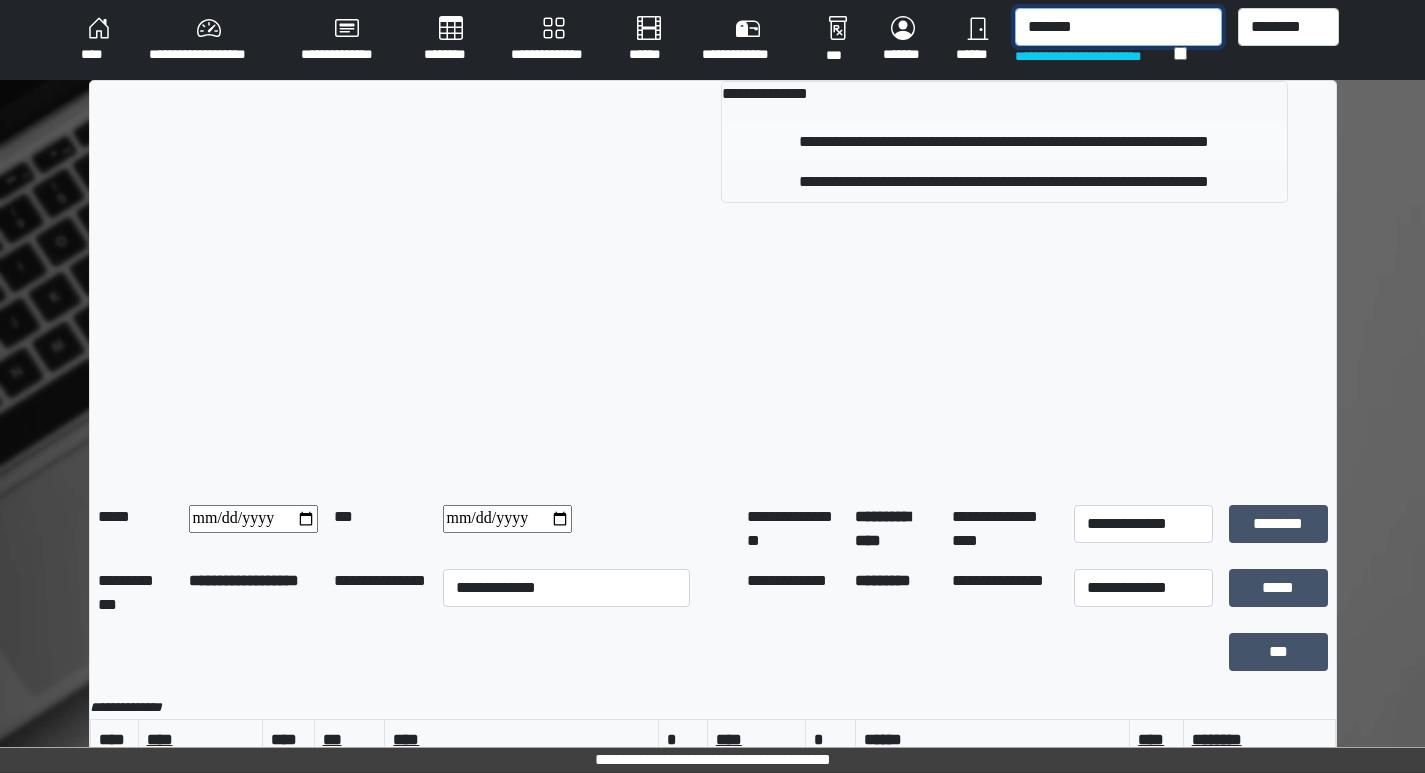 type on "*******" 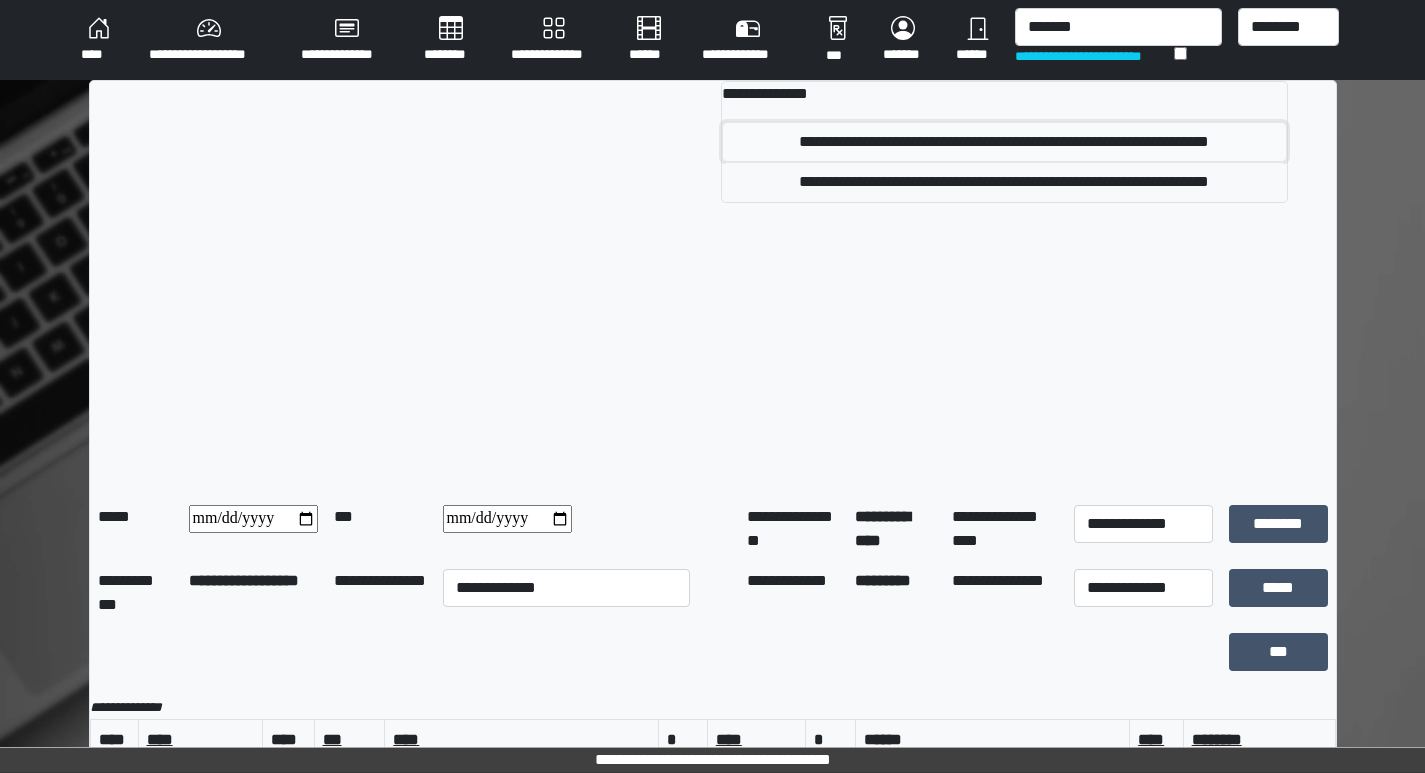 click on "**********" at bounding box center [1004, 142] 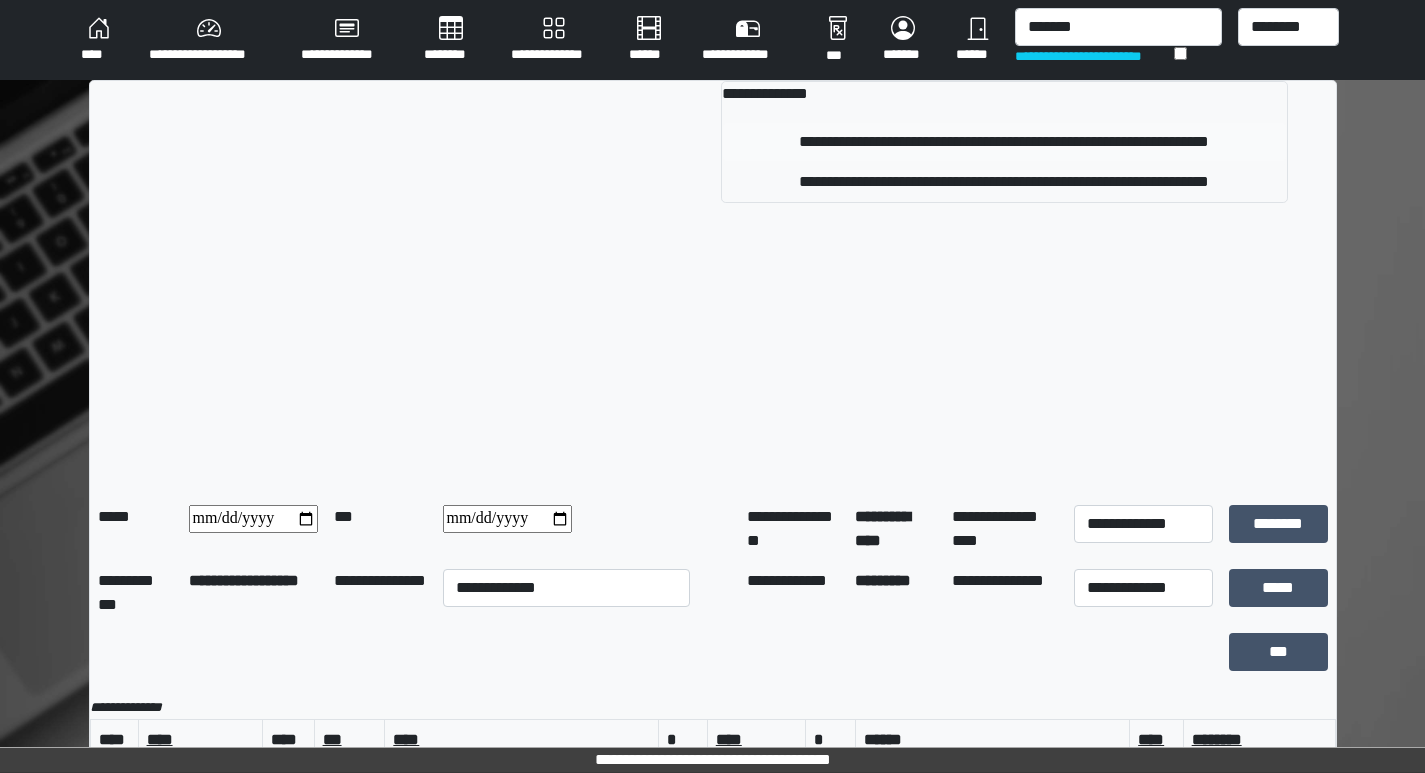 type 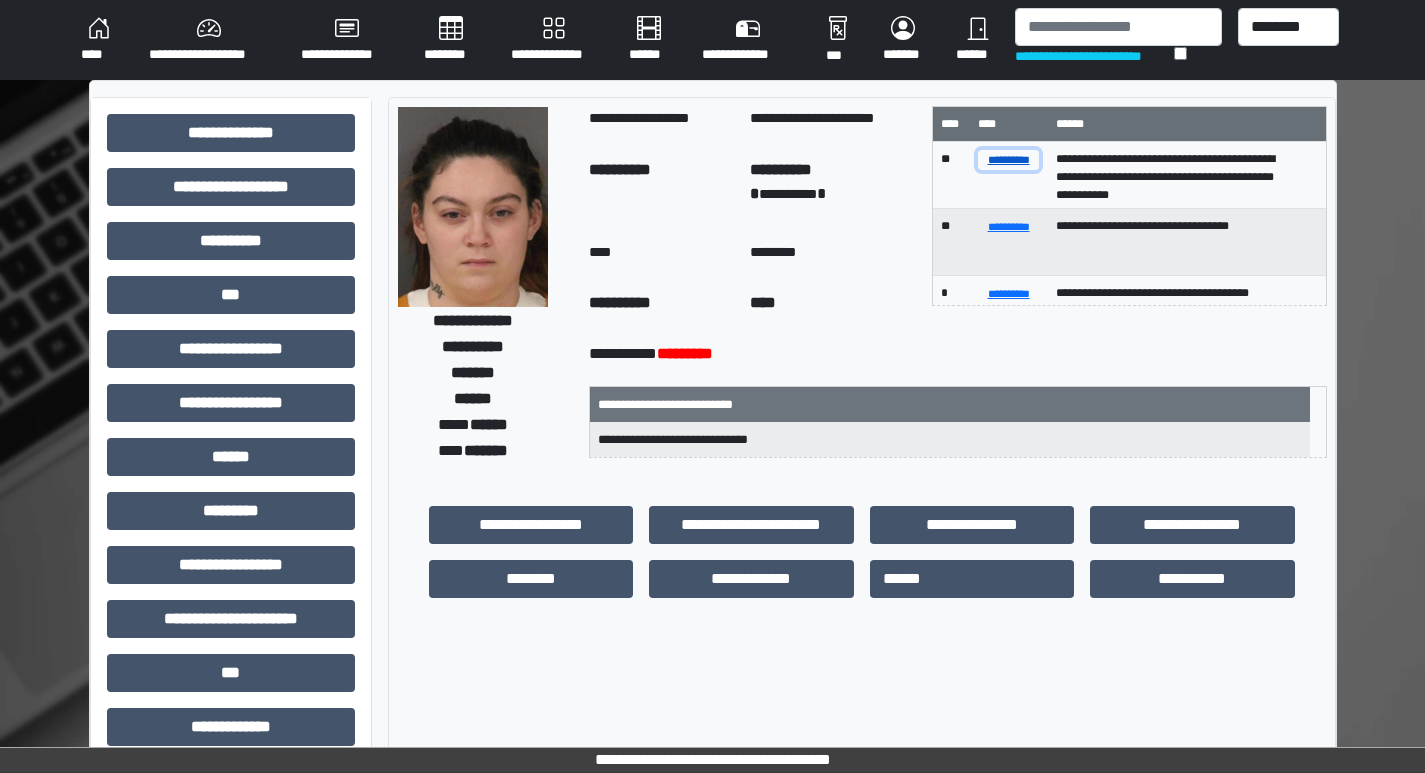 click on "**********" at bounding box center (1008, 159) 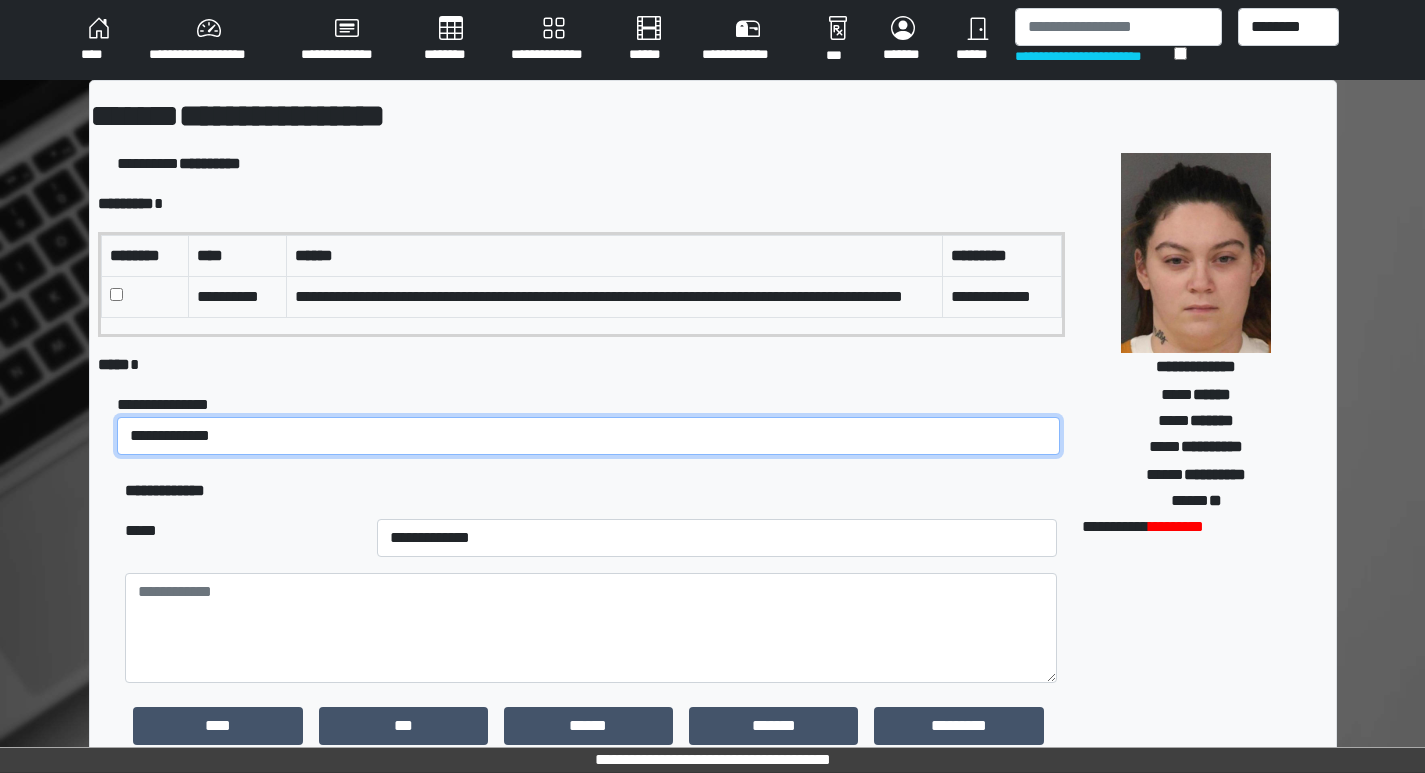click on "**********" at bounding box center (588, 436) 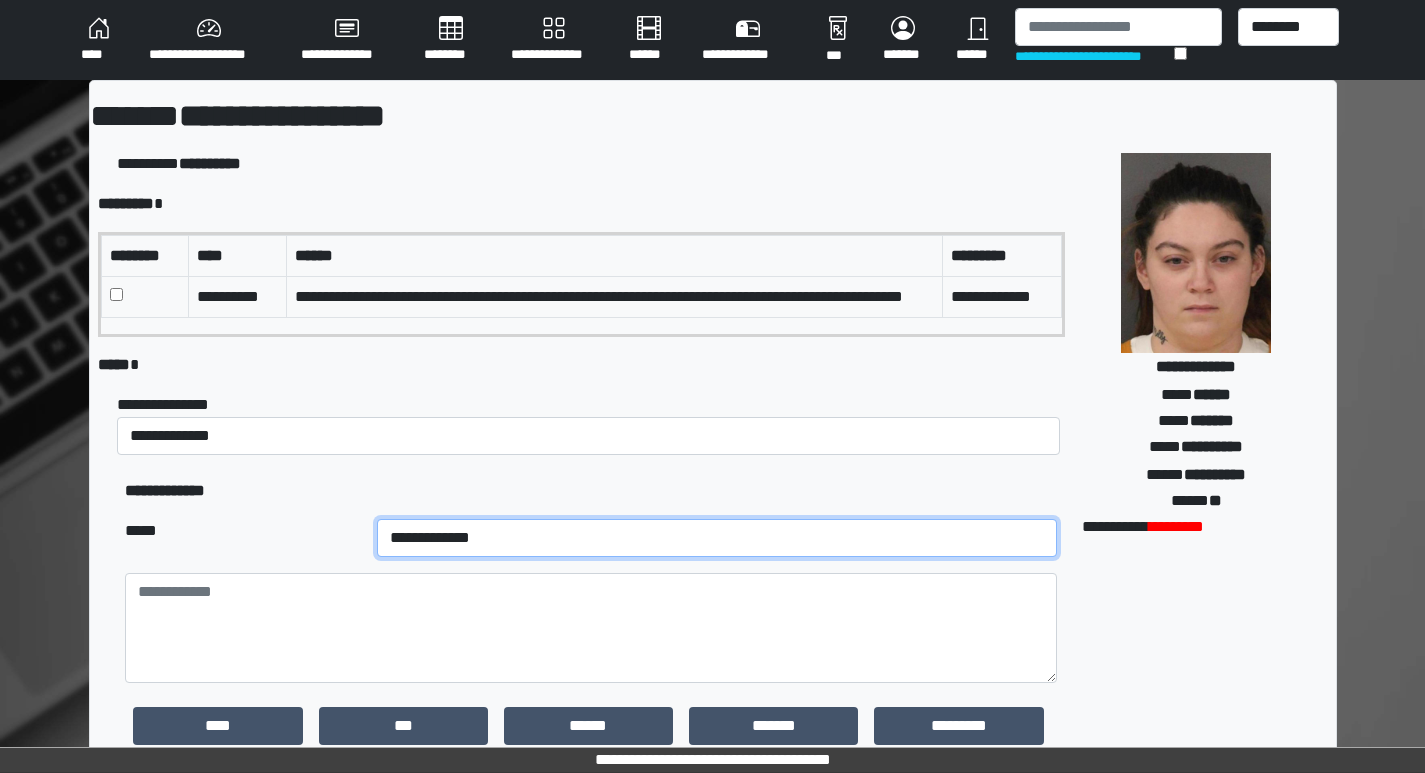 click on "**********" at bounding box center [717, 538] 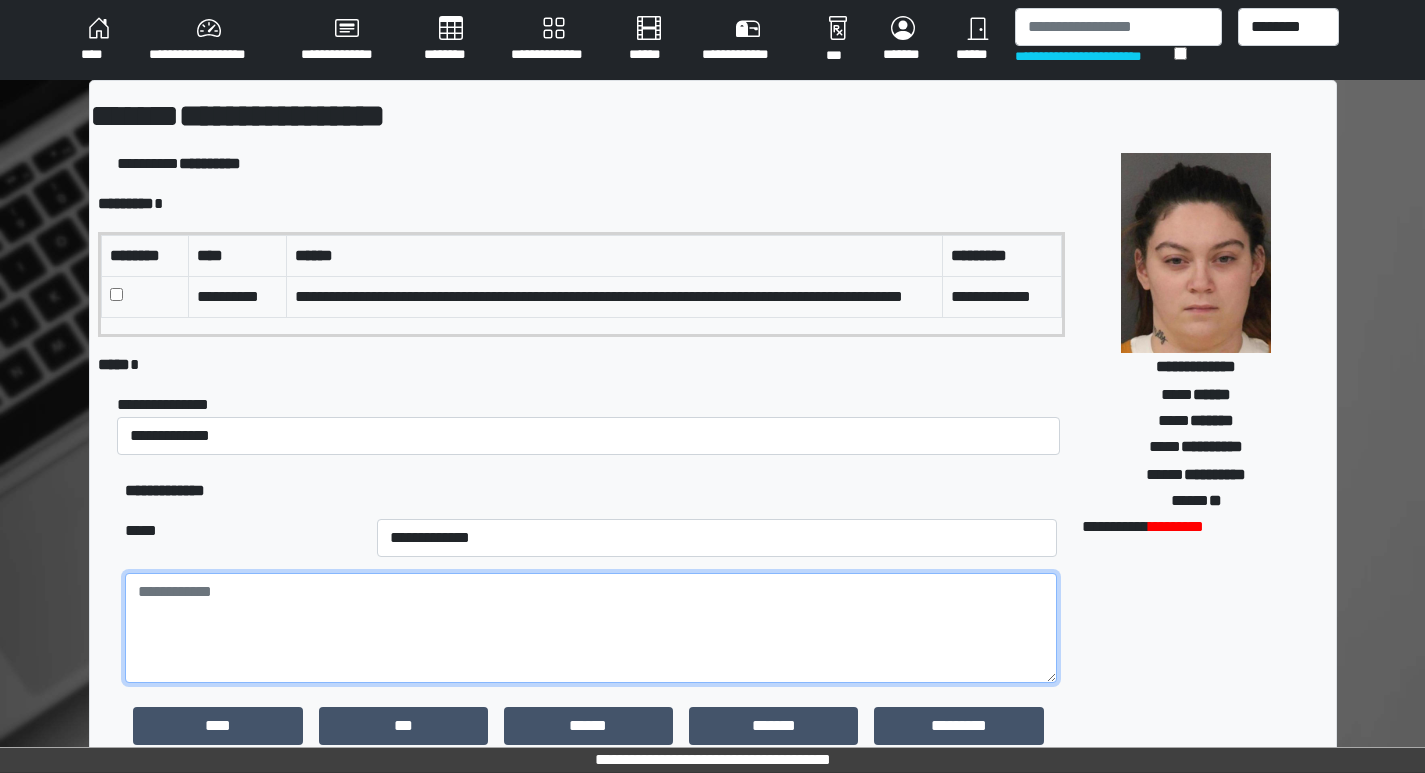 click at bounding box center (590, 628) 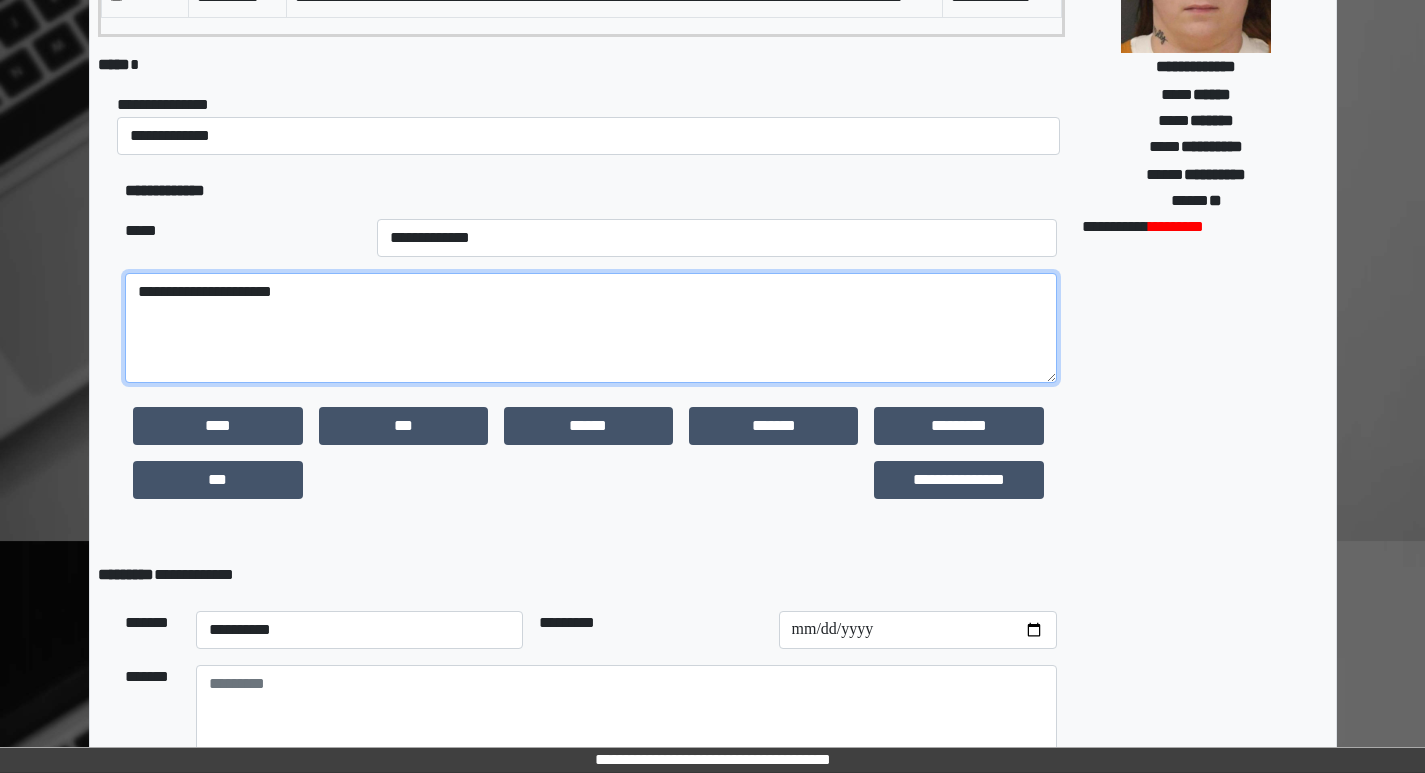 scroll, scrollTop: 461, scrollLeft: 0, axis: vertical 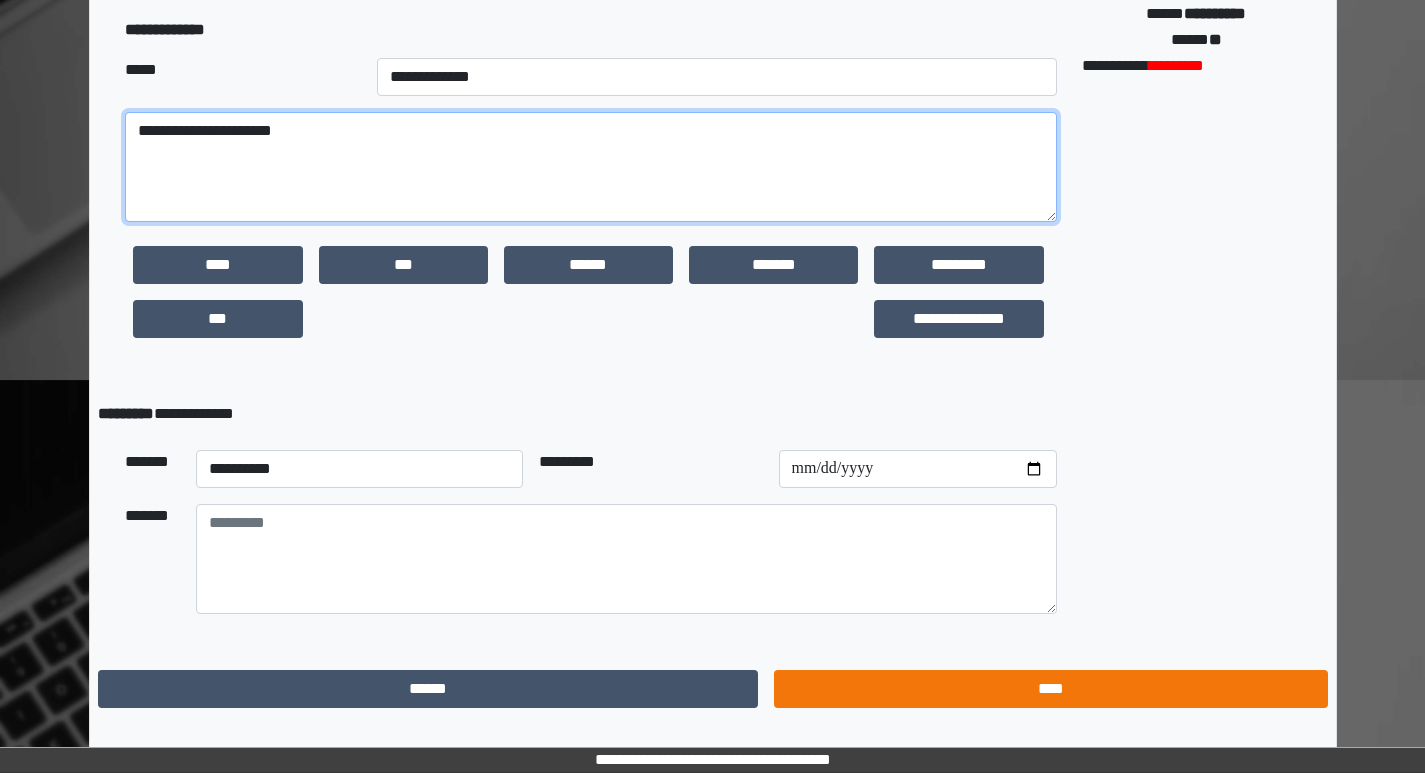 type on "**********" 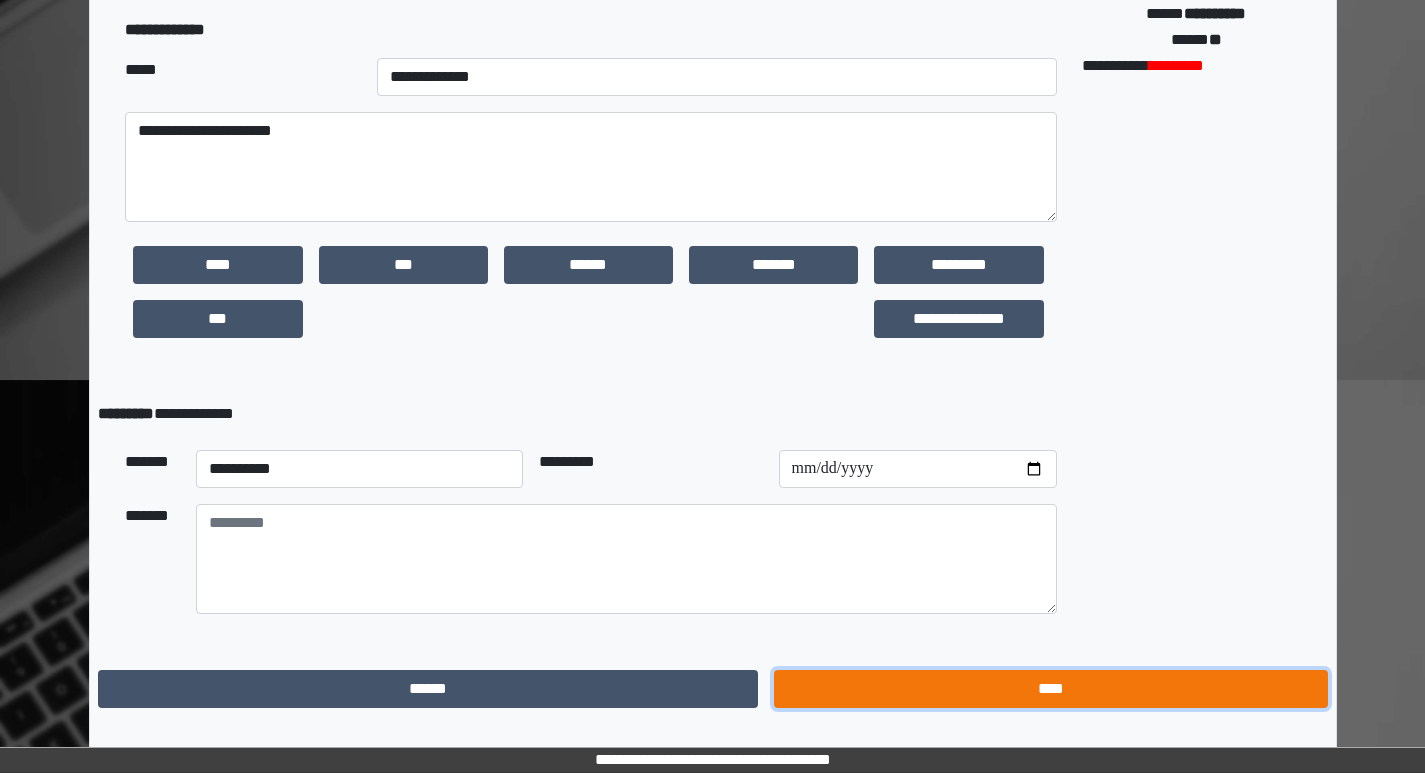 click on "****" at bounding box center [1050, 689] 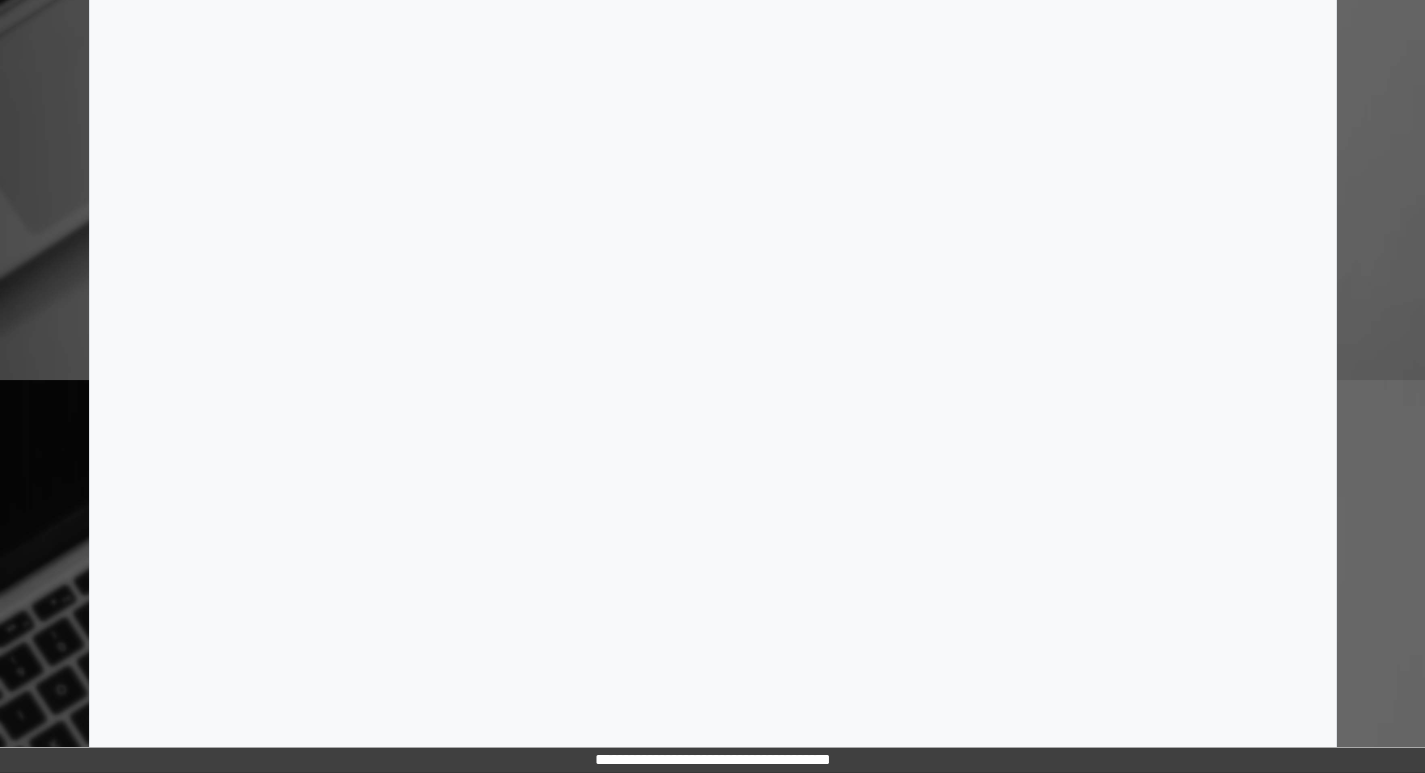 scroll, scrollTop: 0, scrollLeft: 0, axis: both 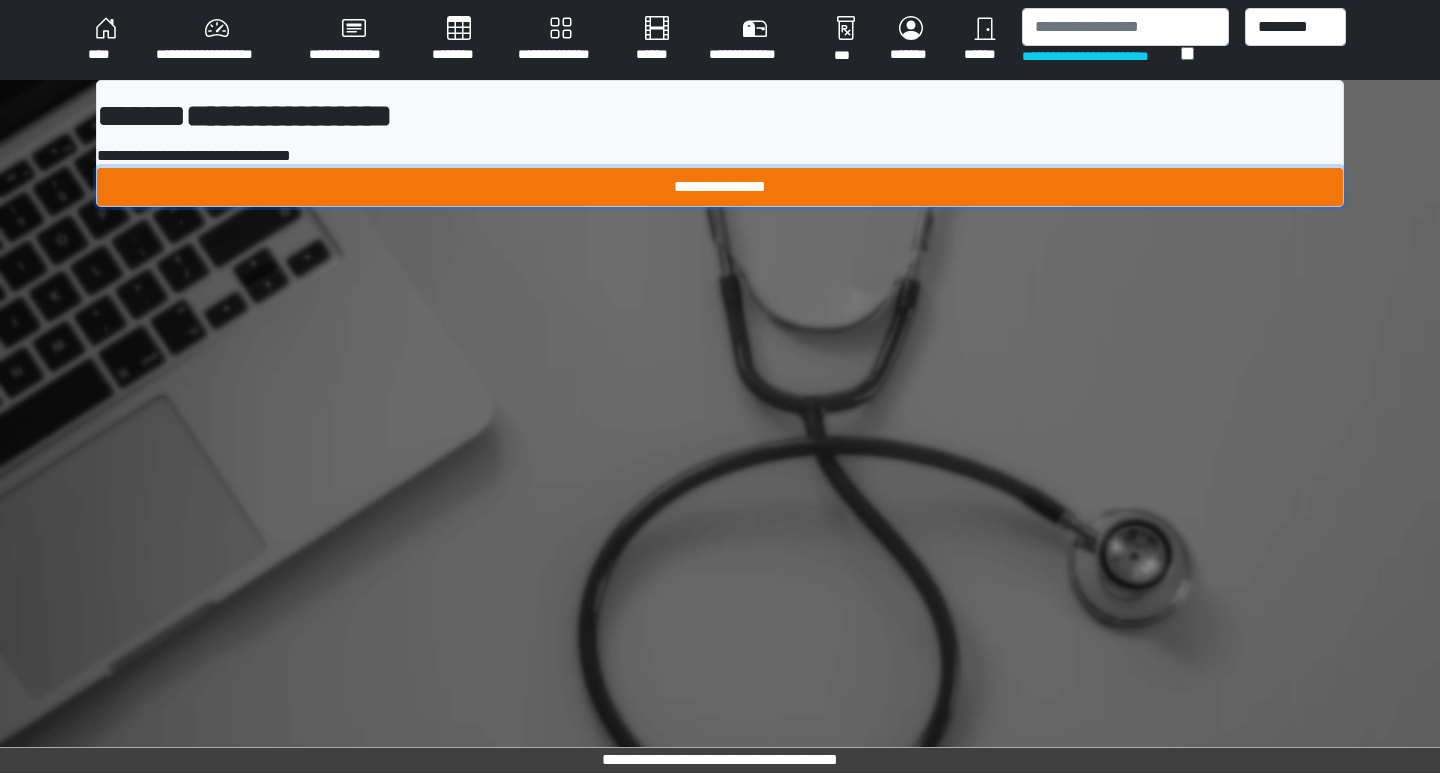 click on "**********" at bounding box center [720, 187] 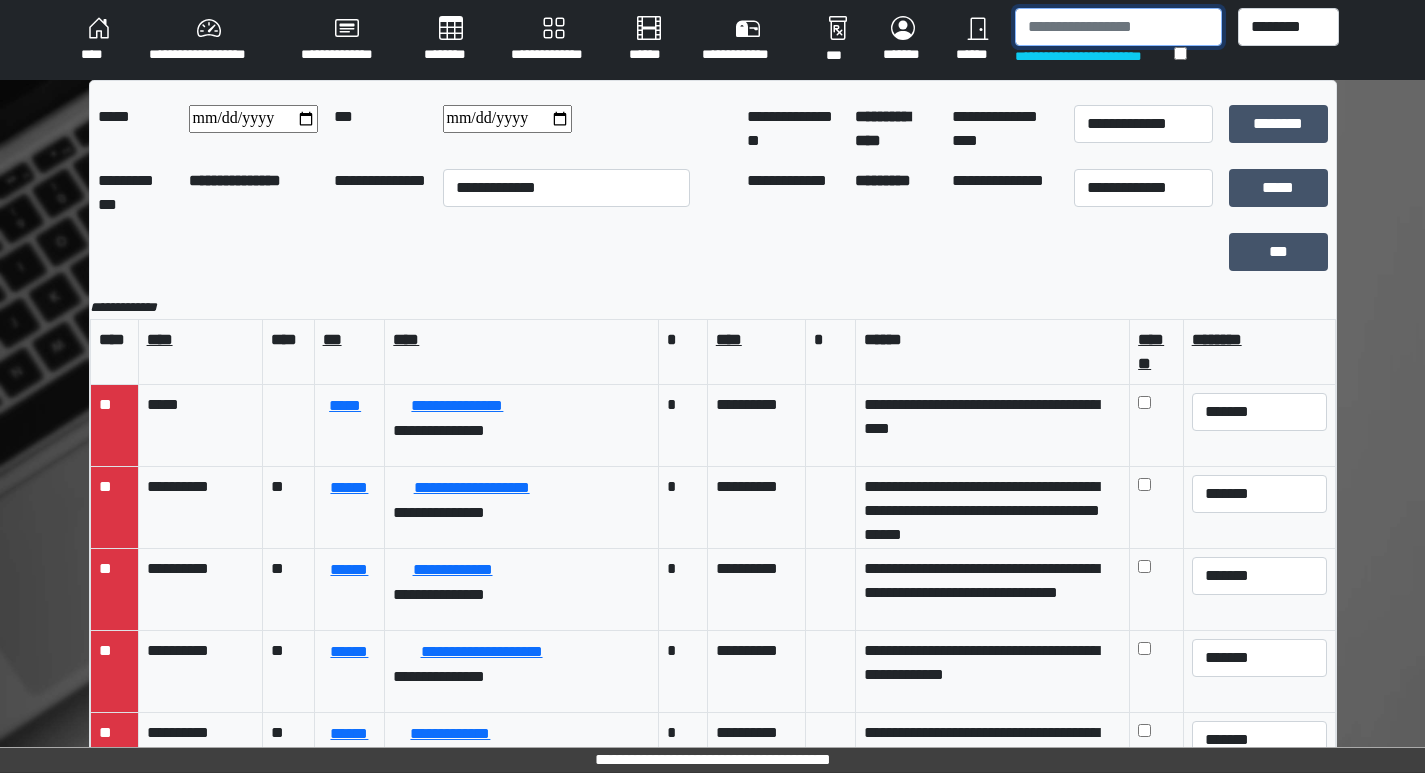 click at bounding box center (1118, 27) 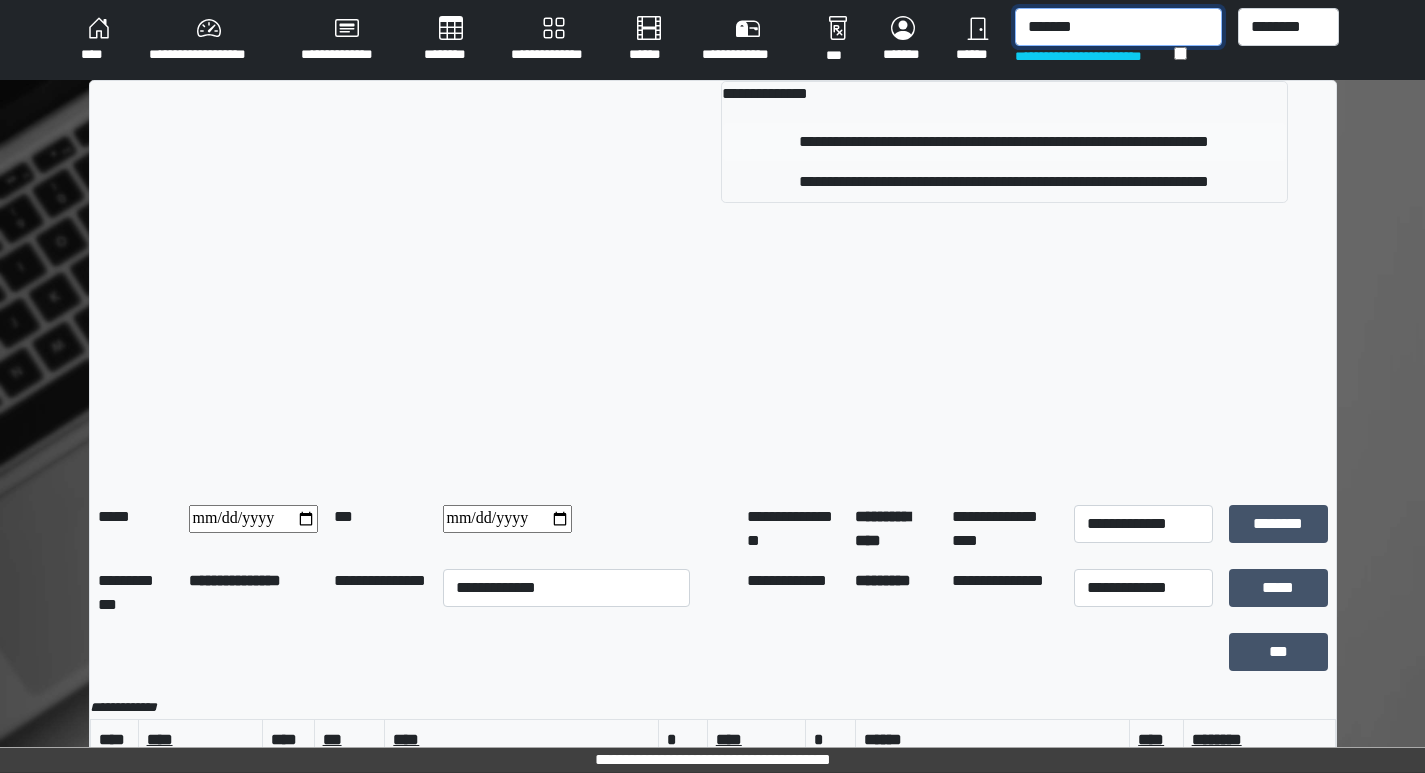 type on "*******" 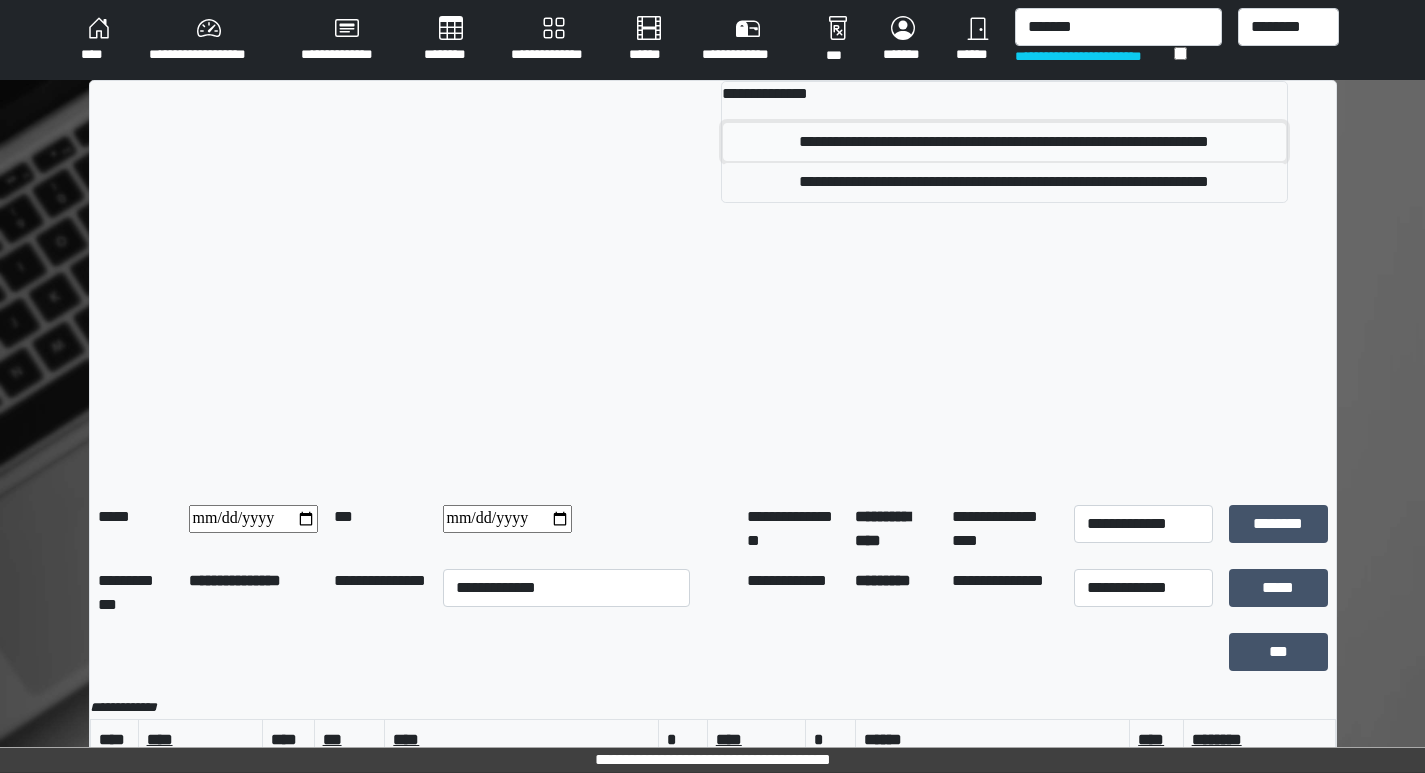 click on "**********" at bounding box center (1004, 142) 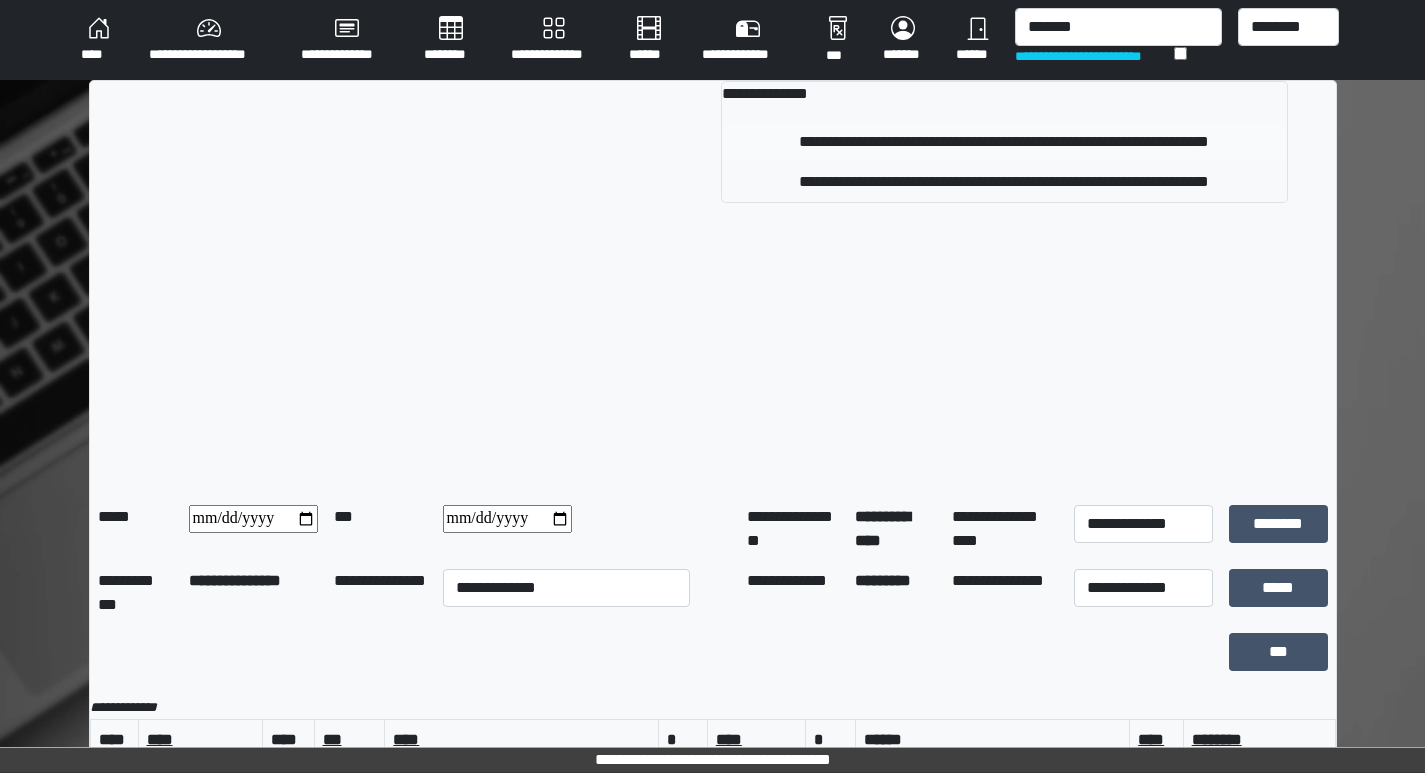 type 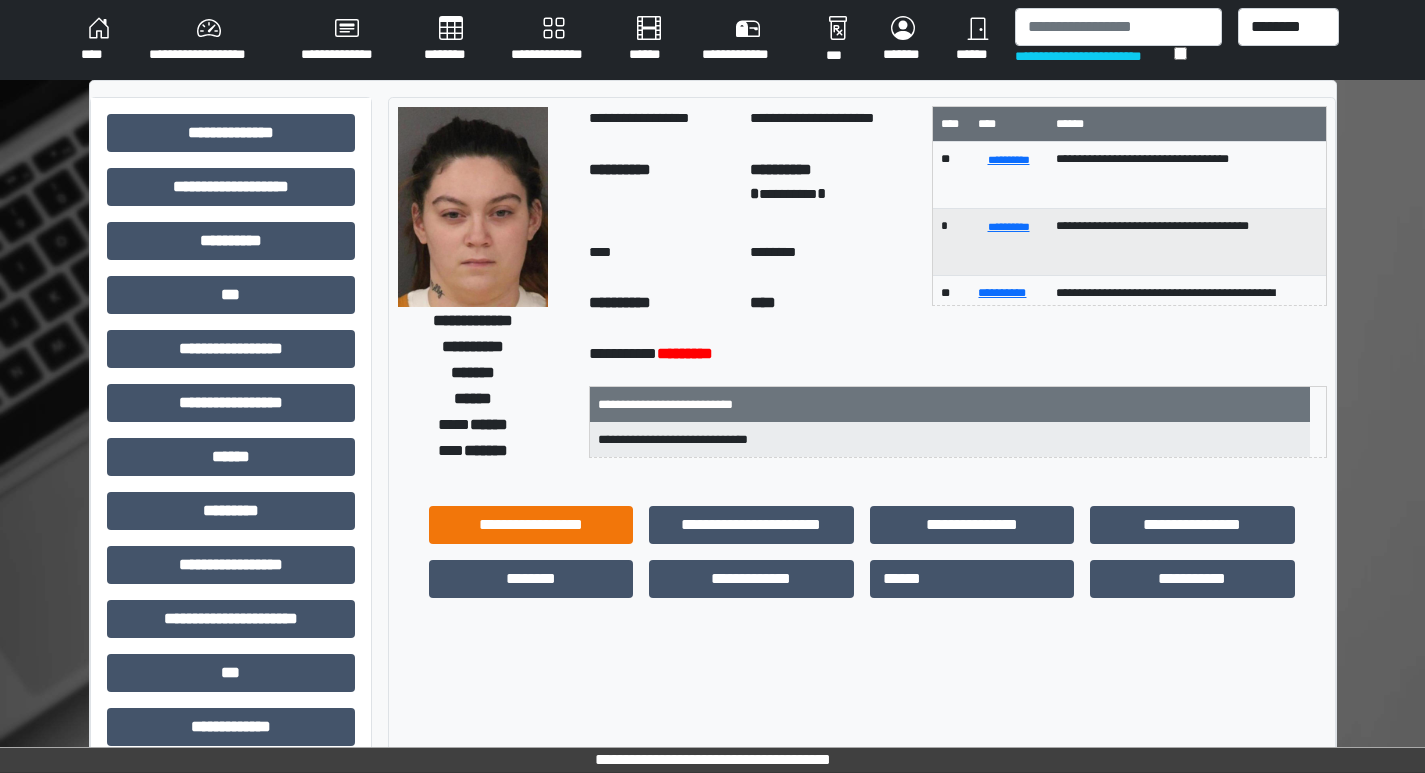click on "**********" at bounding box center (531, 525) 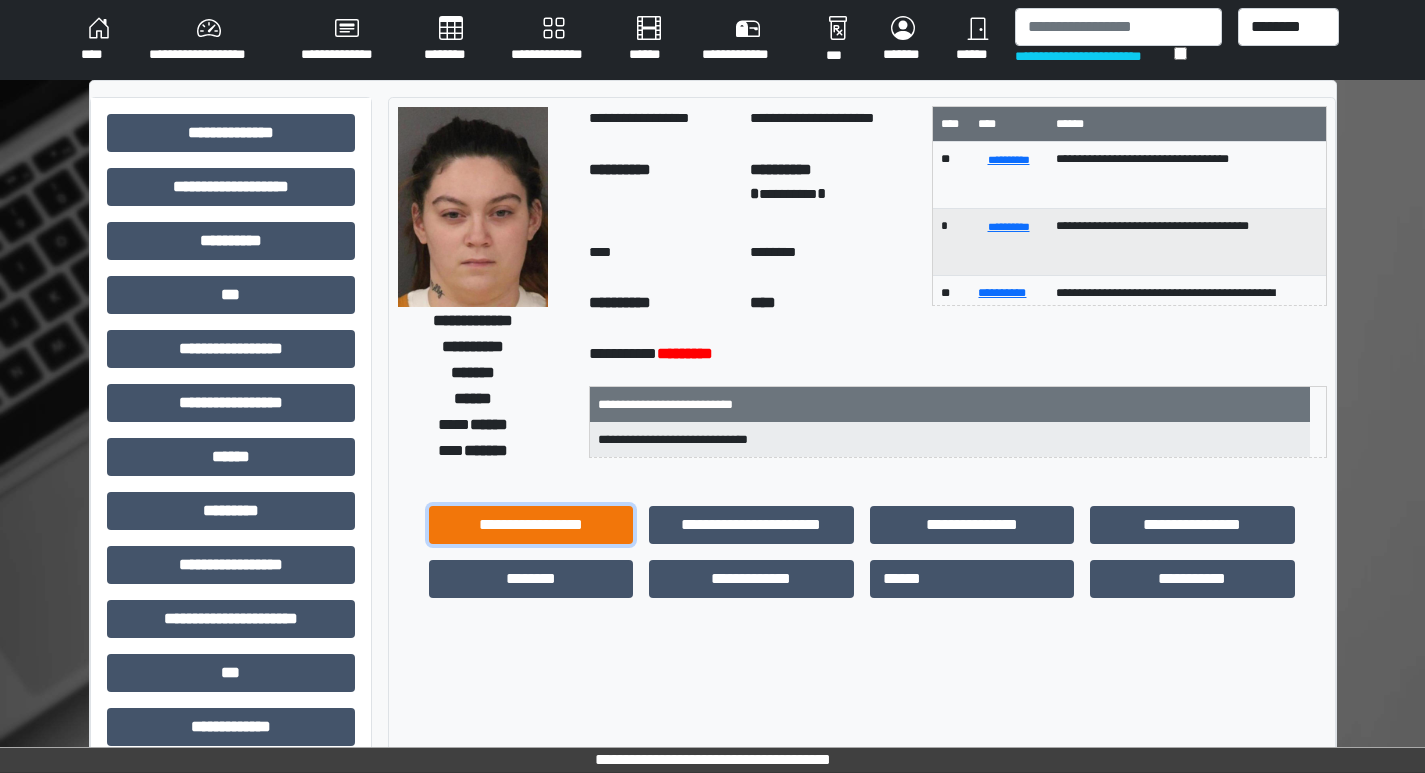 click on "**********" at bounding box center (531, 525) 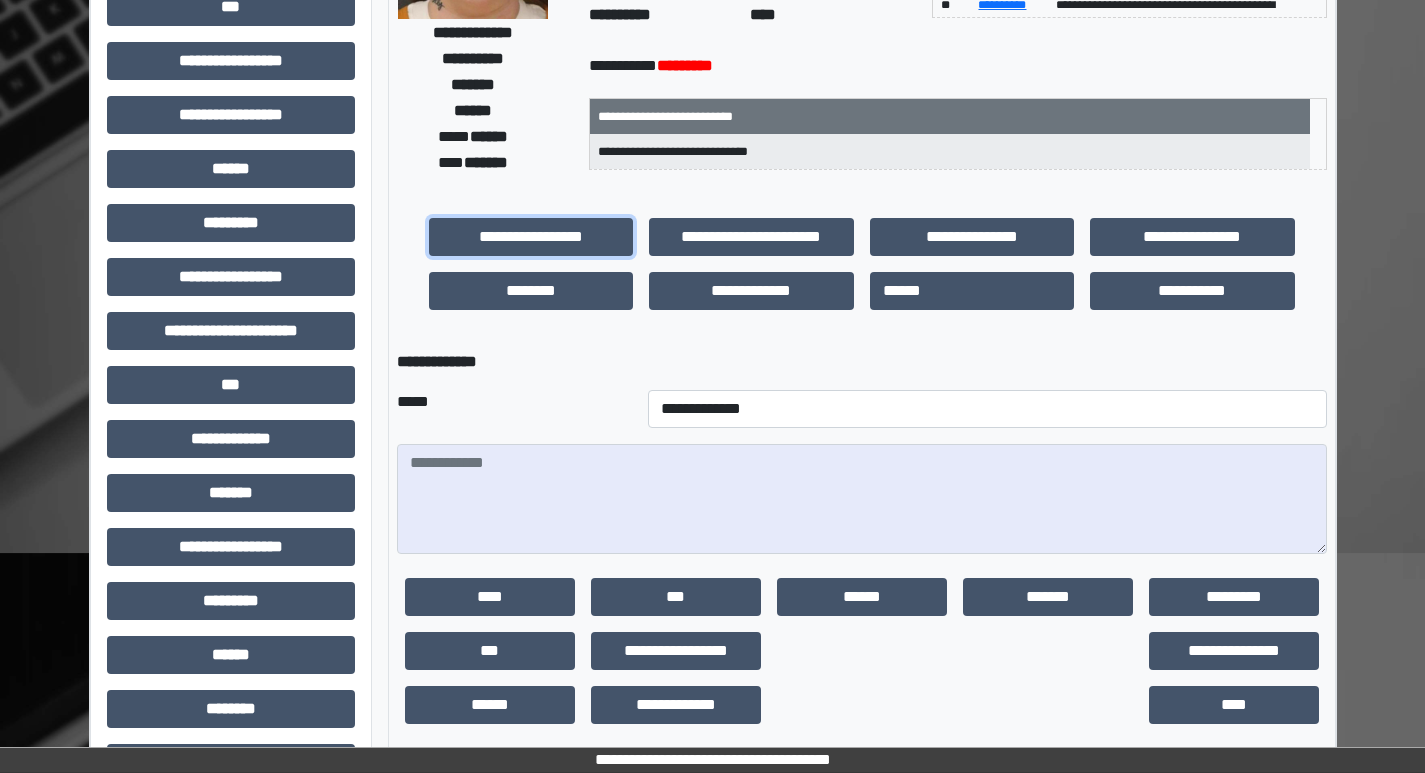 scroll, scrollTop: 300, scrollLeft: 0, axis: vertical 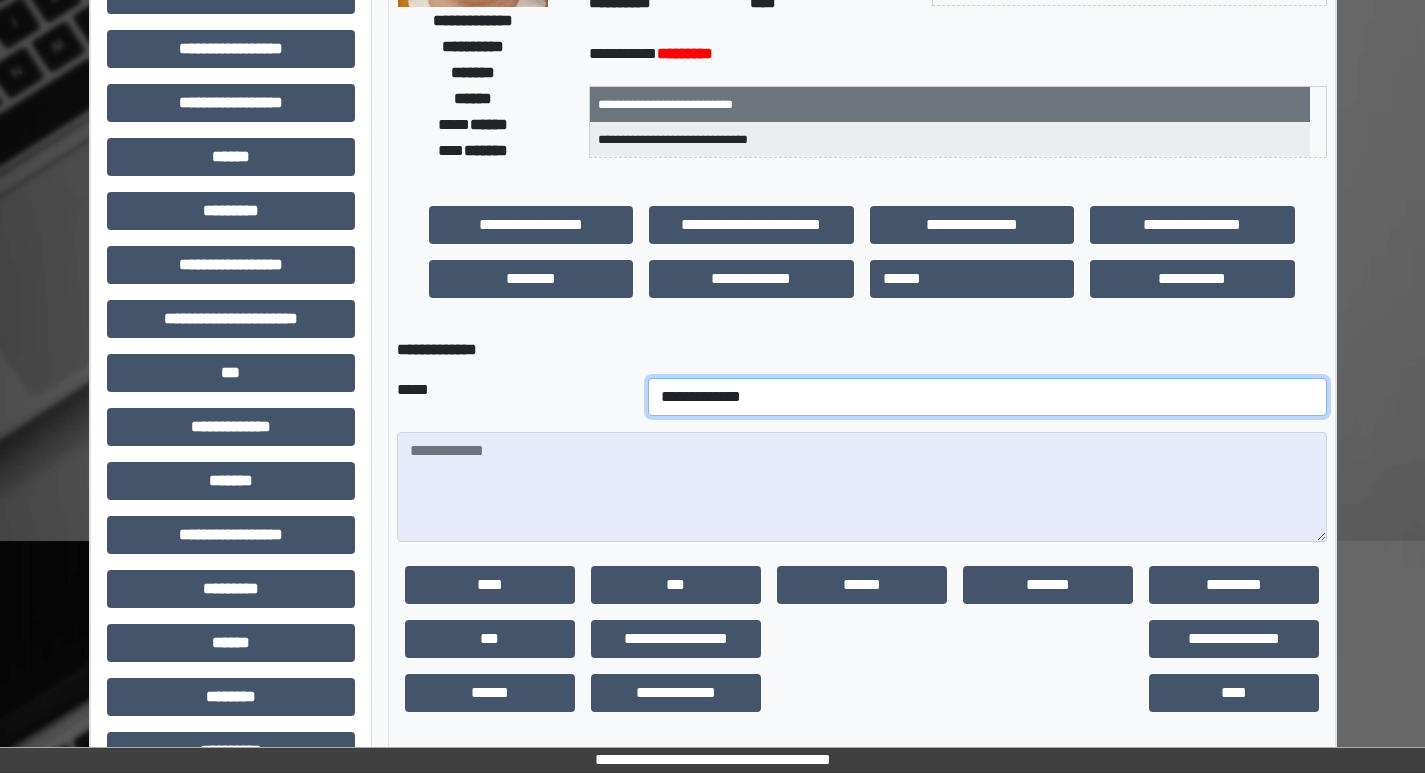 click on "**********" at bounding box center [987, 397] 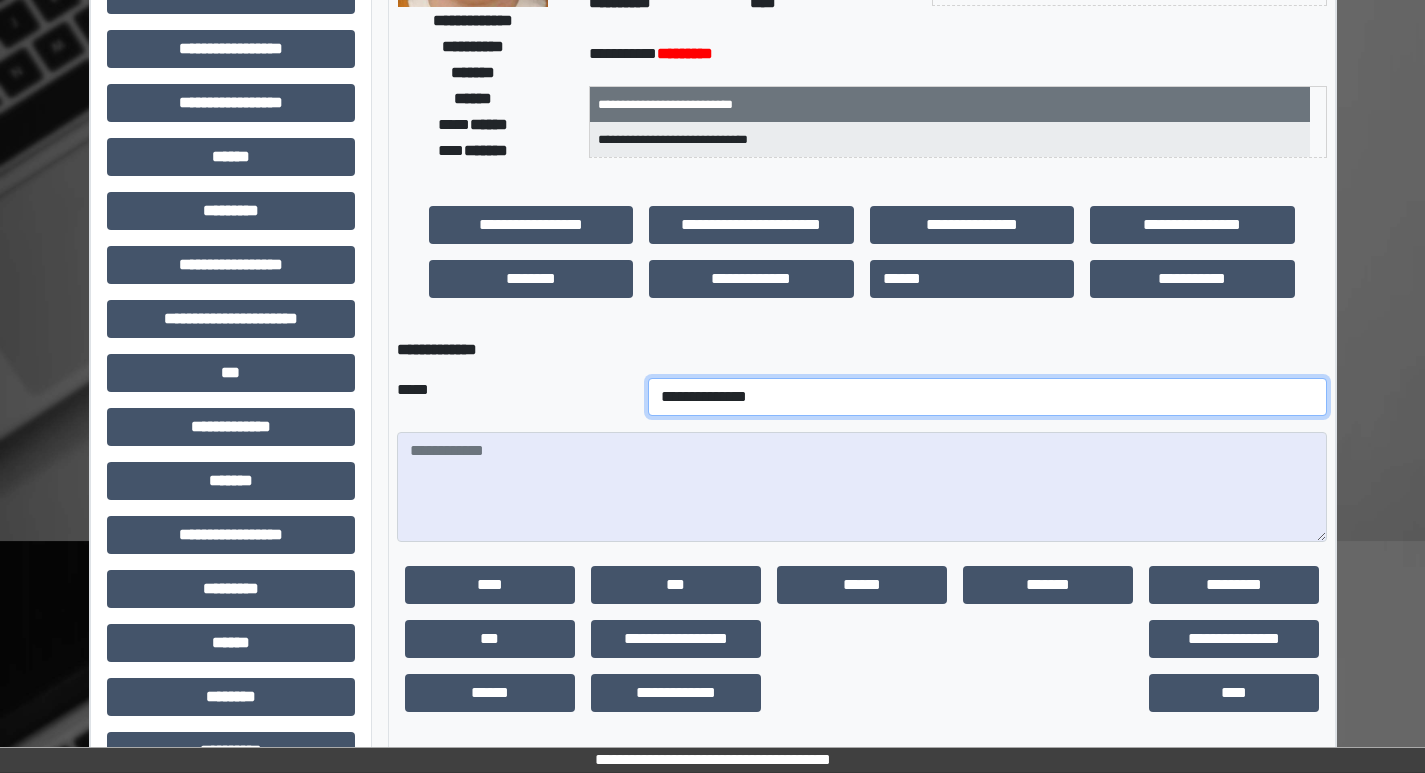 click on "**********" at bounding box center (987, 397) 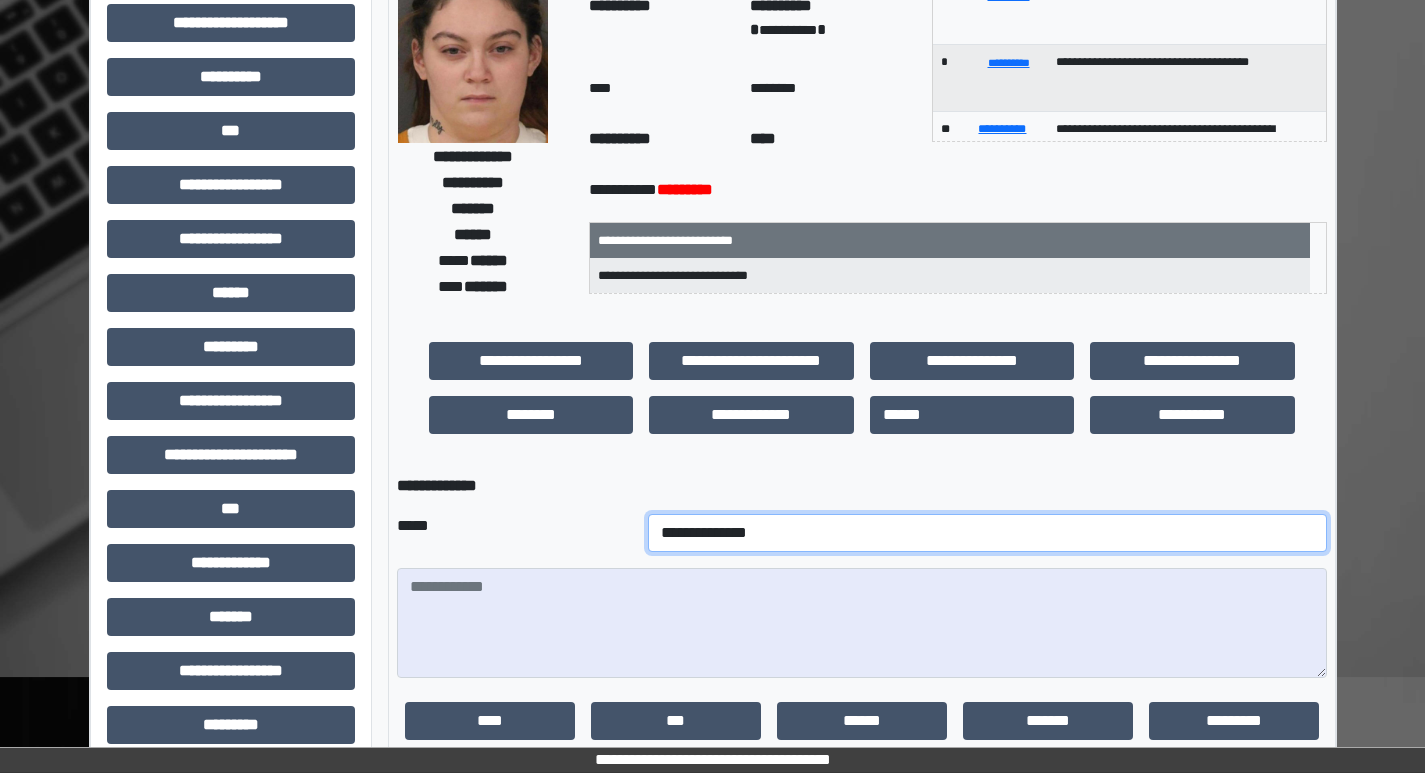 scroll, scrollTop: 200, scrollLeft: 0, axis: vertical 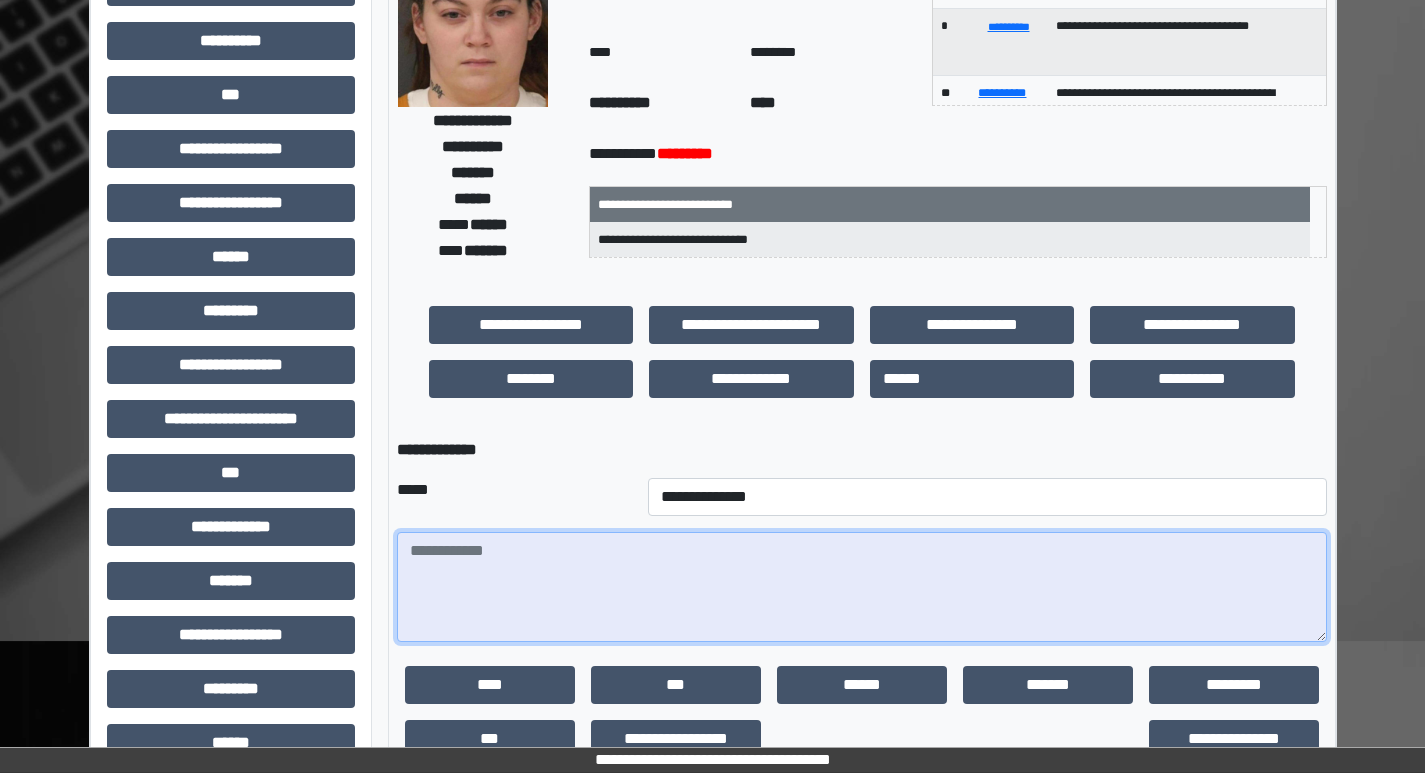 click at bounding box center [862, 587] 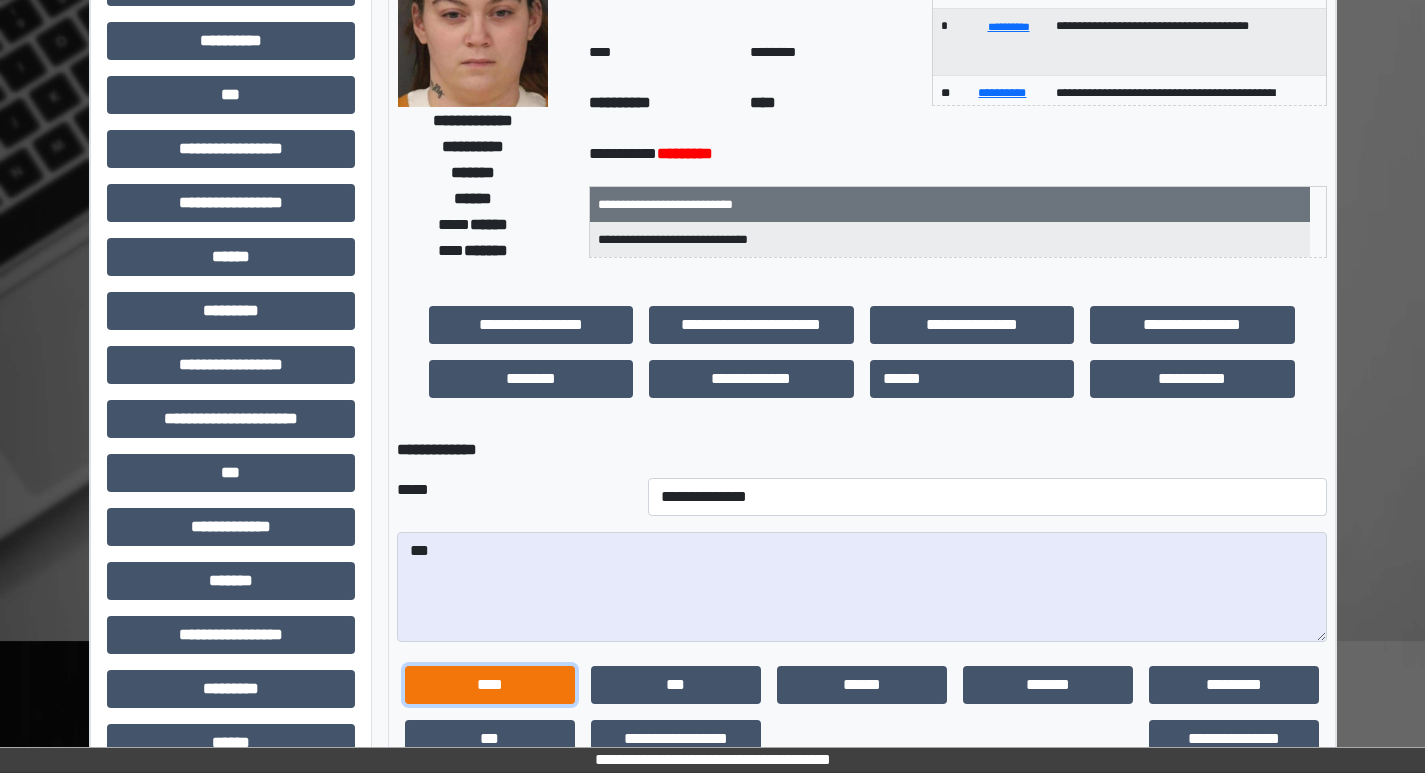 click on "****" at bounding box center (490, 685) 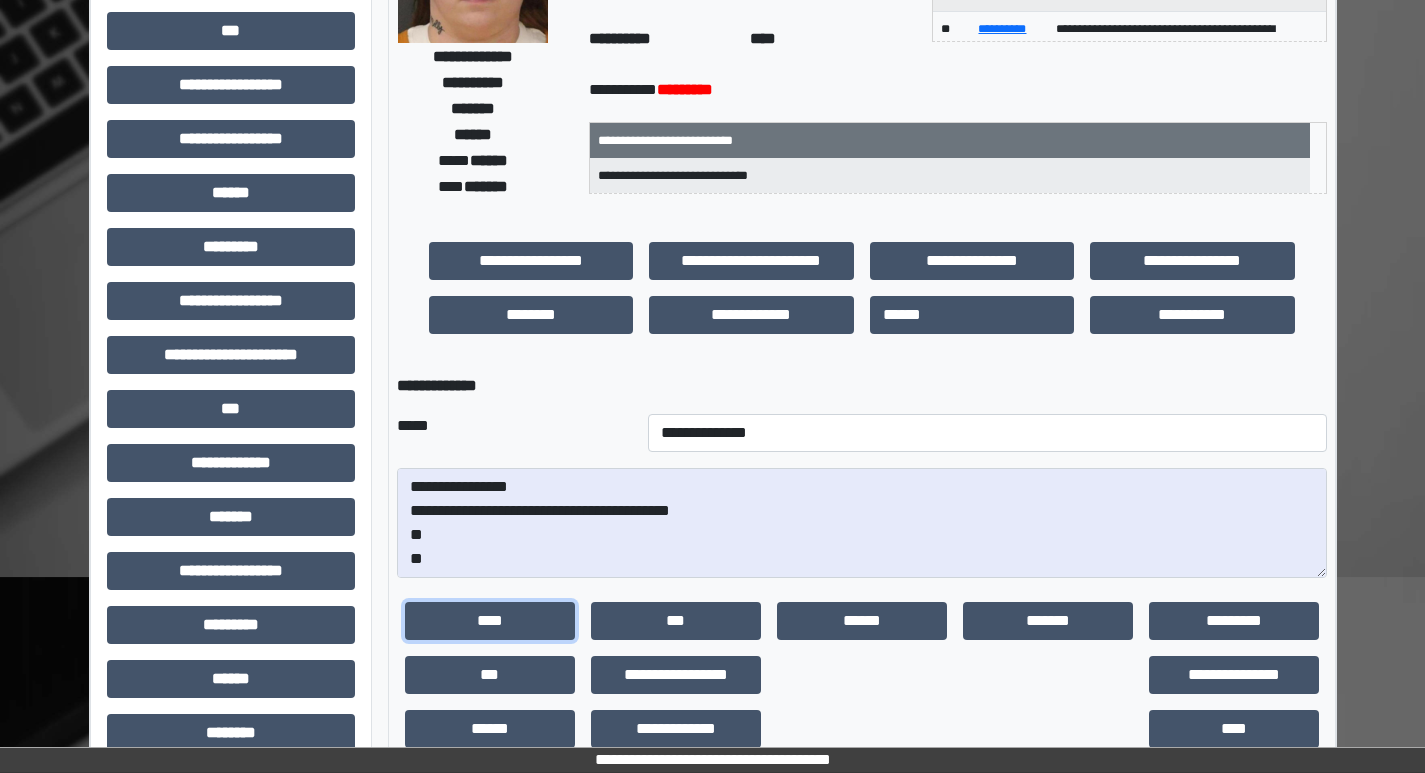 scroll, scrollTop: 400, scrollLeft: 0, axis: vertical 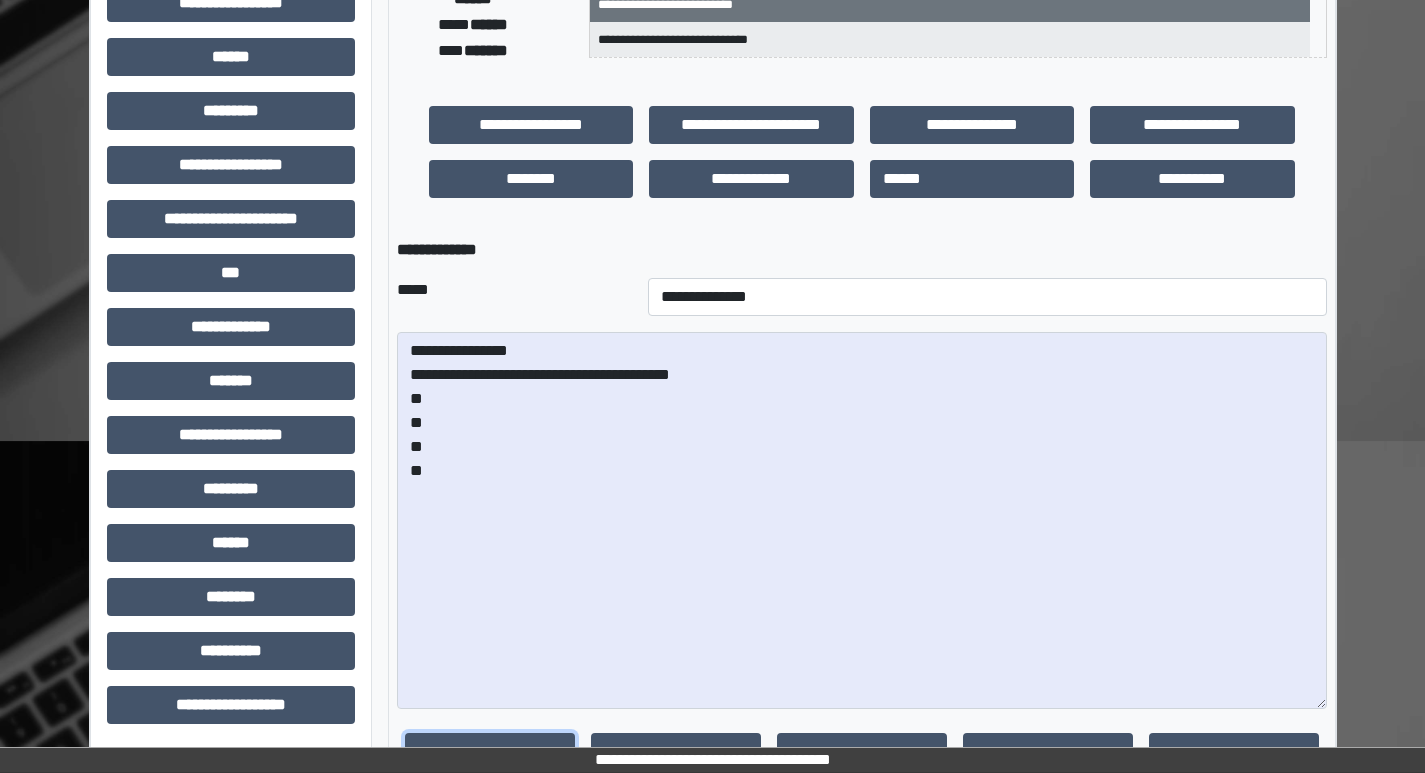 drag, startPoint x: 1320, startPoint y: 436, endPoint x: 1122, endPoint y: 605, distance: 260.3171 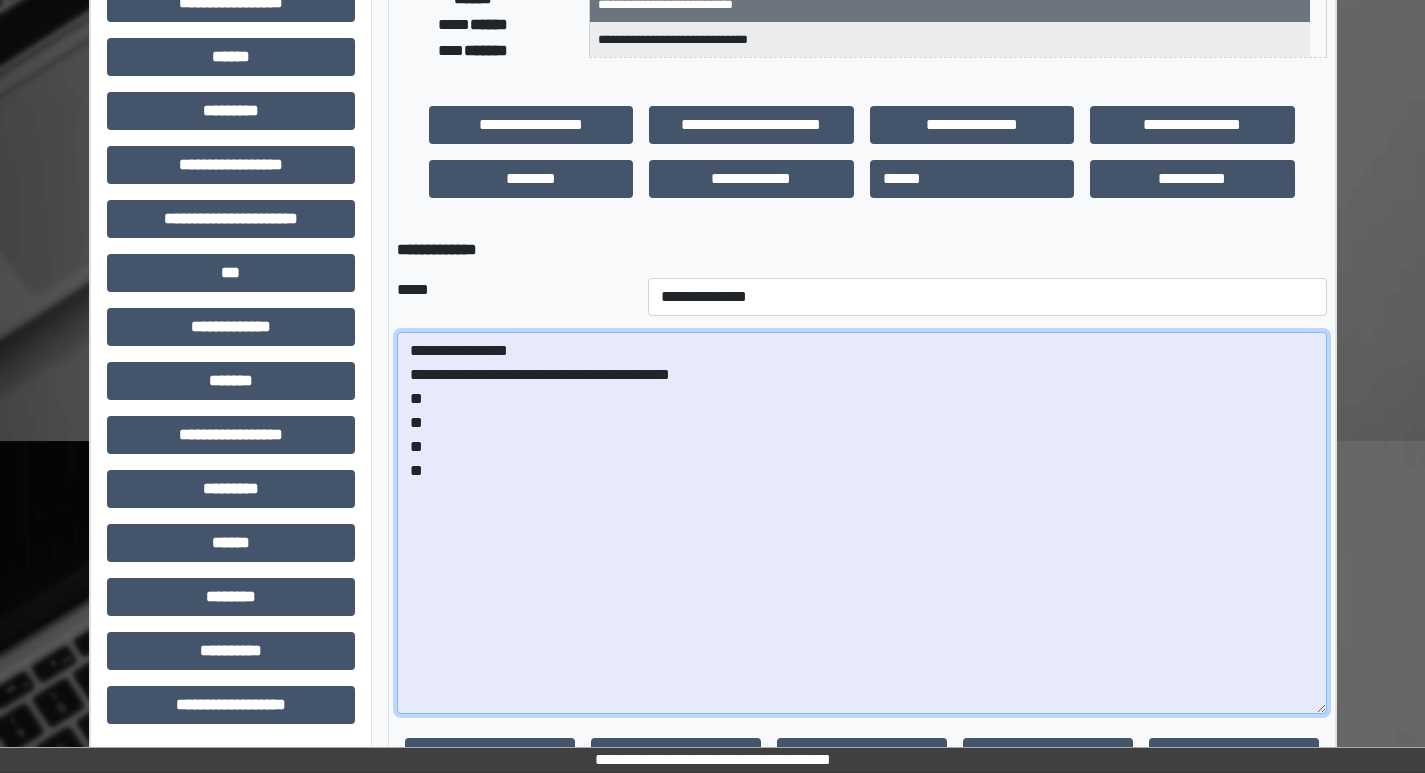 click on "**********" at bounding box center [862, 523] 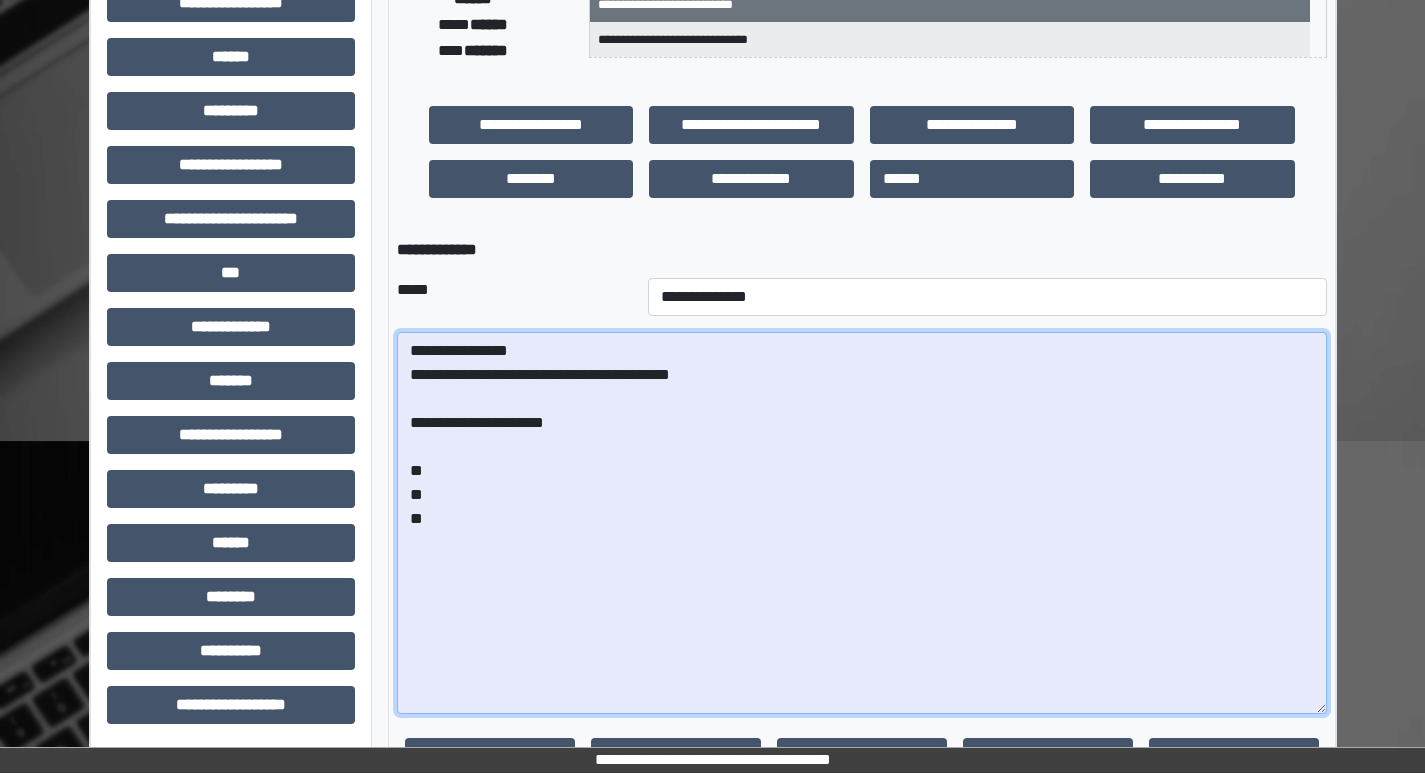 click on "**********" at bounding box center [862, 523] 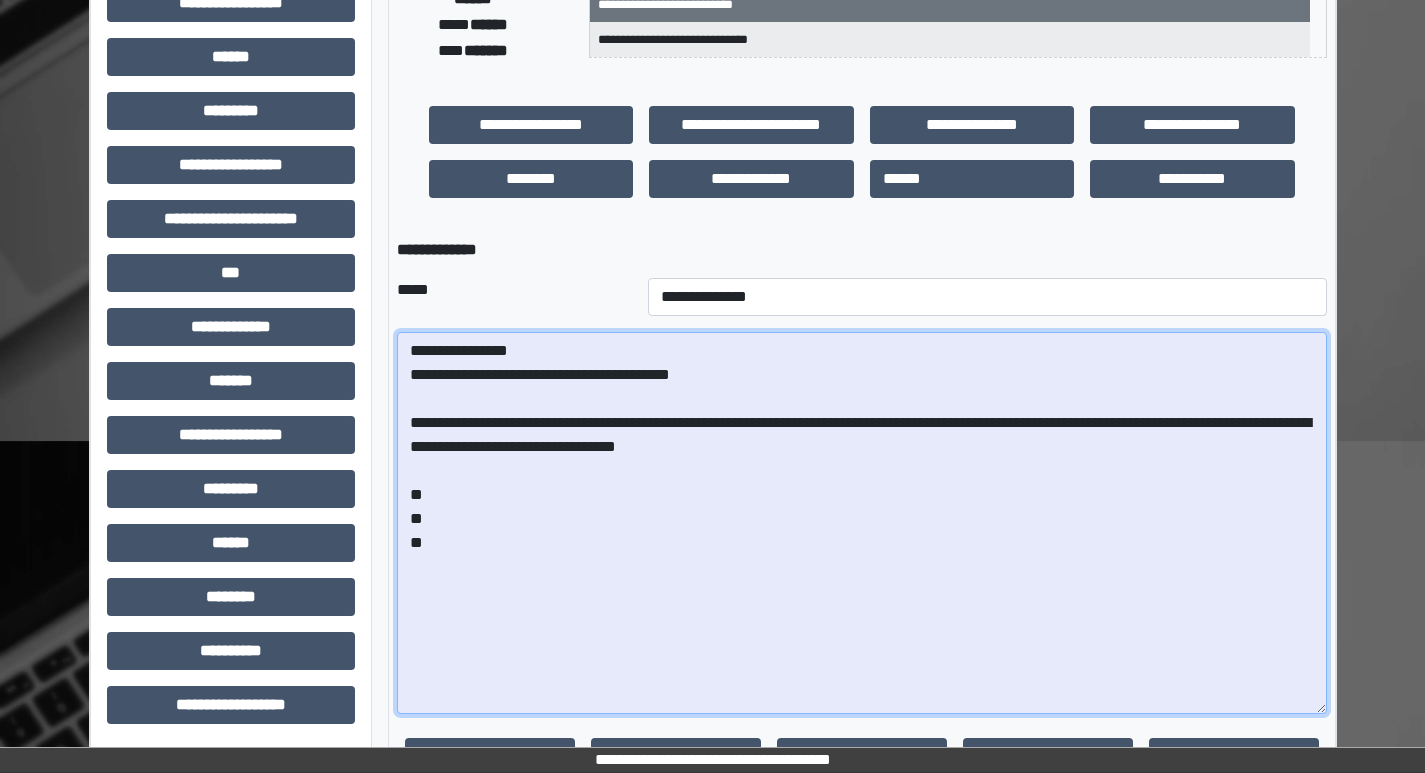 click on "**********" at bounding box center [862, 523] 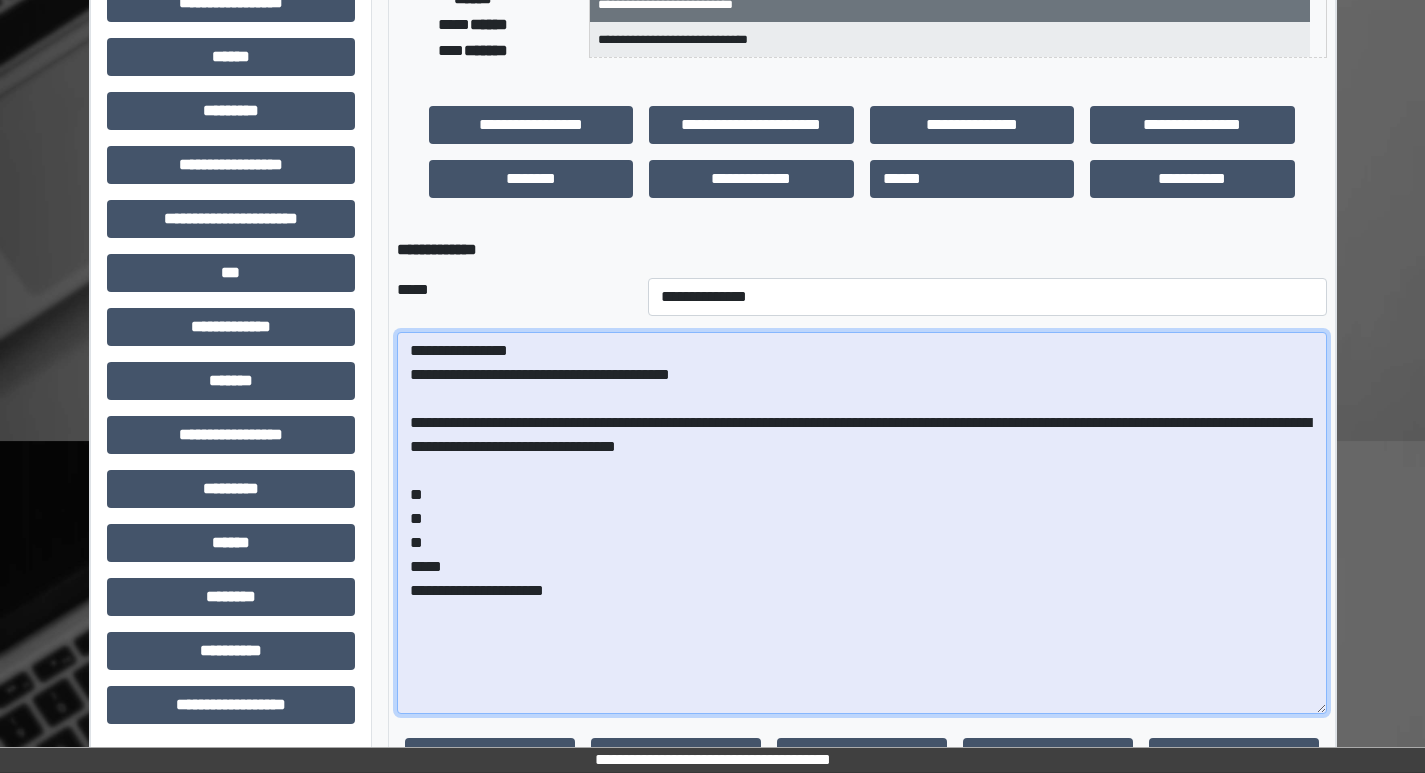 drag, startPoint x: 566, startPoint y: 602, endPoint x: 512, endPoint y: 601, distance: 54.00926 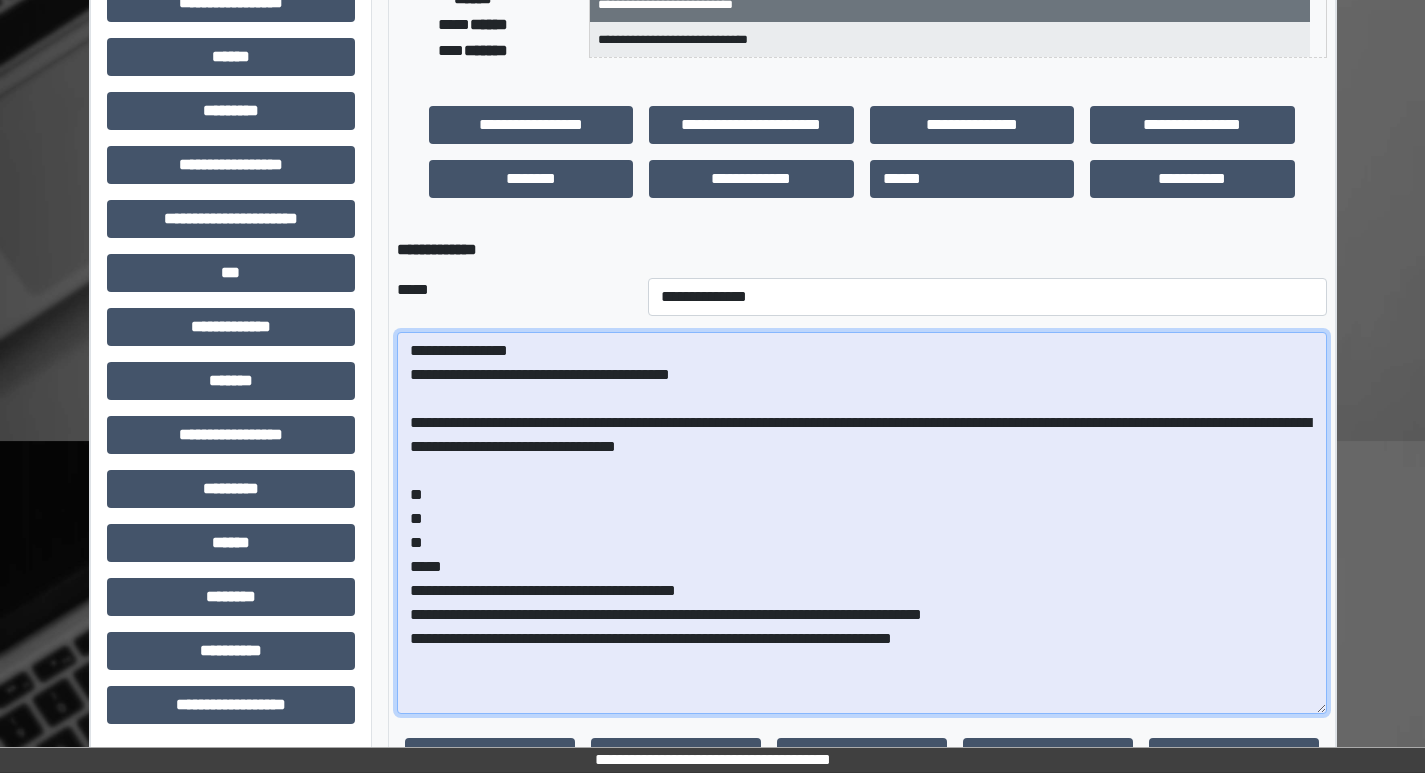 click on "**********" at bounding box center (862, 523) 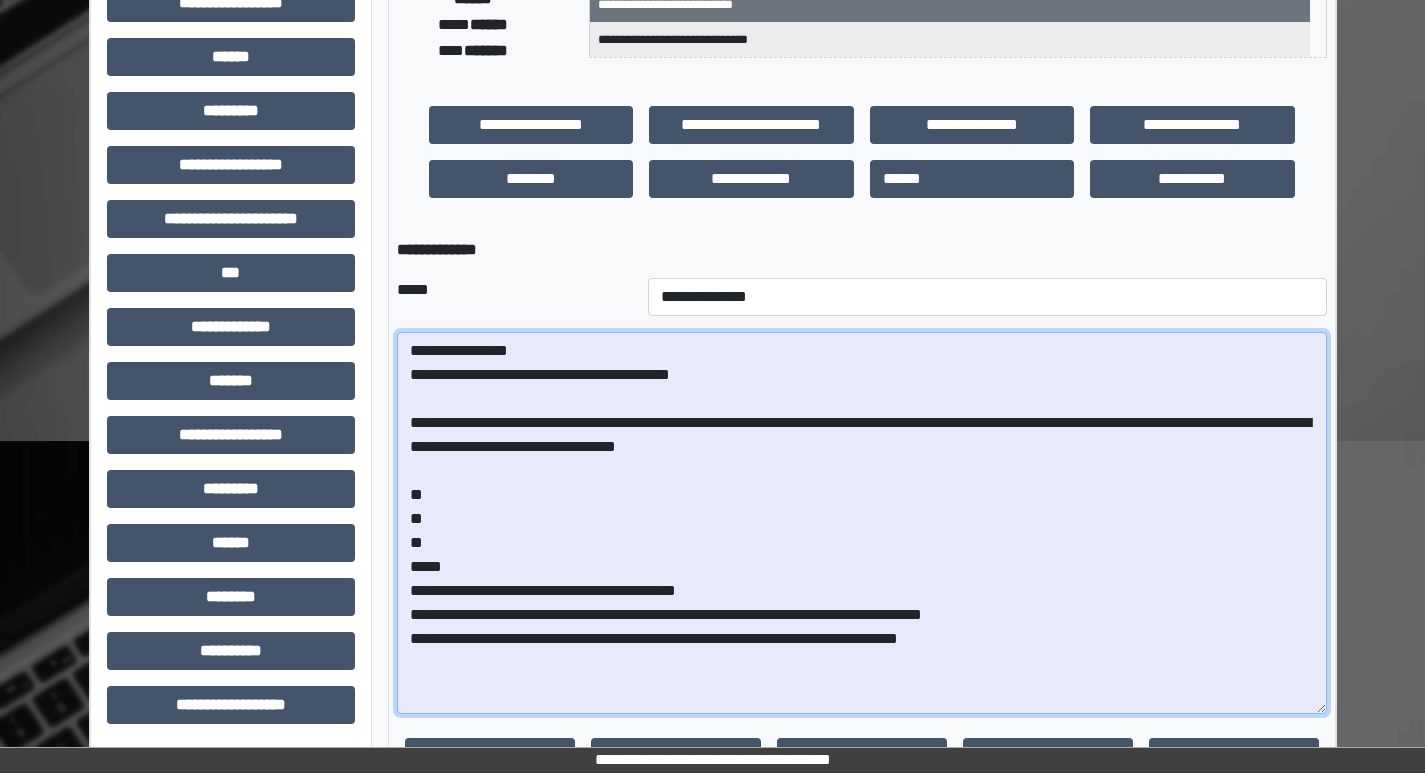 click on "**********" at bounding box center (862, 523) 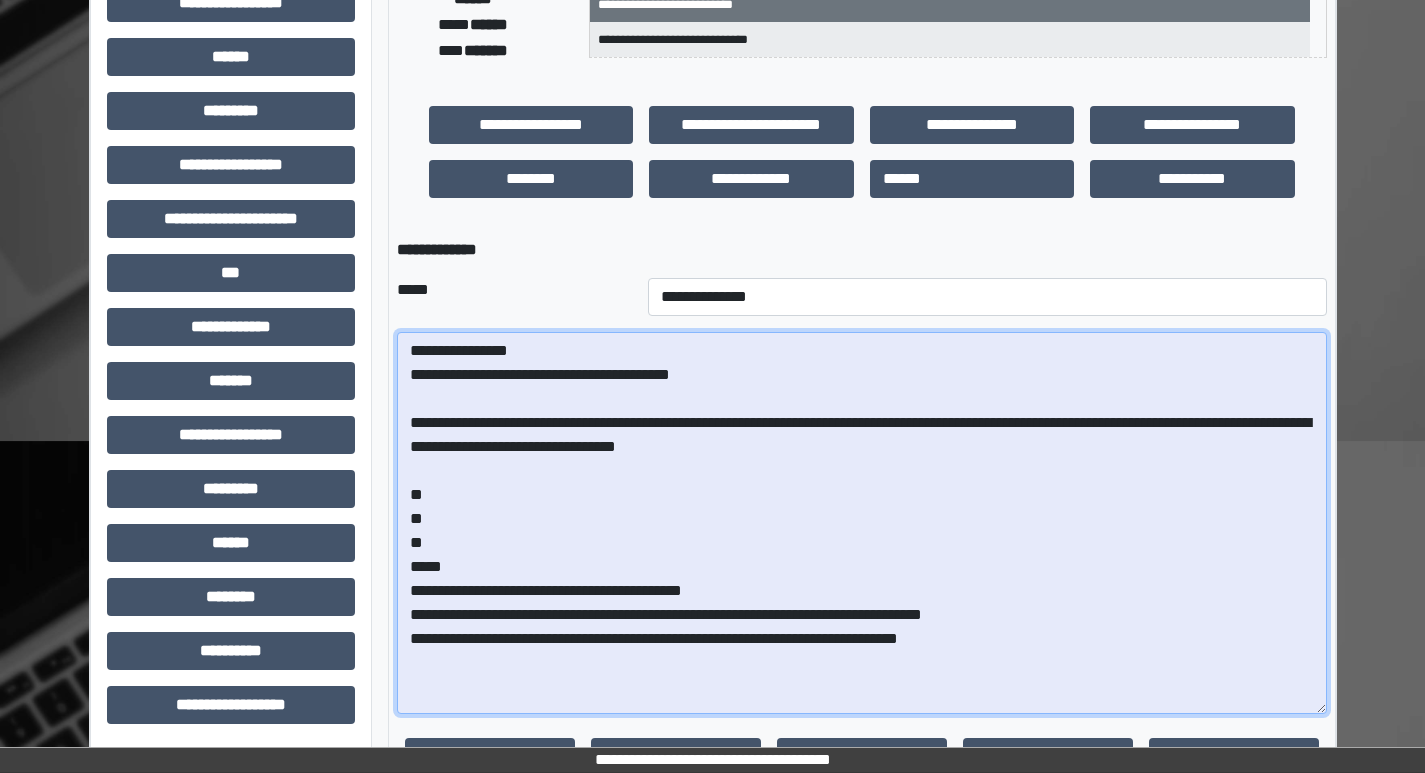 click on "**********" at bounding box center [862, 523] 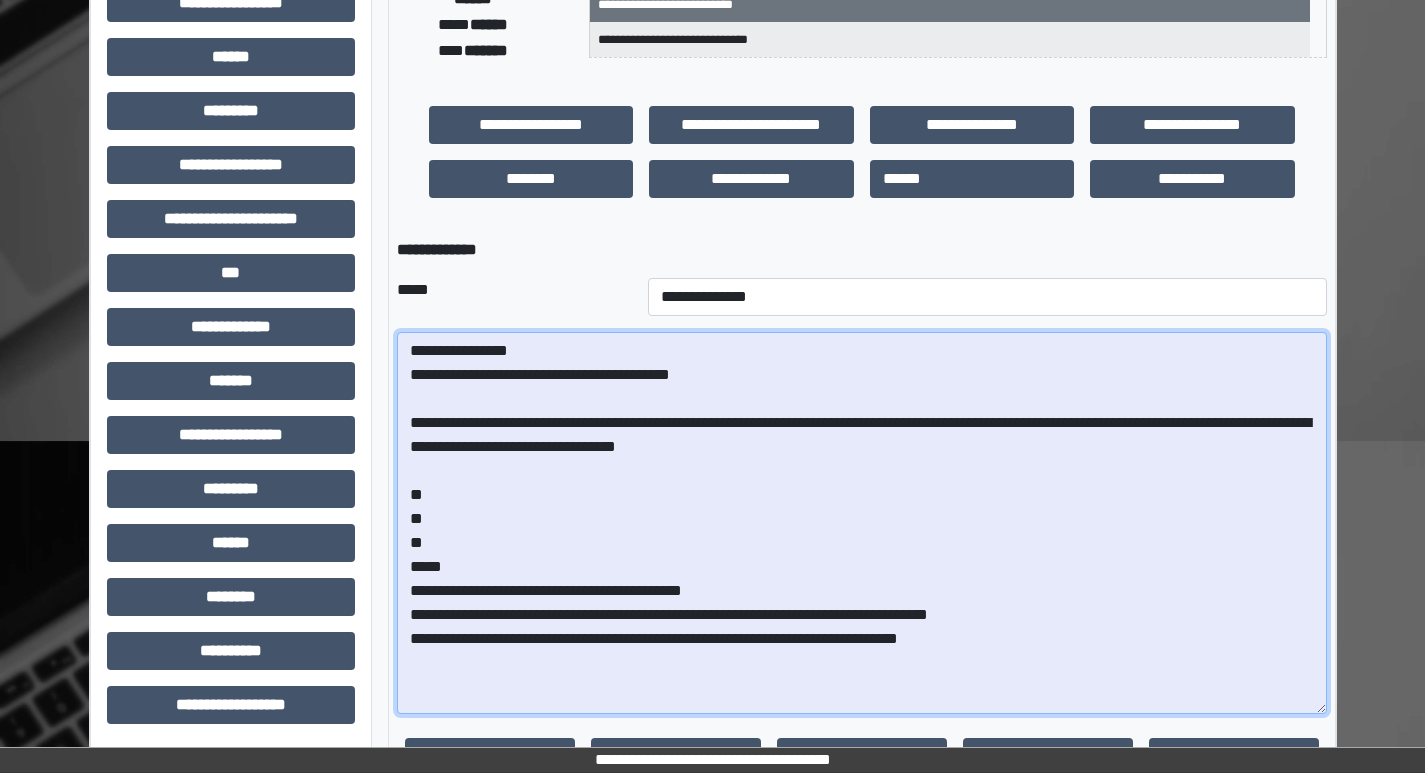 click on "**********" at bounding box center [862, 523] 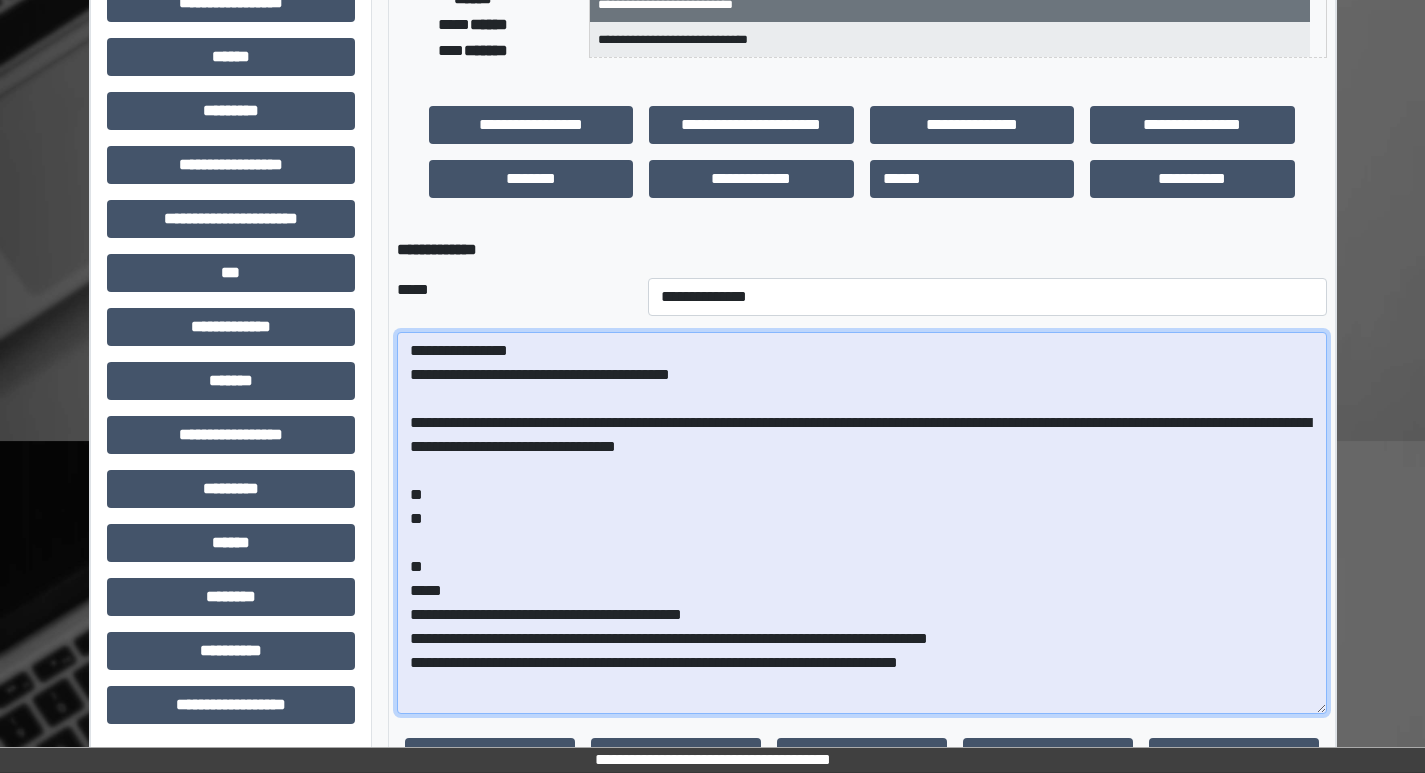 click on "**********" at bounding box center [862, 523] 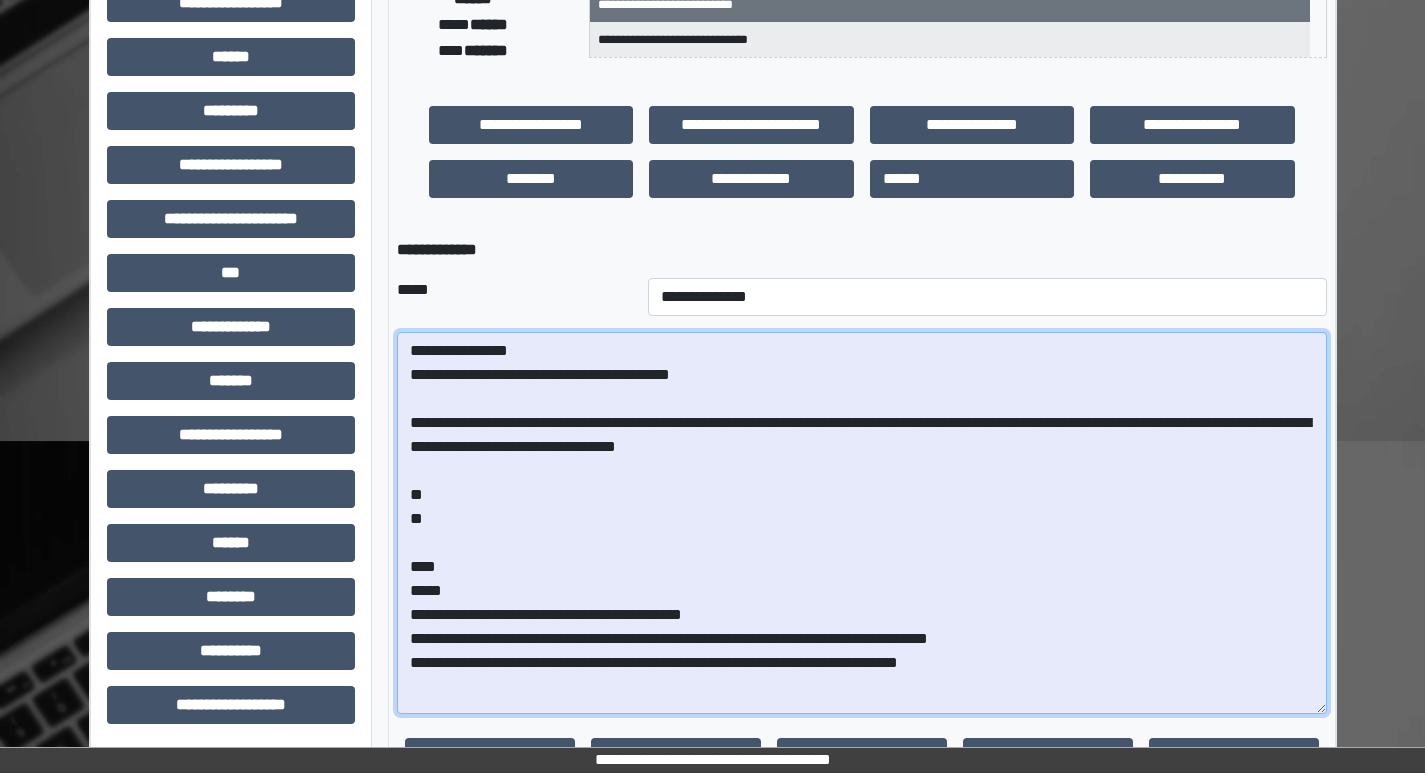 drag, startPoint x: 444, startPoint y: 527, endPoint x: 374, endPoint y: 514, distance: 71.19691 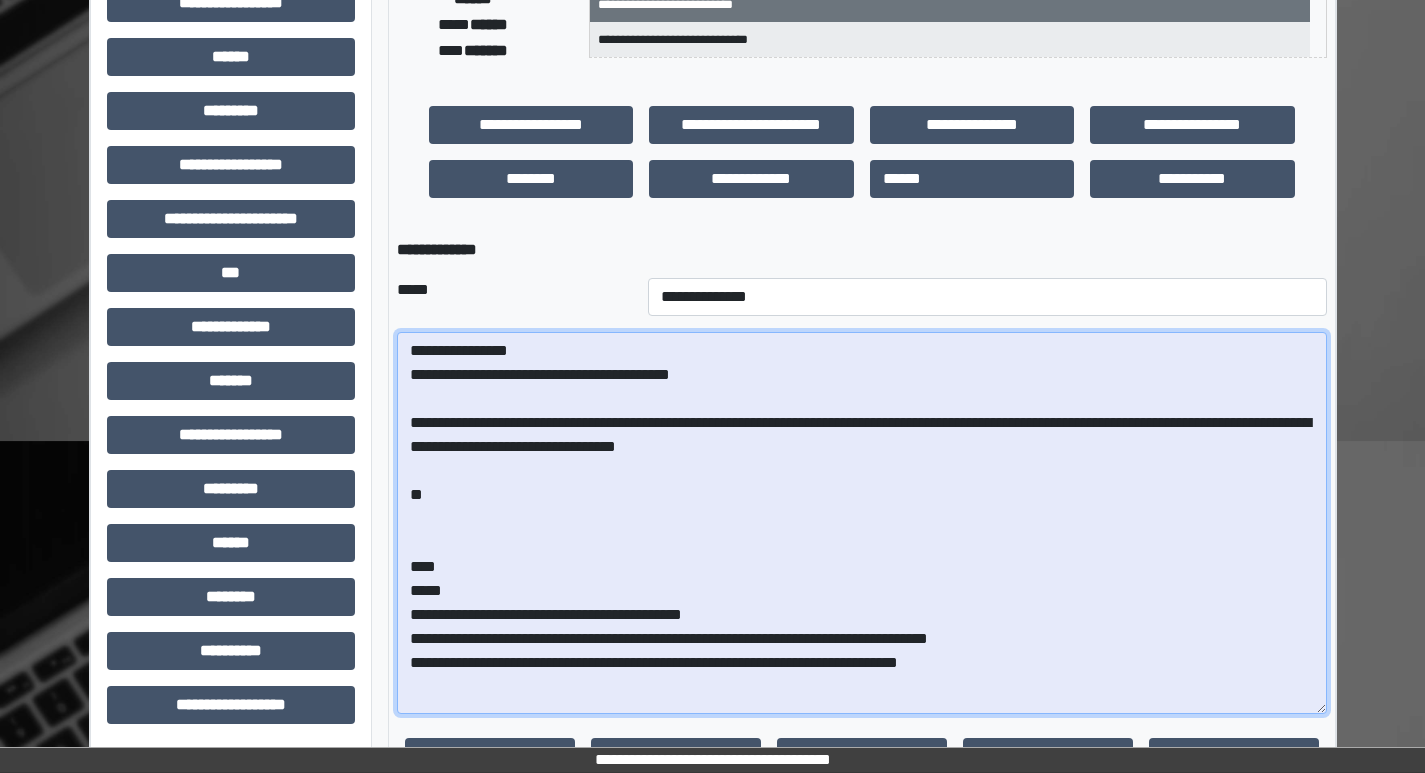 click on "**********" at bounding box center (862, 523) 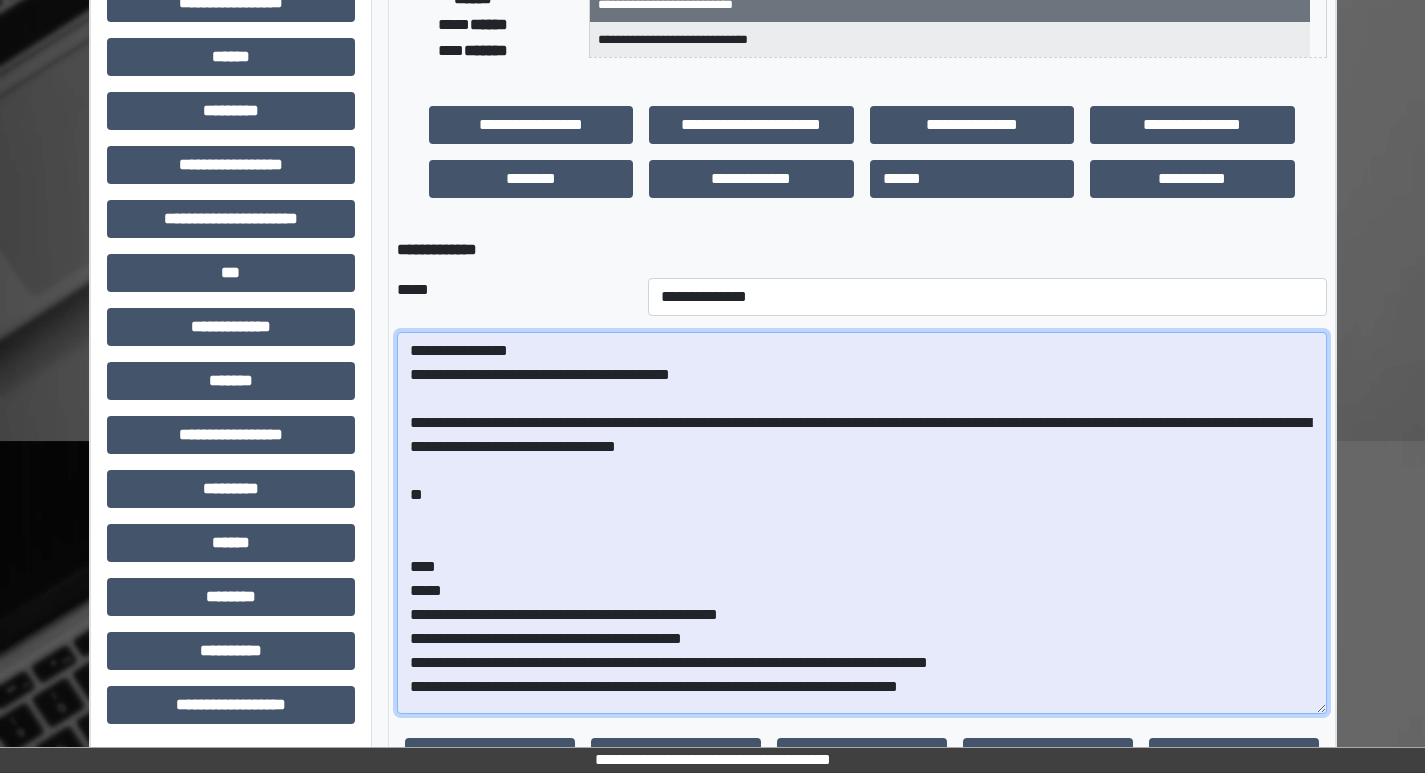 click on "**********" at bounding box center (862, 523) 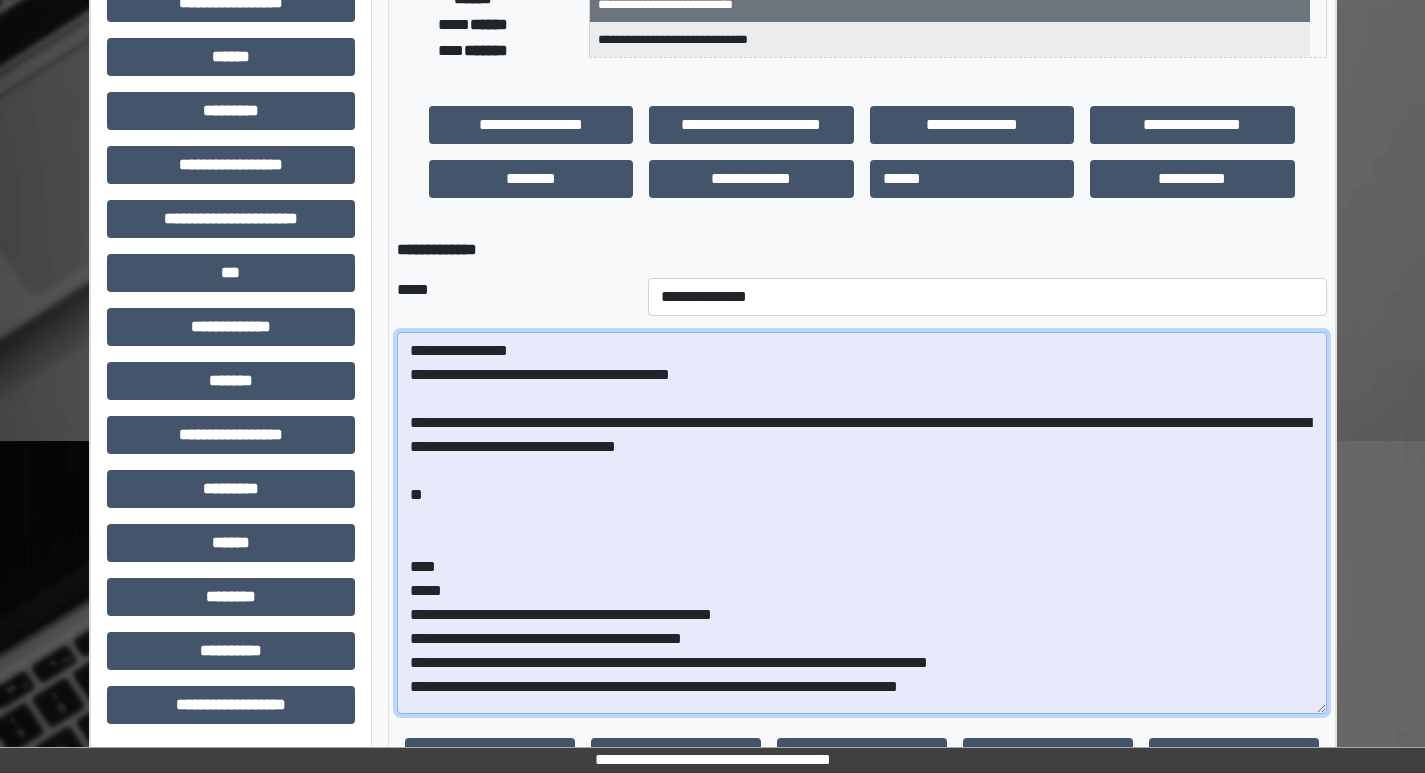 click on "**********" at bounding box center [862, 523] 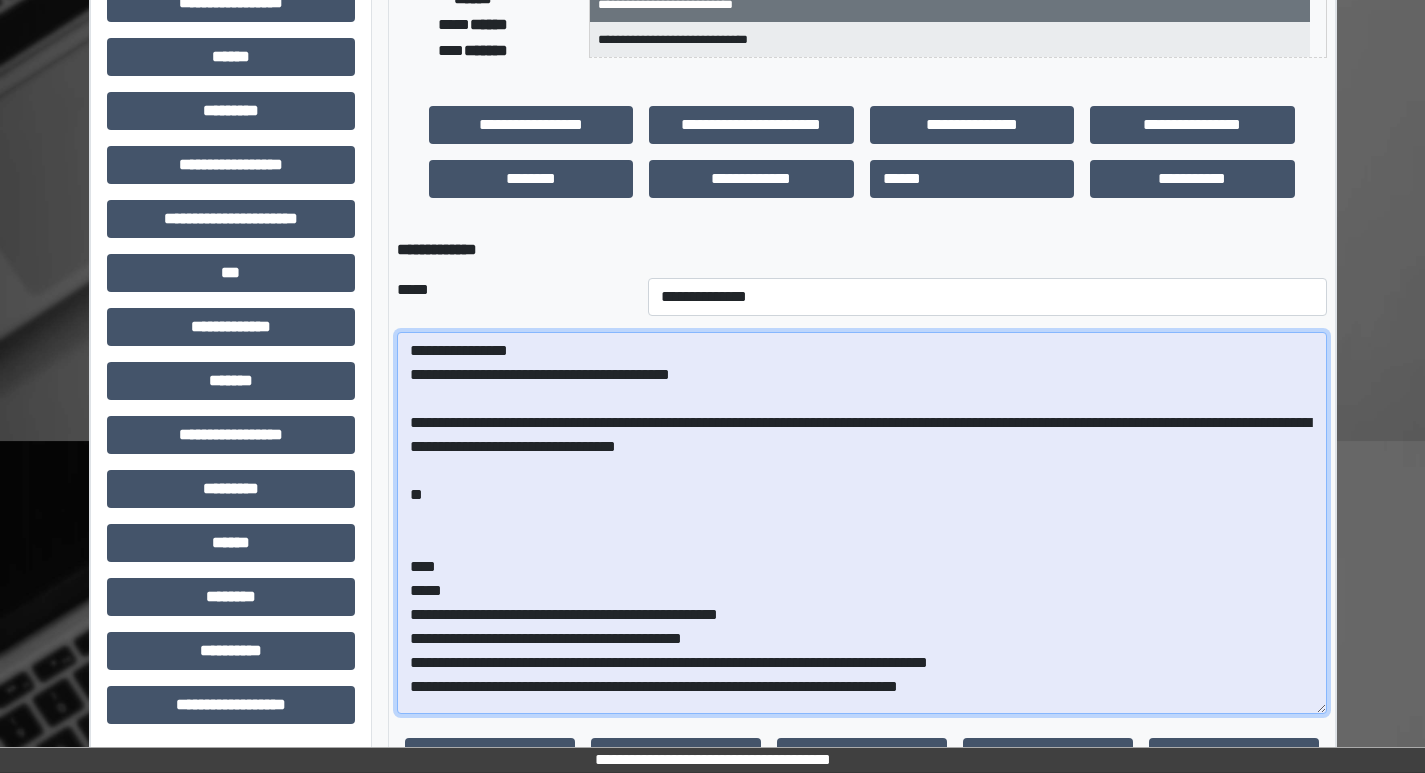 click on "**********" at bounding box center (862, 523) 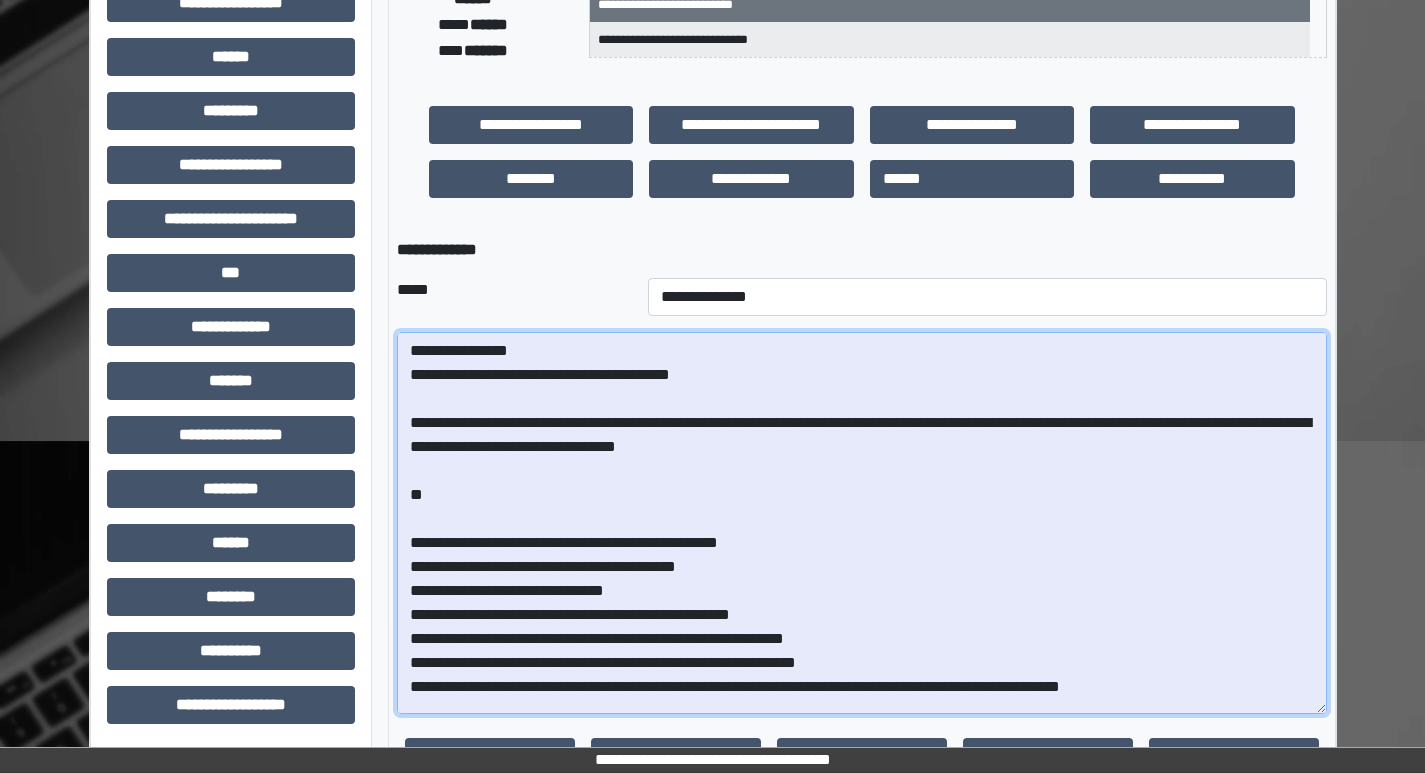 scroll, scrollTop: 9, scrollLeft: 0, axis: vertical 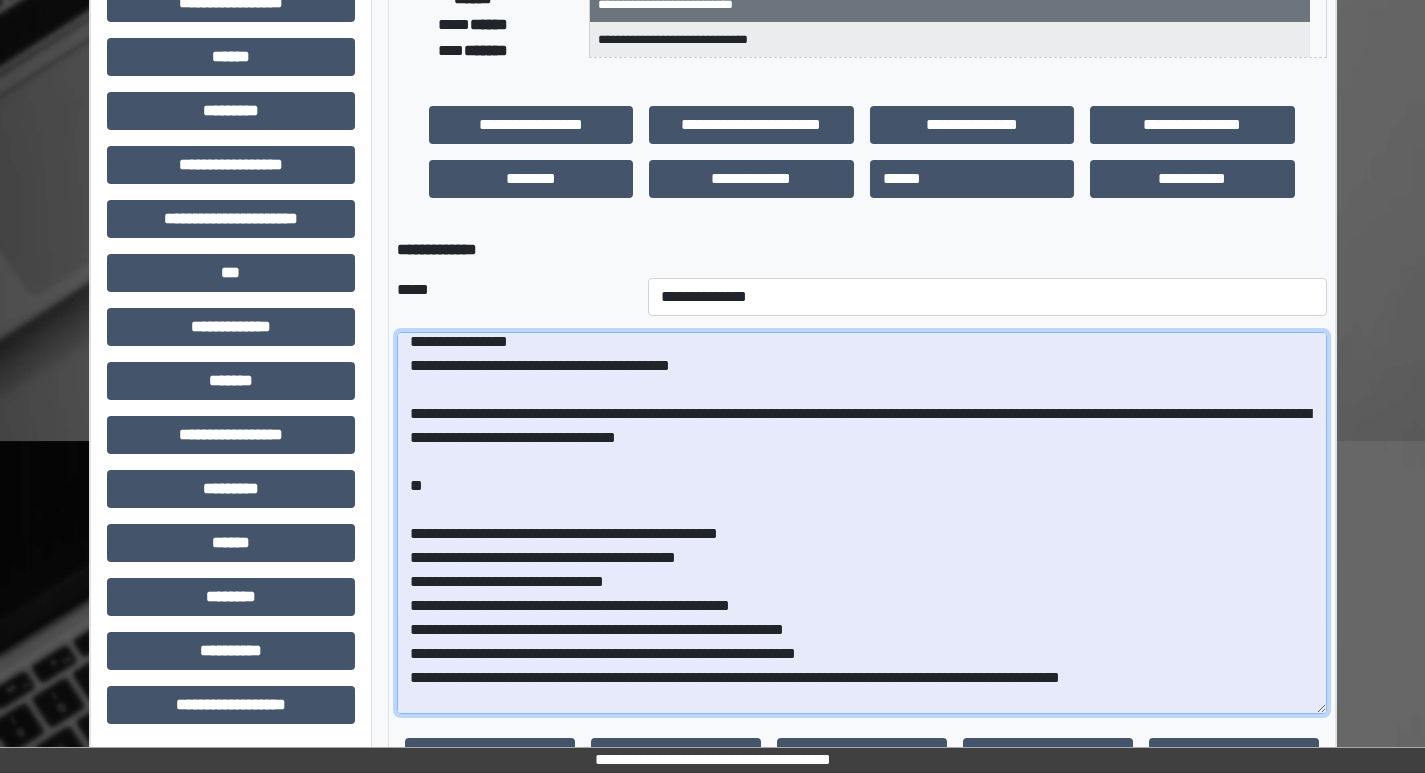 click on "**********" at bounding box center (862, 523) 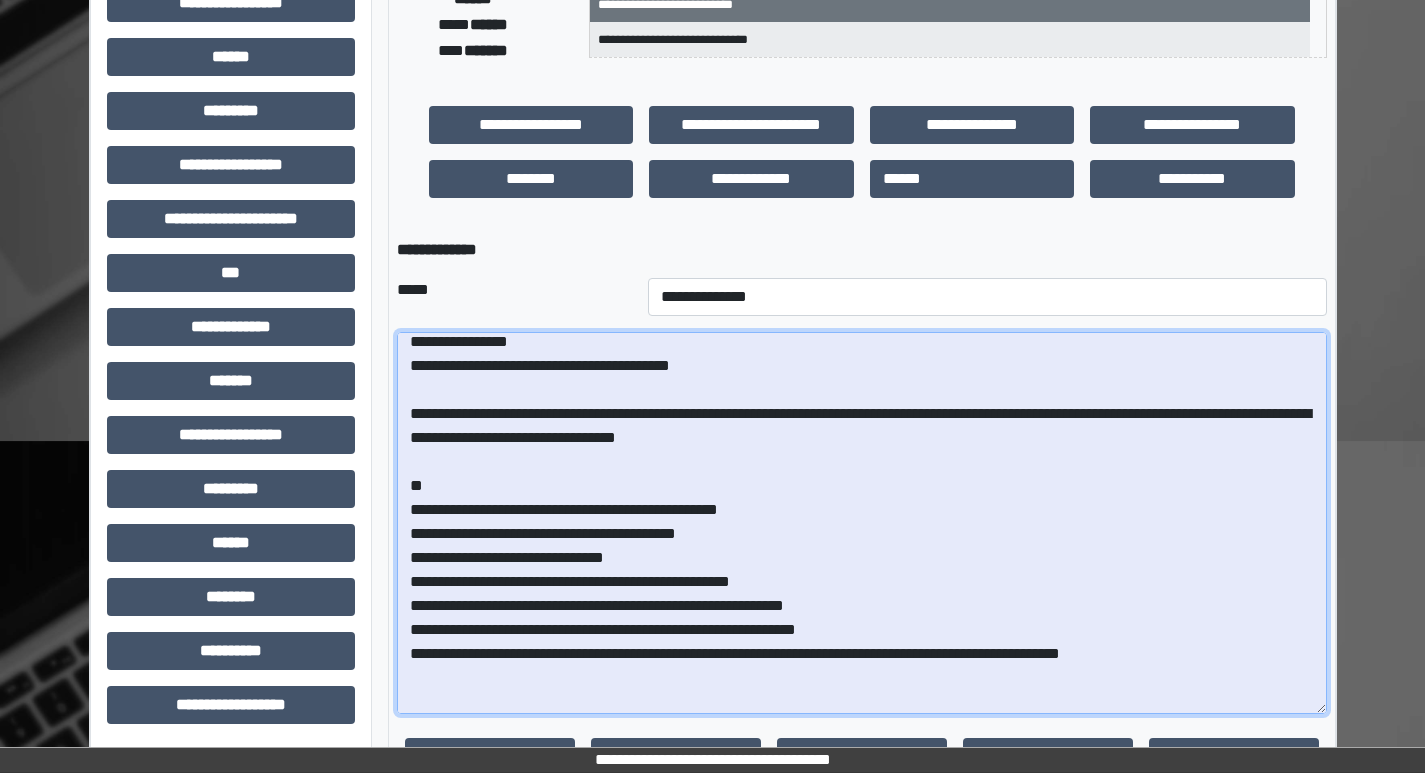 drag, startPoint x: 674, startPoint y: 556, endPoint x: 410, endPoint y: 560, distance: 264.0303 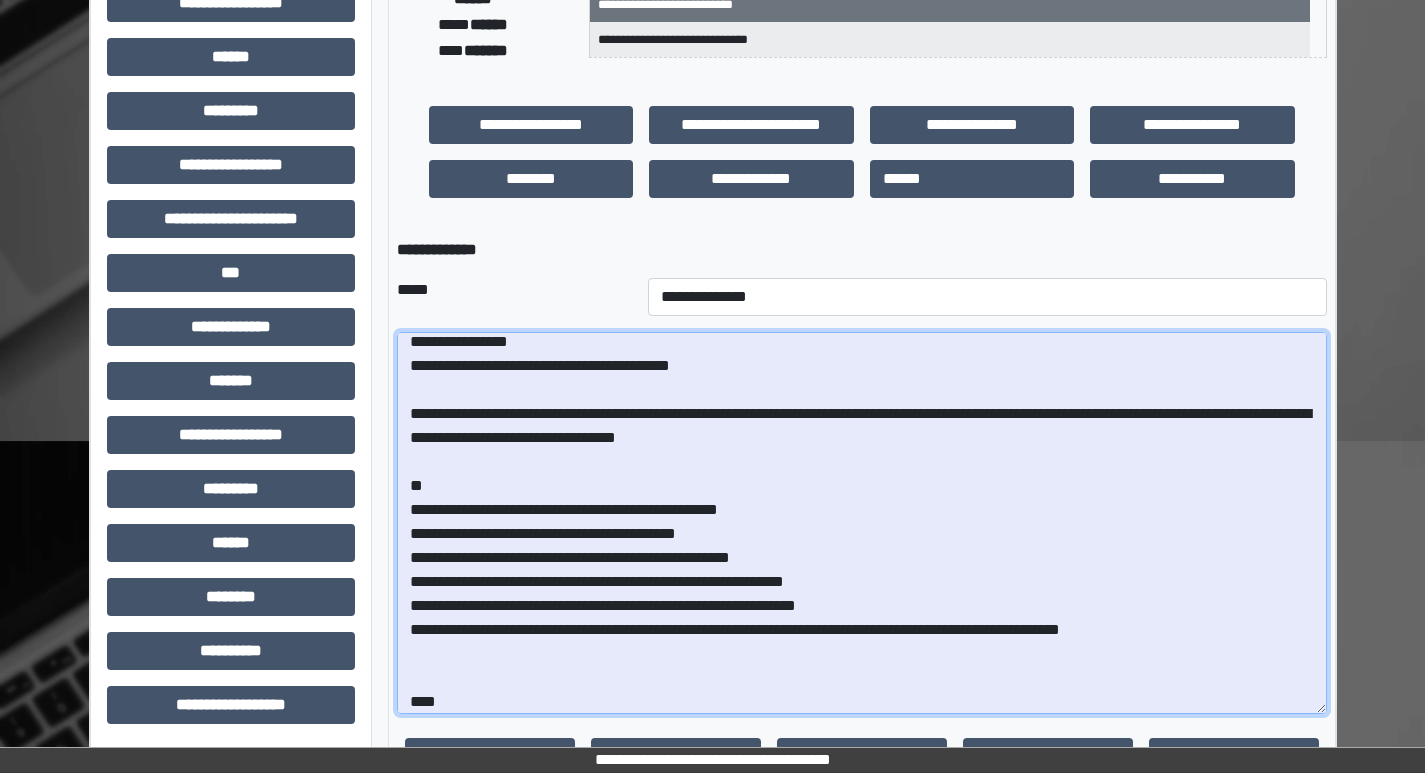 drag, startPoint x: 709, startPoint y: 538, endPoint x: 615, endPoint y: 536, distance: 94.02127 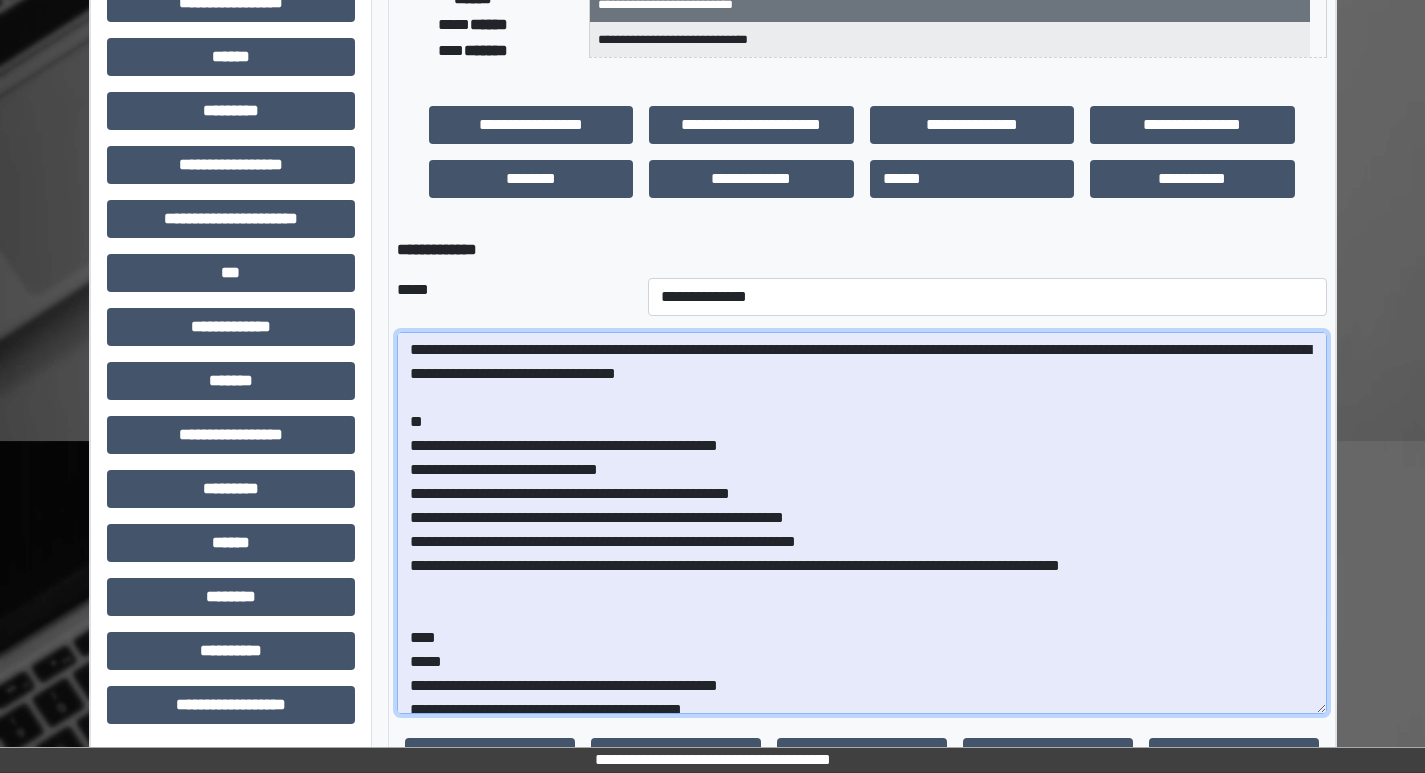 scroll, scrollTop: 109, scrollLeft: 0, axis: vertical 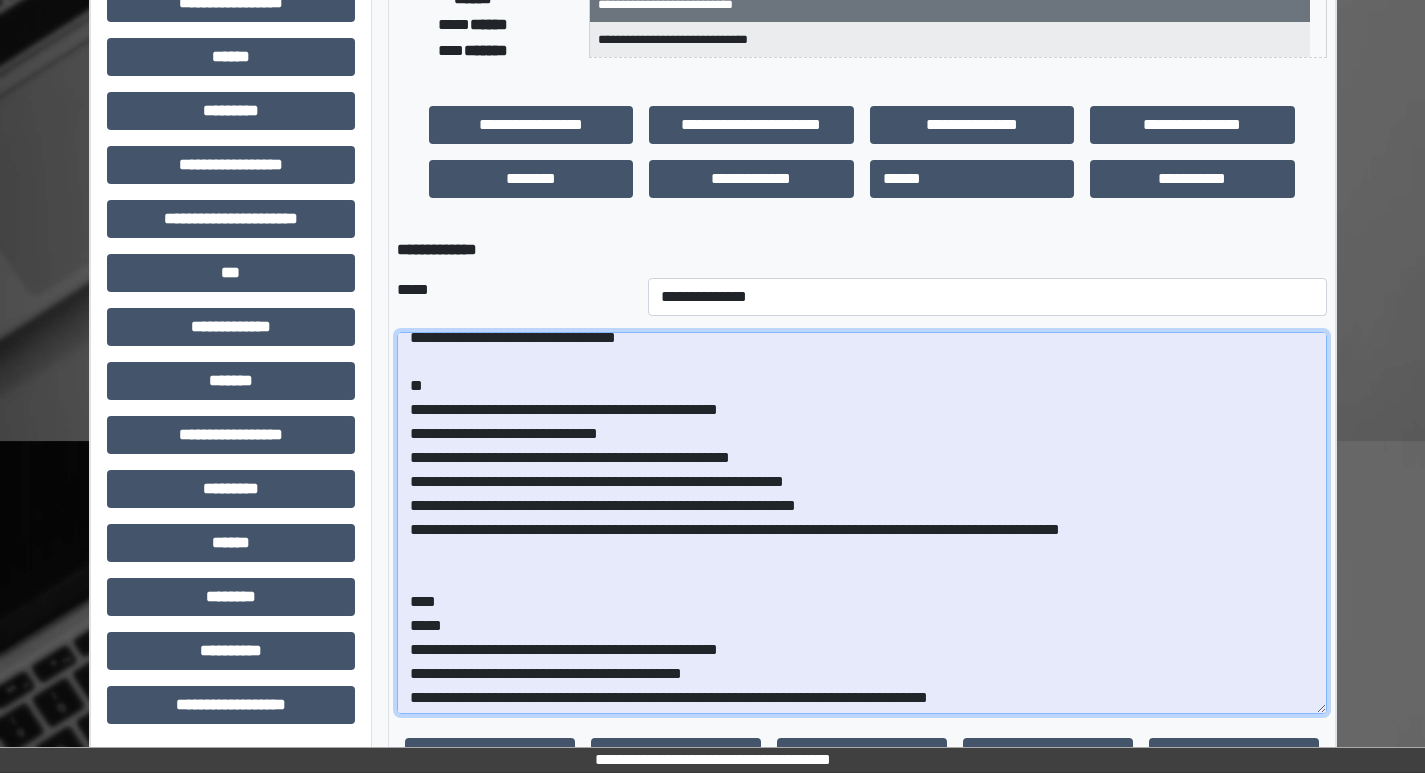 click on "**********" at bounding box center (862, 523) 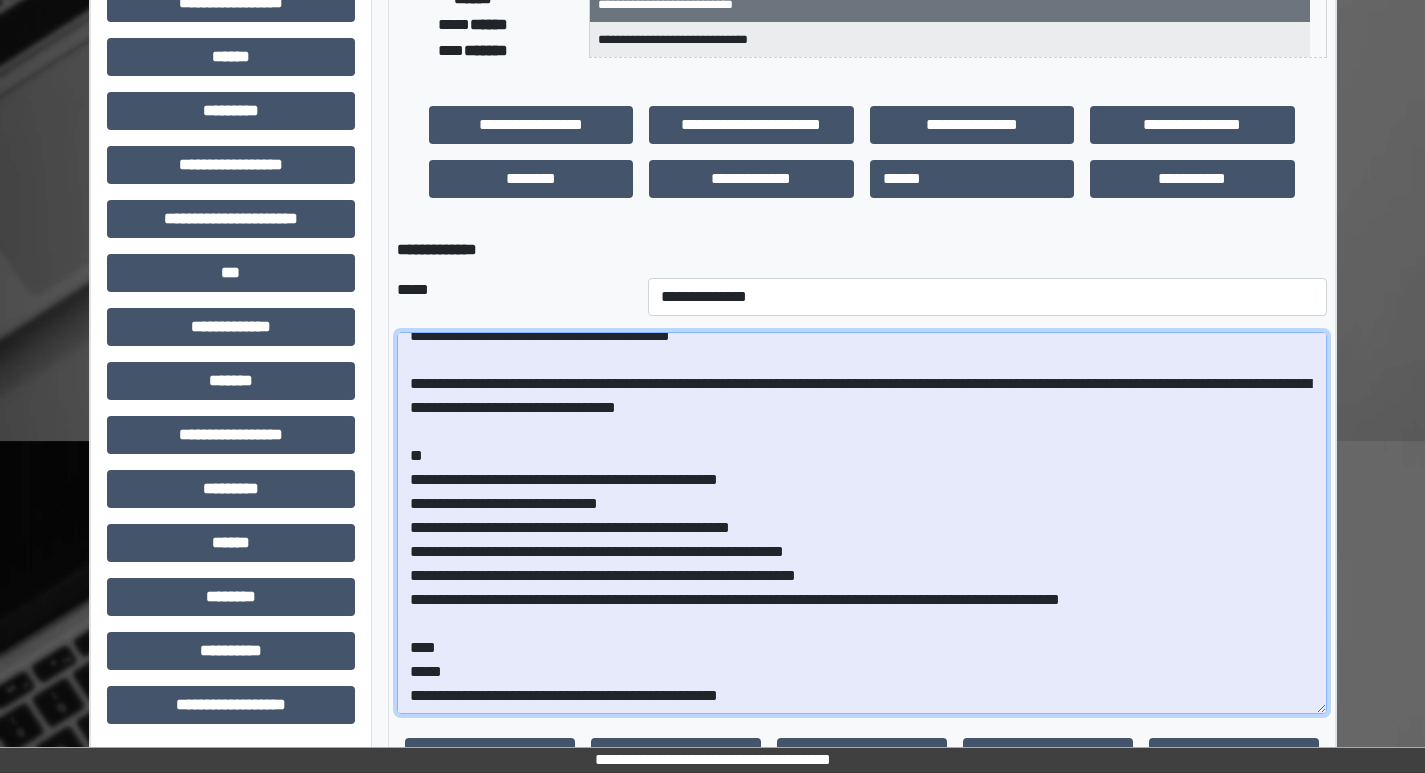 scroll, scrollTop: 9, scrollLeft: 0, axis: vertical 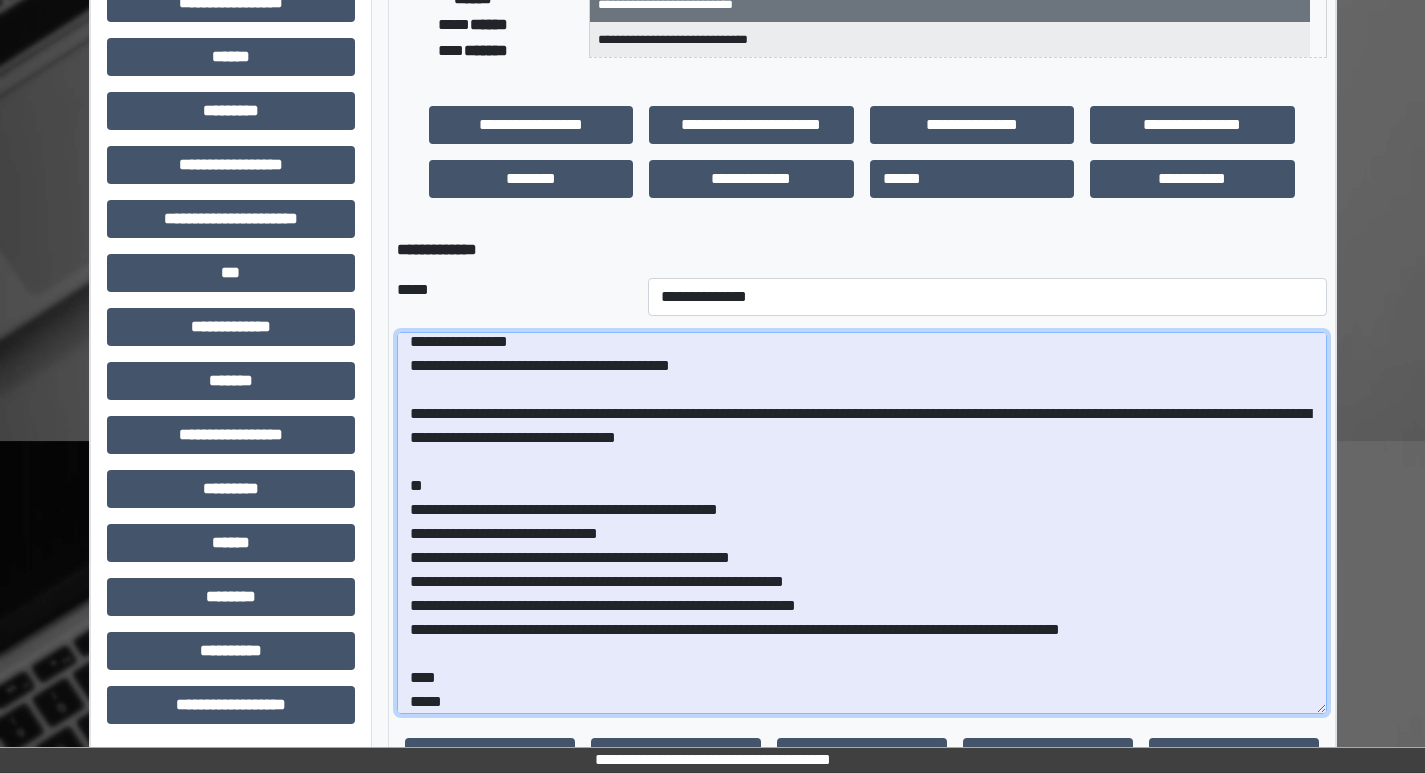 click on "**********" at bounding box center [862, 523] 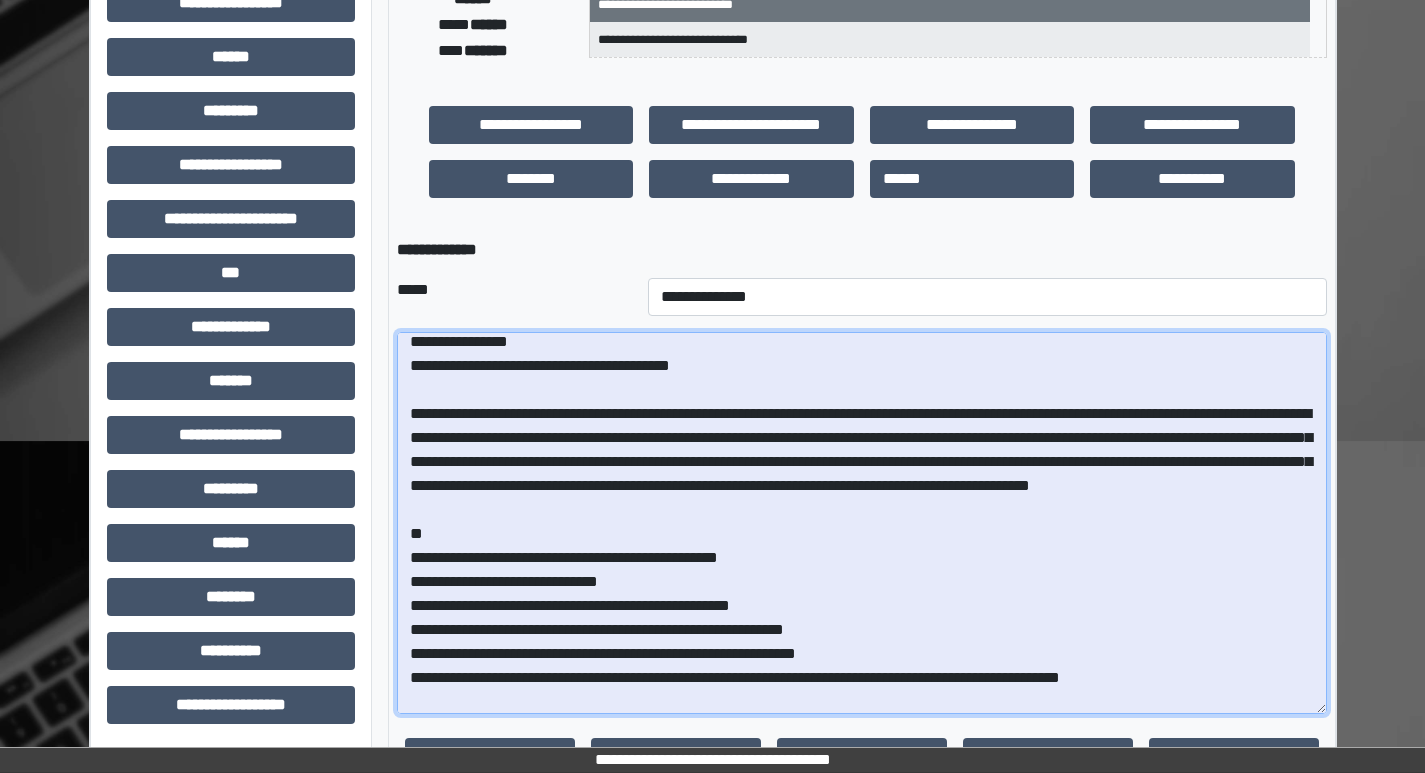 click at bounding box center (862, 523) 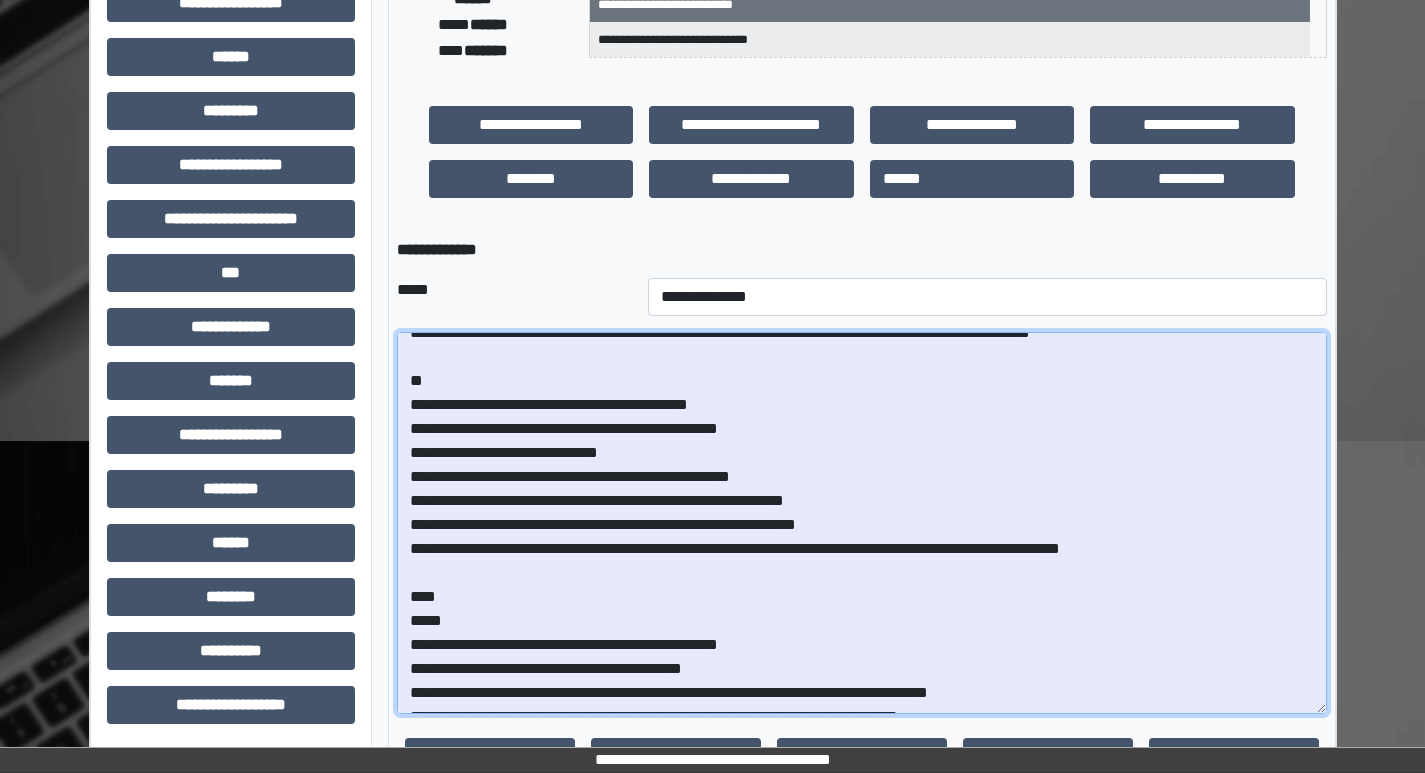scroll, scrollTop: 208, scrollLeft: 0, axis: vertical 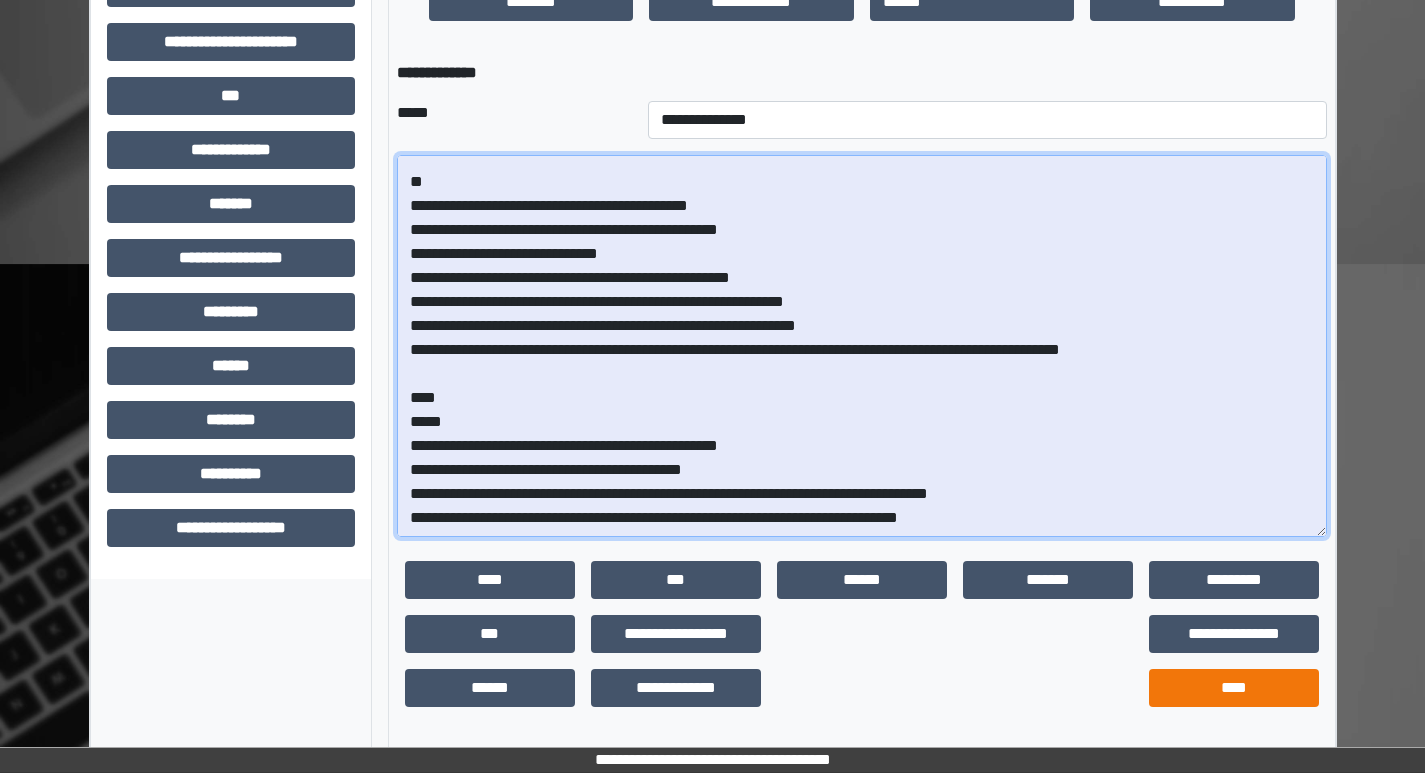 type on "**********" 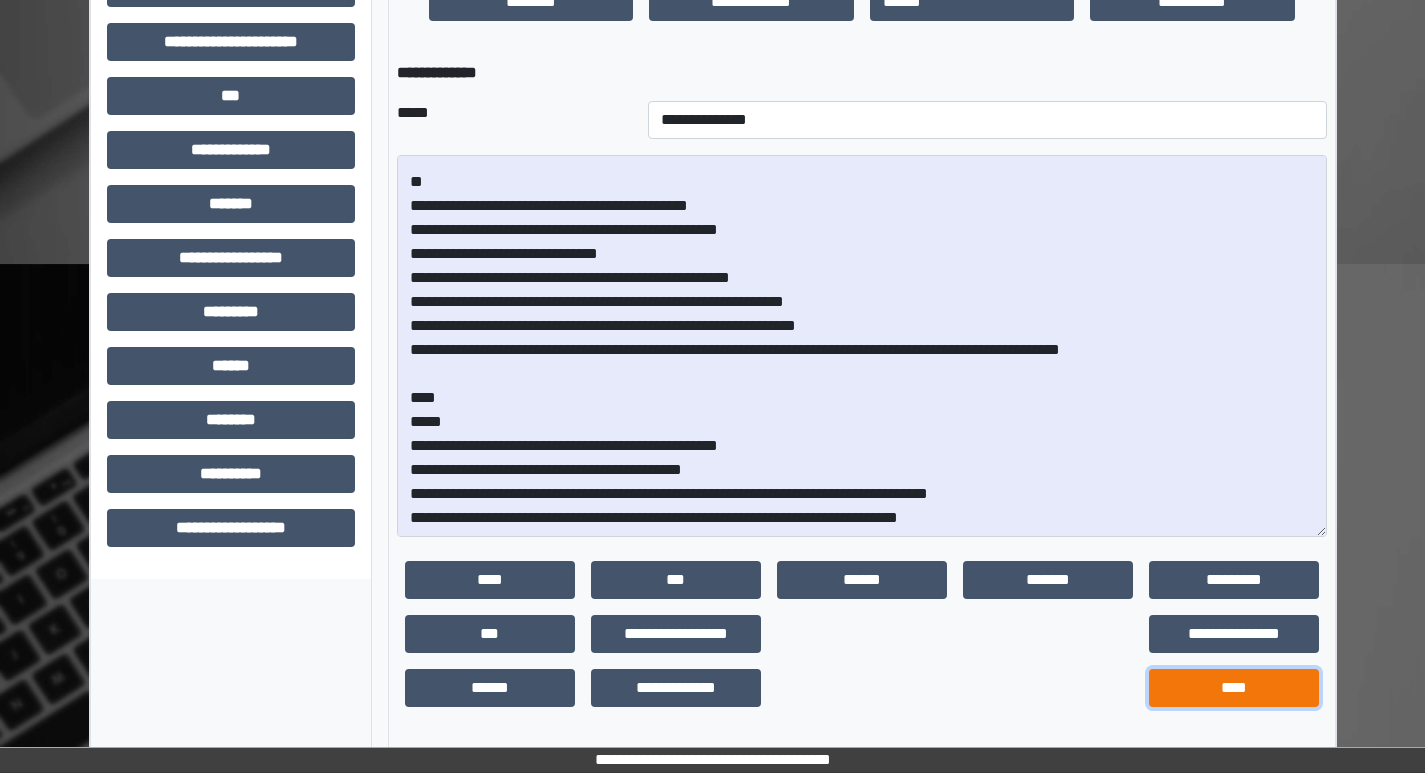 click on "****" at bounding box center [1234, 688] 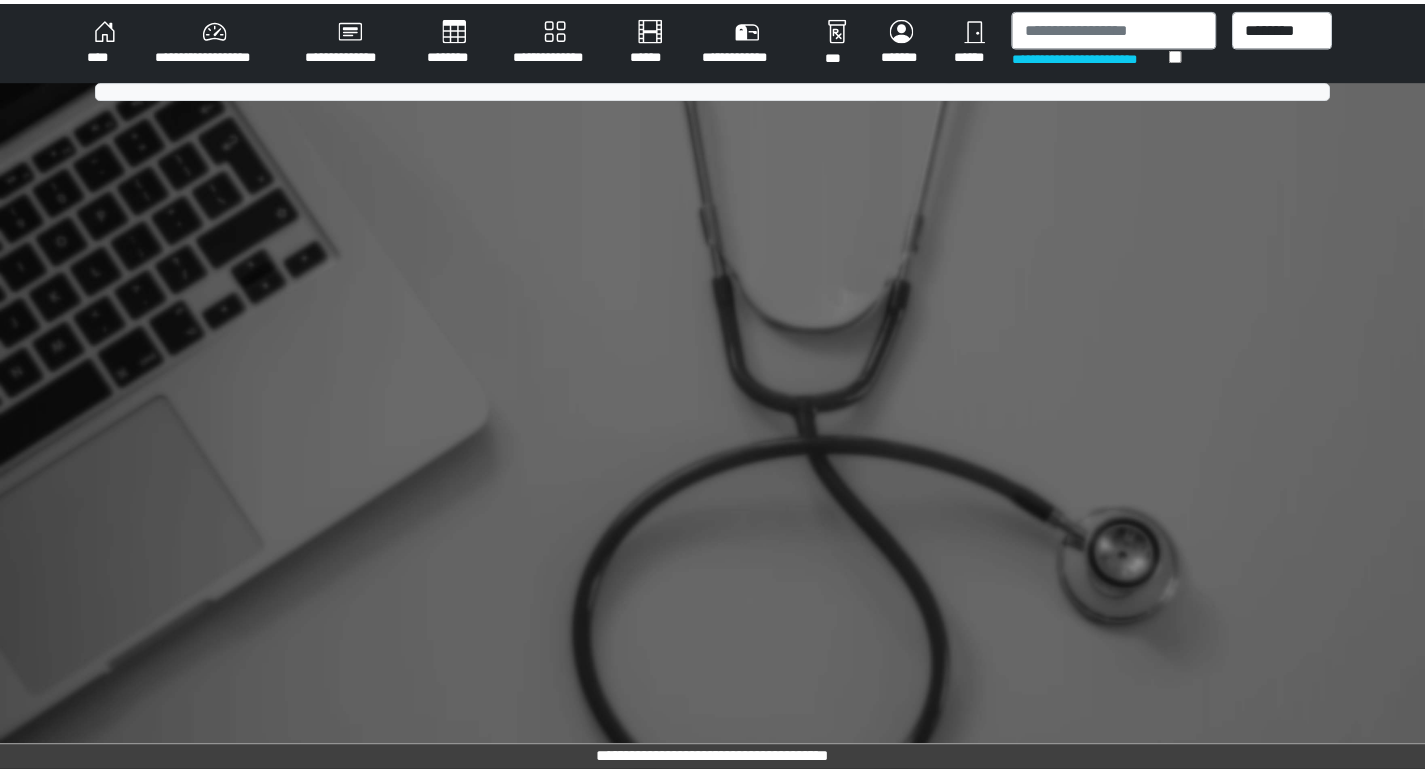 scroll, scrollTop: 0, scrollLeft: 0, axis: both 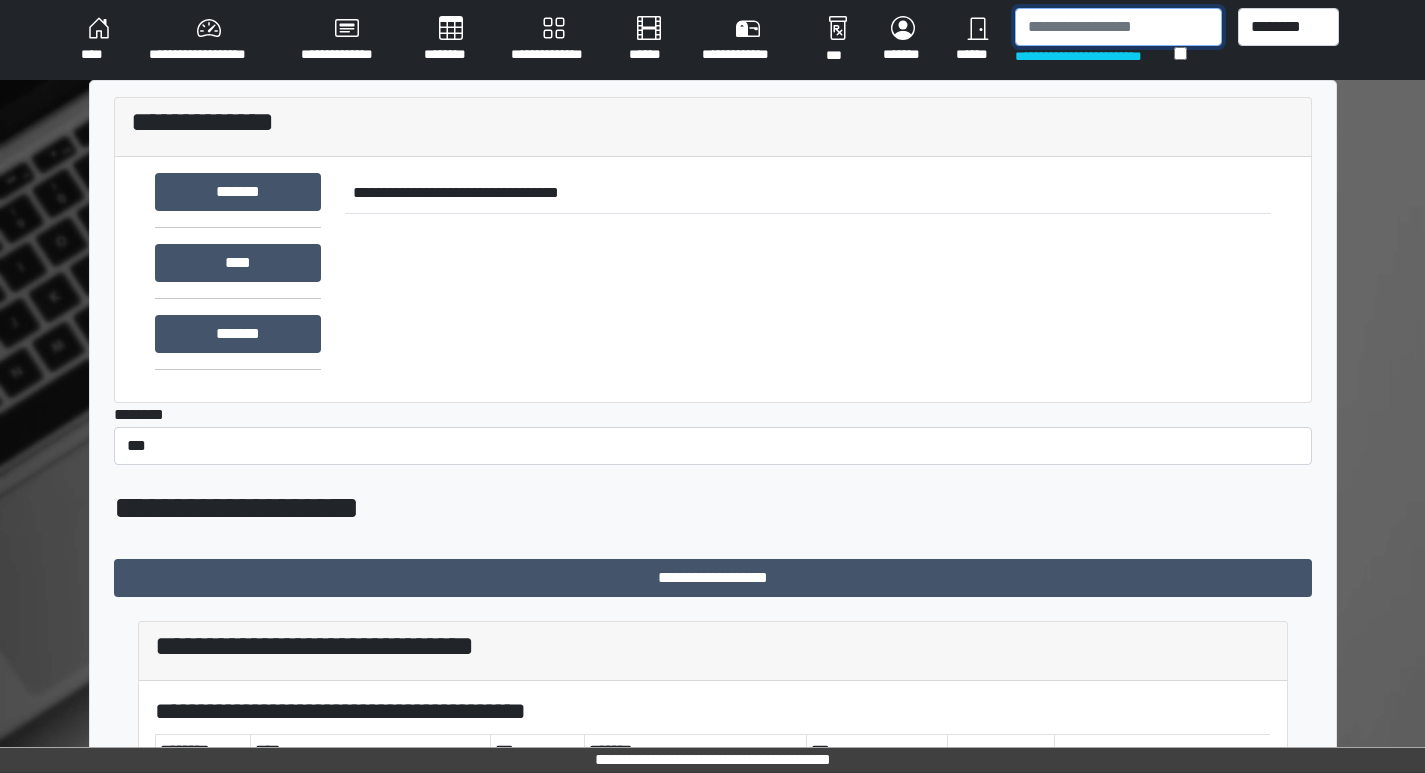 click at bounding box center (1118, 27) 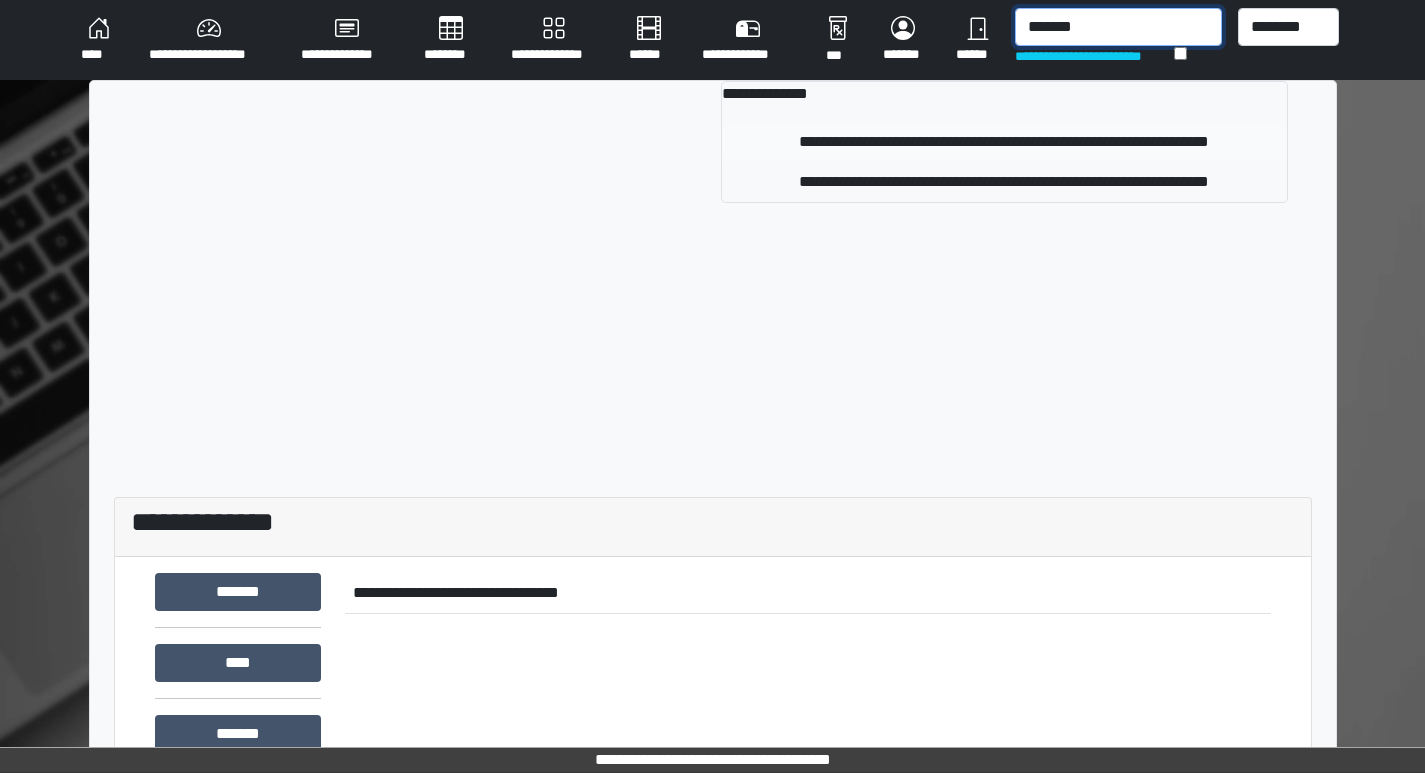 type on "*******" 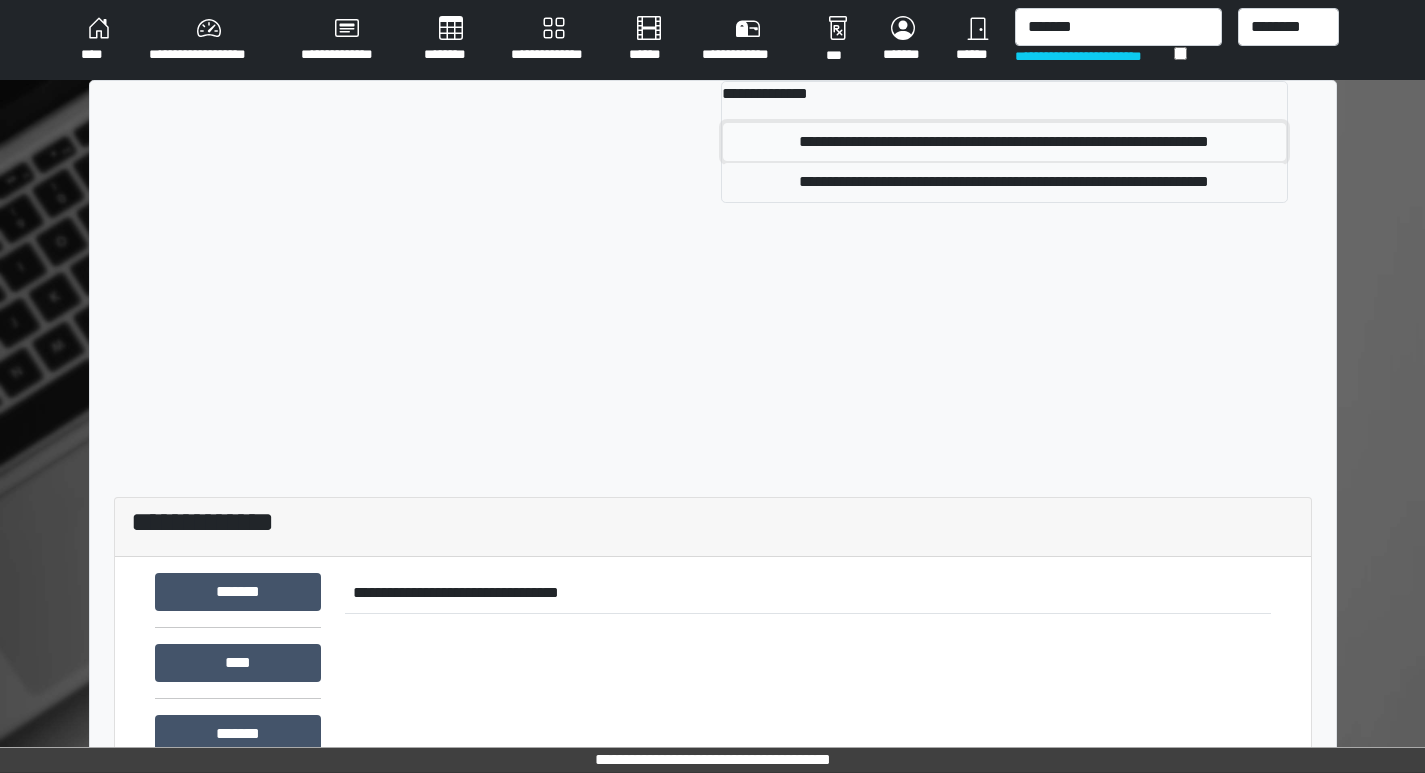 click on "**********" at bounding box center [1004, 142] 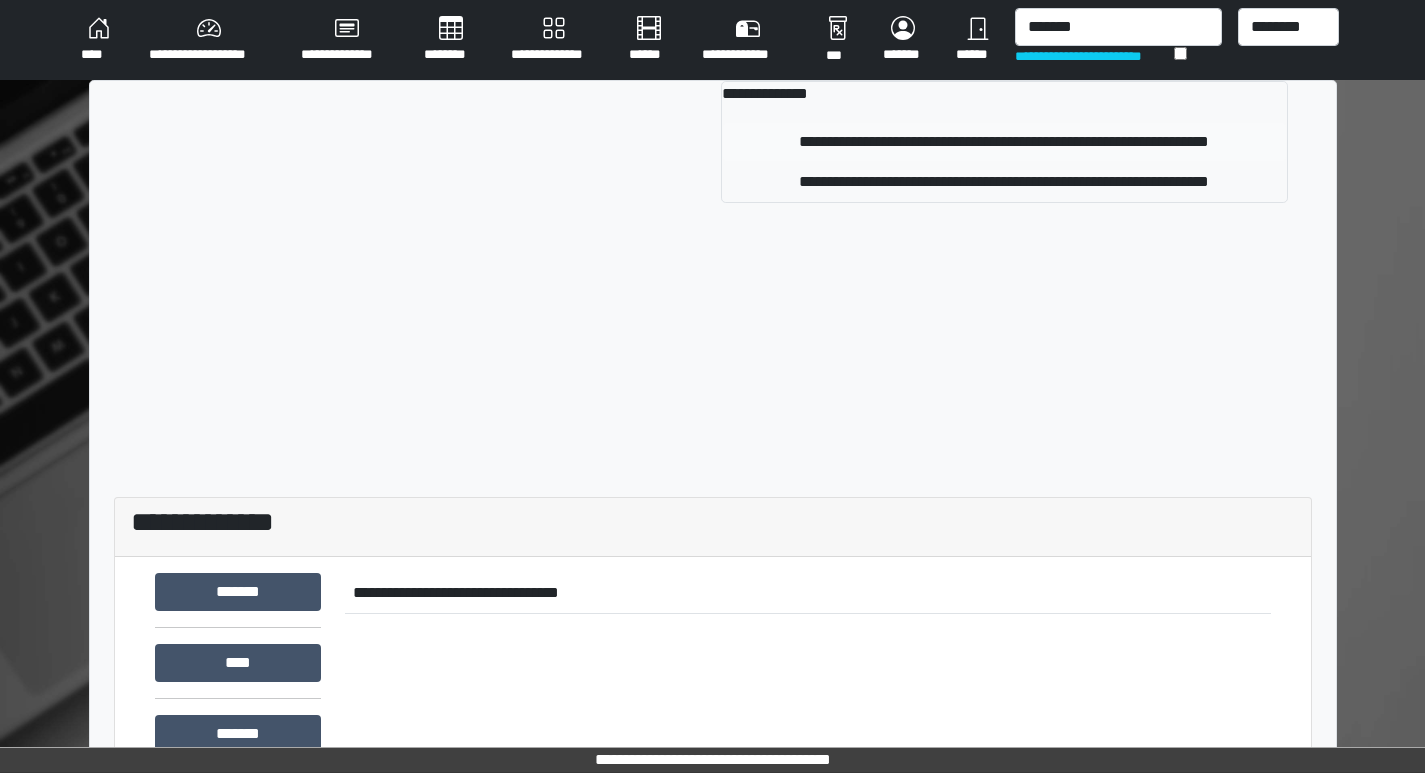 type 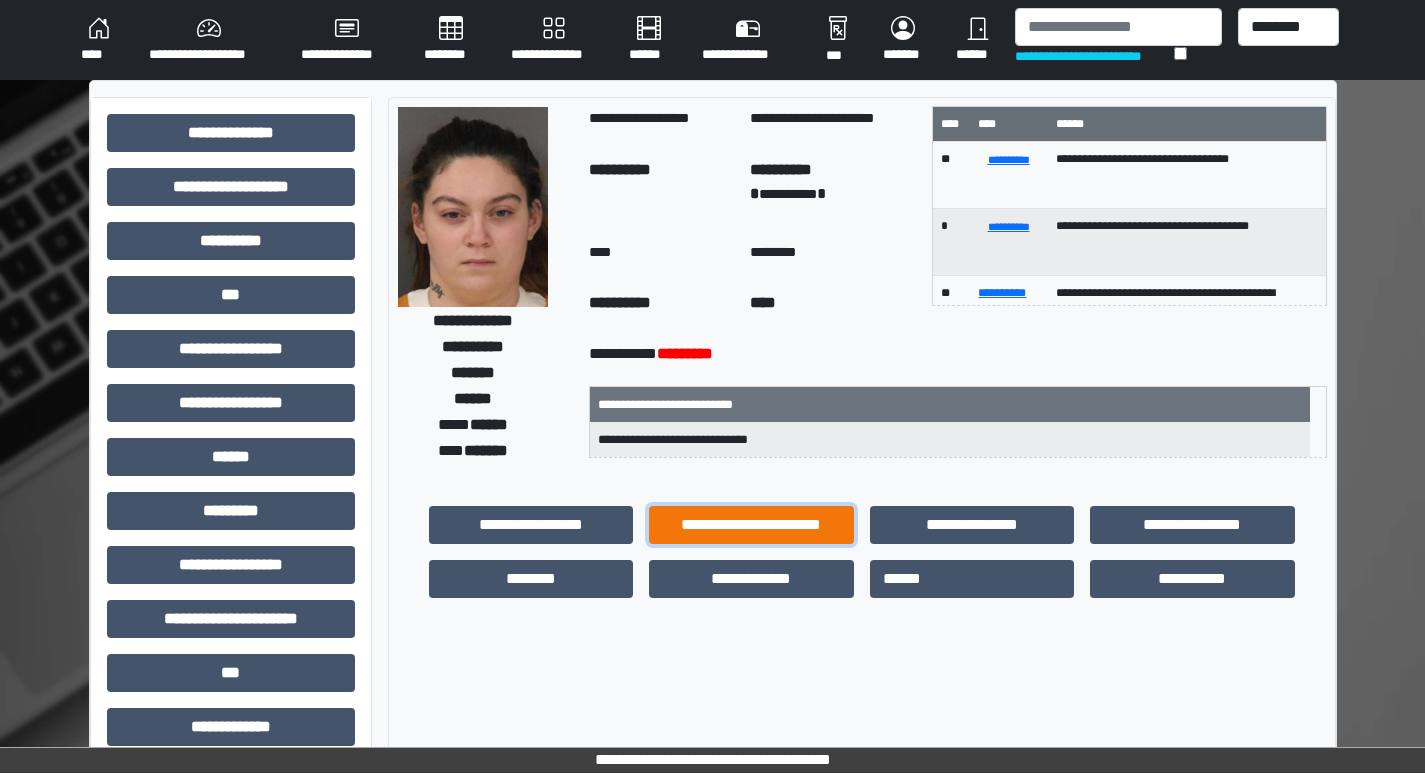 click on "**********" at bounding box center (751, 525) 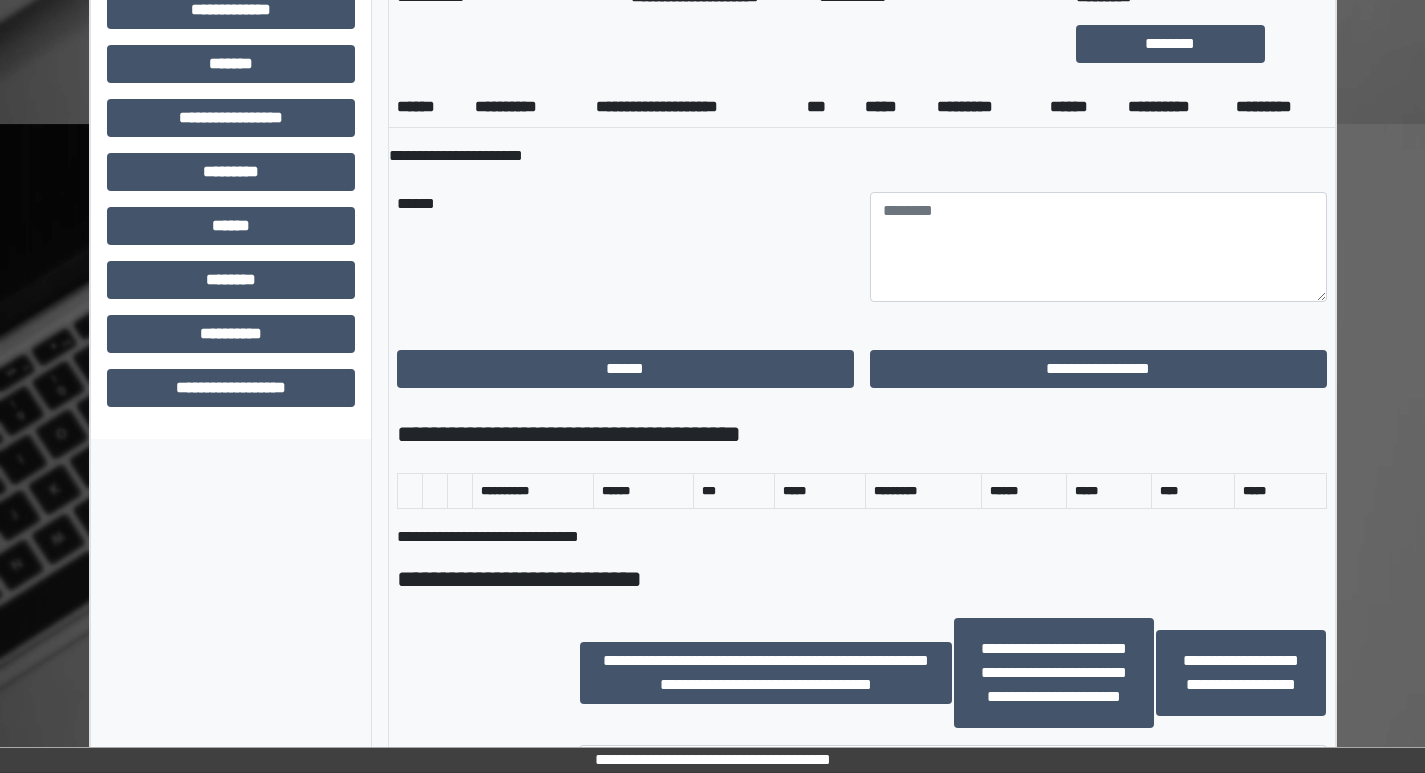 scroll, scrollTop: 900, scrollLeft: 0, axis: vertical 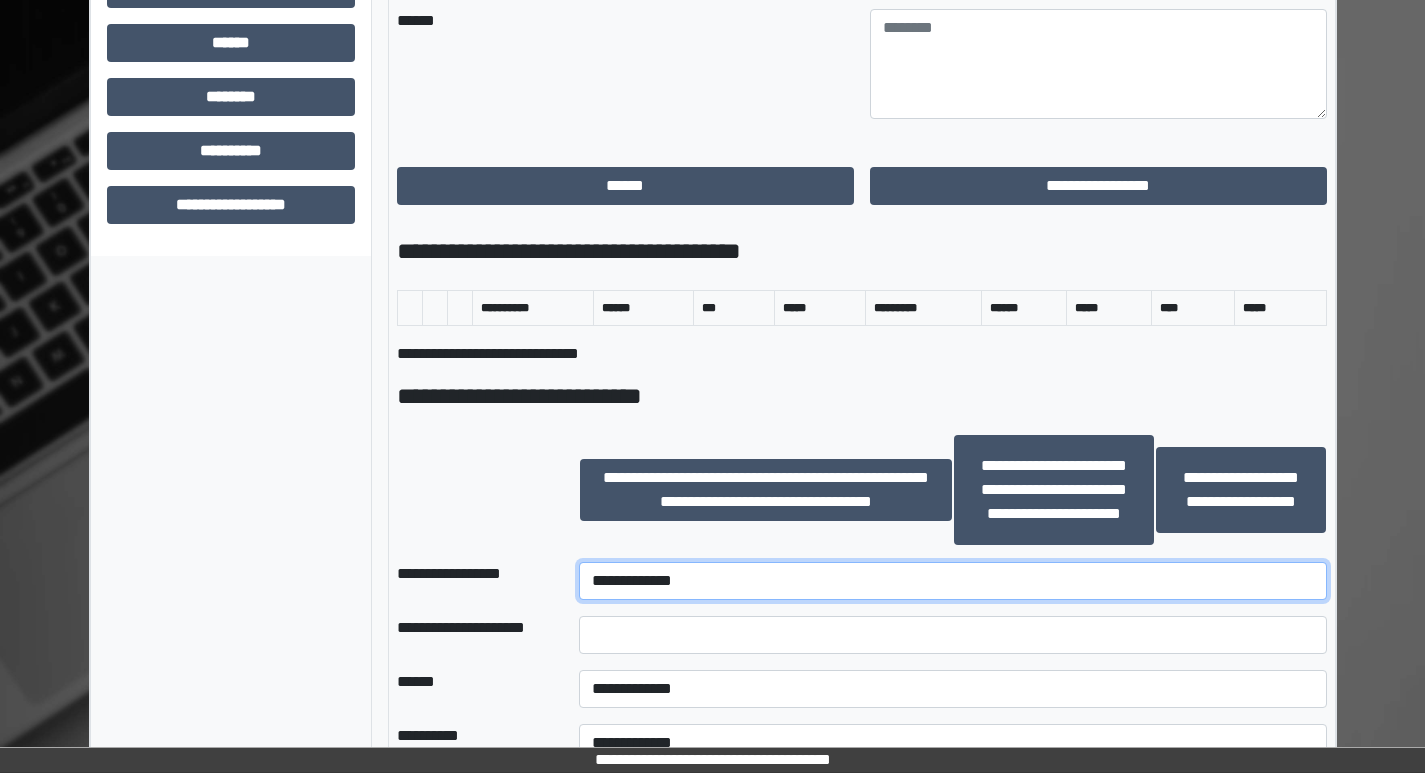 click on "**********" at bounding box center [952, 581] 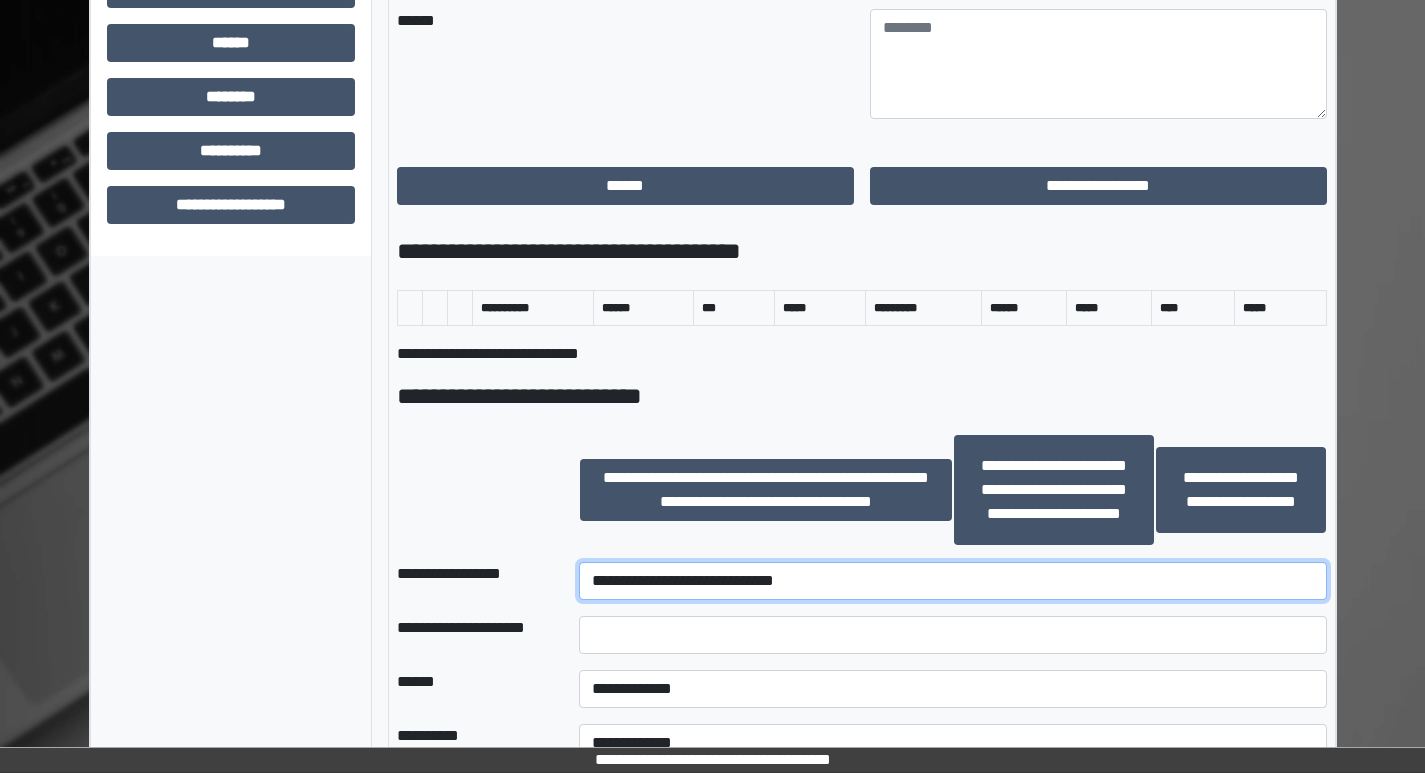 click on "**********" at bounding box center (952, 581) 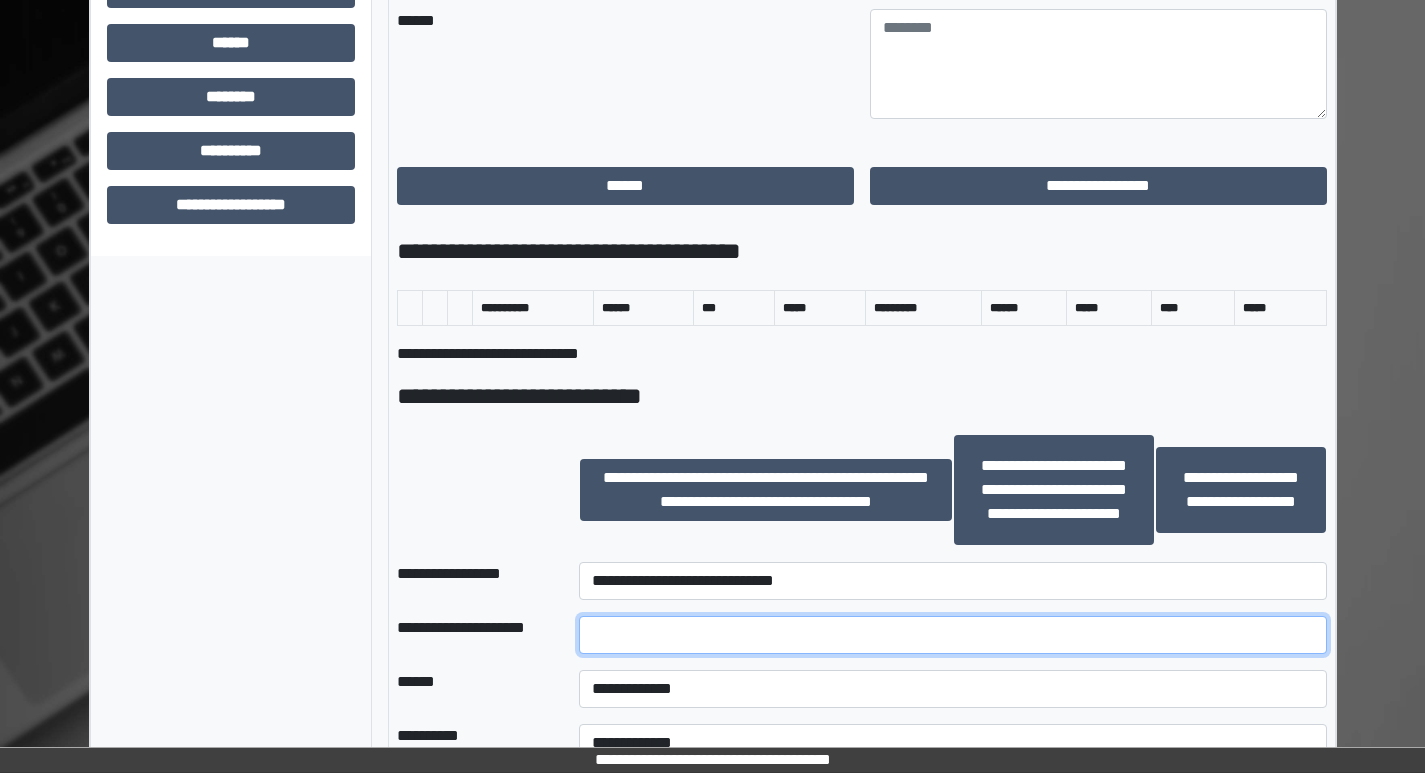 click at bounding box center (952, 635) 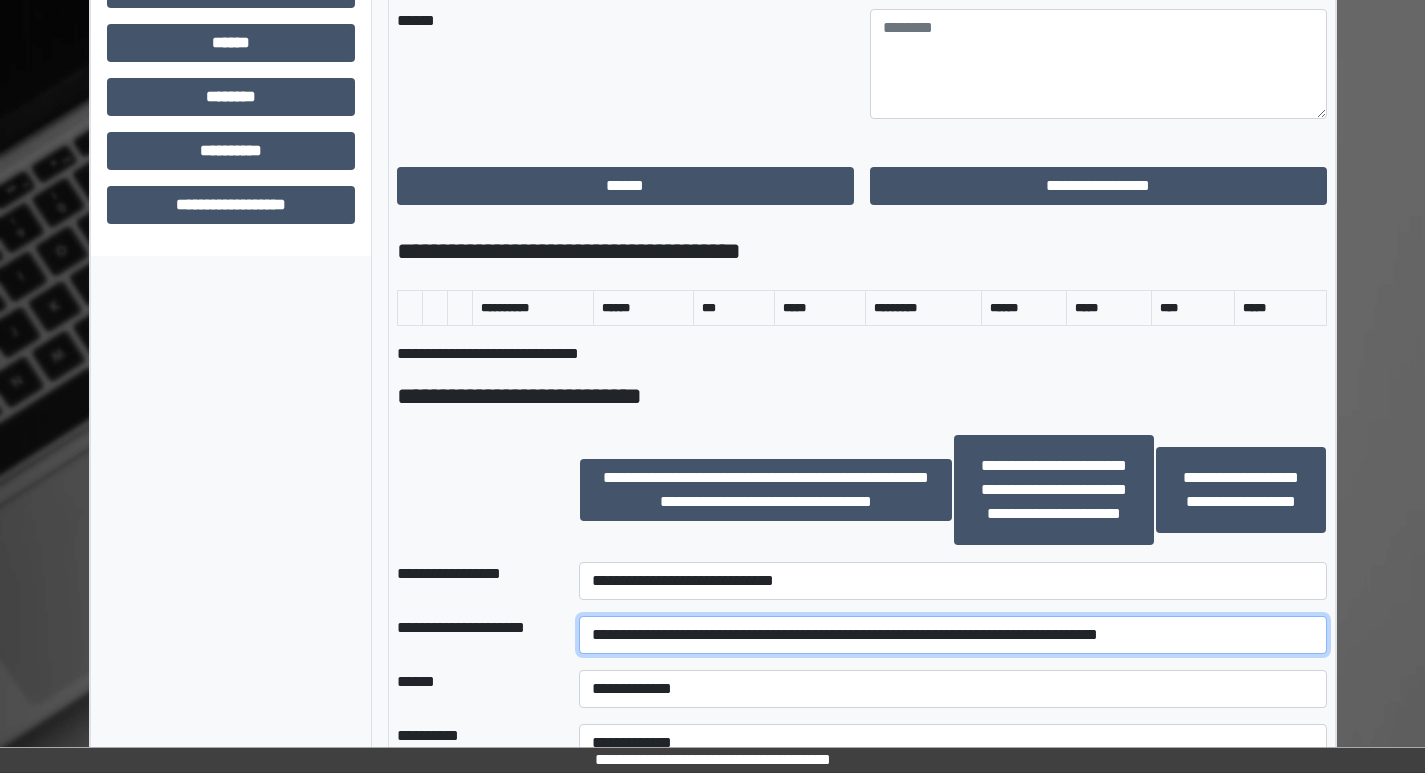 drag, startPoint x: 1232, startPoint y: 630, endPoint x: 490, endPoint y: 643, distance: 742.1139 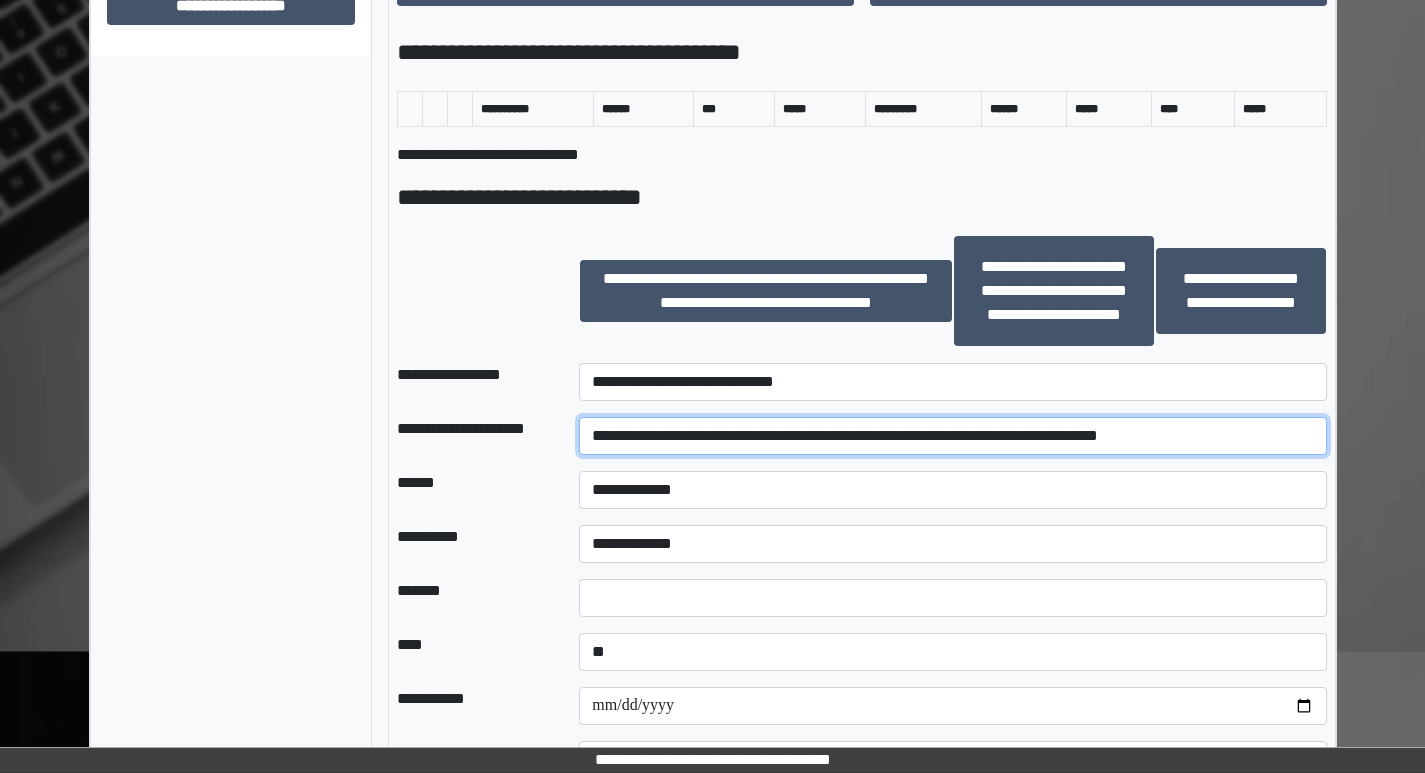 scroll, scrollTop: 1100, scrollLeft: 0, axis: vertical 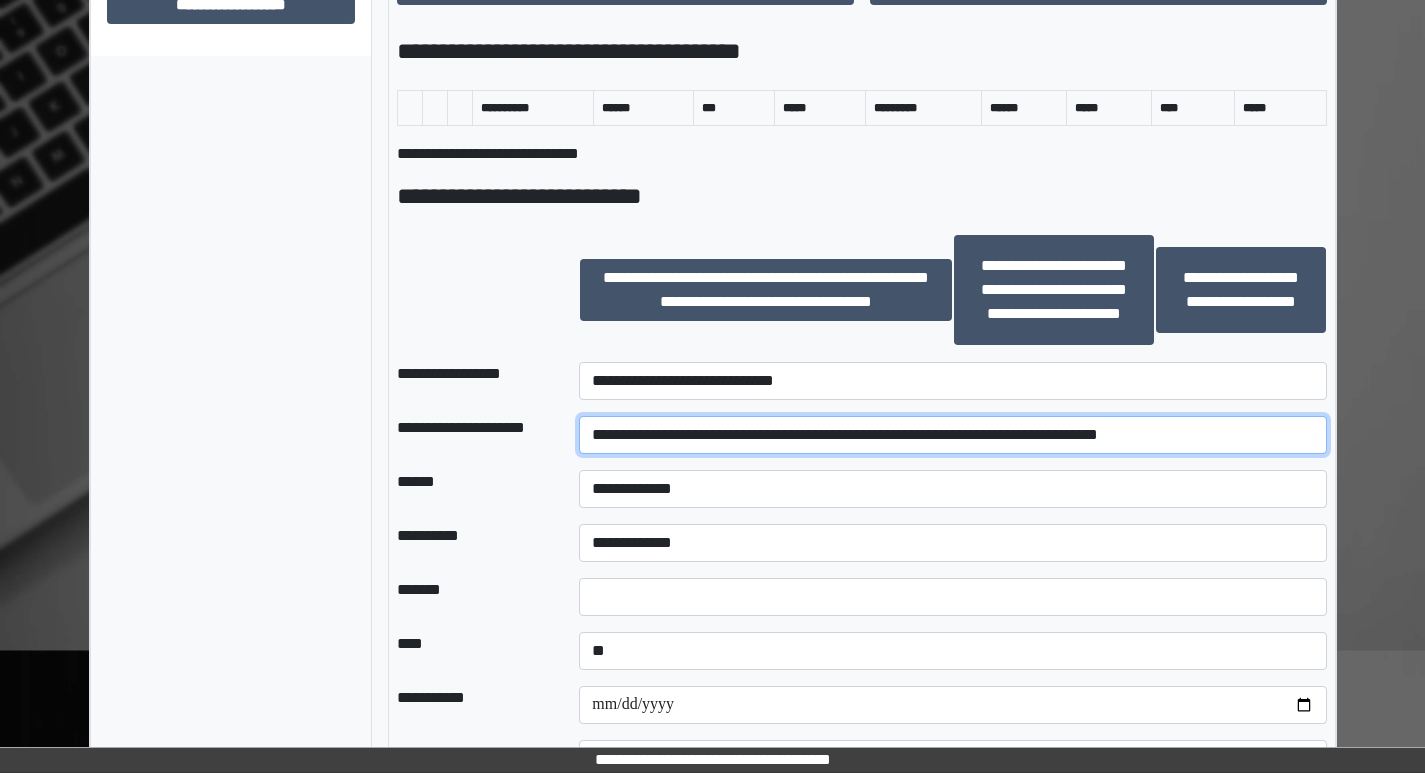 type on "**********" 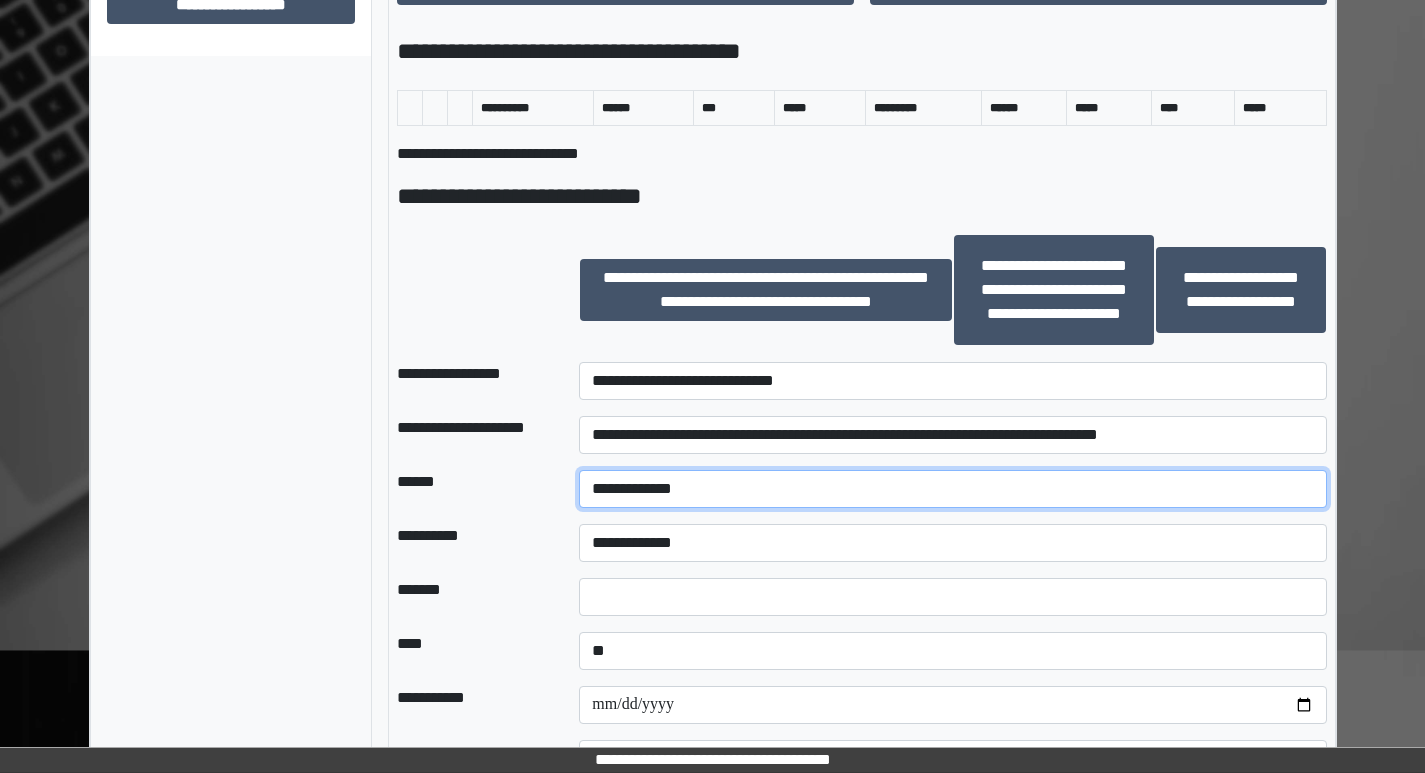 click on "**********" at bounding box center (952, 489) 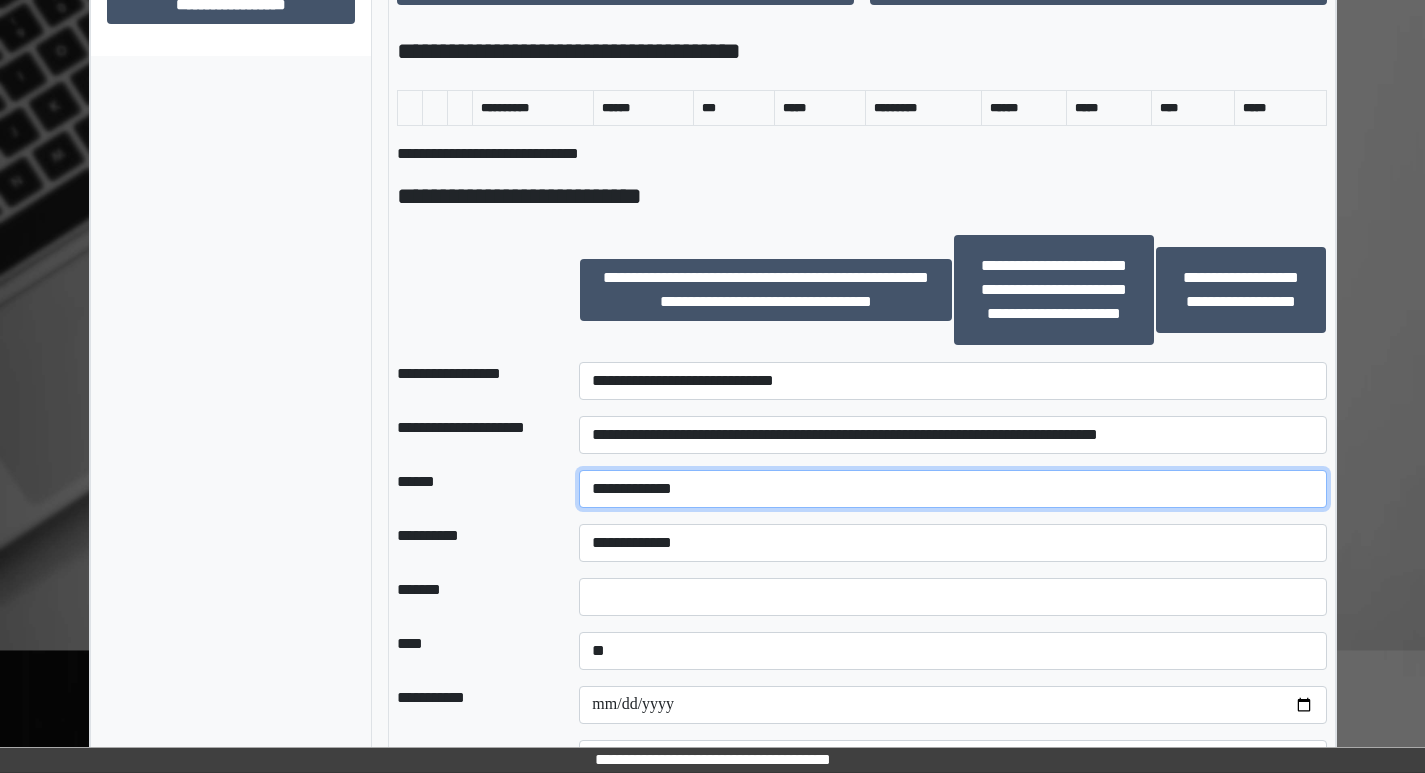 select on "*" 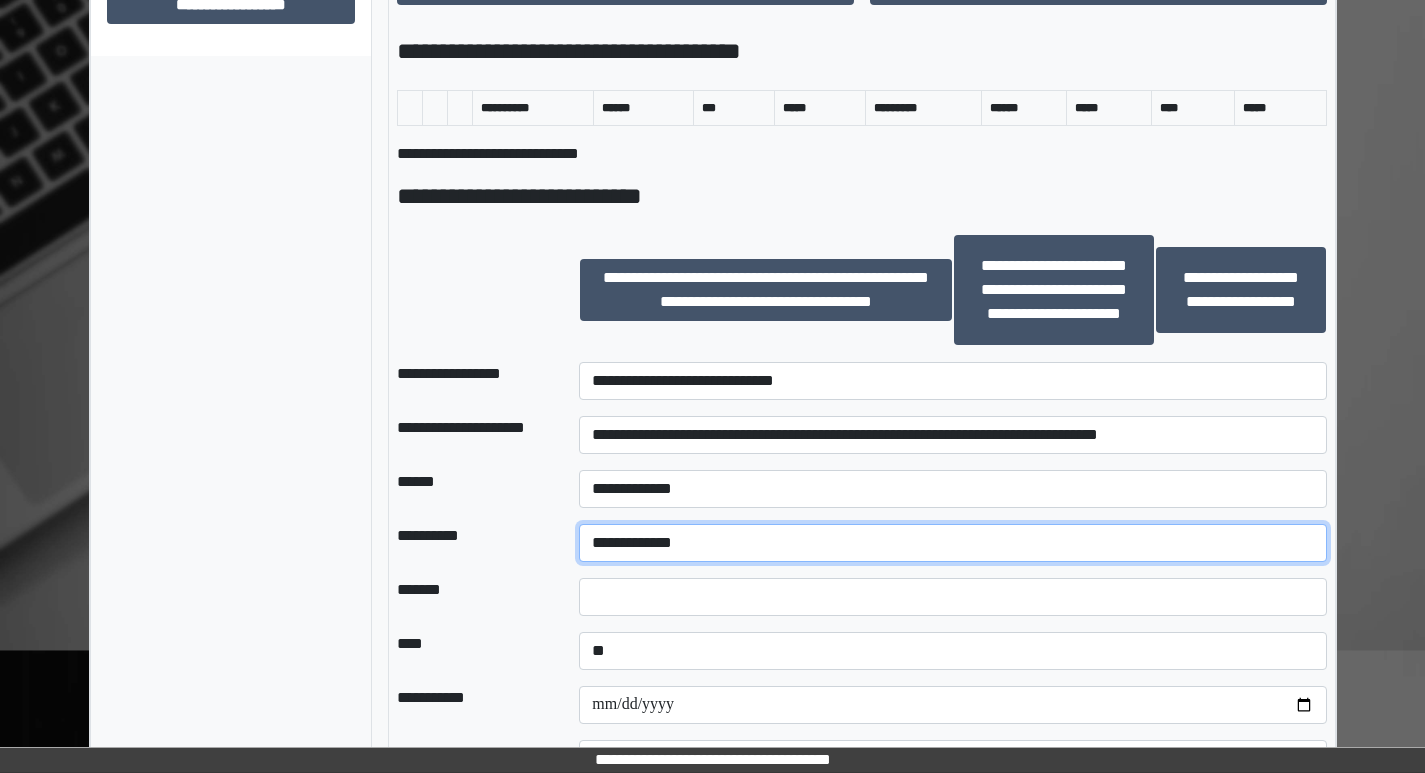 click on "**********" at bounding box center [952, 543] 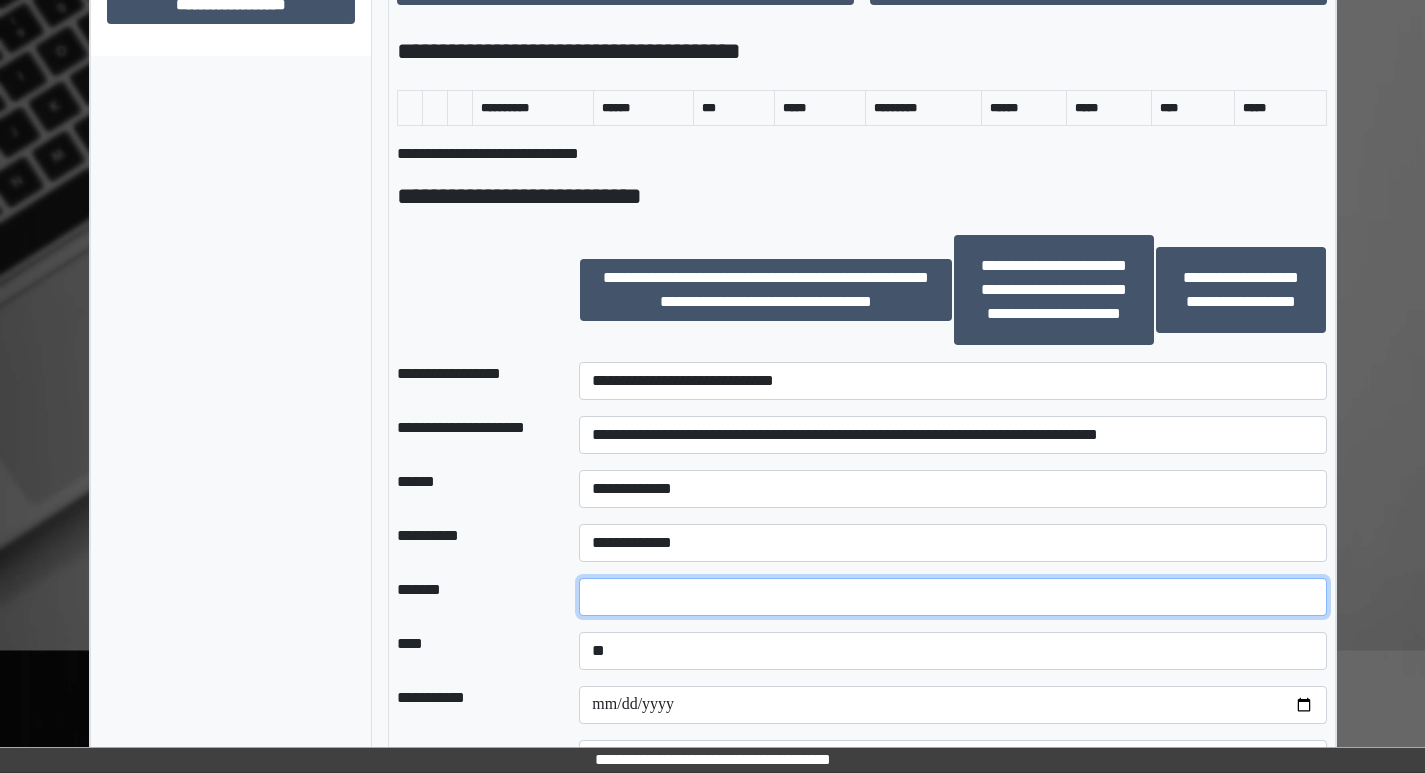 click at bounding box center [952, 597] 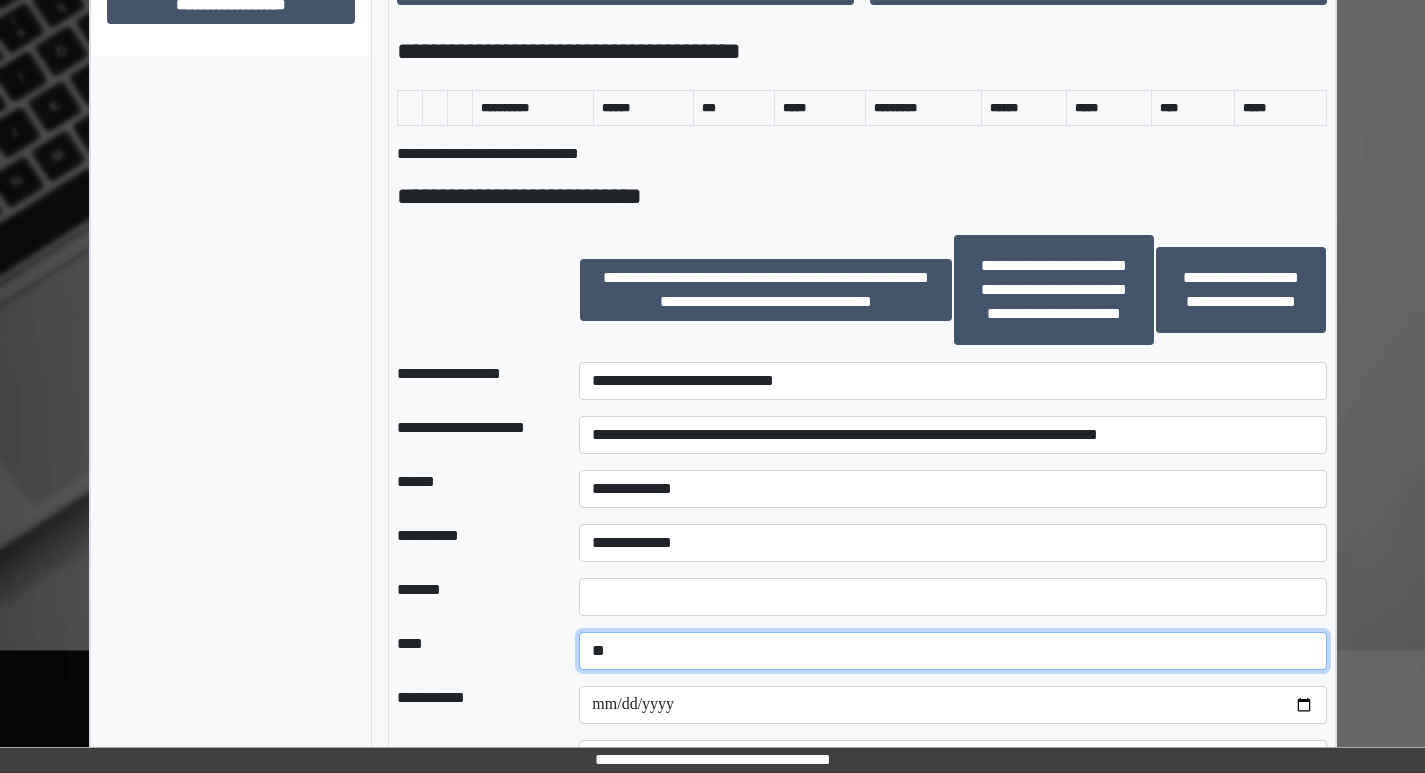 click on "**********" at bounding box center [952, 651] 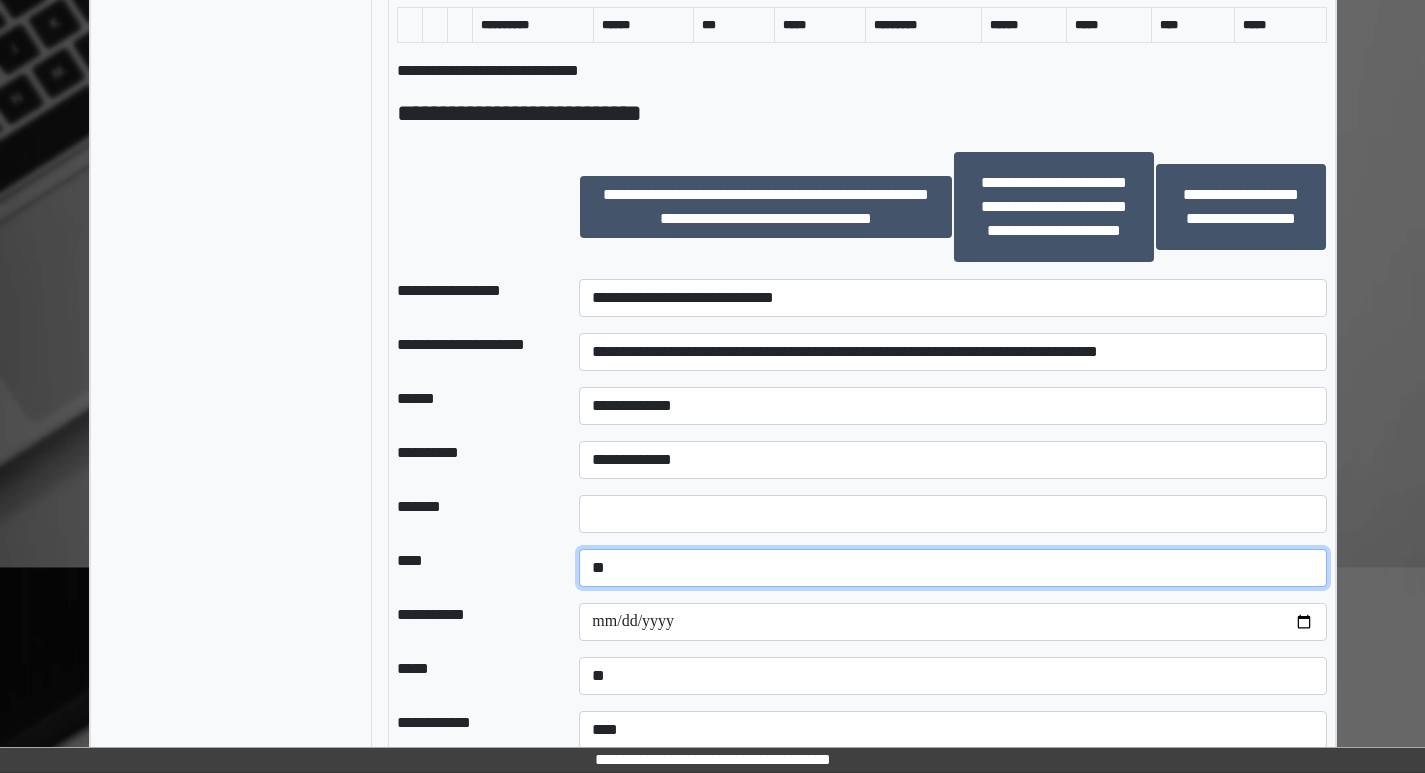 scroll, scrollTop: 1300, scrollLeft: 0, axis: vertical 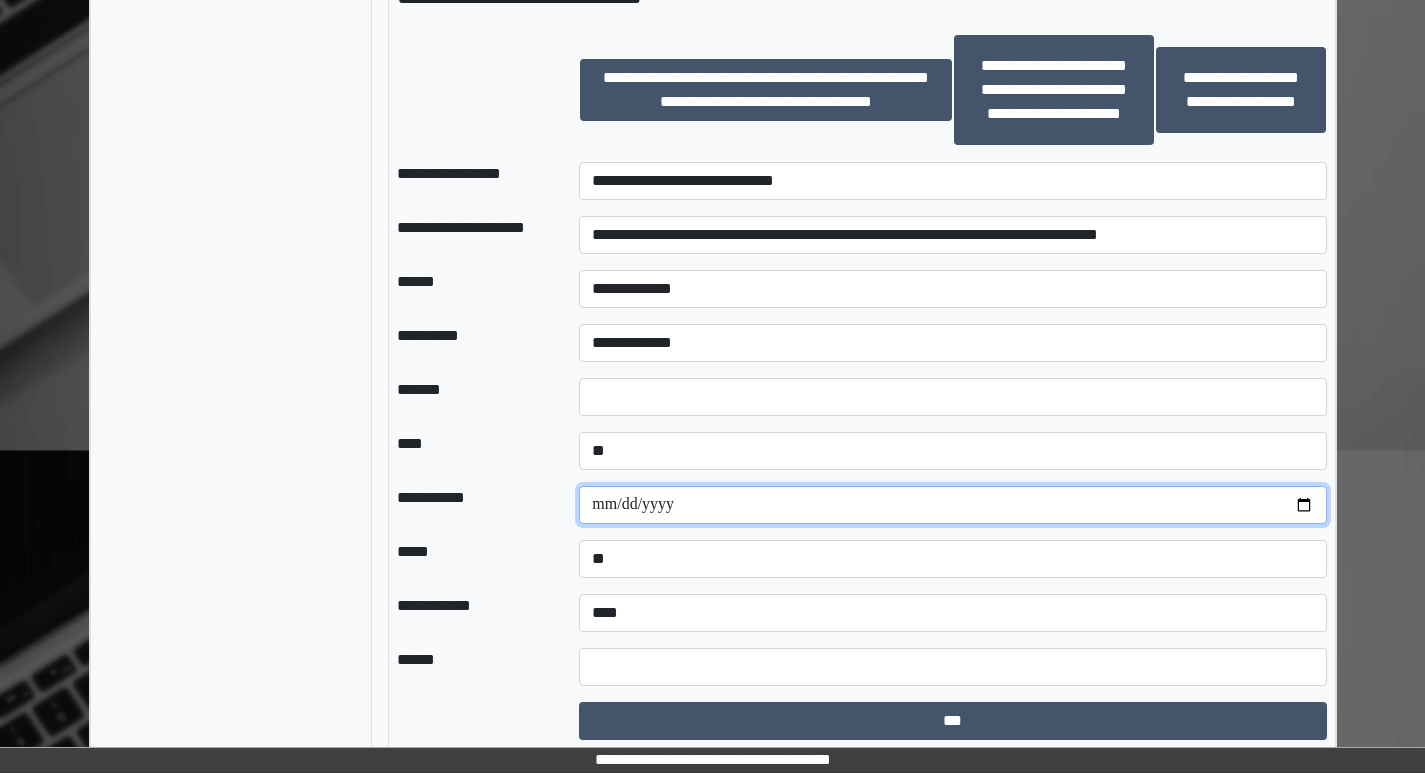 drag, startPoint x: 1309, startPoint y: 497, endPoint x: 1232, endPoint y: 501, distance: 77.10383 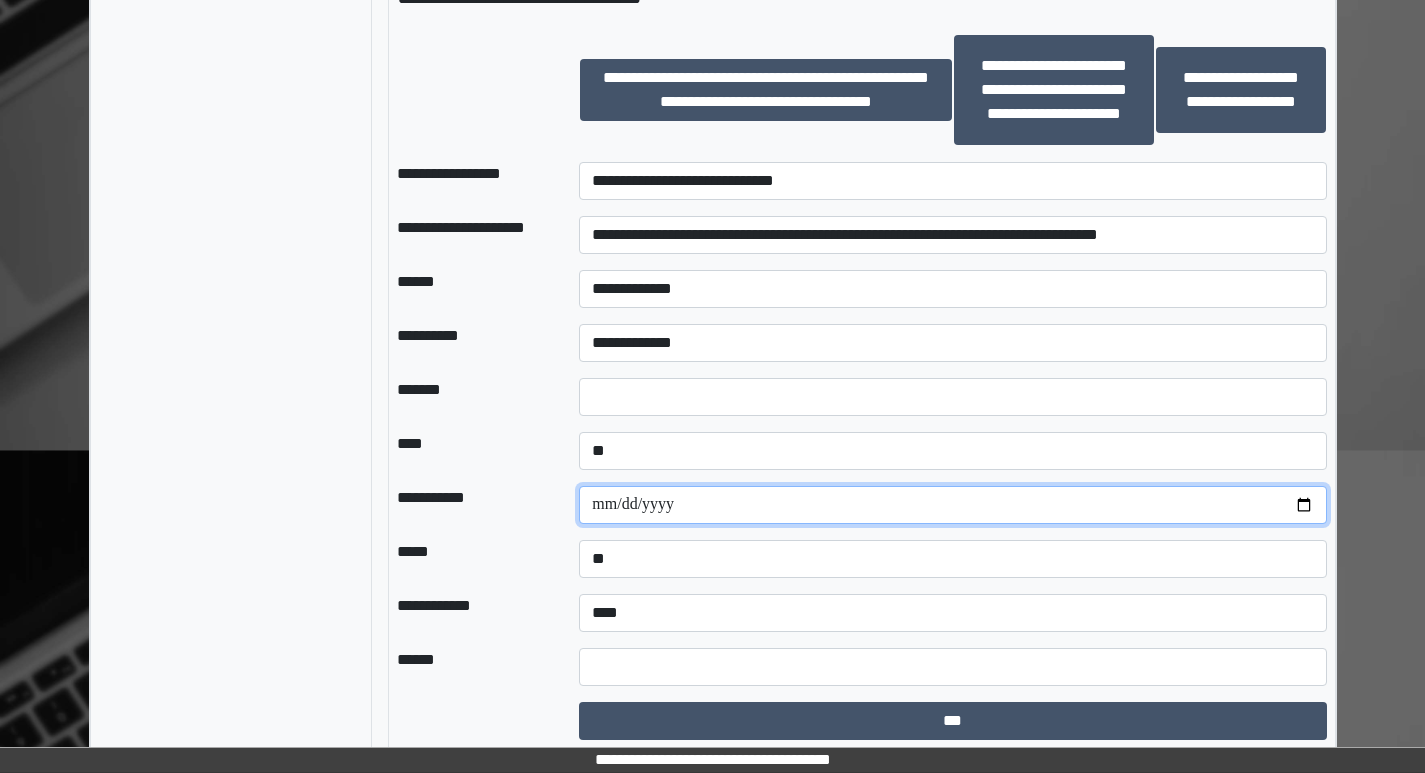 type on "**********" 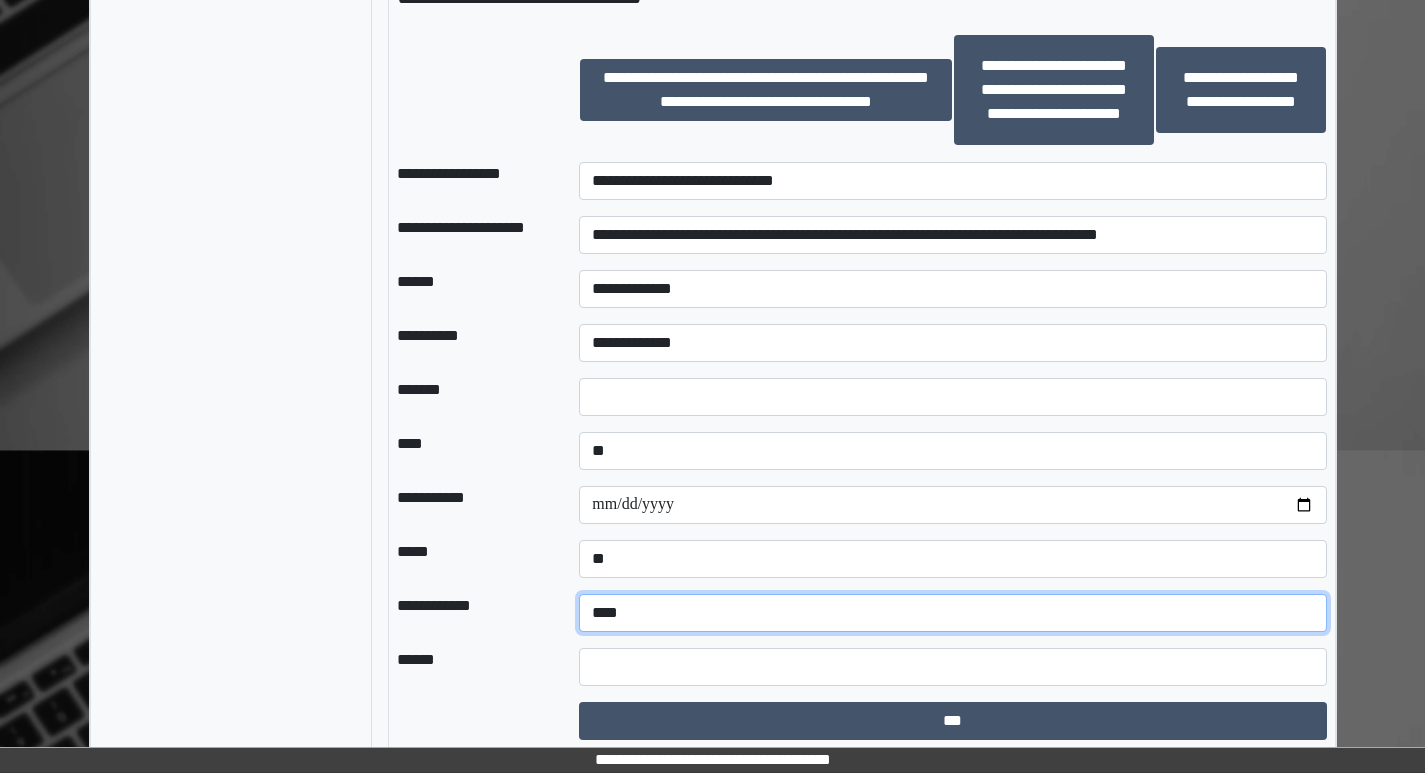 click on "**********" at bounding box center (952, 613) 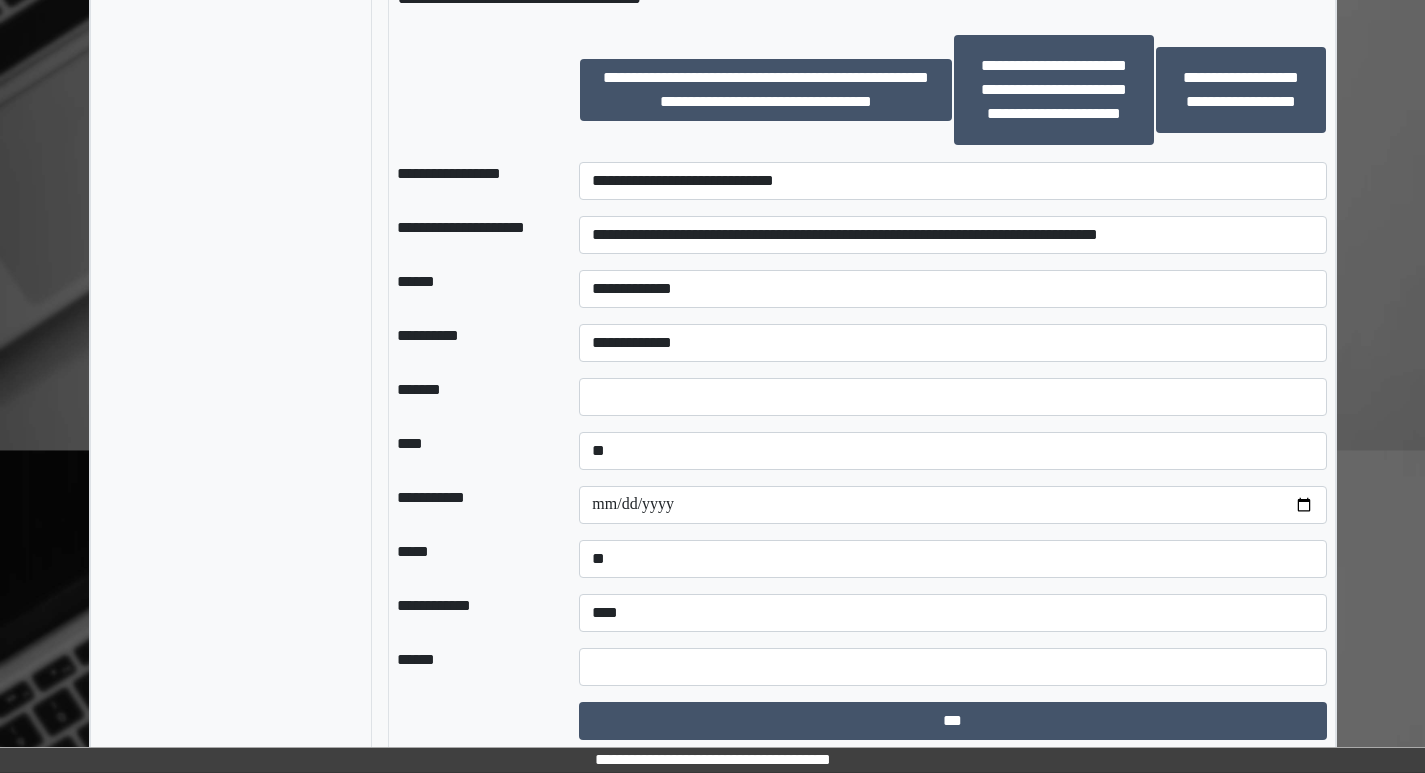 click on "**********" at bounding box center [472, 613] 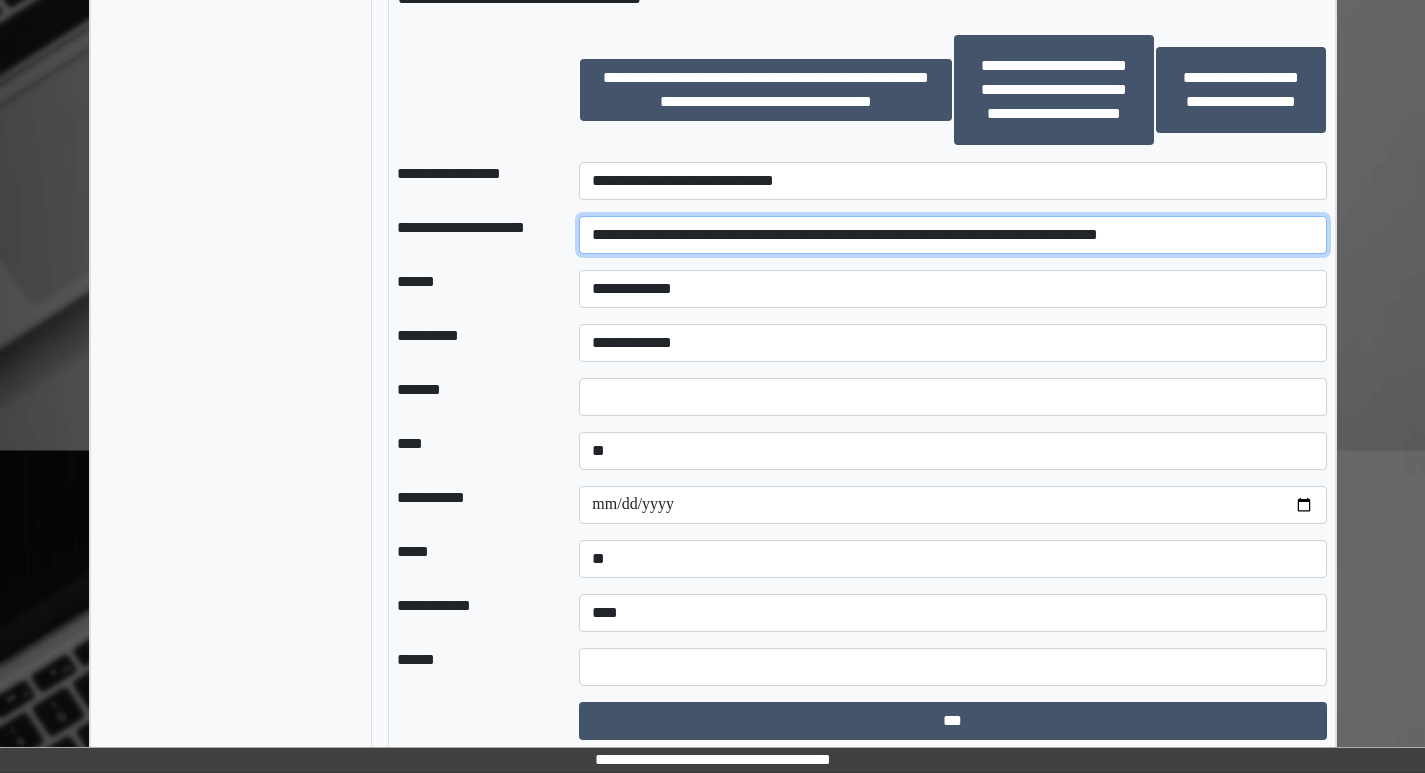 drag, startPoint x: 1260, startPoint y: 233, endPoint x: 432, endPoint y: 270, distance: 828.8263 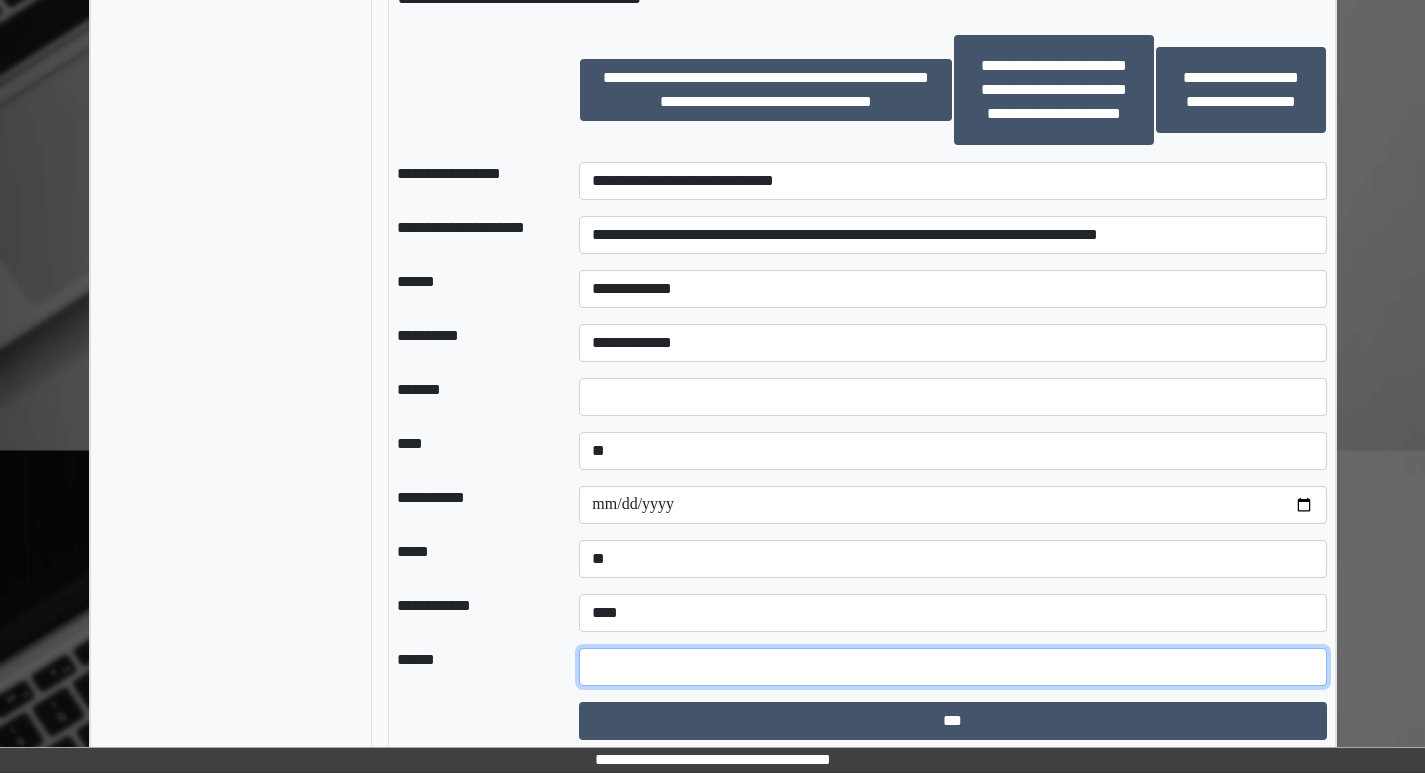 click at bounding box center (952, 667) 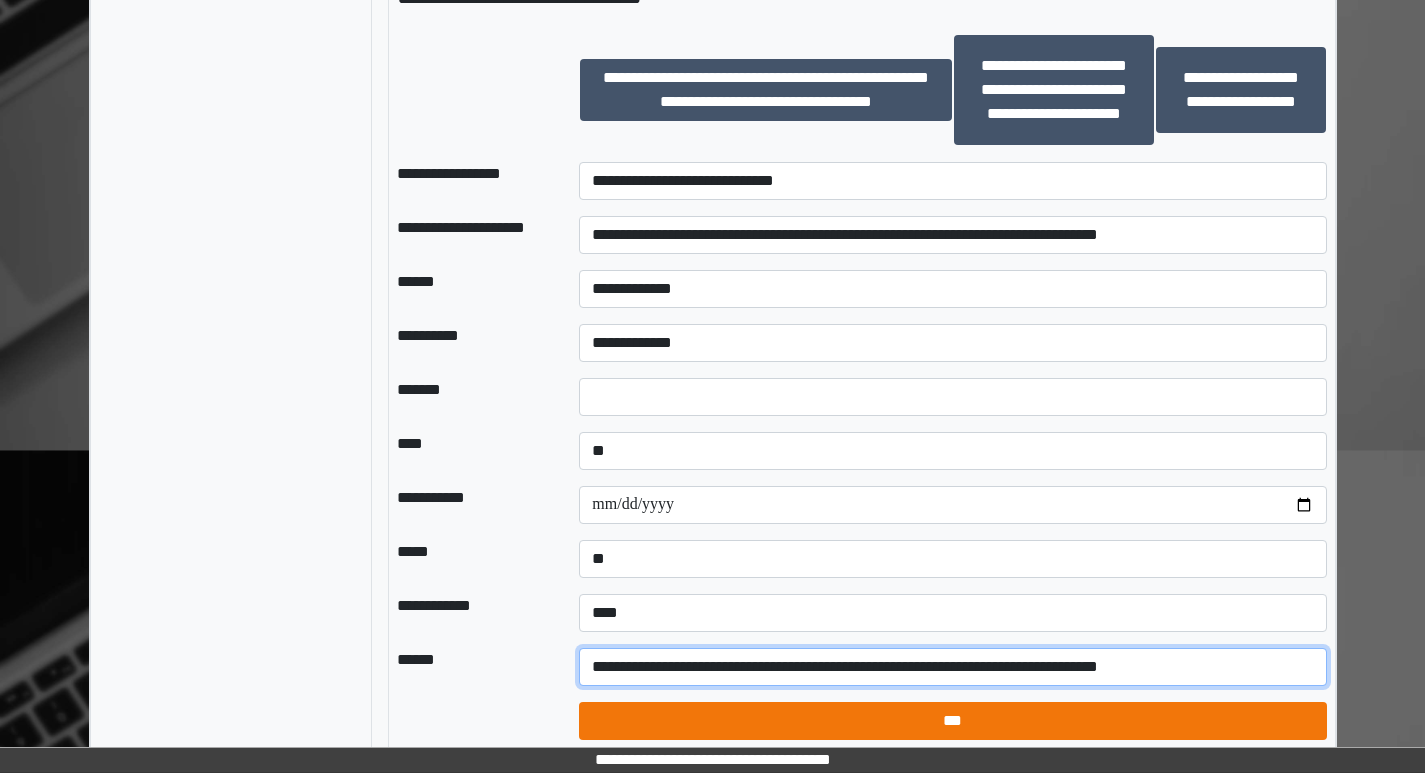 type on "**********" 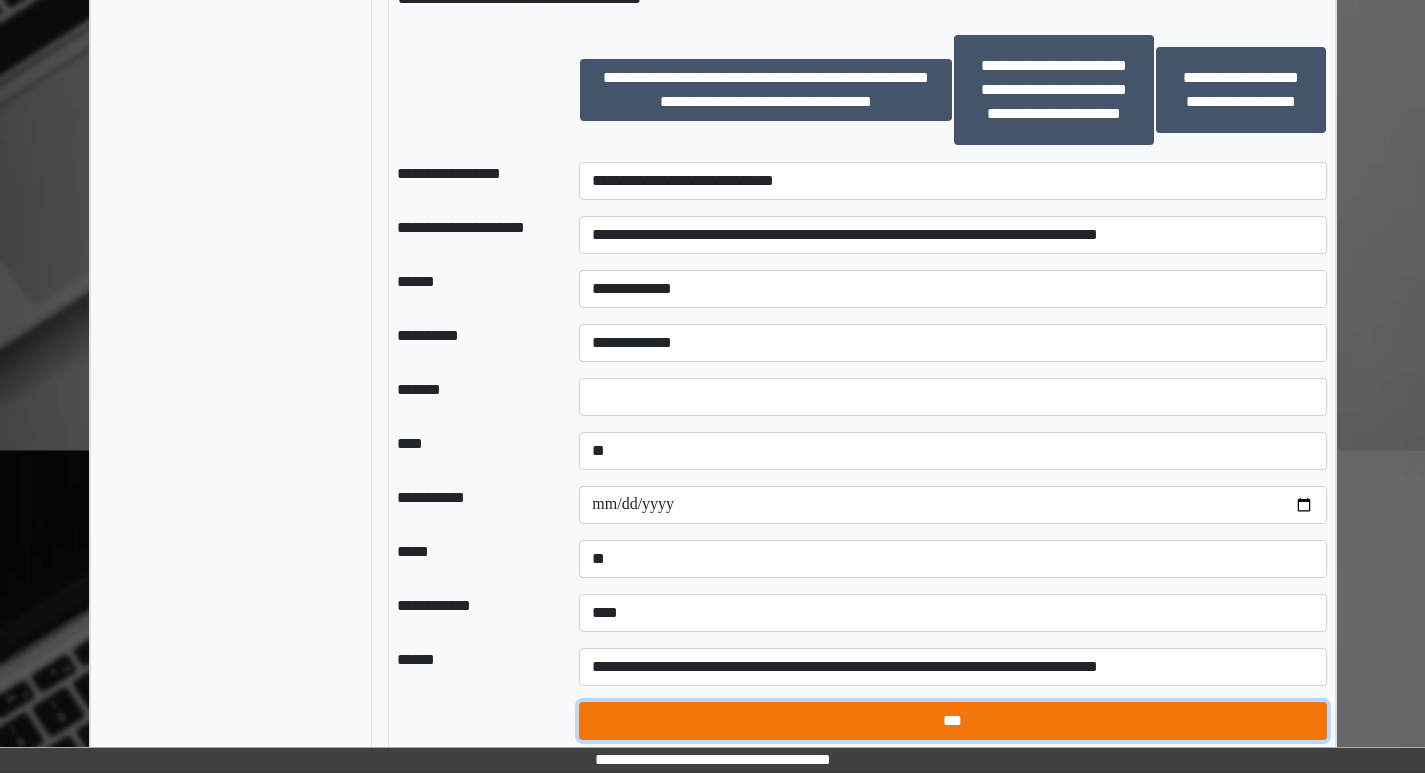 click on "***" at bounding box center [952, 721] 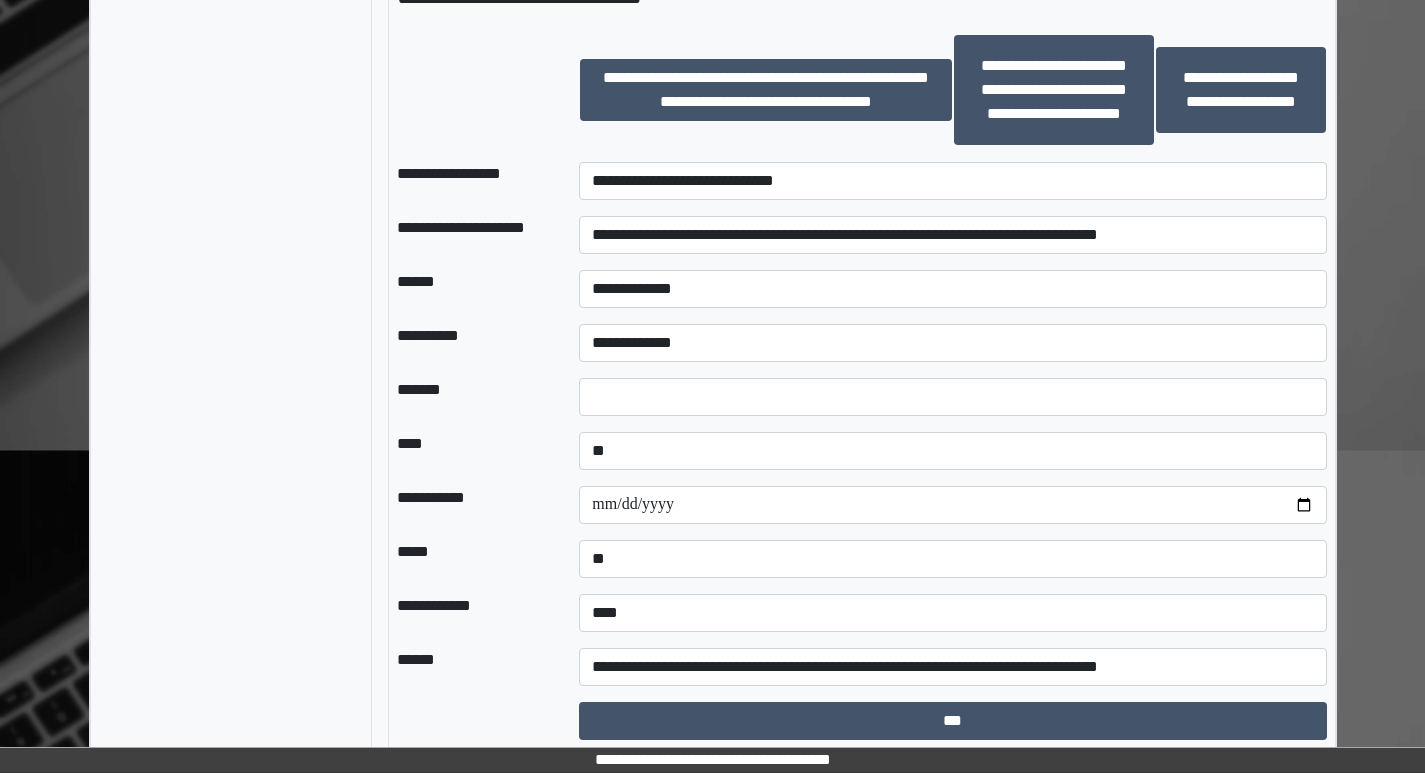select on "*" 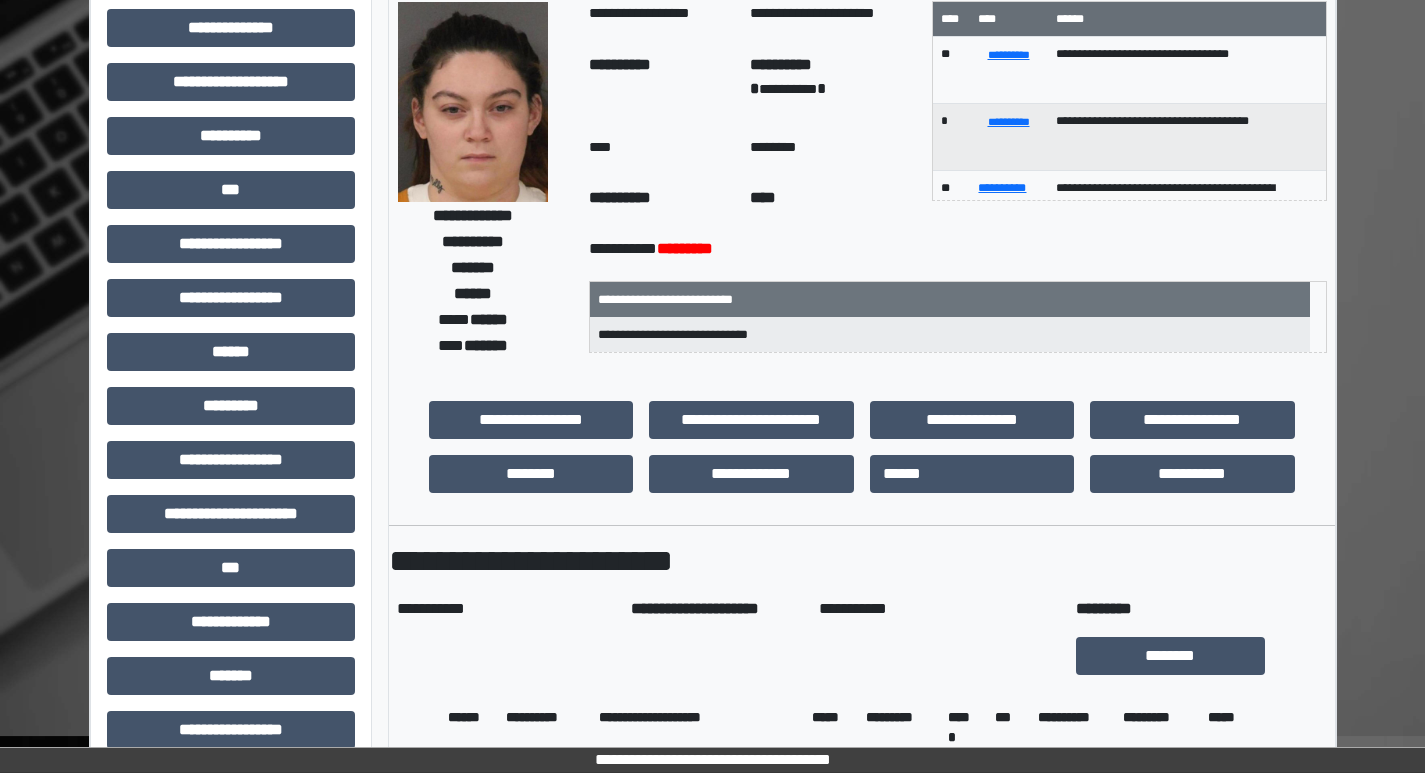scroll, scrollTop: 0, scrollLeft: 0, axis: both 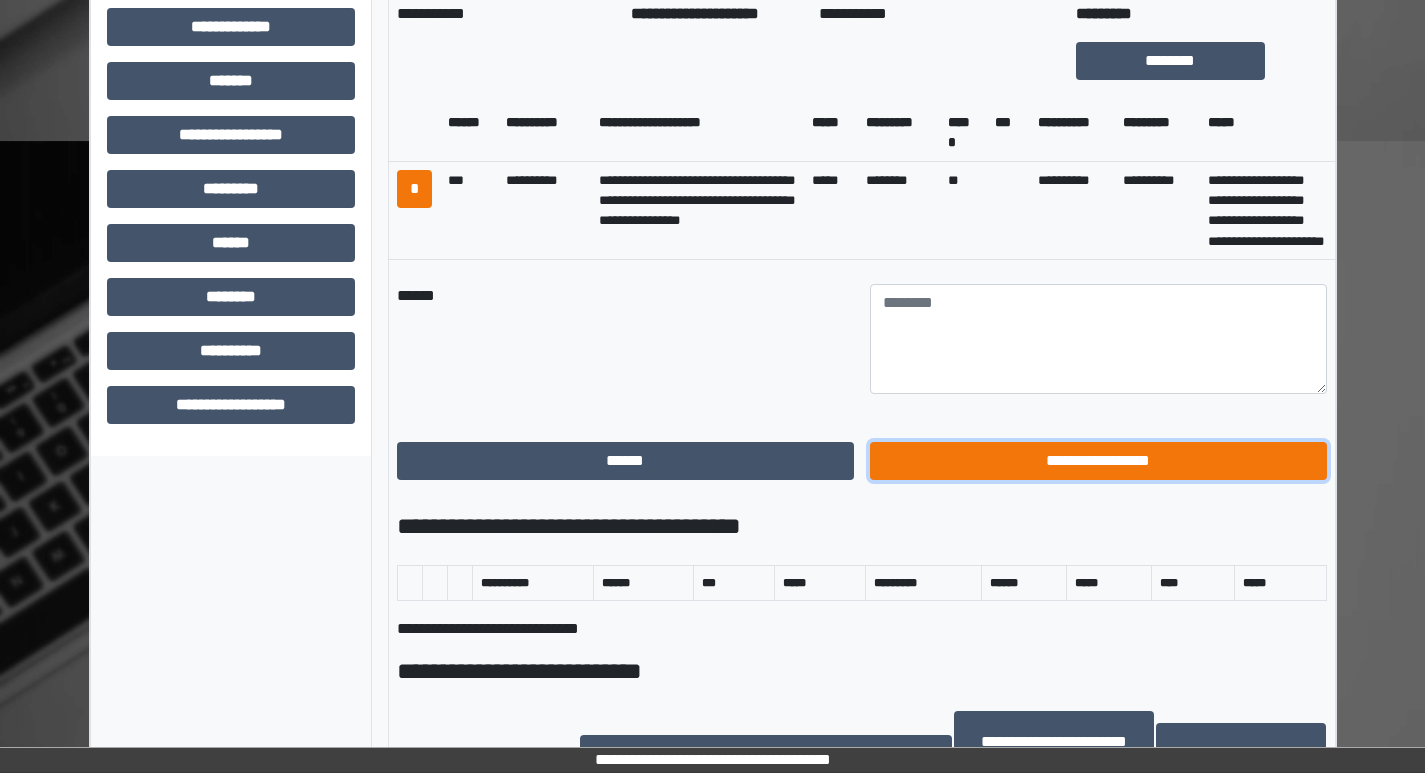 click on "**********" at bounding box center (1098, 461) 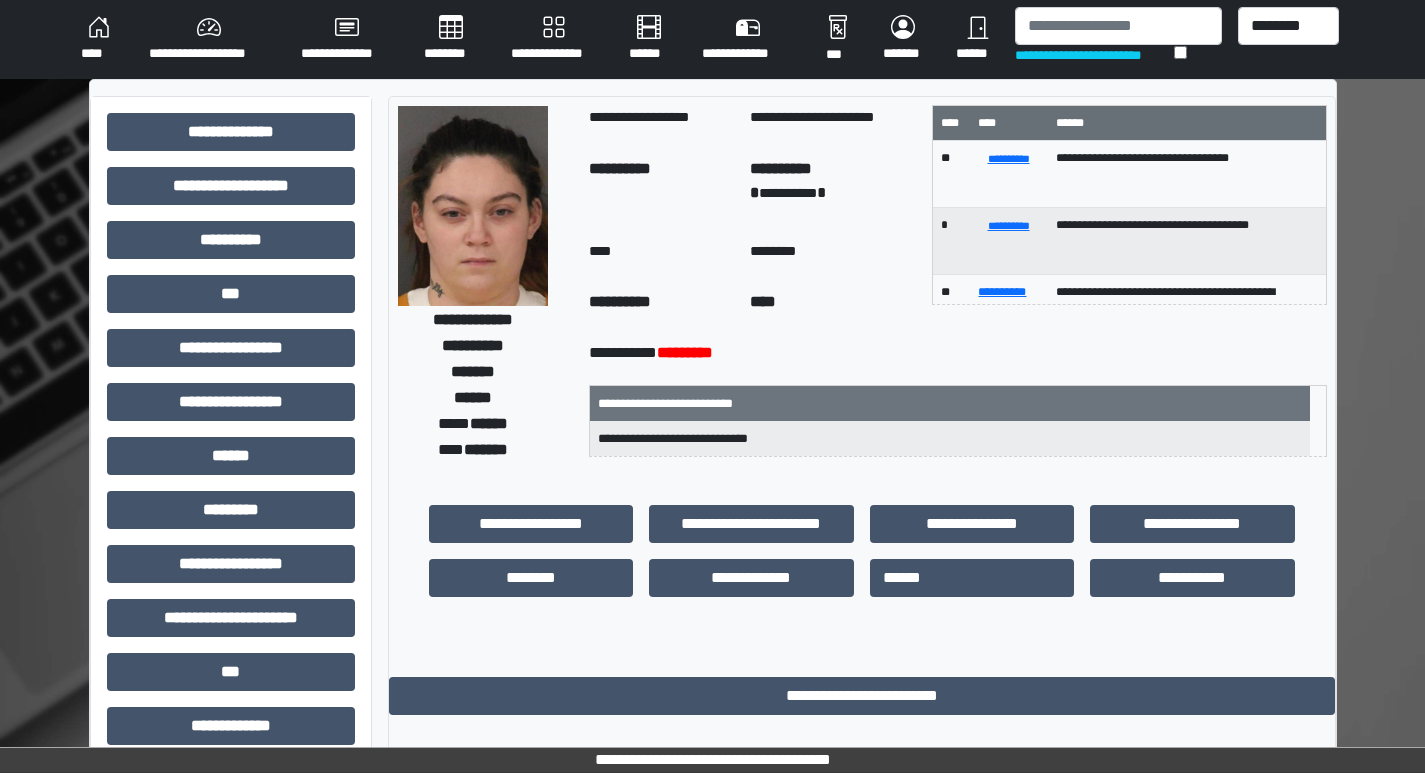 scroll, scrollTop: 0, scrollLeft: 0, axis: both 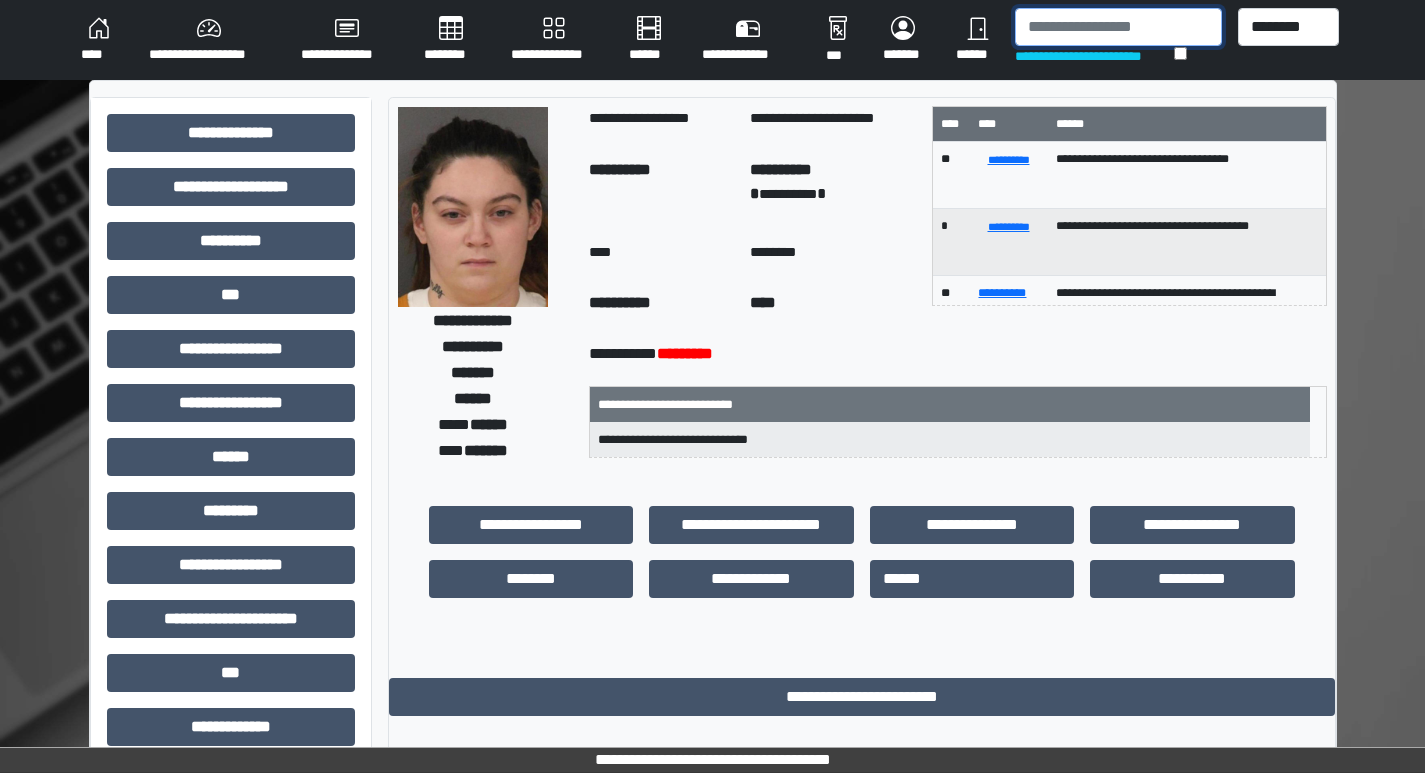 click at bounding box center (1118, 27) 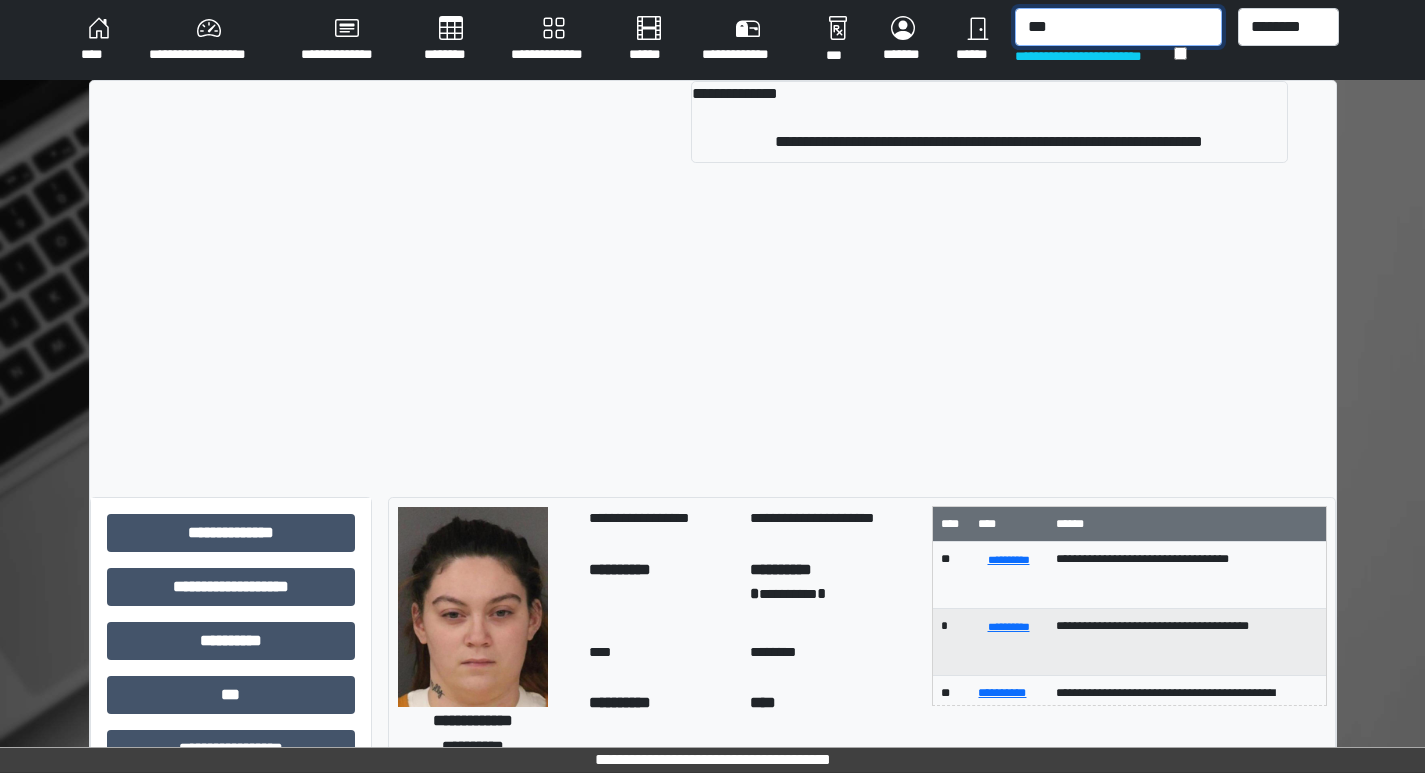 type on "***" 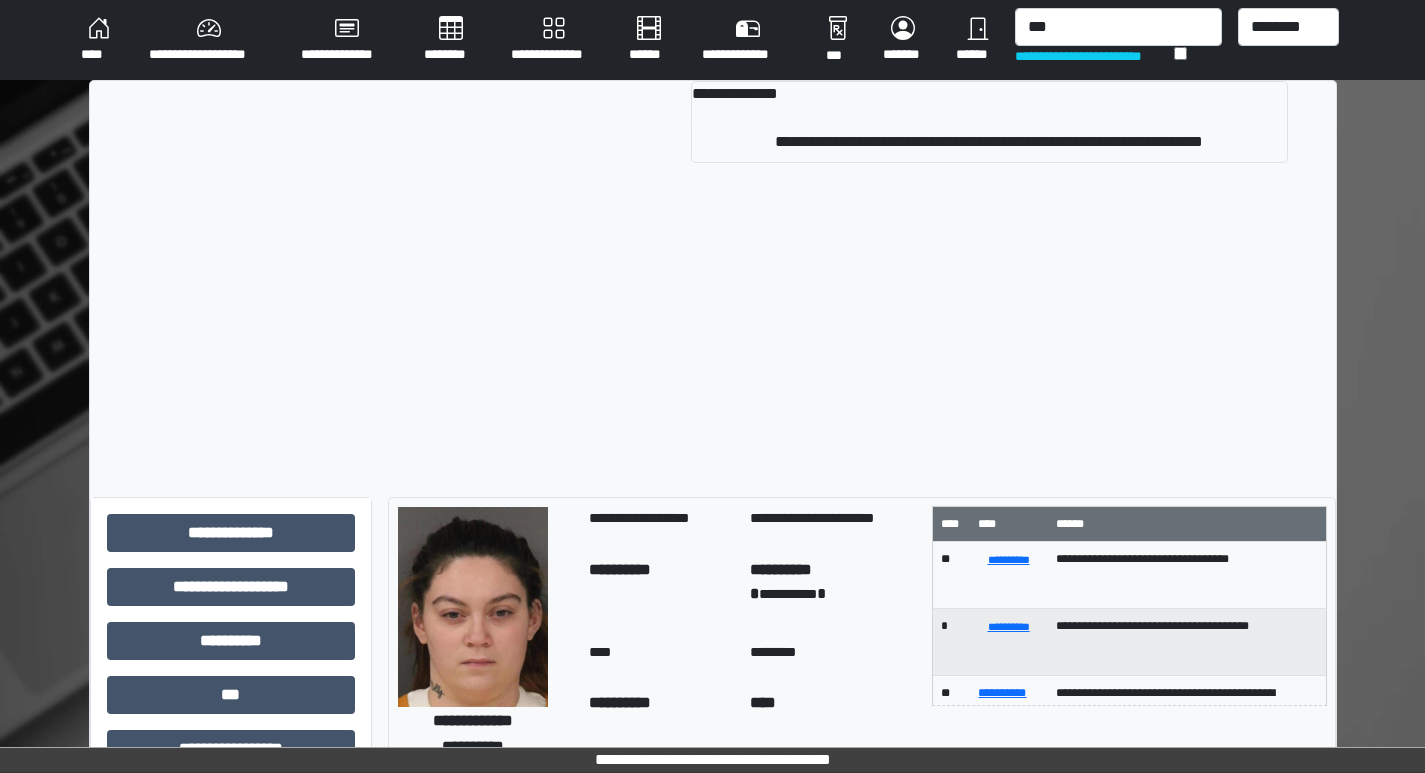 click on "**********" at bounding box center (989, 122) 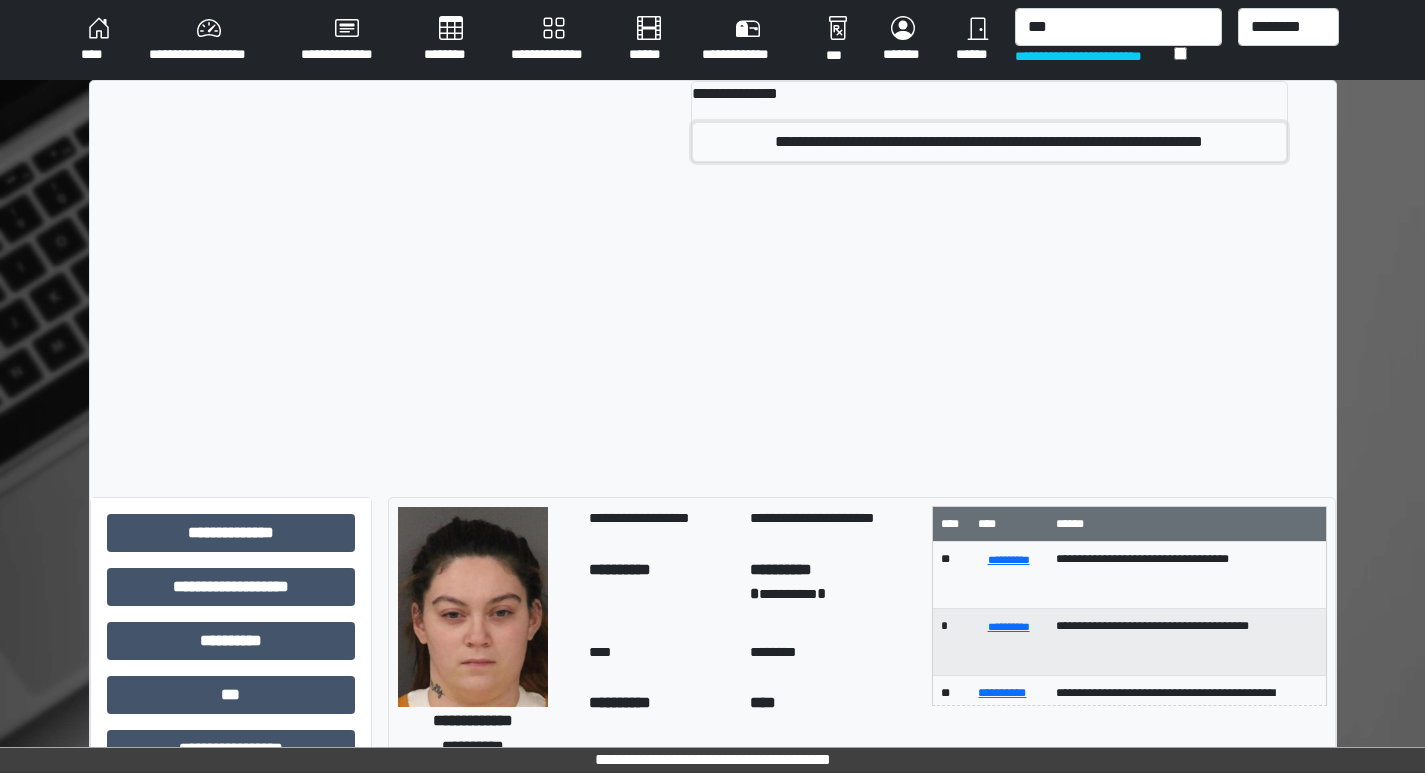 click on "**********" at bounding box center (989, 142) 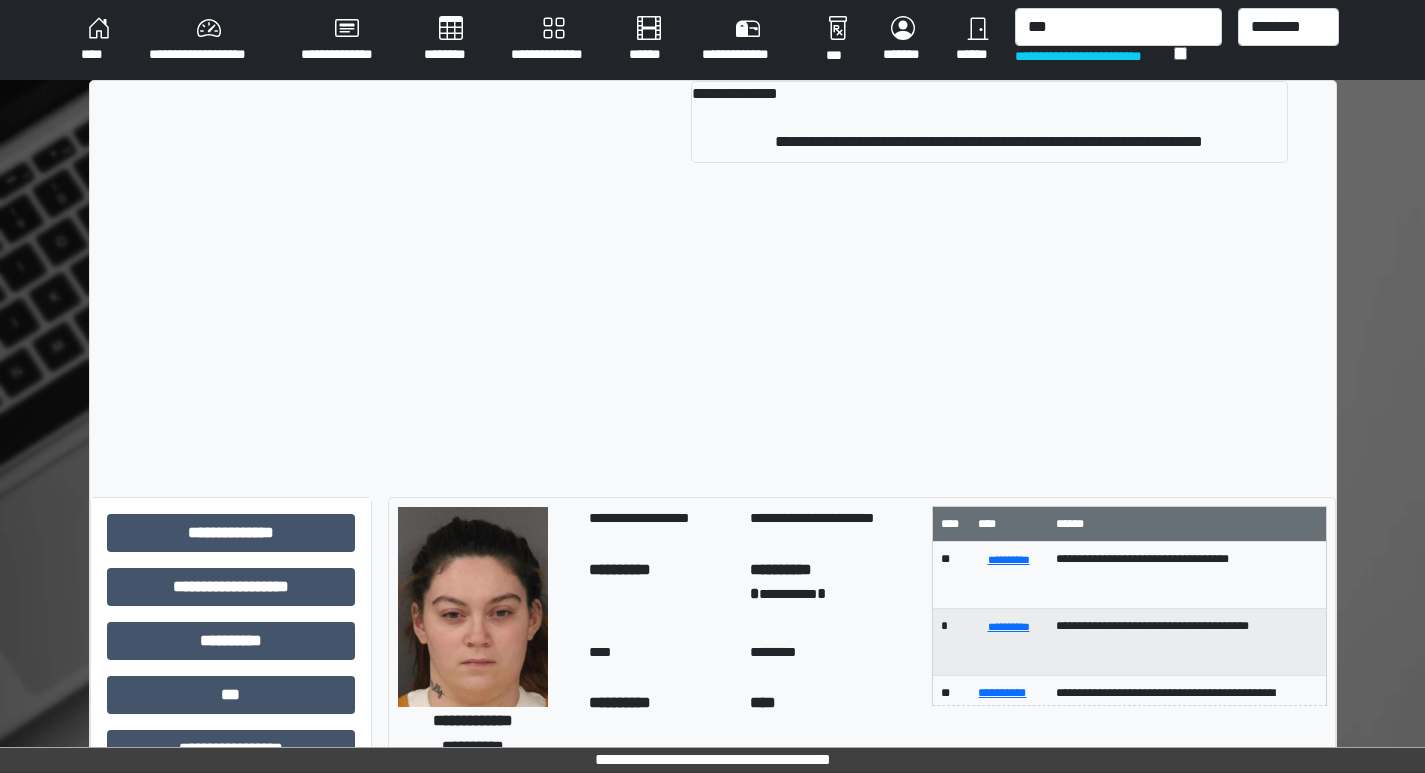 type 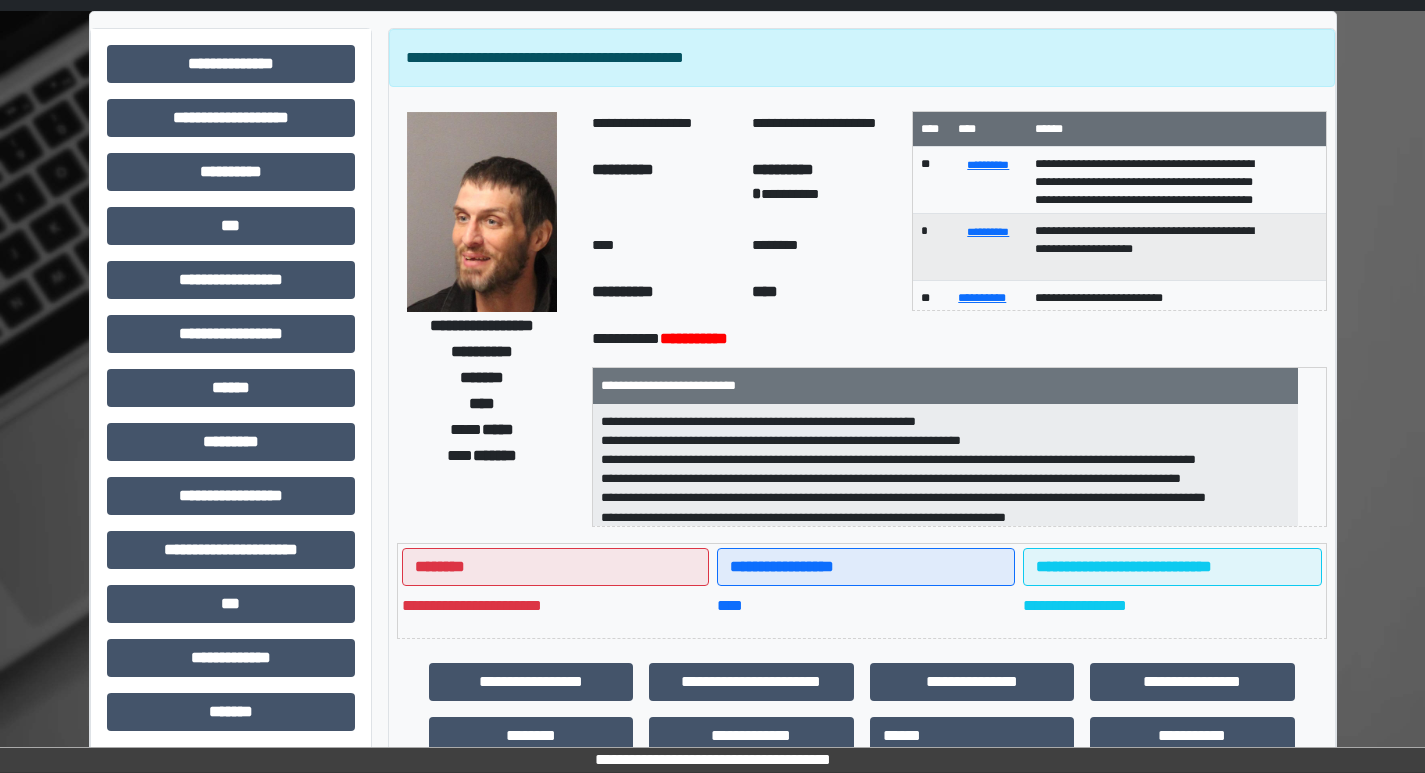 scroll, scrollTop: 100, scrollLeft: 0, axis: vertical 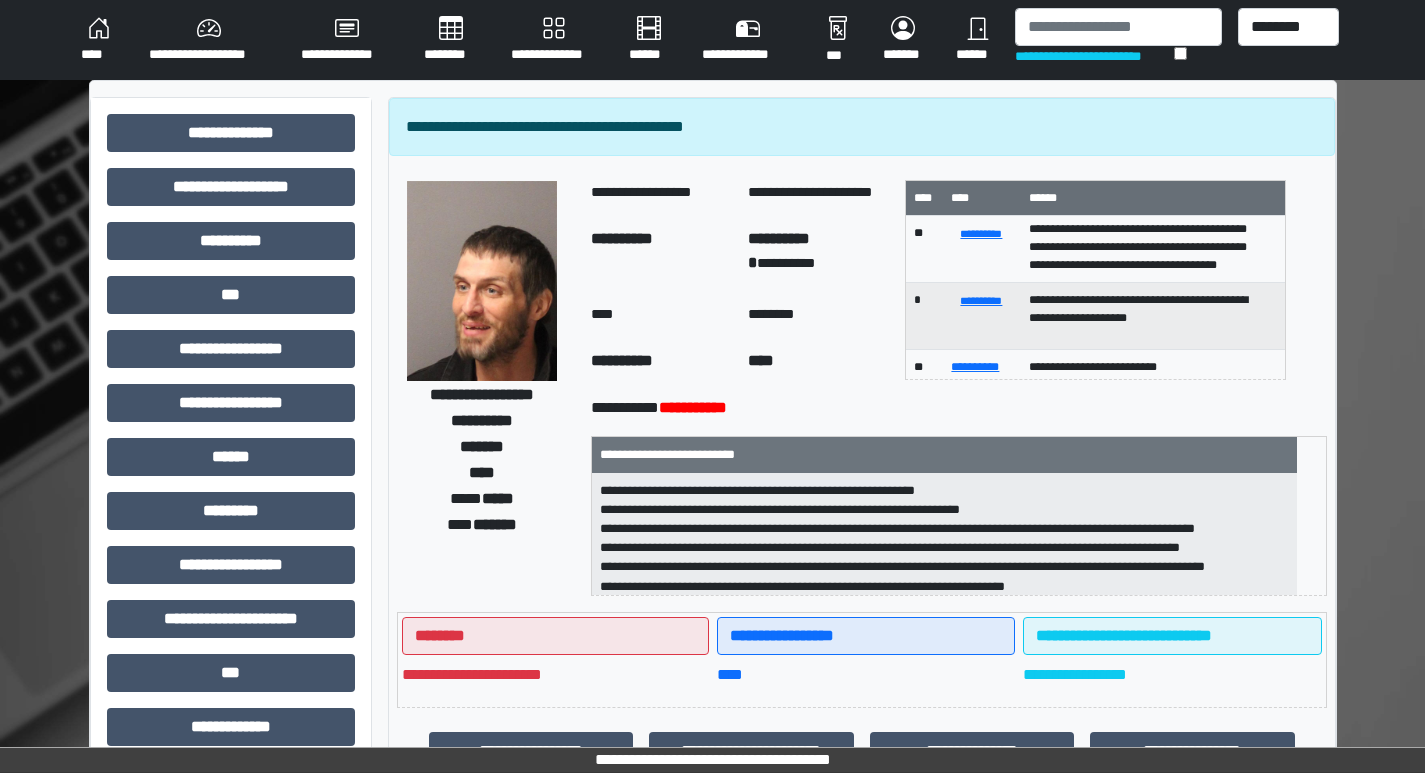 click on "****" at bounding box center [99, 40] 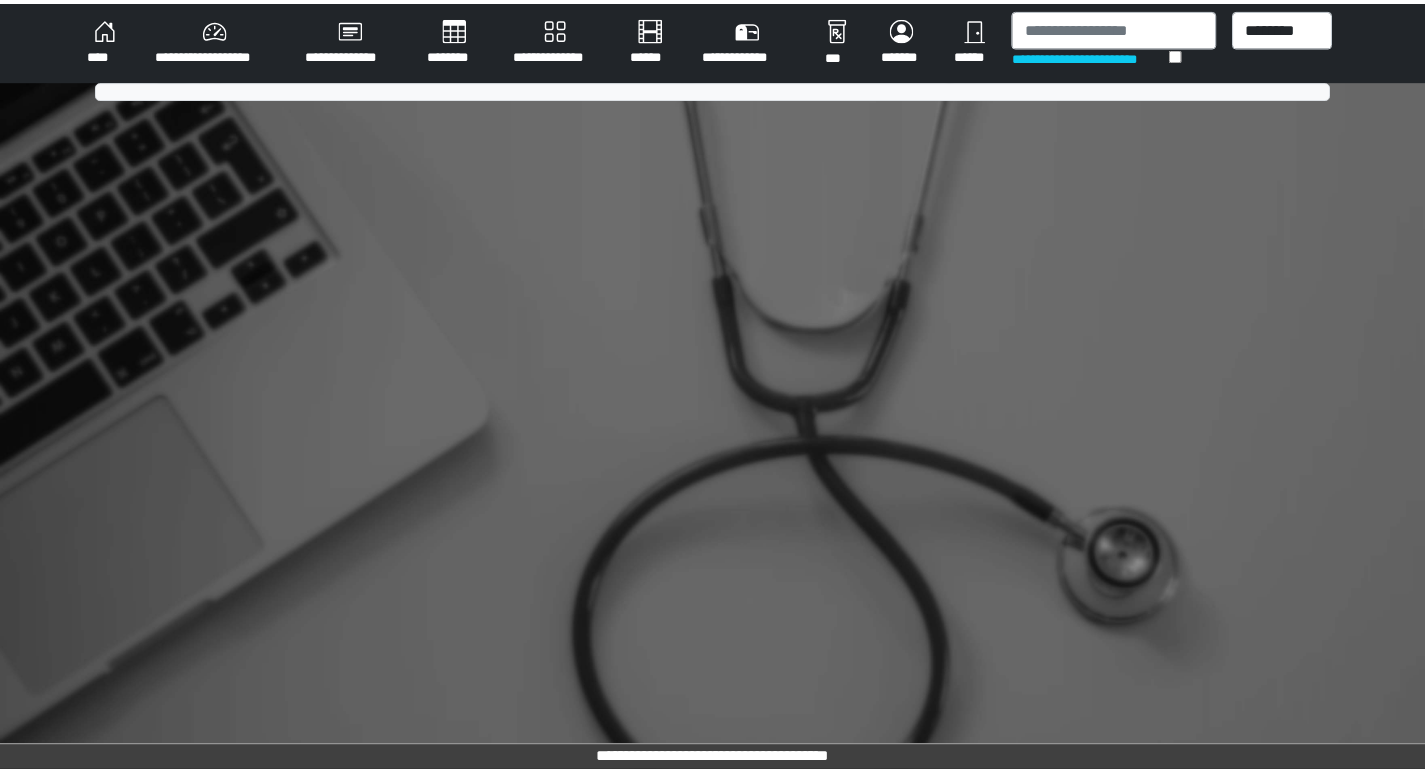 scroll, scrollTop: 0, scrollLeft: 0, axis: both 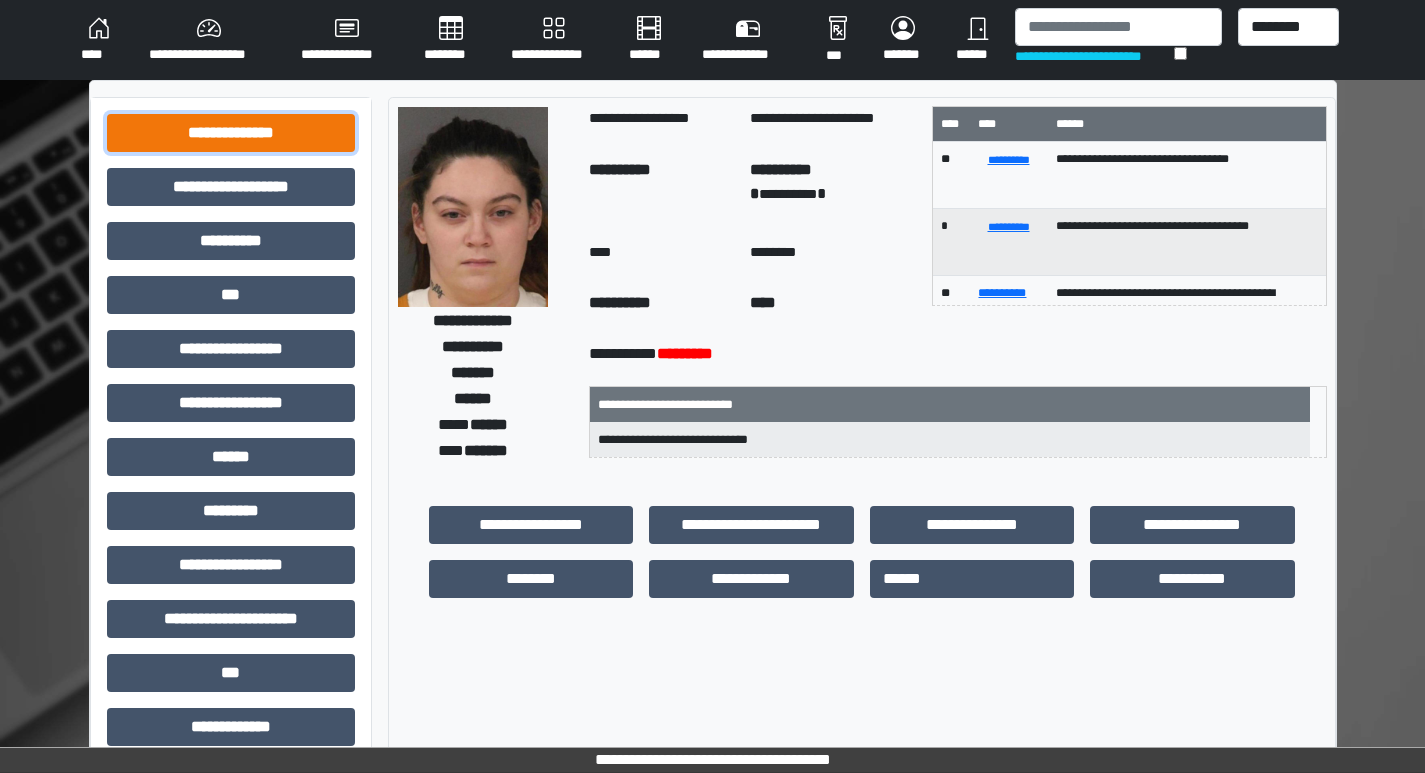 click on "**********" at bounding box center (231, 133) 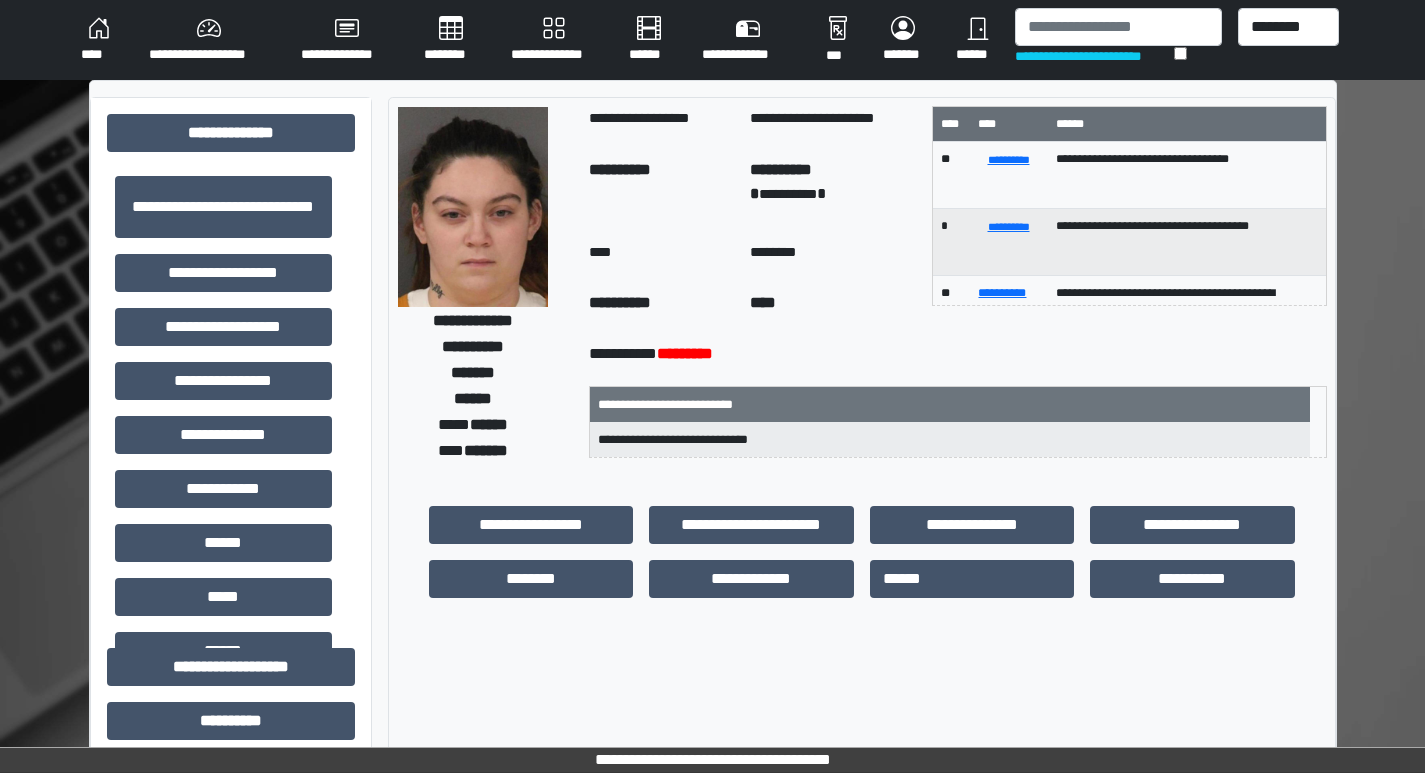click on "**********" at bounding box center (223, 273) 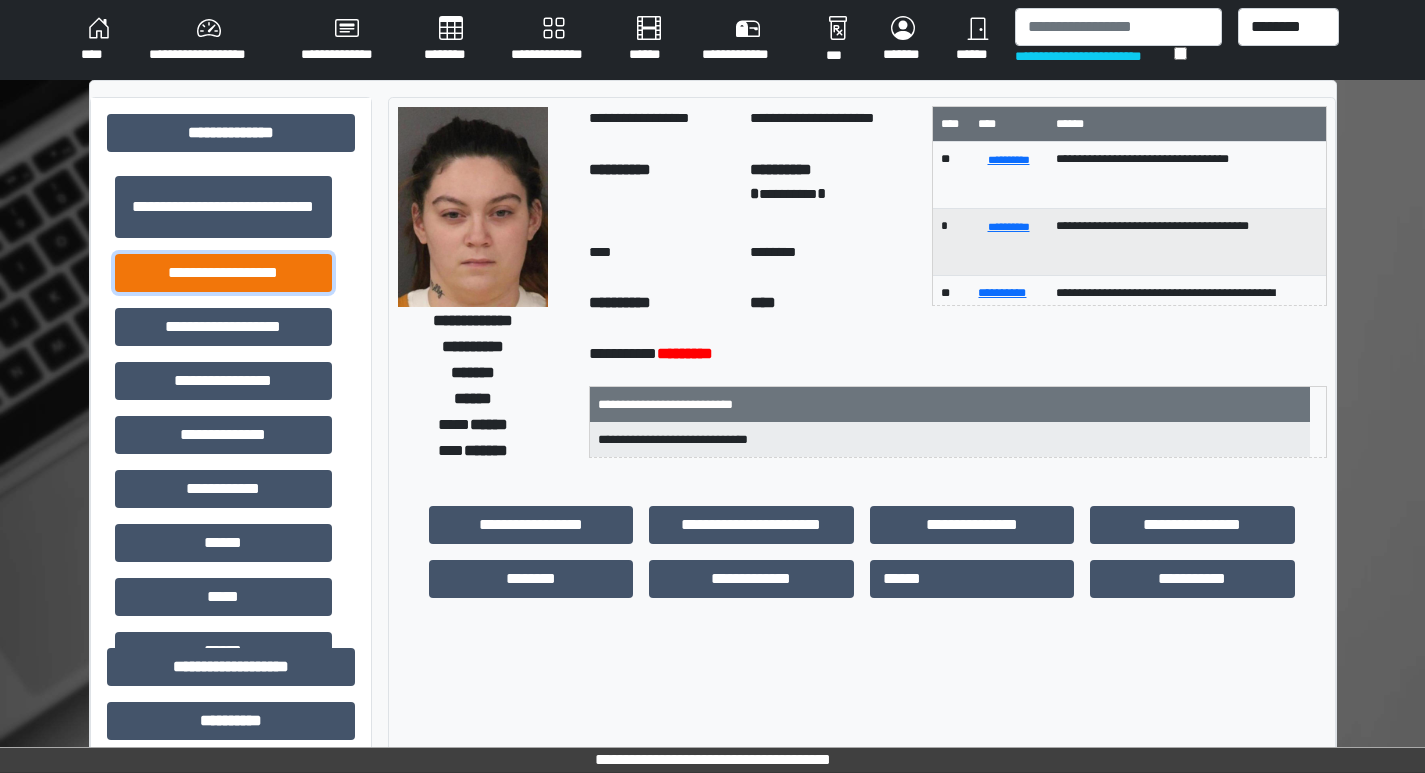 click on "**********" at bounding box center (223, 273) 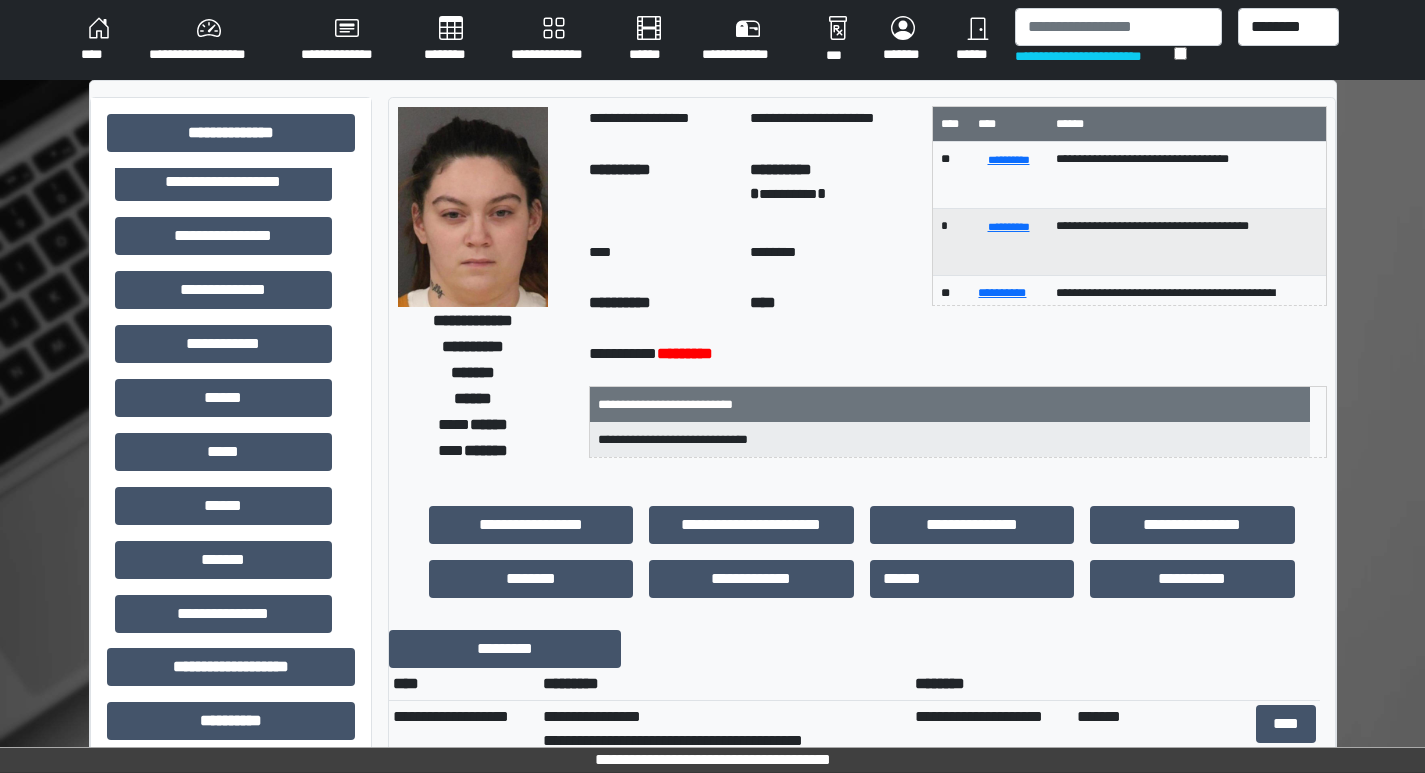 scroll, scrollTop: 300, scrollLeft: 0, axis: vertical 